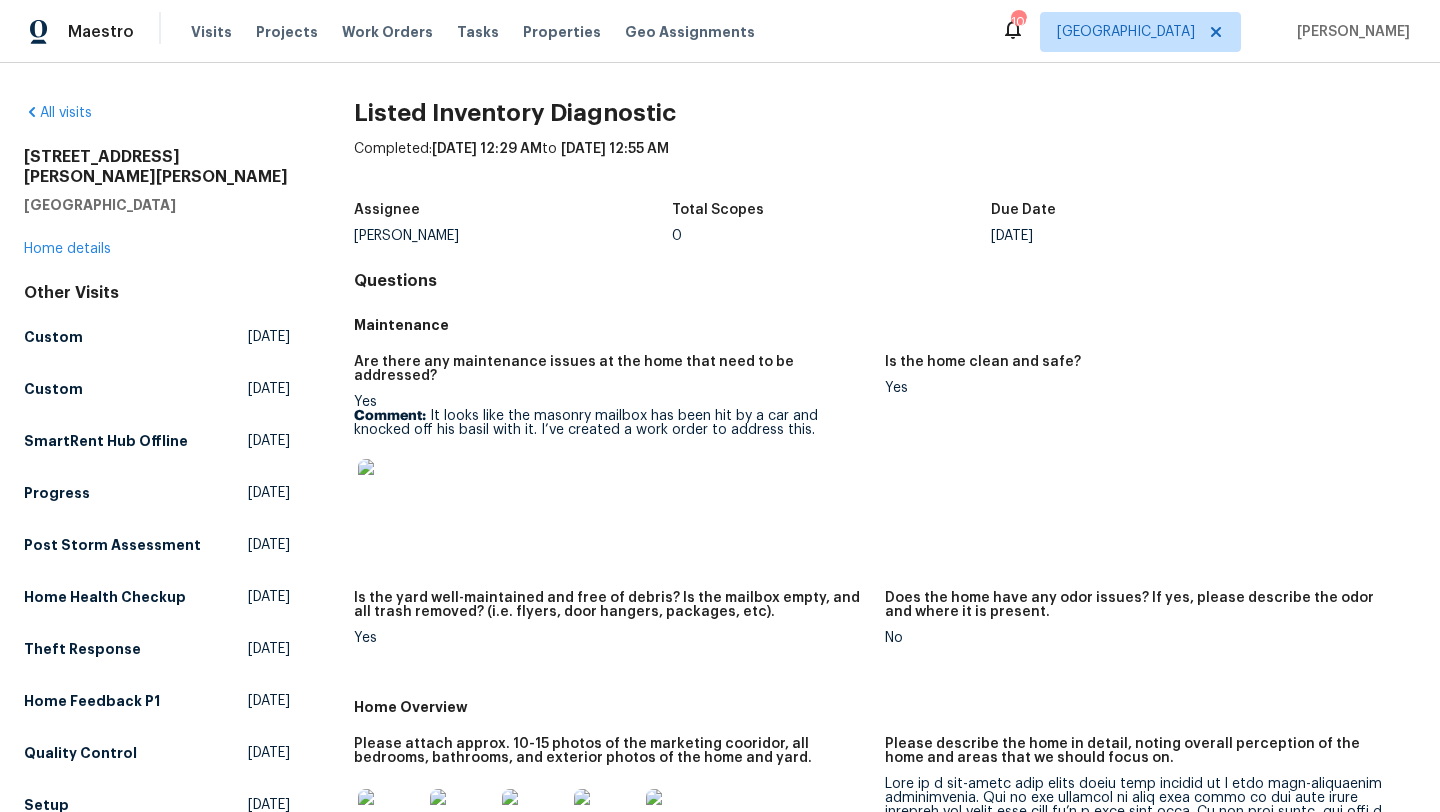 scroll, scrollTop: 0, scrollLeft: 0, axis: both 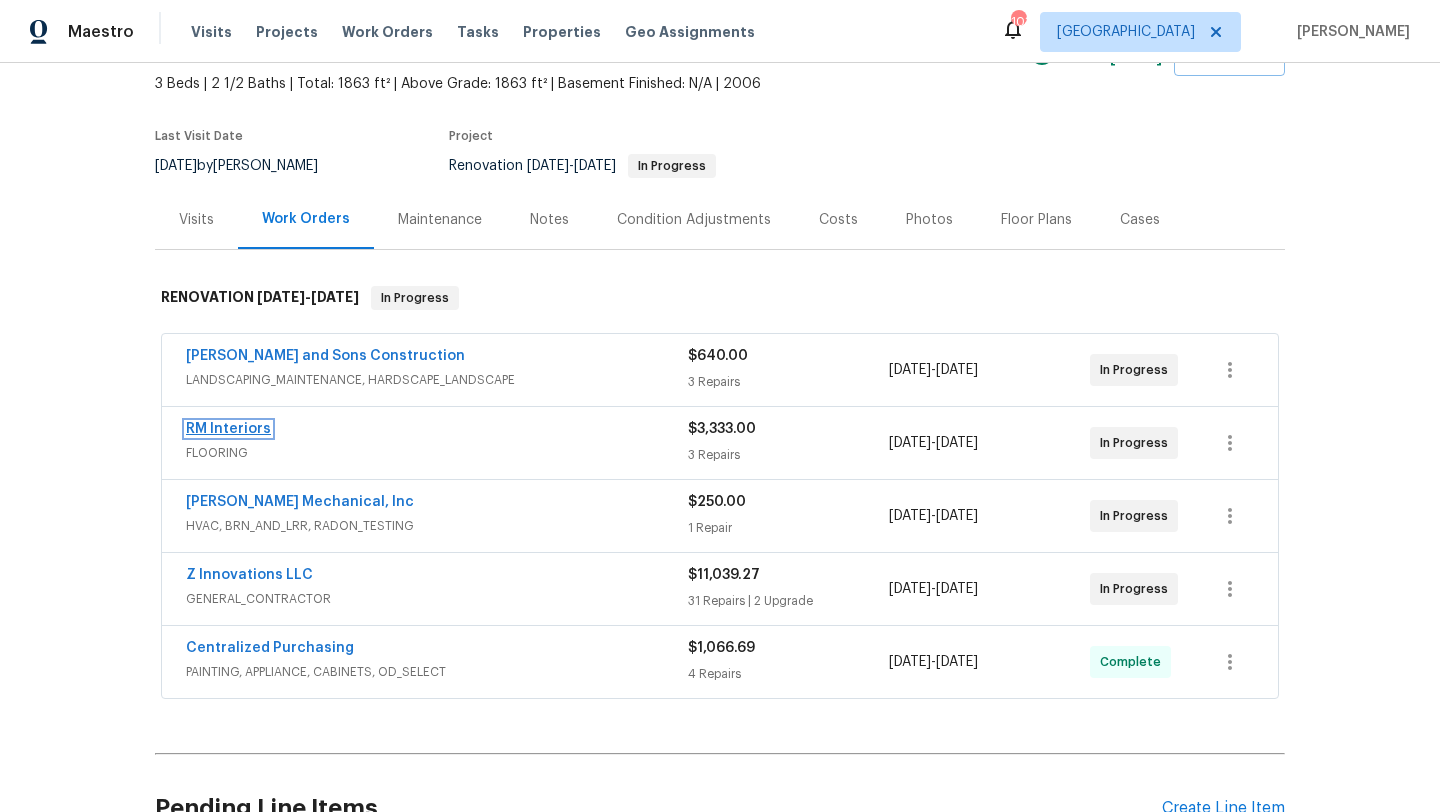 click on "RM Interiors" at bounding box center (228, 429) 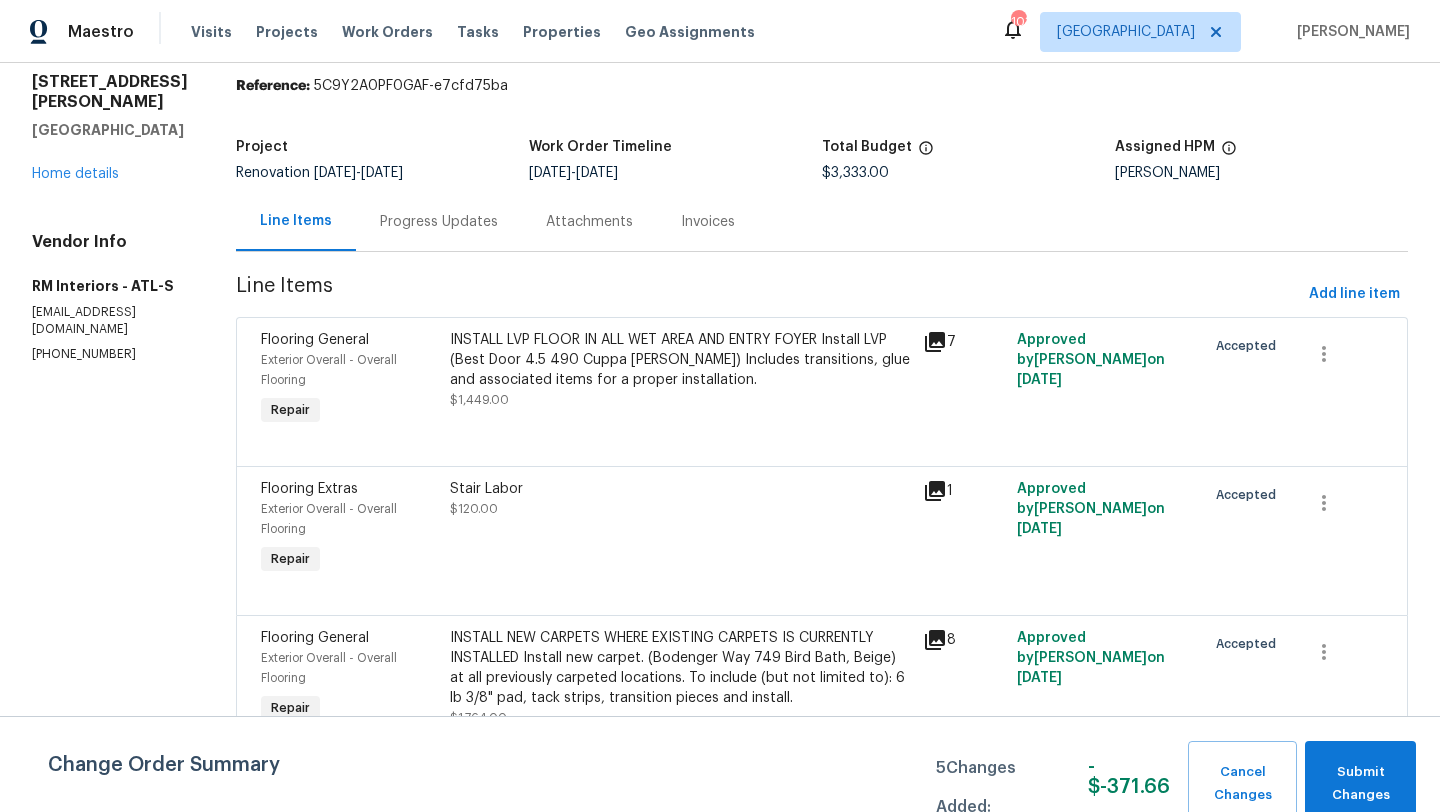 scroll, scrollTop: 79, scrollLeft: 0, axis: vertical 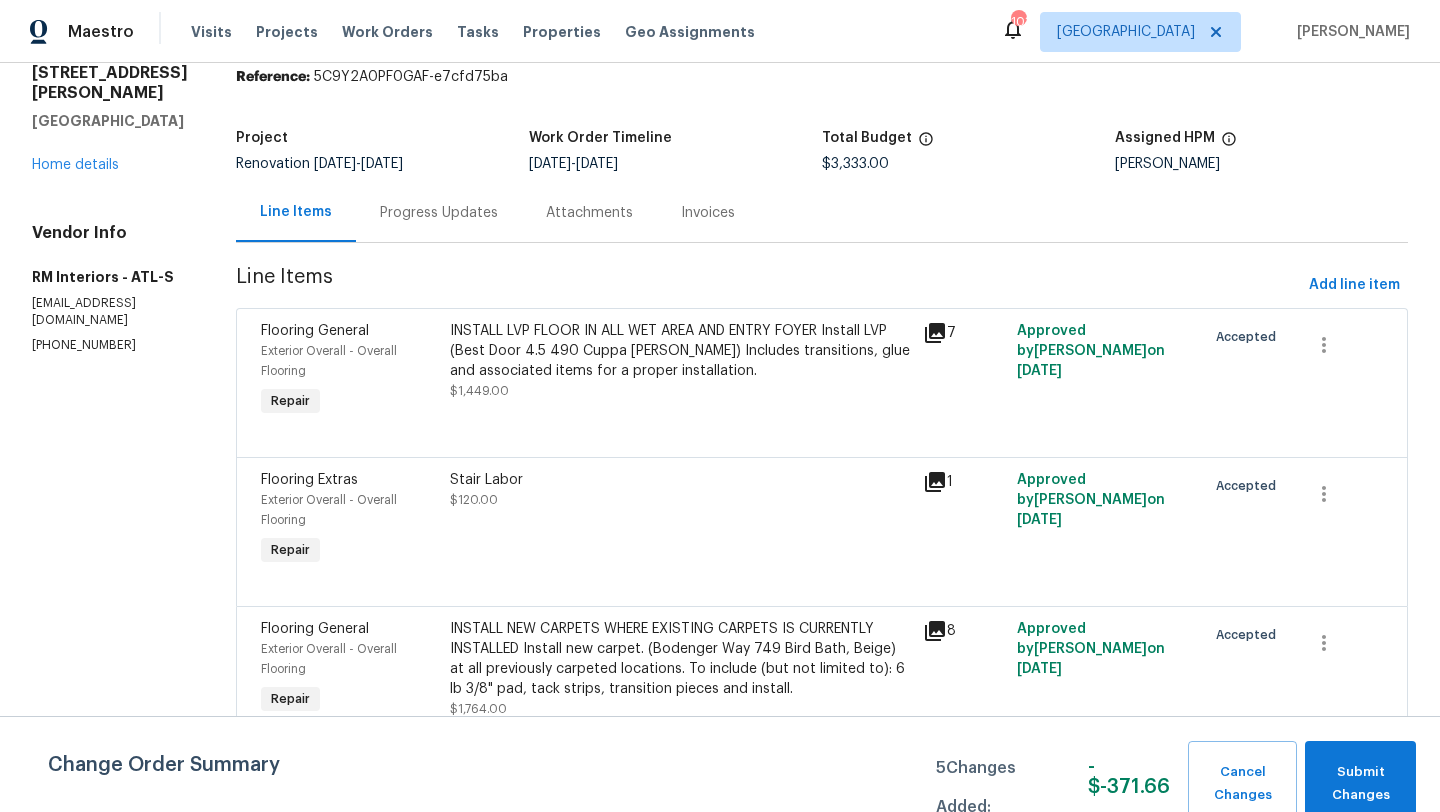 click on "Progress Updates" at bounding box center [439, 212] 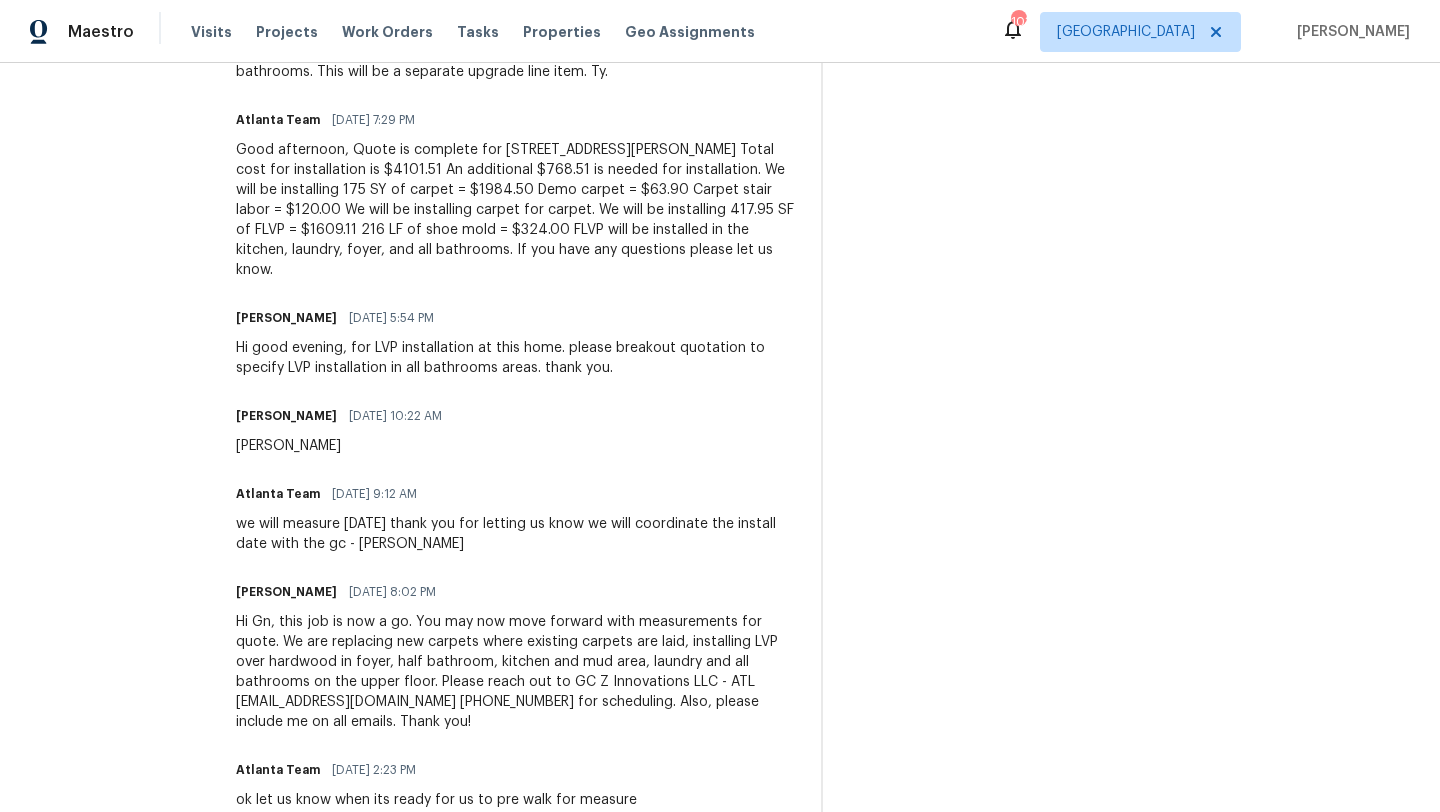scroll, scrollTop: 1080, scrollLeft: 0, axis: vertical 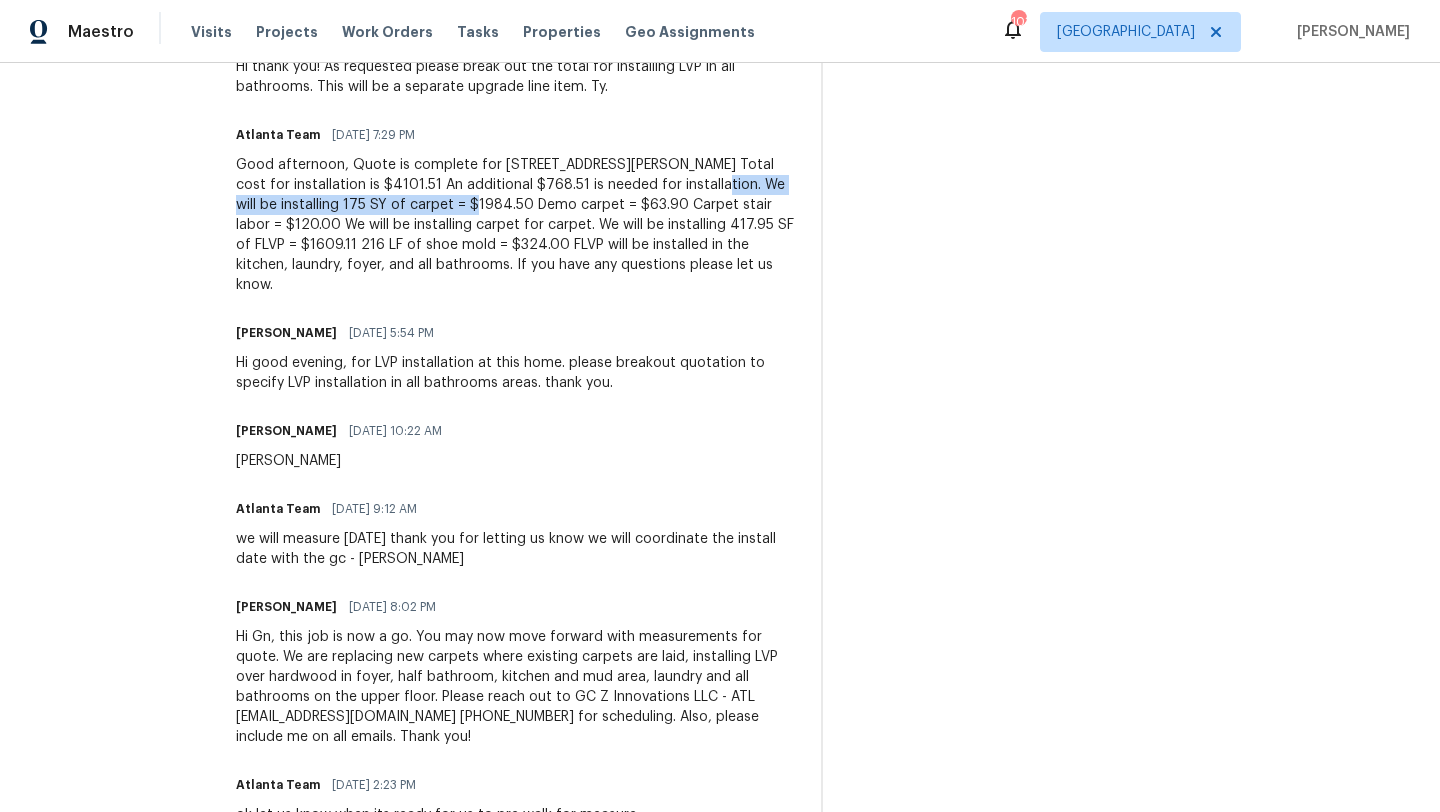 drag, startPoint x: 610, startPoint y: 164, endPoint x: 354, endPoint y: 185, distance: 256.8599 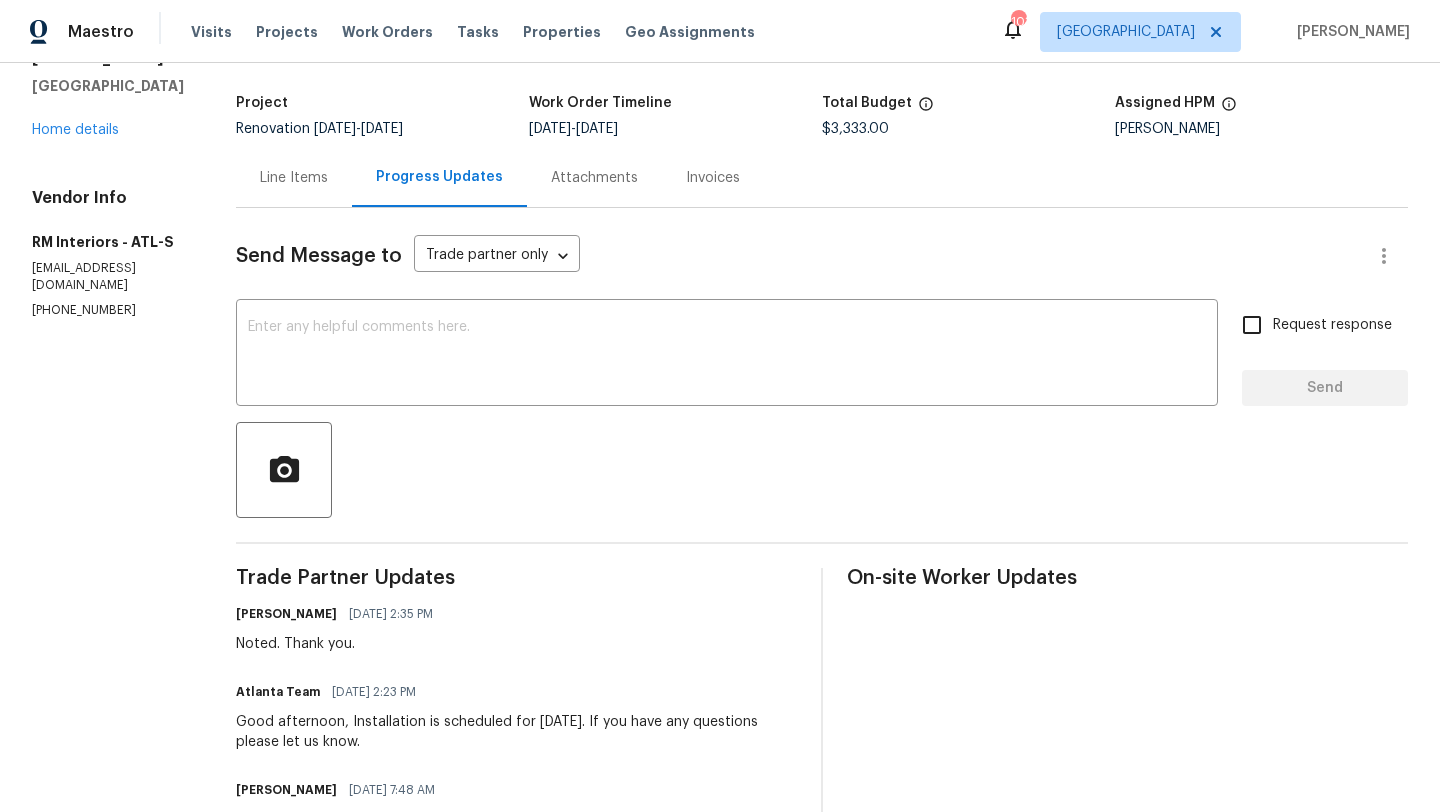 click on "Line Items" at bounding box center [294, 178] 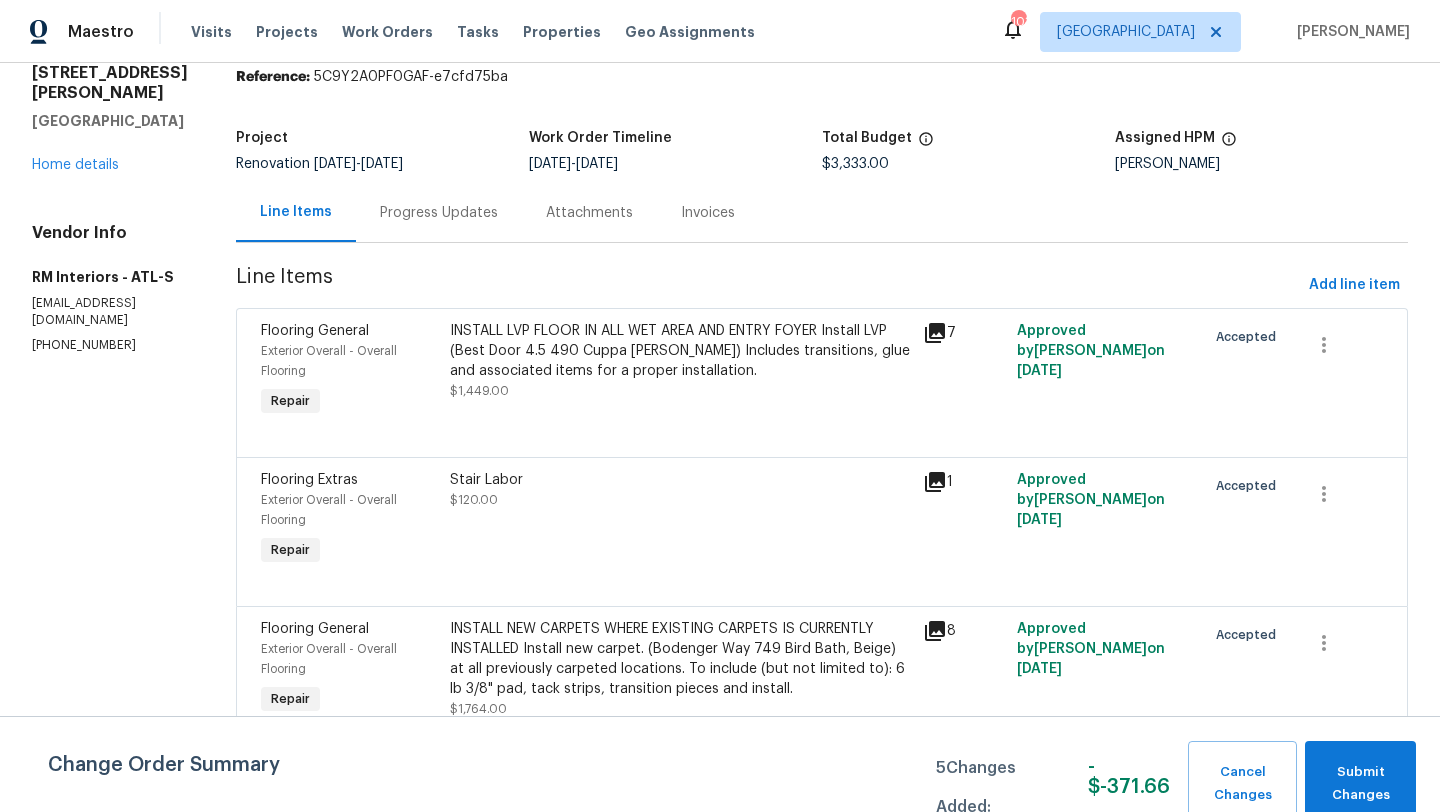 click on "Exterior Overall - Overall Flooring" at bounding box center [349, 659] 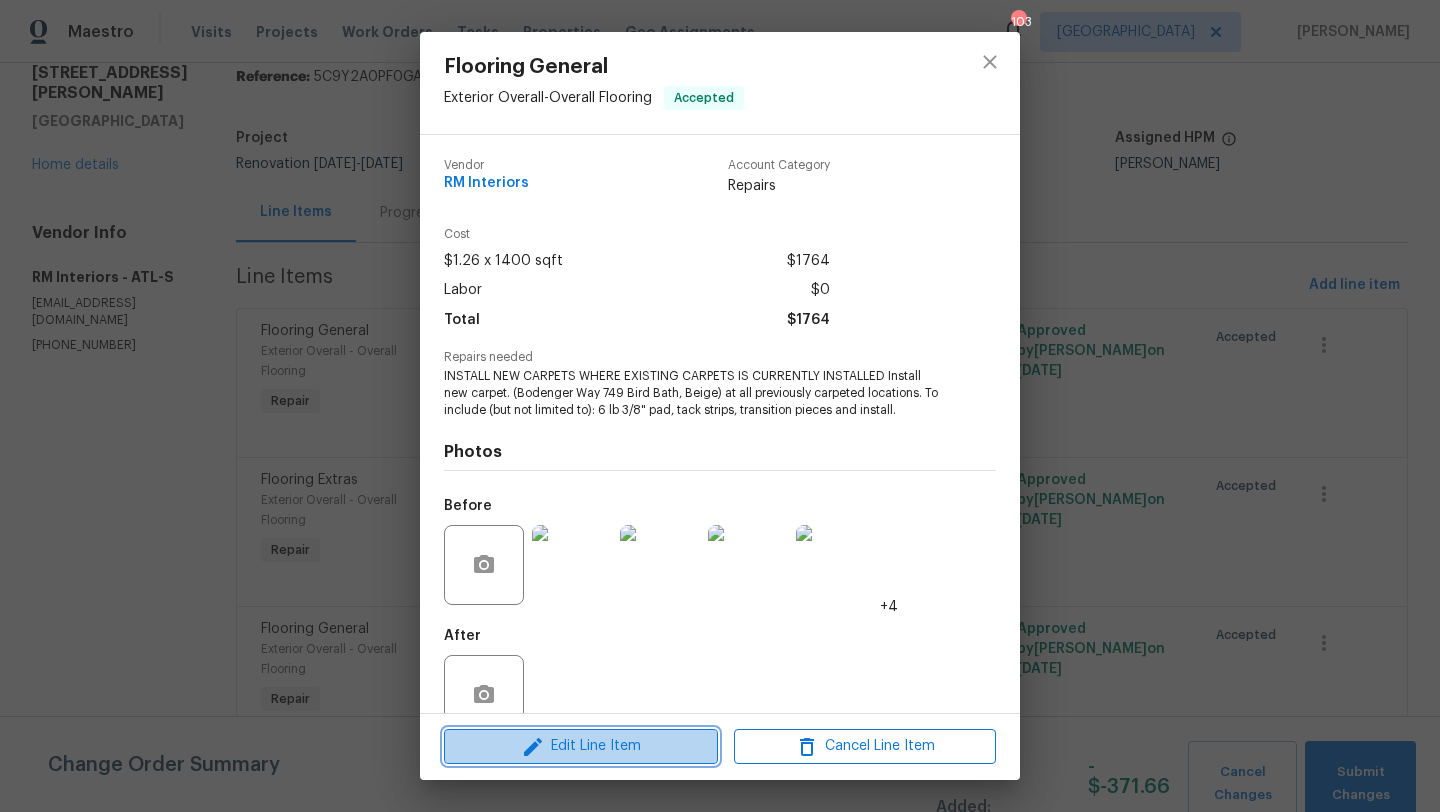 click on "Edit Line Item" at bounding box center (581, 746) 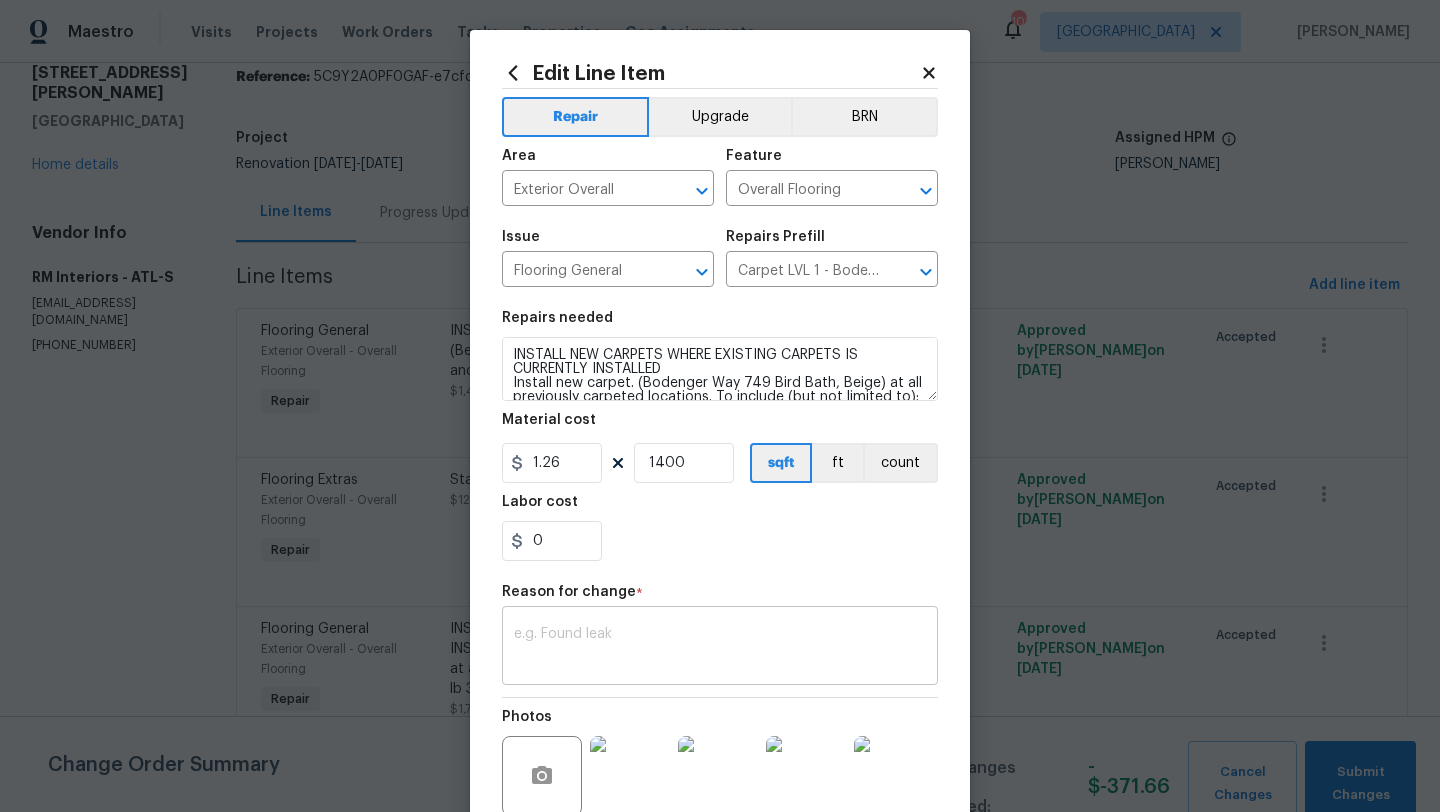 click at bounding box center (720, 648) 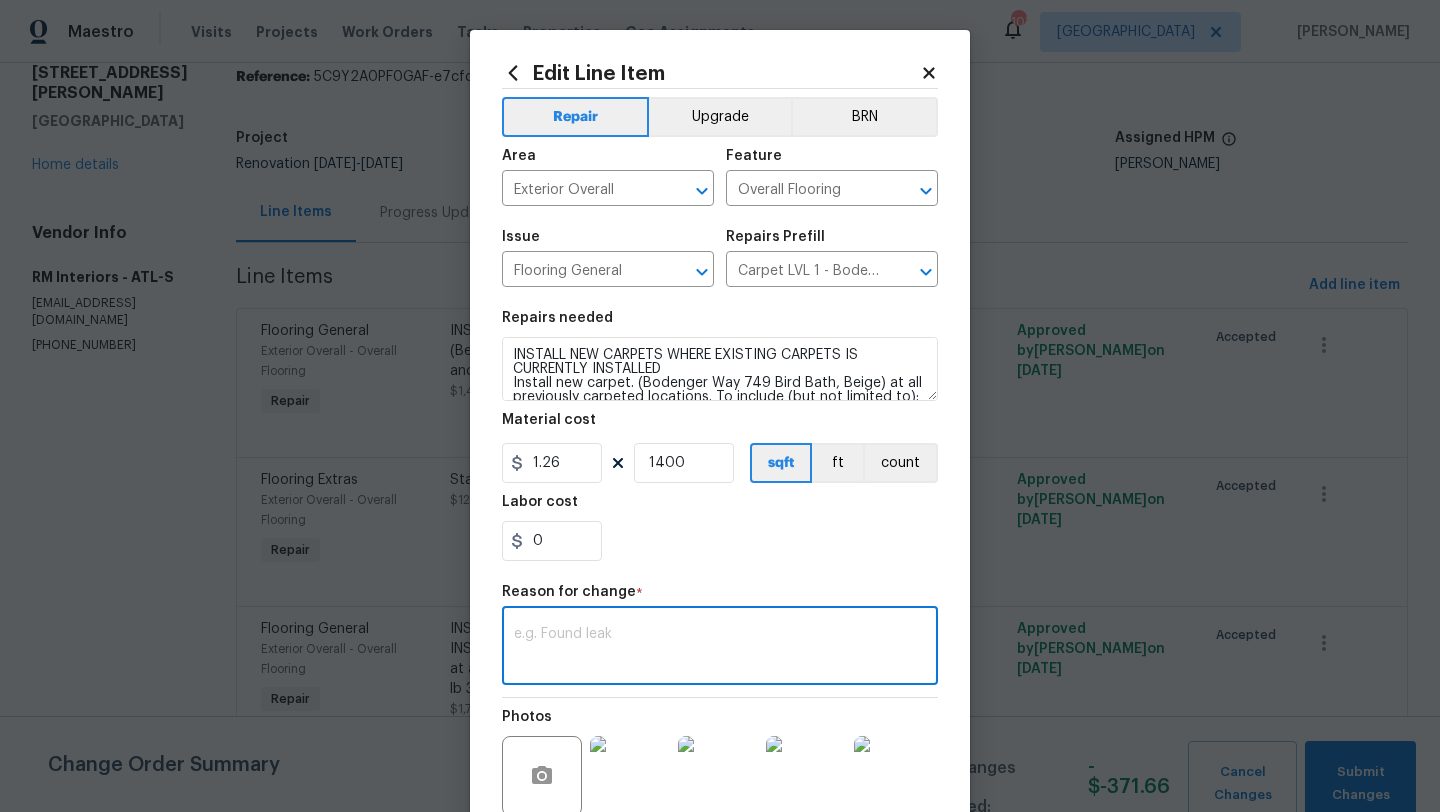 paste on "We will be installing 175 SY of carpet = $1984.50" 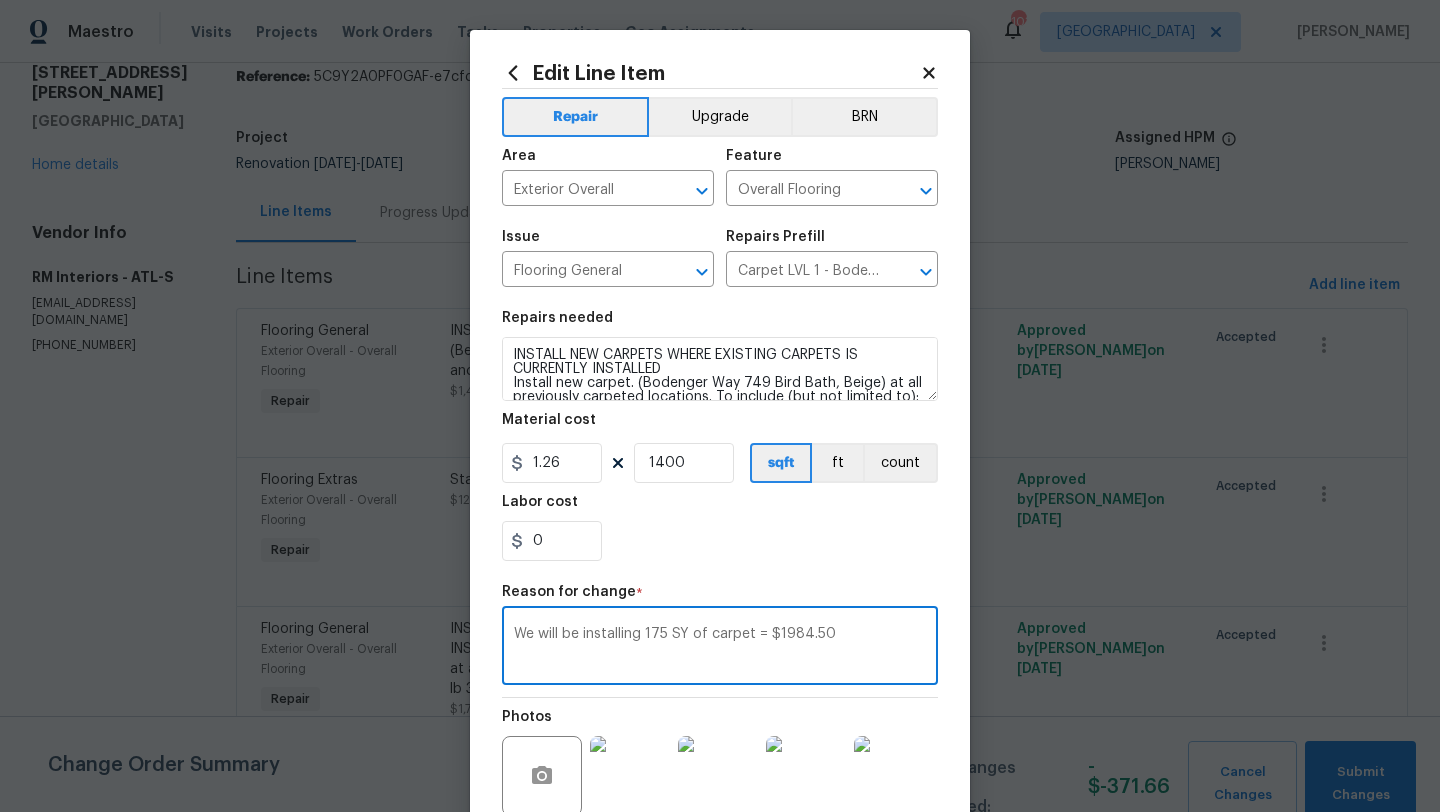 type on "We will be installing 175 SY of carpet = $1984.50" 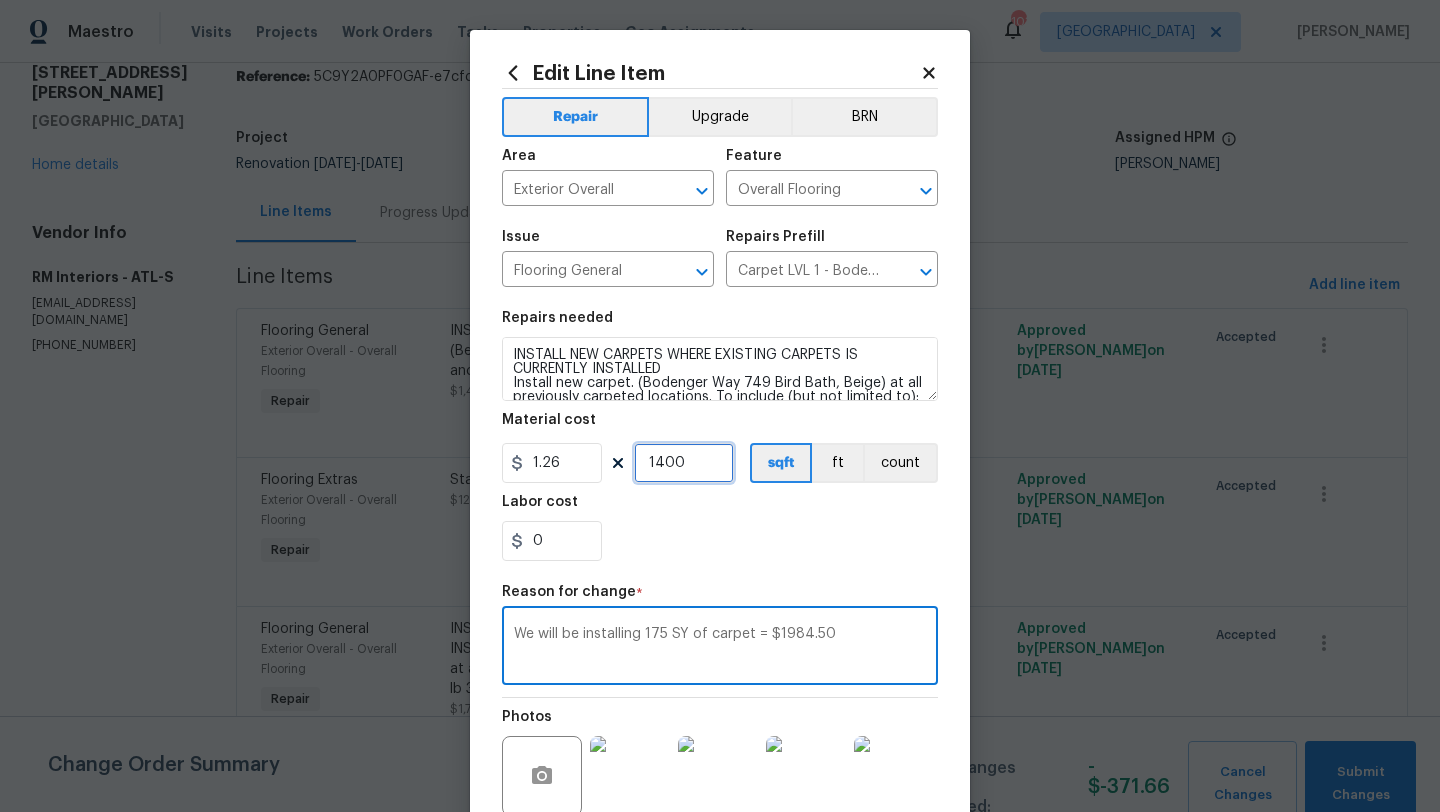 click on "1400" at bounding box center (684, 463) 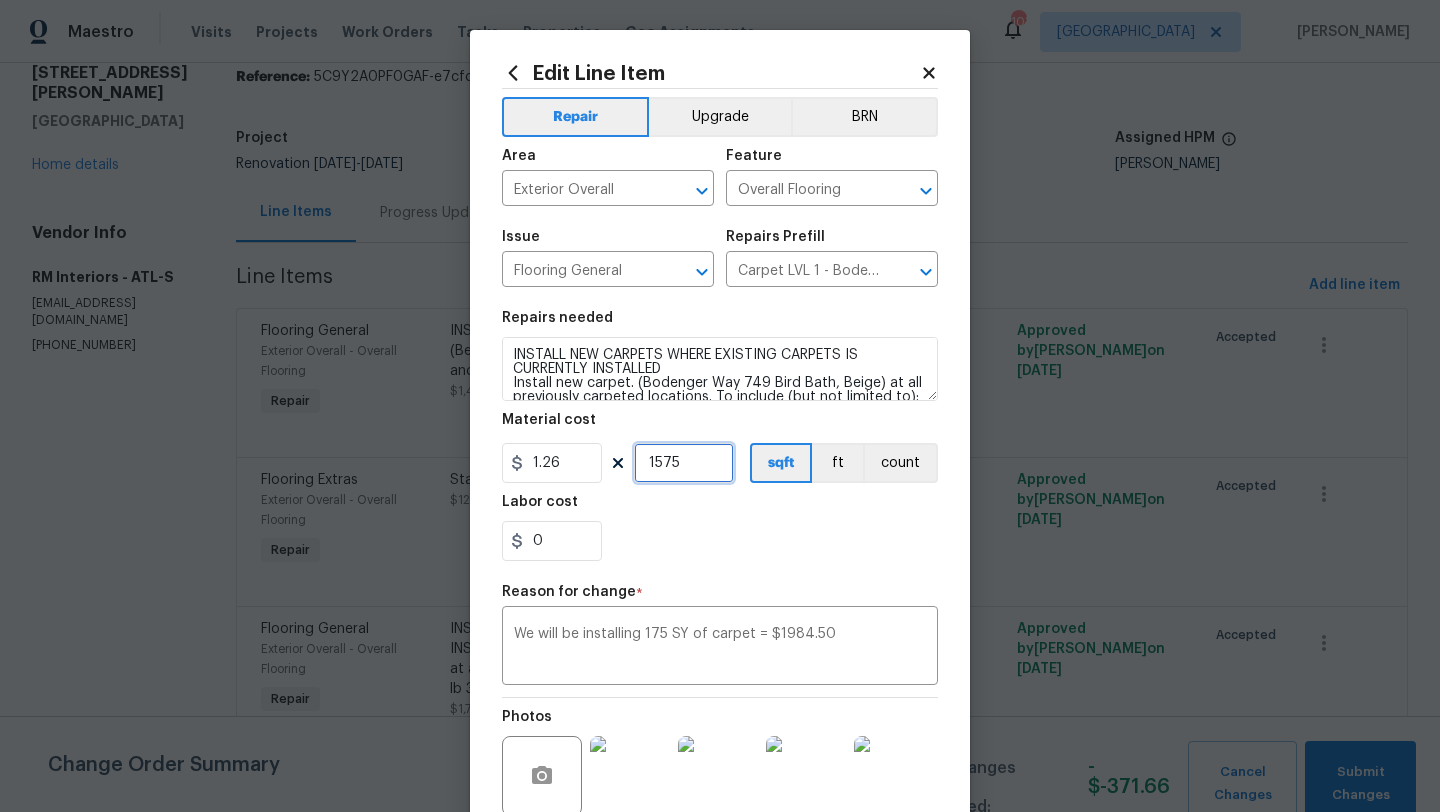 type on "1575" 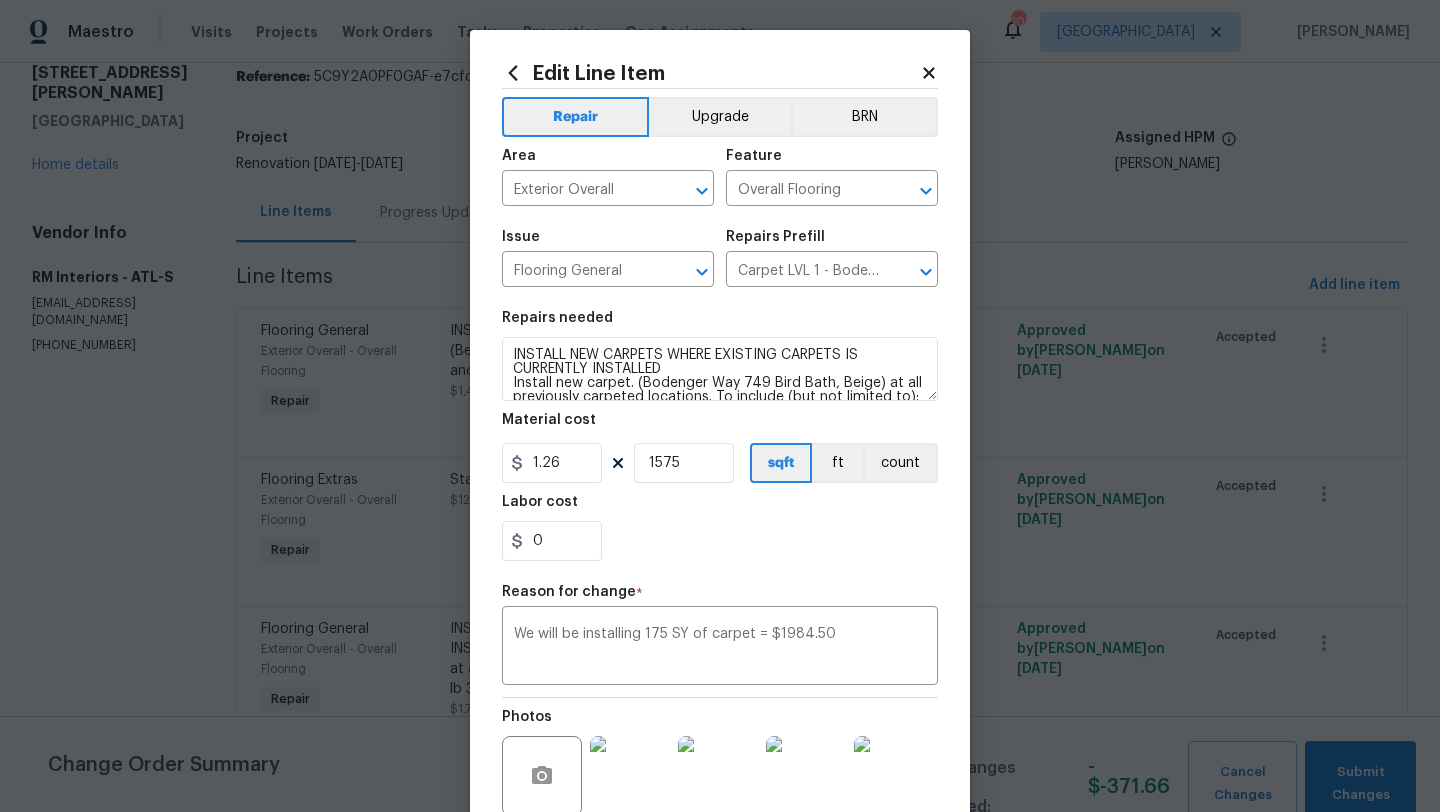 click on "Repairs needed INSTALL NEW CARPETS WHERE EXISTING CARPETS IS CURRENTLY INSTALLED
Install new carpet. (Bodenger Way 749 Bird Bath, Beige) at all previously carpeted locations. To include (but not limited to): 6 lb 3/8" pad, tack strips, transition pieces and install. Material cost 1.26 1575 sqft ft count Labor cost 0" at bounding box center (720, 436) 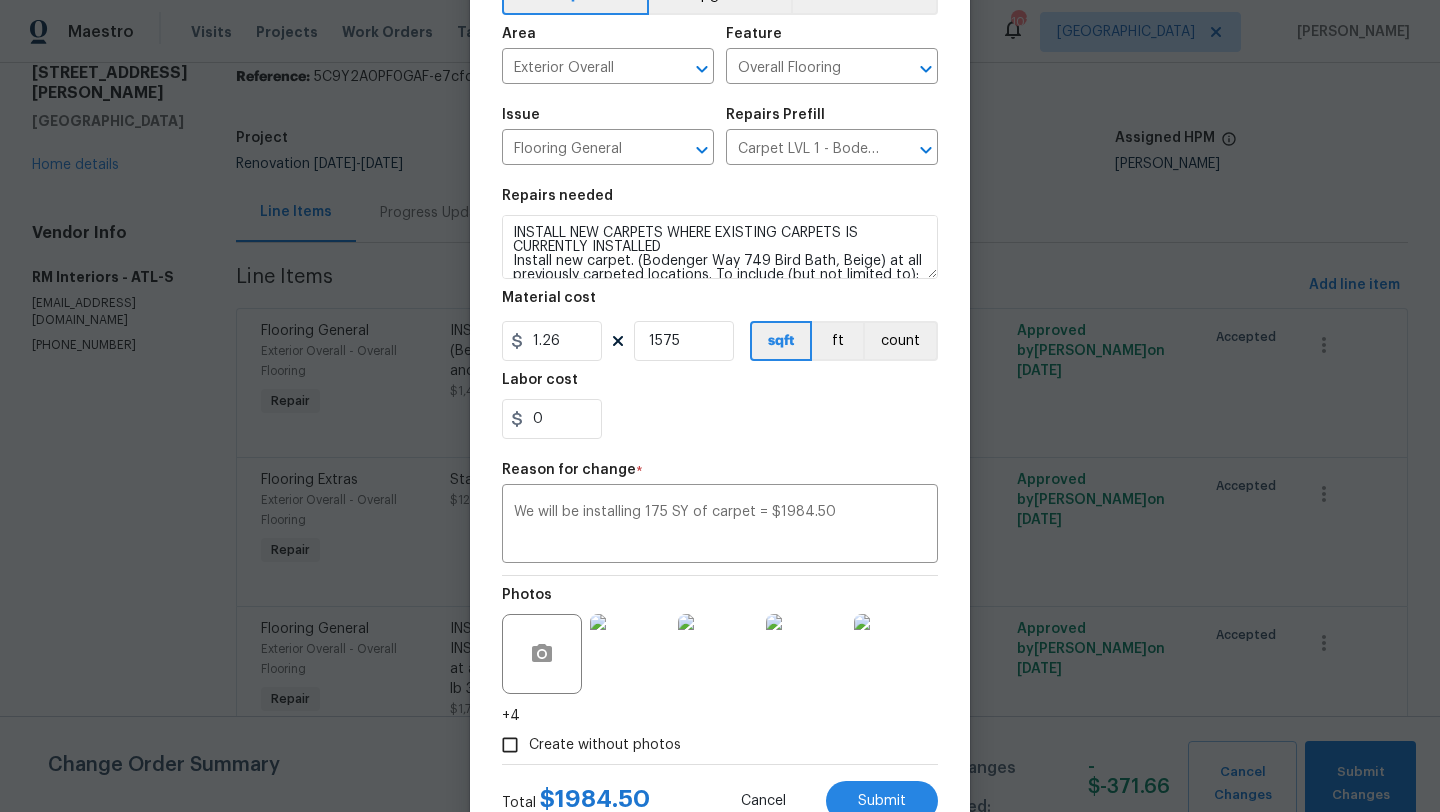 scroll, scrollTop: 194, scrollLeft: 0, axis: vertical 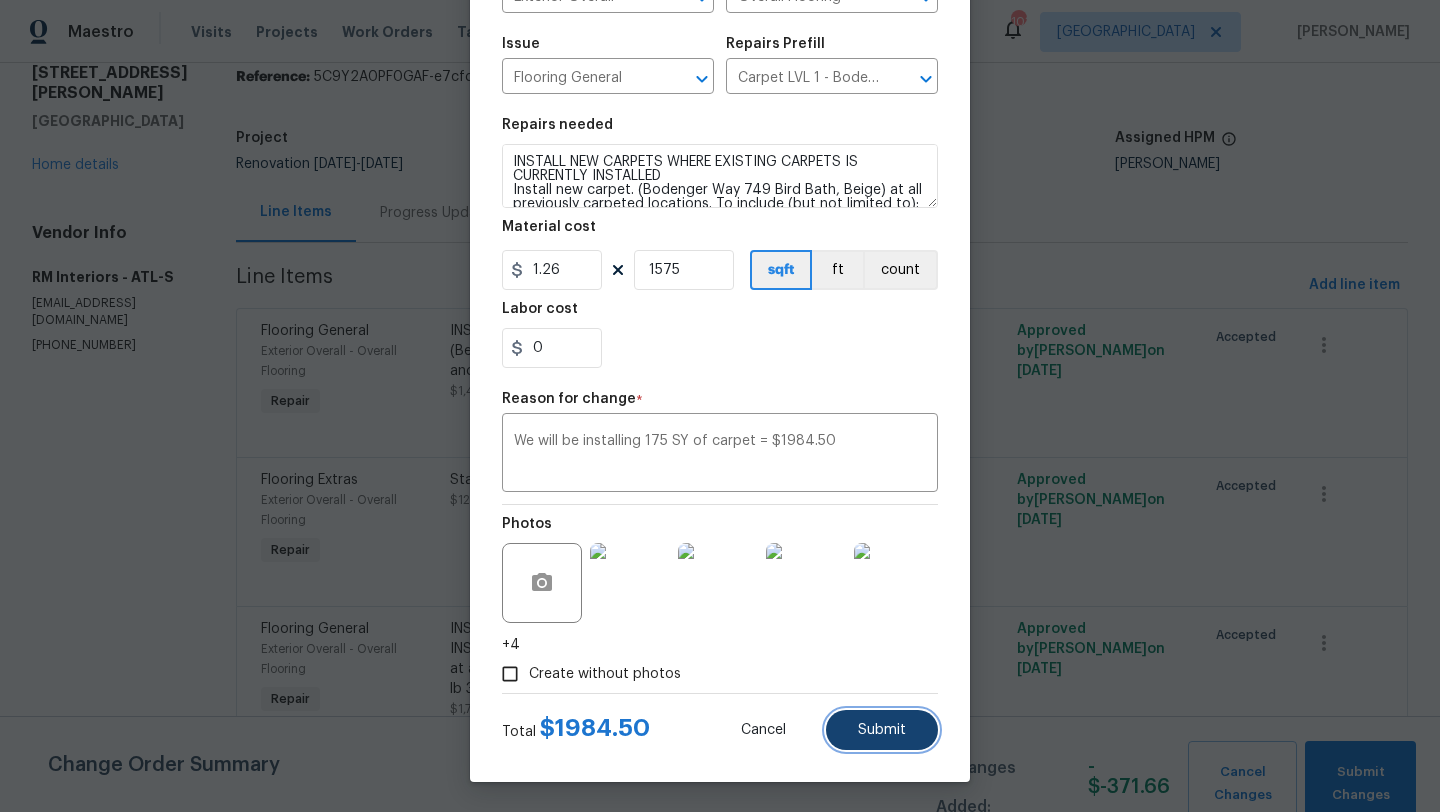 click on "Submit" at bounding box center [882, 730] 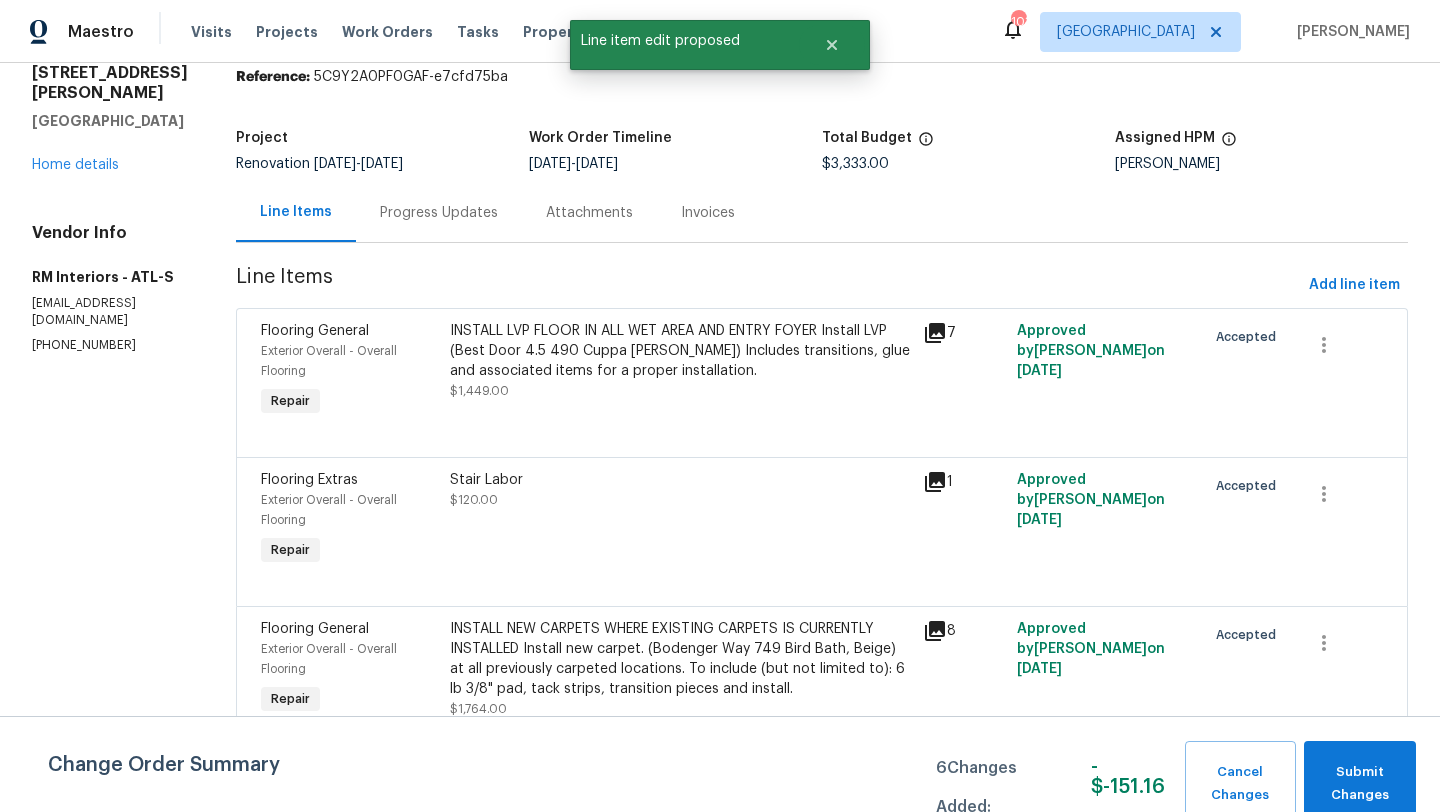 scroll, scrollTop: 0, scrollLeft: 0, axis: both 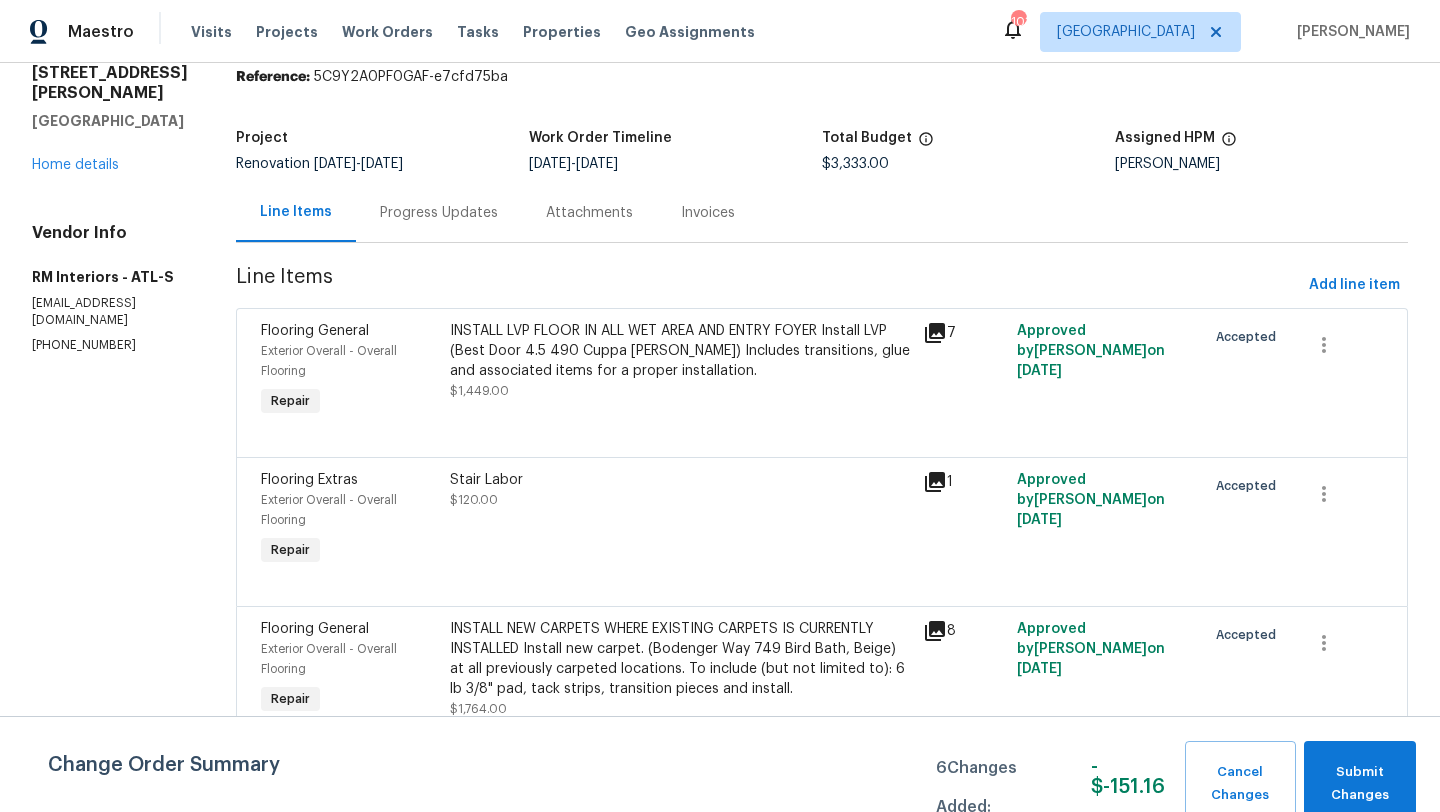 click on "Progress Updates" at bounding box center (439, 213) 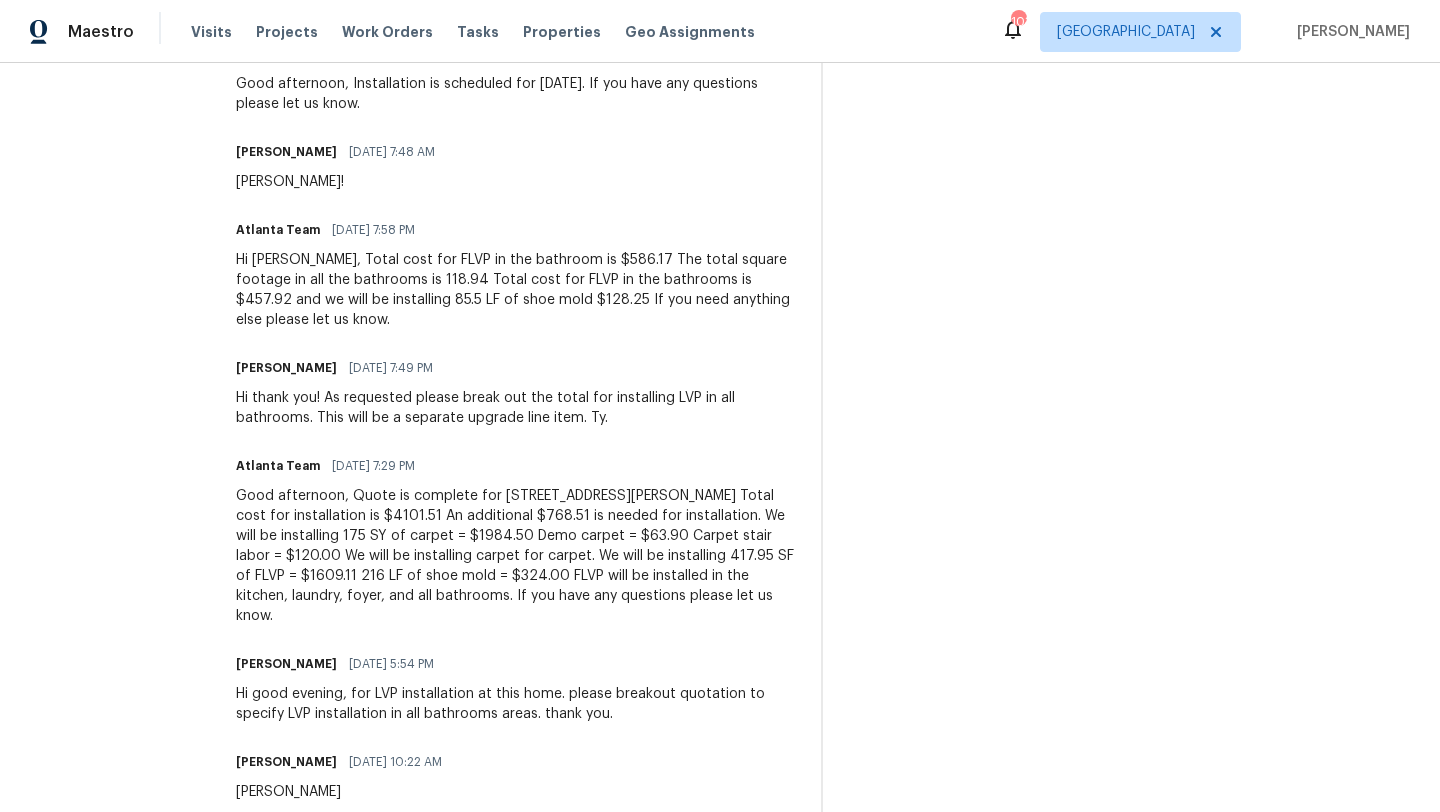 scroll, scrollTop: 751, scrollLeft: 0, axis: vertical 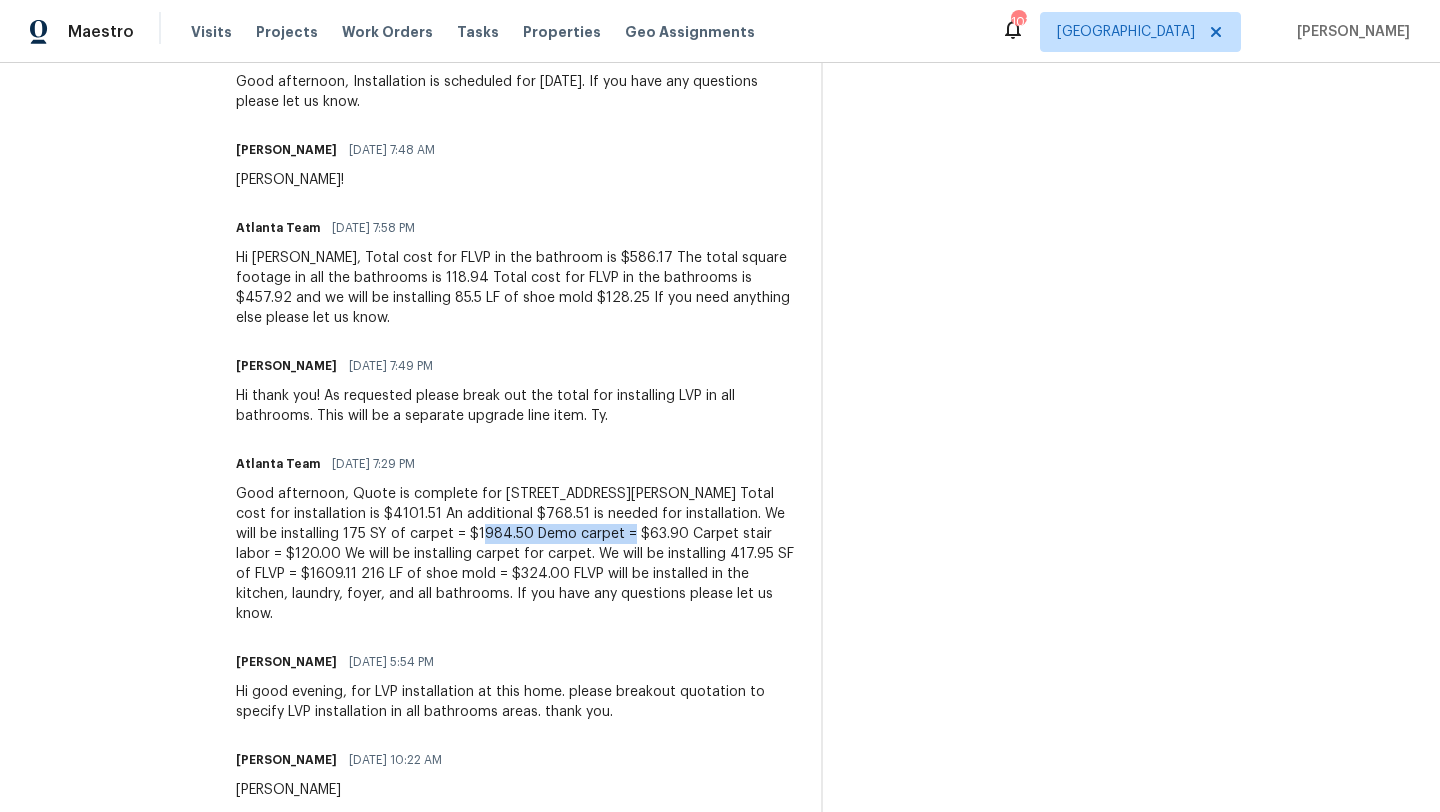 drag, startPoint x: 505, startPoint y: 516, endPoint x: 364, endPoint y: 514, distance: 141.01419 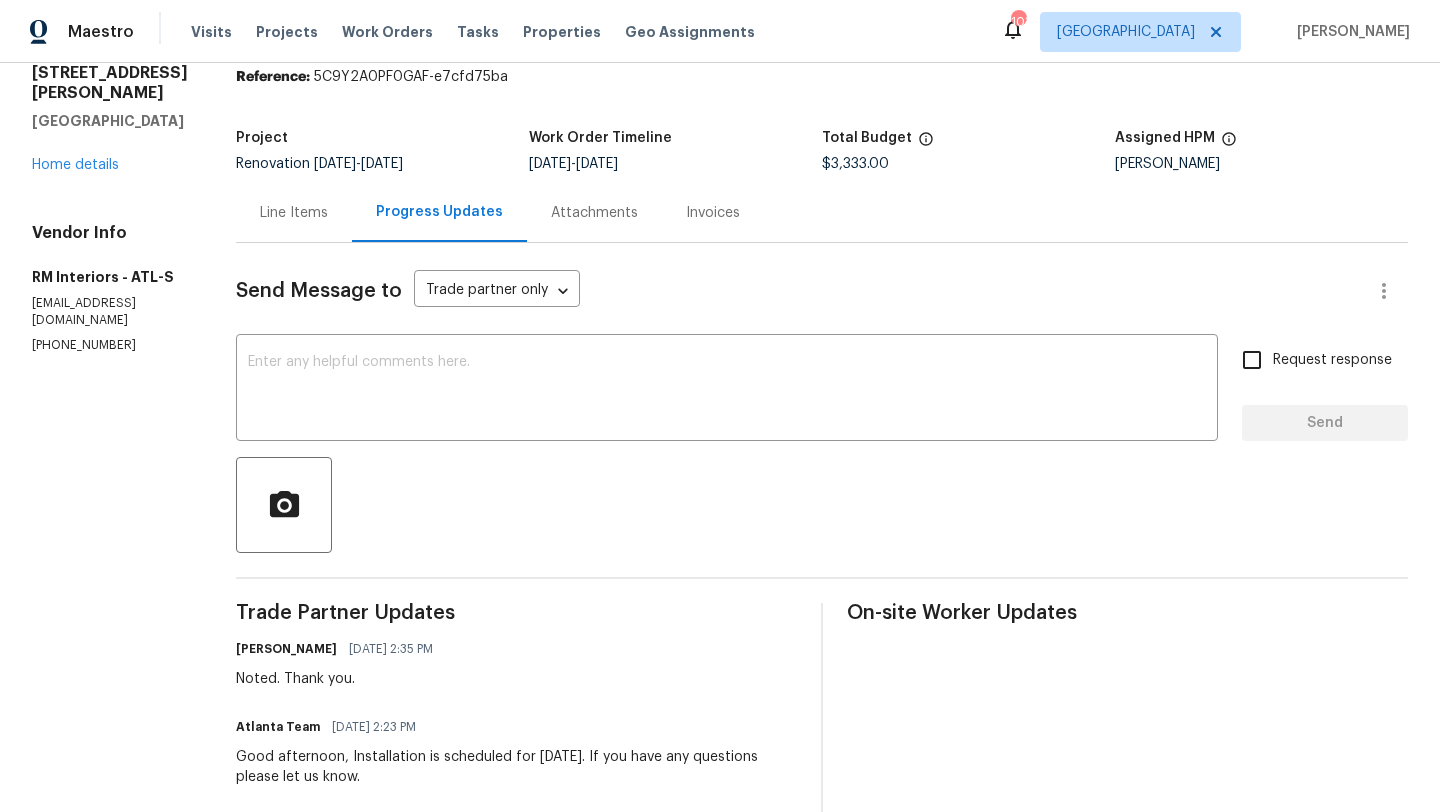 scroll, scrollTop: 0, scrollLeft: 0, axis: both 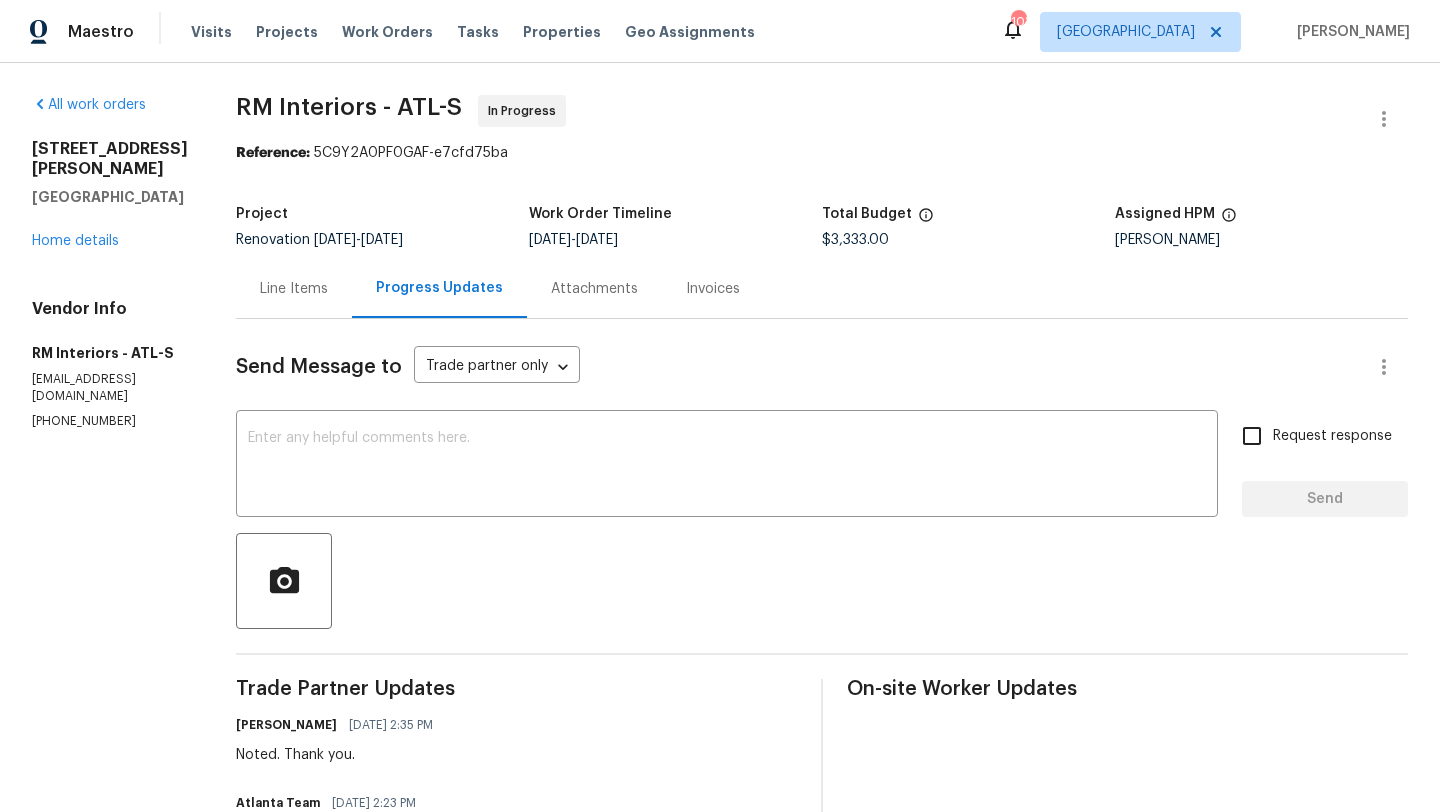 click on "Line Items" at bounding box center (294, 289) 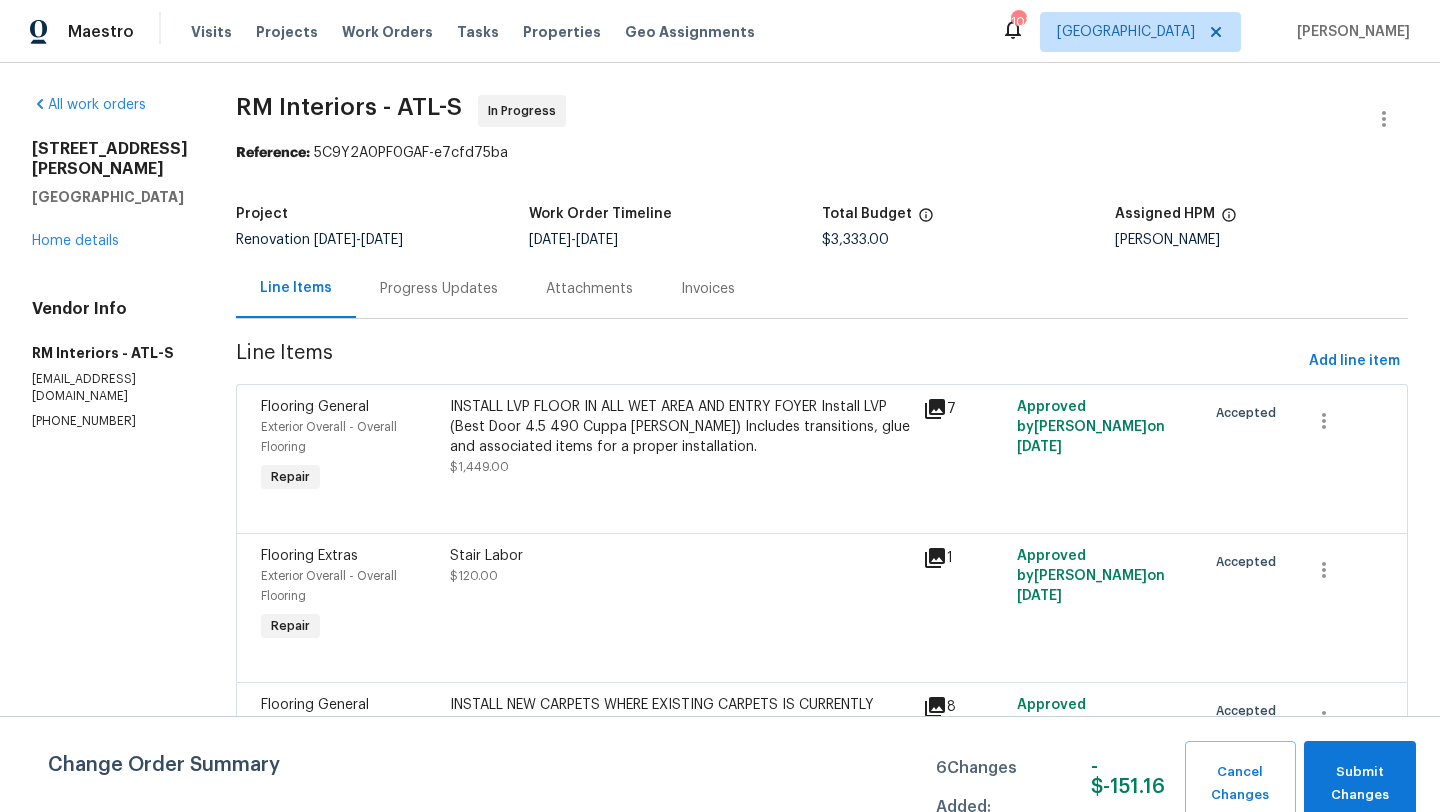 click on "Progress Updates" at bounding box center [439, 289] 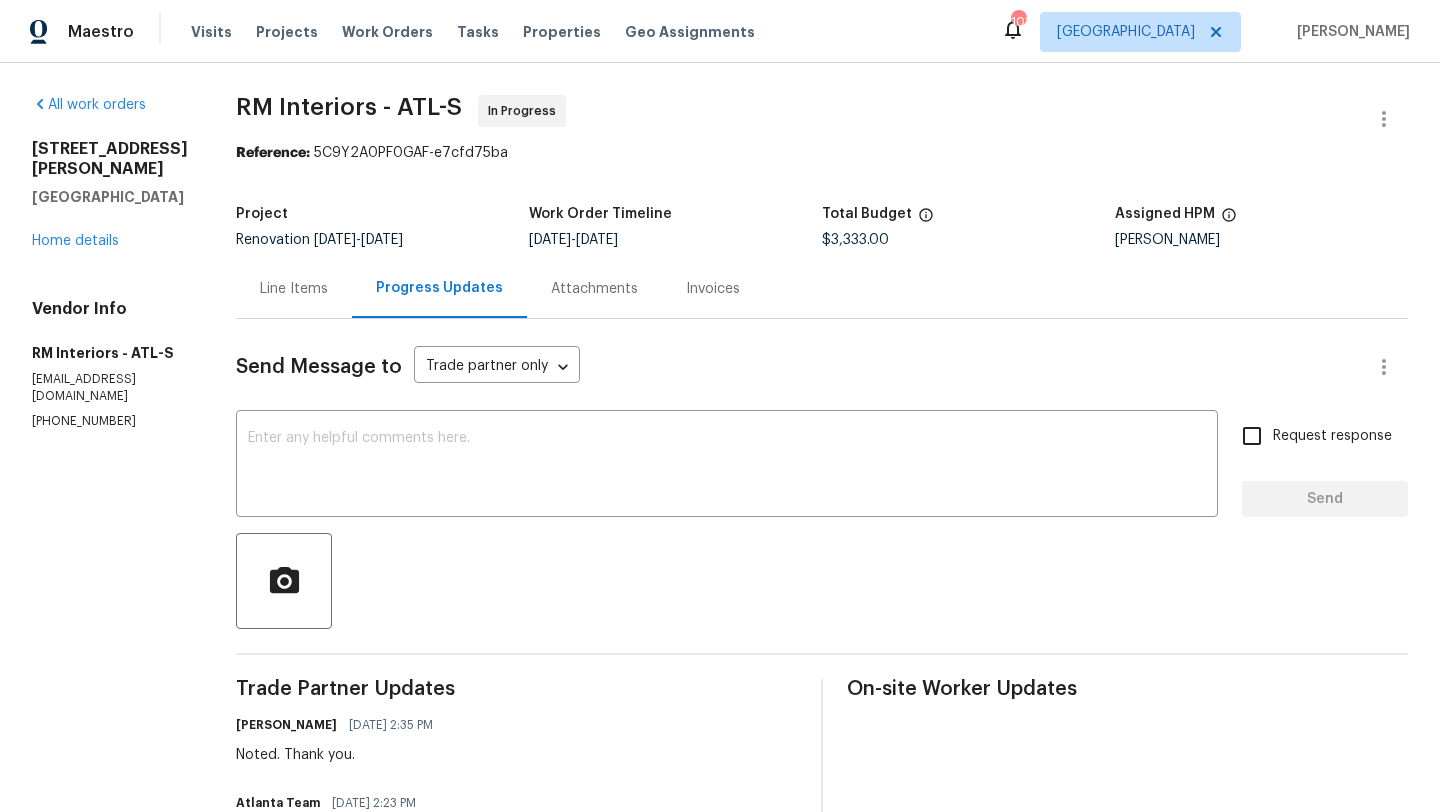 click on "Line Items" at bounding box center [294, 289] 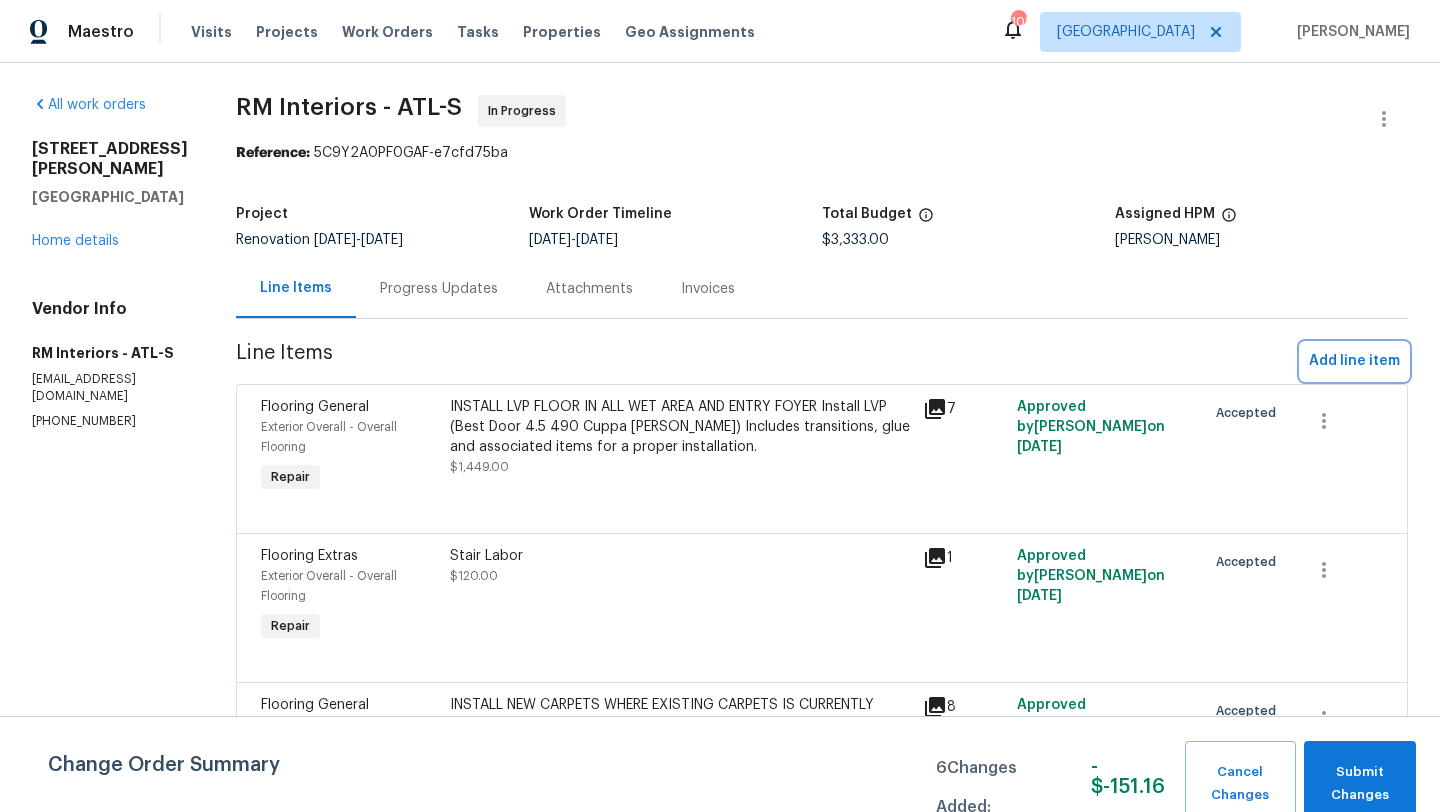 click on "Add line item" at bounding box center [1354, 361] 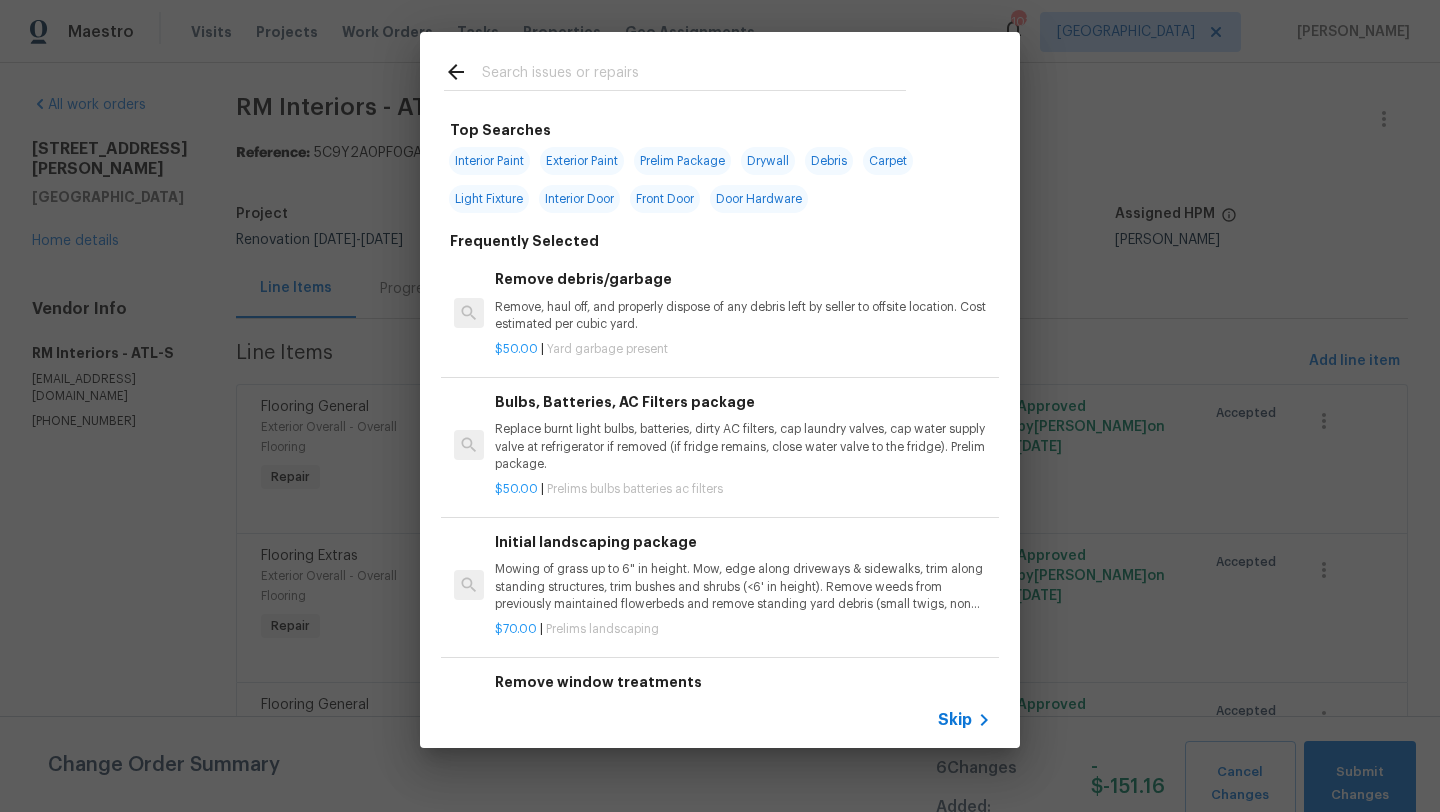 click at bounding box center [694, 75] 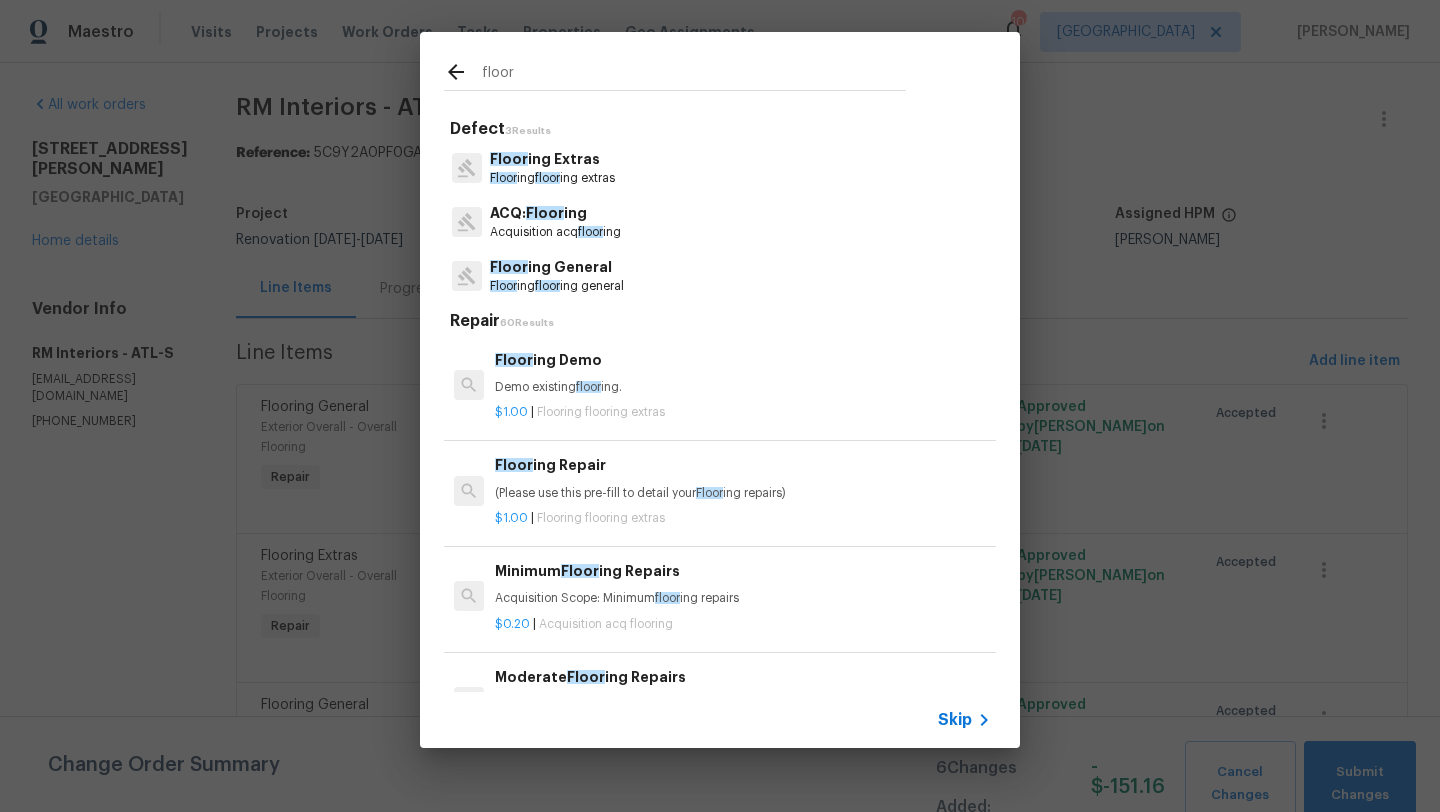 type on "floor" 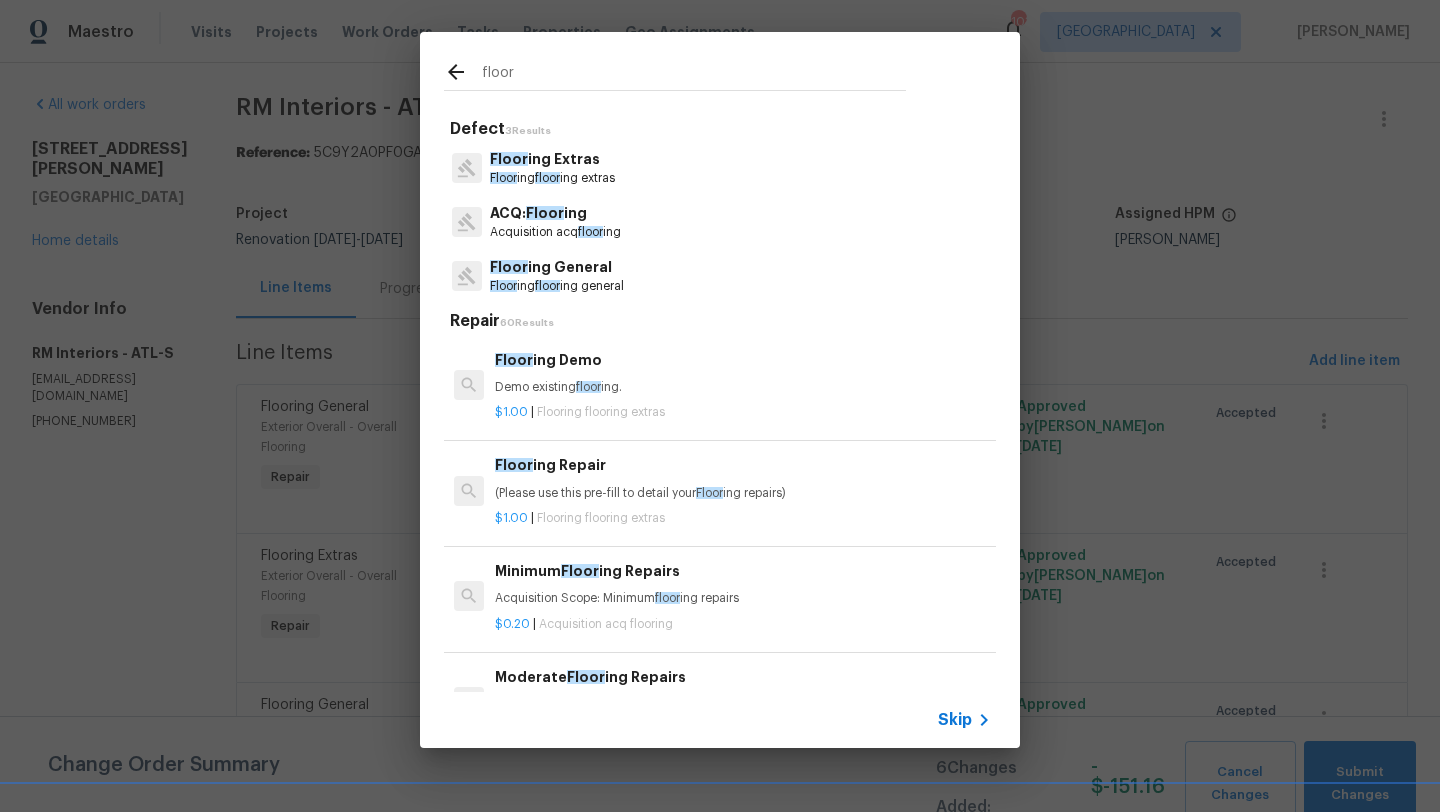 click on "floor" at bounding box center [547, 178] 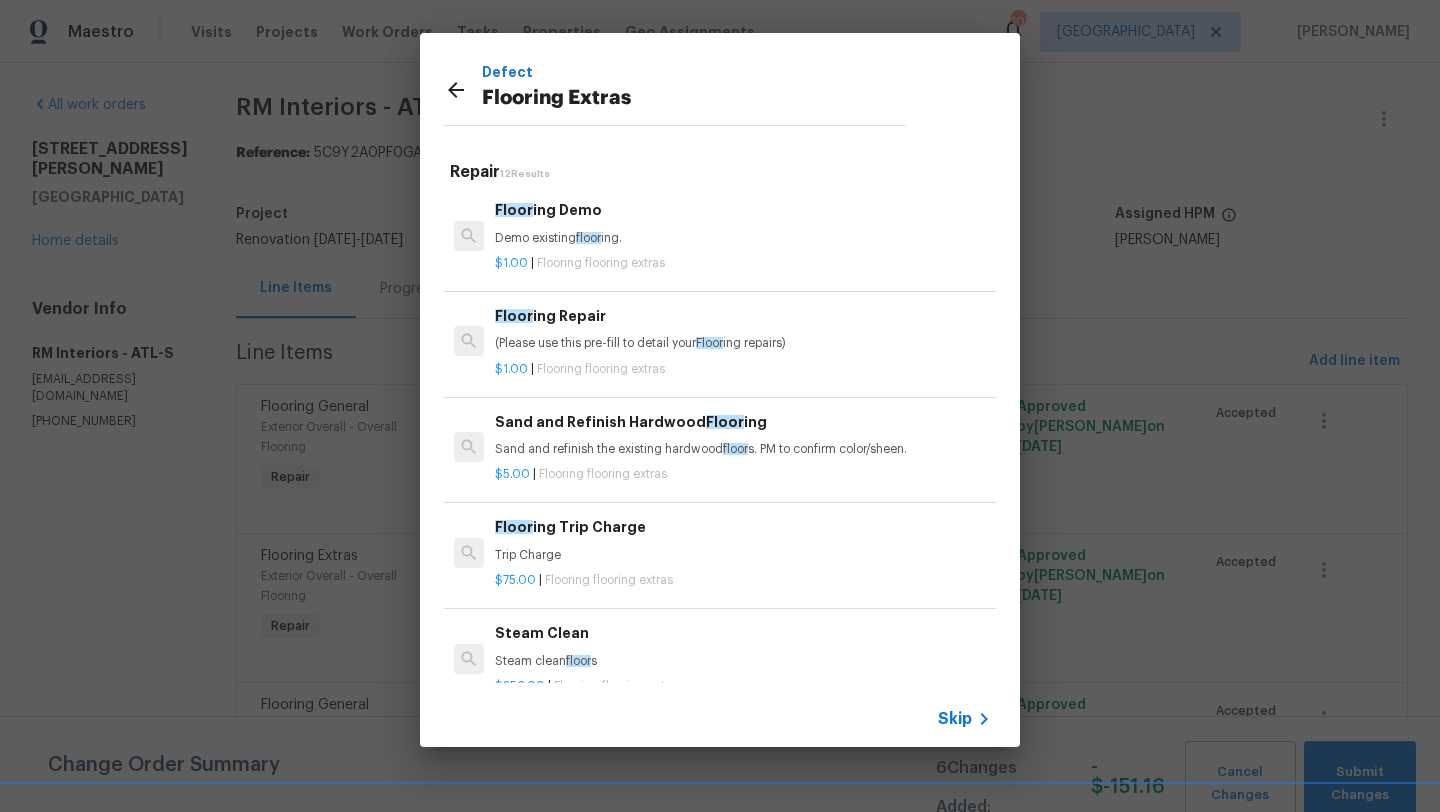 click on "Demo existing  floor ing." at bounding box center [743, 238] 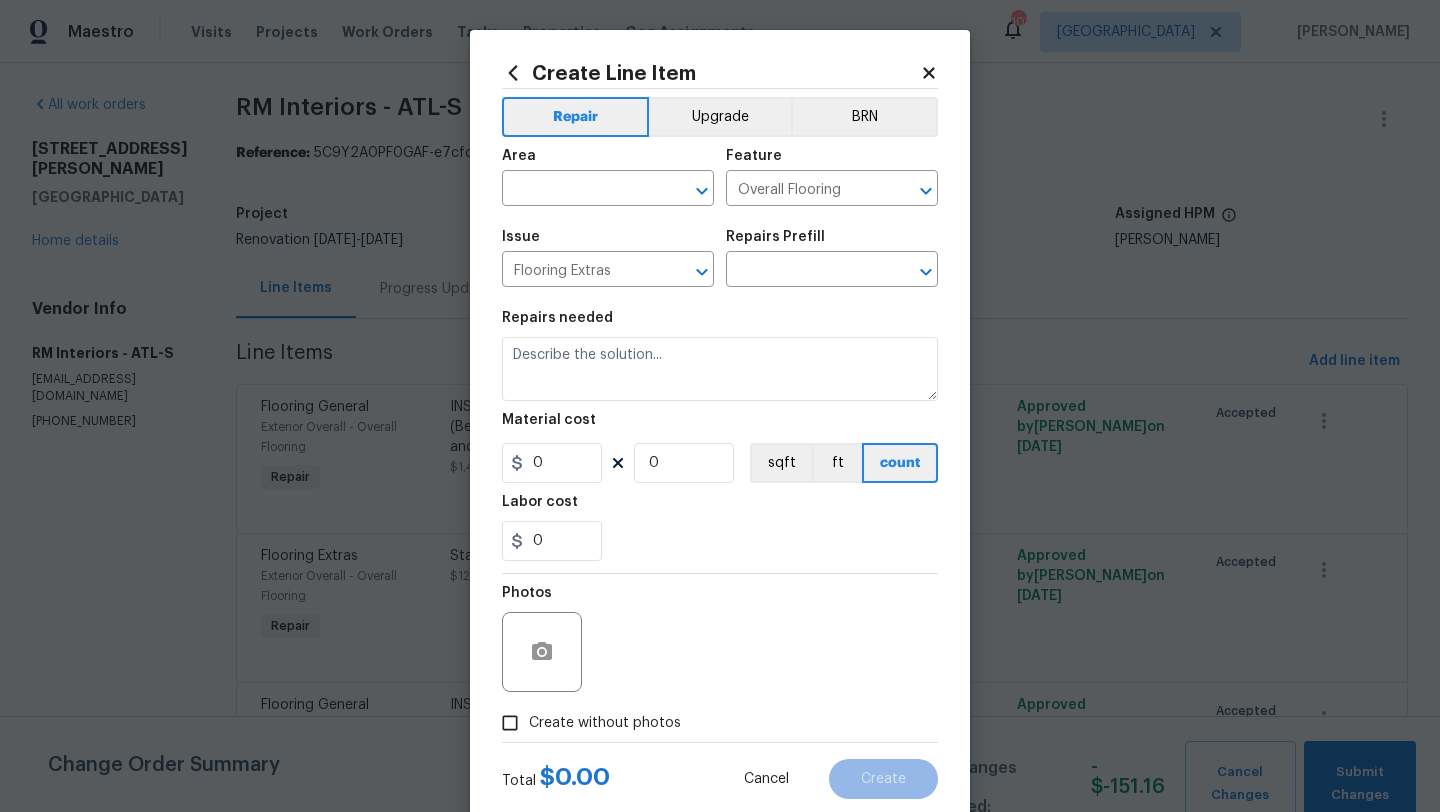 type on "Flooring Demo $1.00" 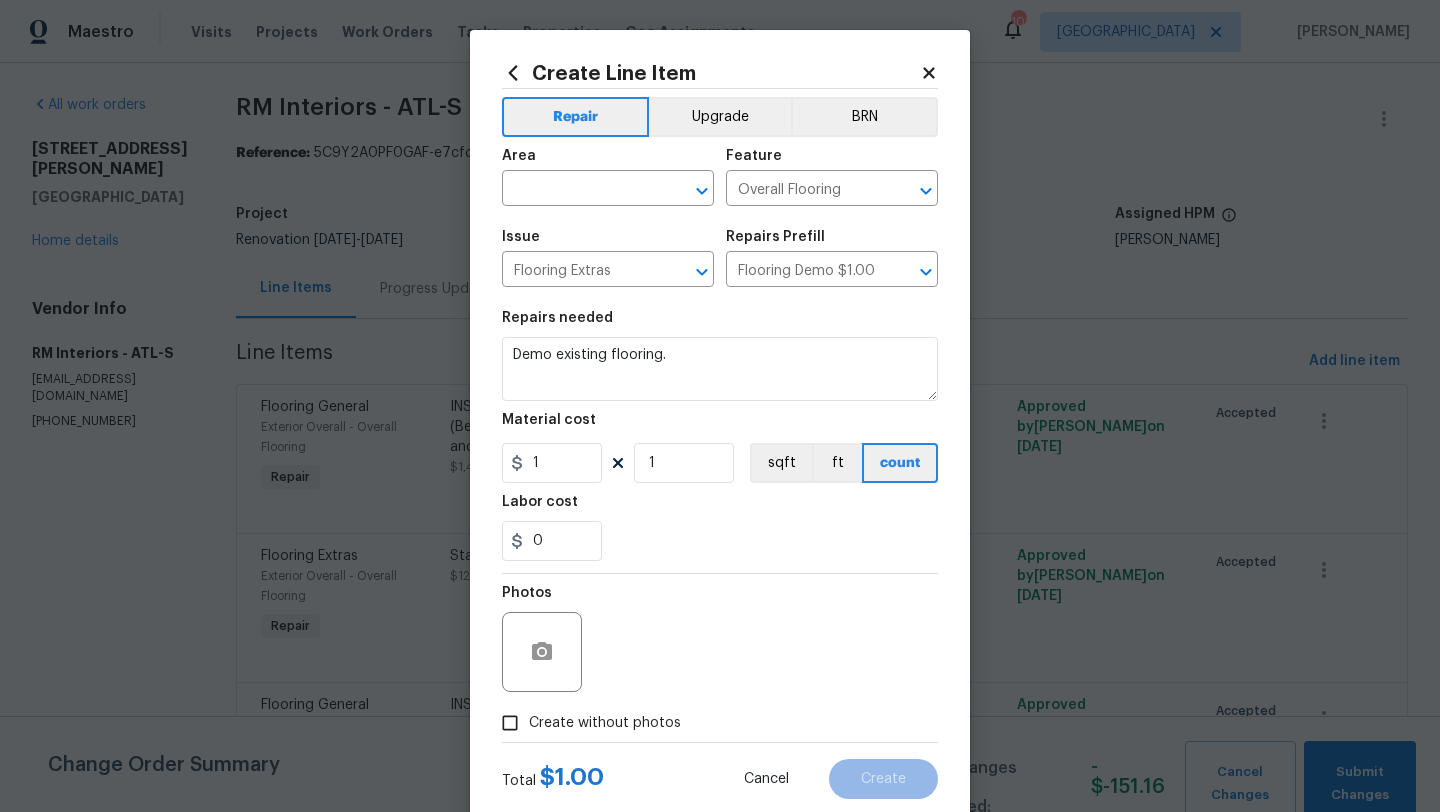 scroll, scrollTop: 50, scrollLeft: 0, axis: vertical 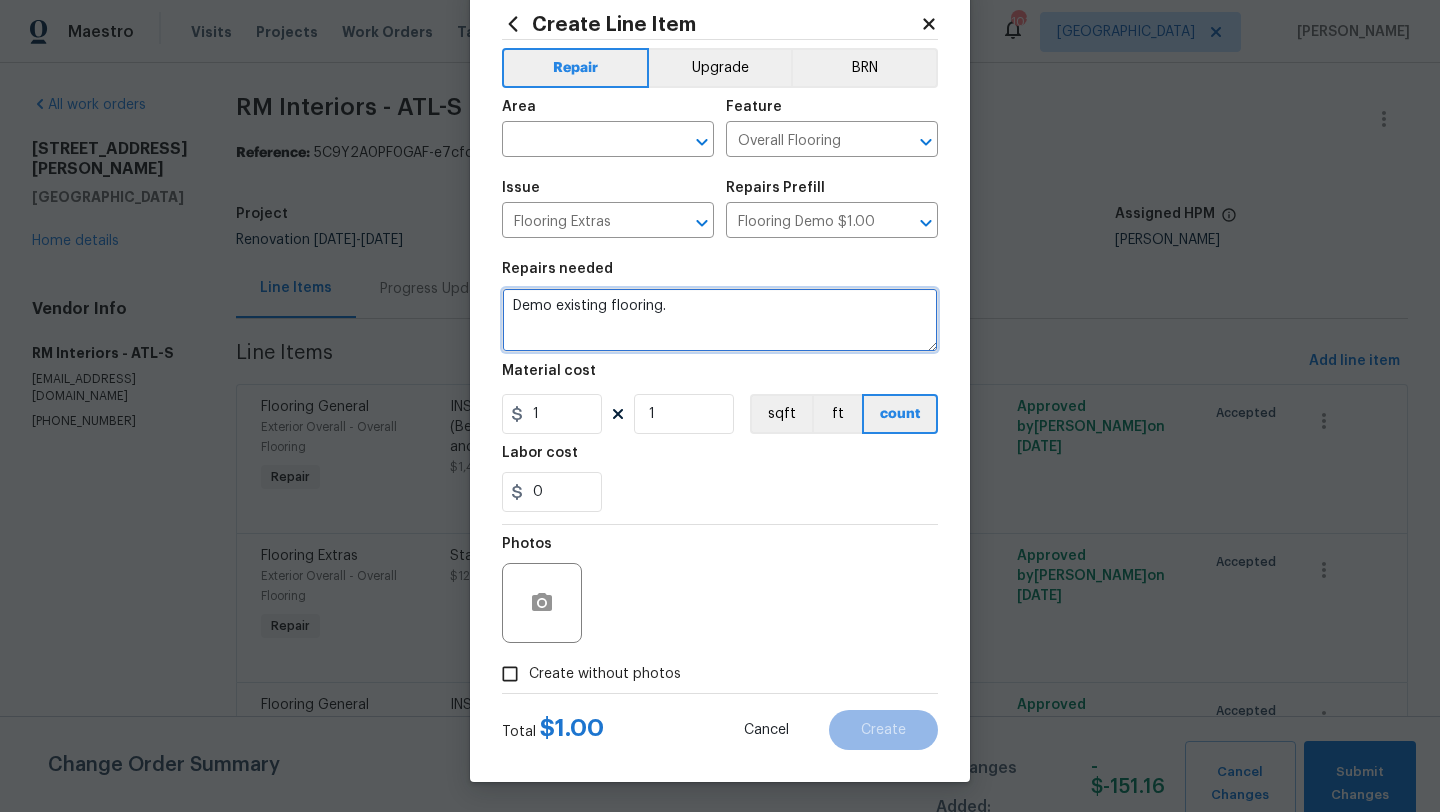 click on "Demo existing flooring." at bounding box center [720, 320] 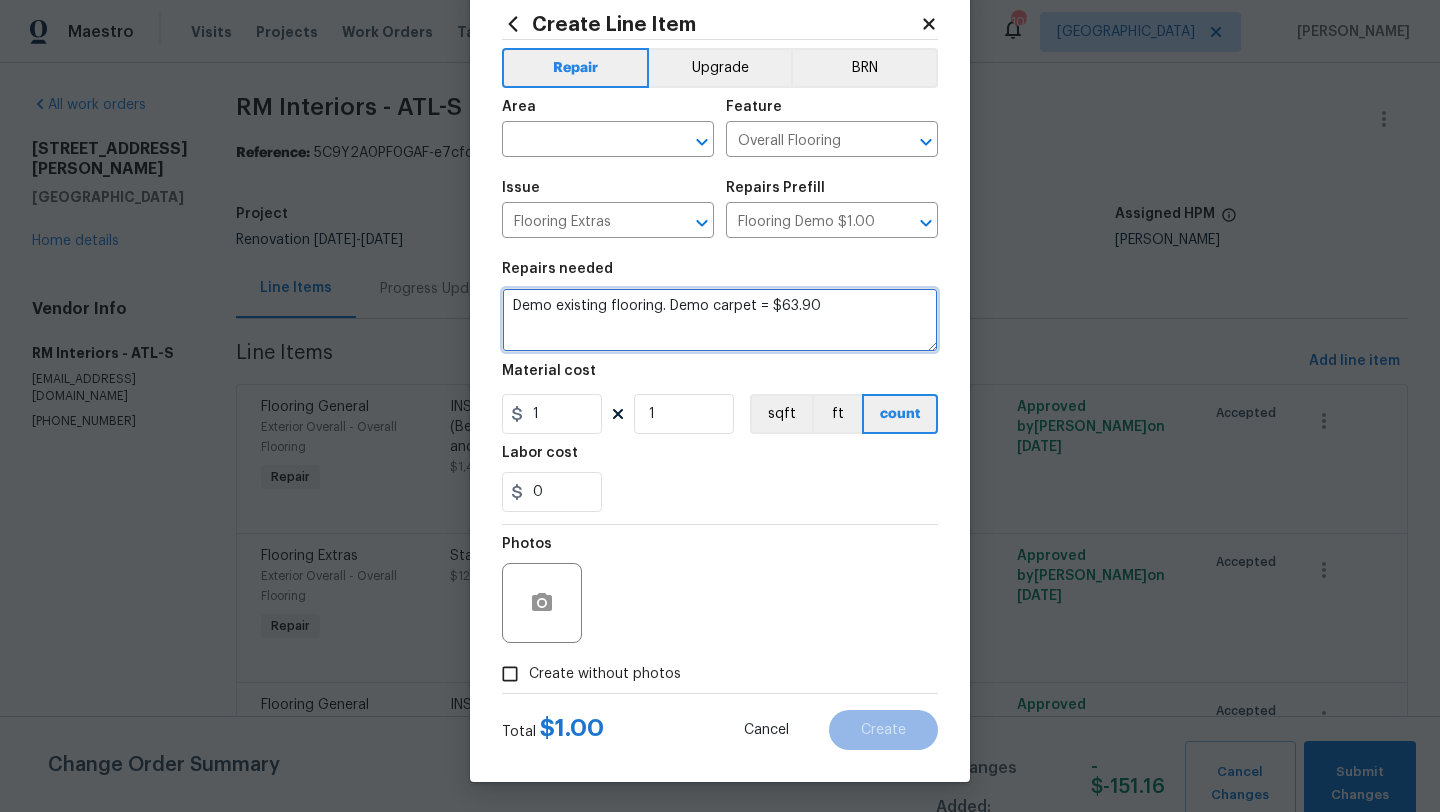 type on "Demo existing flooring. Demo carpet = $63.90" 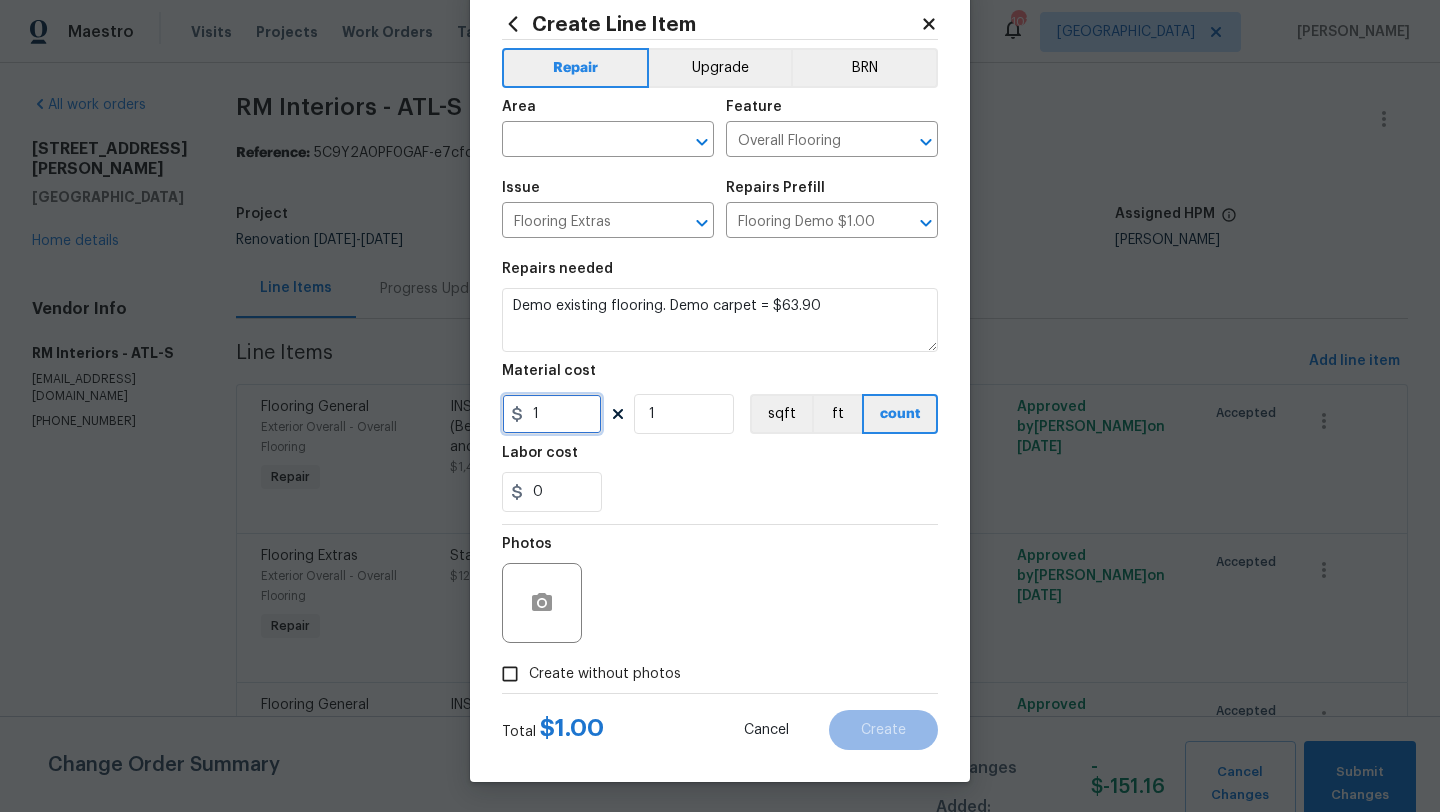 click on "1" at bounding box center (552, 414) 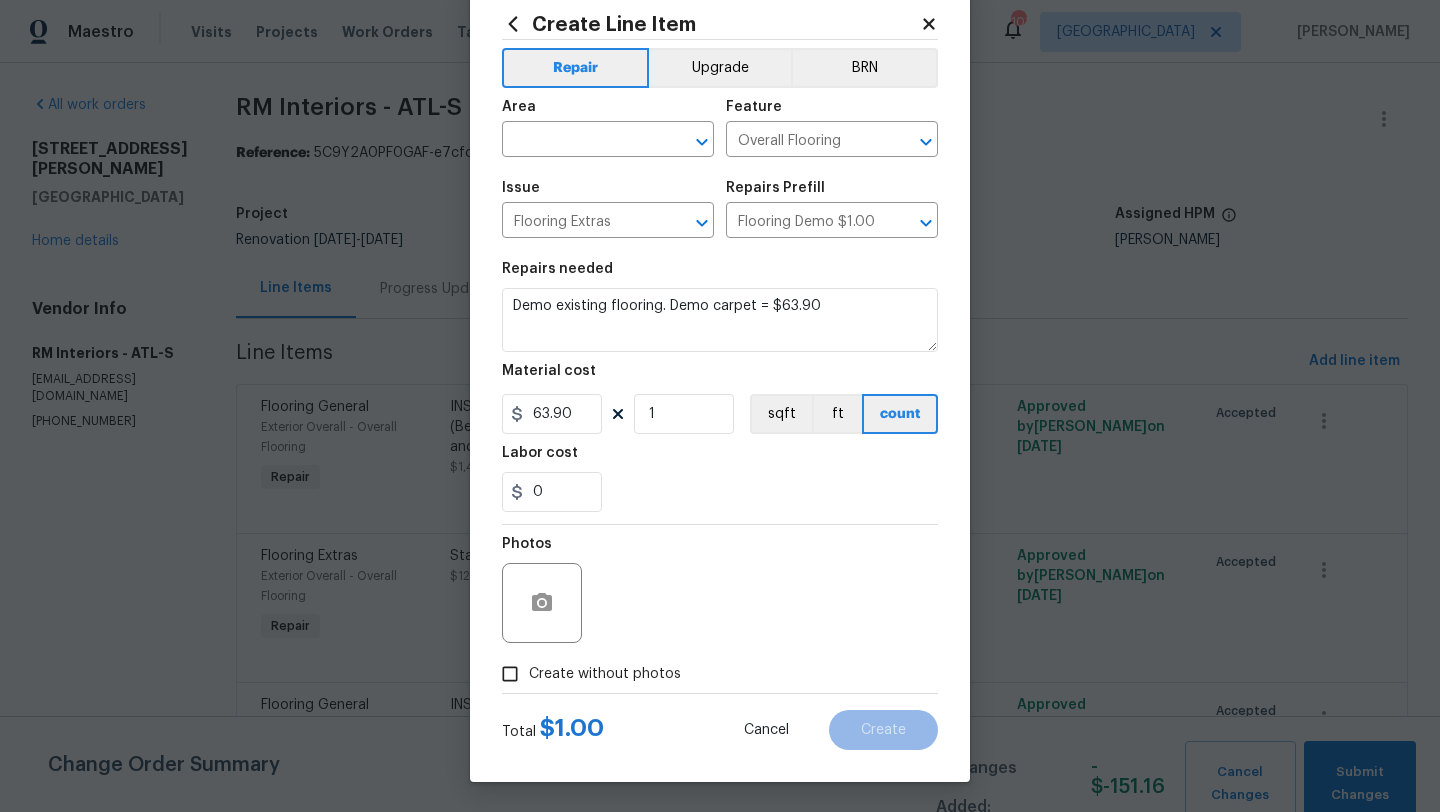 type on "63.9" 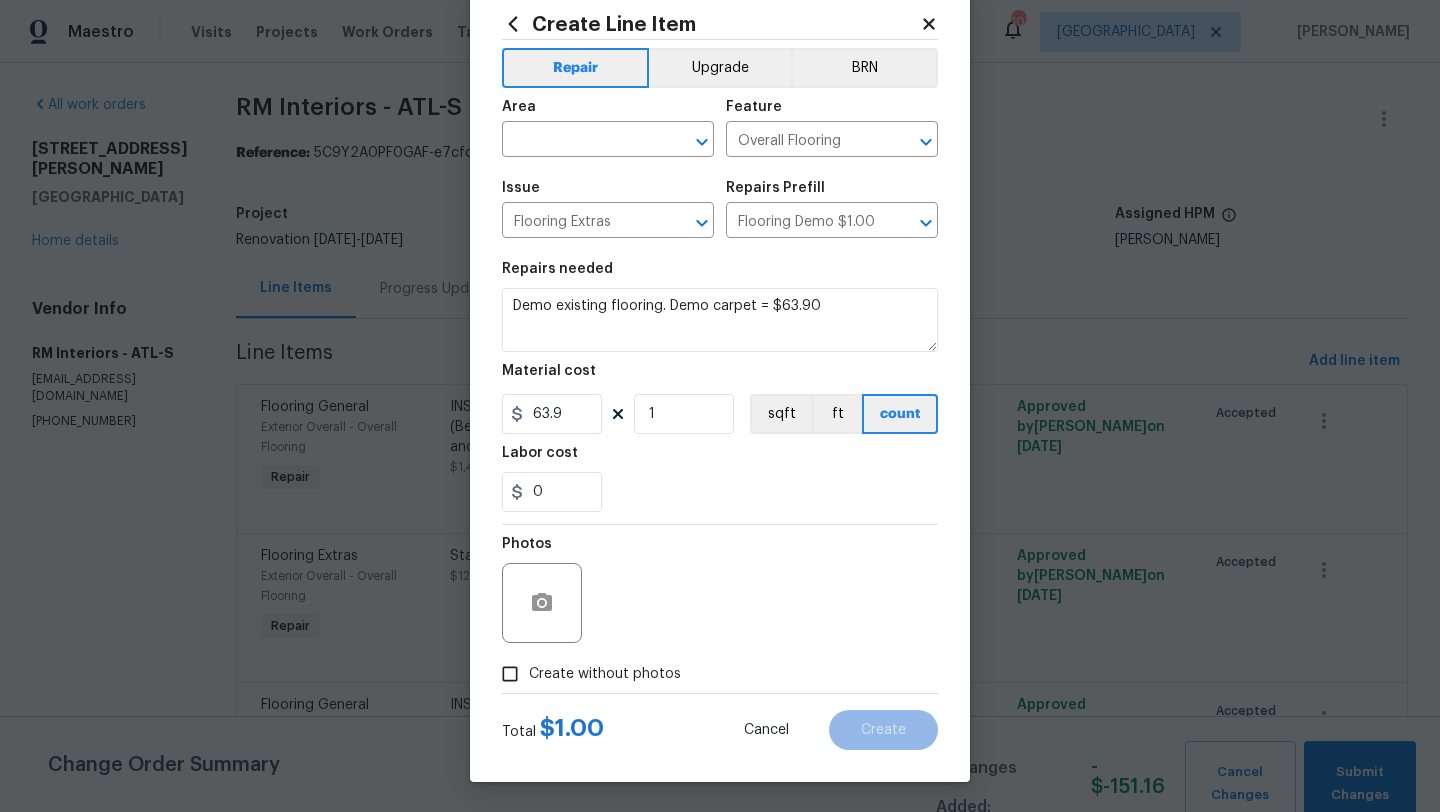 click on "Create without photos" at bounding box center (510, 674) 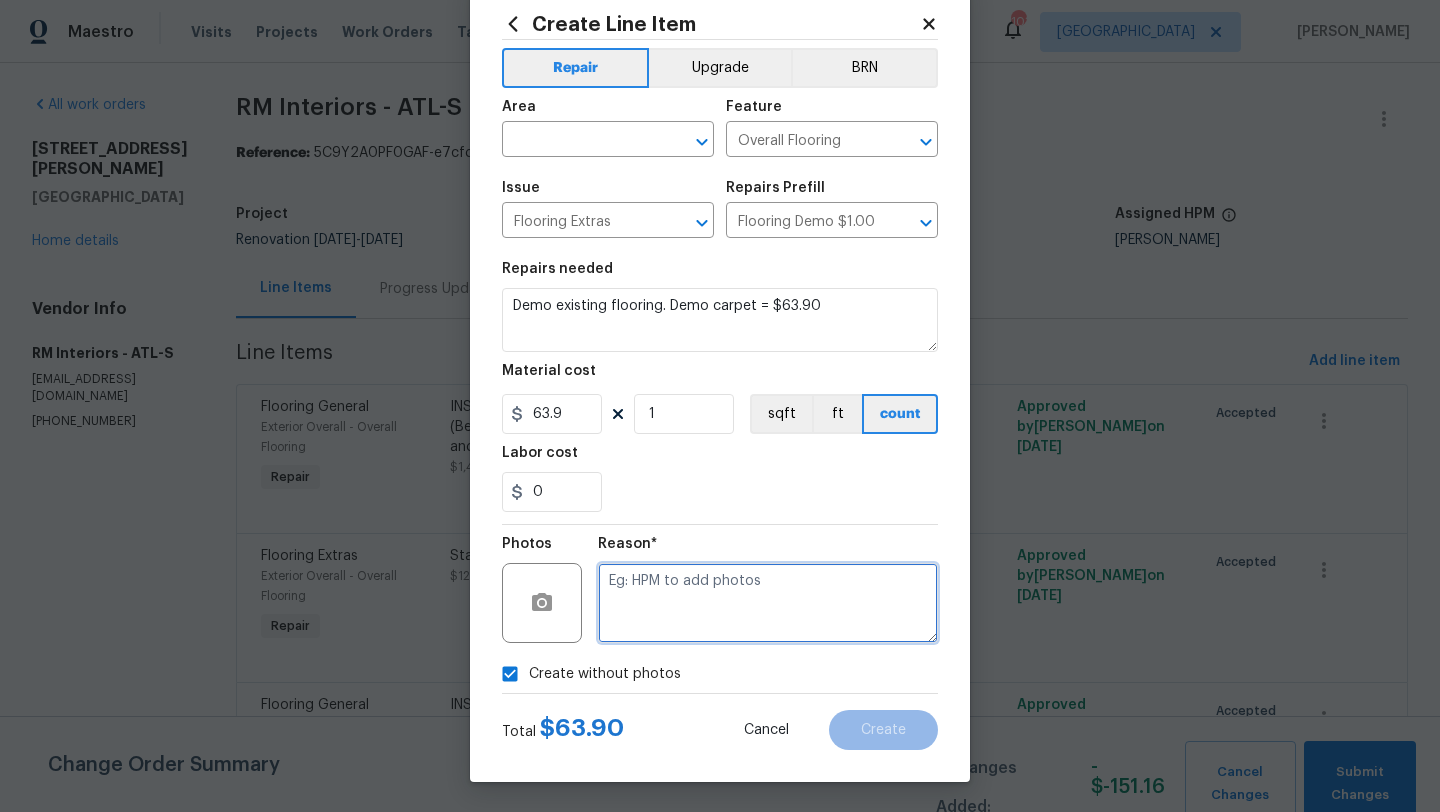 click at bounding box center (768, 603) 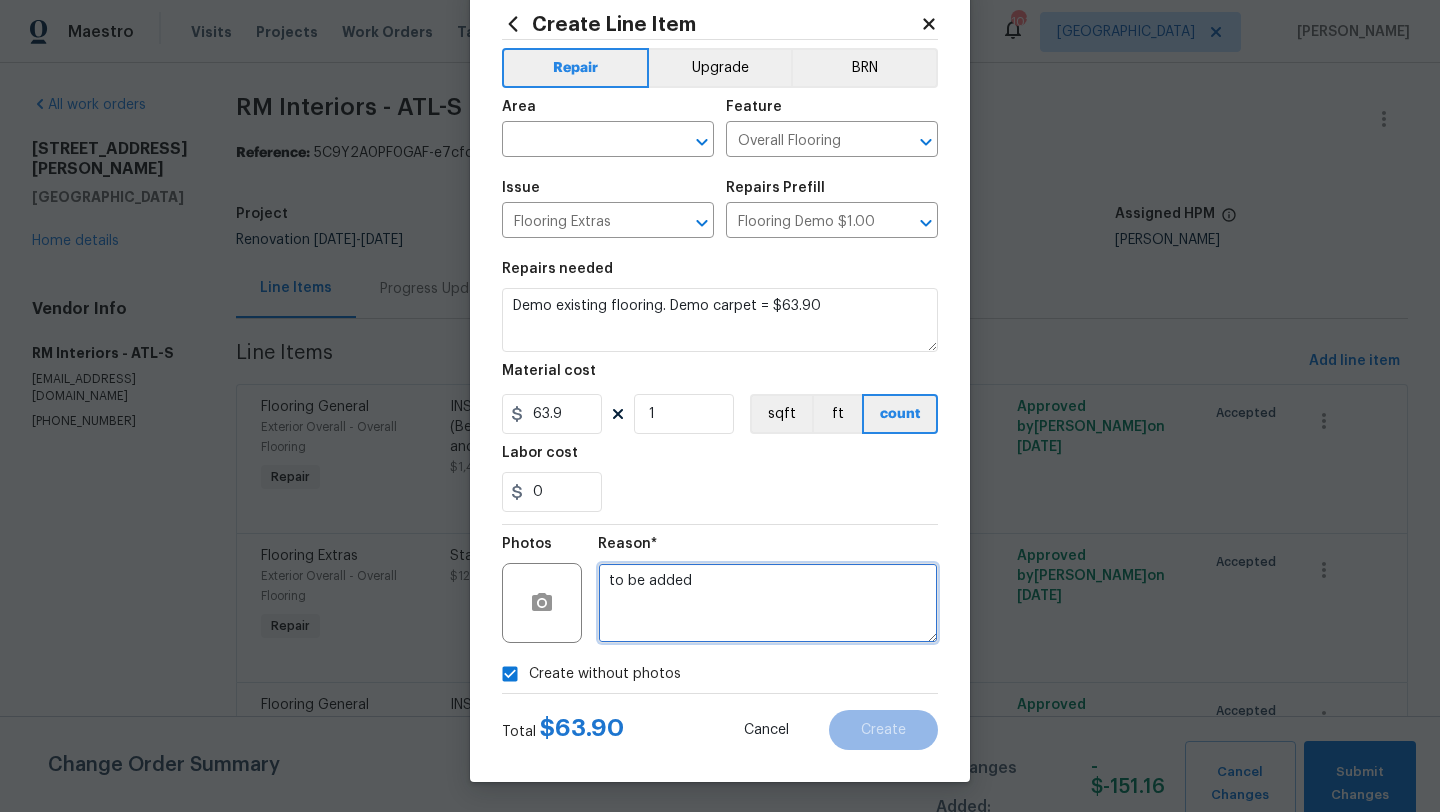 type on "to be added" 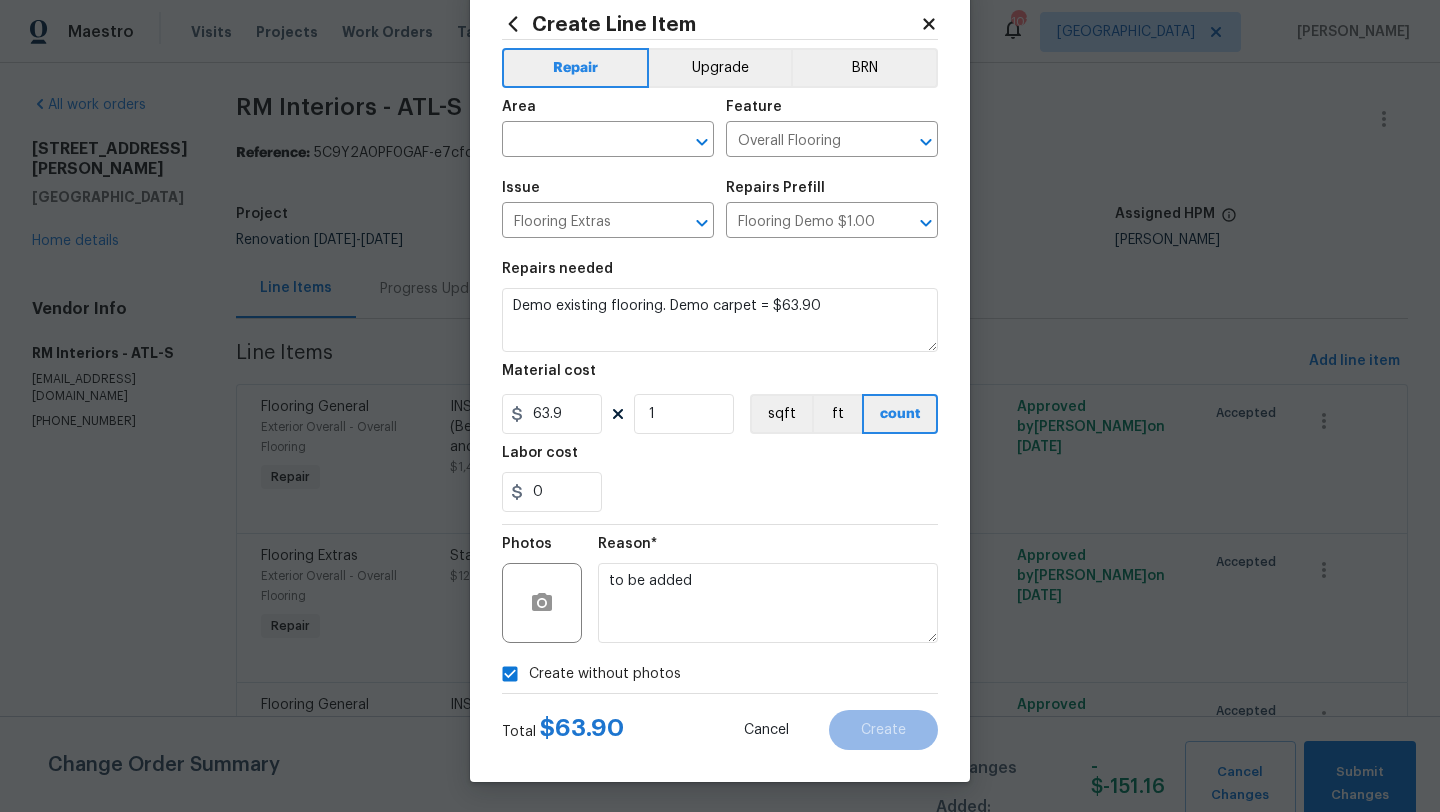 click on "Create without photos" at bounding box center [720, 674] 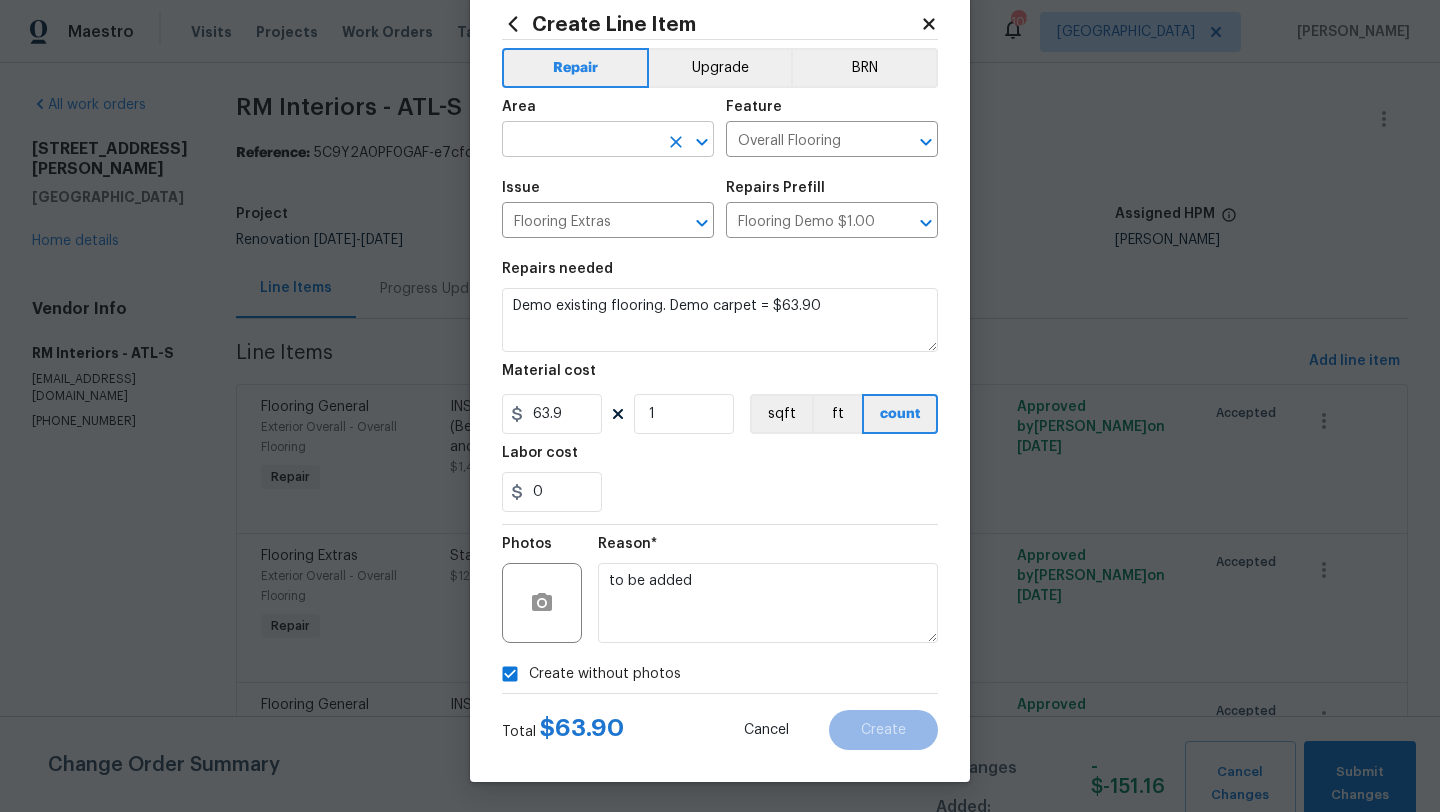 click at bounding box center (580, 141) 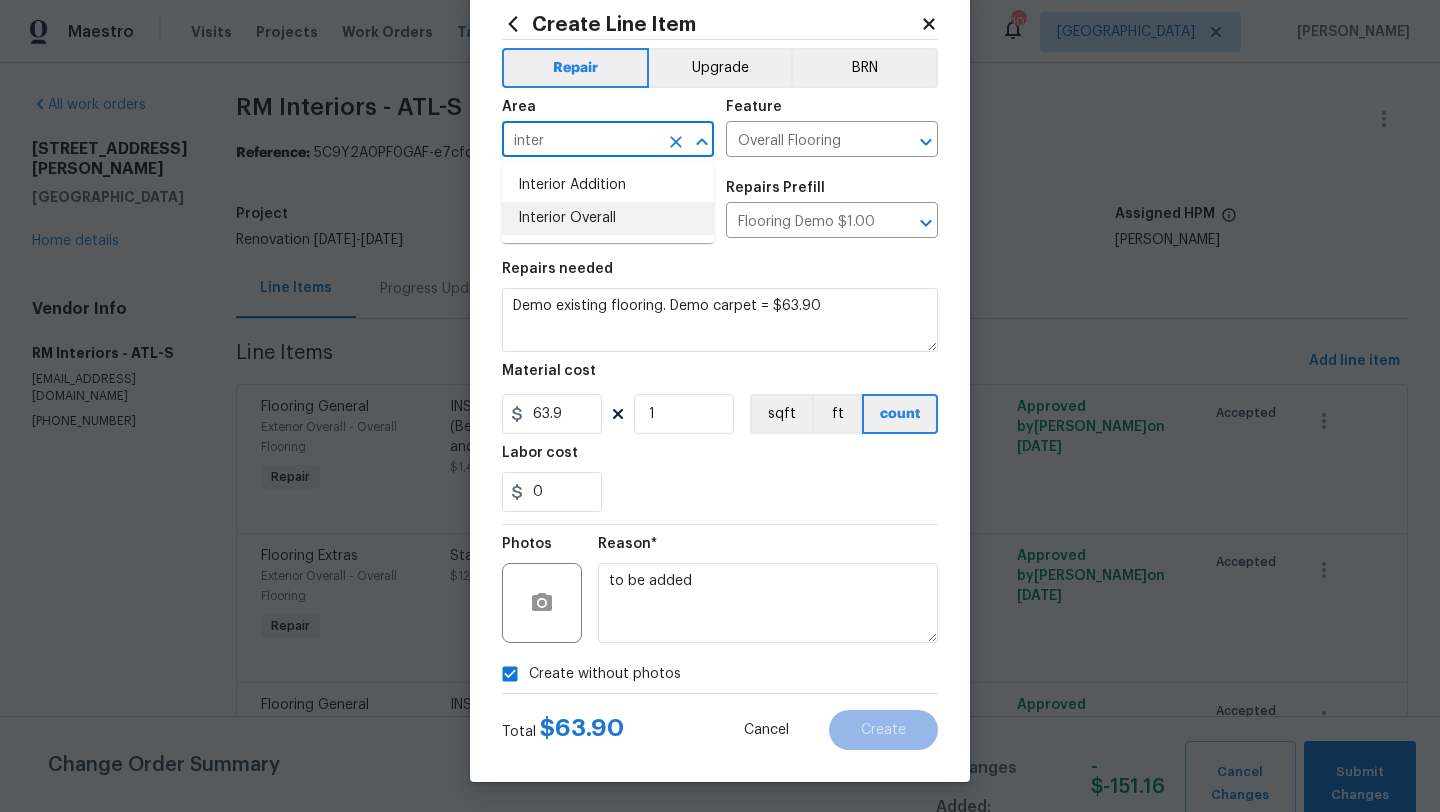 click on "Interior Overall" at bounding box center [608, 218] 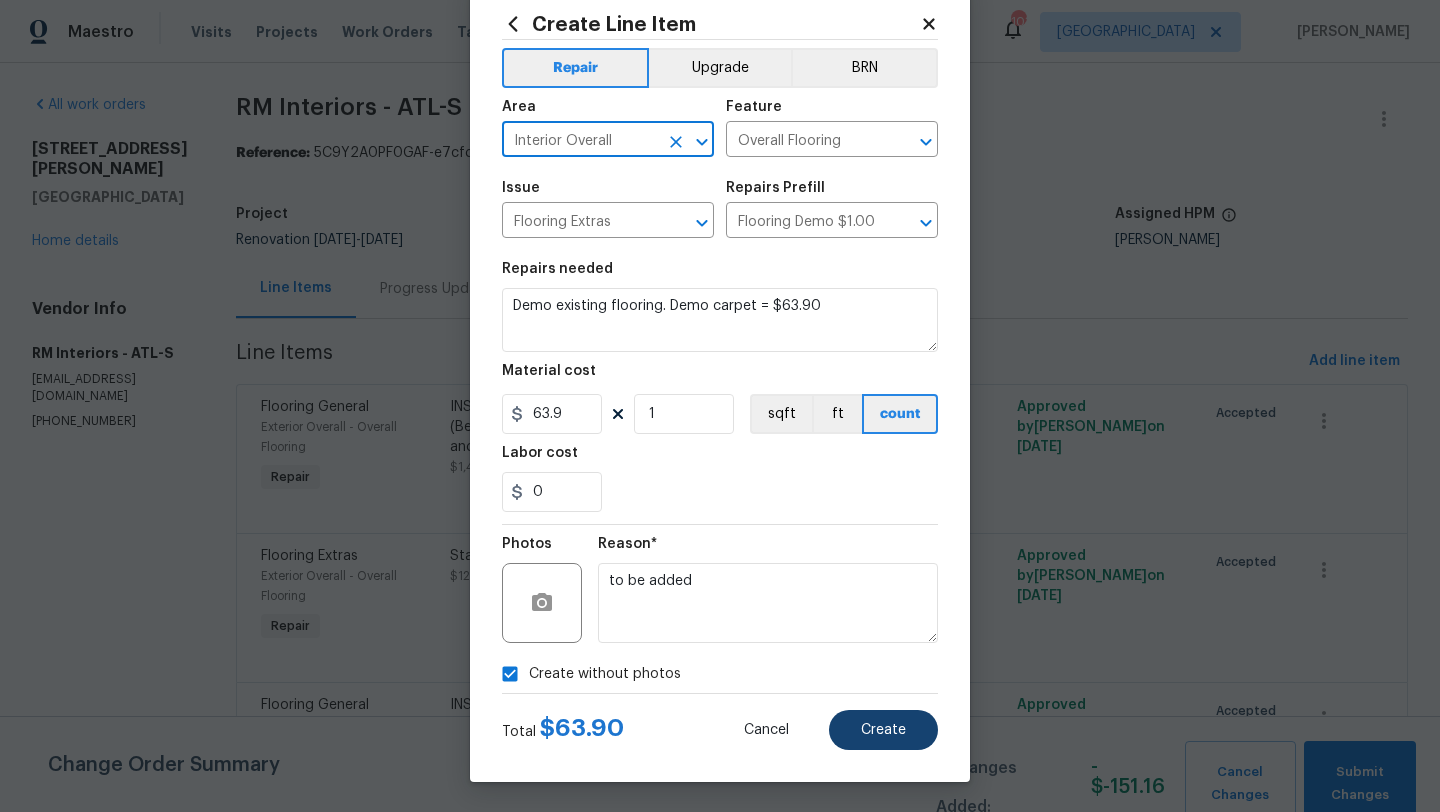type on "Interior Overall" 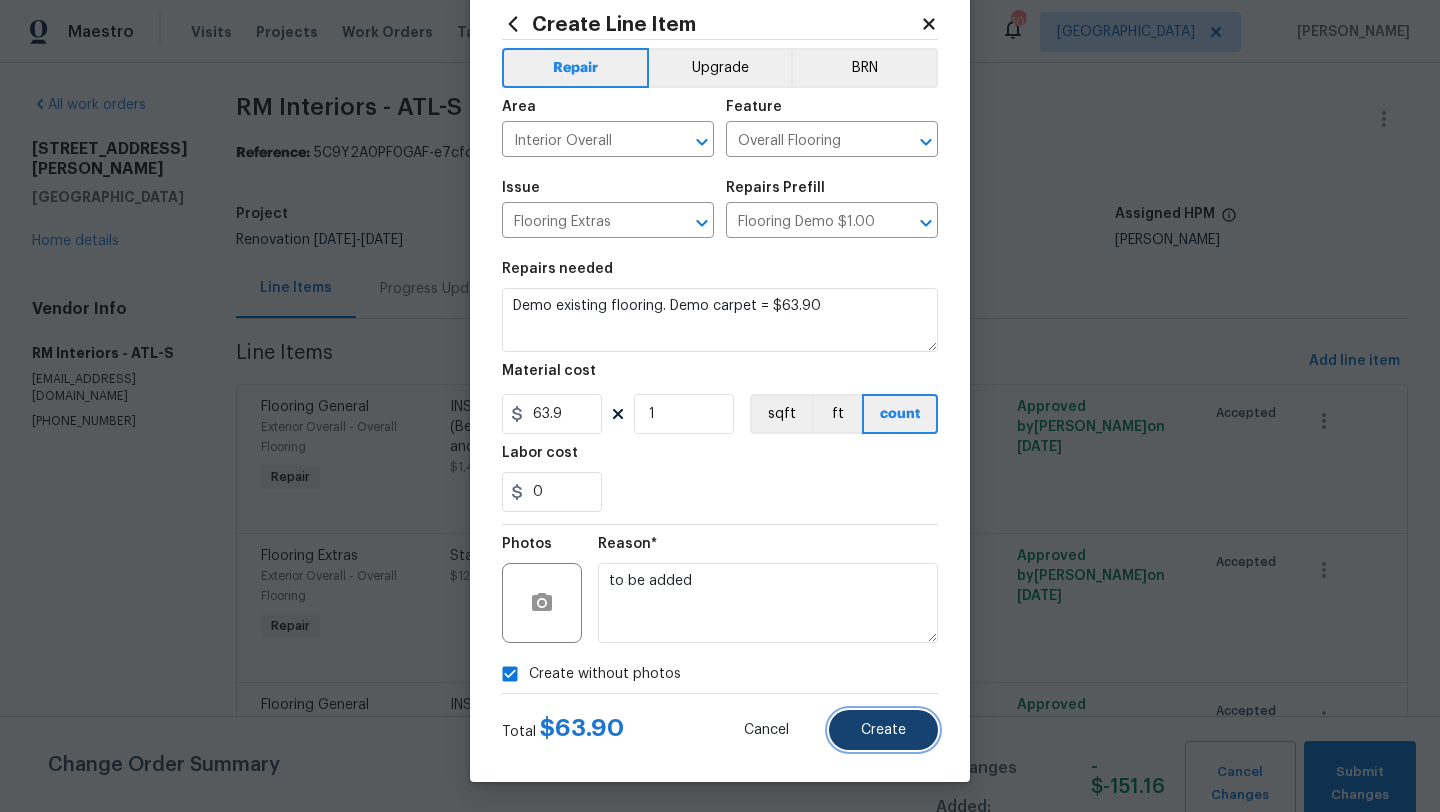 click on "Create" at bounding box center [883, 730] 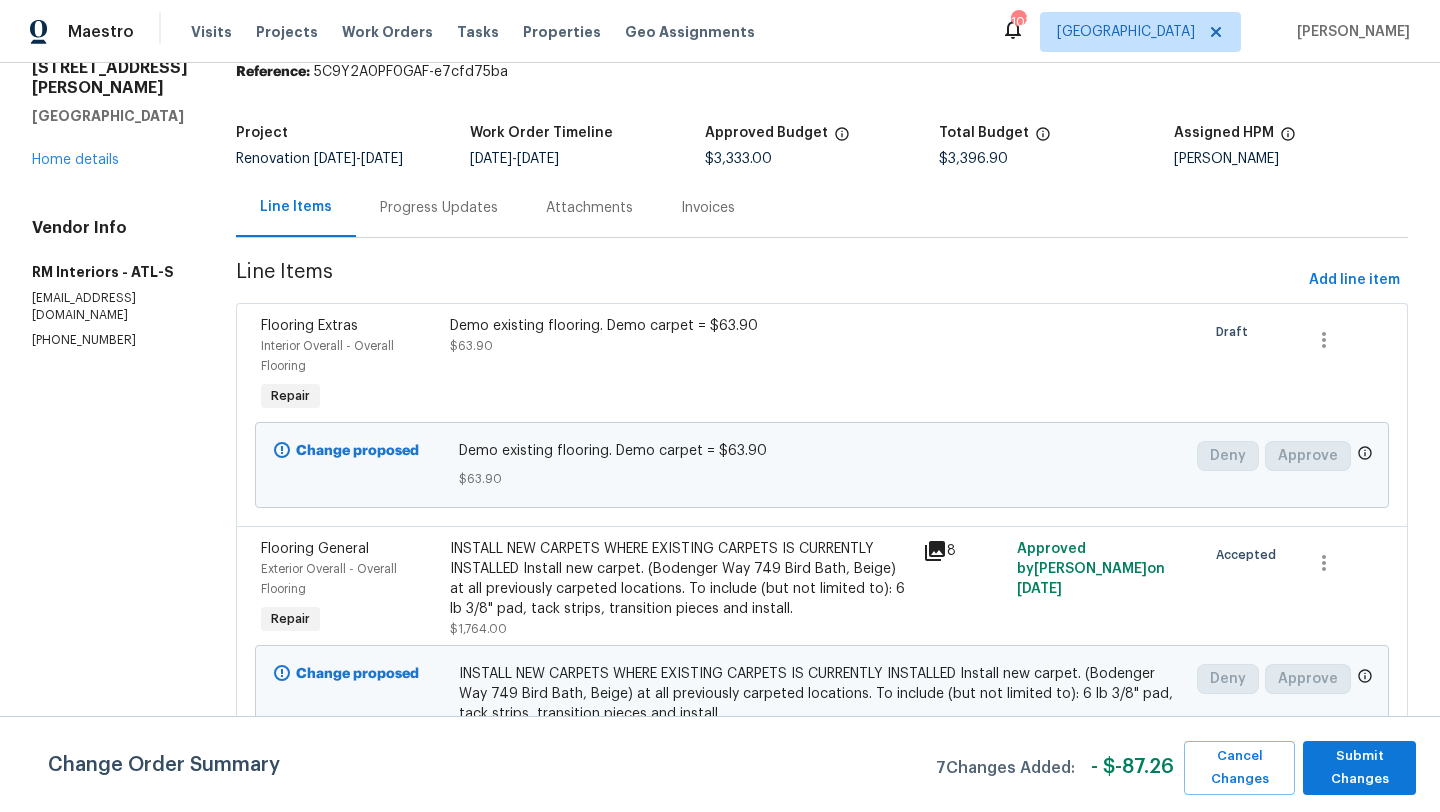 scroll, scrollTop: 0, scrollLeft: 0, axis: both 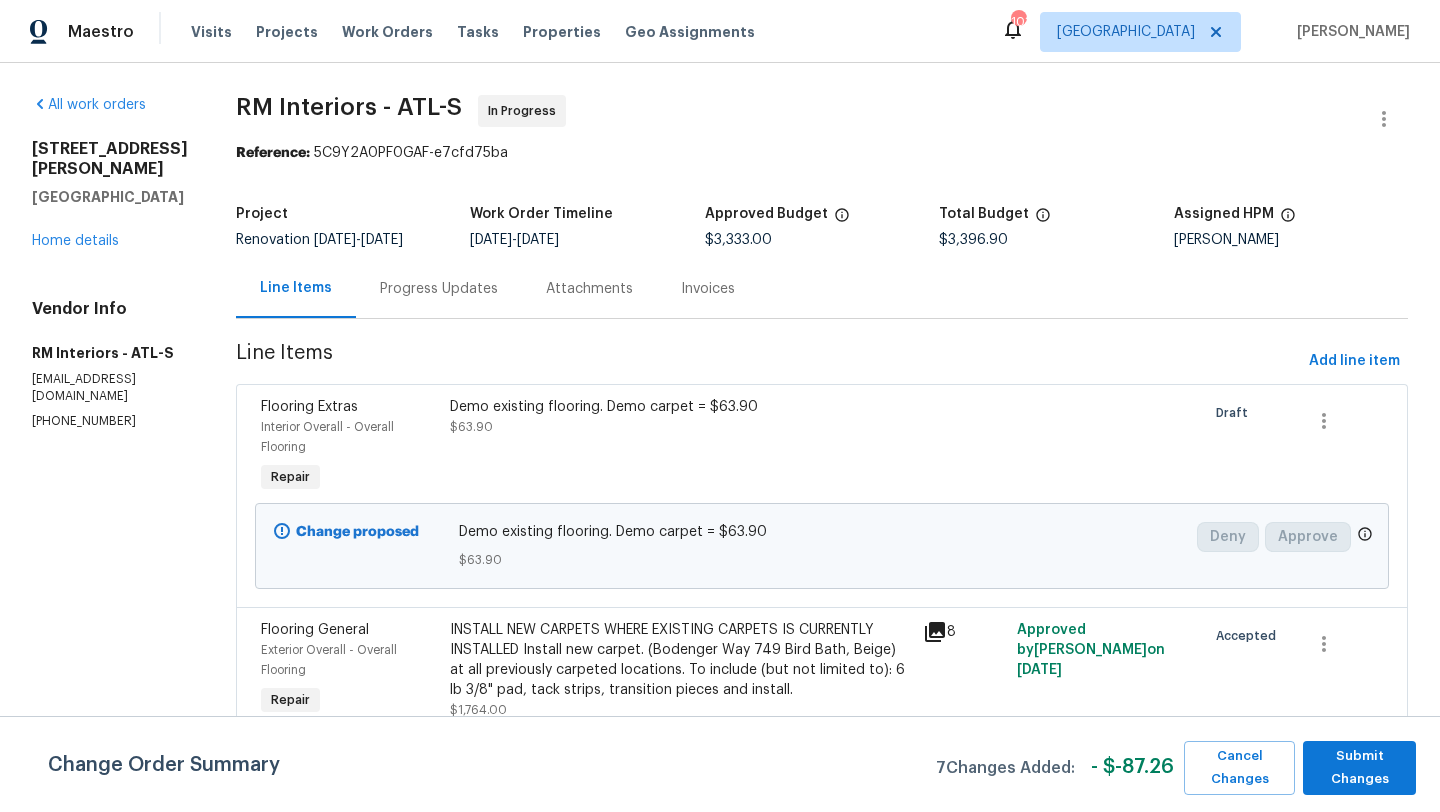 click on "Progress Updates" at bounding box center (439, 289) 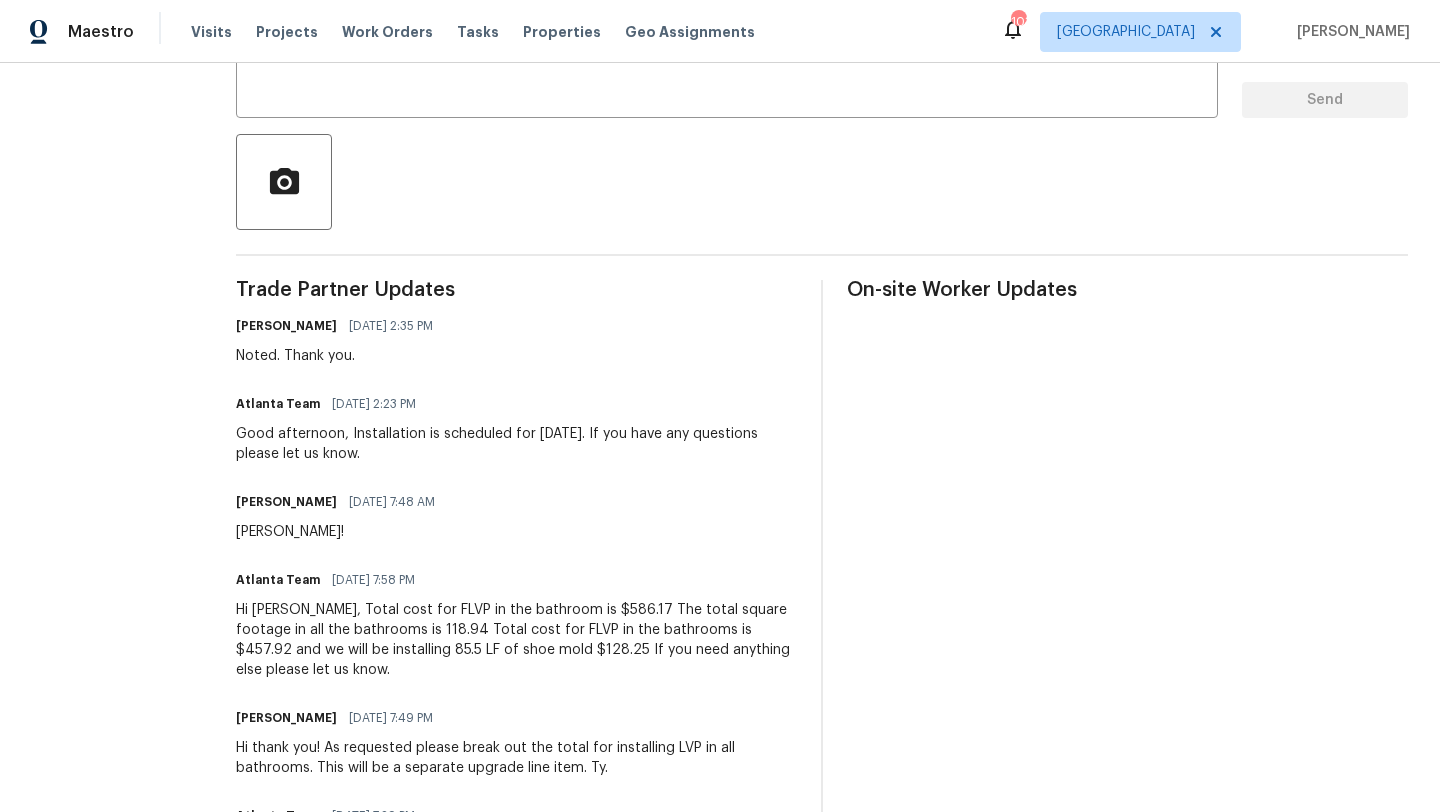 scroll, scrollTop: 403, scrollLeft: 0, axis: vertical 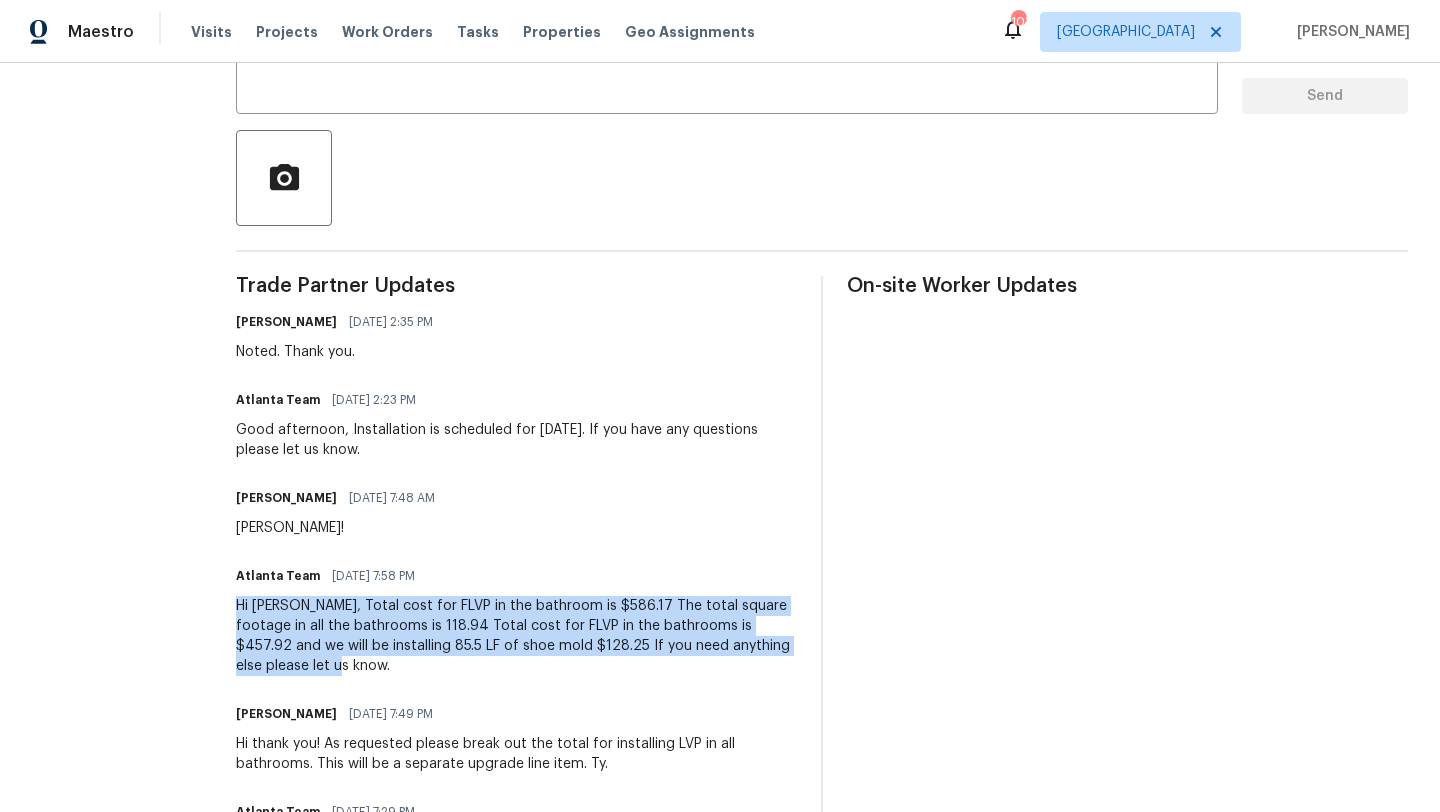 drag, startPoint x: 769, startPoint y: 649, endPoint x: 215, endPoint y: 609, distance: 555.44214 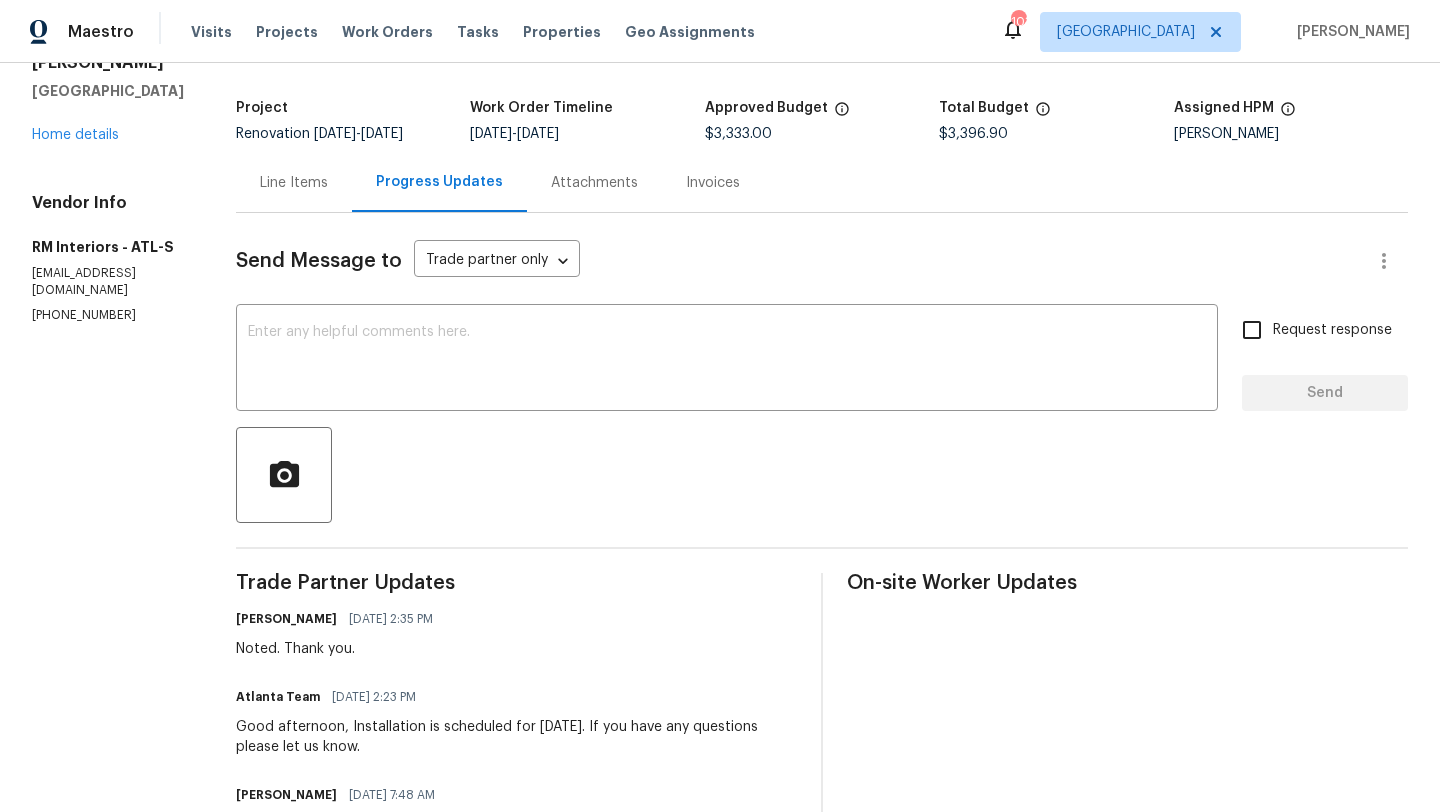 scroll, scrollTop: 0, scrollLeft: 0, axis: both 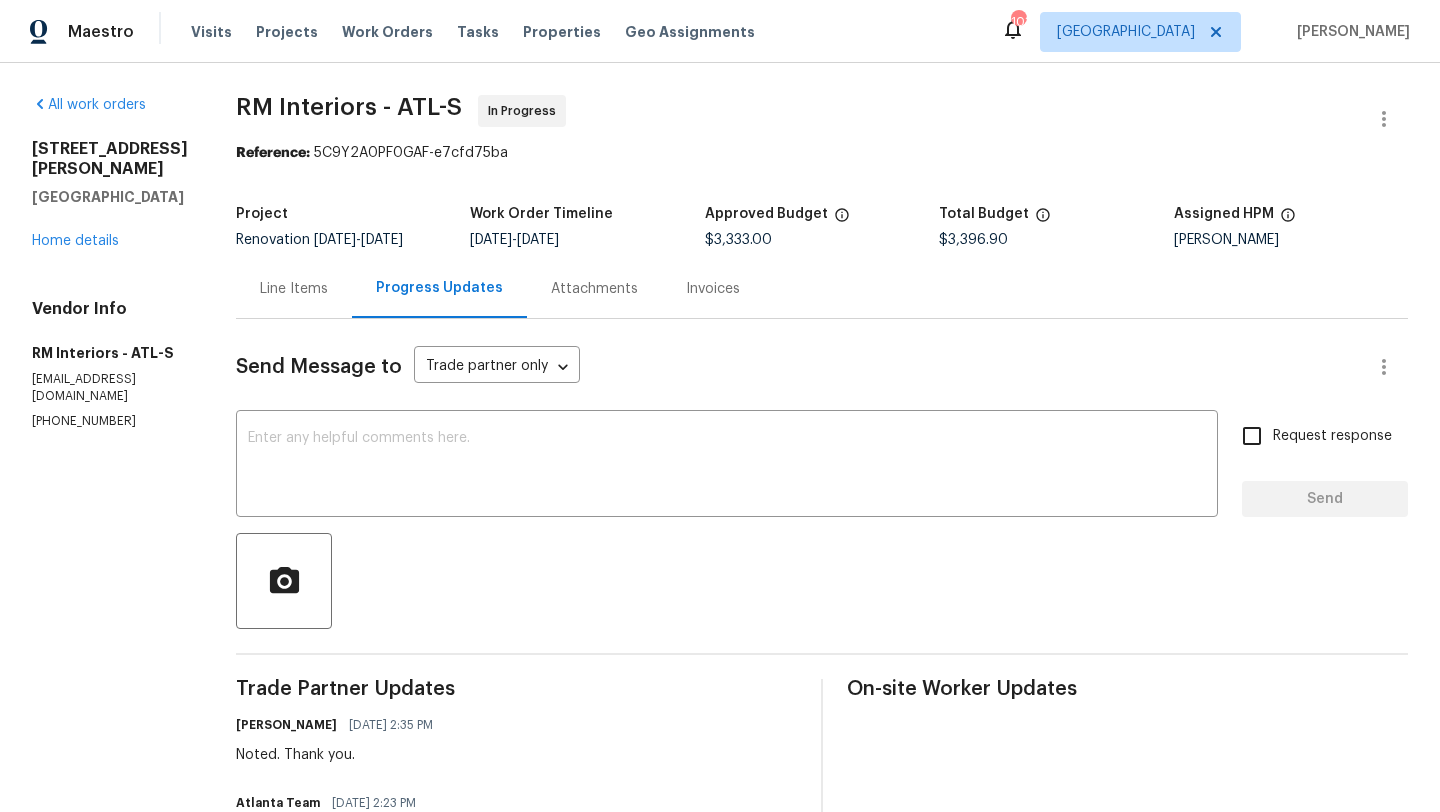 click on "Line Items" at bounding box center (294, 289) 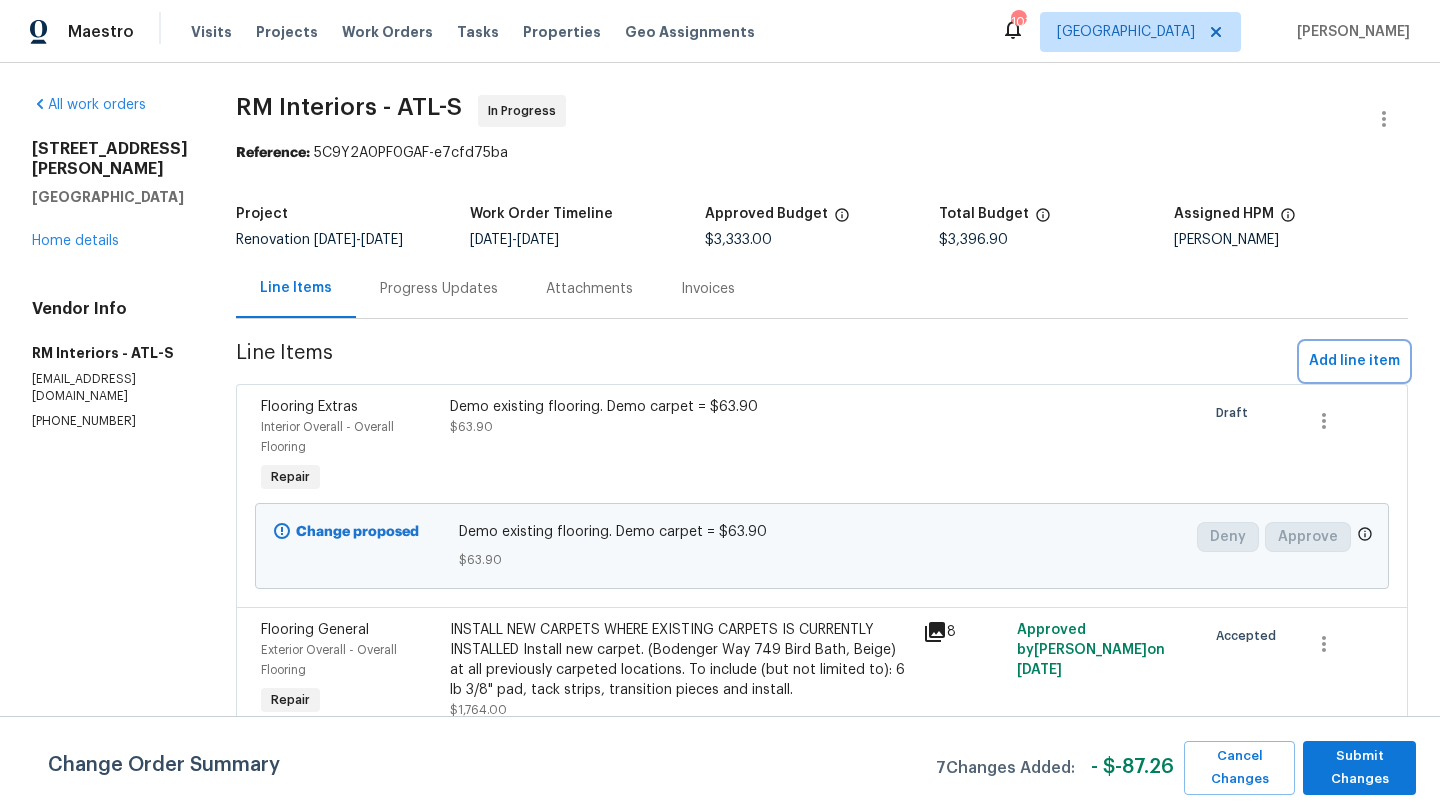 click on "Add line item" at bounding box center [1354, 361] 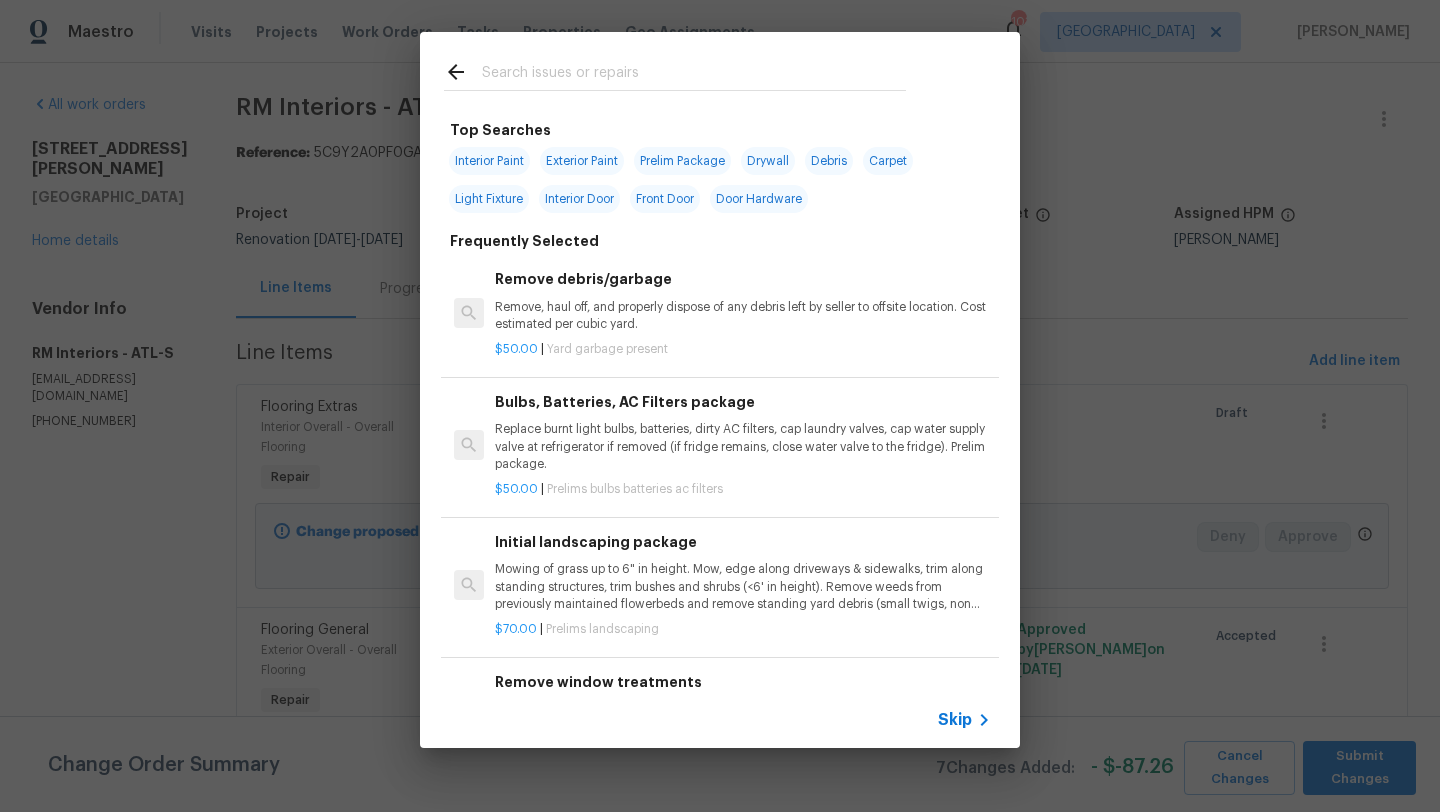 click at bounding box center (694, 75) 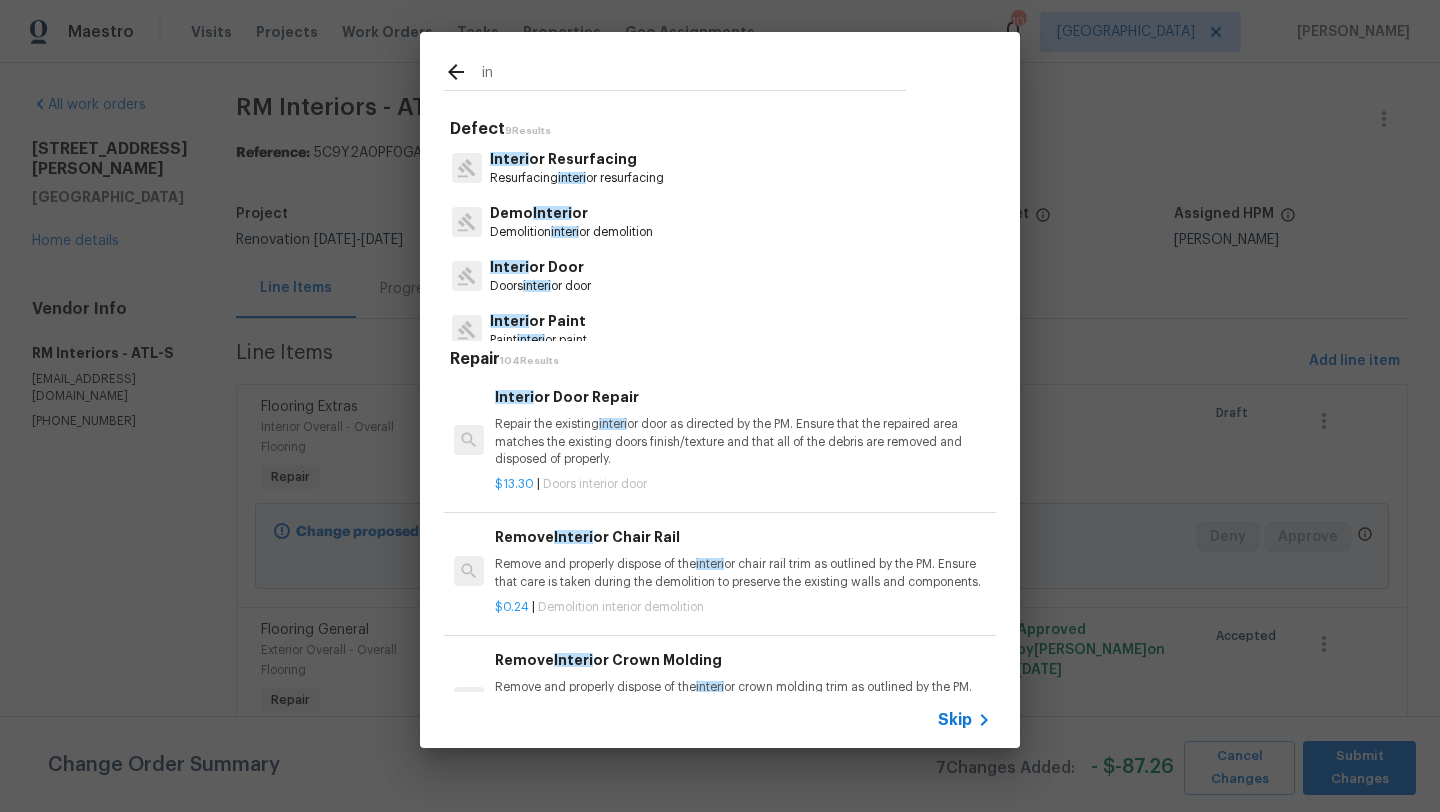 type on "i" 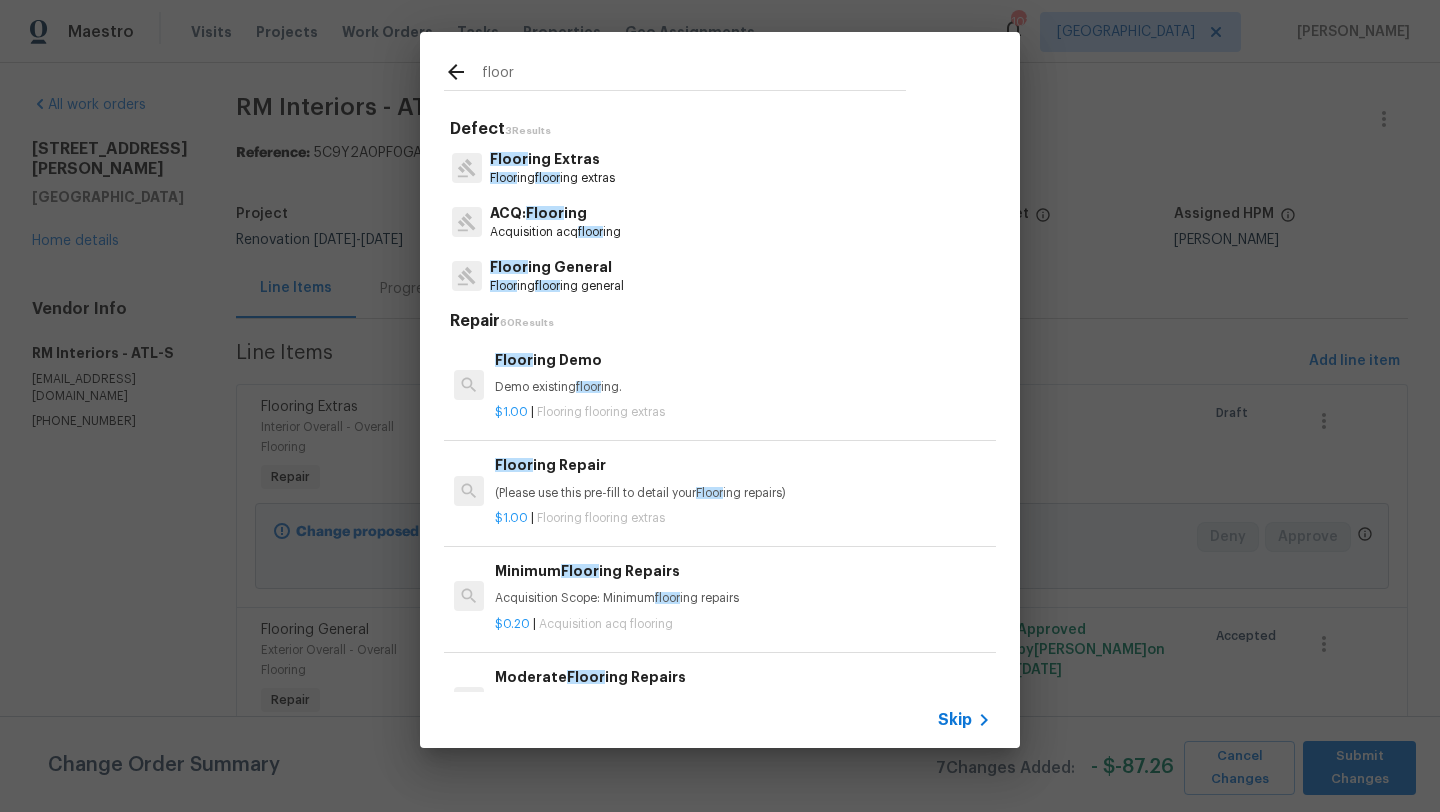 type on "floor" 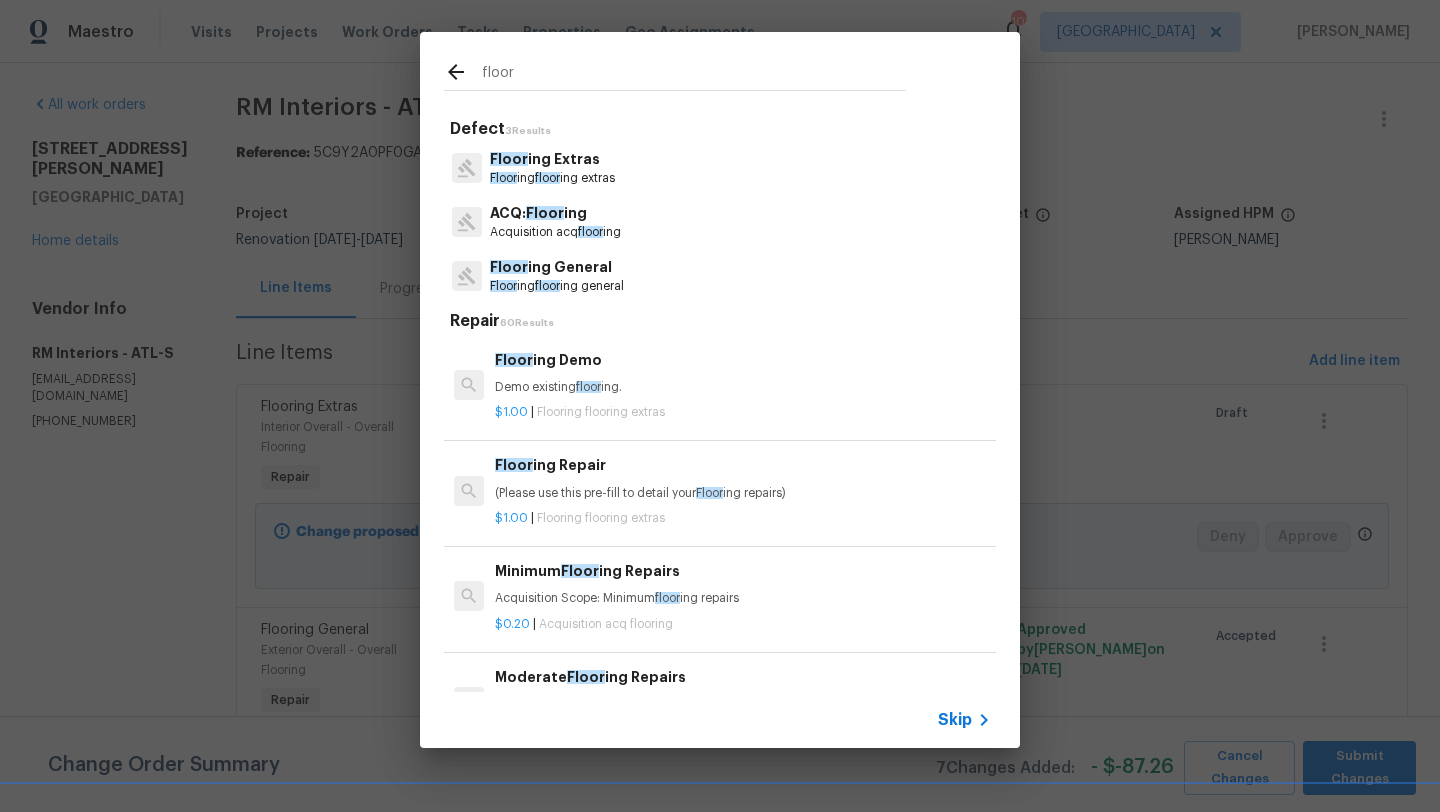 click on "Floor ing  floor ing general" at bounding box center [557, 286] 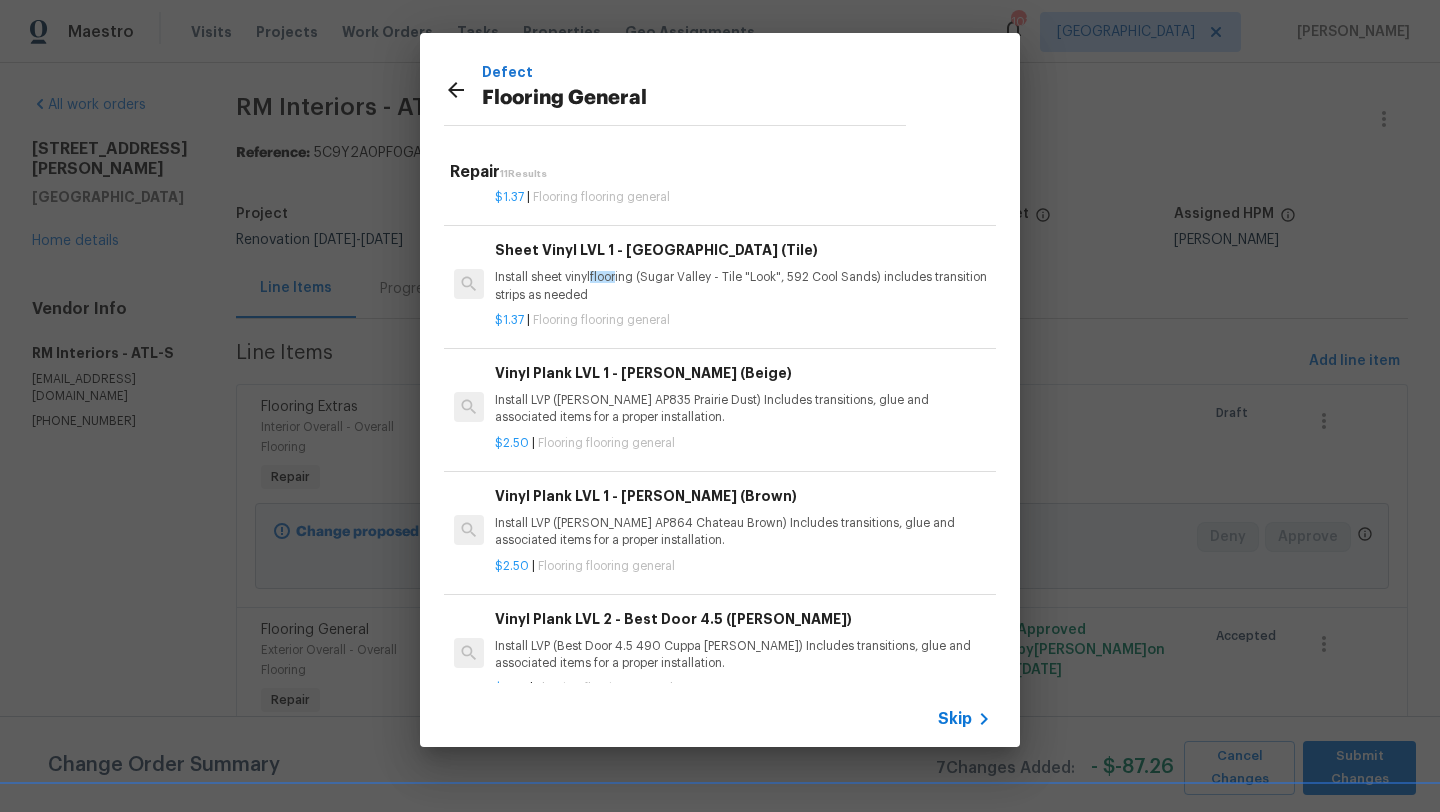 scroll, scrollTop: 214, scrollLeft: 0, axis: vertical 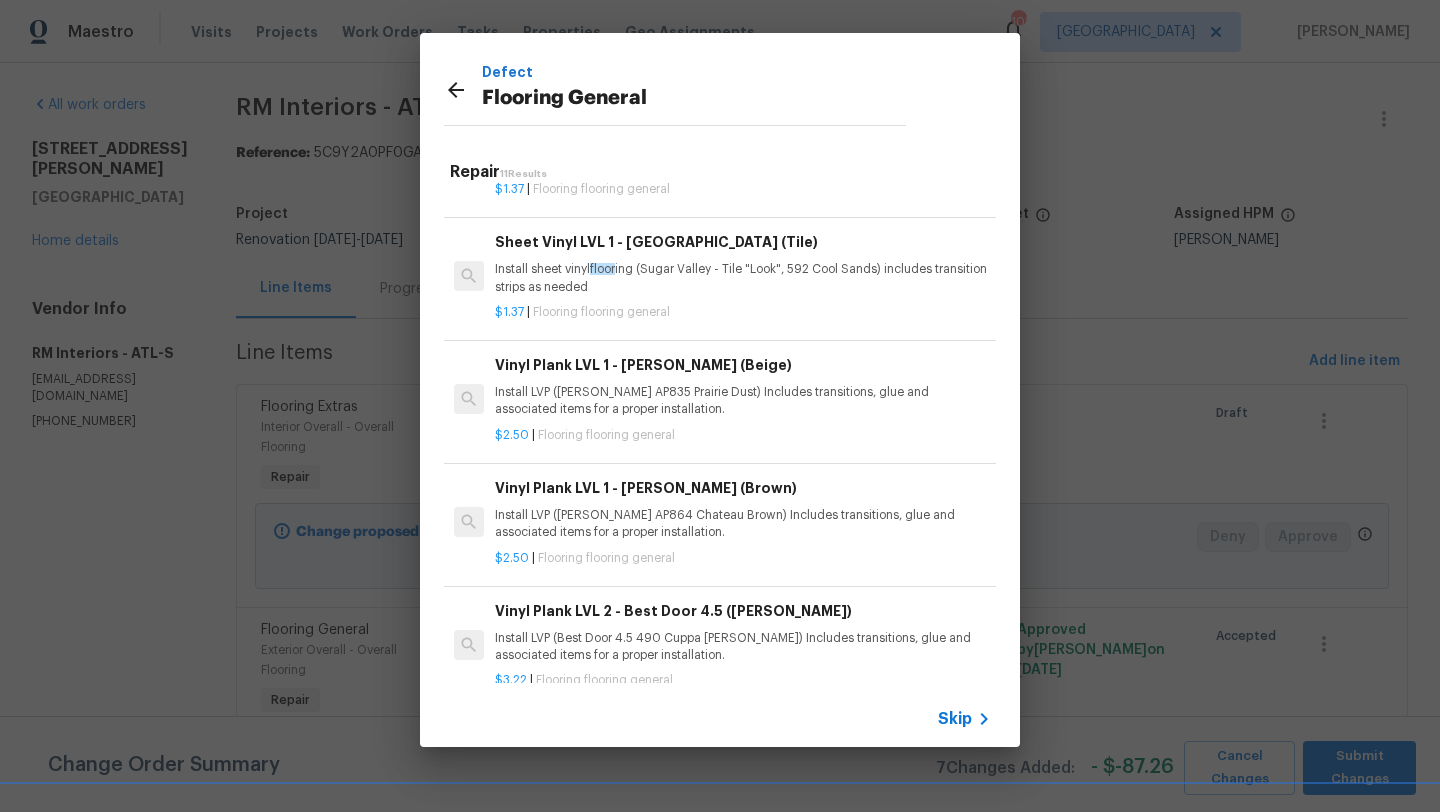 click on "Install LVP (Best Door 4.5 490 Cuppa Joe) Includes transitions, glue and associated items for a proper installation." at bounding box center [743, 647] 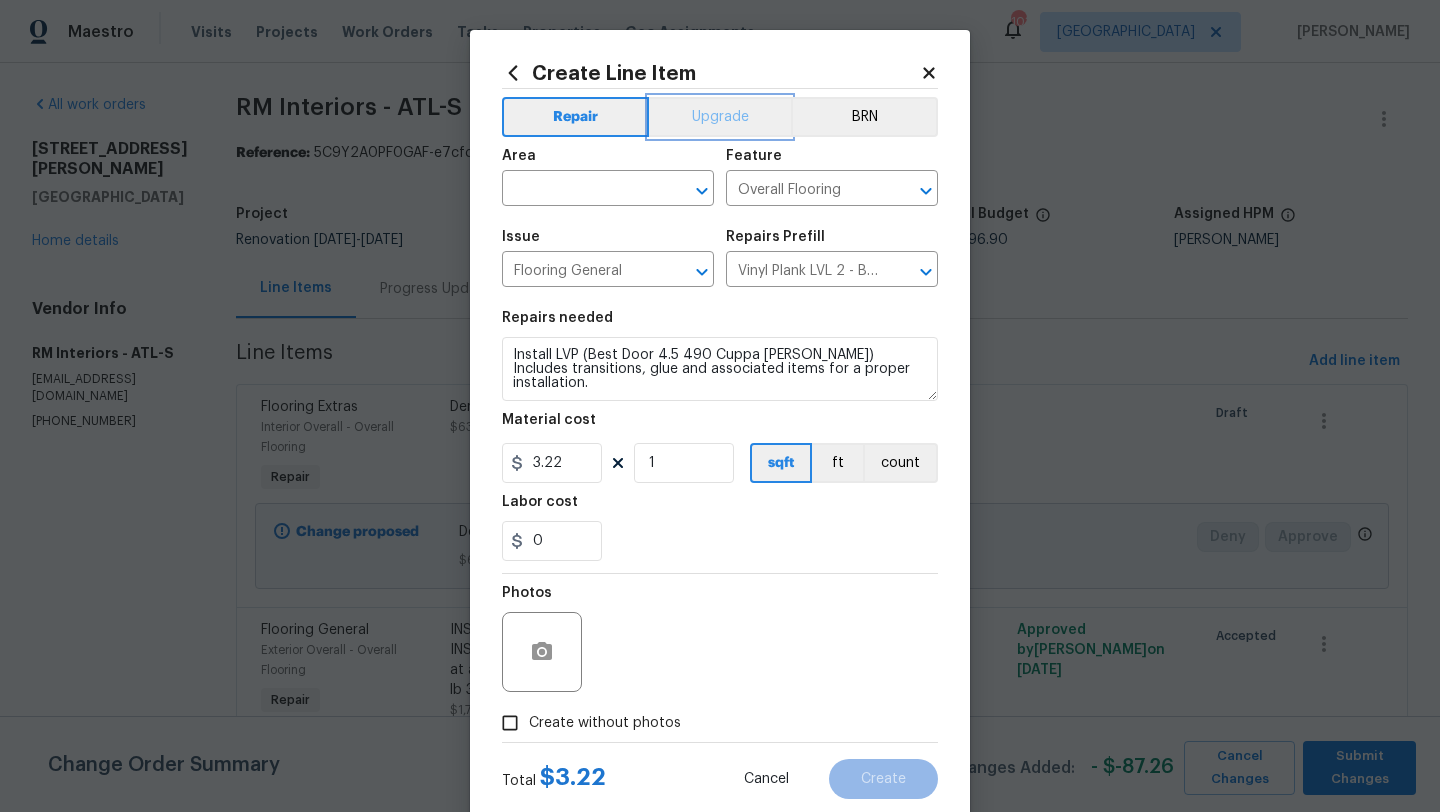 click on "Upgrade" at bounding box center [720, 117] 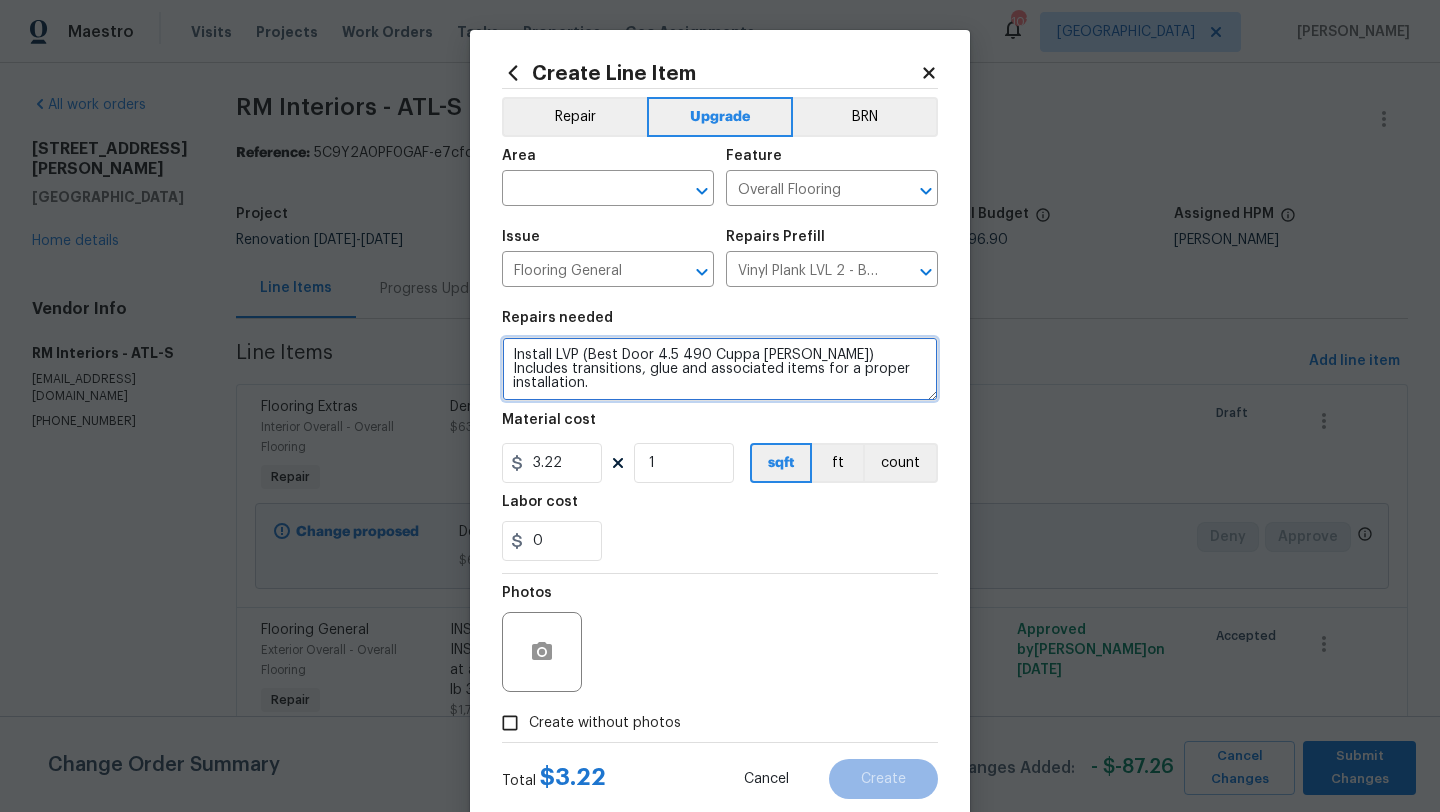click on "Install LVP (Best Door 4.5 490 Cuppa Joe) Includes transitions, glue and associated items for a proper installation." at bounding box center [720, 369] 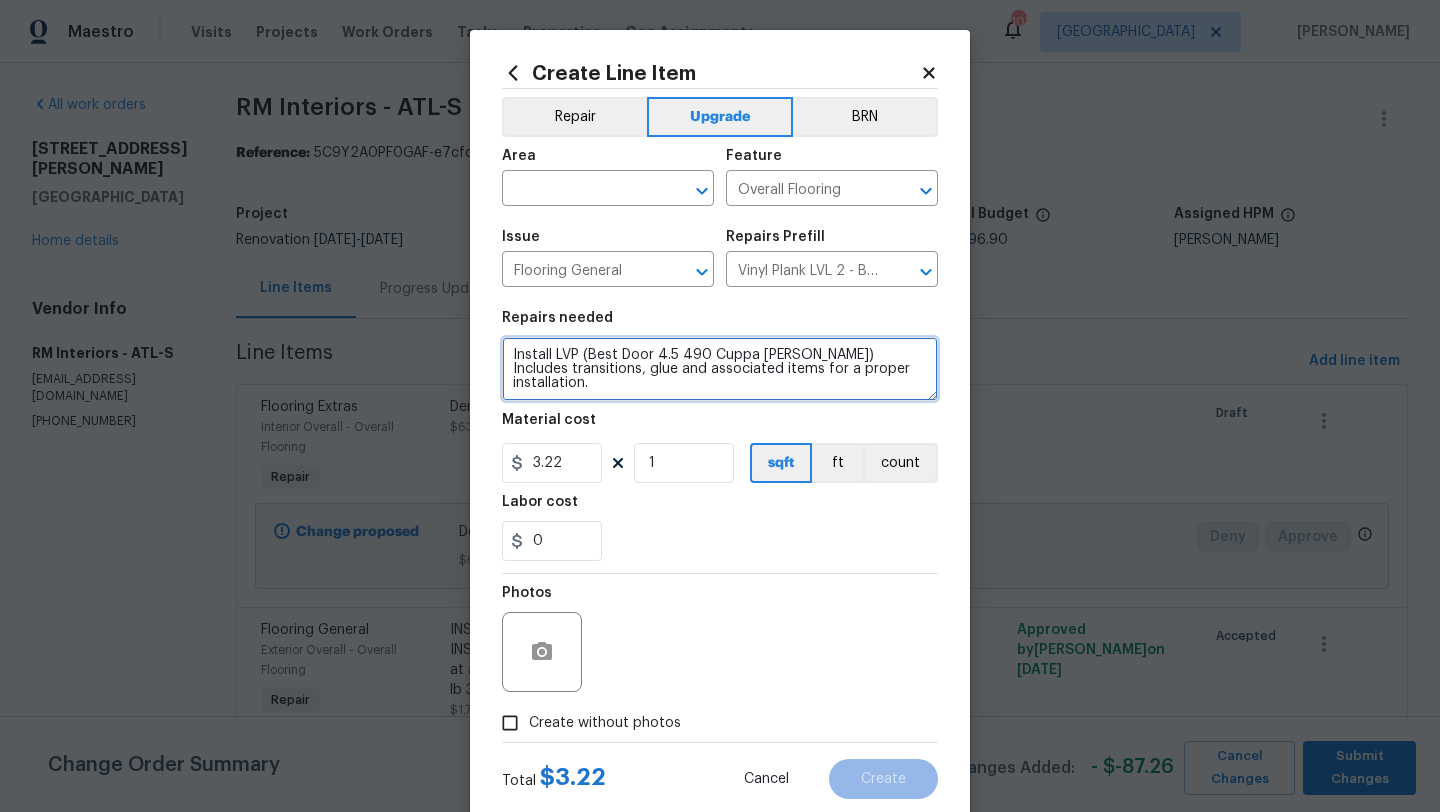 scroll, scrollTop: 4, scrollLeft: 0, axis: vertical 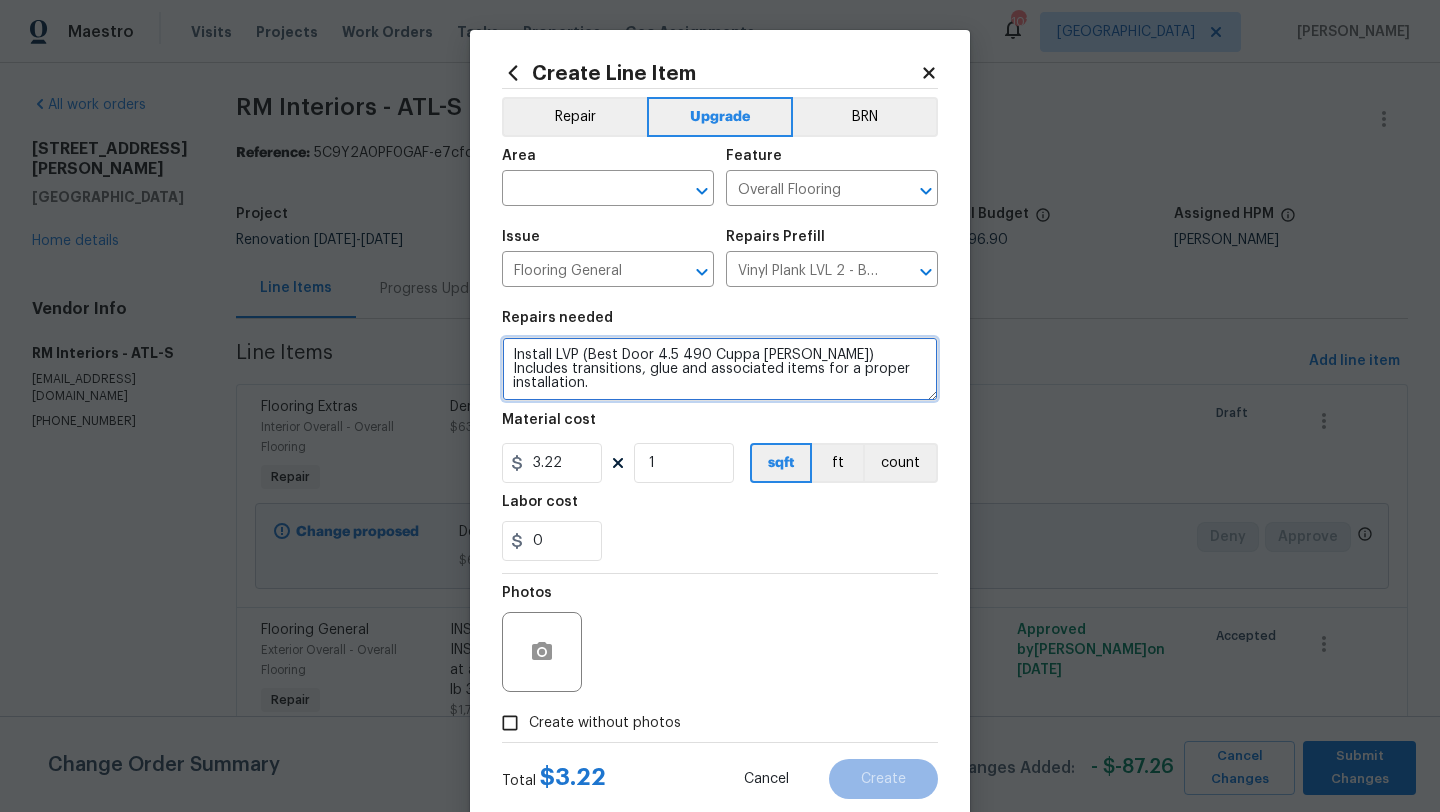 click on "Install LVP (Best Door 4.5 490 Cuppa Joe) Includes transitions, glue and associated items for a proper installation.
Hi Kenroy, Total cost for FLVP in the bathroom is $586.17 The total square footage in all the bathrooms is 118.94 Total cost for FLVP in the bathrooms is $457.92 and we will be installing 85.5 LF of shoe mold $128.25 If you need anything else please let us know." at bounding box center [720, 369] 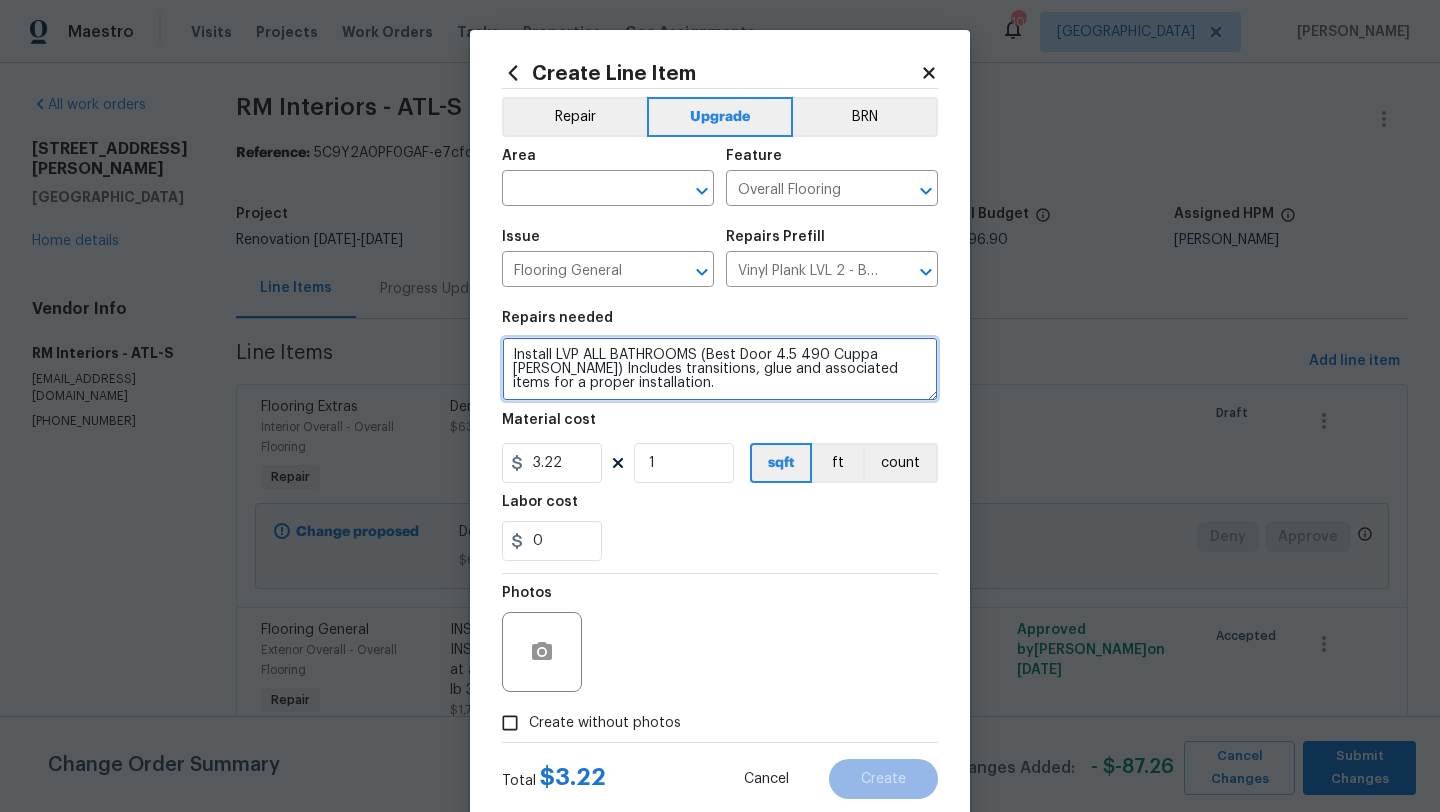 click on "Install LVP ALL BATHROOMS (Best Door 4.5 490 Cuppa Joe) Includes transitions, glue and associated items for a proper installation.
Hi Kenroy, Total cost for FLVP in the bathroom is $586.17 The total square footage in all the bathrooms is 118.94 Total cost for FLVP in the bathrooms is $457.92 and we will be installing 85.5 LF of shoe mold $128.25 If you need anything else please let us know." at bounding box center [720, 369] 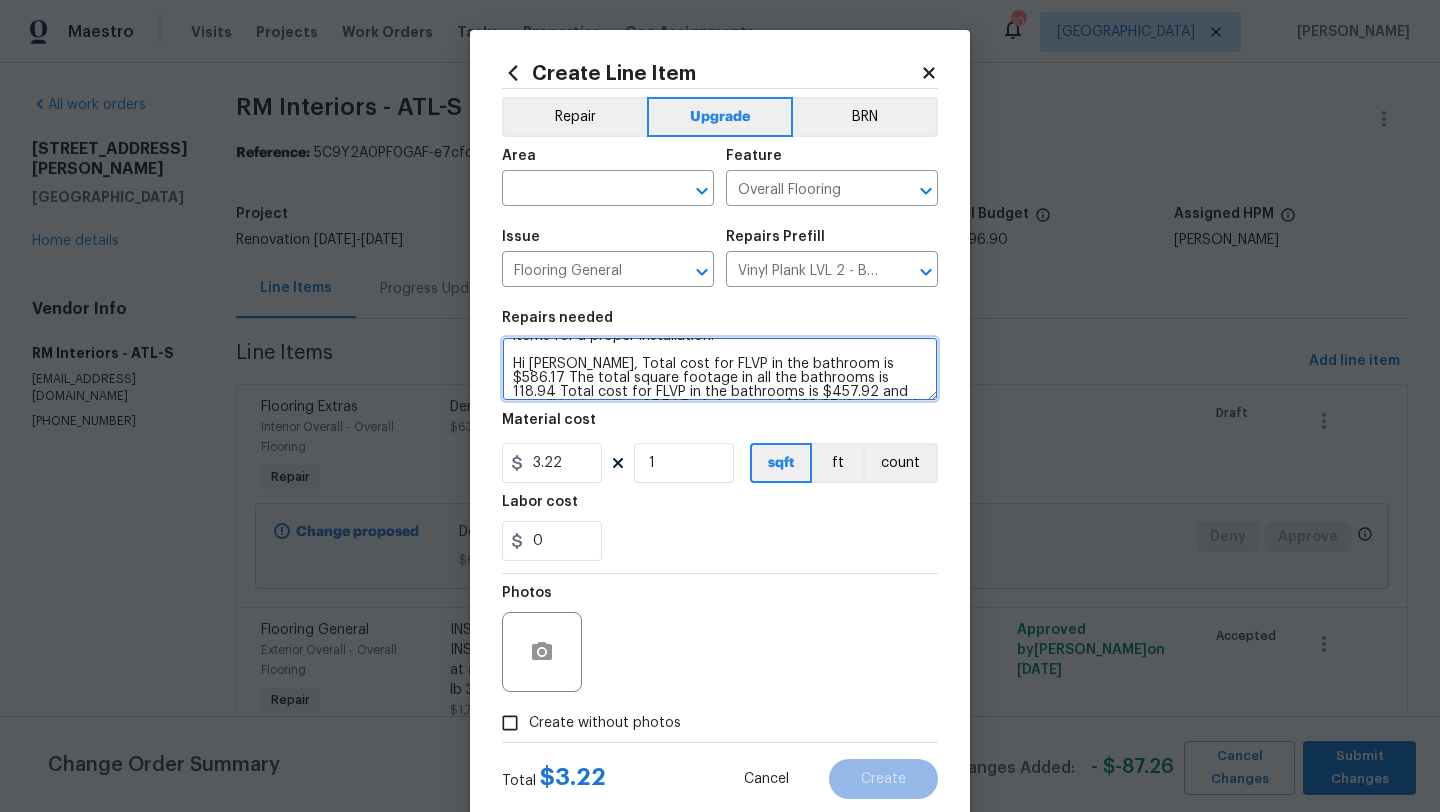 scroll, scrollTop: 49, scrollLeft: 0, axis: vertical 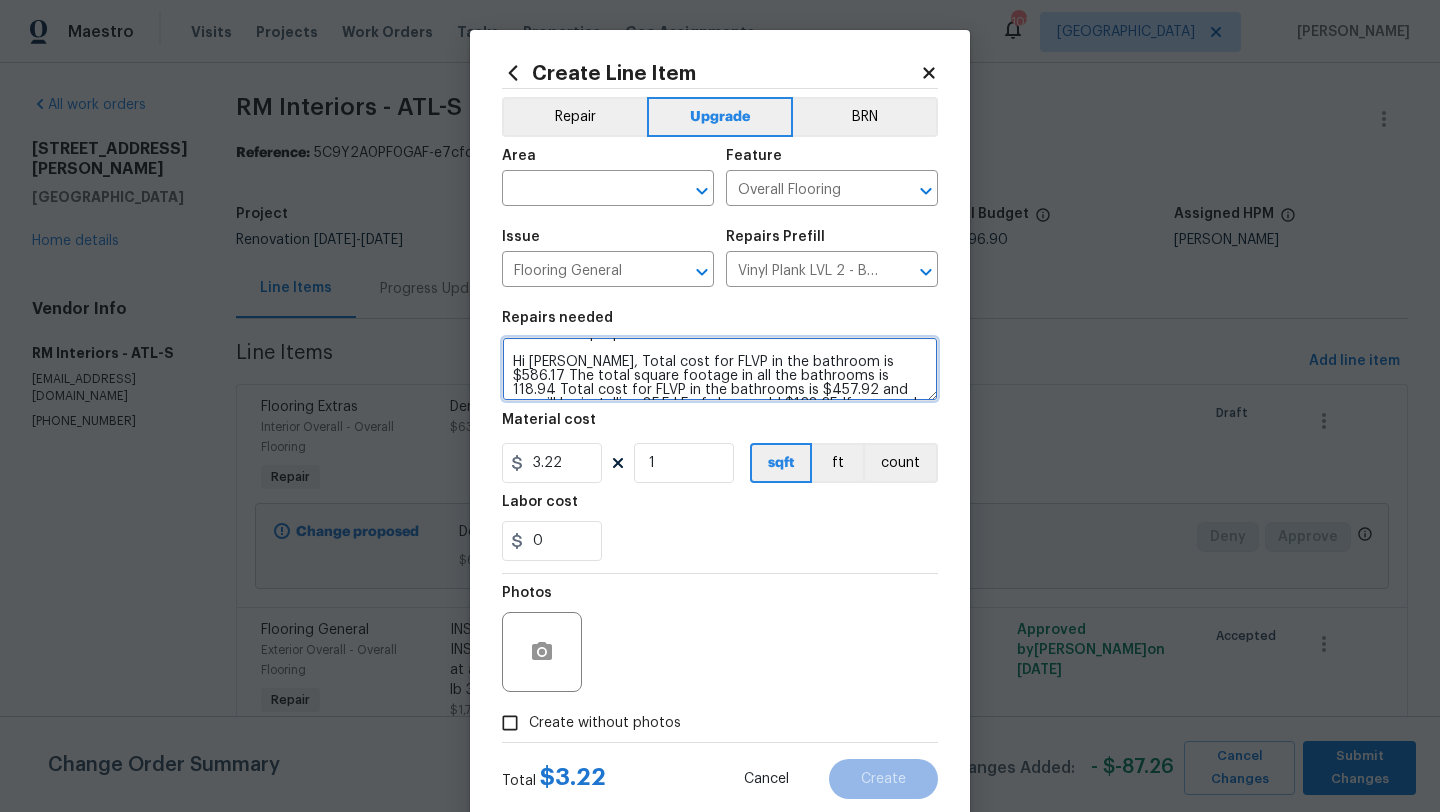 type on "Install LVP in ALL BATHROOMS (Best Door 4.5 490 Cuppa Joe) Includes transitions, glue and associated items for a proper installation.
Hi Kenroy, Total cost for FLVP in the bathroom is $586.17 The total square footage in all the bathrooms is 118.94 Total cost for FLVP in the bathrooms is $457.92 and we will be installing 85.5 LF of shoe mold $128.25 If you need anything else please let us know." 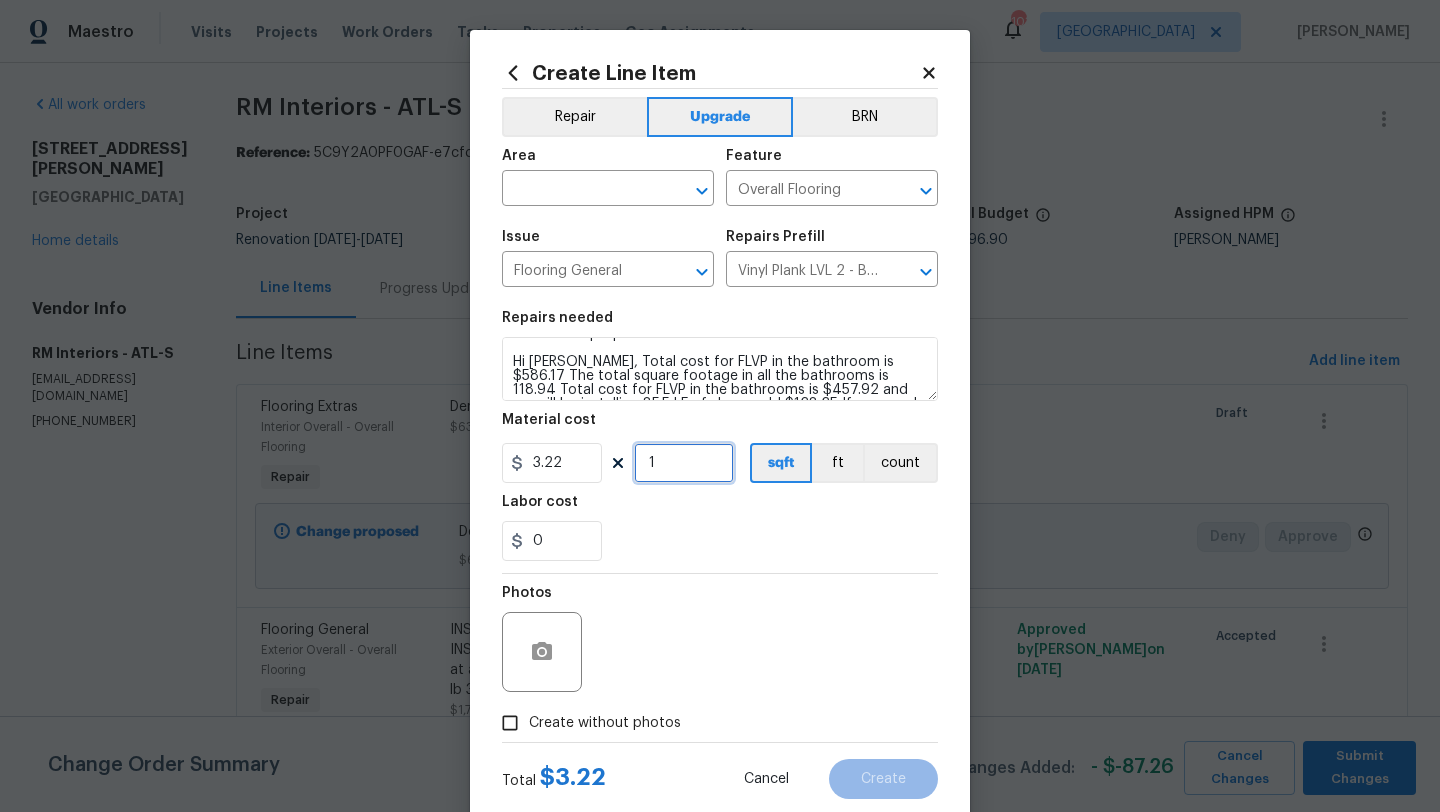 click on "1" at bounding box center [684, 463] 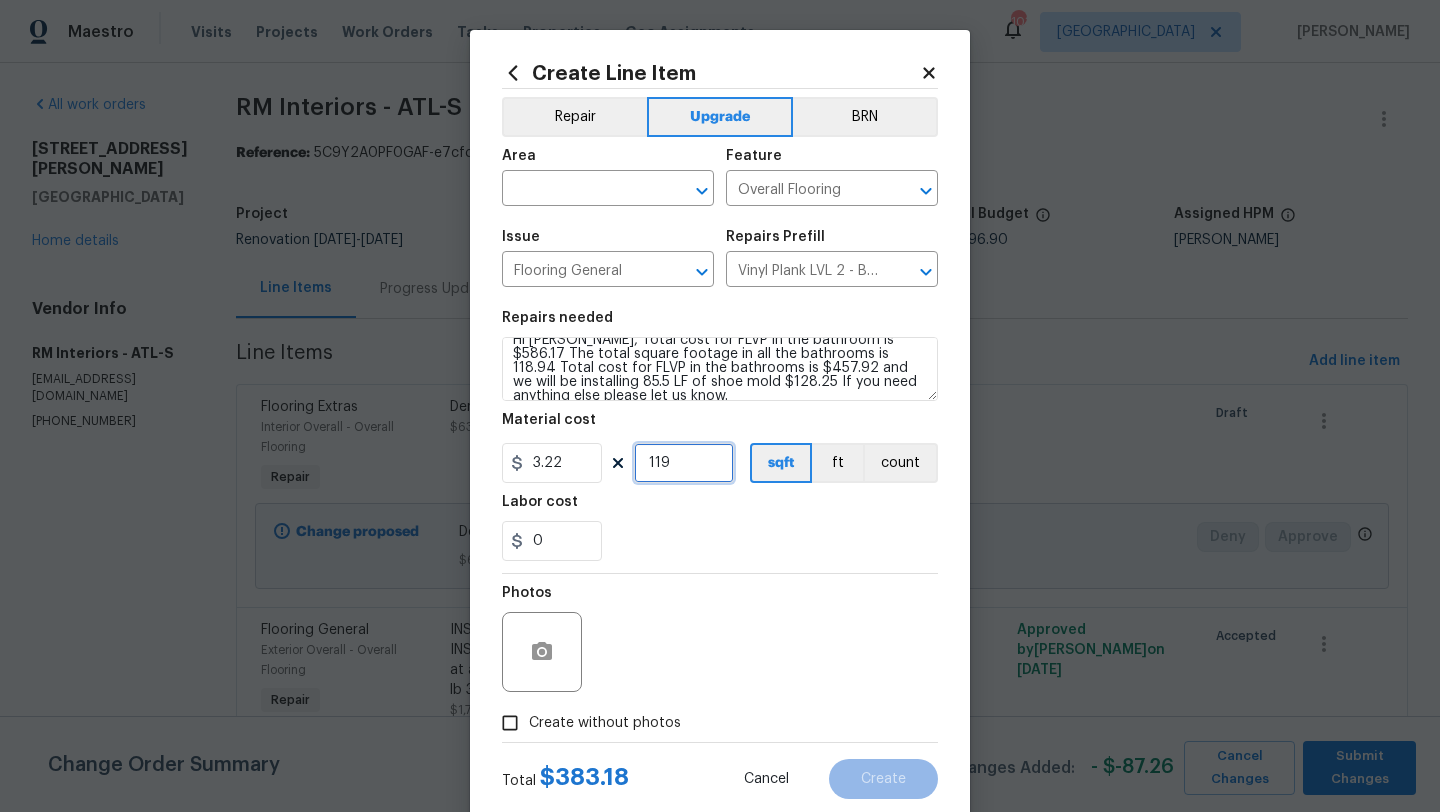 scroll, scrollTop: 68, scrollLeft: 0, axis: vertical 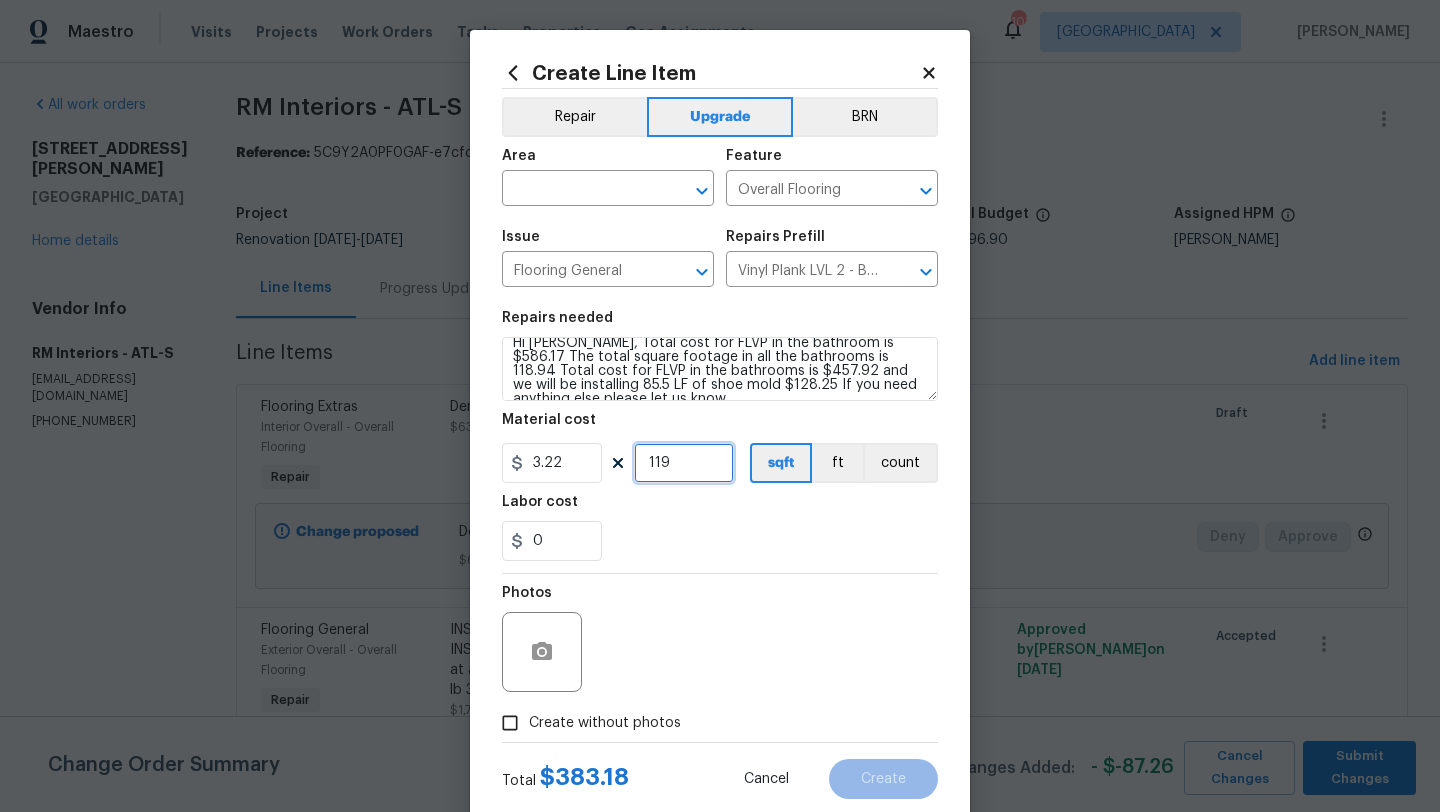 type on "119" 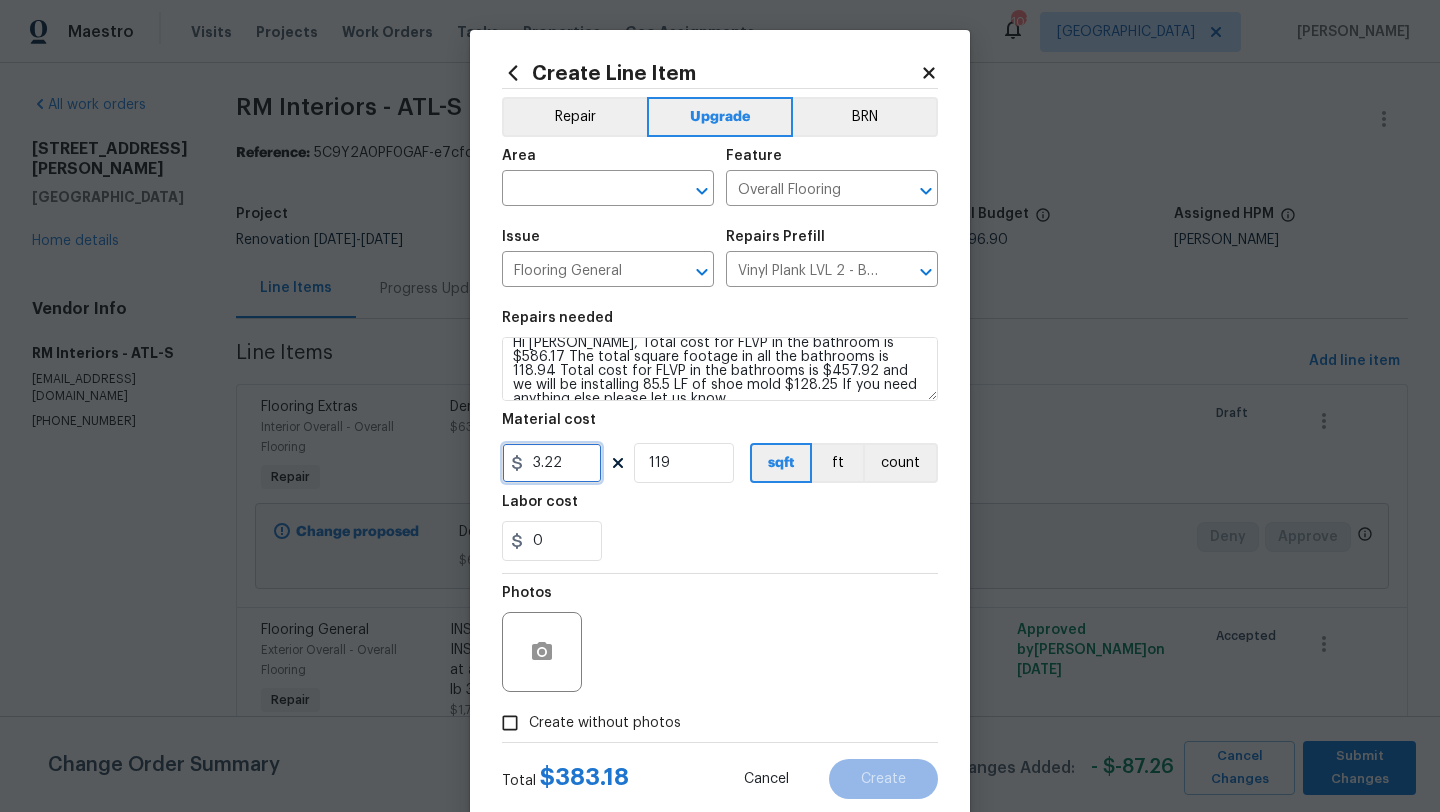 click on "3.22" at bounding box center (552, 463) 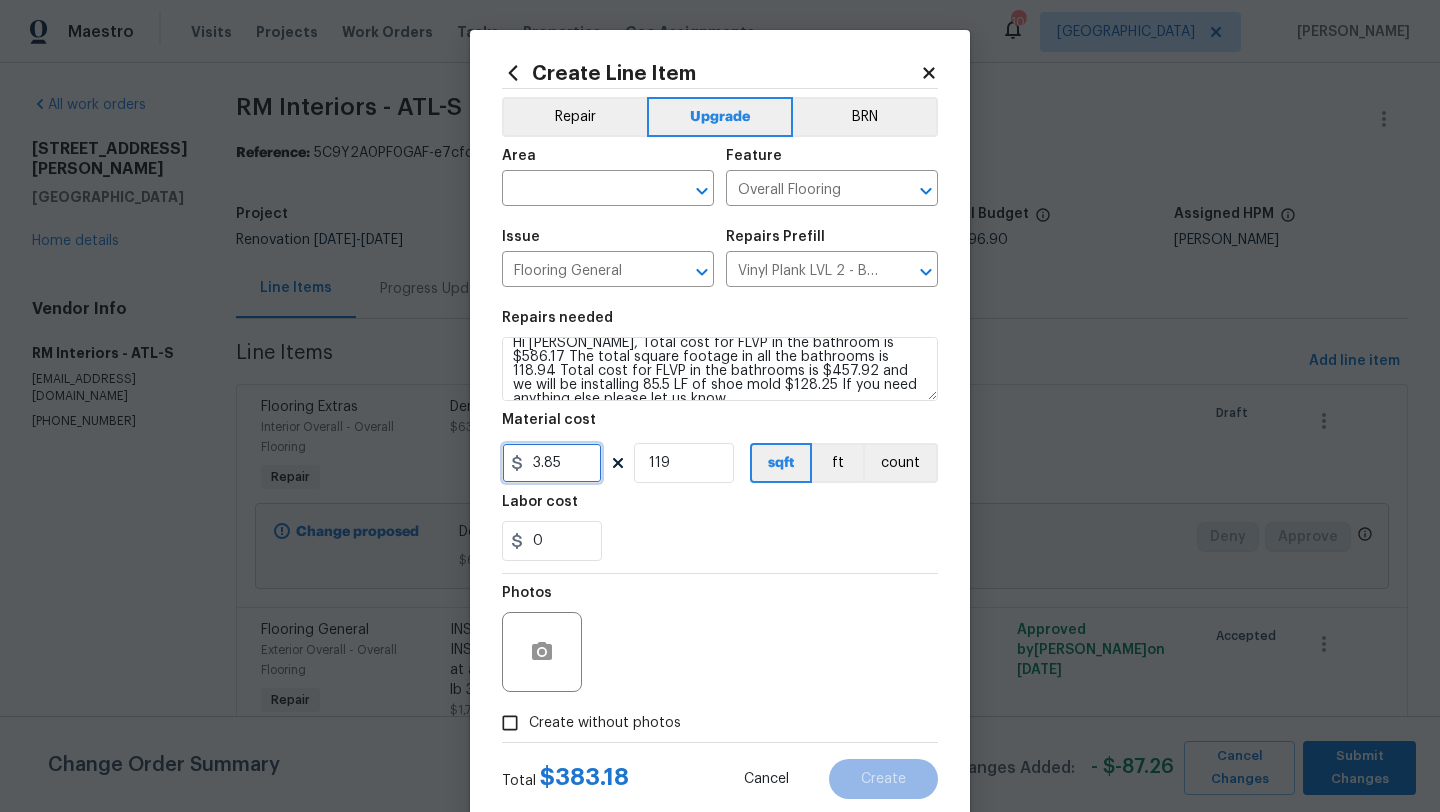 type on "3.85" 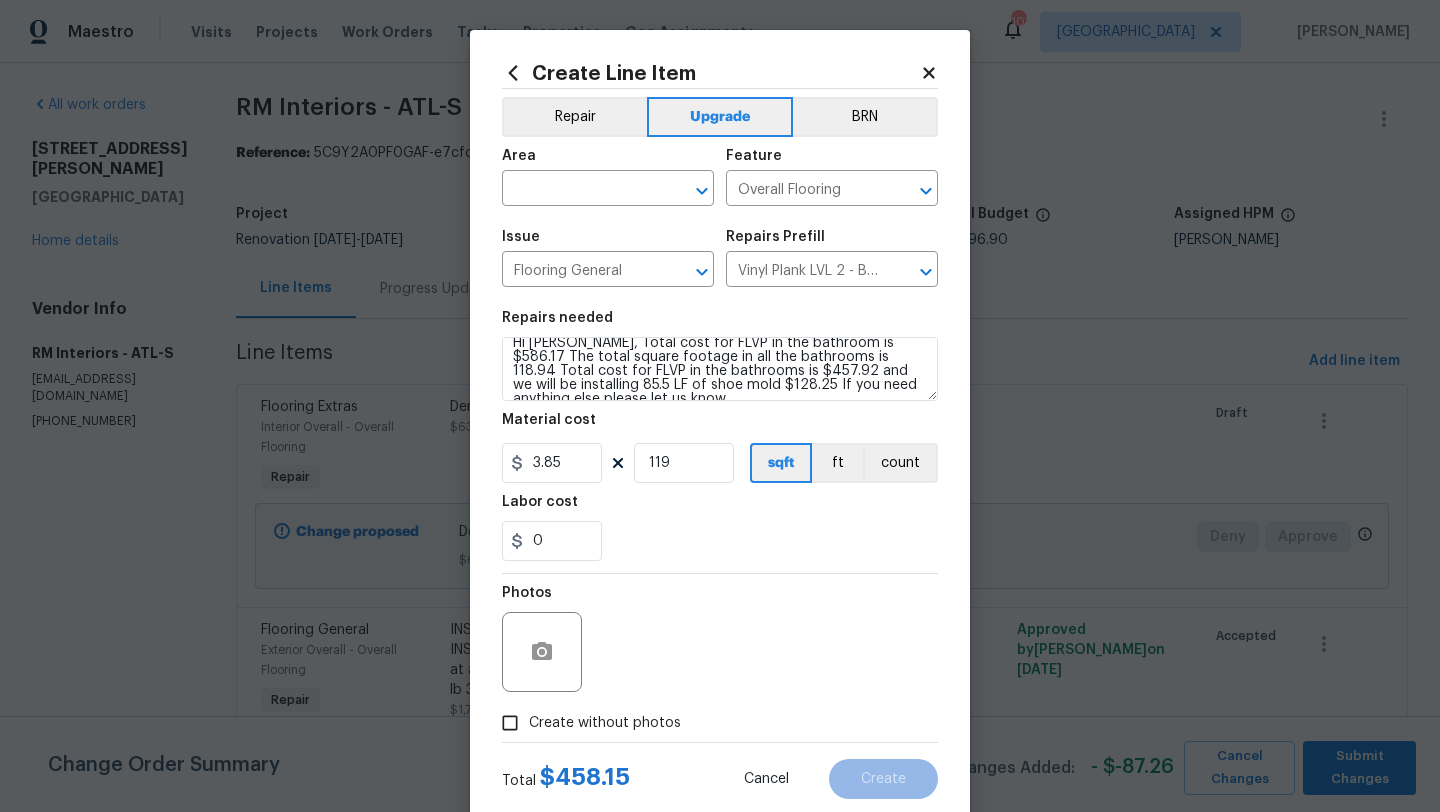 click on "0" at bounding box center (720, 541) 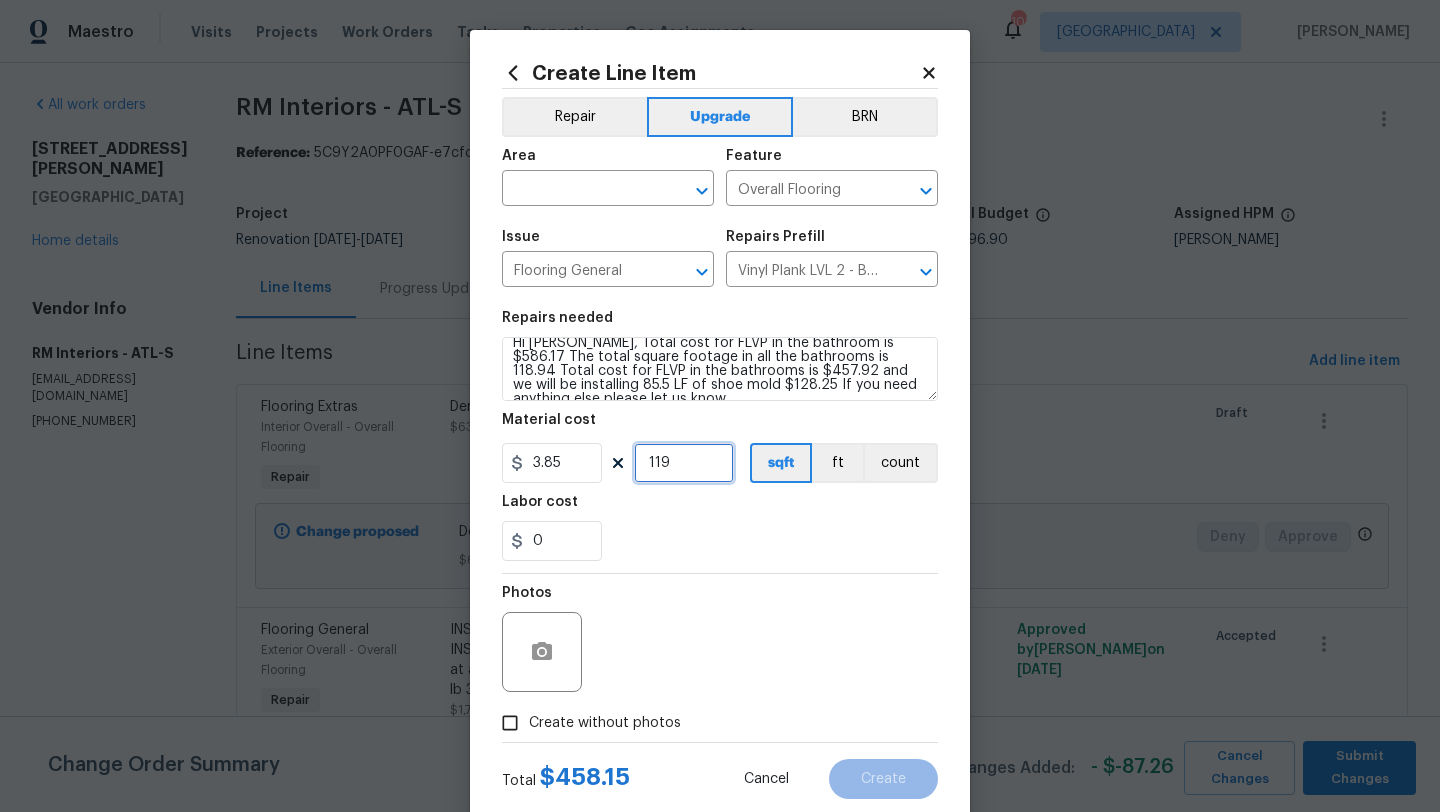 click on "119" at bounding box center (684, 463) 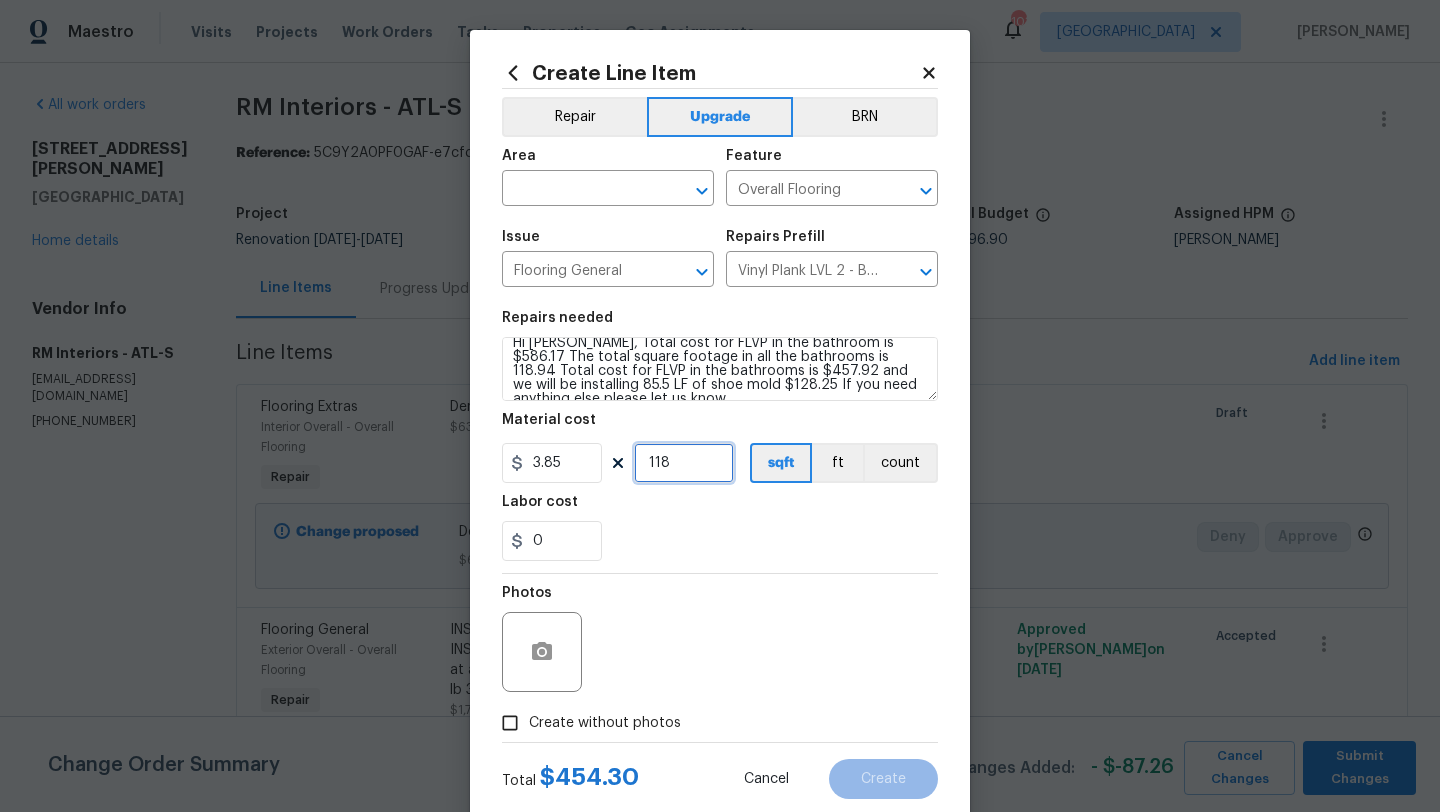 type on "118" 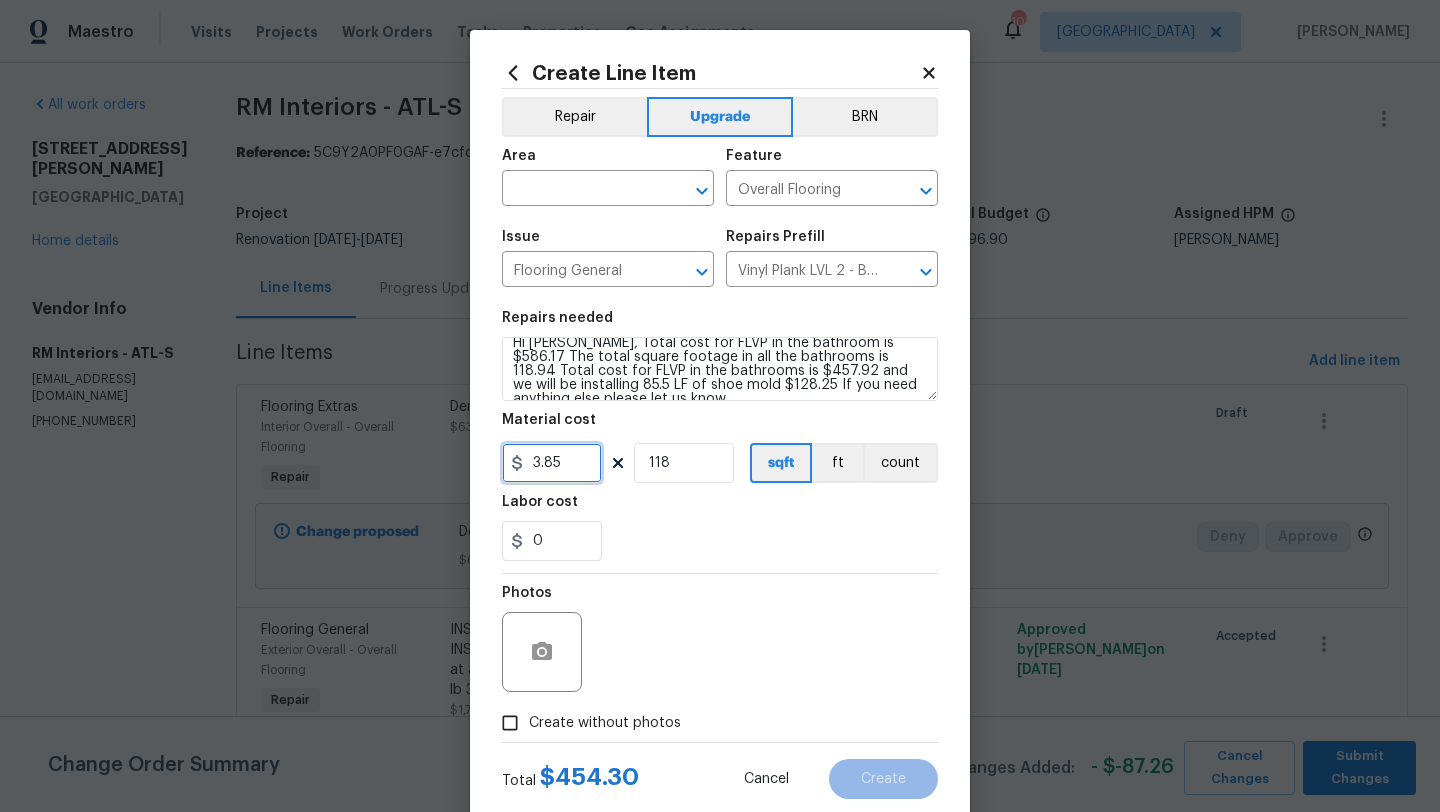 click on "3.85" at bounding box center (552, 463) 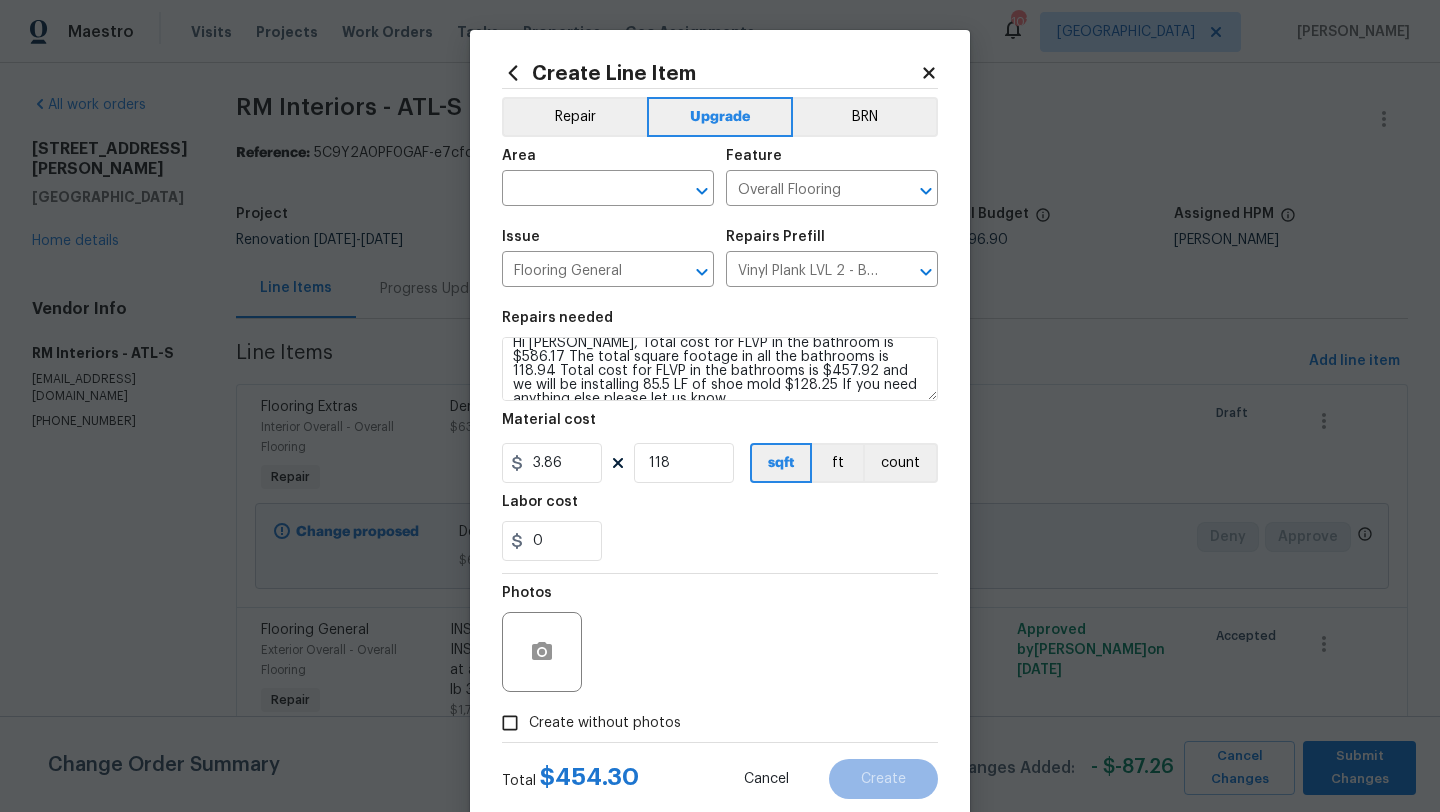 click on "0" at bounding box center (720, 541) 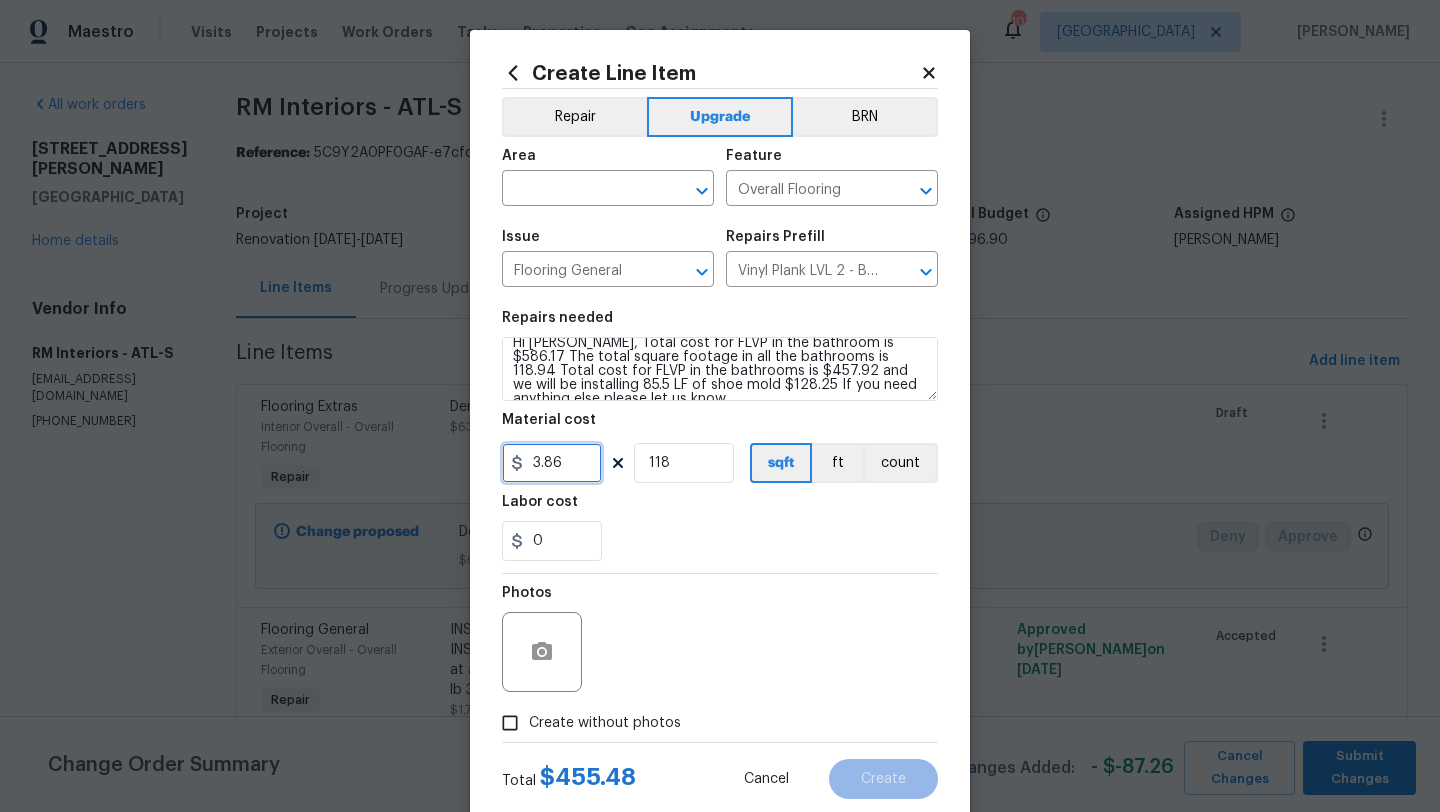click on "3.86" at bounding box center [552, 463] 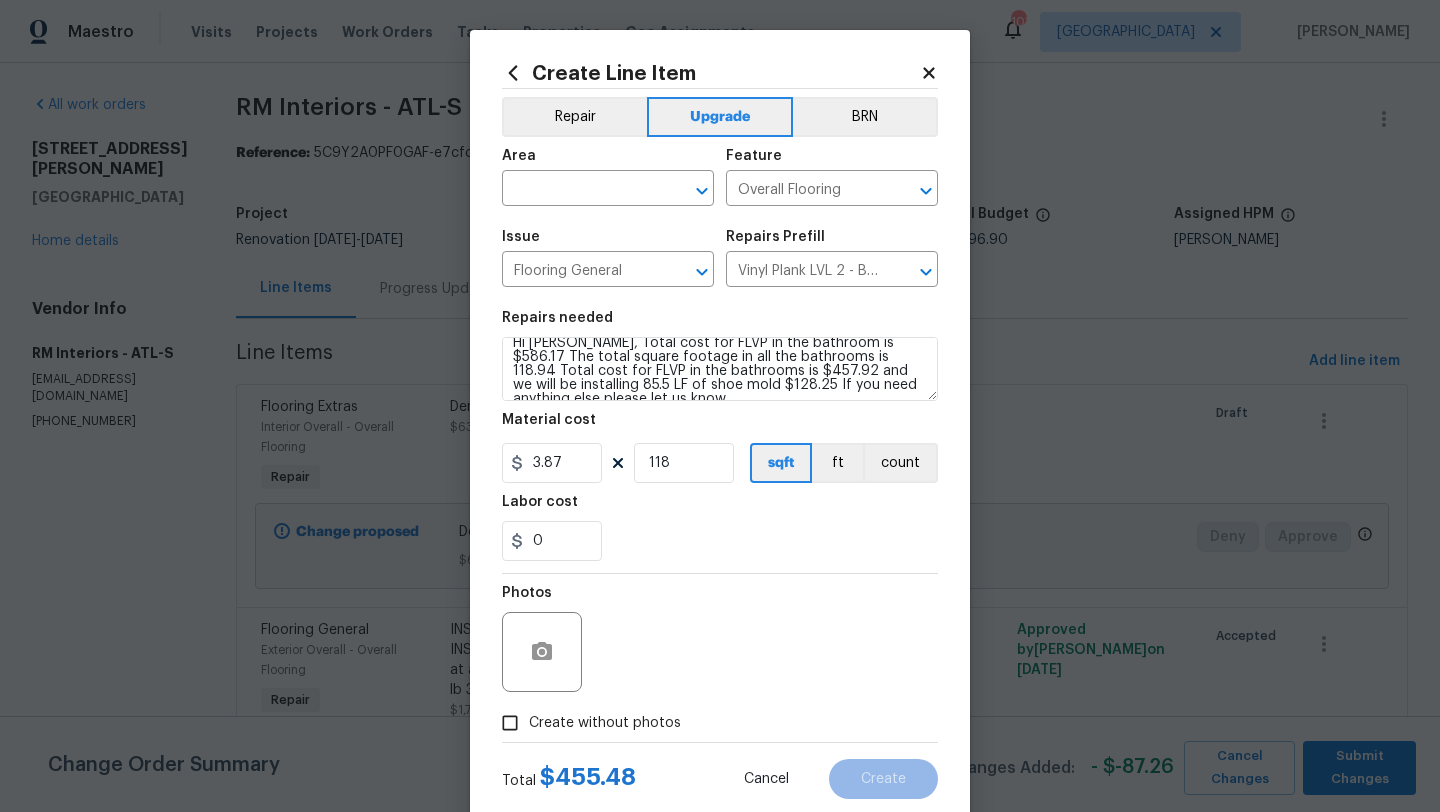 click on "0" at bounding box center [720, 541] 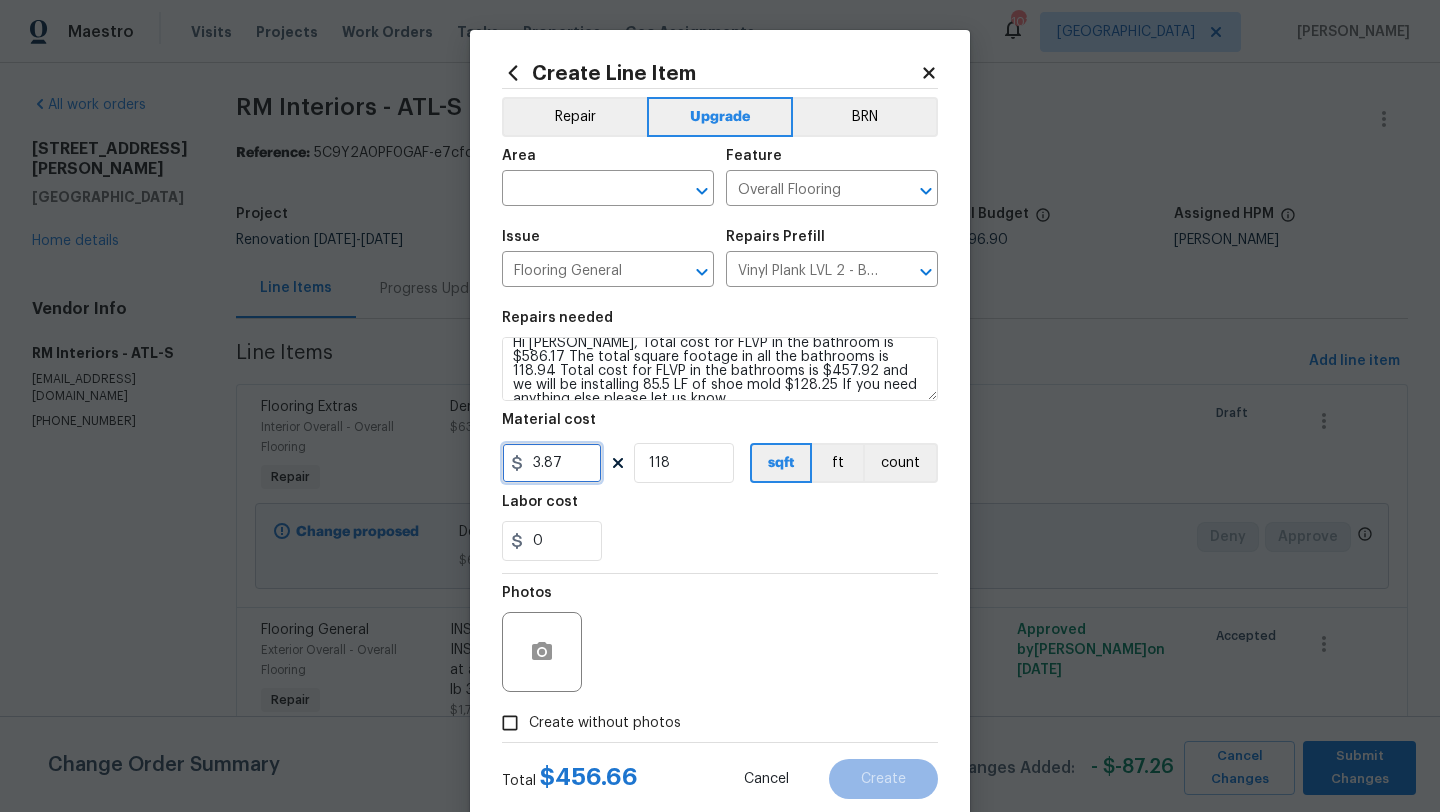 click on "3.87" at bounding box center [552, 463] 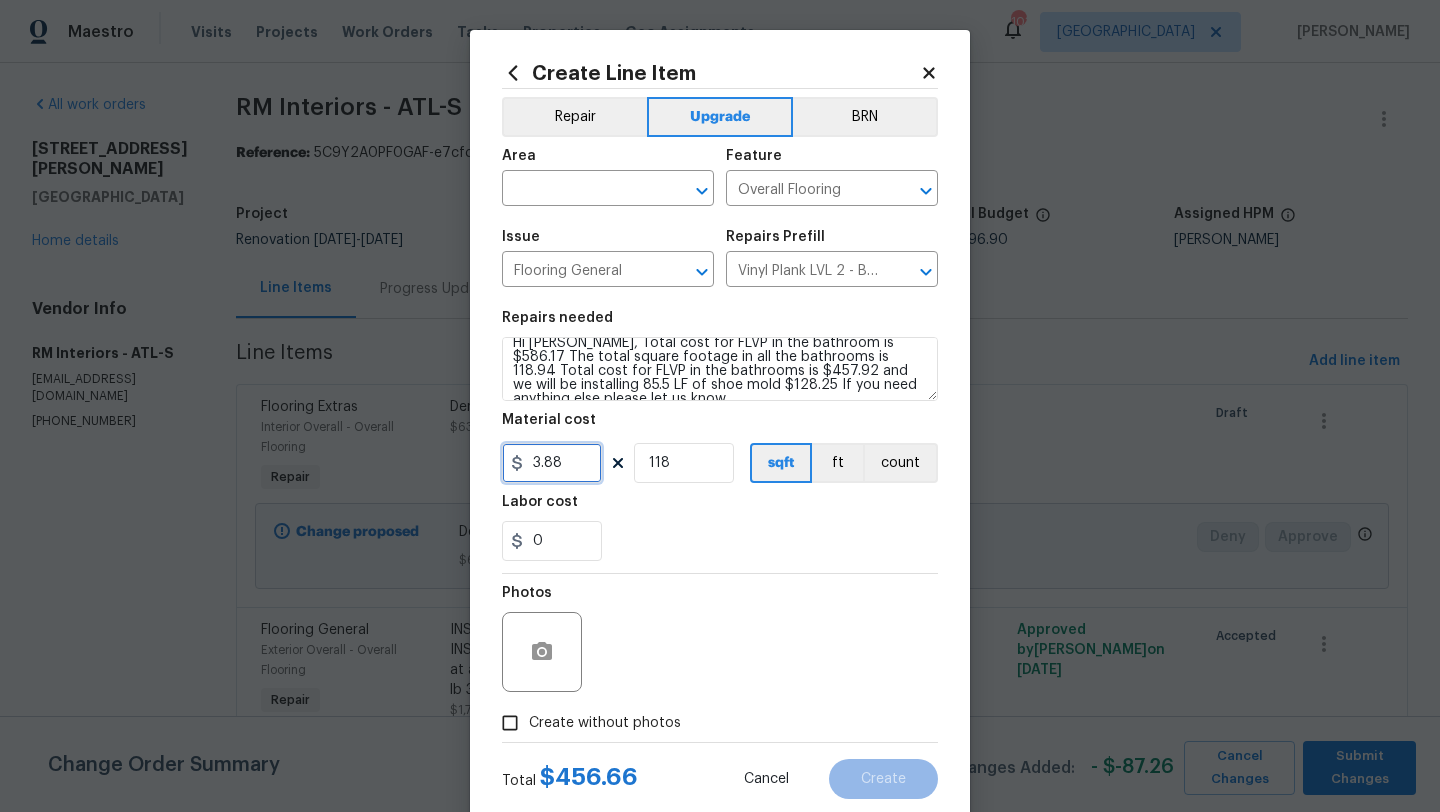 type on "3.88" 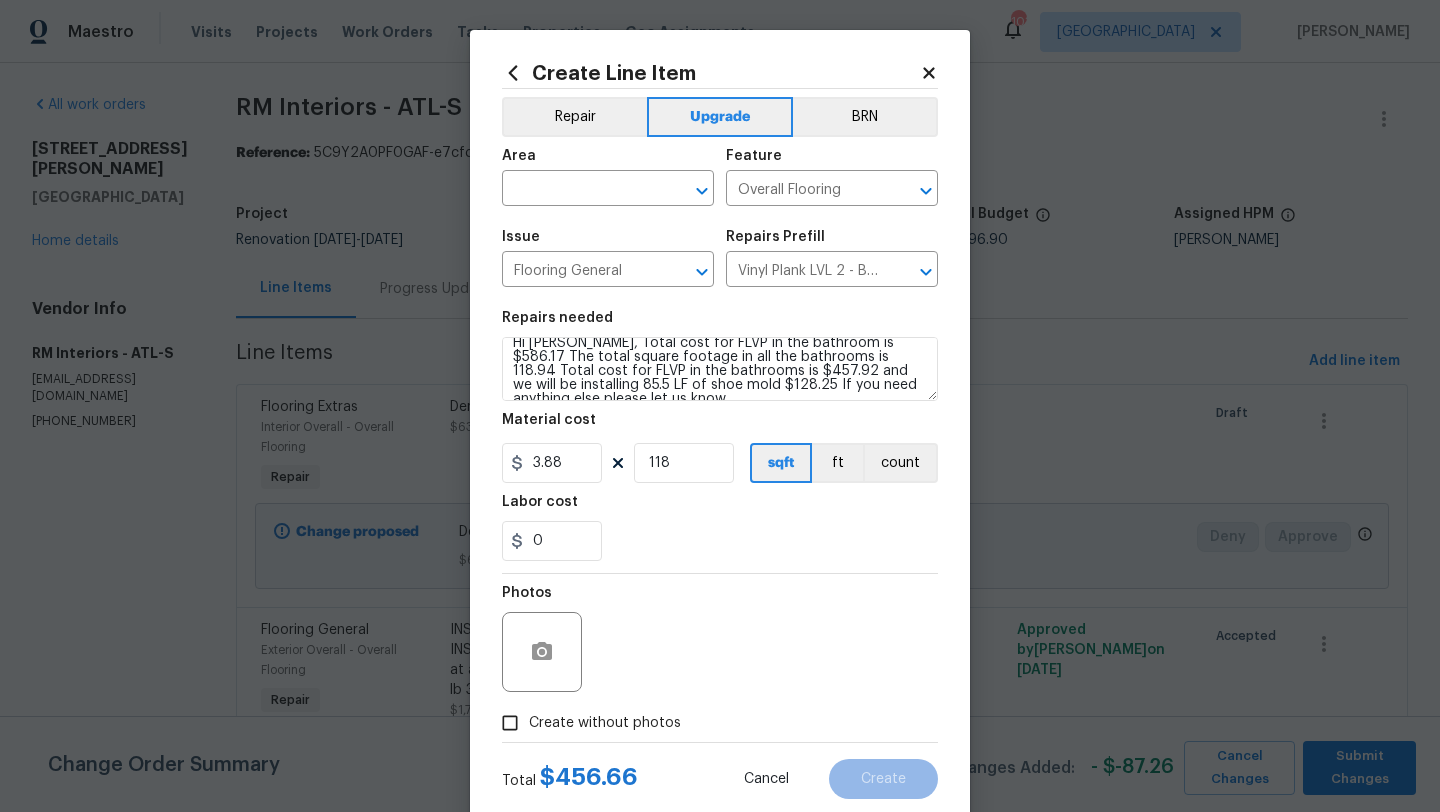 click on "Photos" at bounding box center [720, 639] 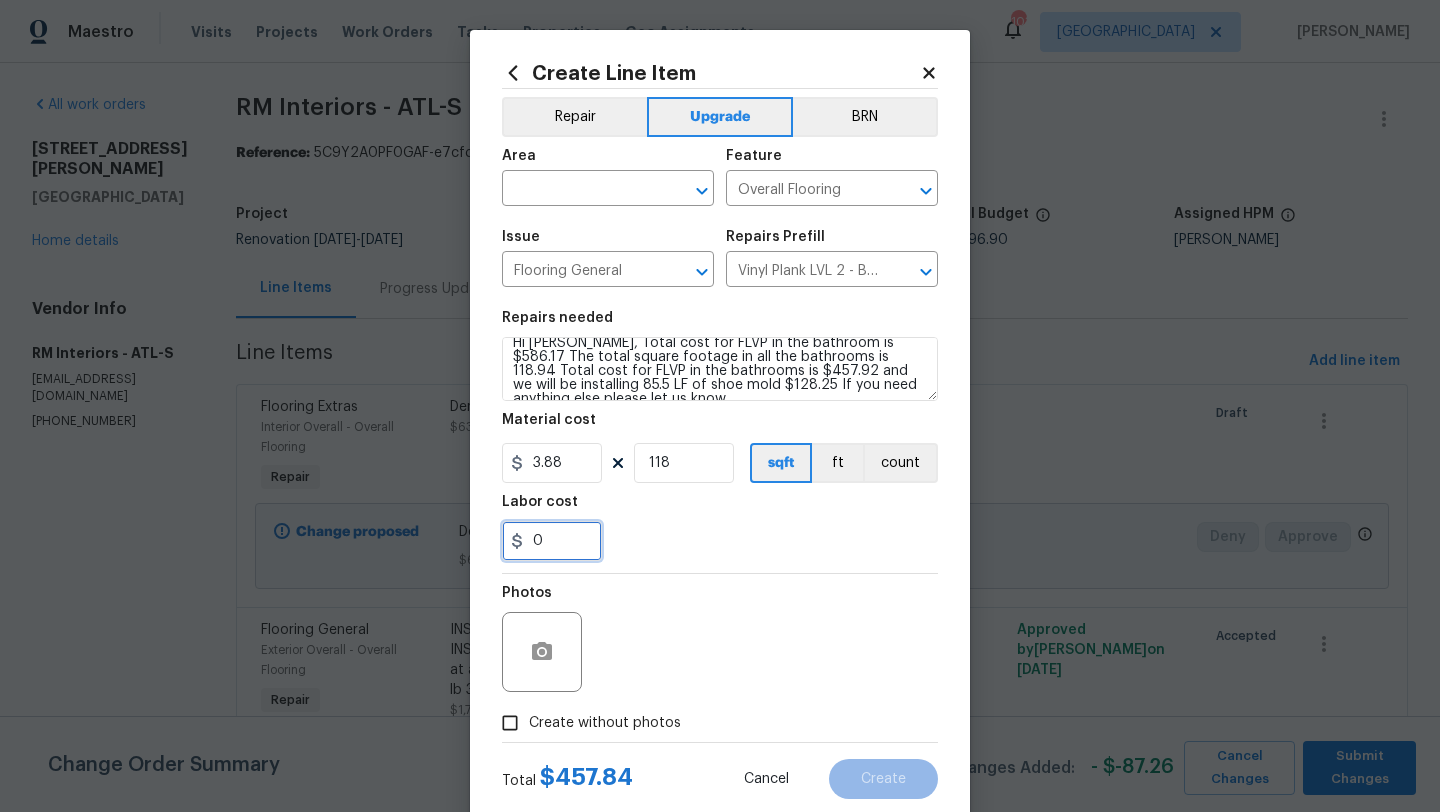 click on "0" at bounding box center [552, 541] 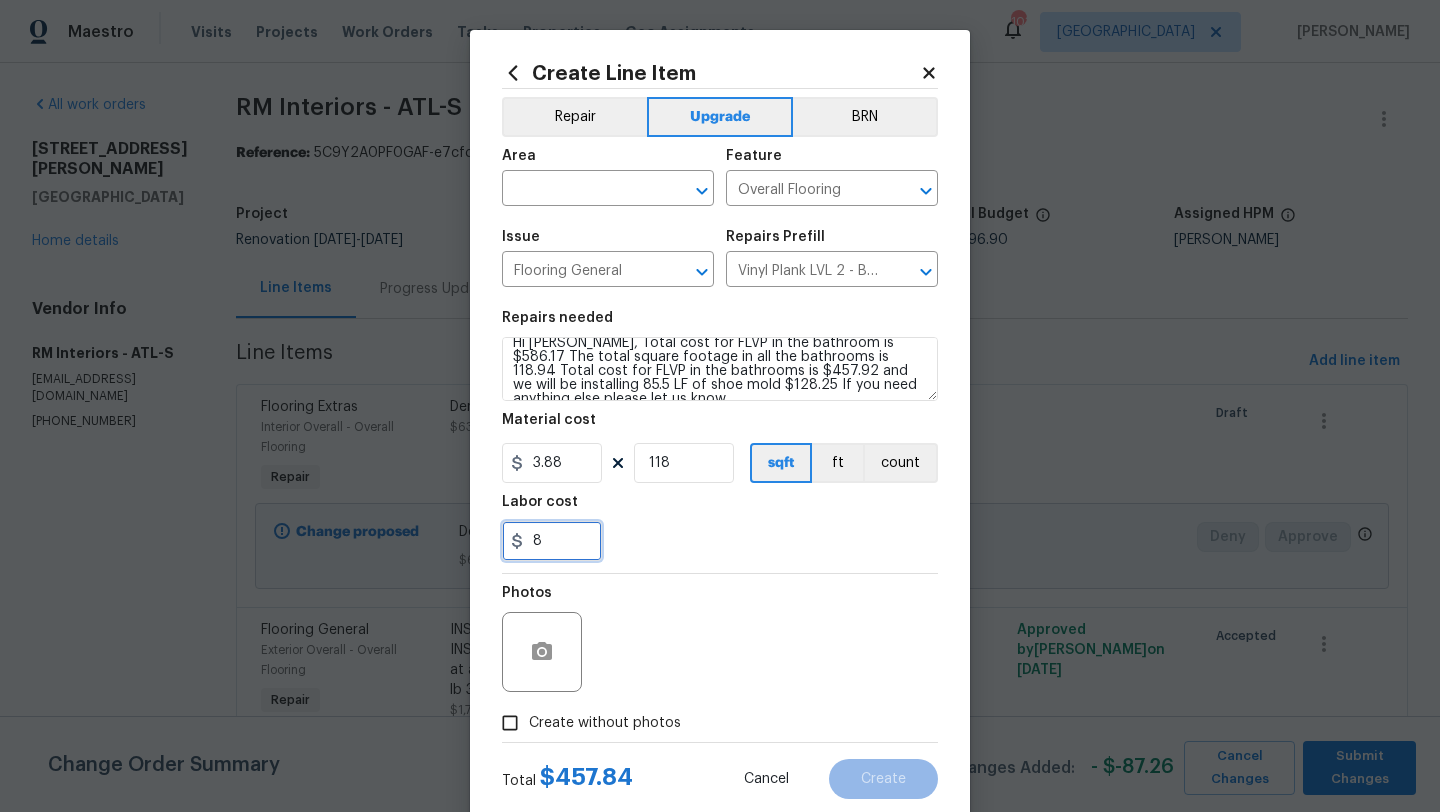 click on "8" at bounding box center [552, 541] 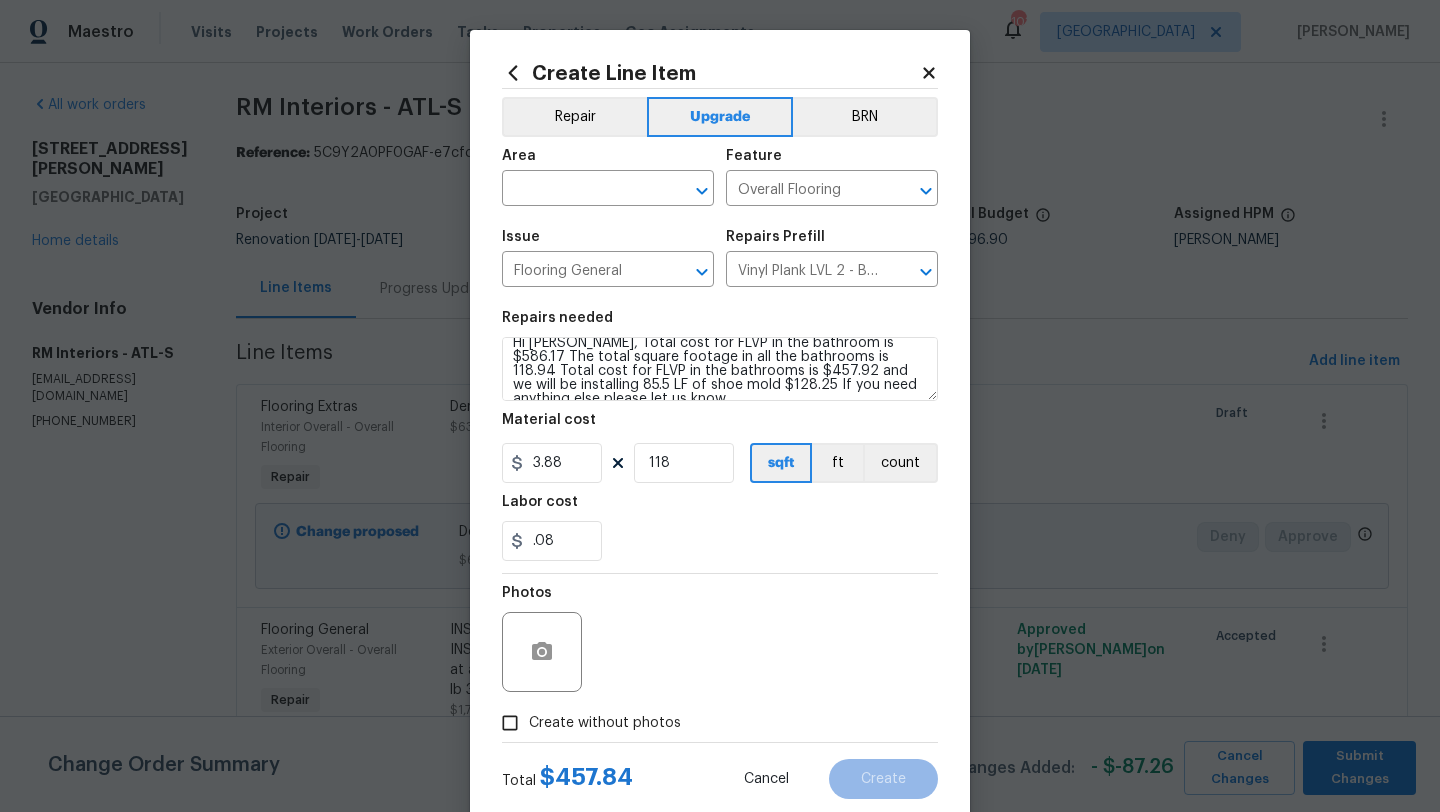 type on "0.08" 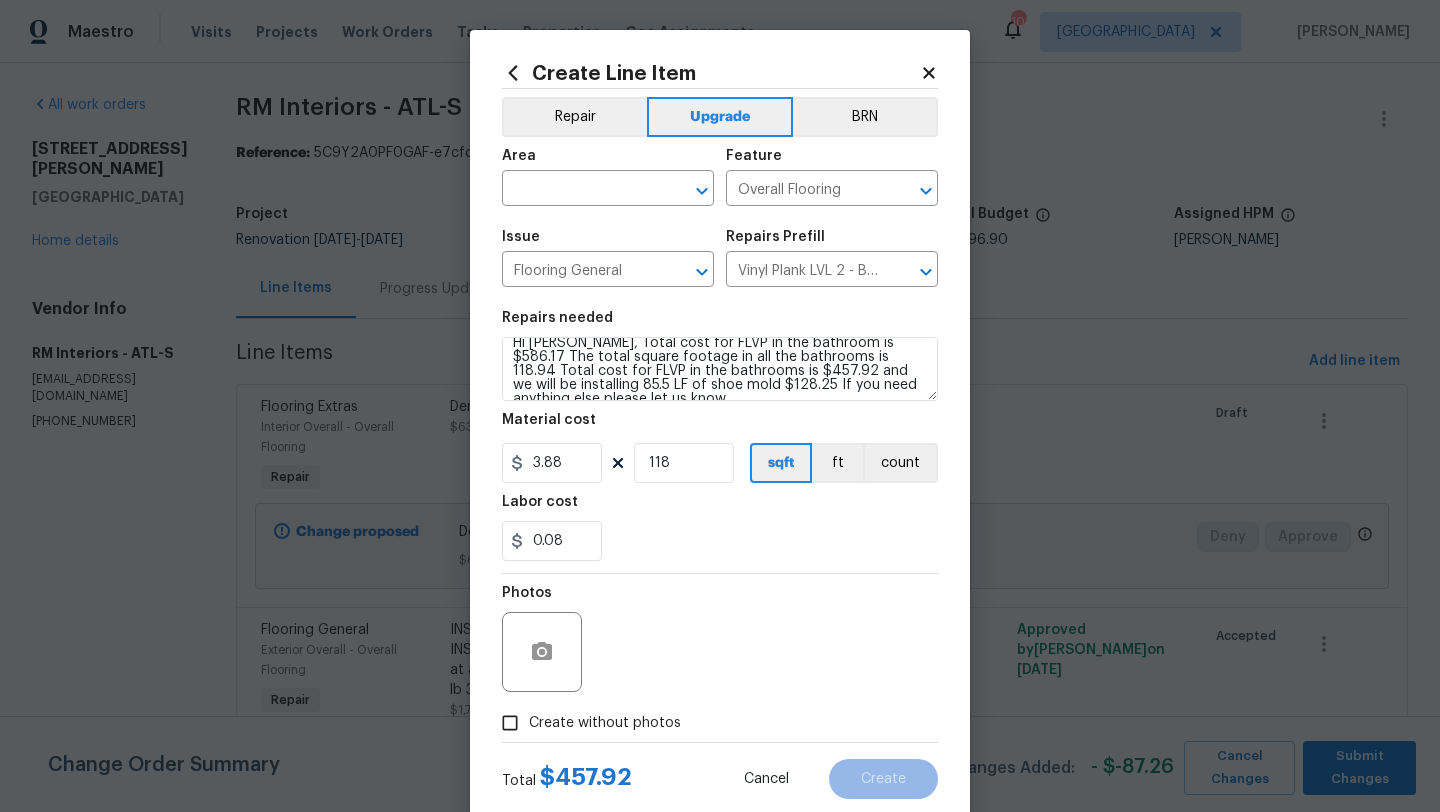 click on "0.08" at bounding box center (720, 541) 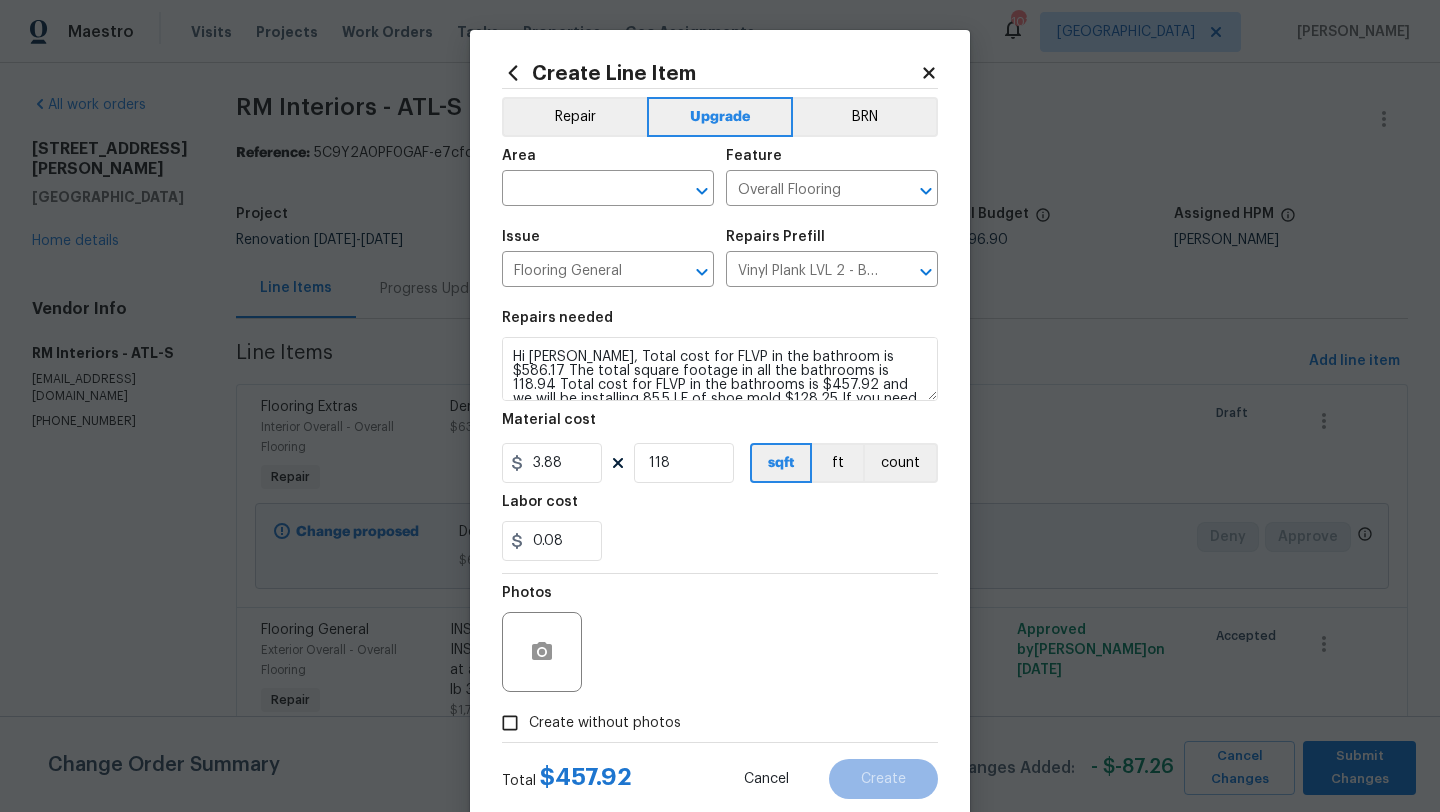 scroll, scrollTop: 65, scrollLeft: 0, axis: vertical 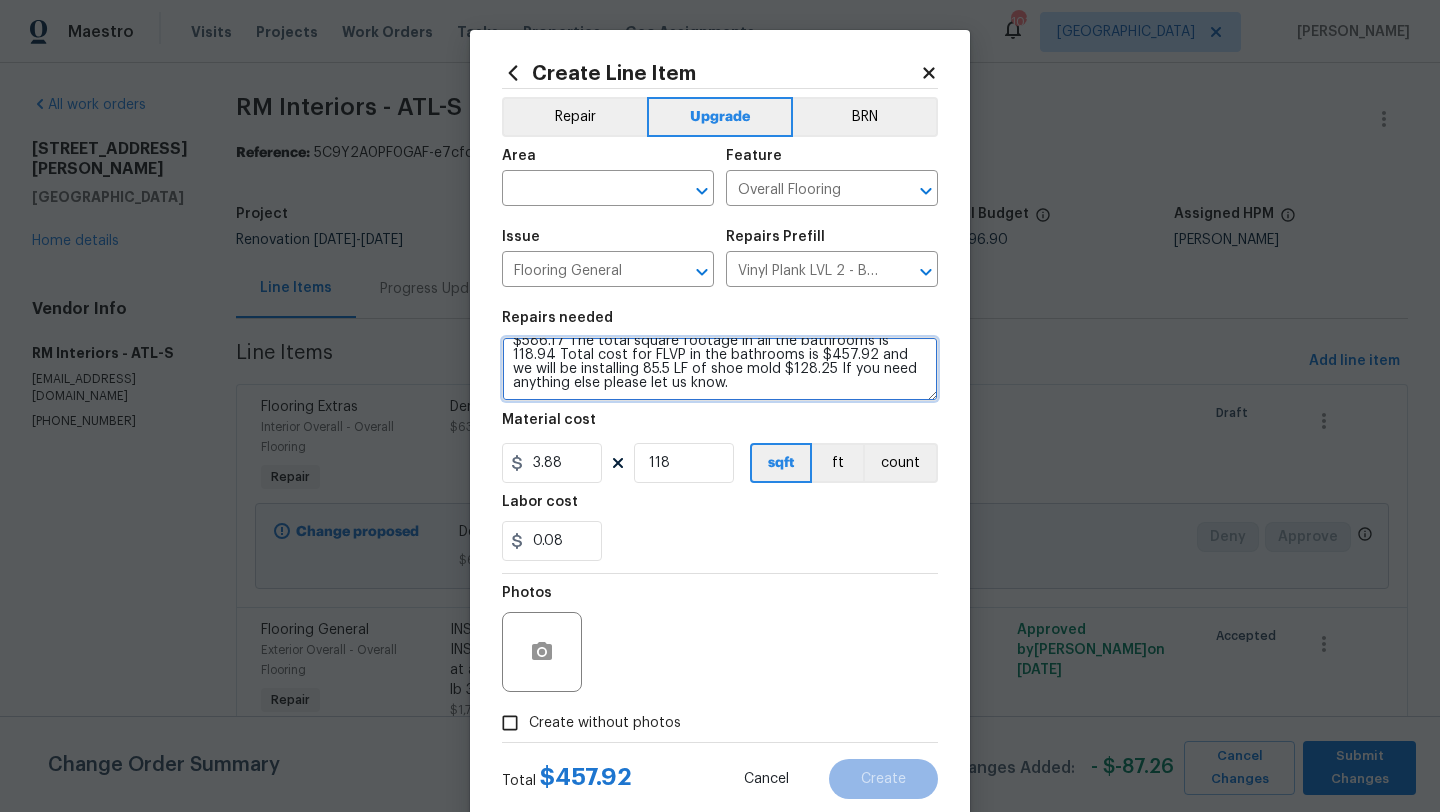 drag, startPoint x: 735, startPoint y: 376, endPoint x: 750, endPoint y: 403, distance: 30.88689 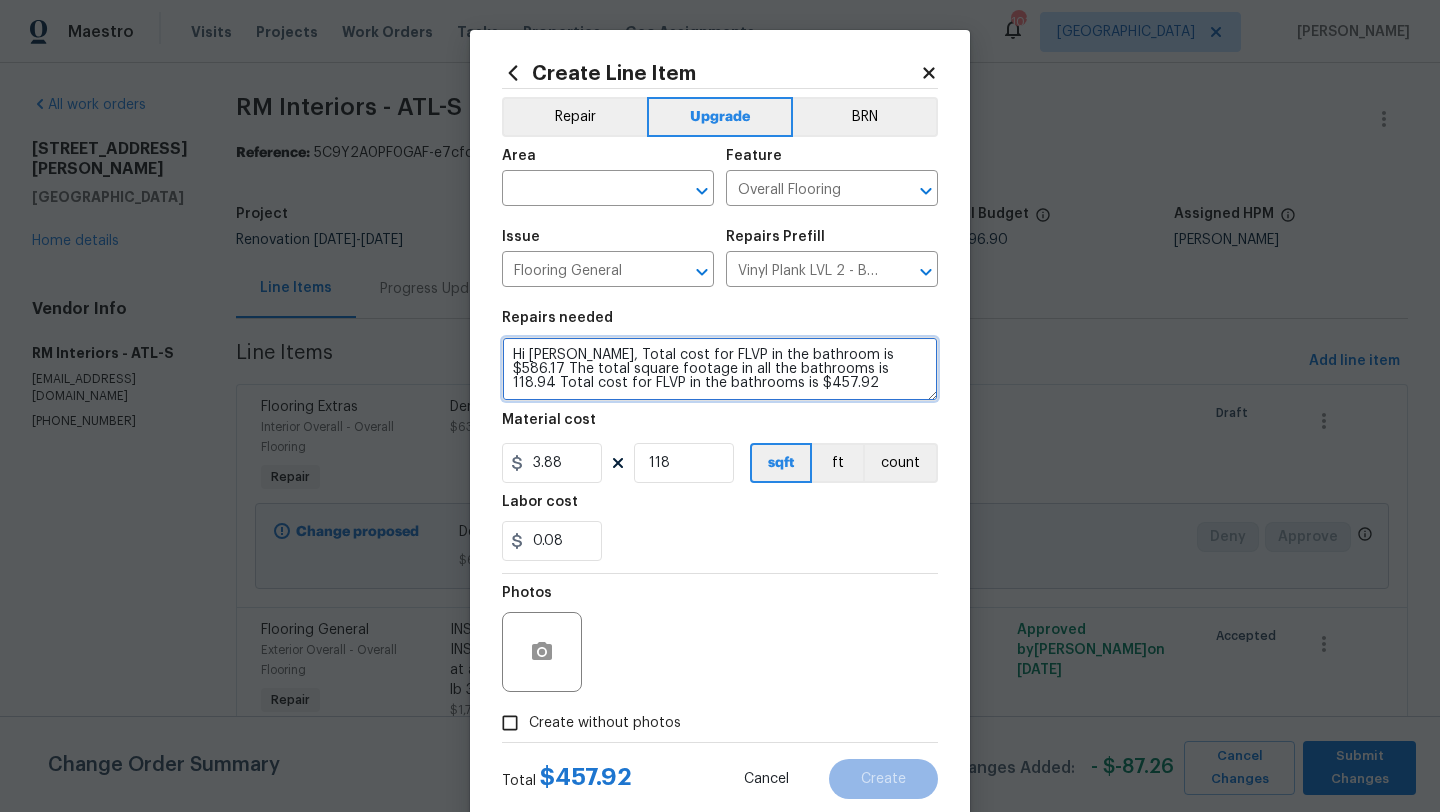 scroll, scrollTop: 56, scrollLeft: 0, axis: vertical 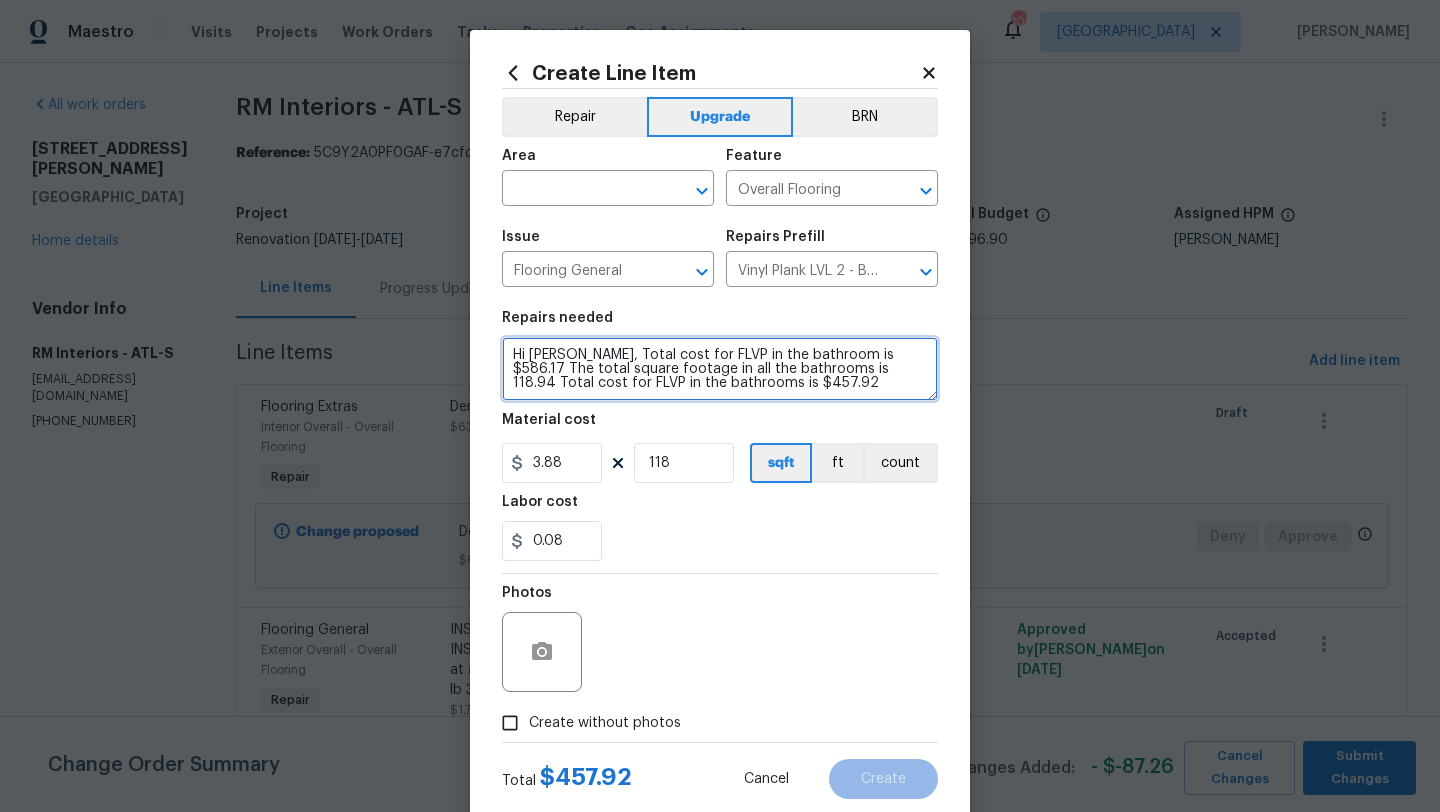 drag, startPoint x: 880, startPoint y: 356, endPoint x: 500, endPoint y: 364, distance: 380.0842 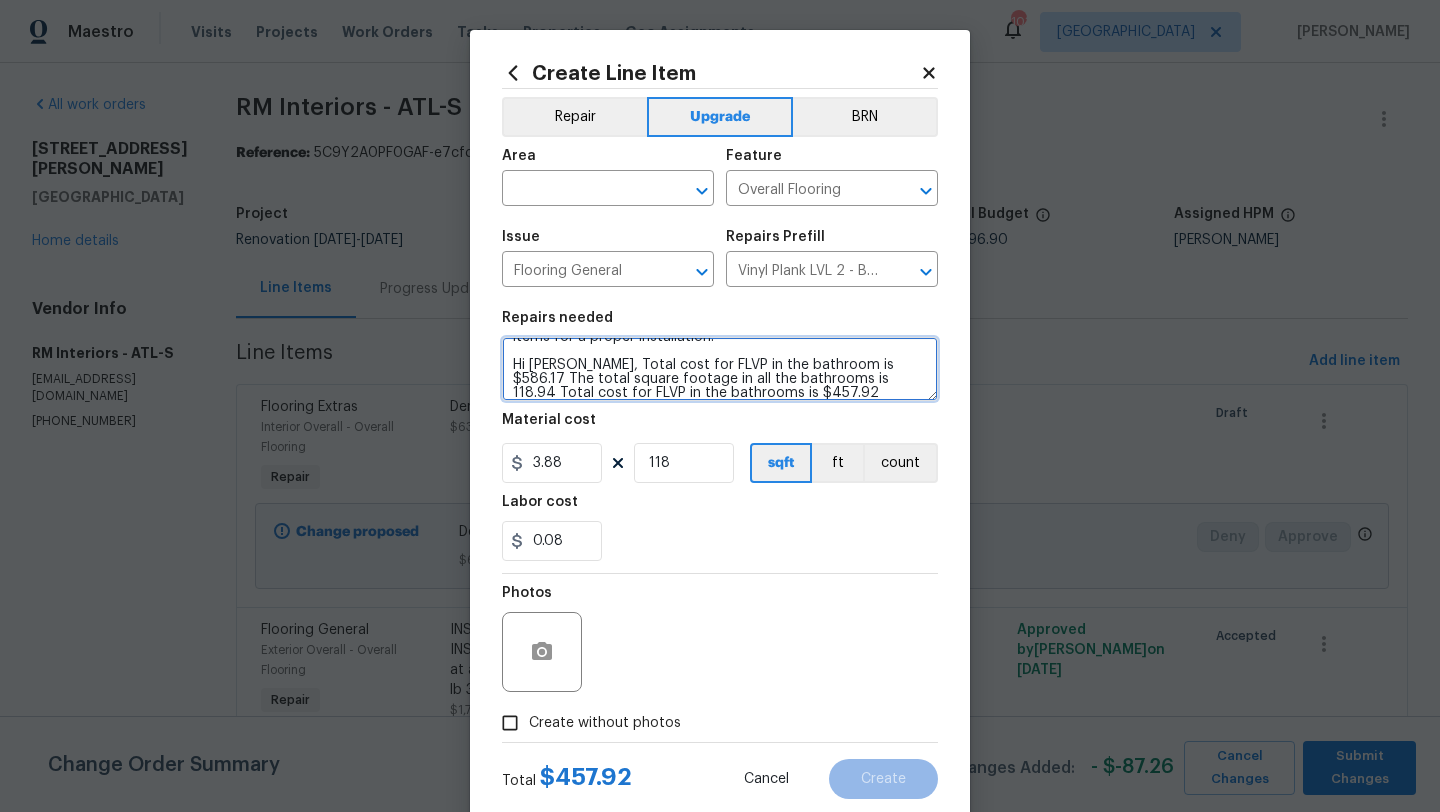scroll, scrollTop: 45, scrollLeft: 0, axis: vertical 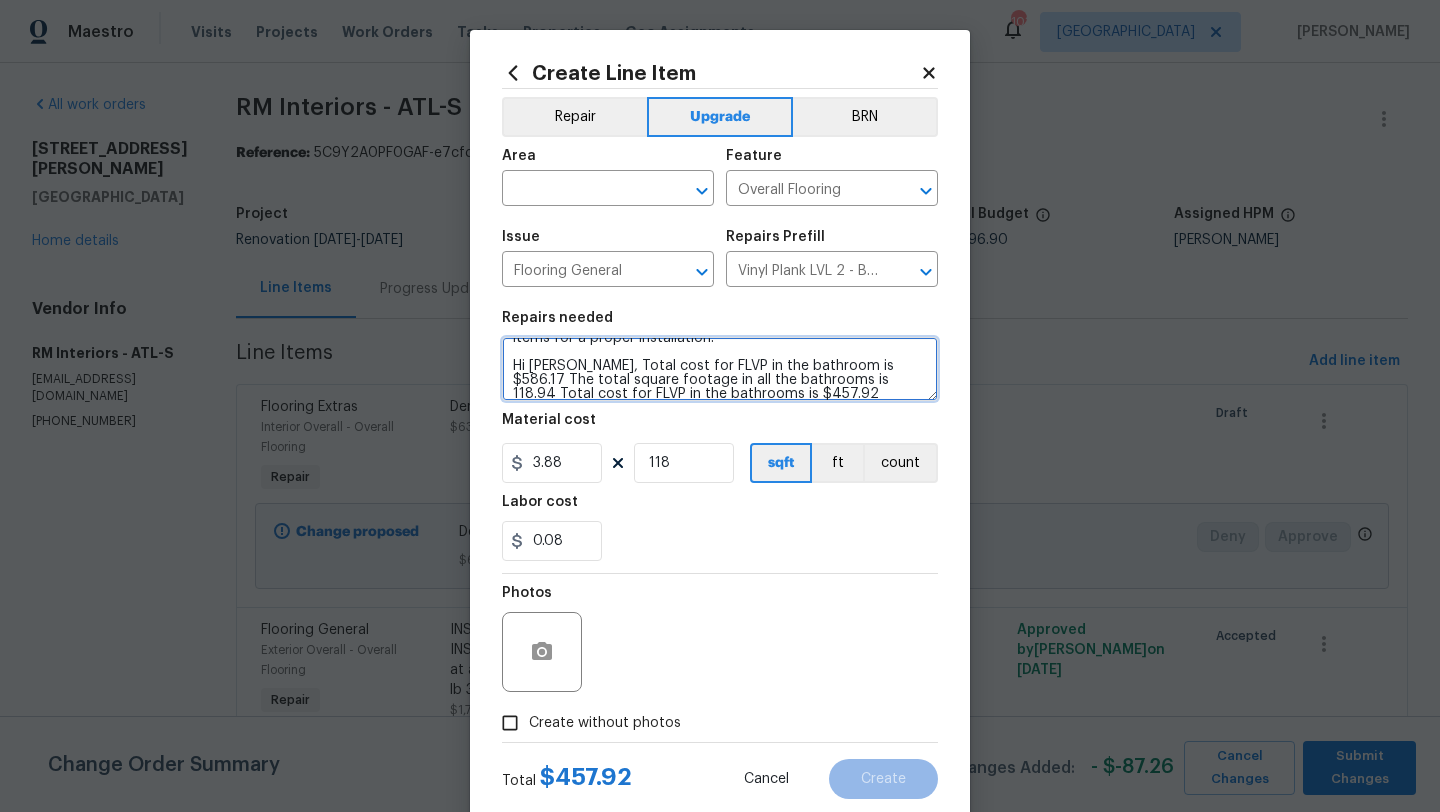 drag, startPoint x: 880, startPoint y: 357, endPoint x: 529, endPoint y: 365, distance: 351.09116 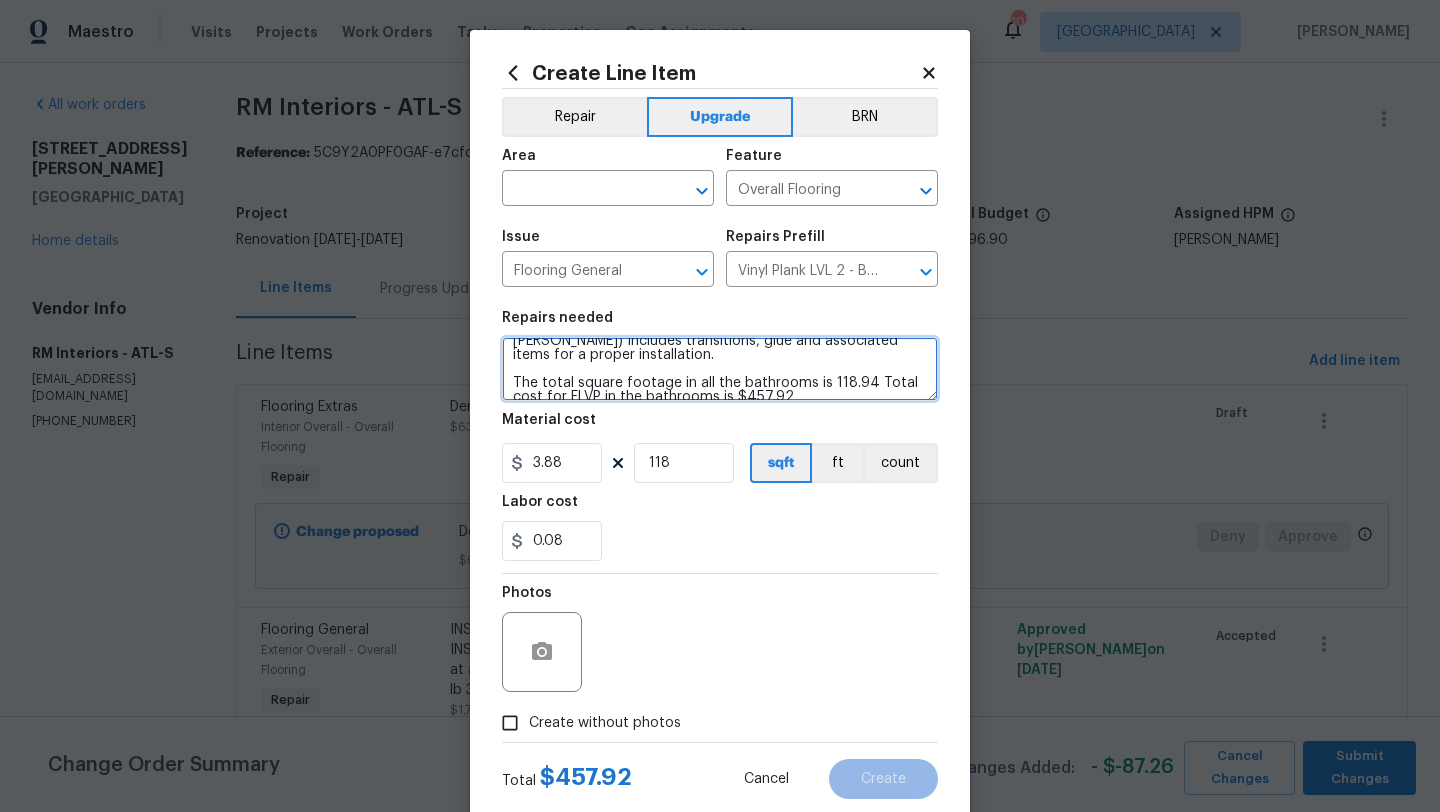 scroll, scrollTop: 42, scrollLeft: 0, axis: vertical 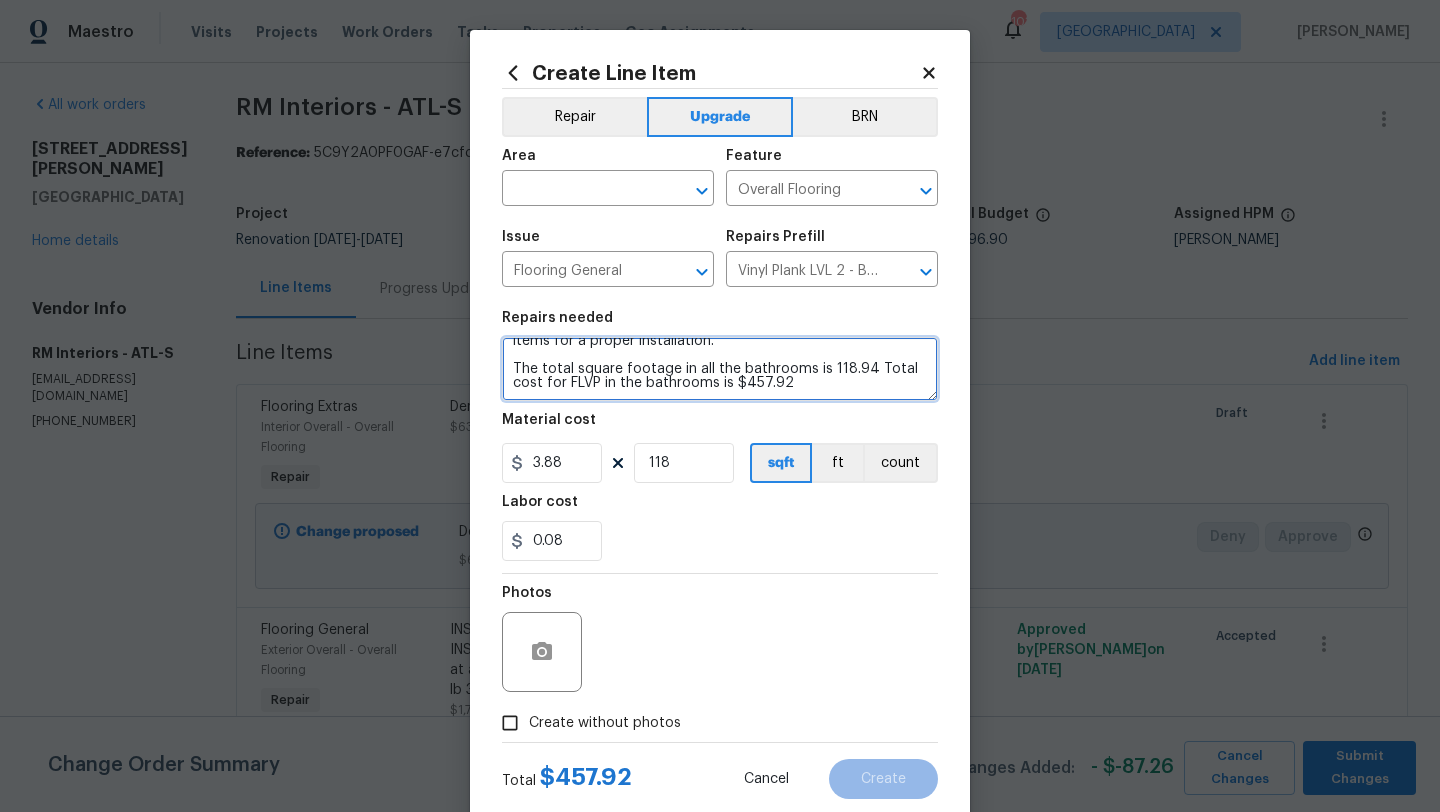 type on "Install LVP in ALL BATHROOMS (Best Door 4.5 490 Cuppa Joe) Includes transitions, glue and associated items for a proper installation.
The total square footage in all the bathrooms is 118.94 Total cost for FLVP in the bathrooms is $457.92" 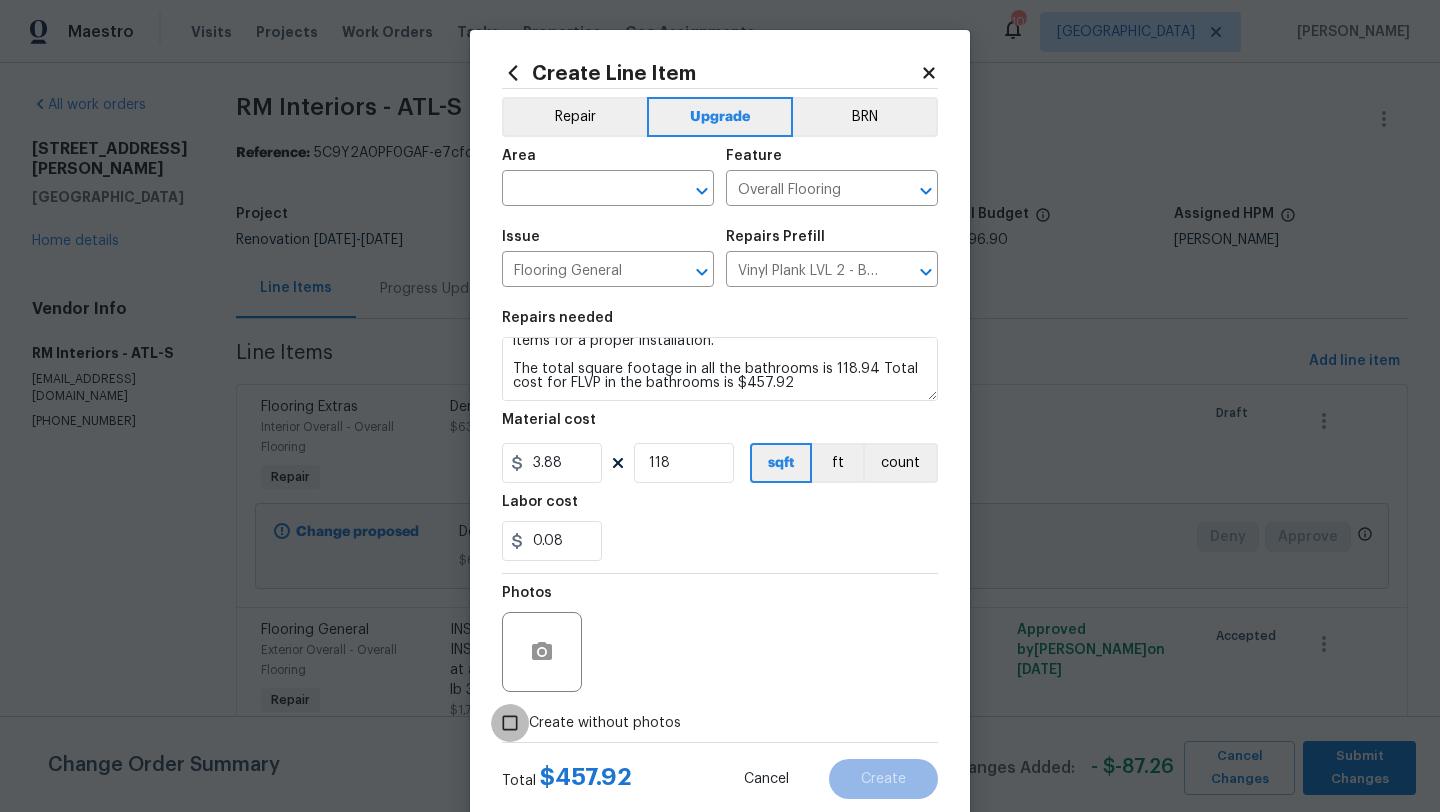 click on "Create without photos" at bounding box center [510, 723] 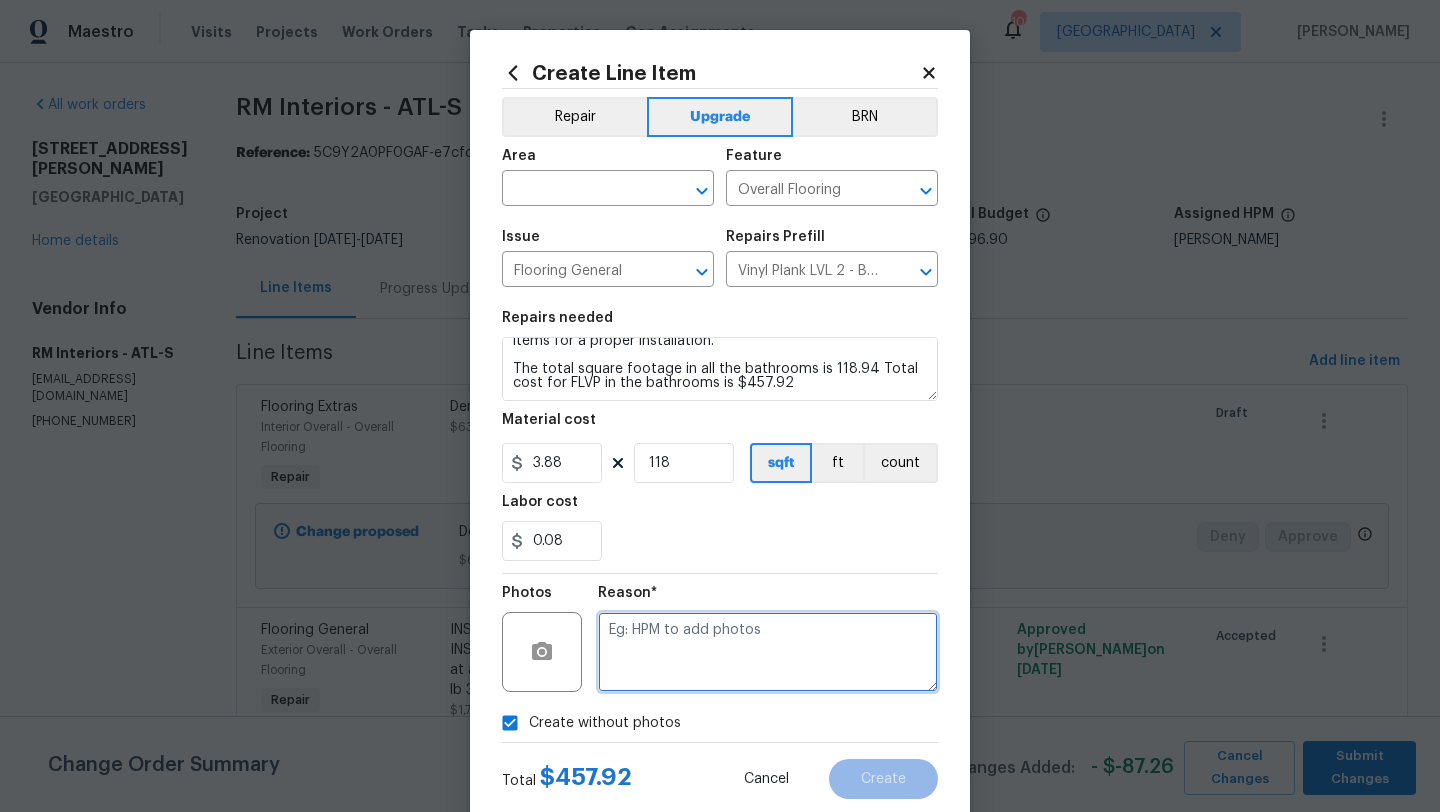 click at bounding box center (768, 652) 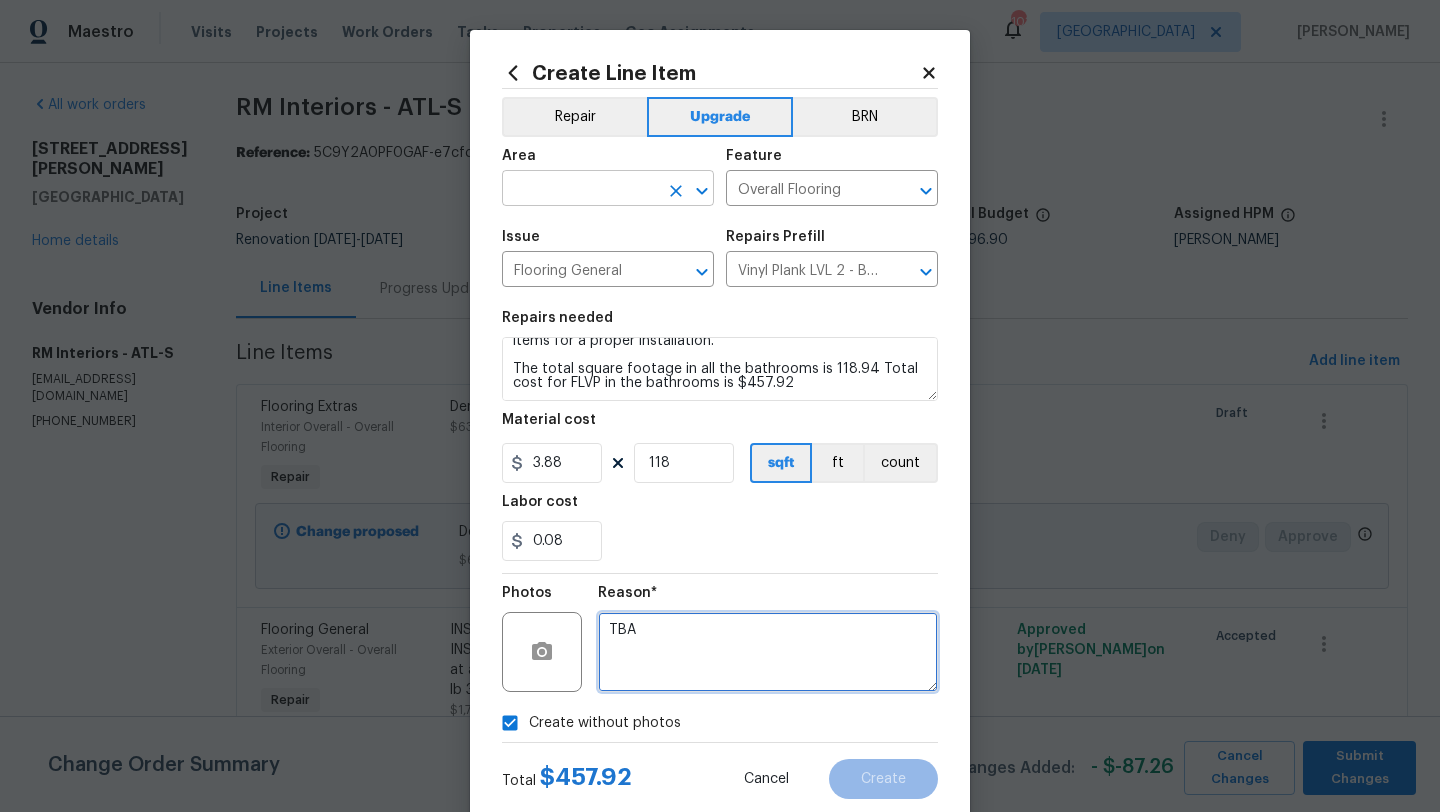 type on "TBA" 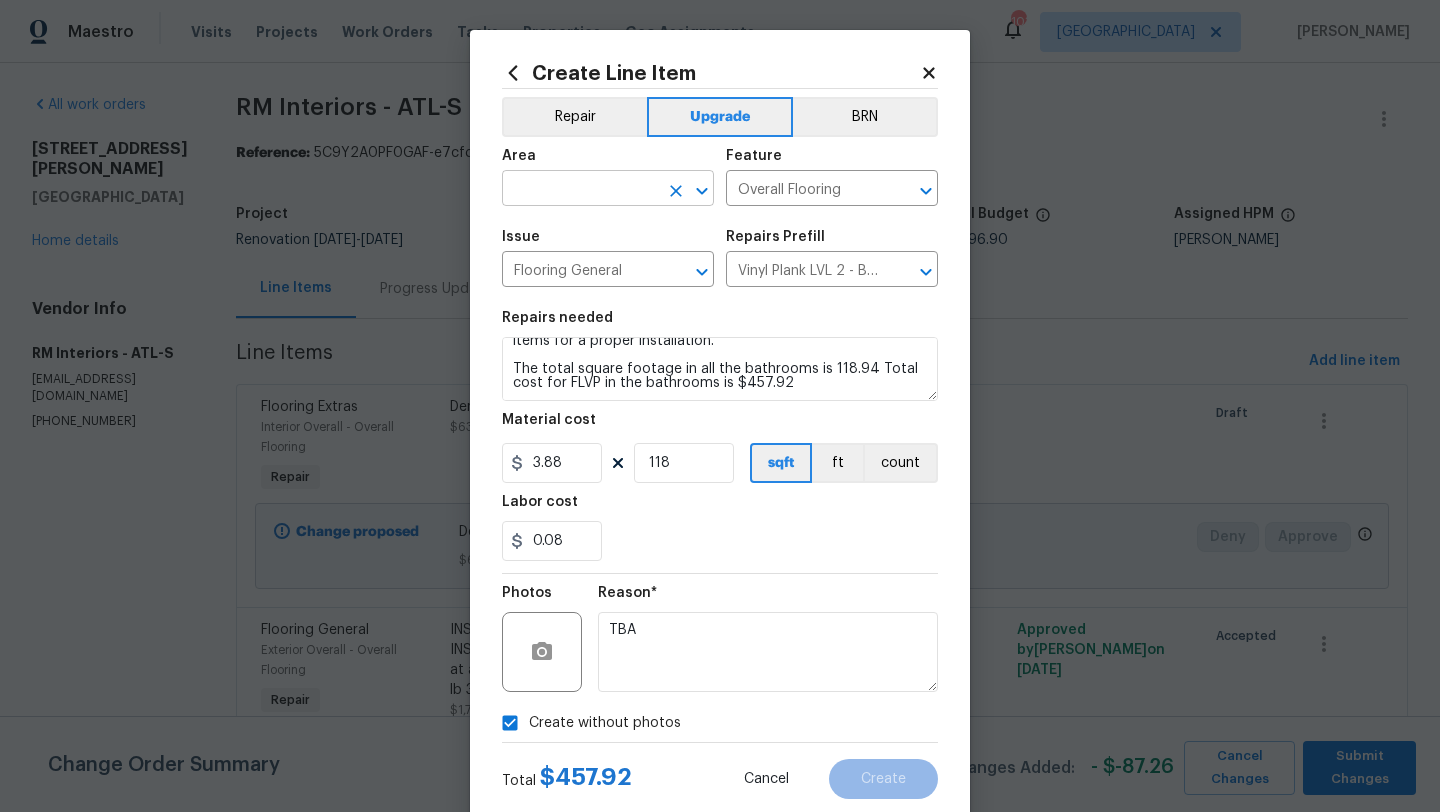 click at bounding box center (580, 190) 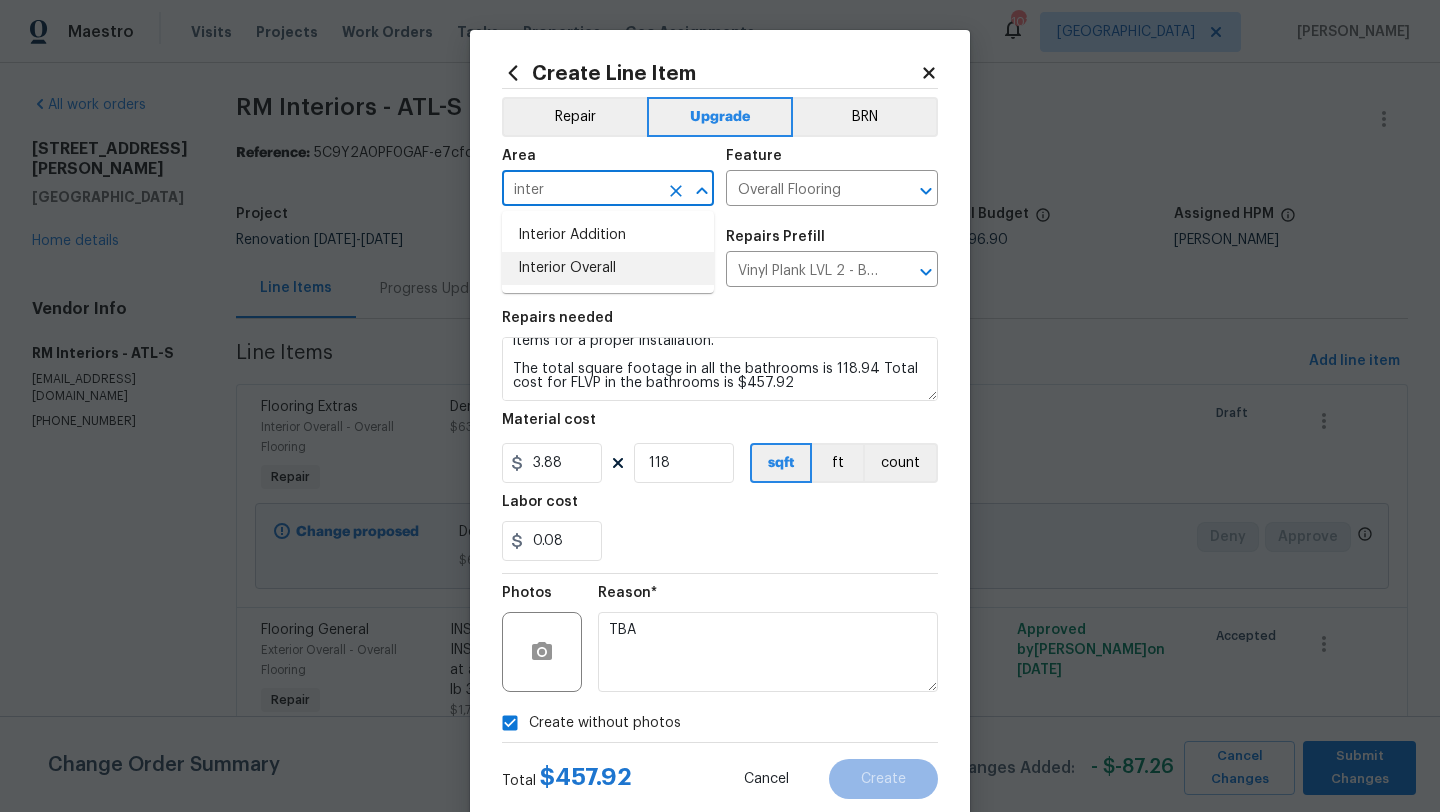 click on "Interior Overall" at bounding box center [608, 268] 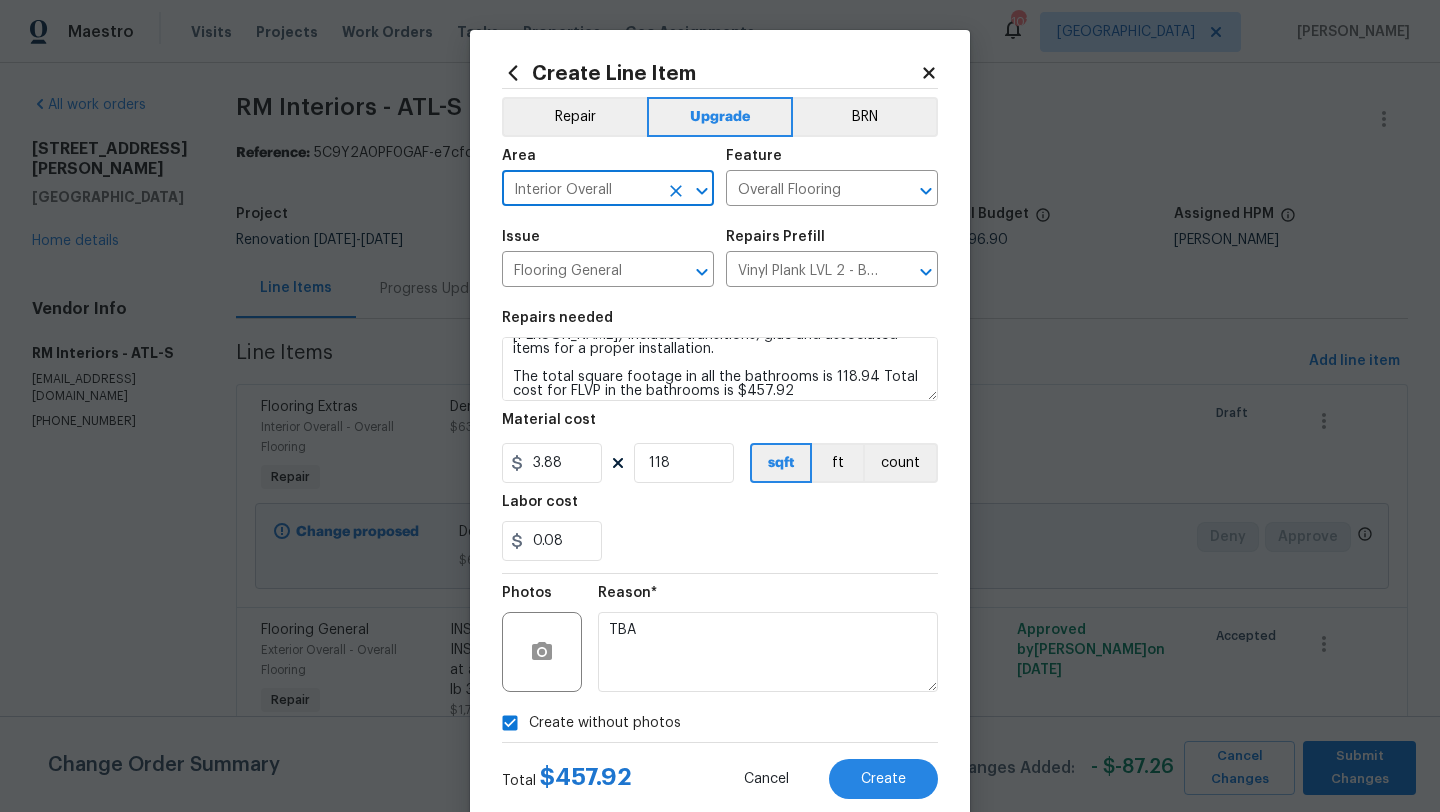 scroll, scrollTop: 42, scrollLeft: 0, axis: vertical 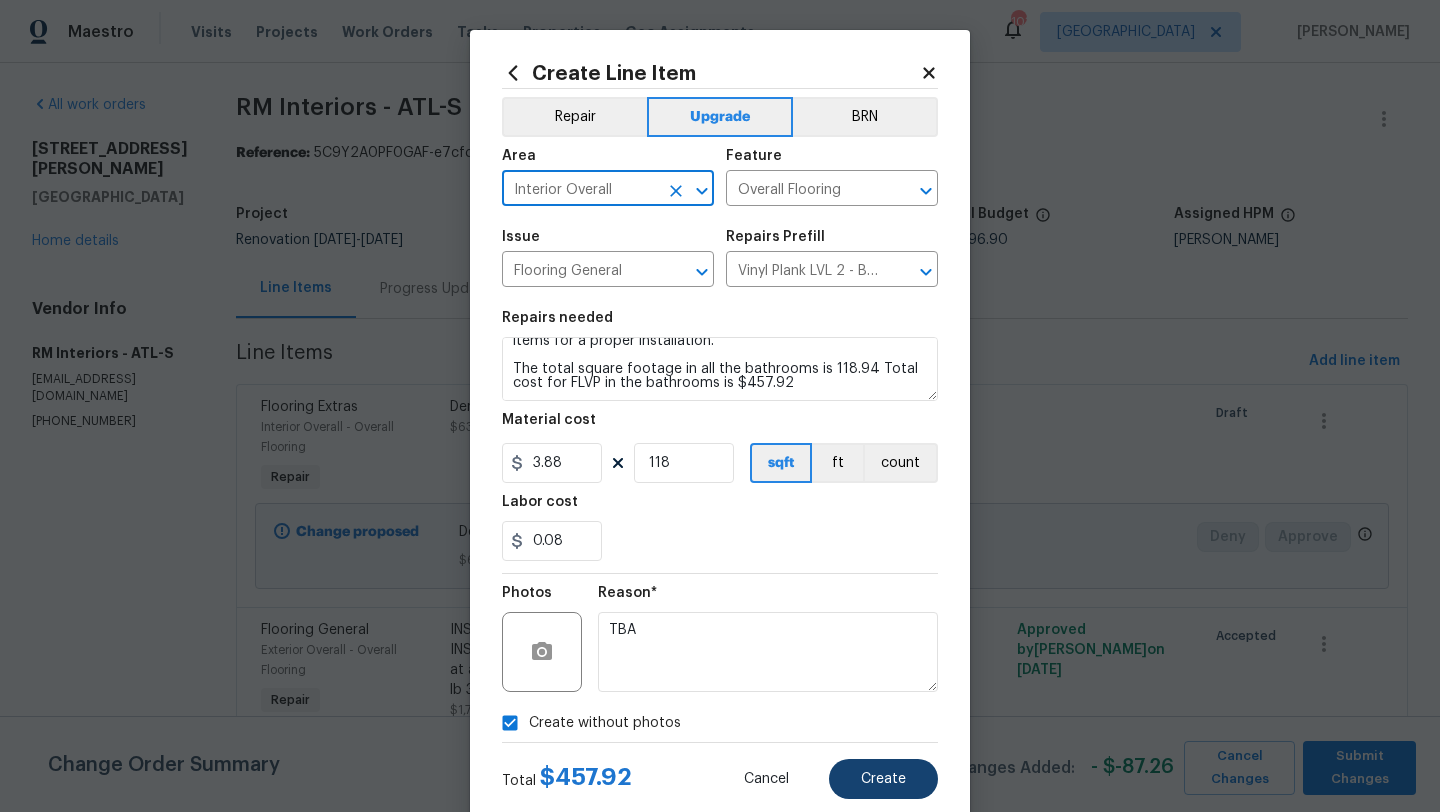 type on "Interior Overall" 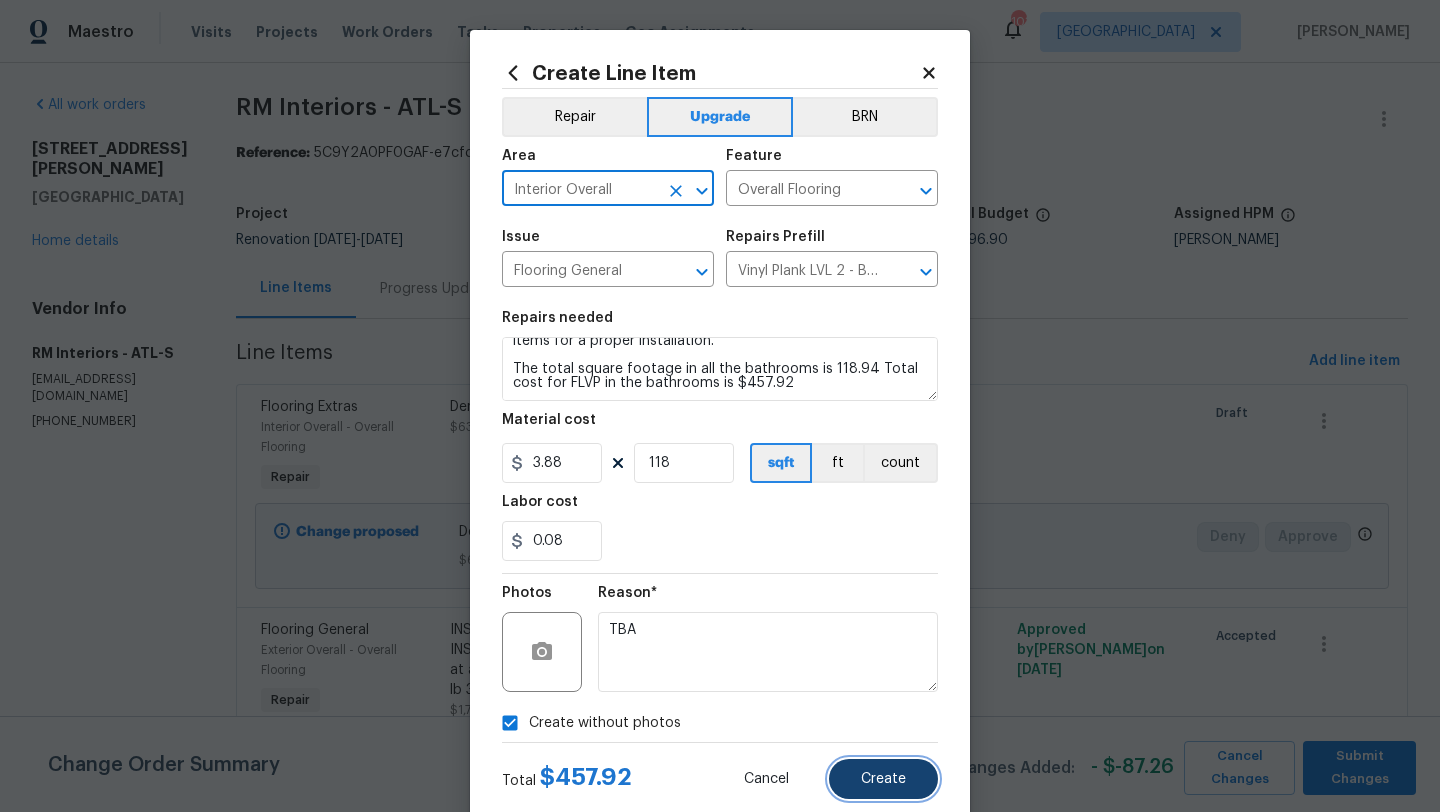 click on "Create" at bounding box center [883, 779] 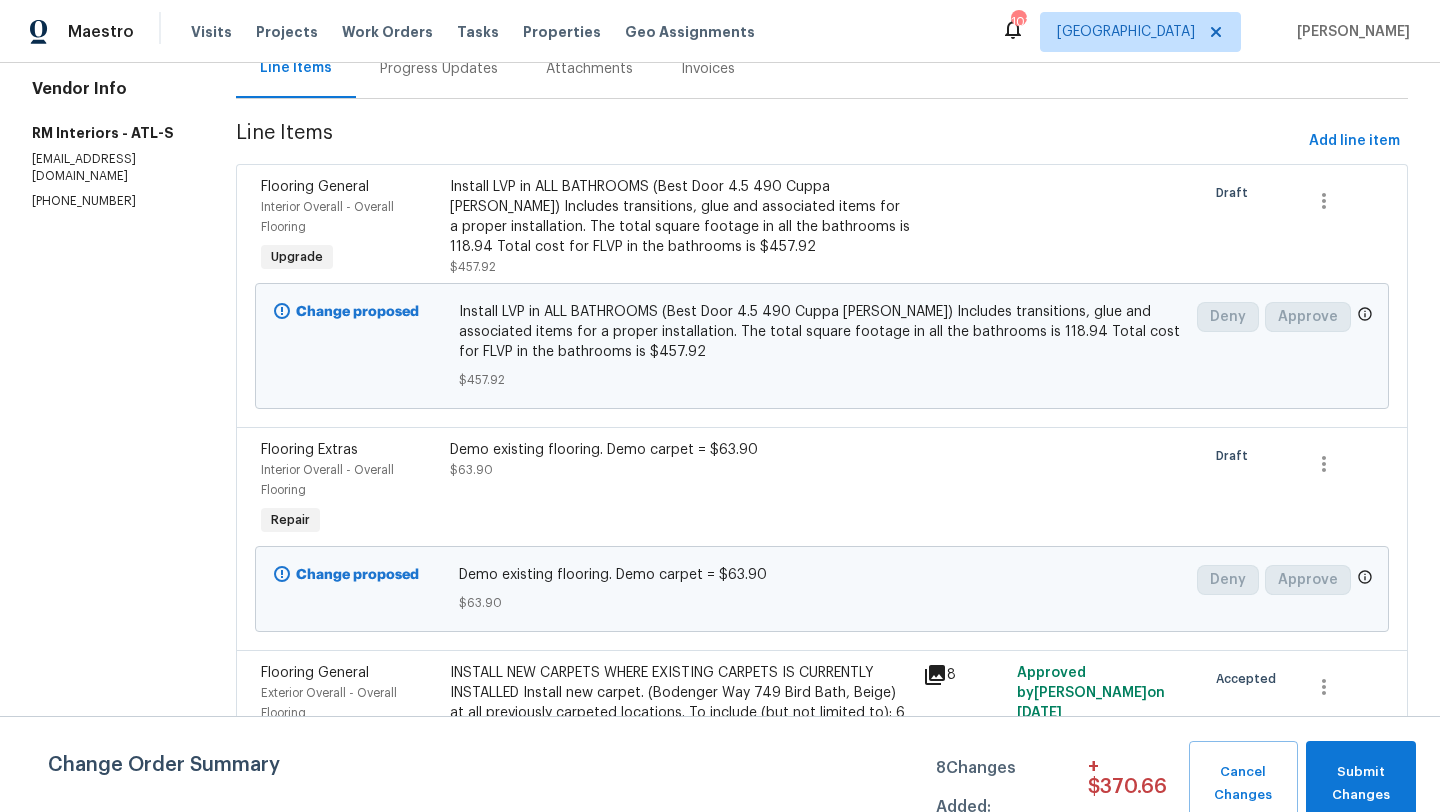 scroll, scrollTop: 215, scrollLeft: 0, axis: vertical 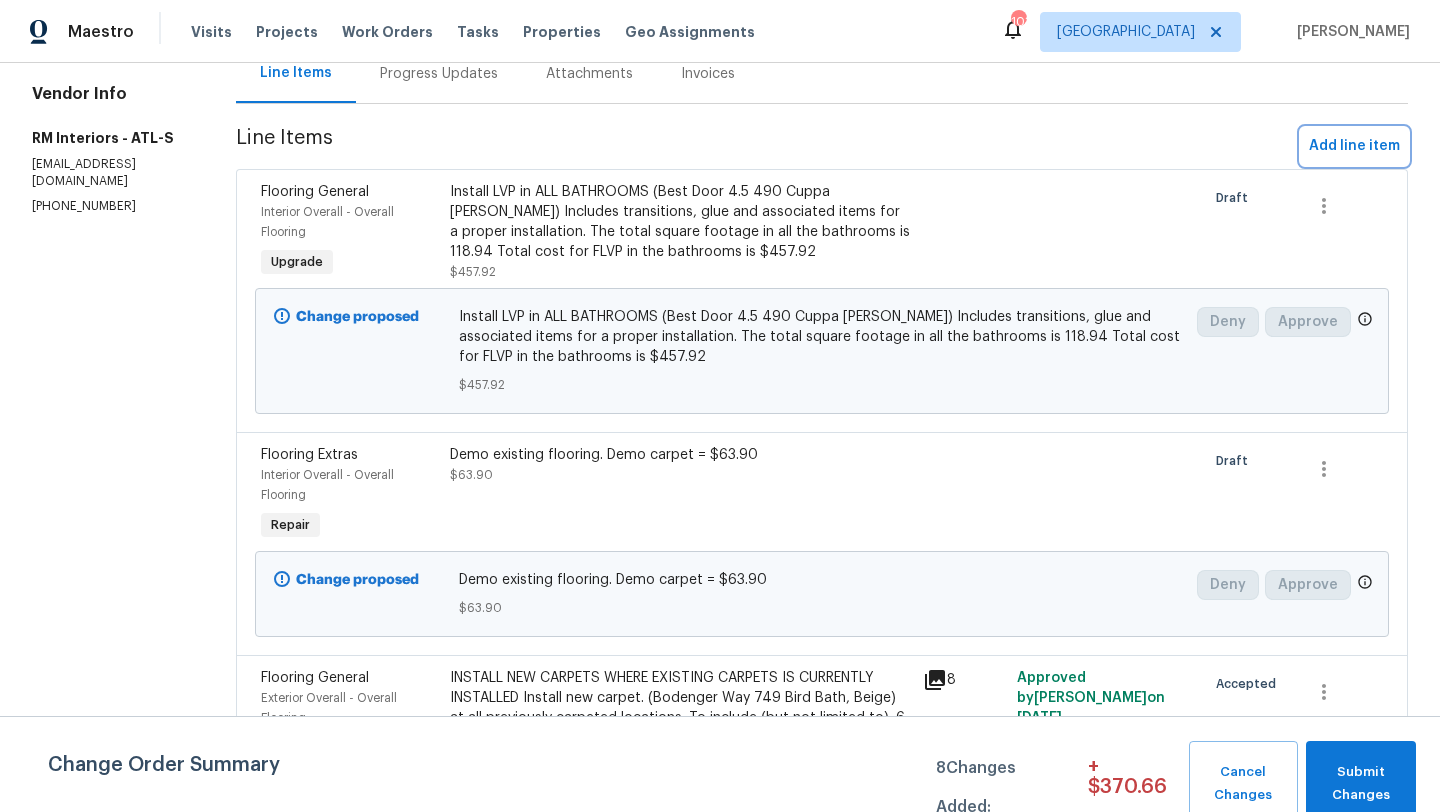 click on "Add line item" at bounding box center [1354, 146] 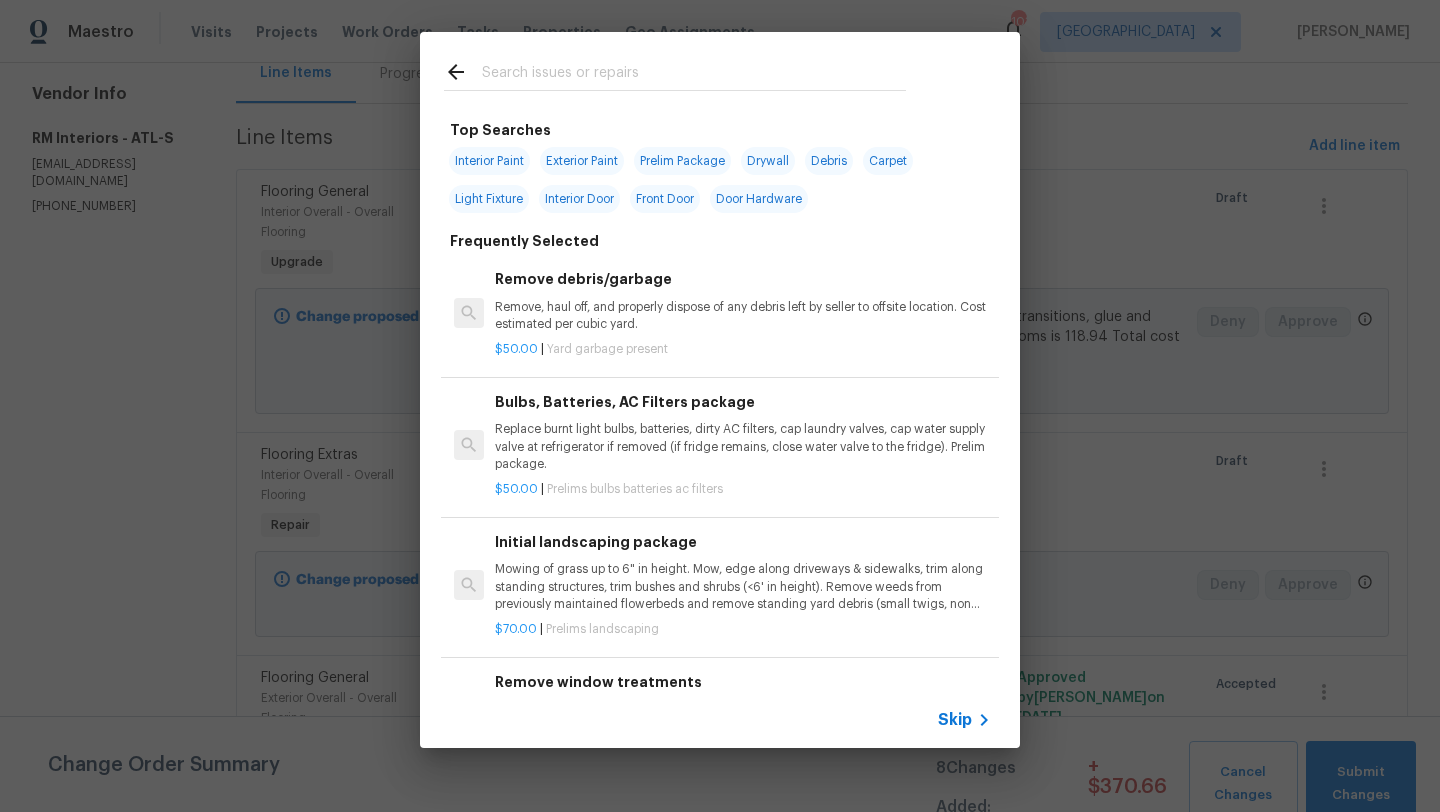 click at bounding box center (694, 75) 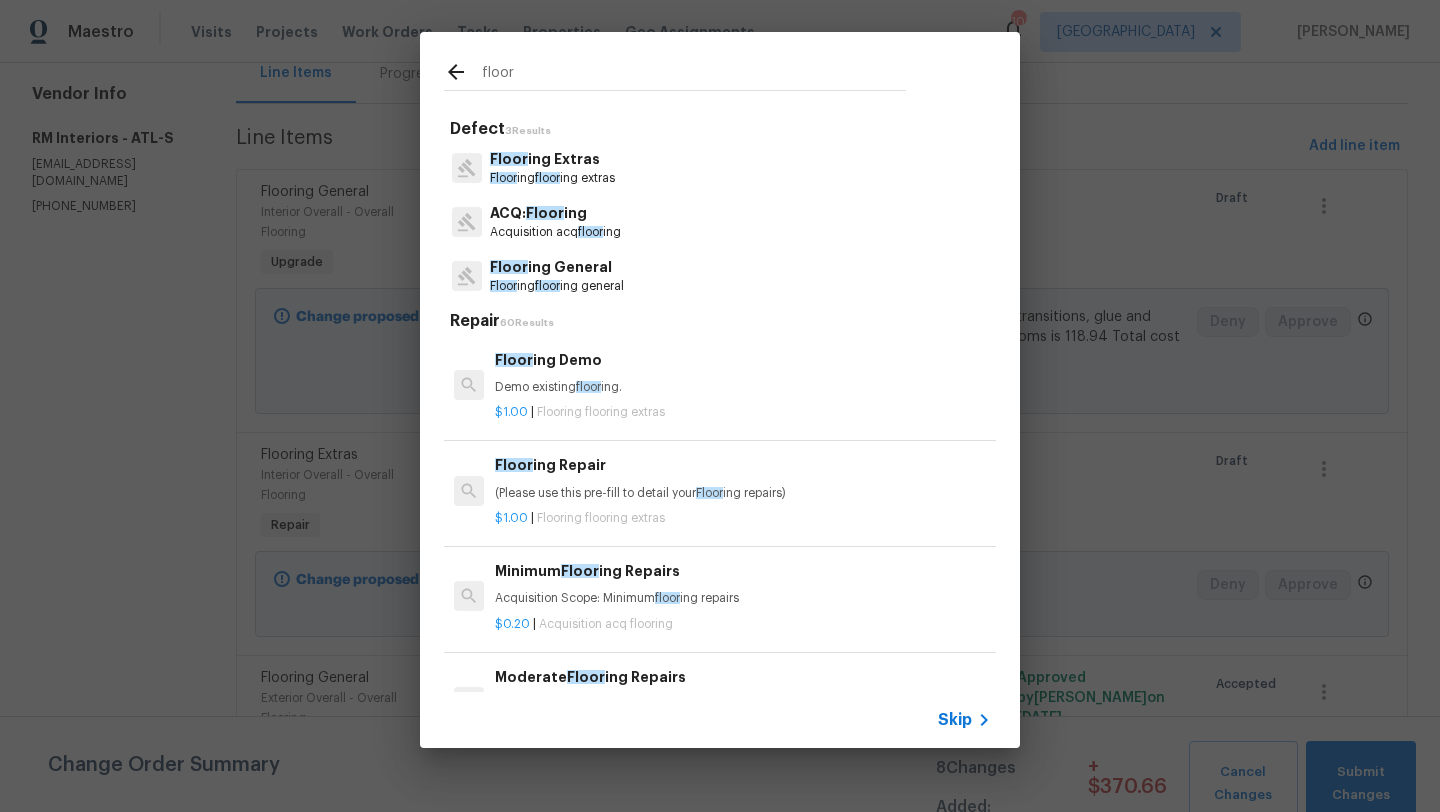 type on "floor" 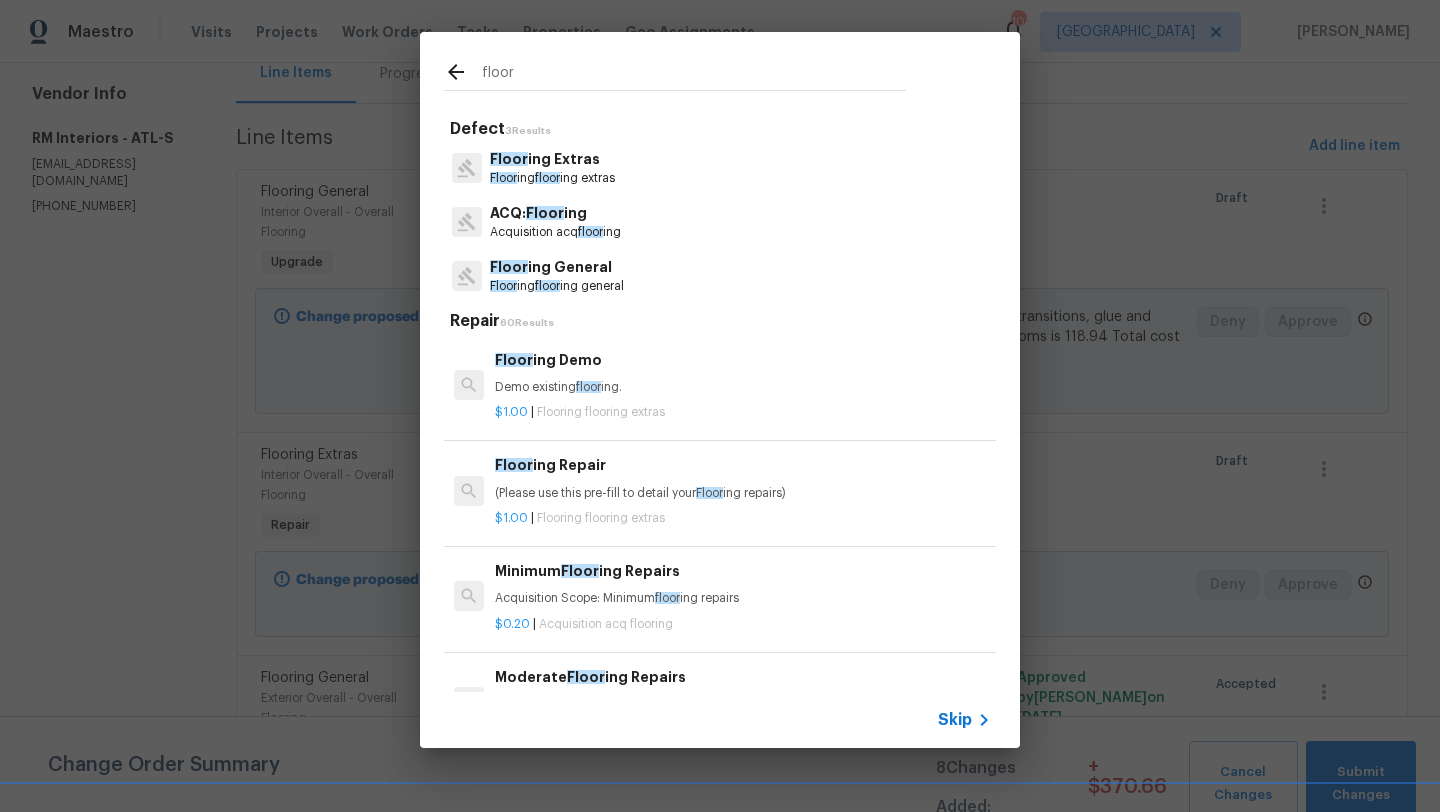 click on "Floor ing  floor ing extras" at bounding box center [552, 178] 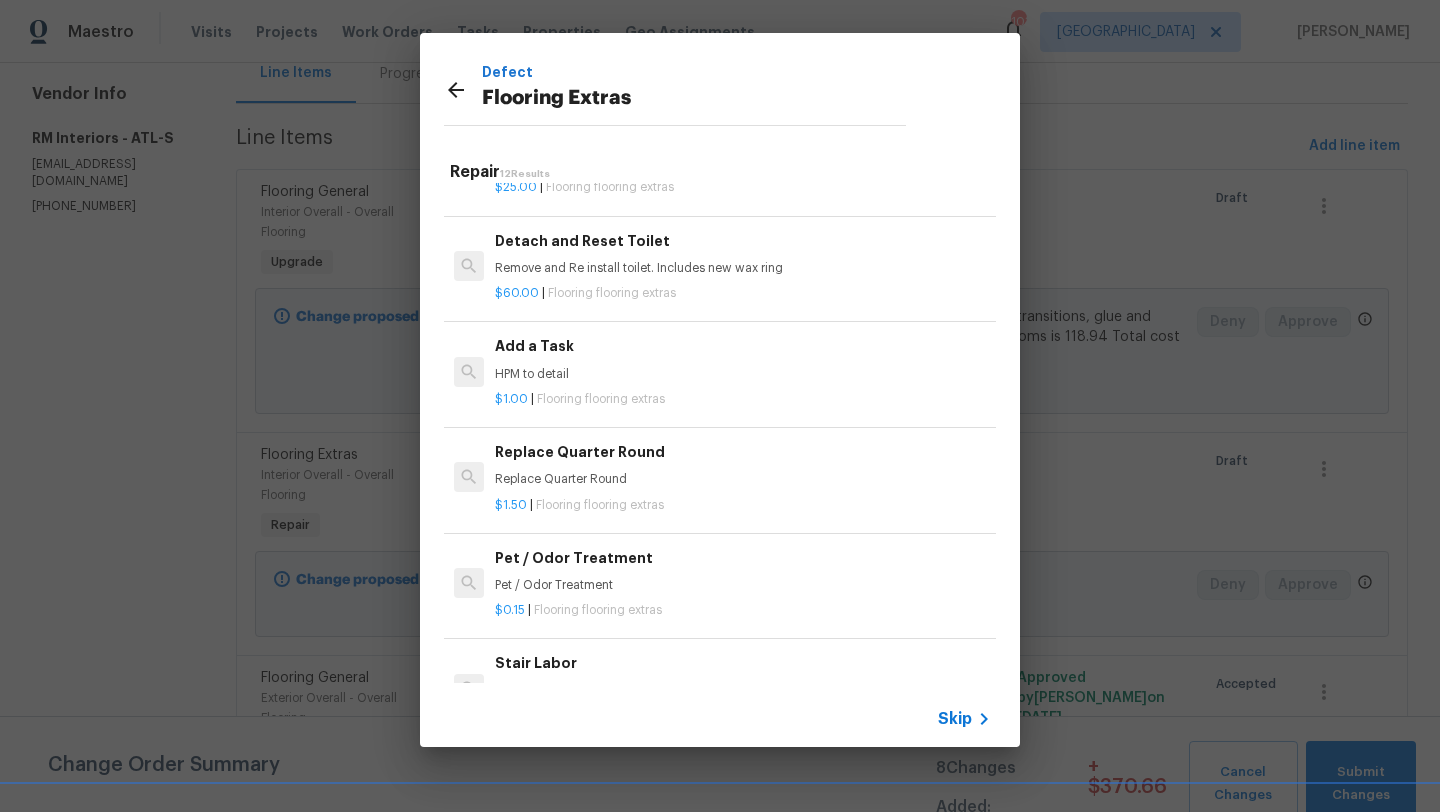 scroll, scrollTop: 598, scrollLeft: 0, axis: vertical 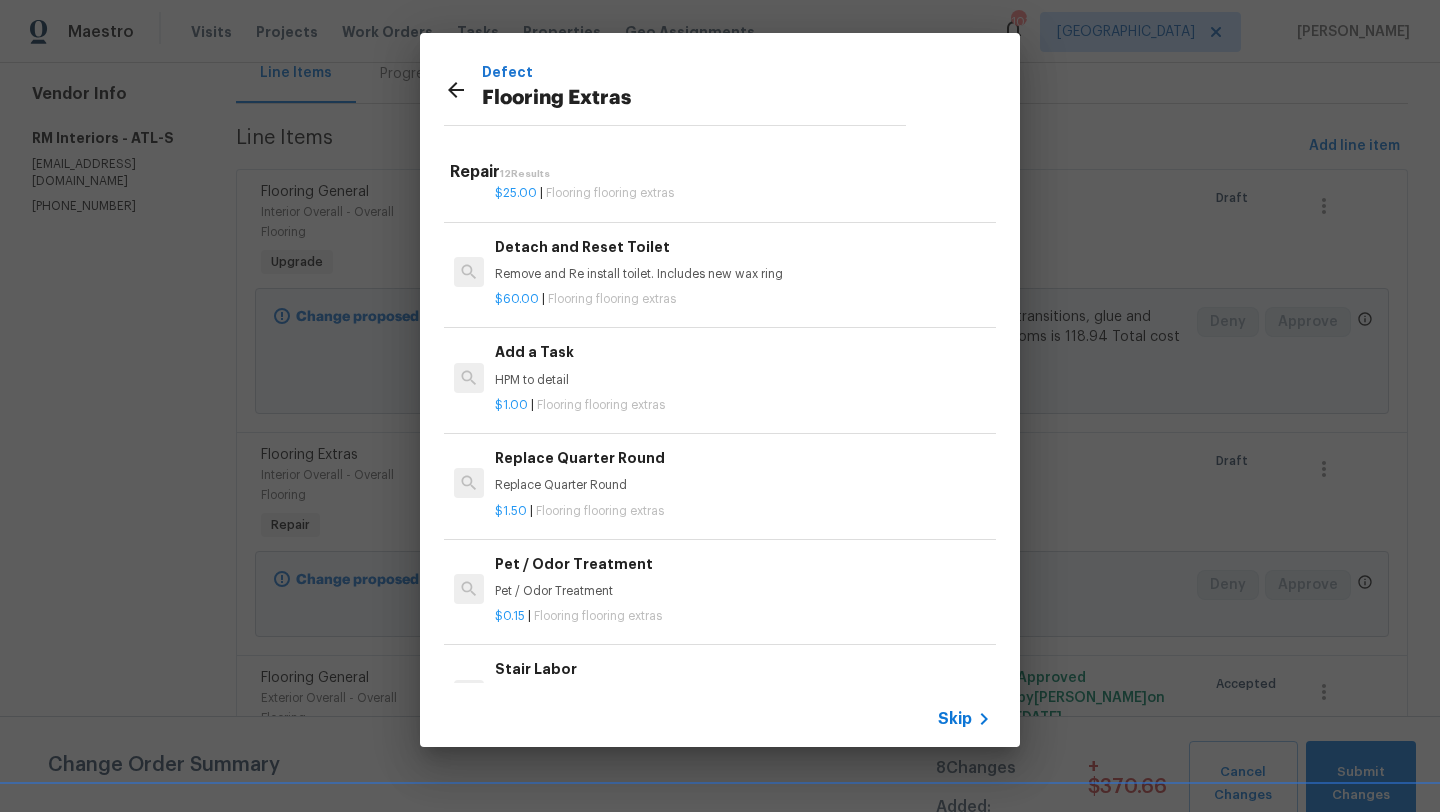 click on "Add a Task HPM to detail" at bounding box center [743, 365] 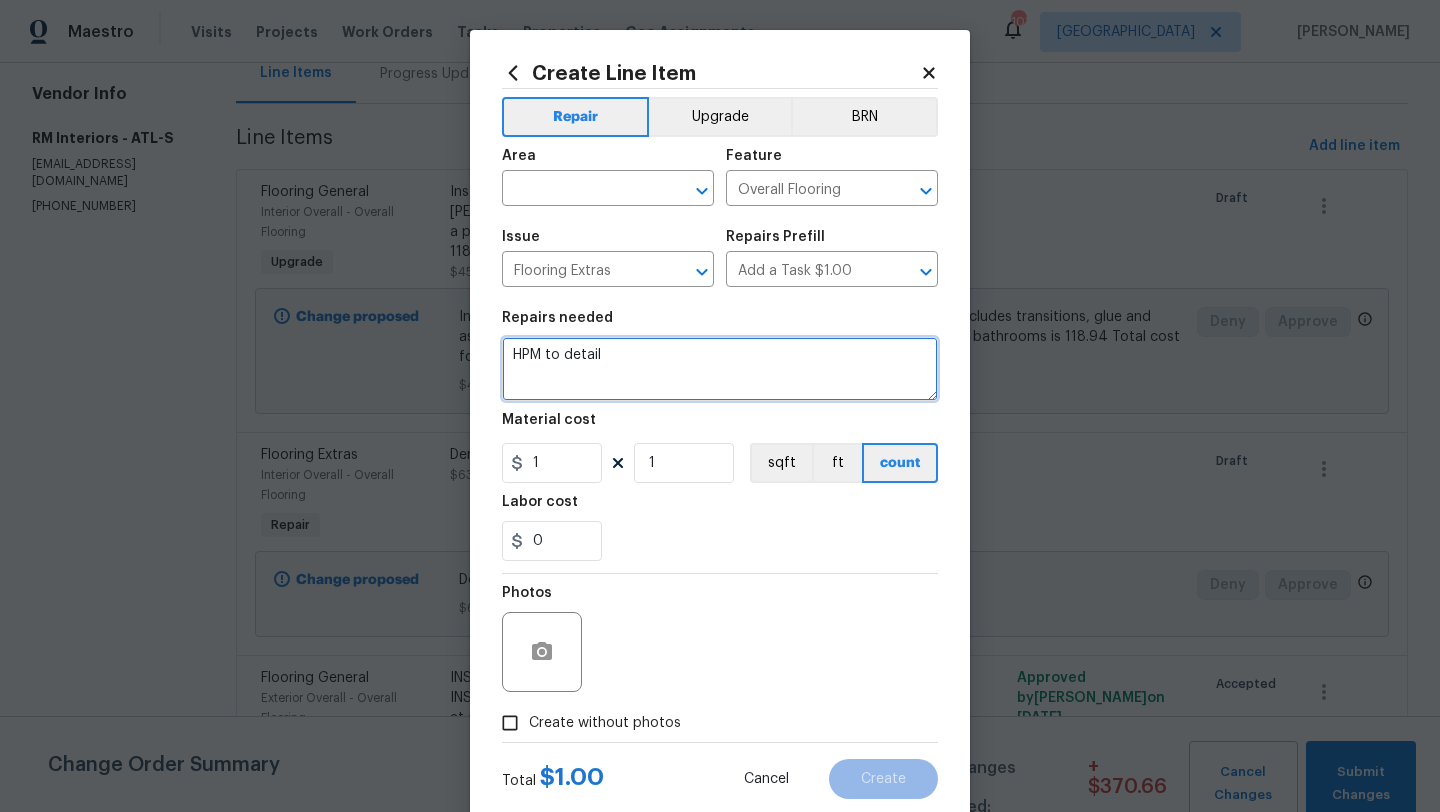 drag, startPoint x: 636, startPoint y: 356, endPoint x: 494, endPoint y: 356, distance: 142 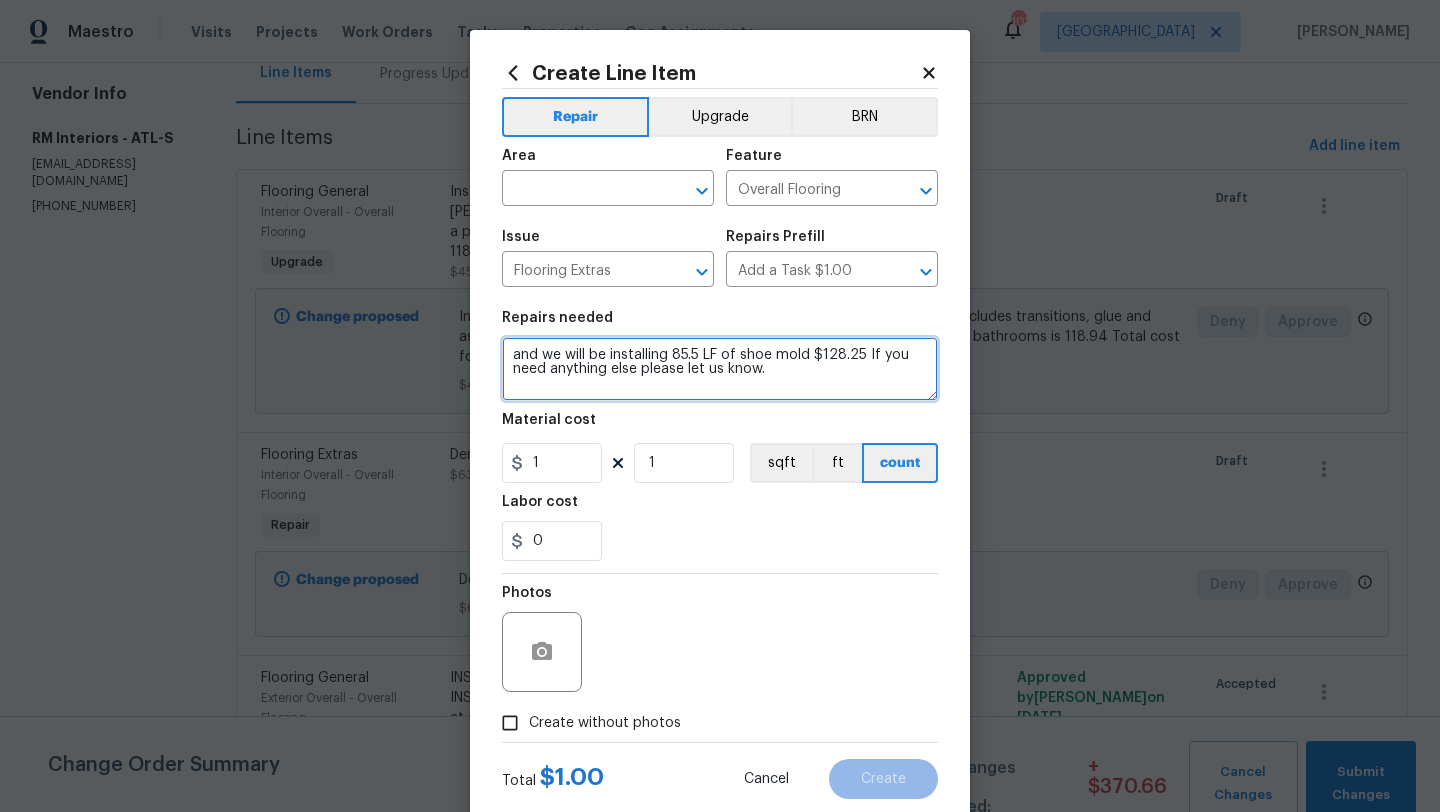 drag, startPoint x: 607, startPoint y: 357, endPoint x: 514, endPoint y: 351, distance: 93.193344 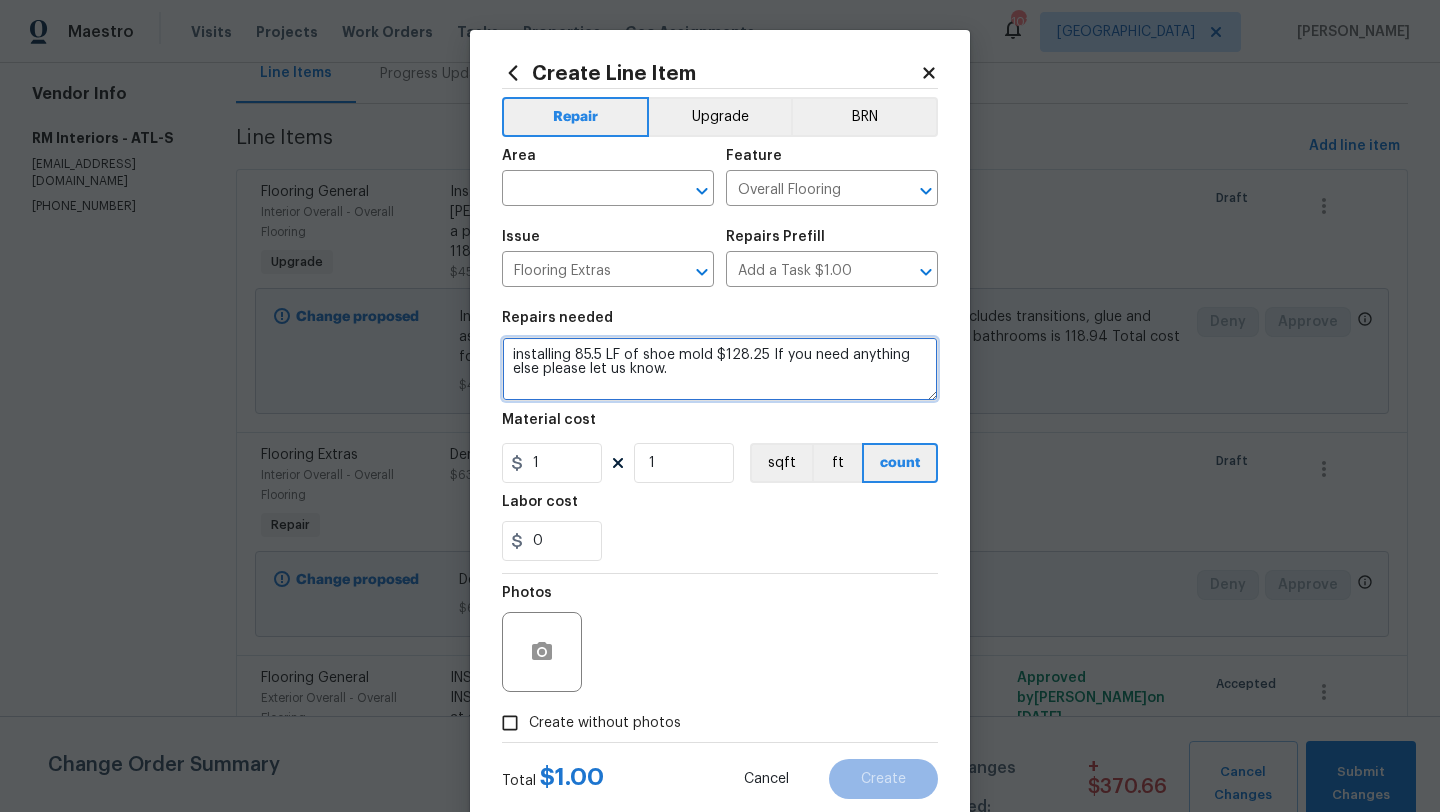 drag, startPoint x: 683, startPoint y: 381, endPoint x: 771, endPoint y: 355, distance: 91.76056 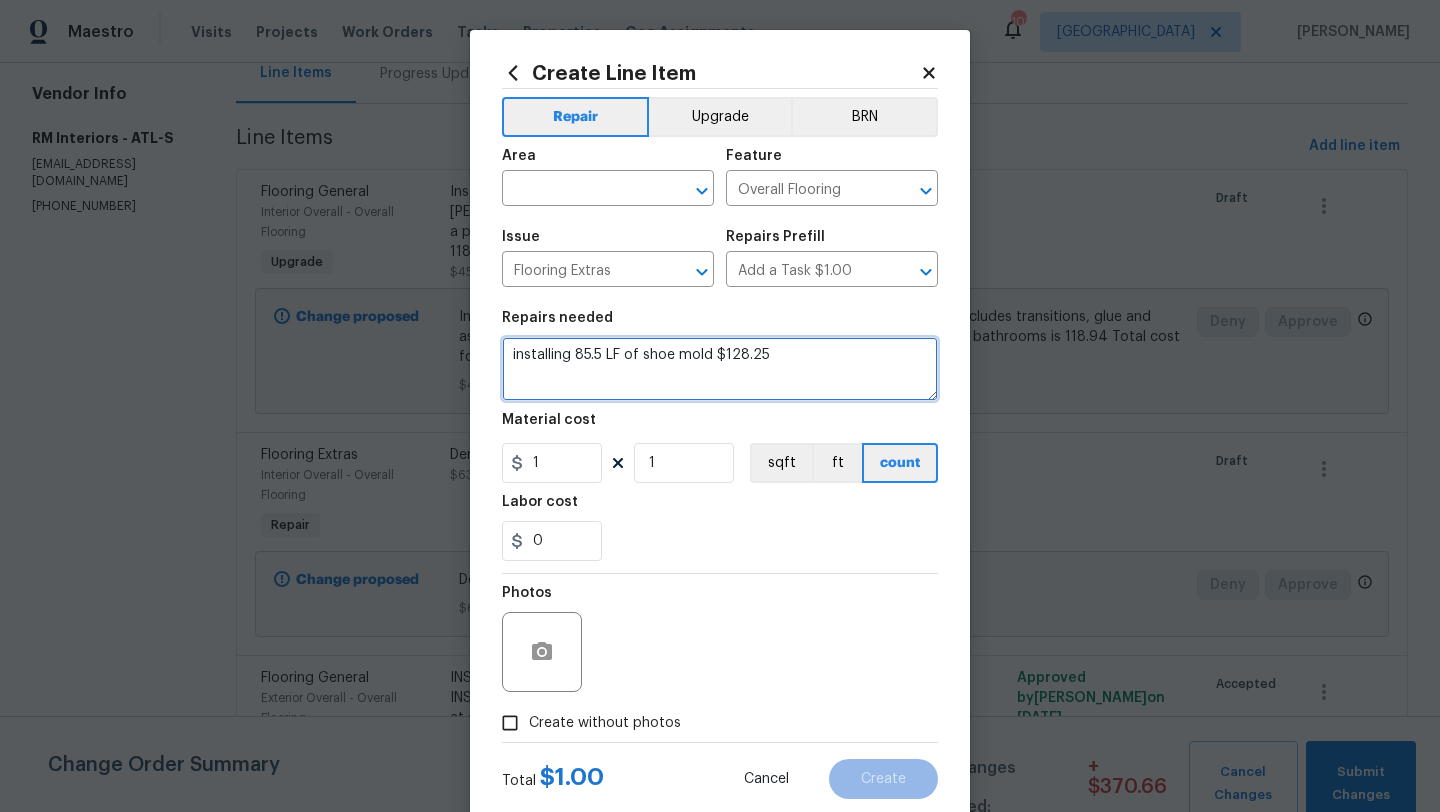 click on "installing 85.5 LF of shoe mold $128.25" at bounding box center [720, 369] 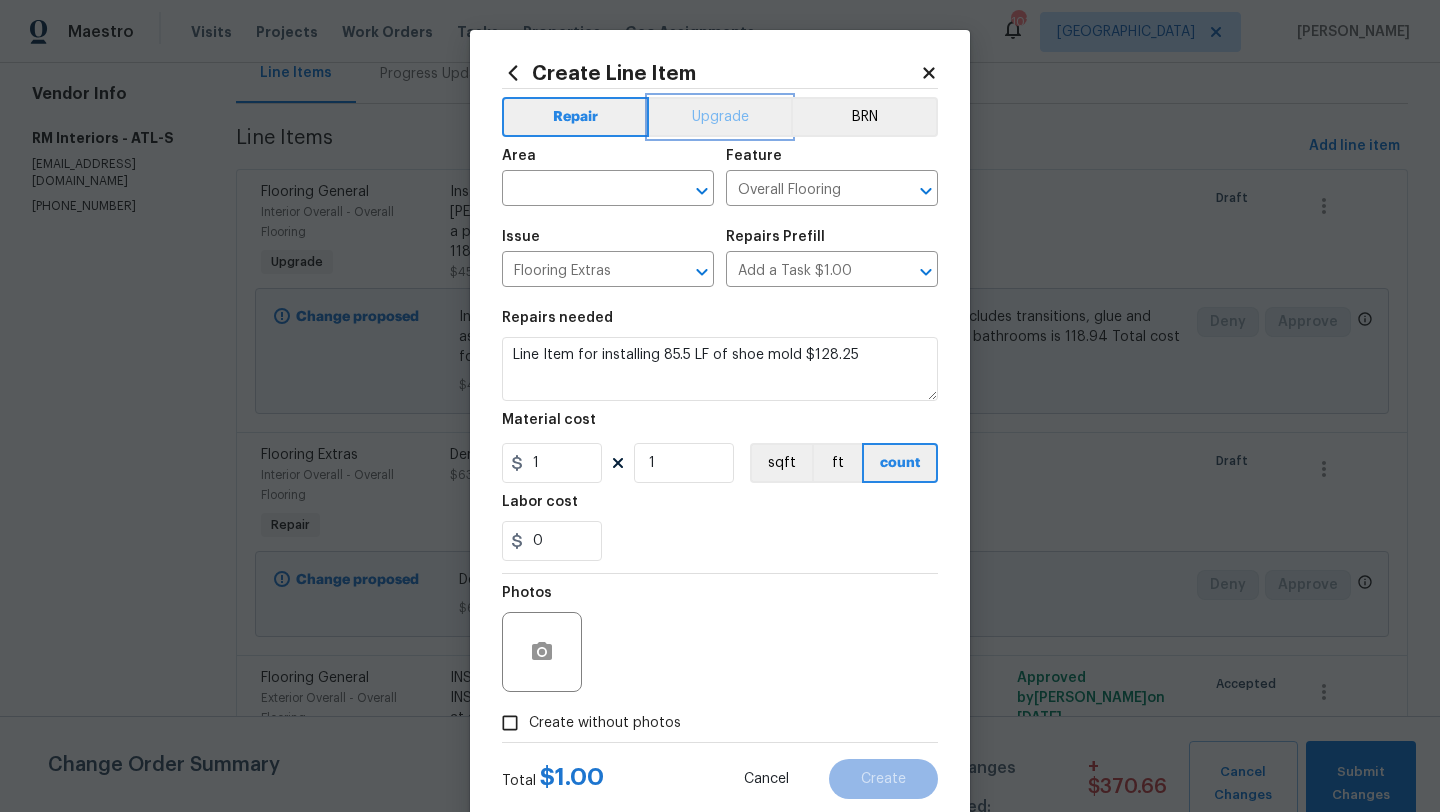 click on "Upgrade" at bounding box center [720, 117] 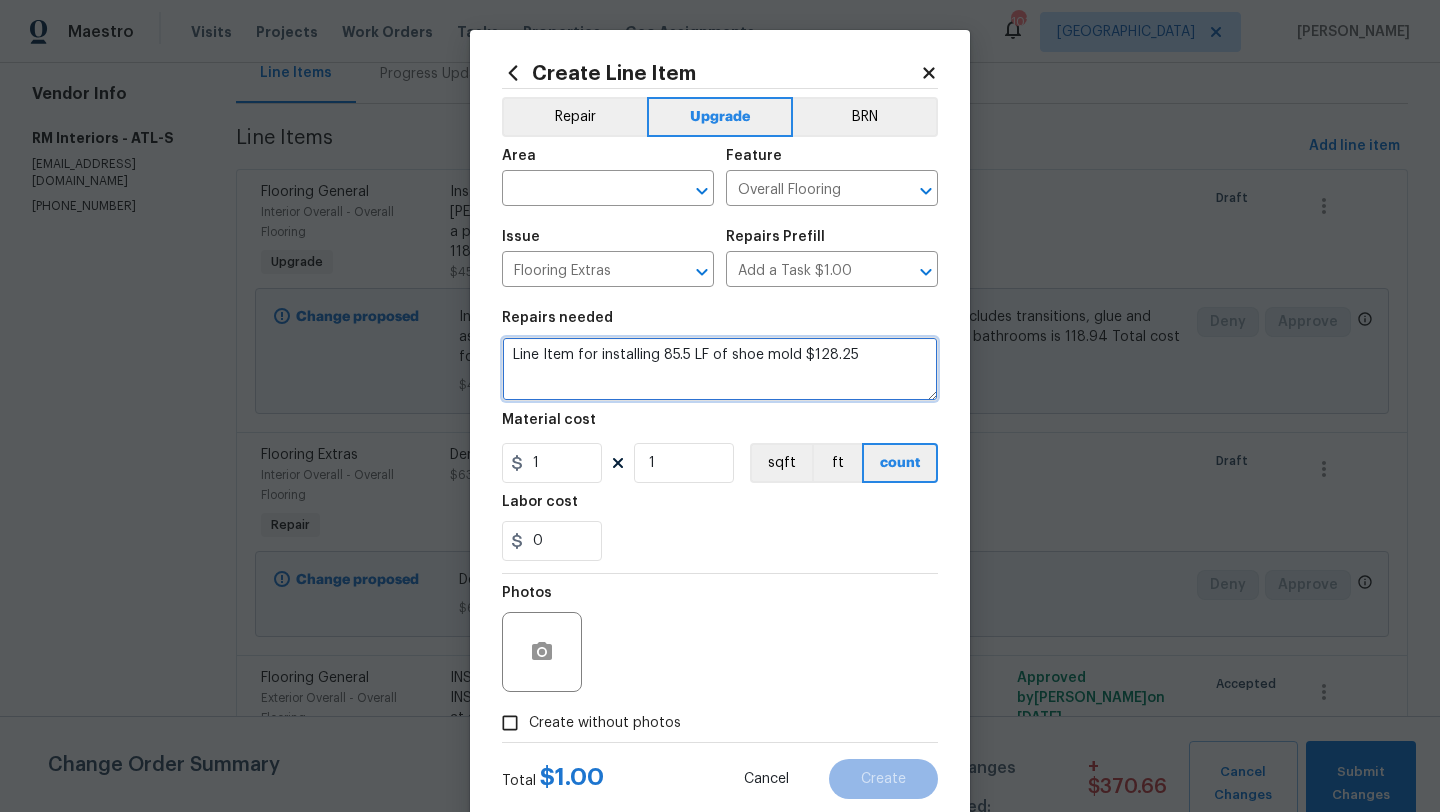 click on "Line Item for installing 85.5 LF of shoe mold $128.25" at bounding box center [720, 369] 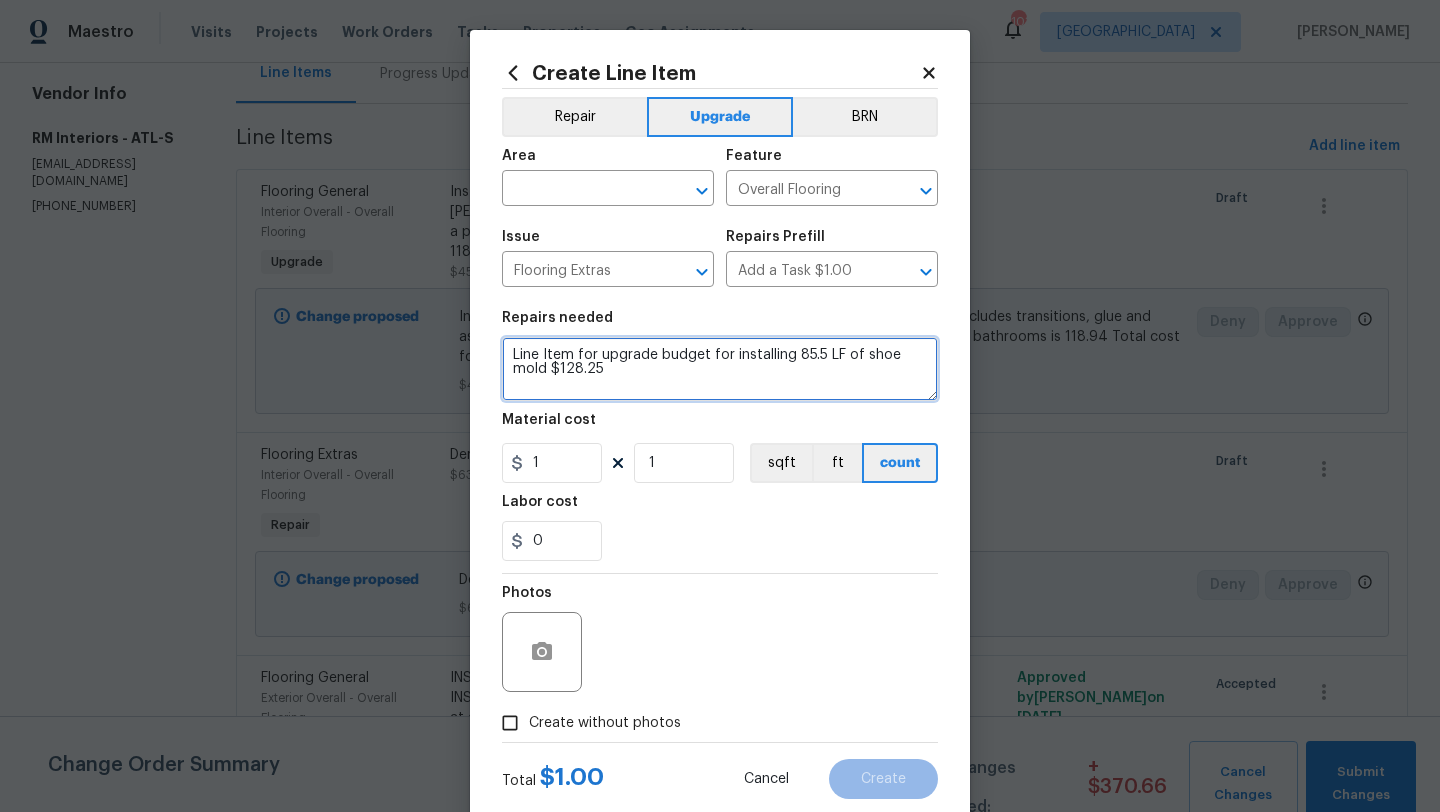 click on "Line Item for upgrade budget for installing 85.5 LF of shoe mold $128.25" at bounding box center (720, 369) 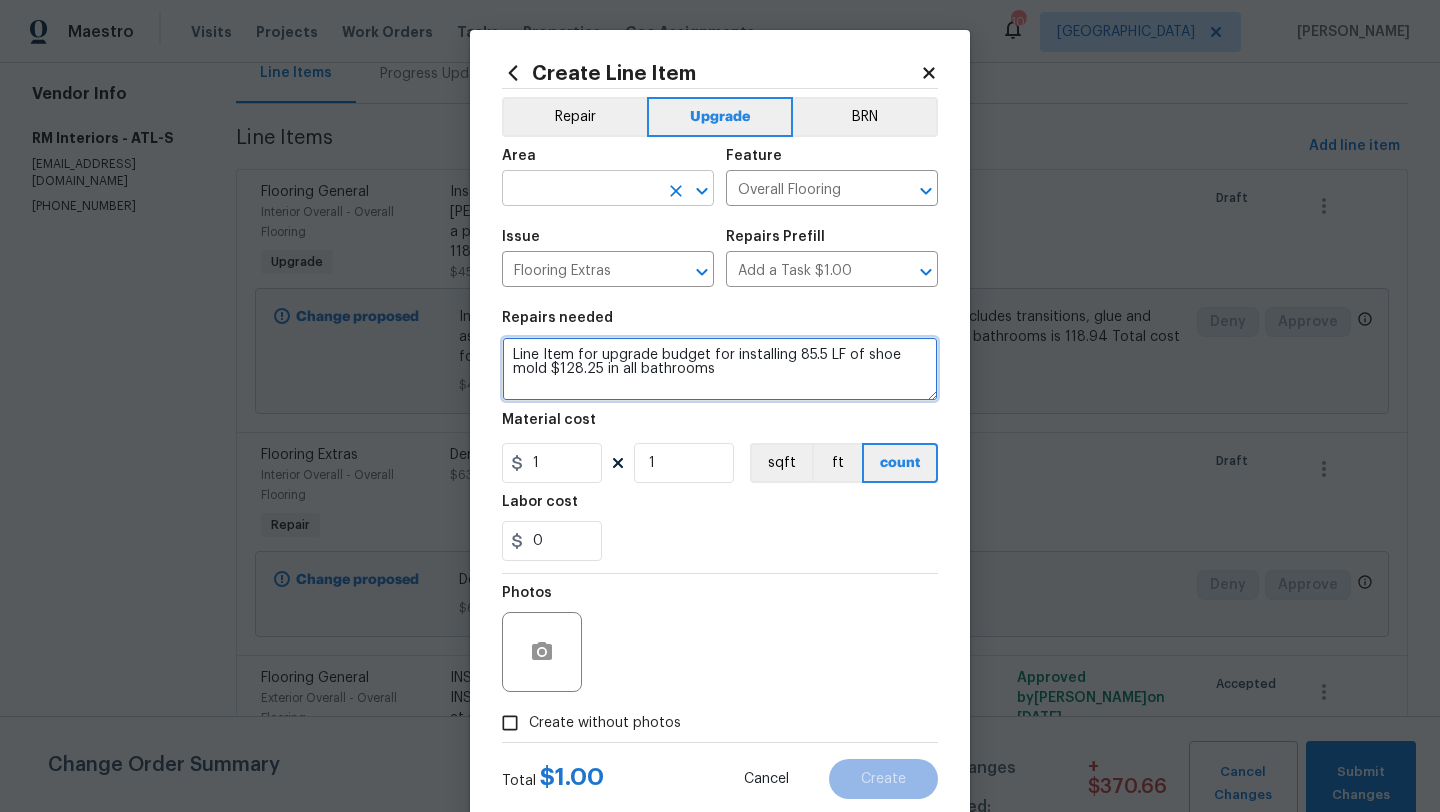 type on "Line Item for upgrade budget for installing 85.5 LF of shoe mold $128.25 in all bathrooms" 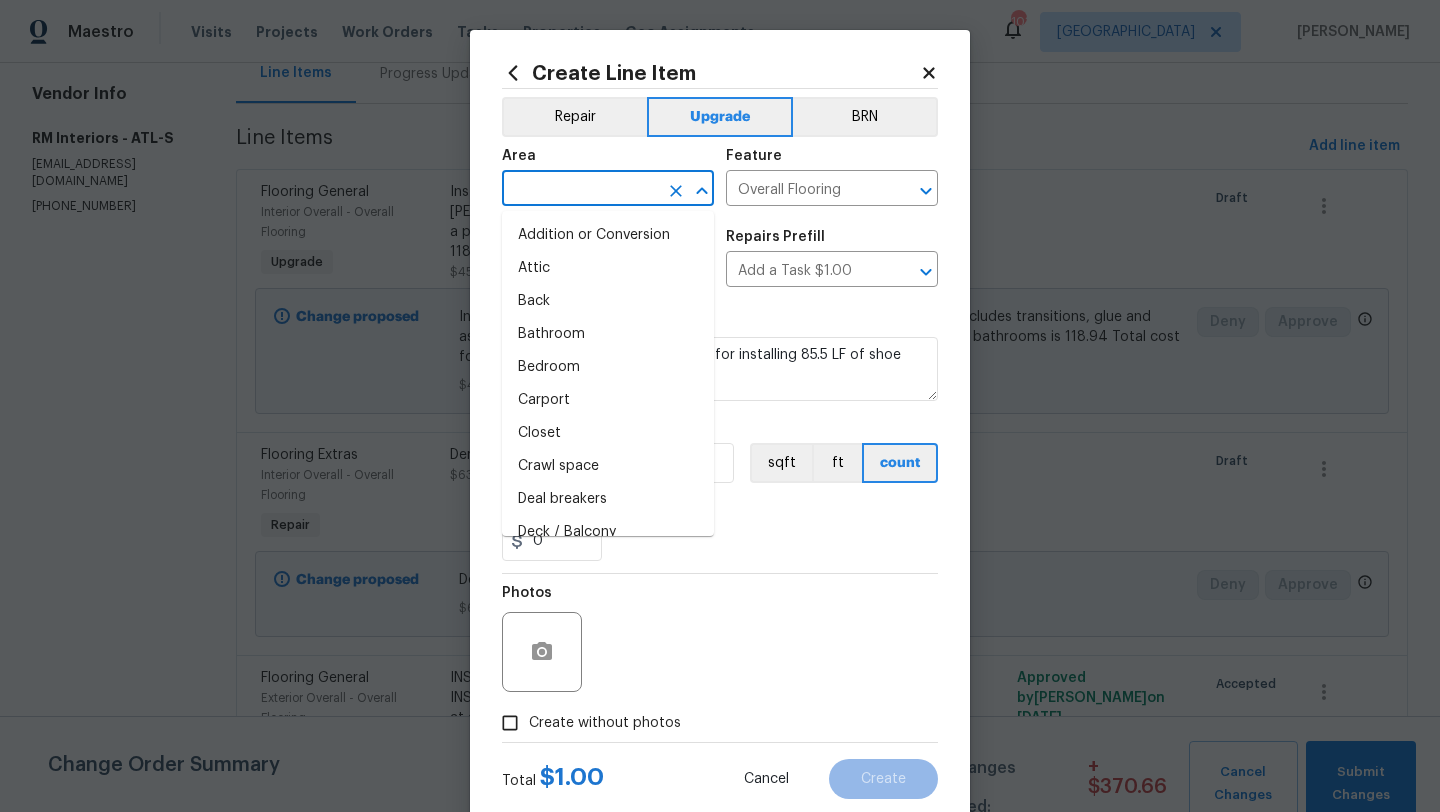 click at bounding box center (580, 190) 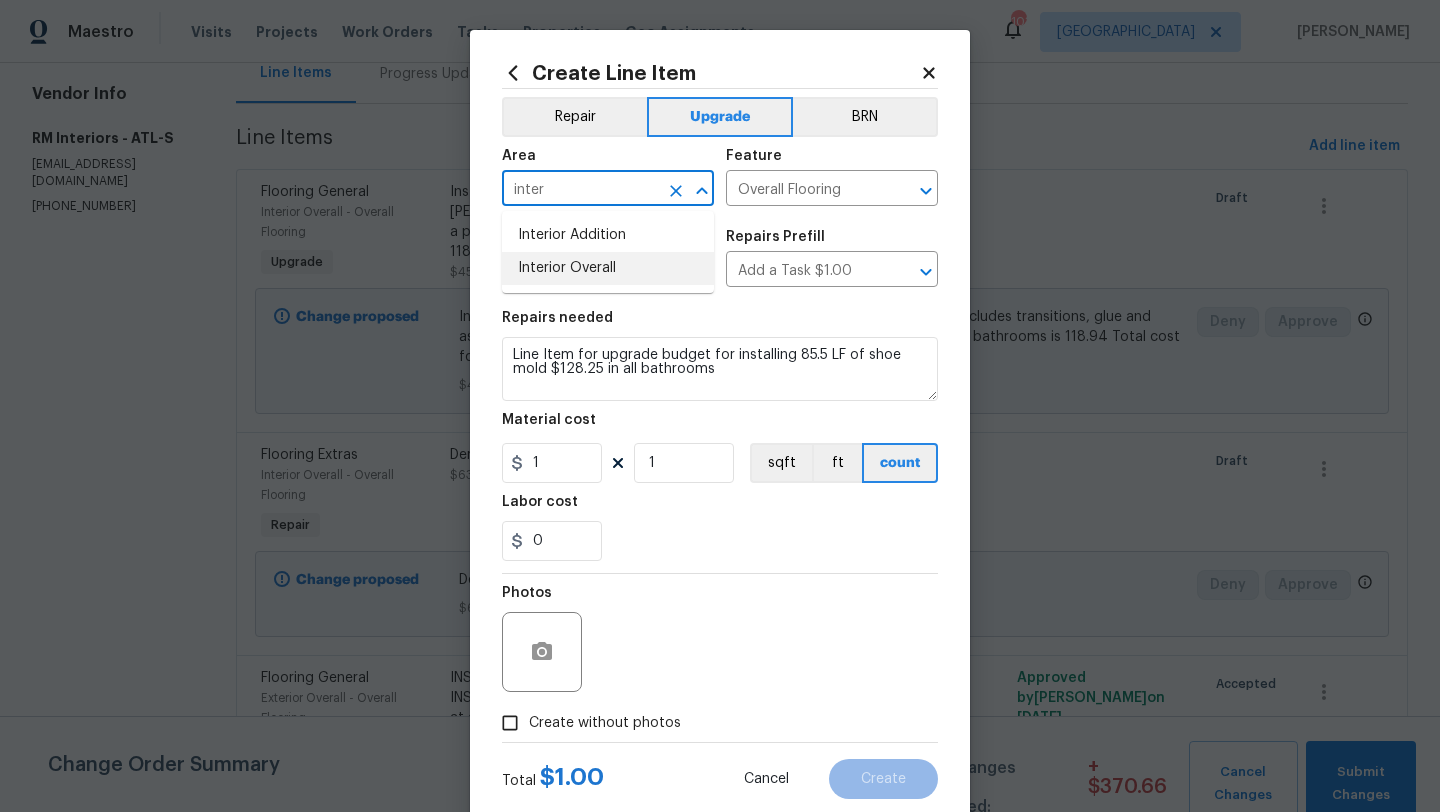 click on "Interior Overall" at bounding box center (608, 268) 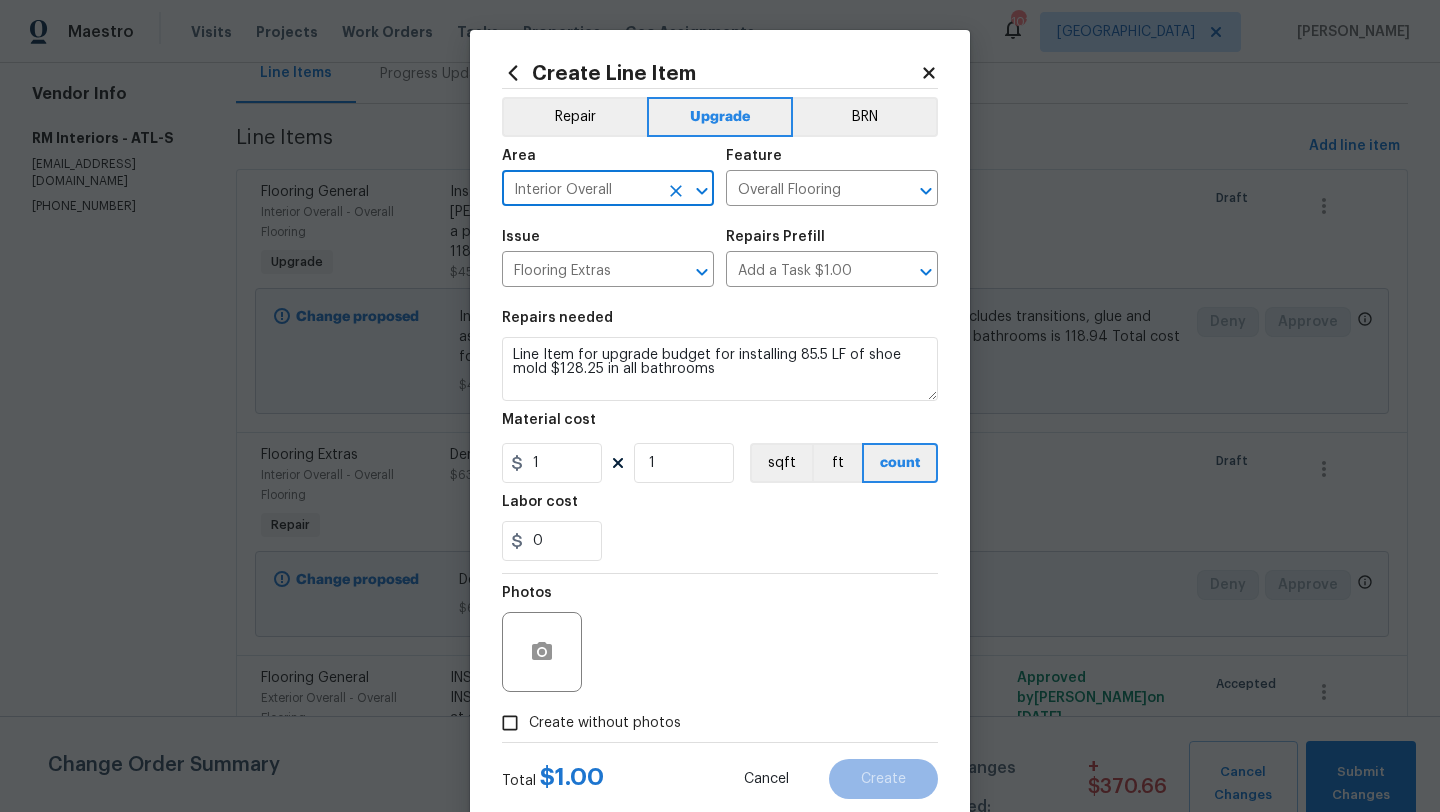 type on "Interior Overall" 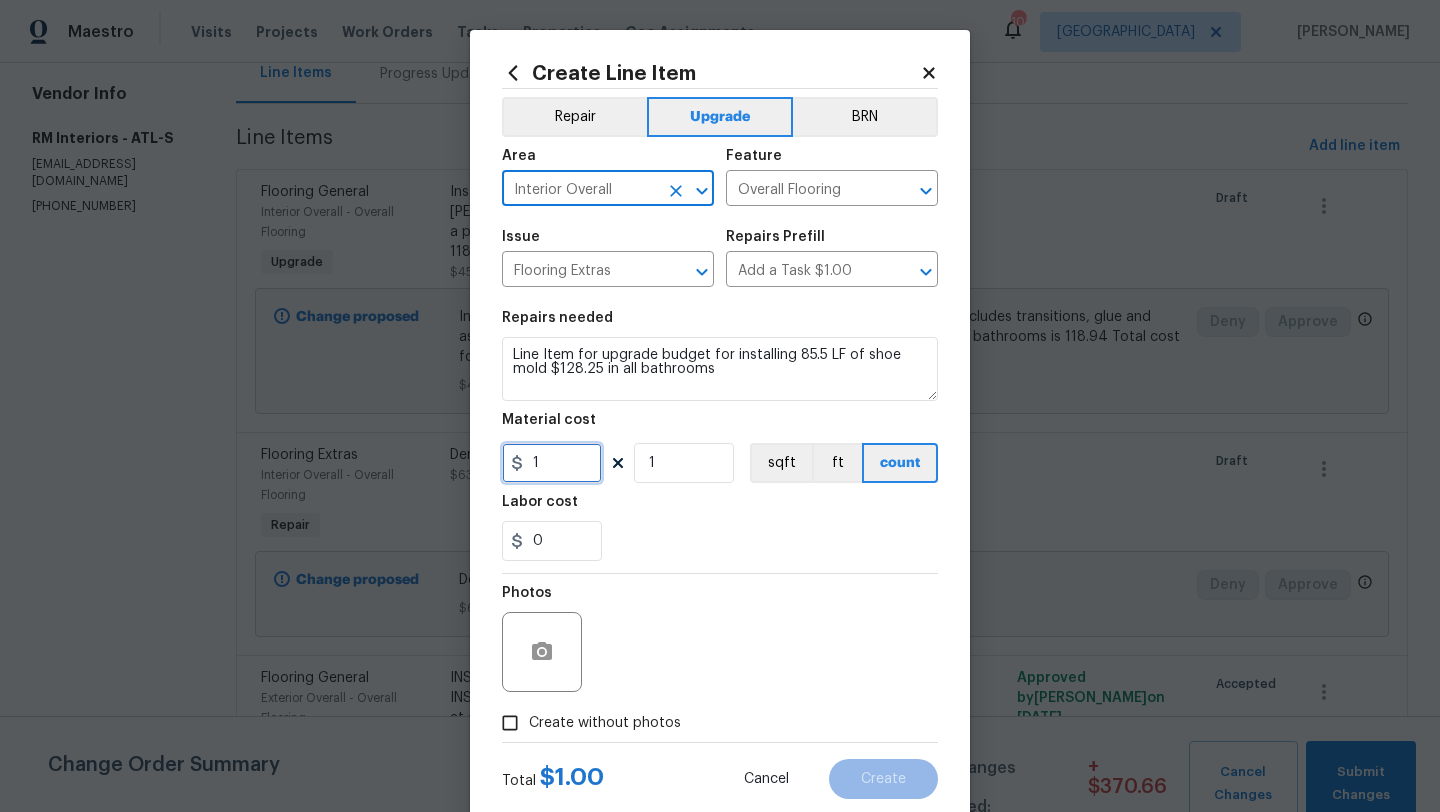 click on "1" at bounding box center [552, 463] 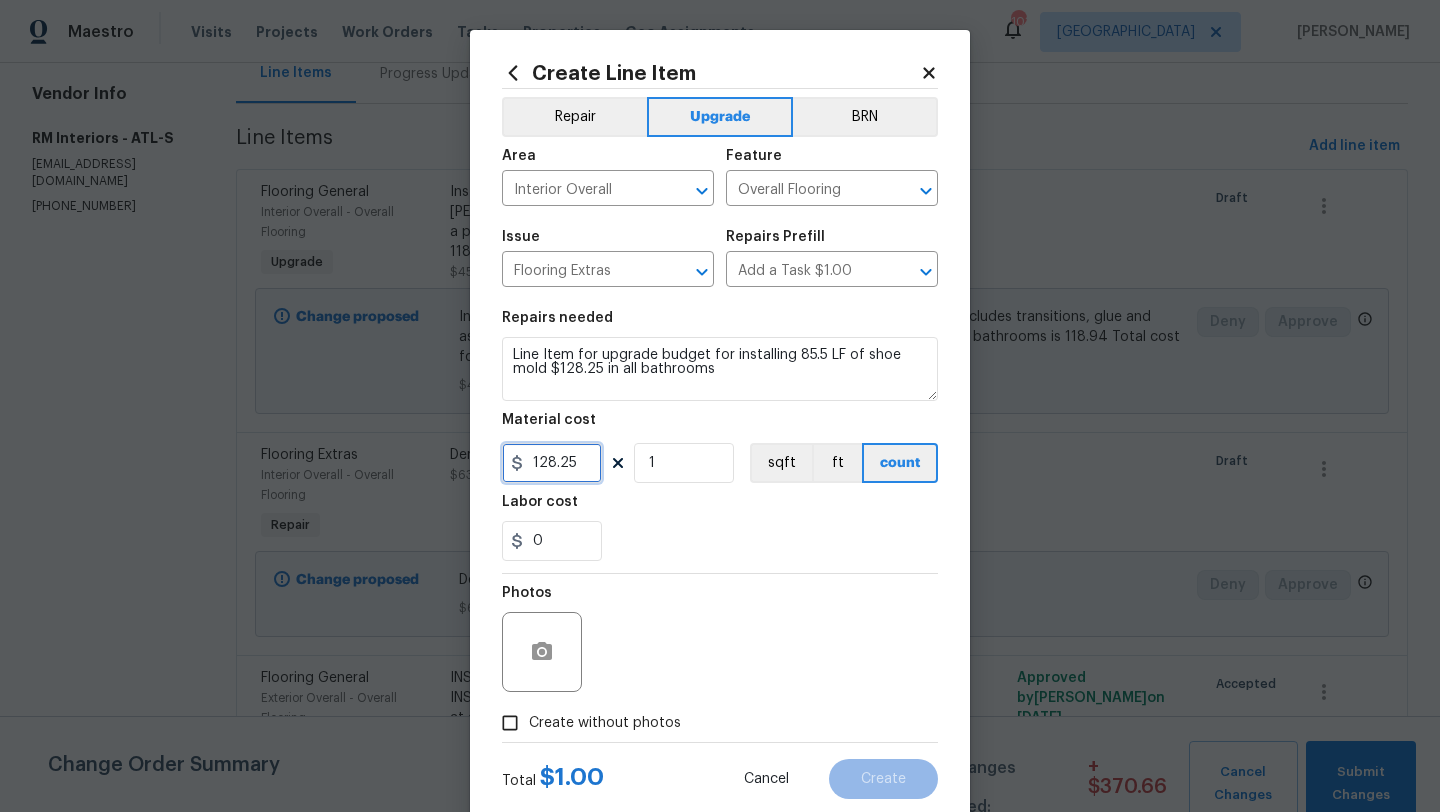 type on "128.25" 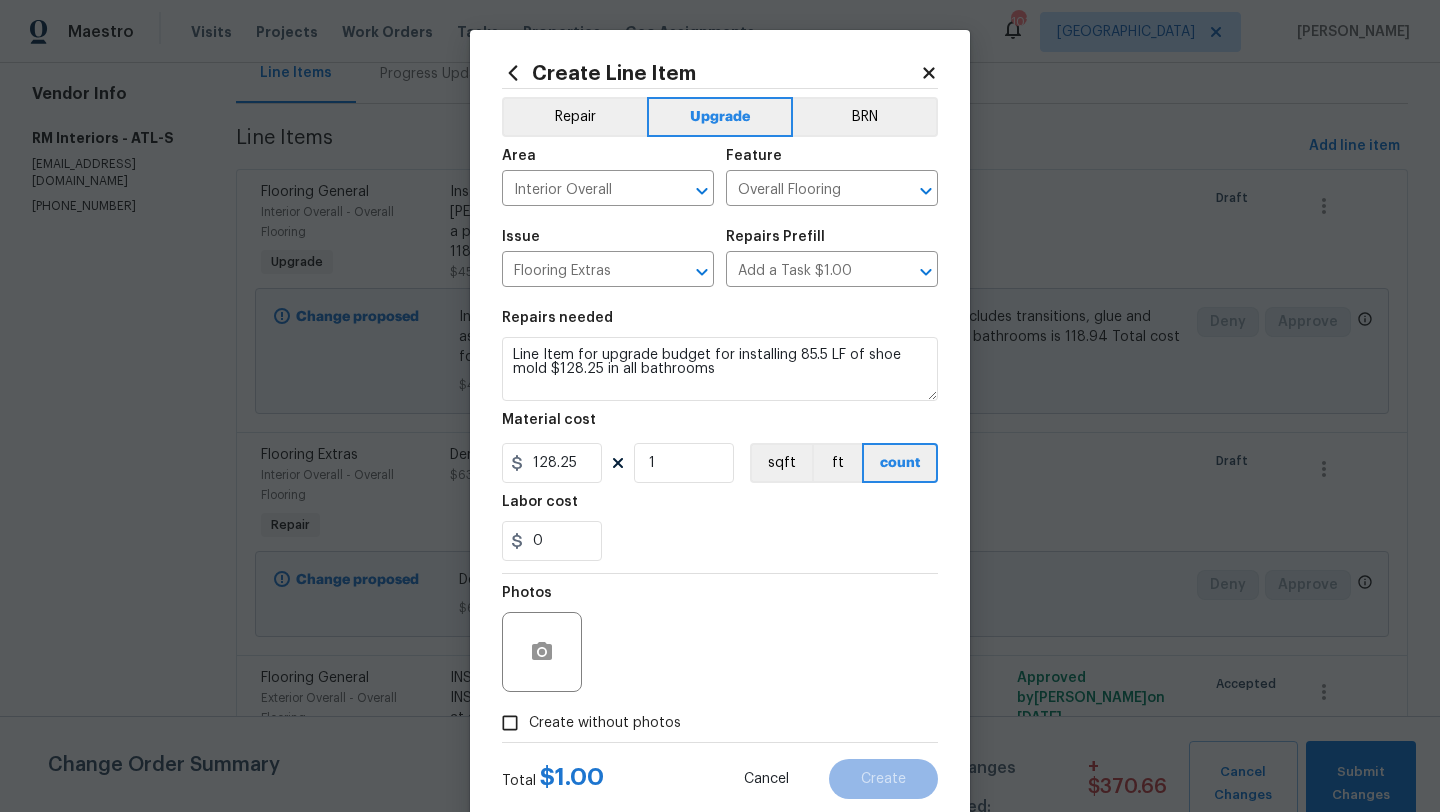 click on "0" at bounding box center [720, 541] 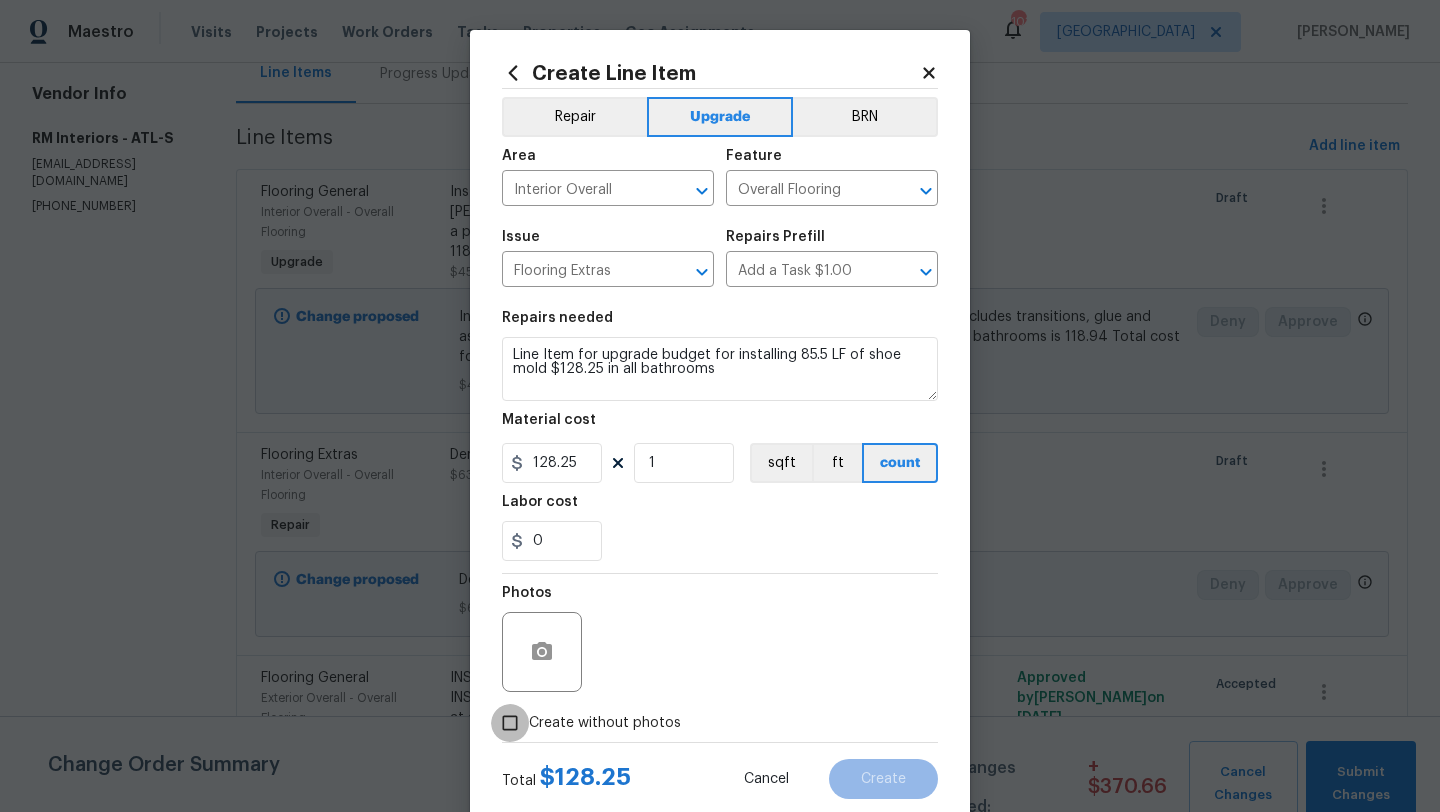 click on "Create without photos" at bounding box center [510, 723] 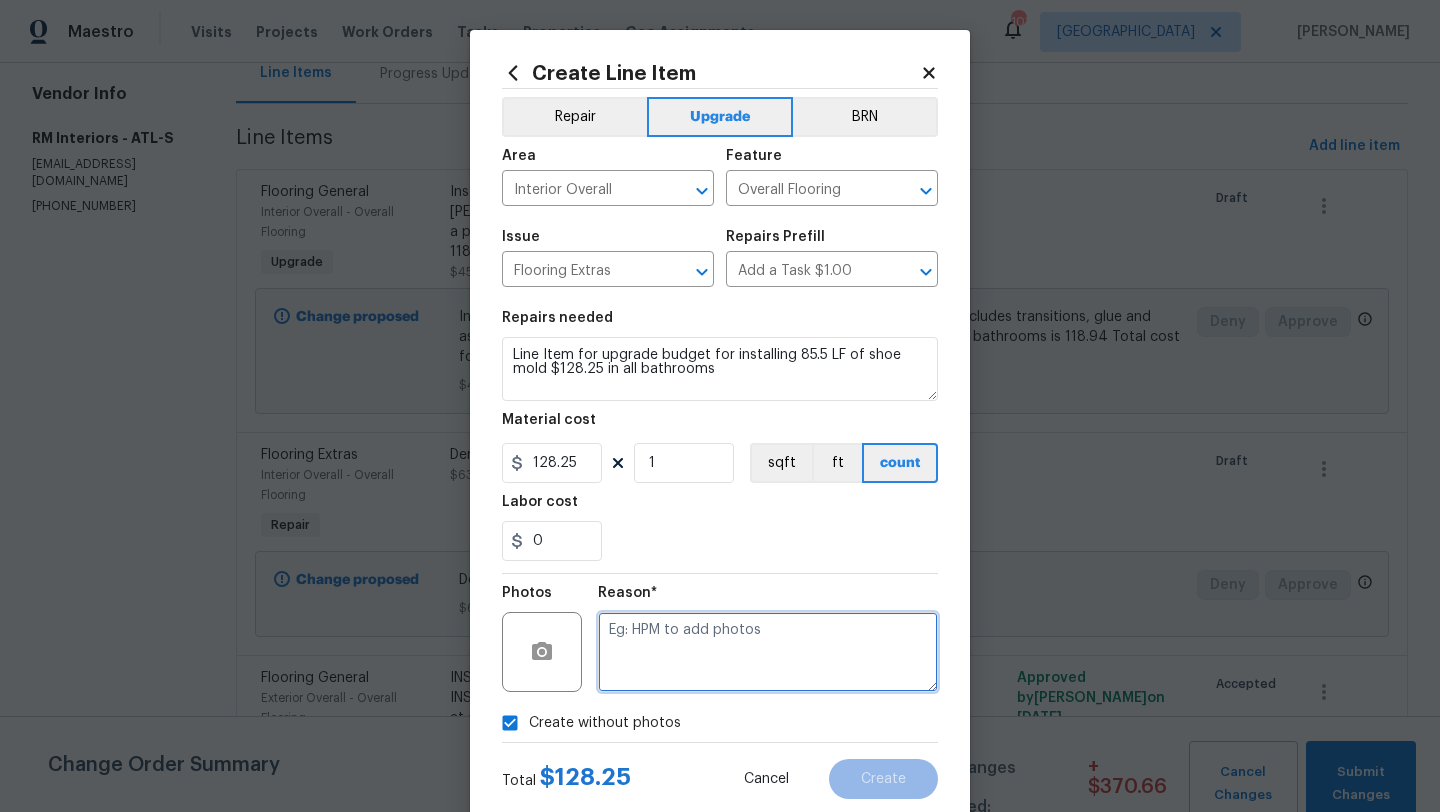 click at bounding box center [768, 652] 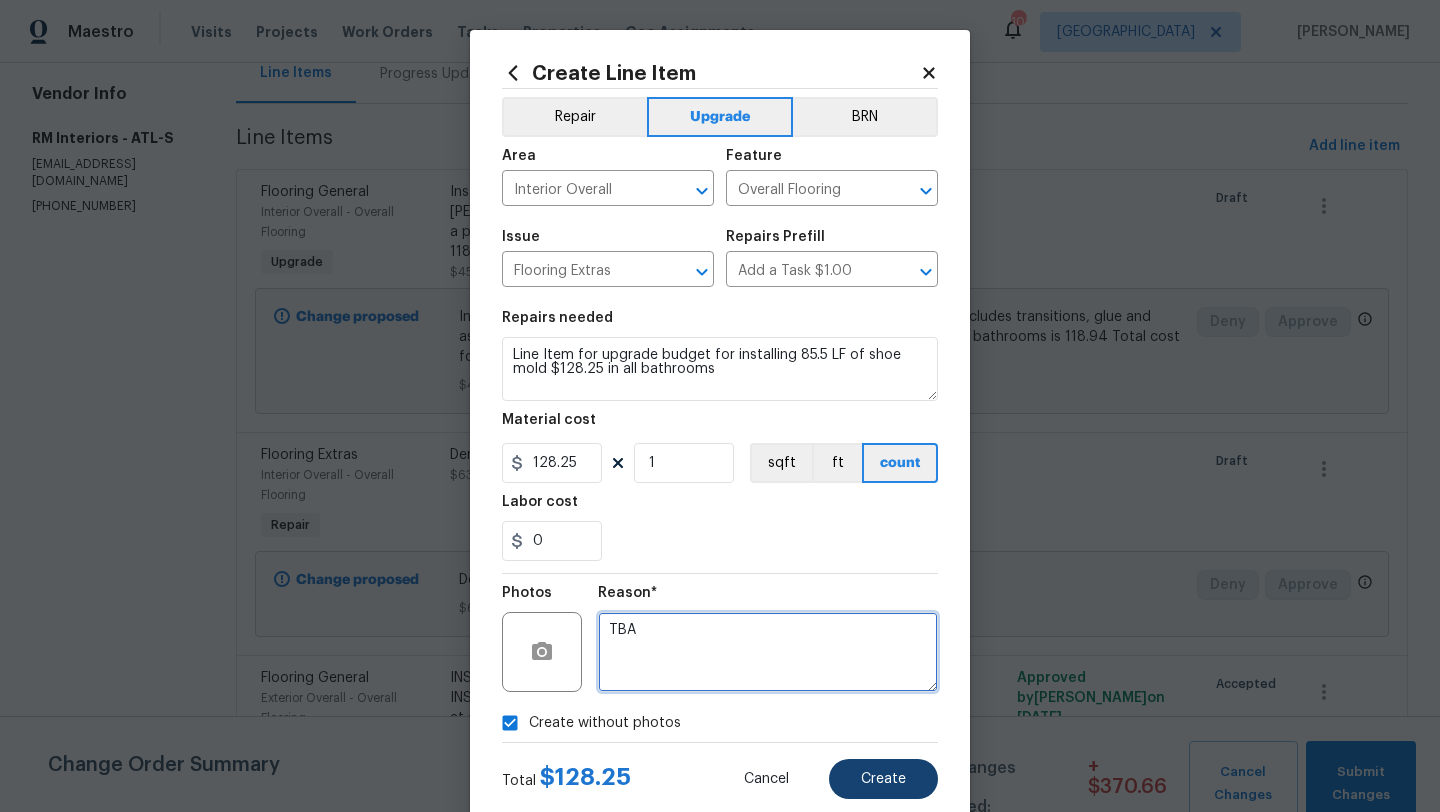 type on "TBA" 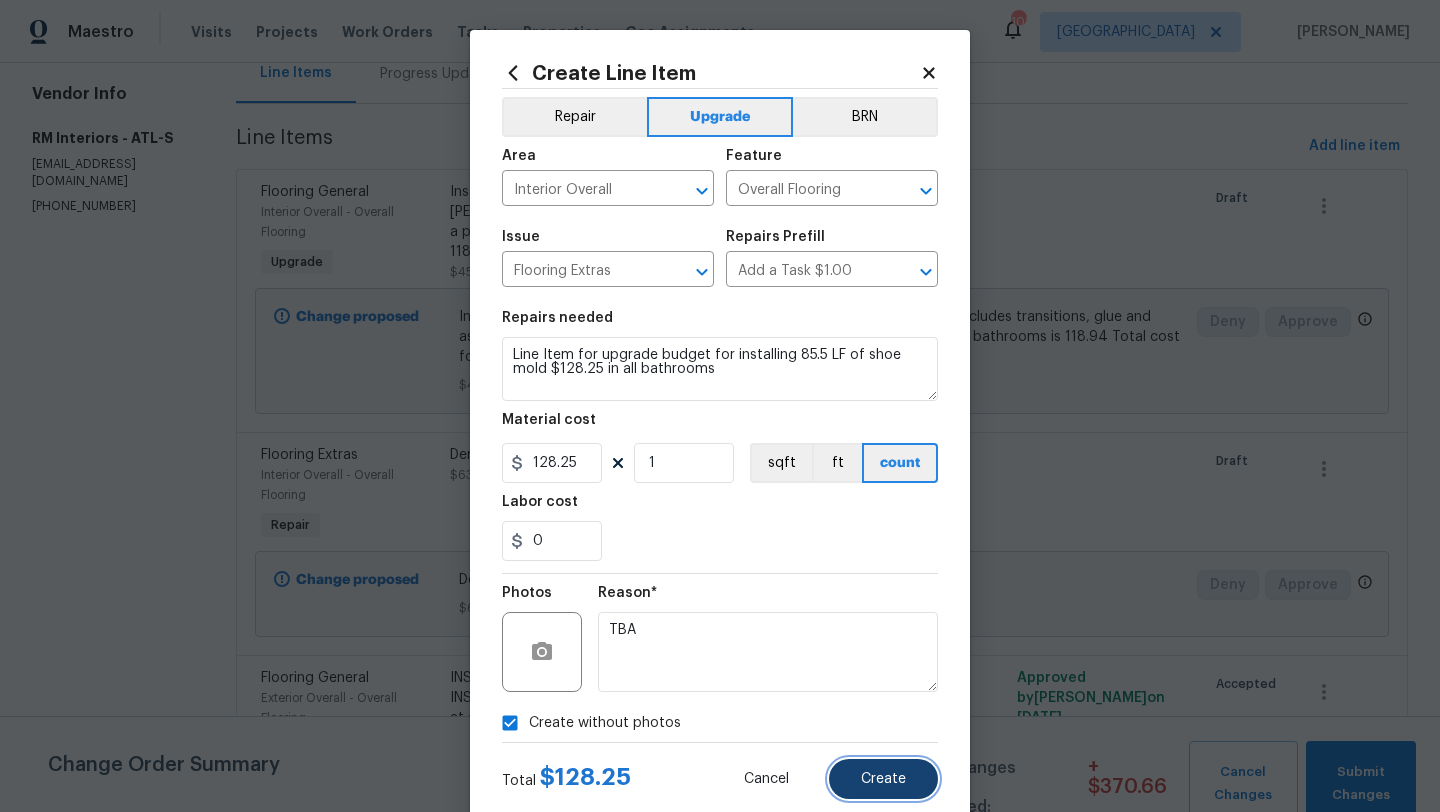 click on "Create" at bounding box center (883, 779) 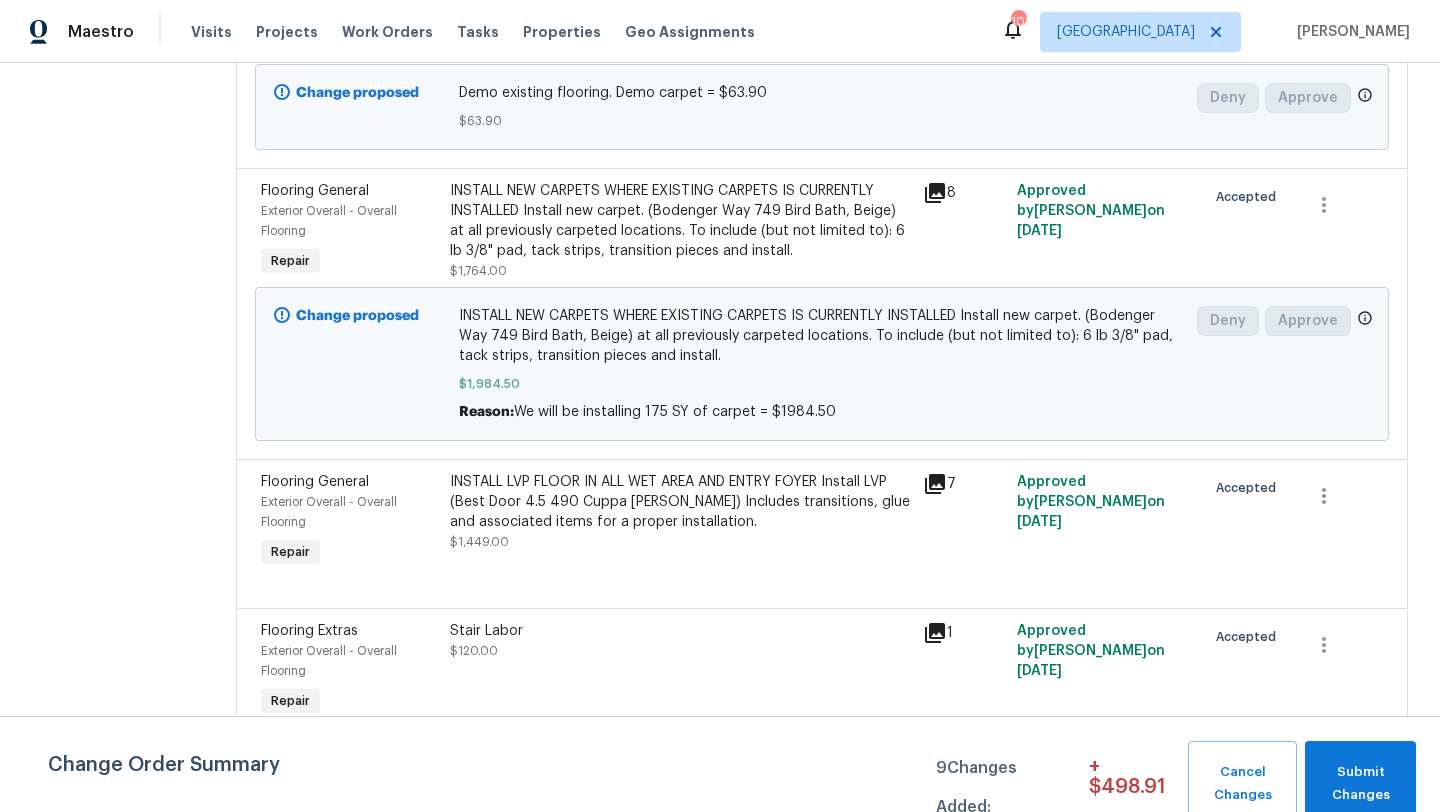 scroll, scrollTop: 933, scrollLeft: 0, axis: vertical 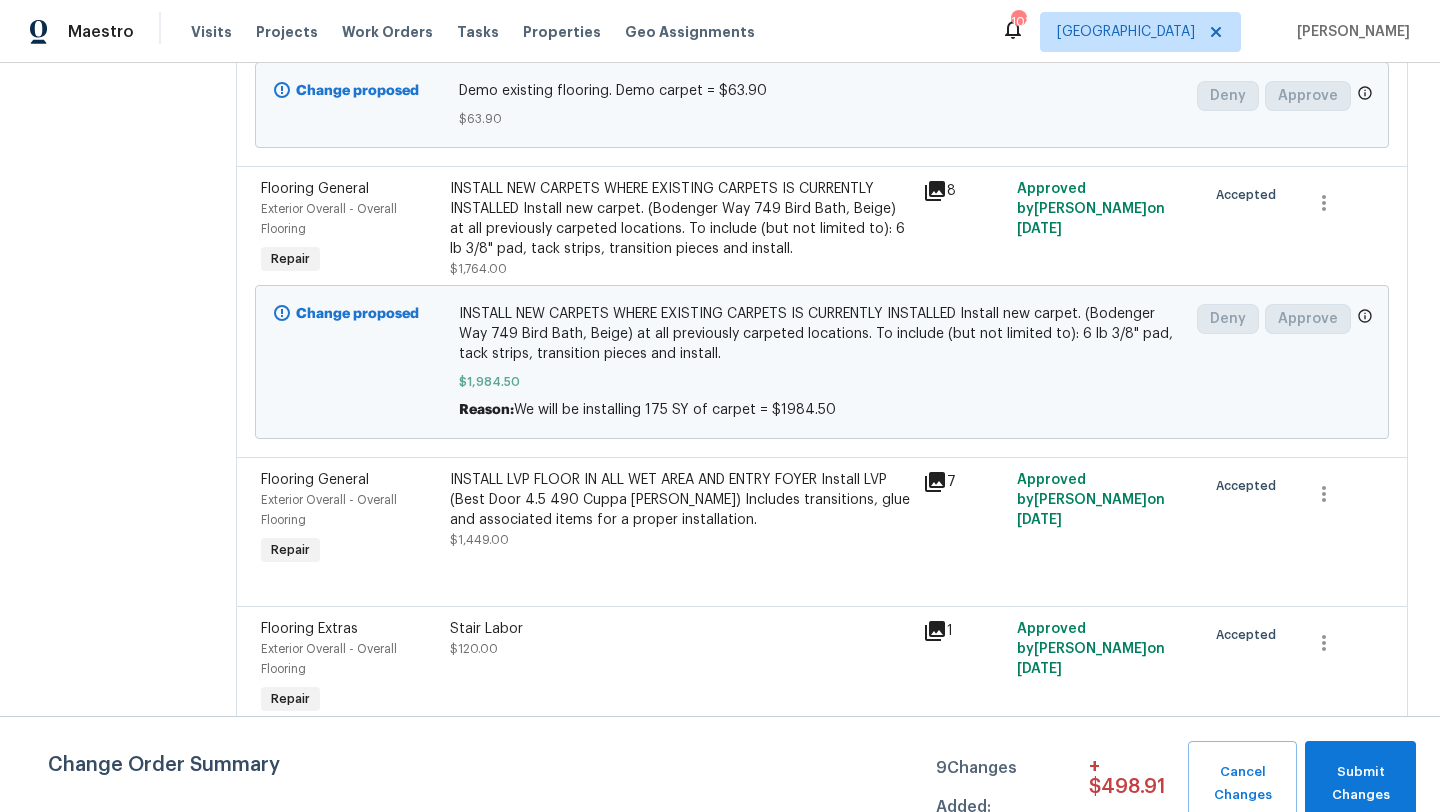 click on "Flooring General" at bounding box center [315, 480] 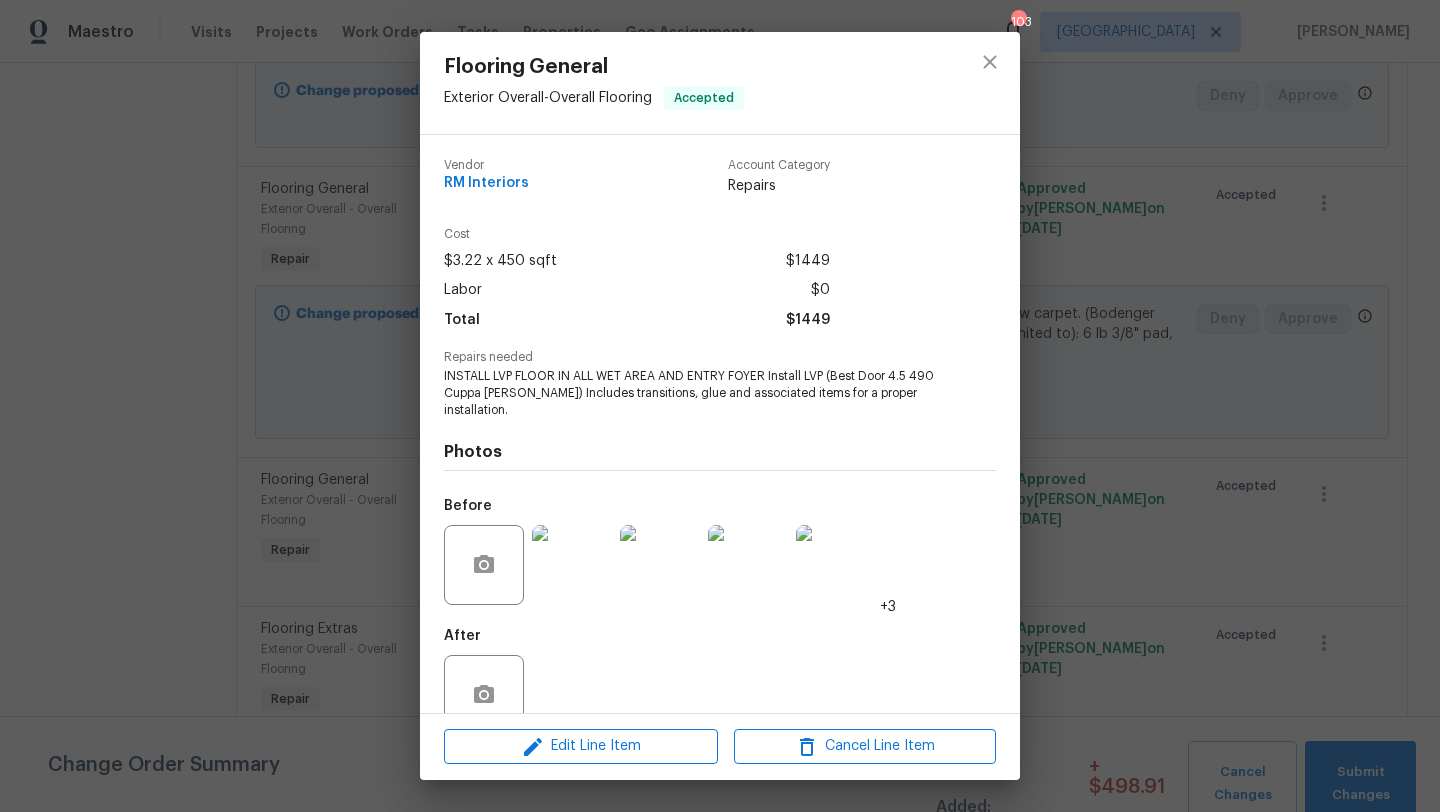 scroll, scrollTop: 26, scrollLeft: 0, axis: vertical 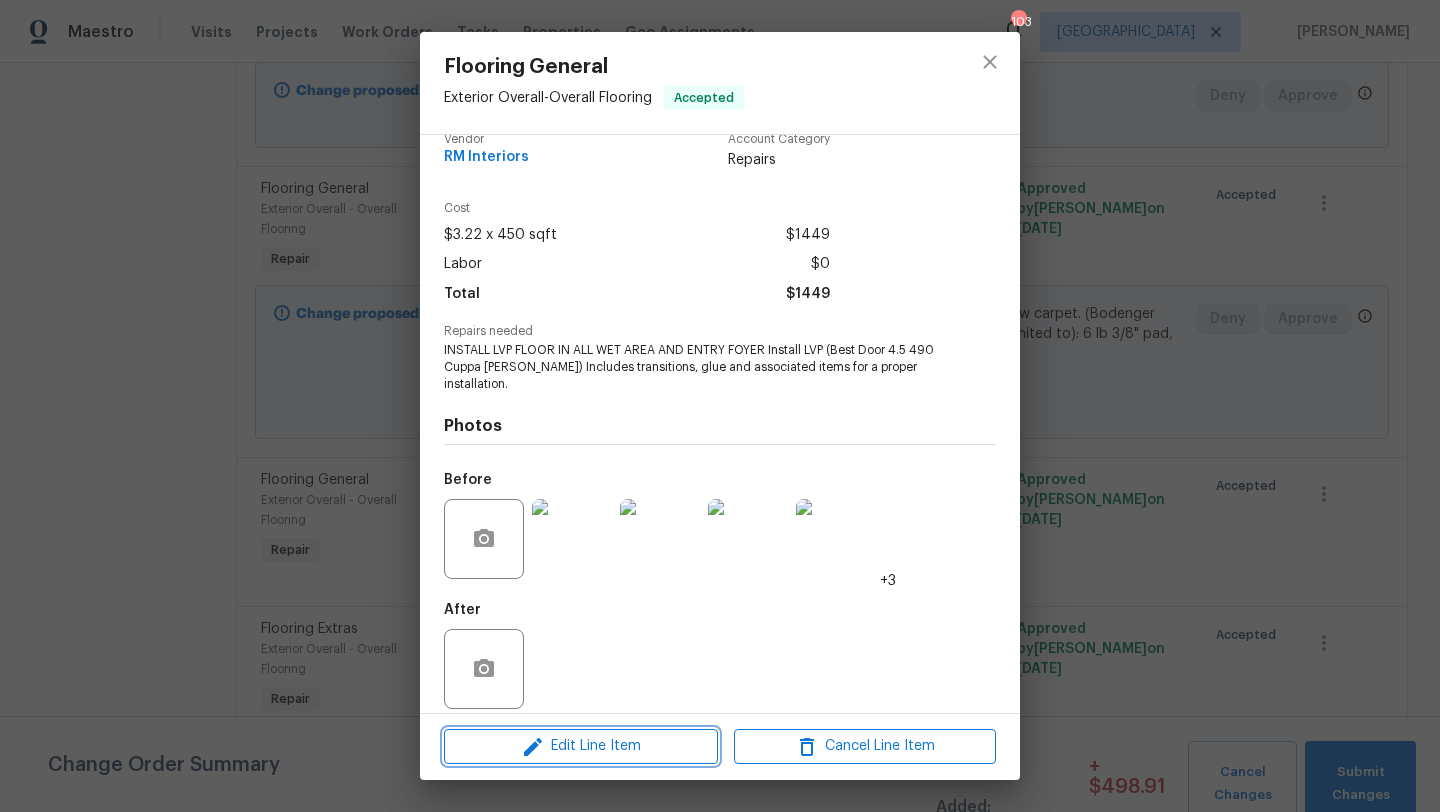 click on "Edit Line Item" at bounding box center [581, 746] 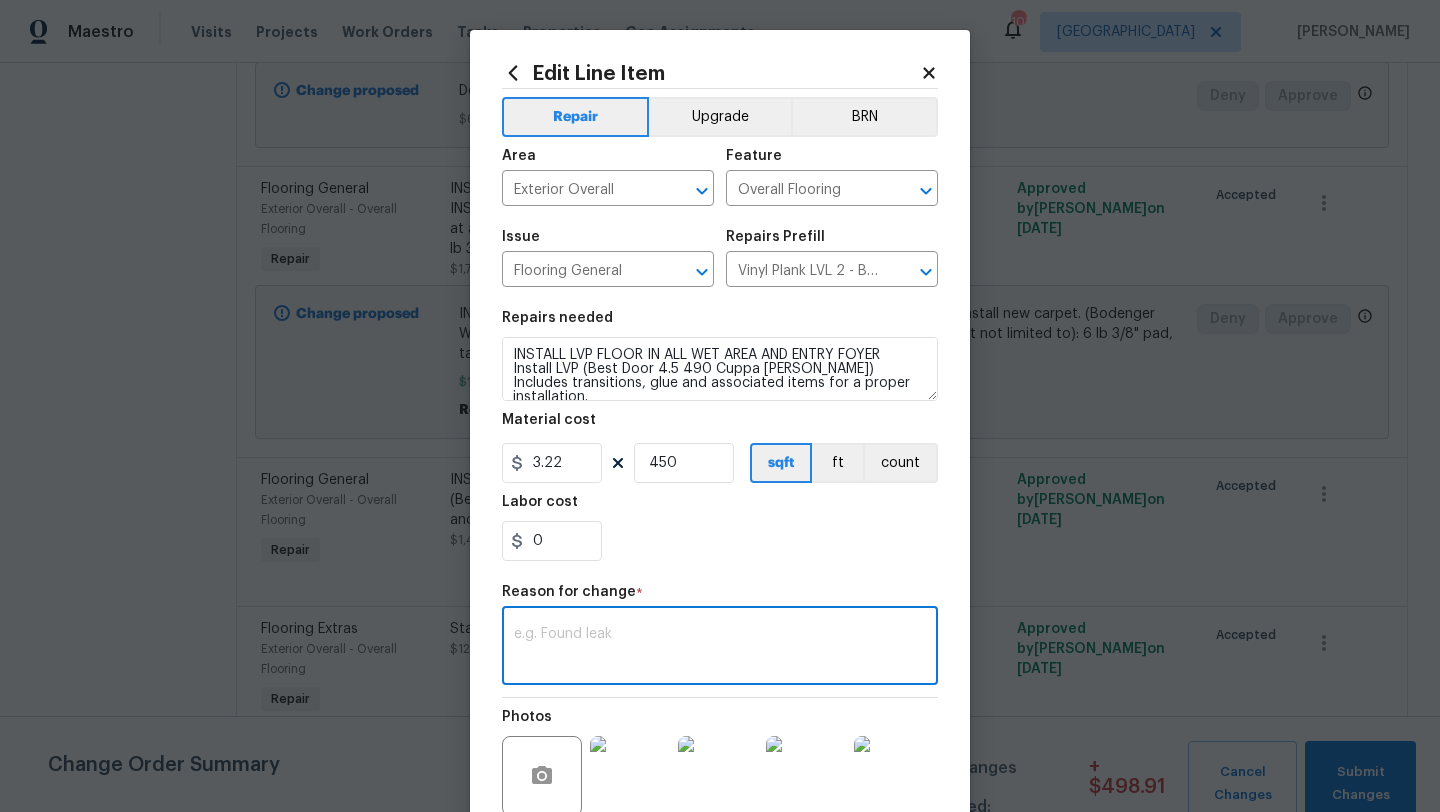 click at bounding box center [720, 648] 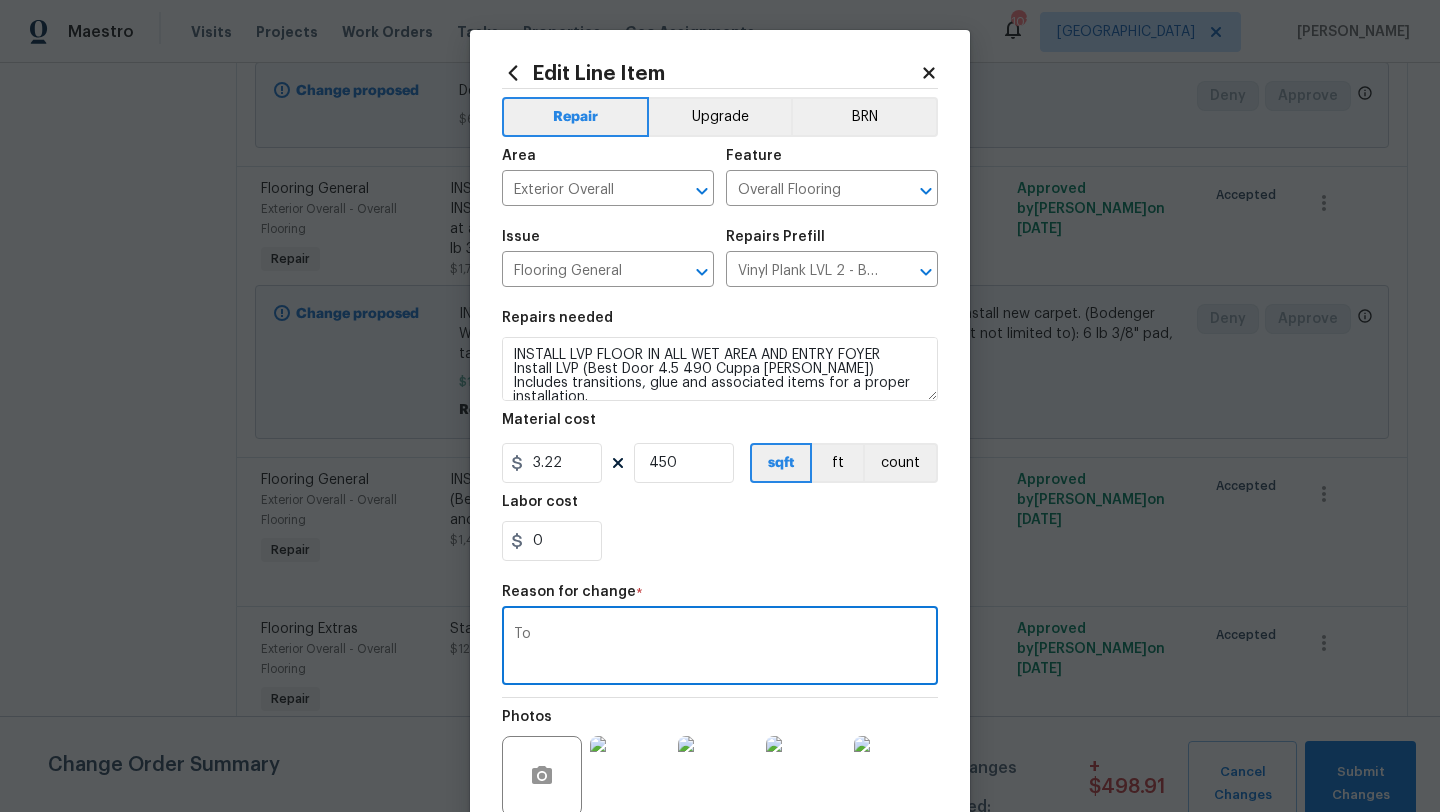 type on "T" 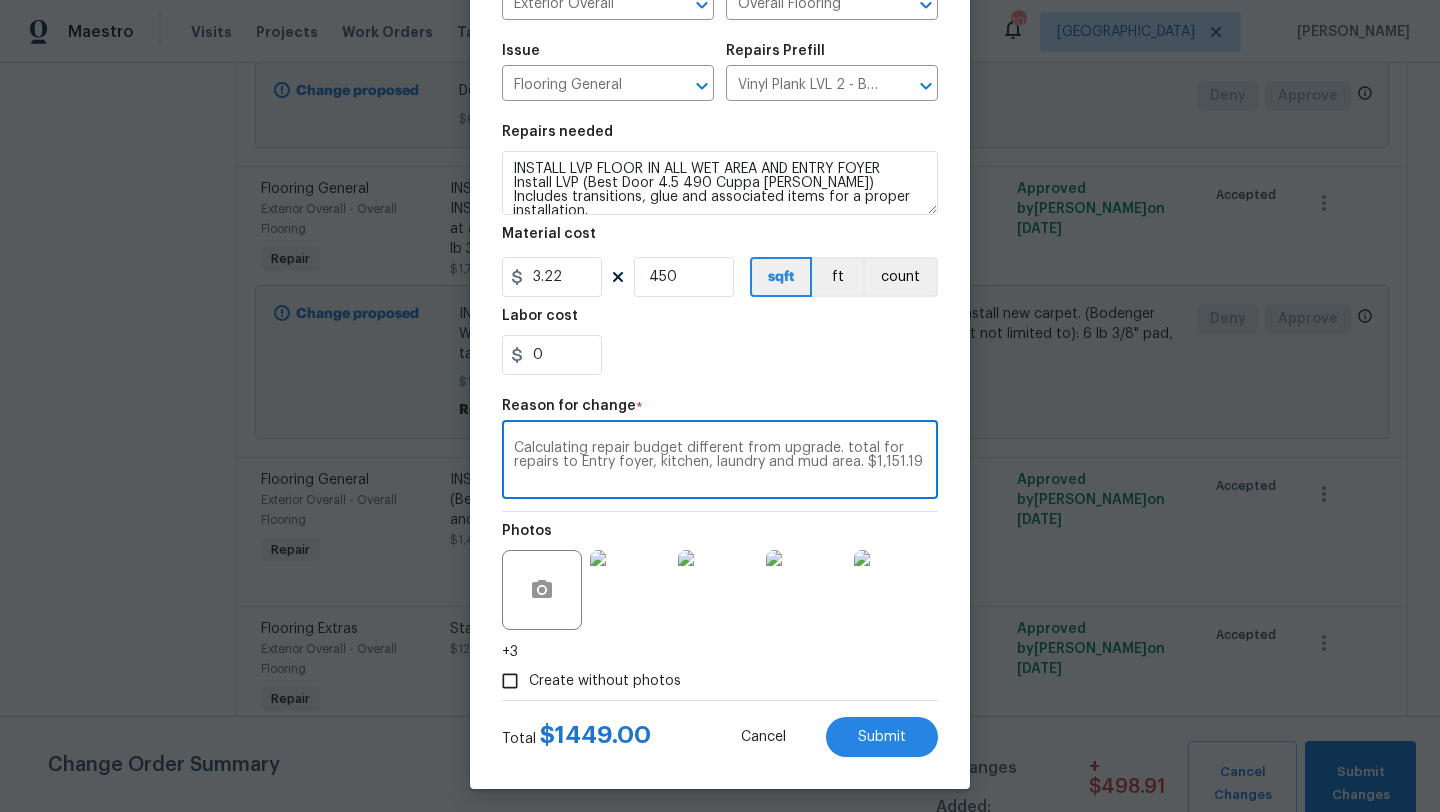 scroll, scrollTop: 194, scrollLeft: 0, axis: vertical 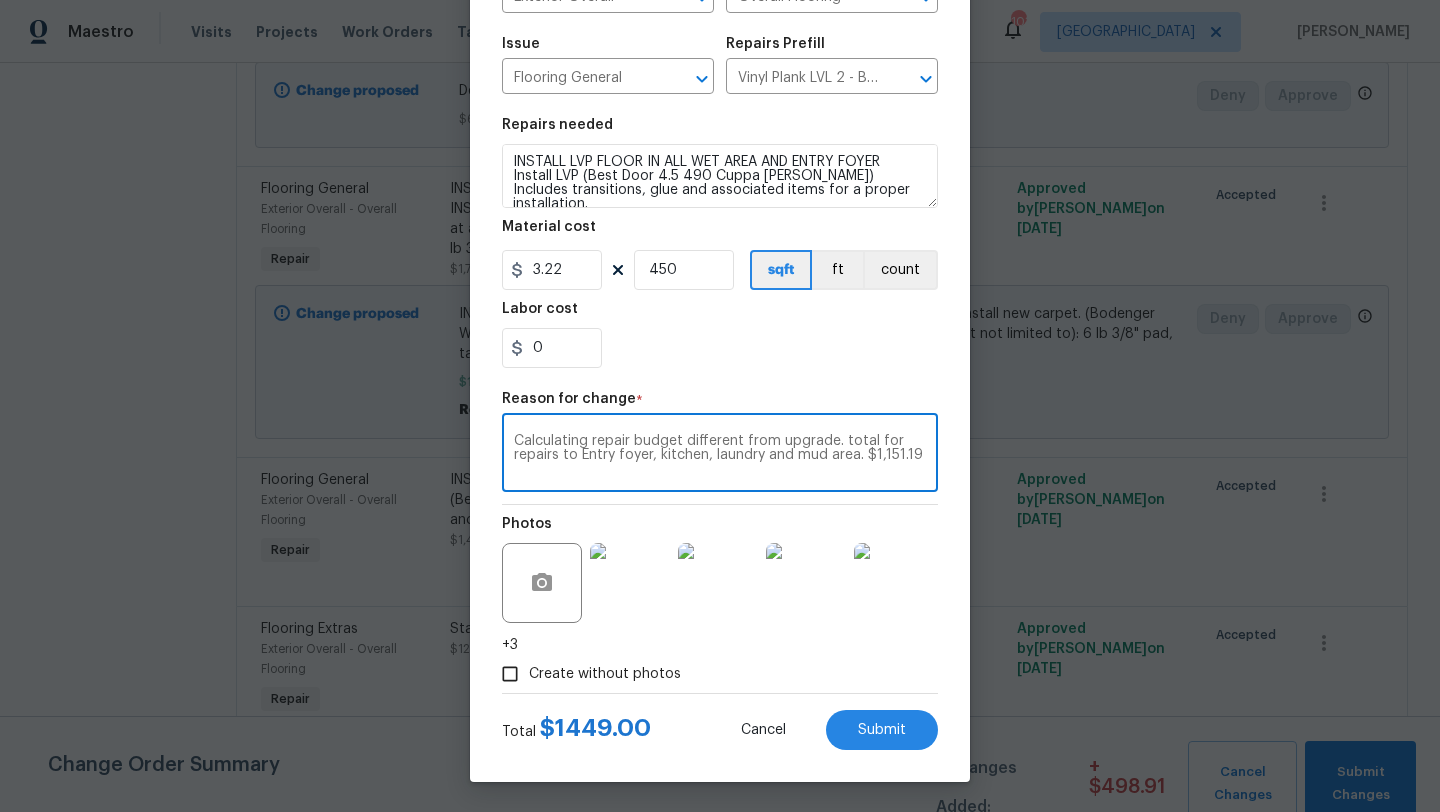 type on "Calculating repair budget different from upgrade. total for repairs to Entry foyer, kitchen, laundry and mud area. $1,151.19" 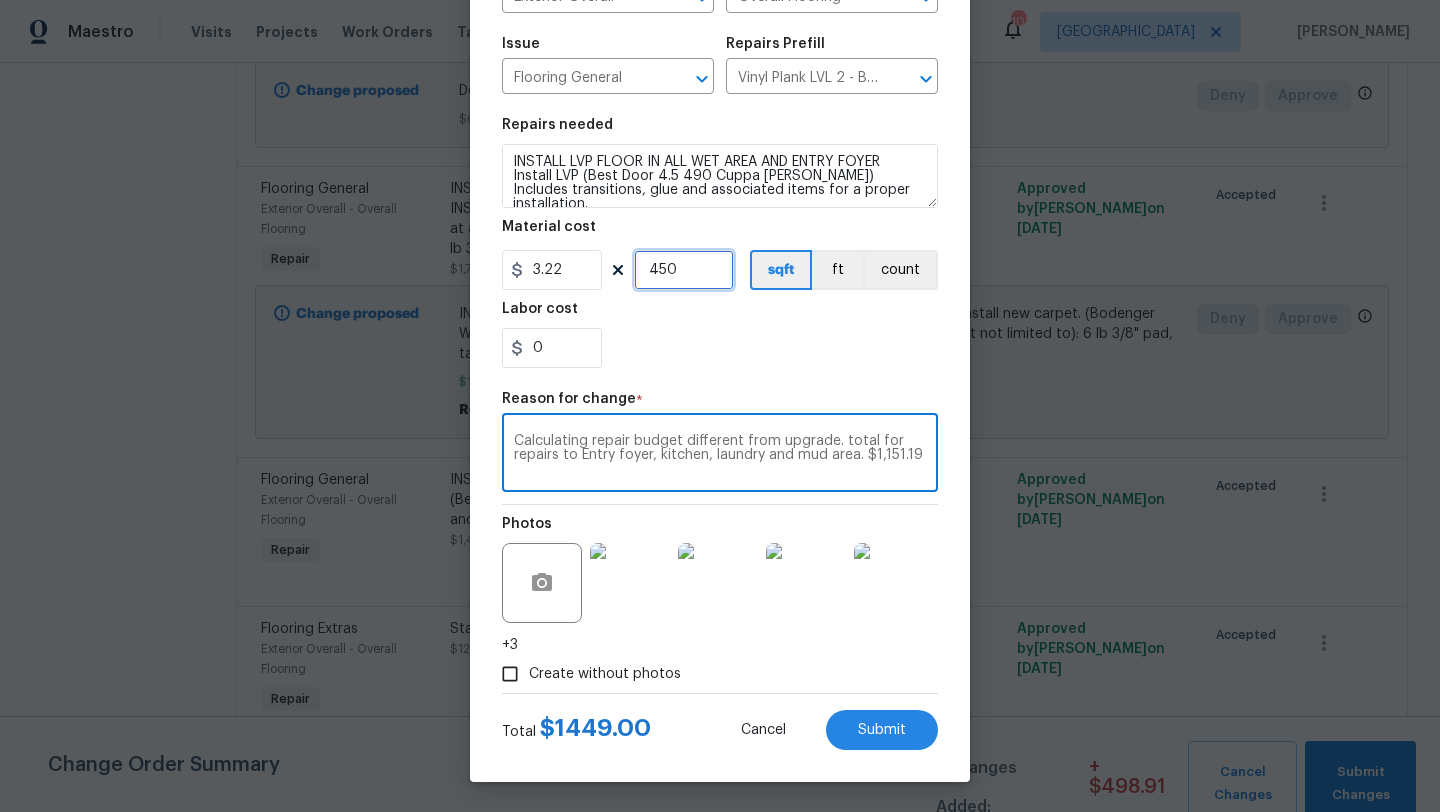 click on "450" at bounding box center (684, 270) 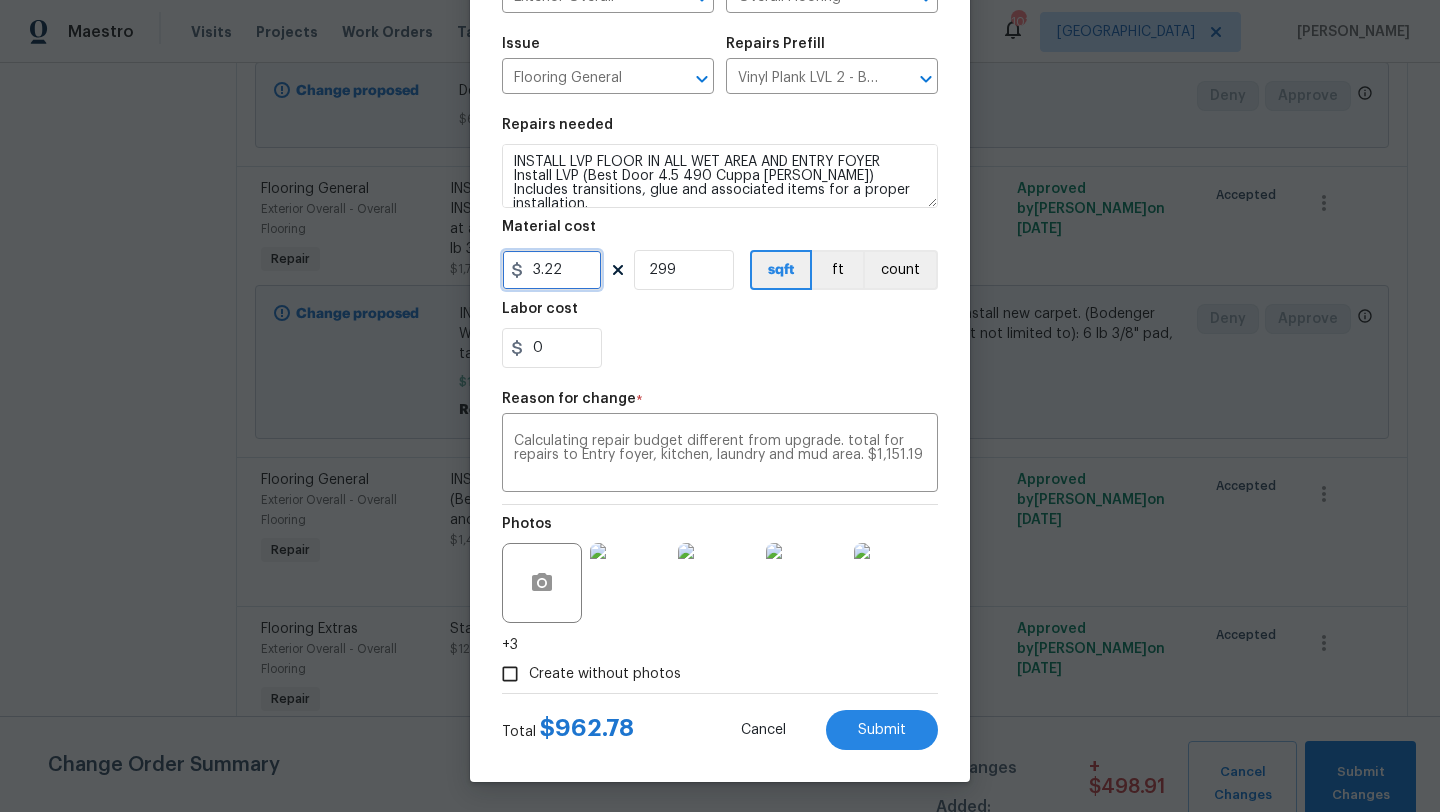 click on "3.22" at bounding box center [552, 270] 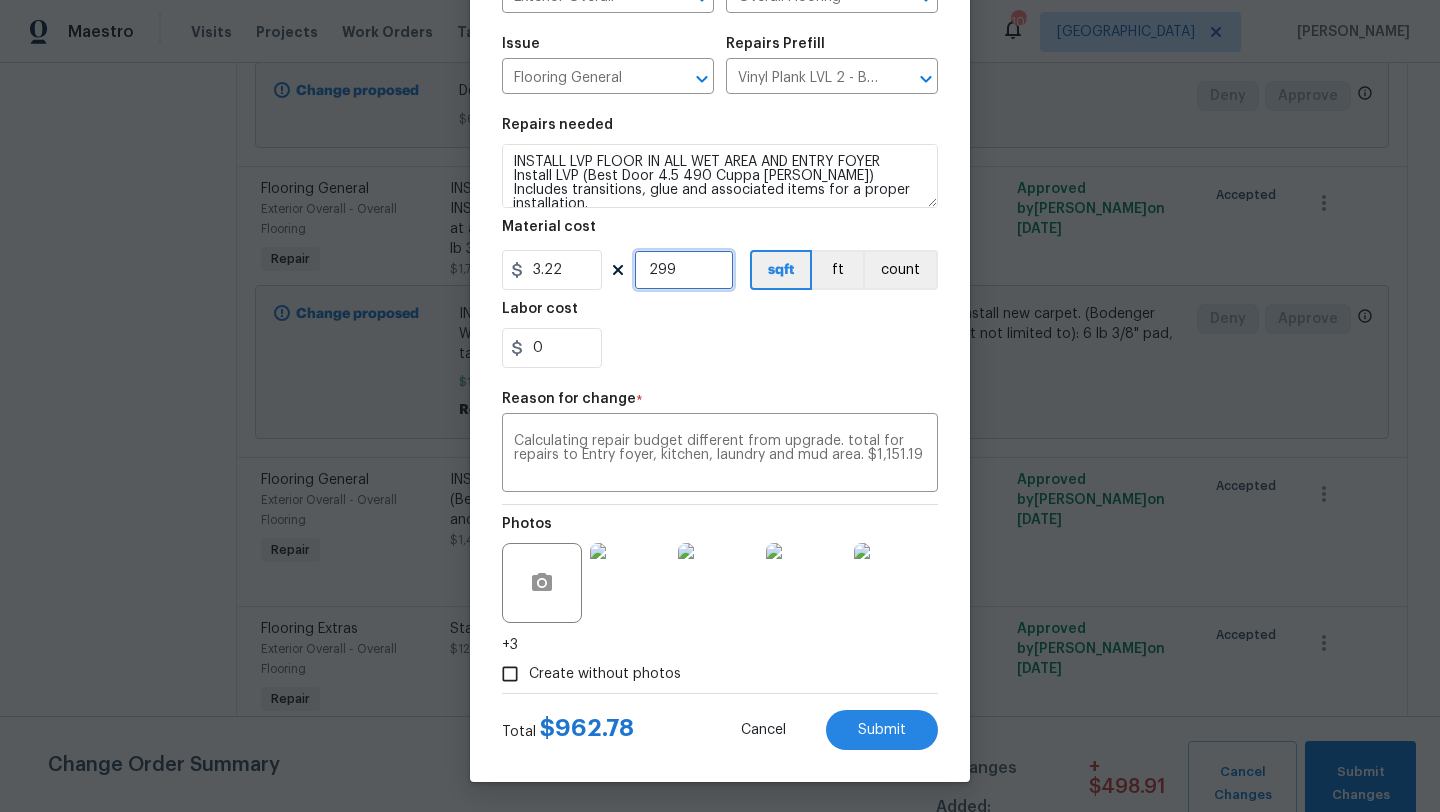 click on "299" at bounding box center (684, 270) 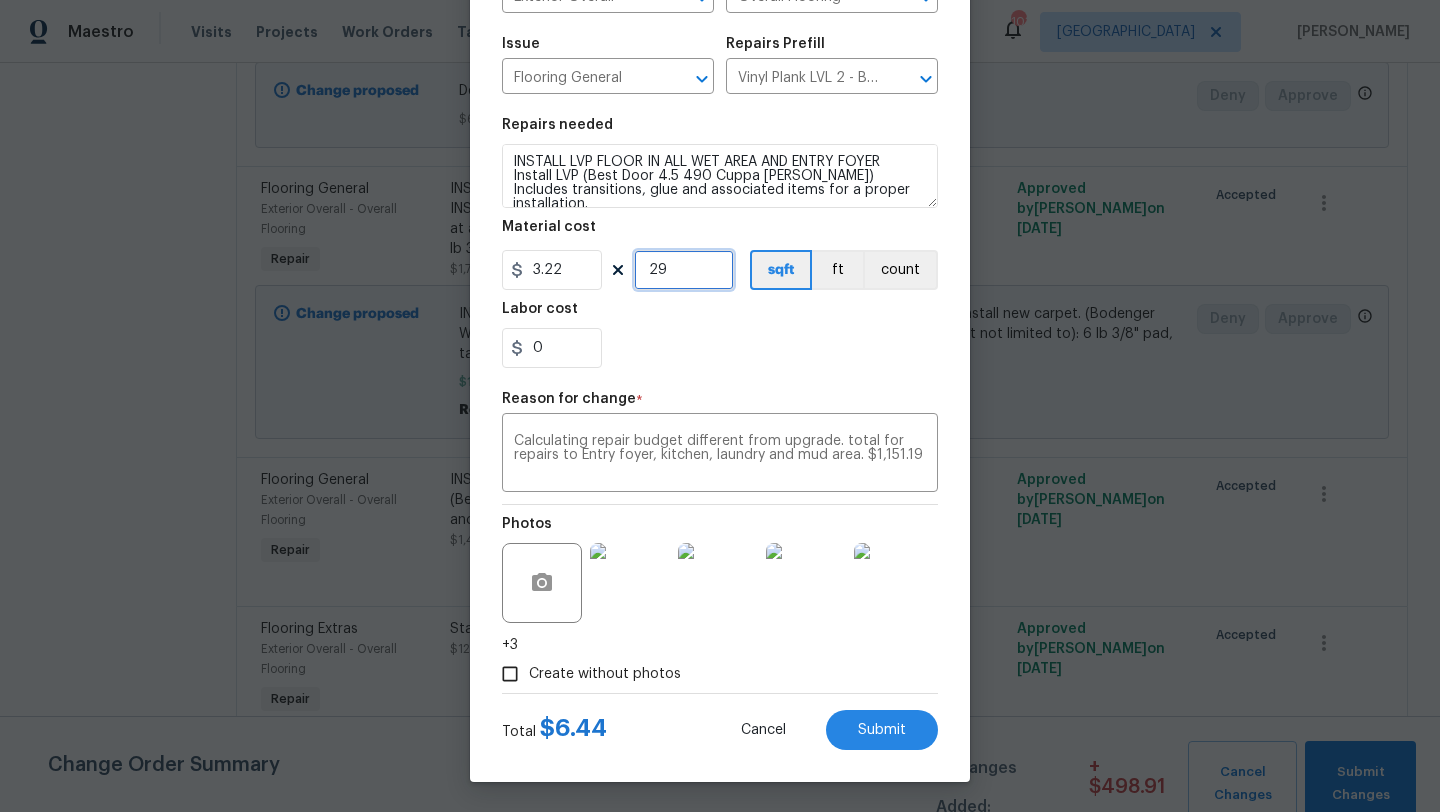 type on "299" 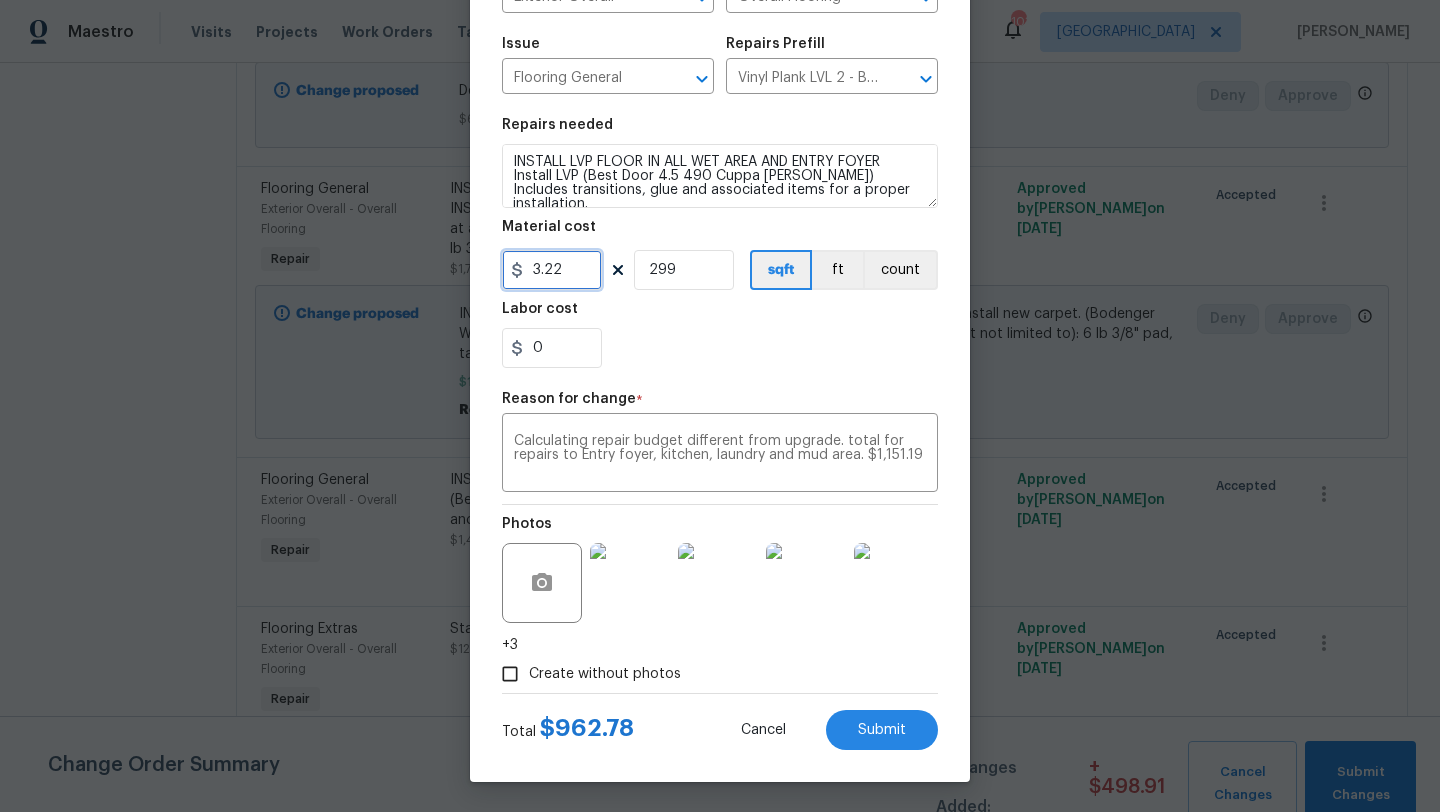 click on "3.22" at bounding box center (552, 270) 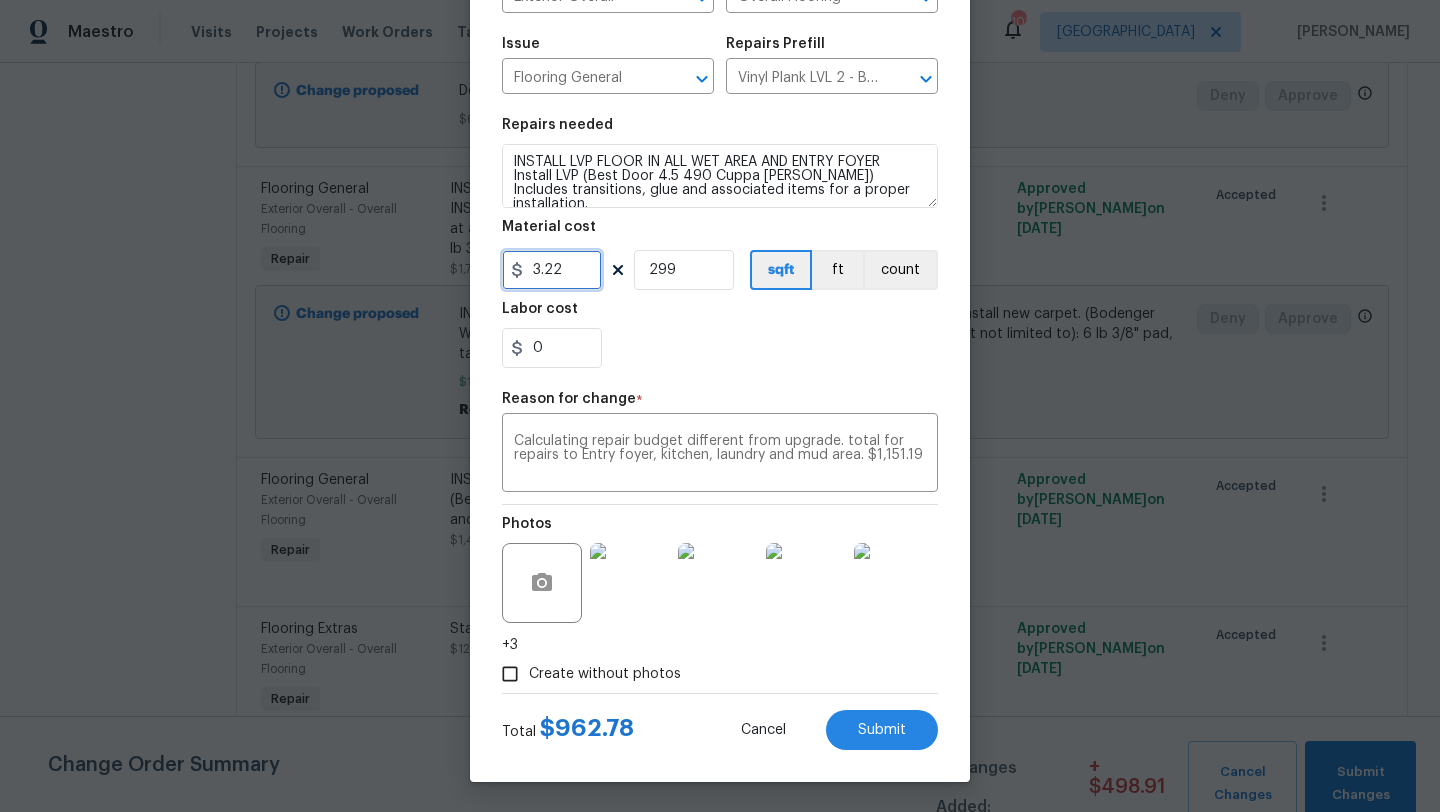 click on "3.22" at bounding box center [552, 270] 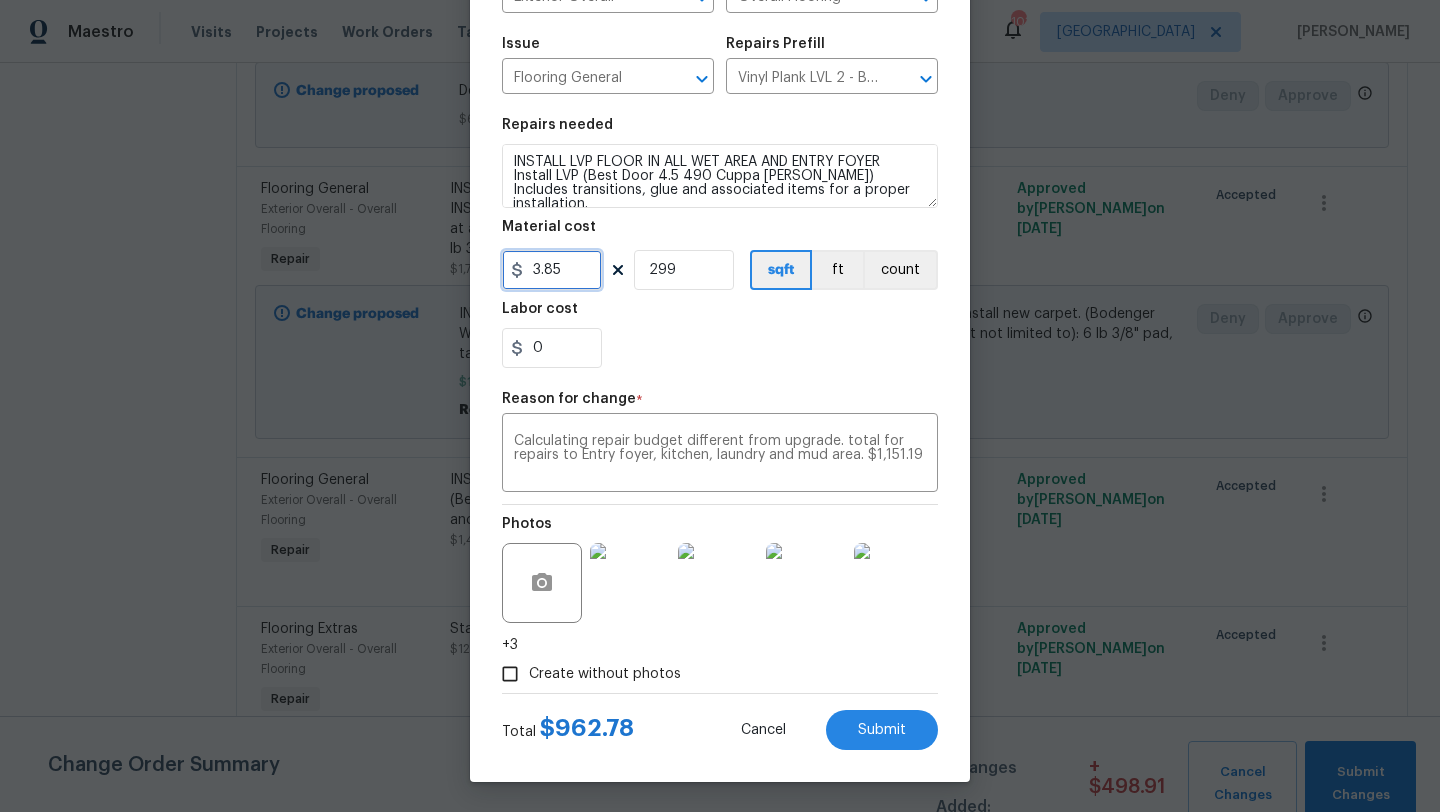type on "3.85" 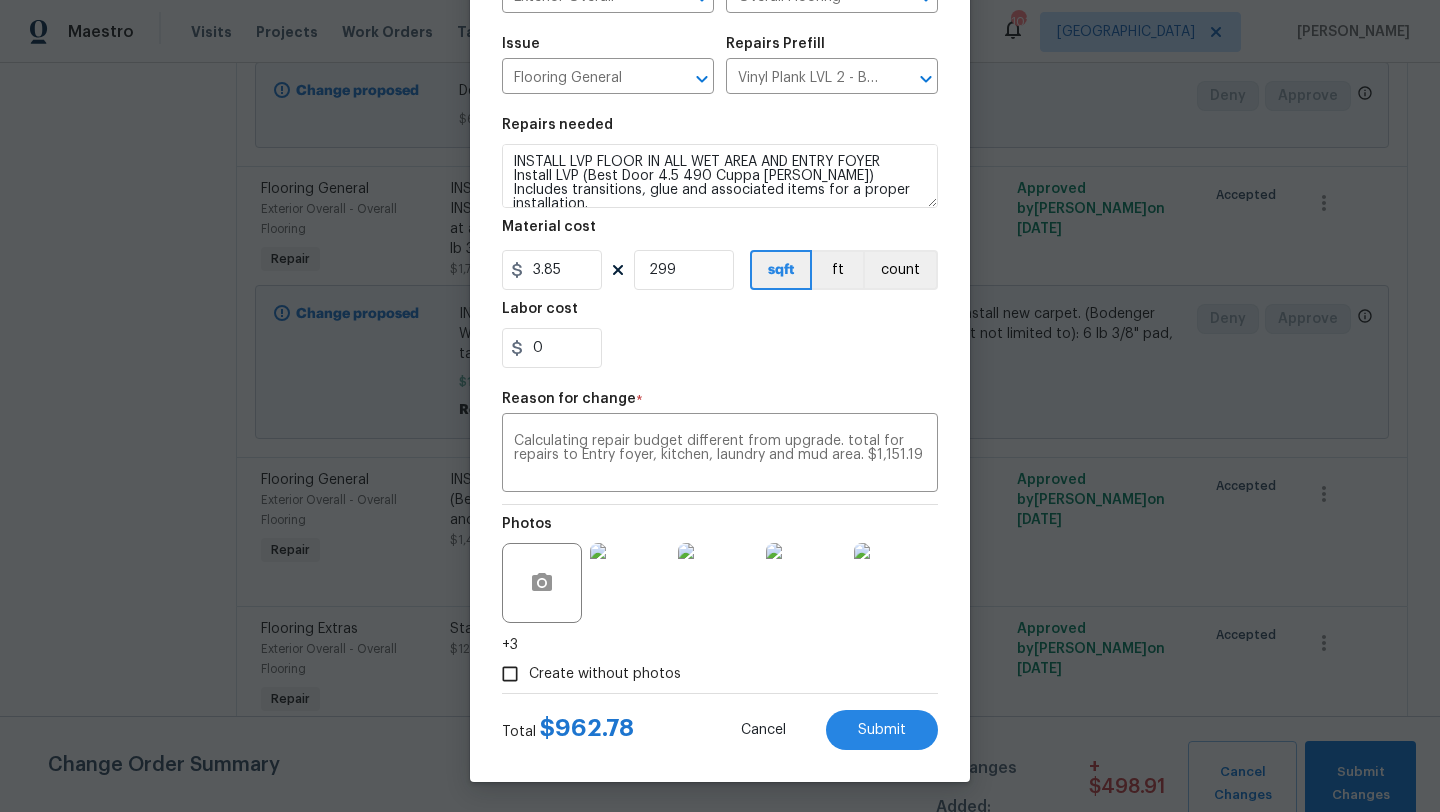 click on "Labor cost" at bounding box center (720, 315) 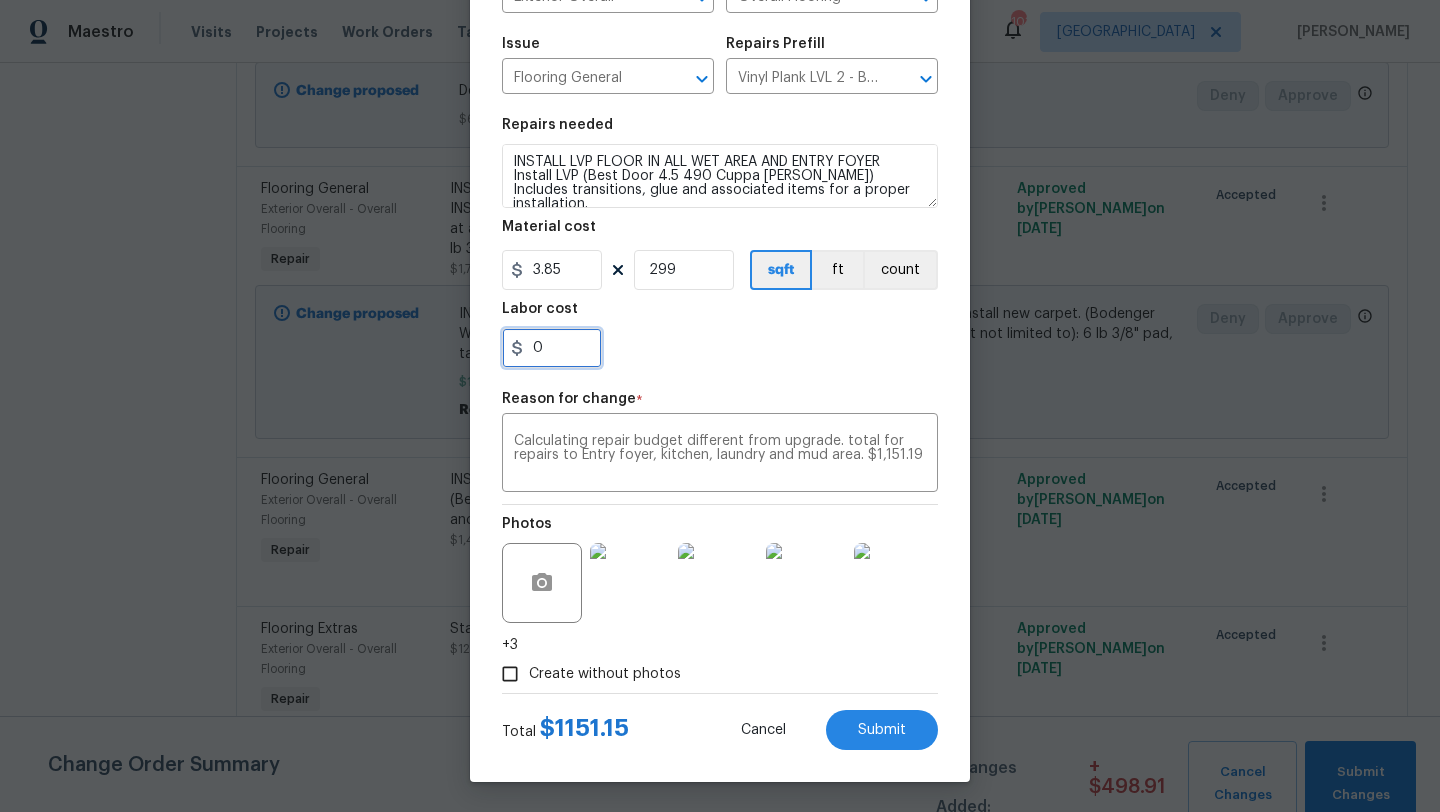 click on "0" at bounding box center [552, 348] 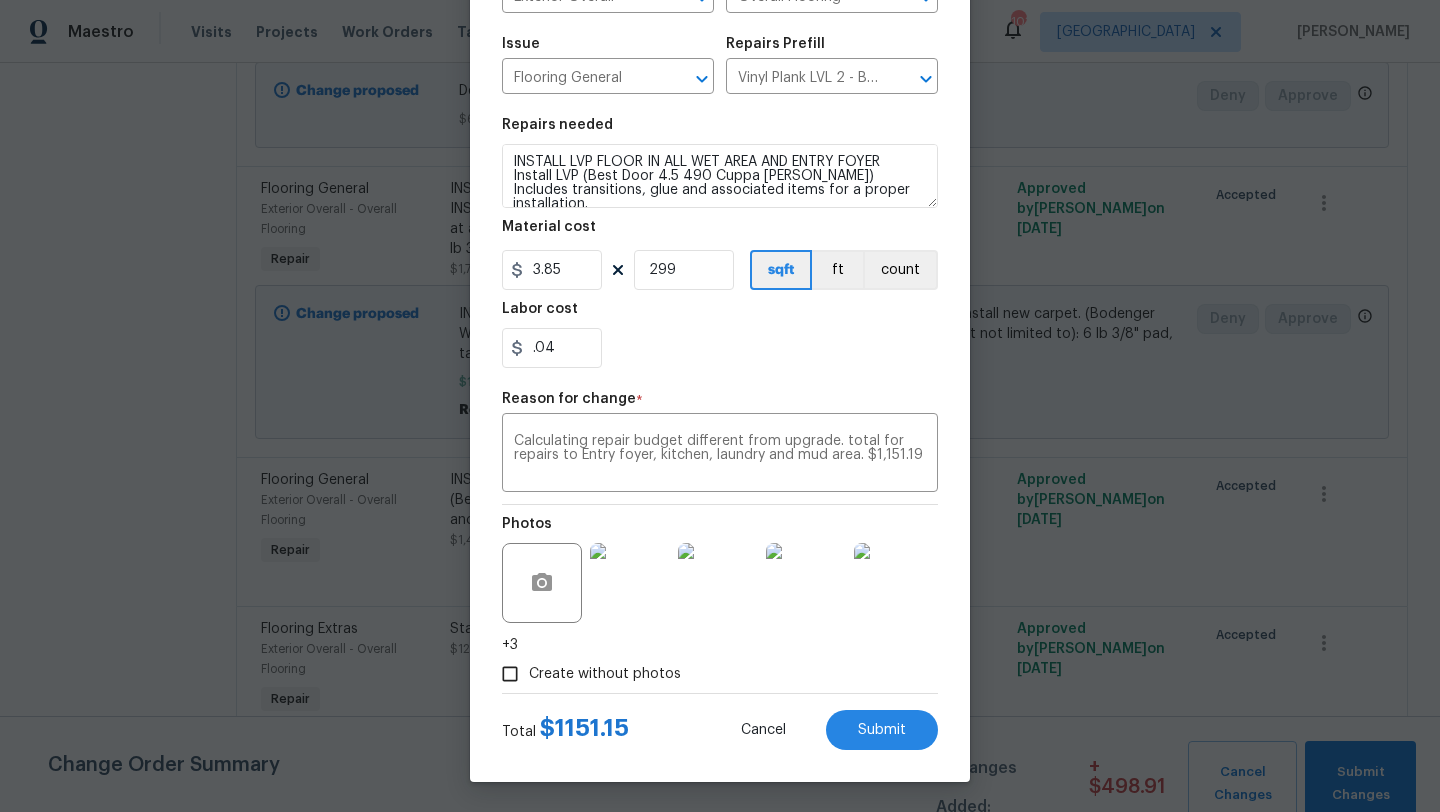 type on "0.04" 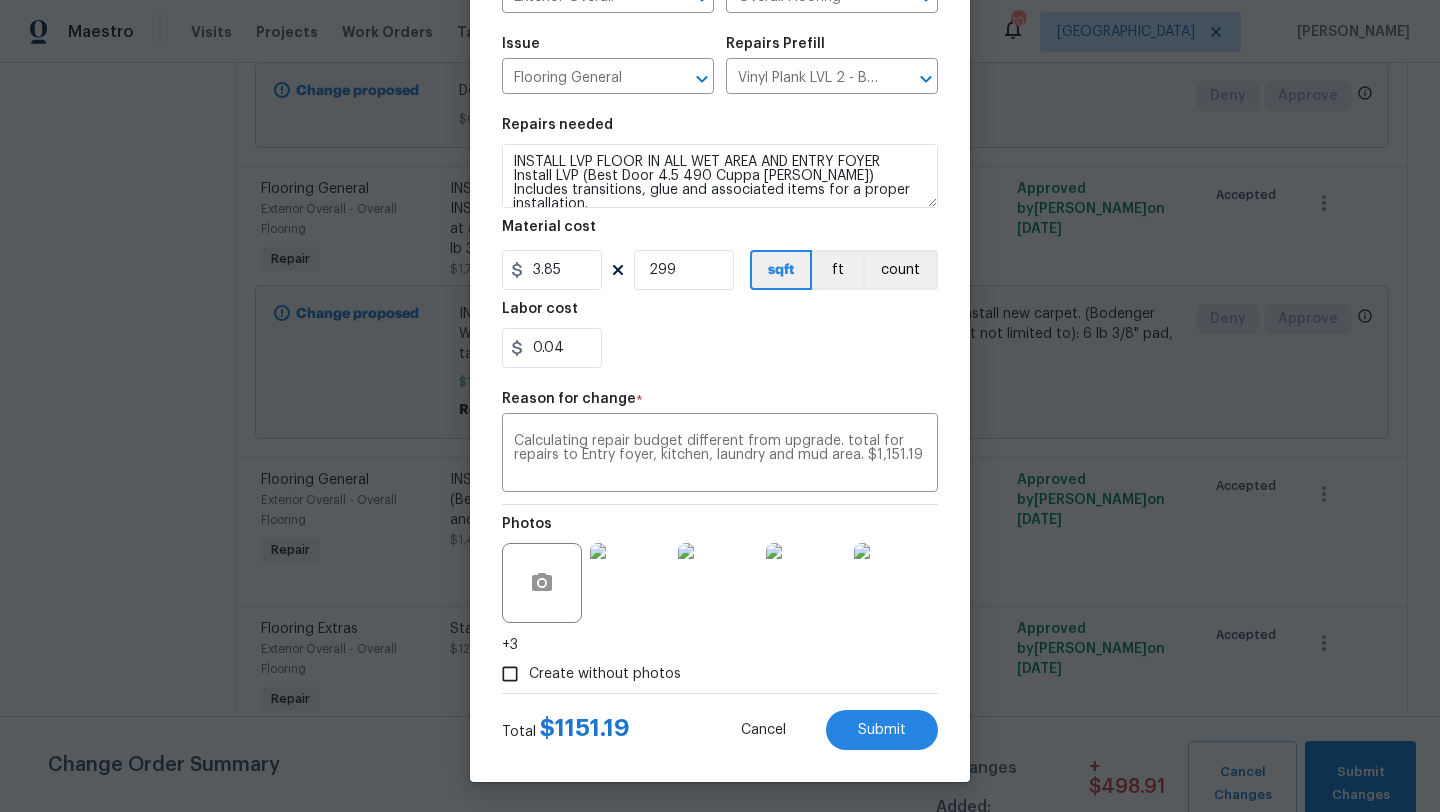 click on "Repairs needed INSTALL LVP FLOOR IN ALL WET AREA AND ENTRY FOYER
Install LVP (Best Door 4.5 490 Cuppa Joe) Includes transitions, glue and associated items for a proper installation. Material cost 3.85 299 sqft ft count Labor cost 0.04" at bounding box center [720, 243] 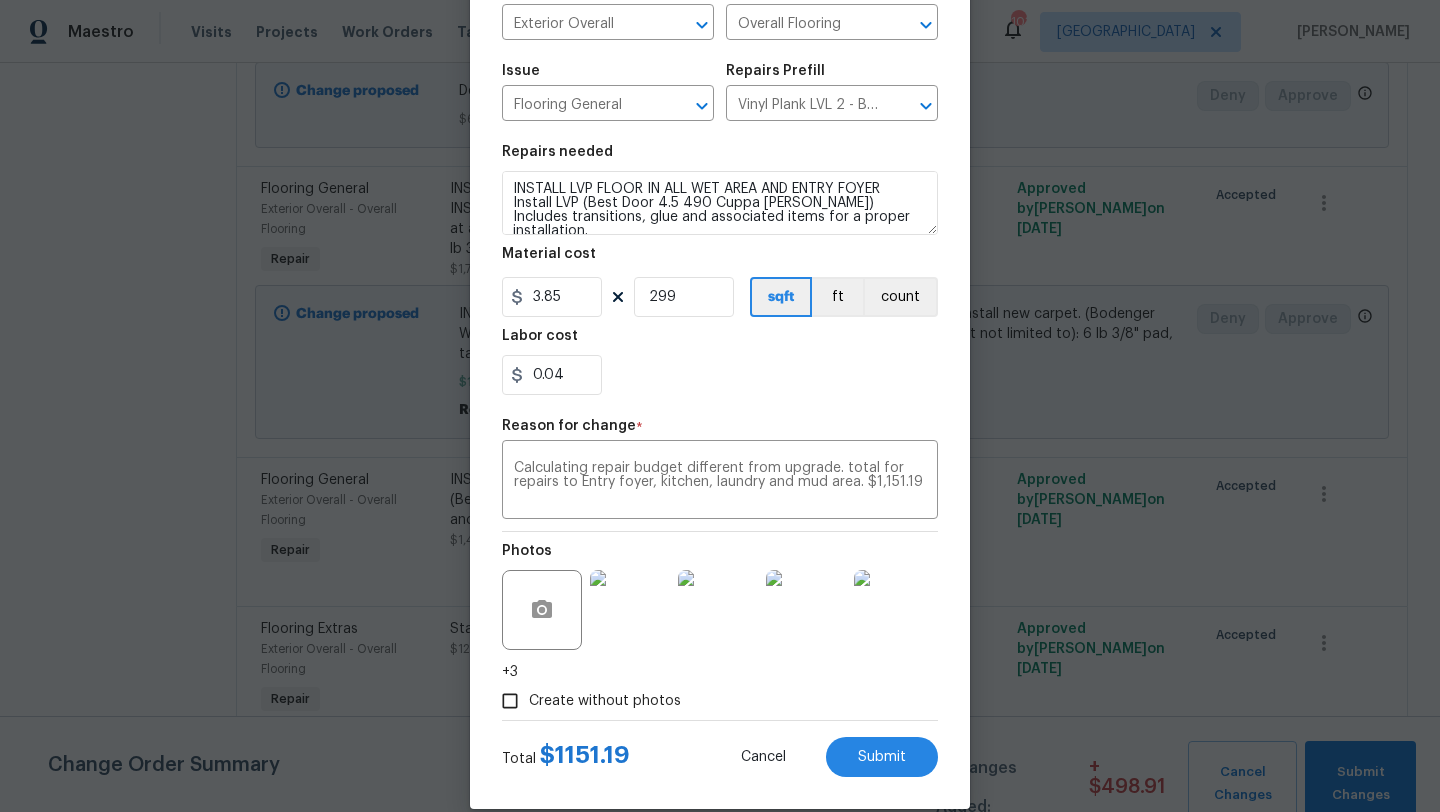scroll, scrollTop: 194, scrollLeft: 0, axis: vertical 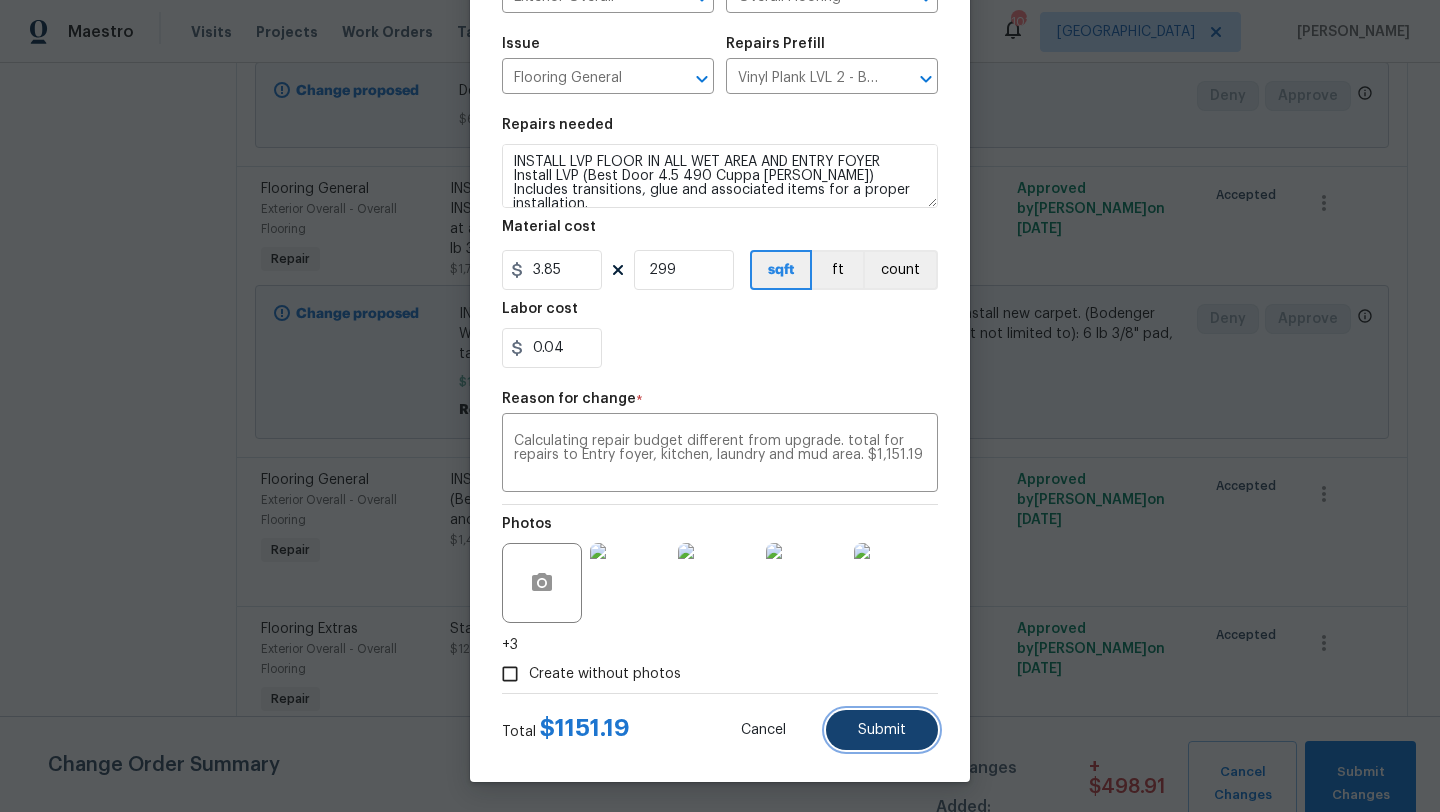 click on "Submit" at bounding box center [882, 730] 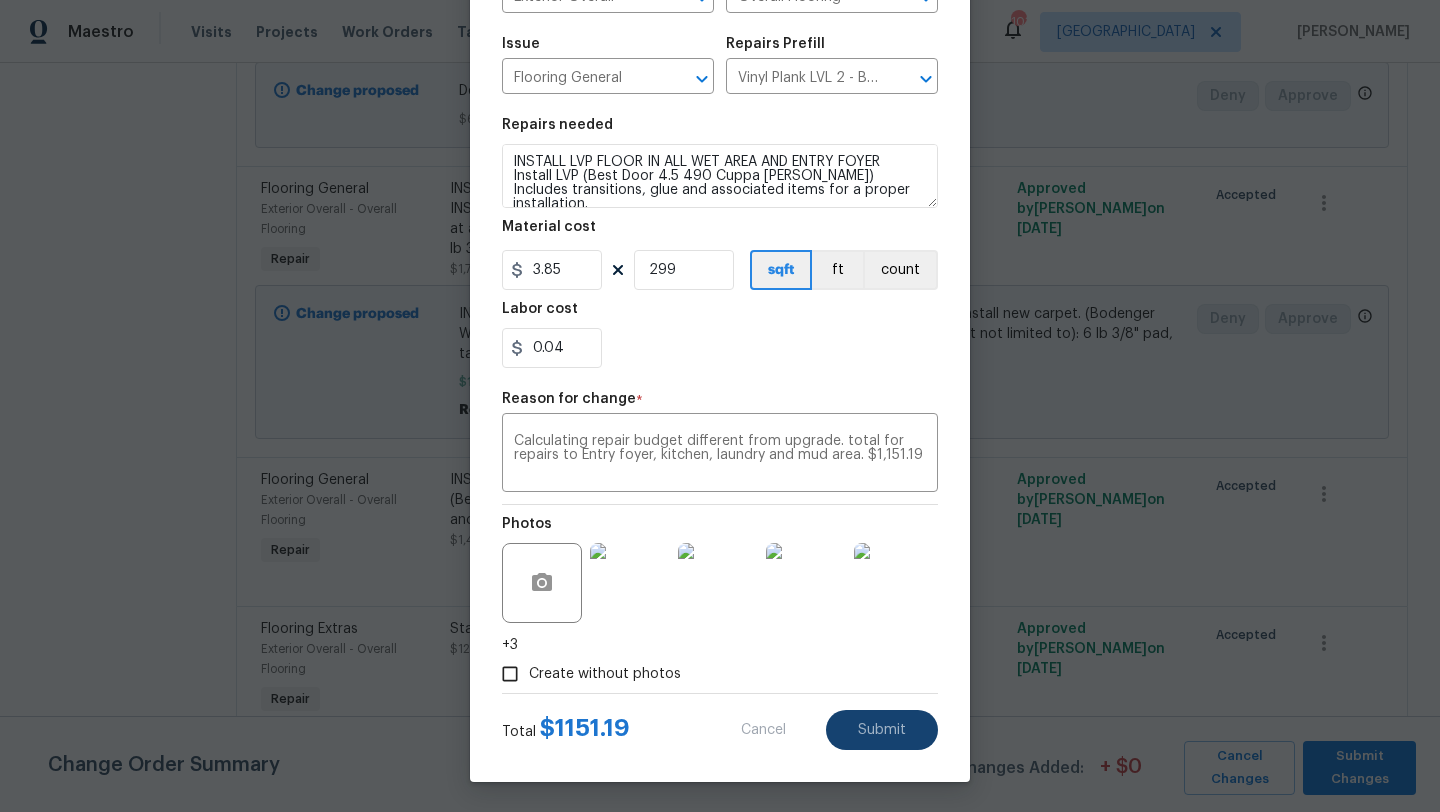 type on "3.22" 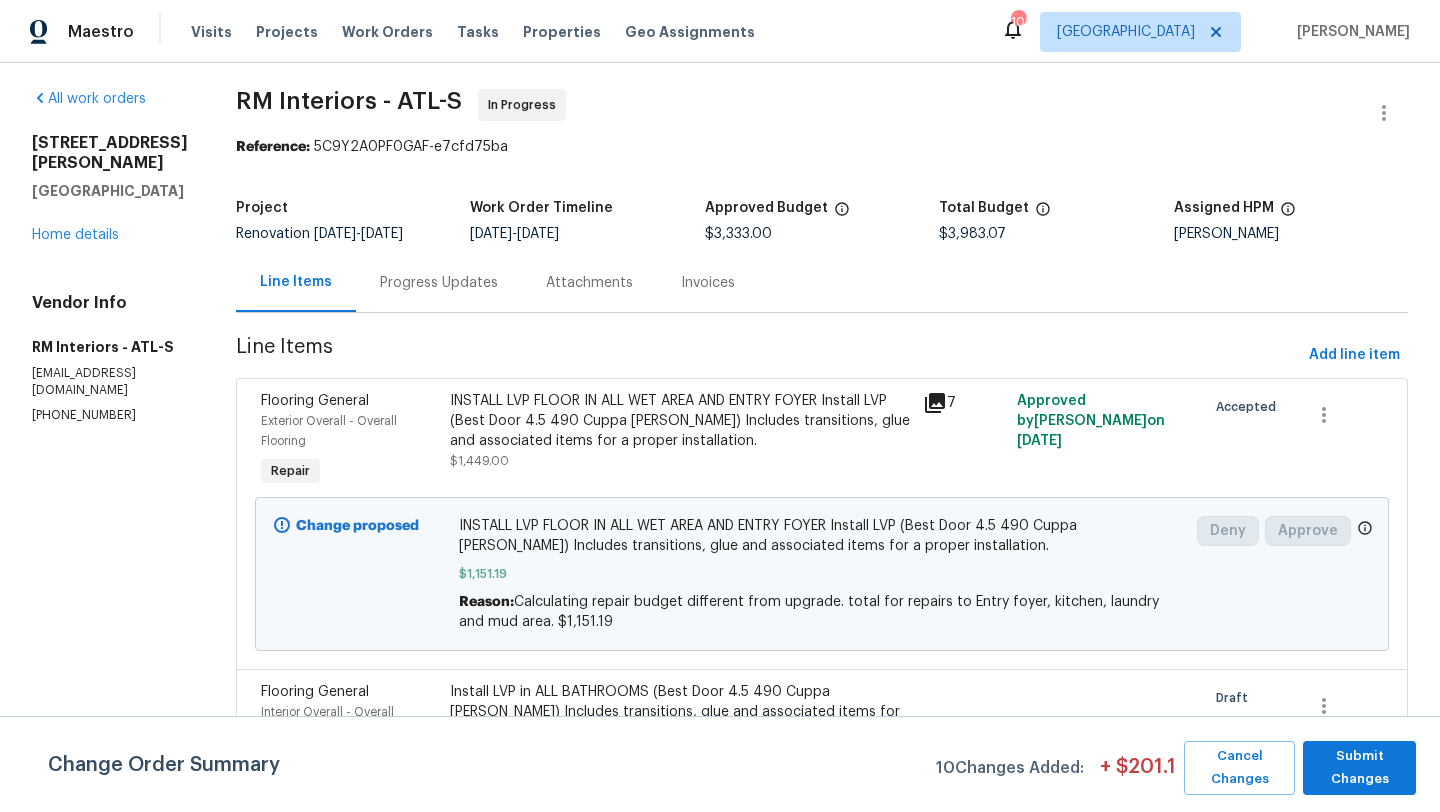 scroll, scrollTop: 0, scrollLeft: 0, axis: both 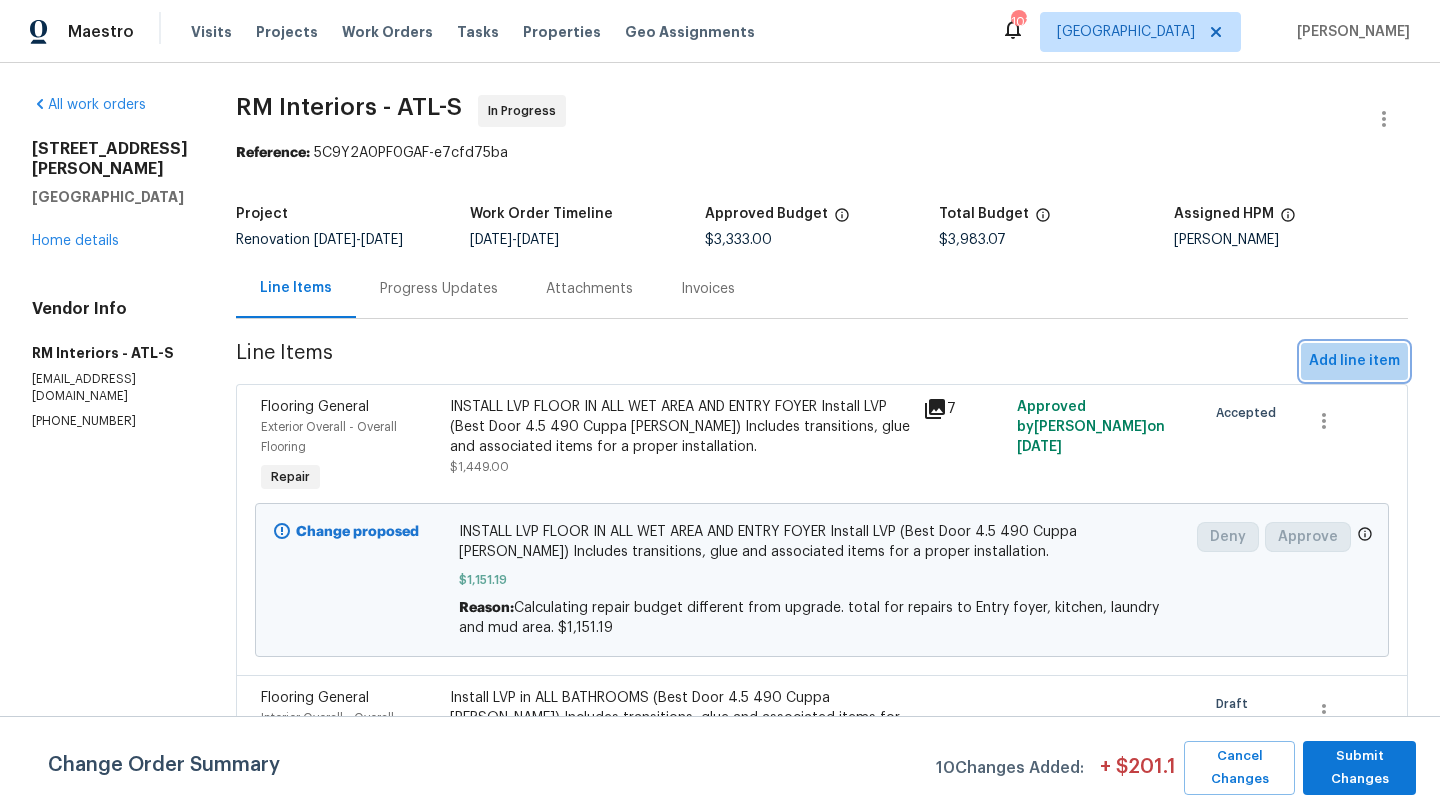 click on "Add line item" at bounding box center (1354, 361) 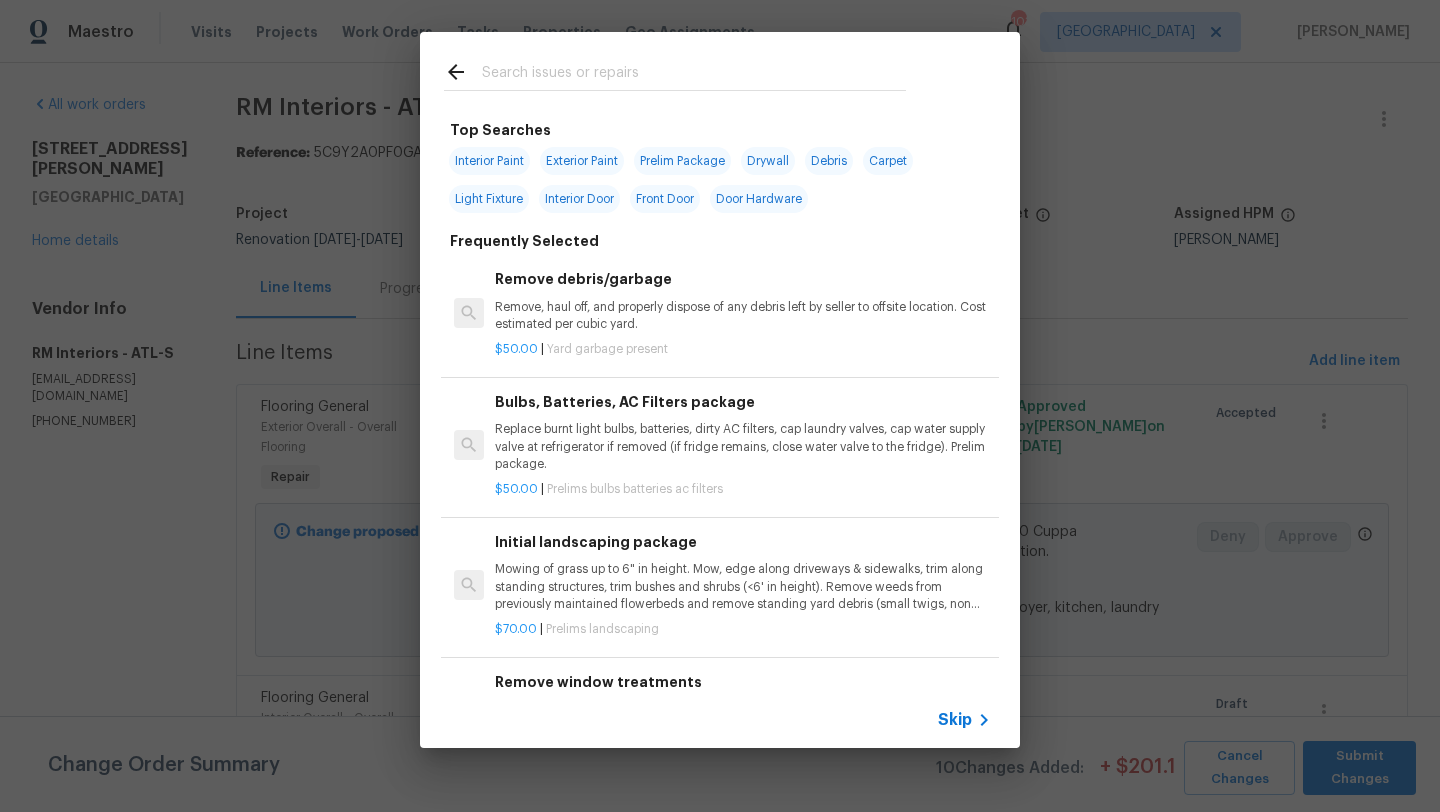 click at bounding box center [694, 75] 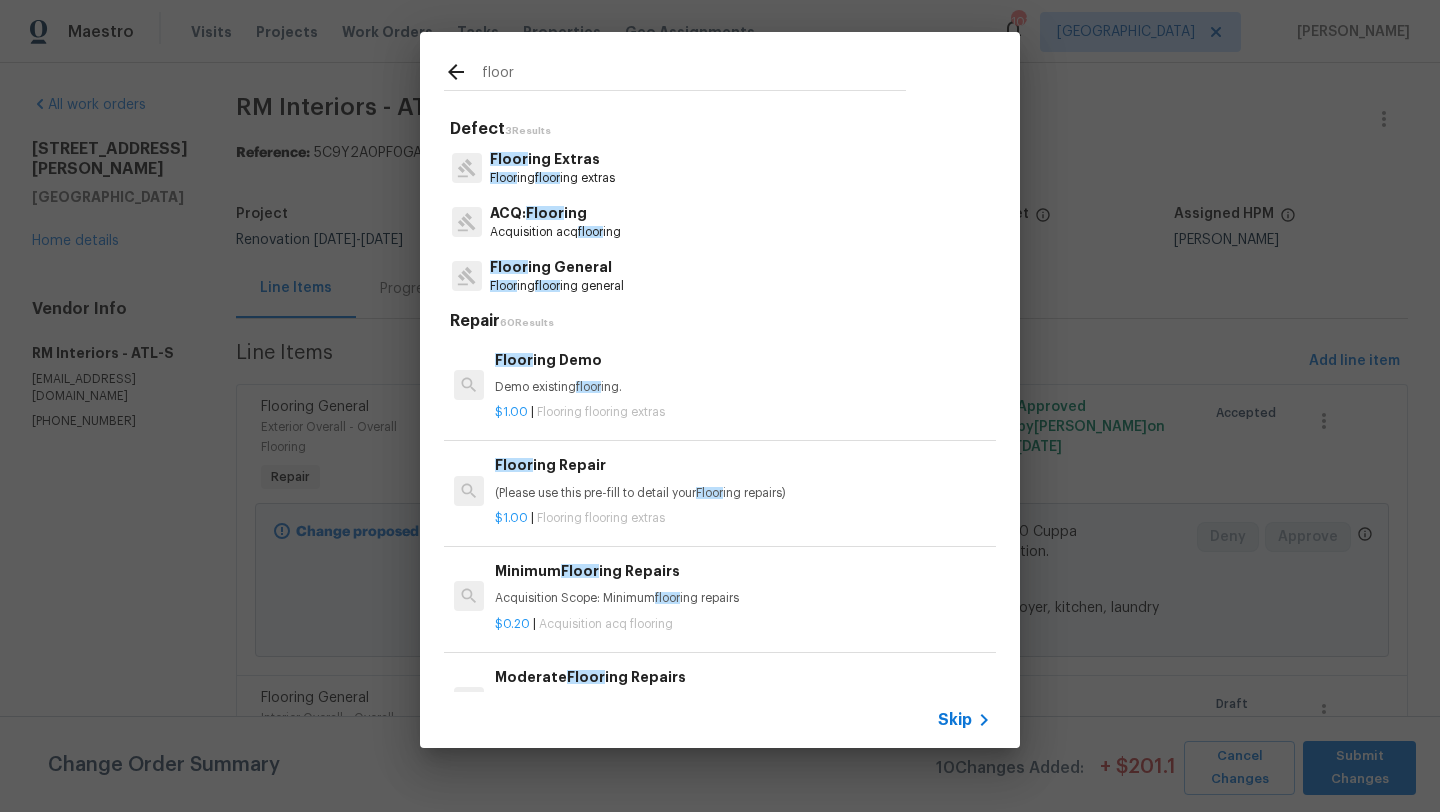 type on "floor" 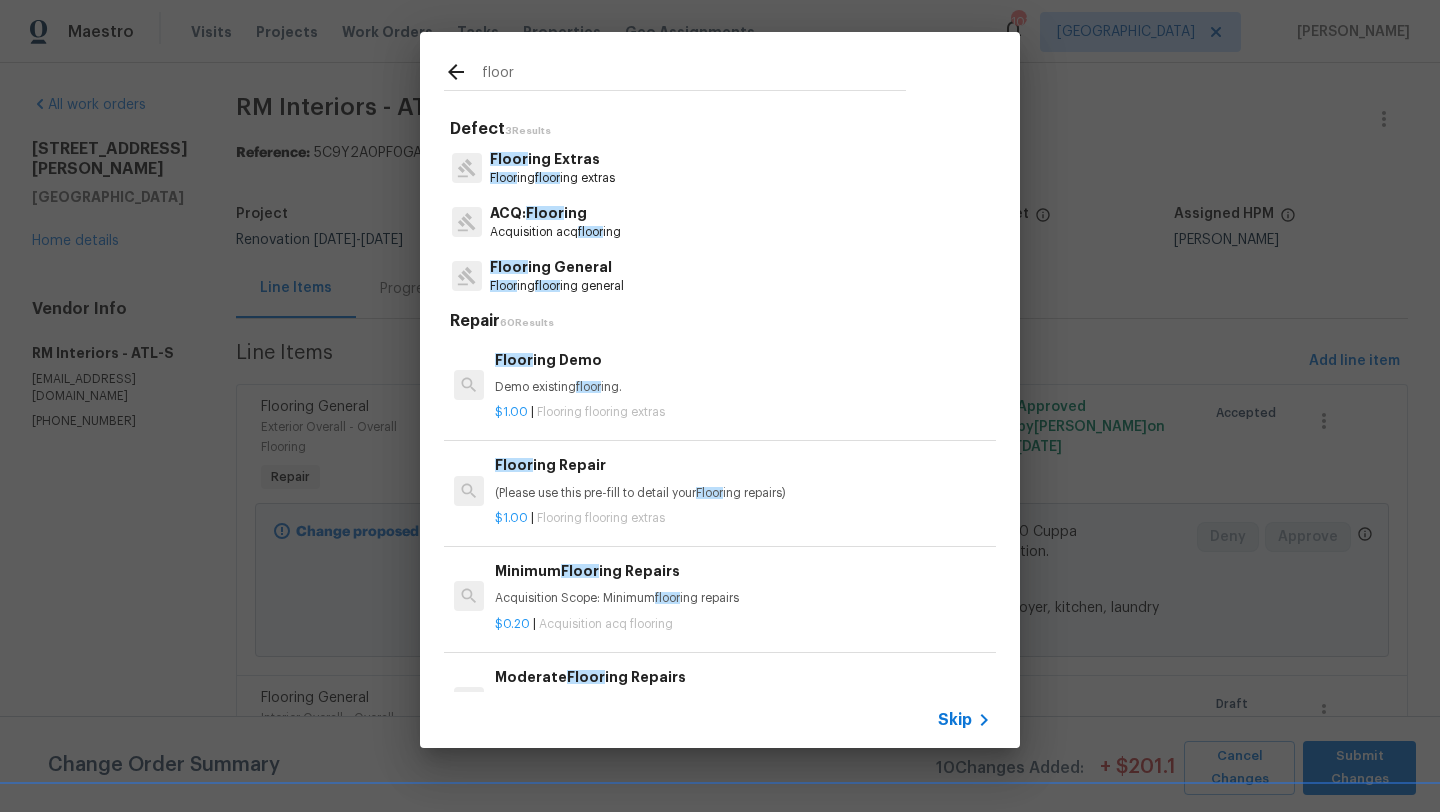 click on "Floor ing Extras" at bounding box center [552, 159] 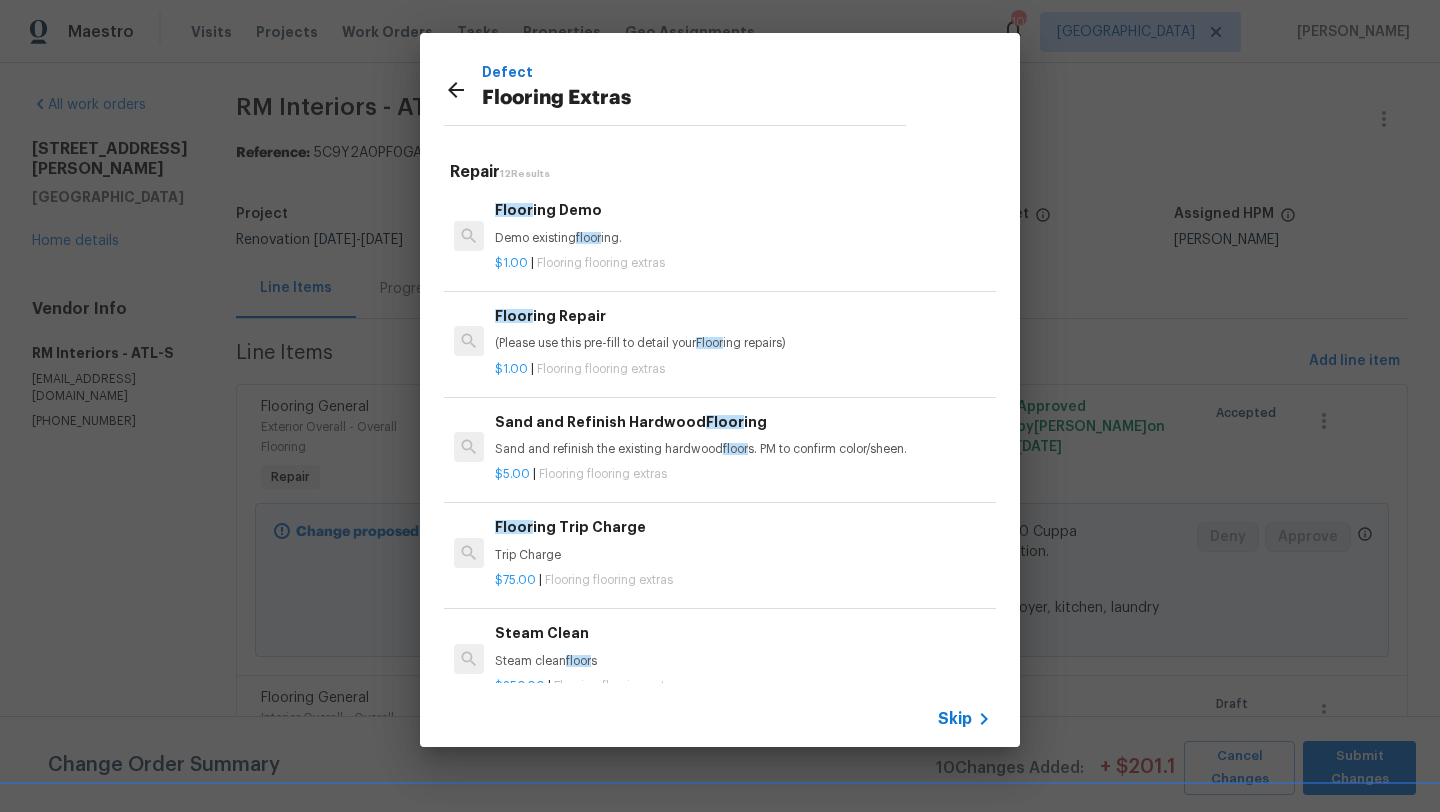 click on "Demo existing  floor ing." at bounding box center (743, 238) 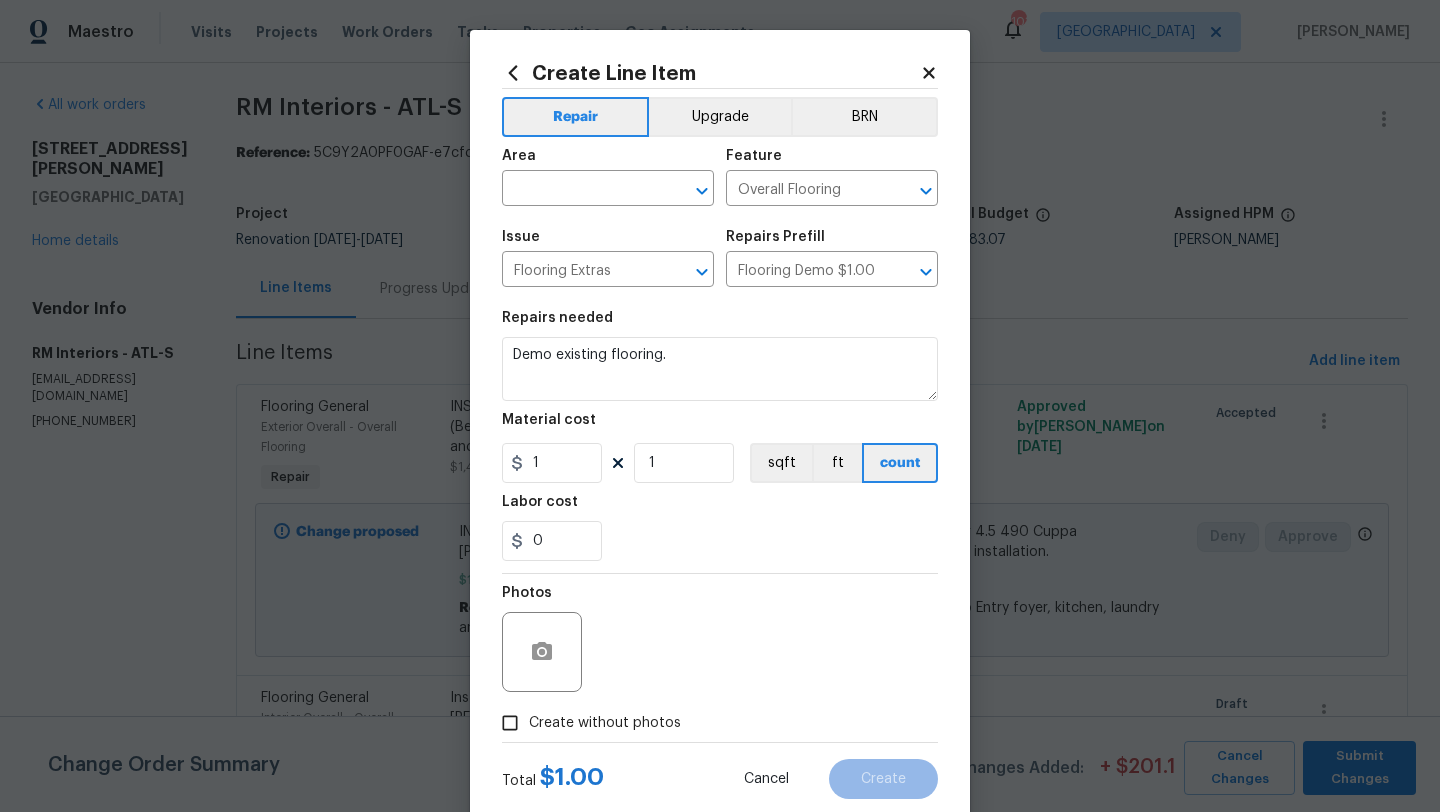 click 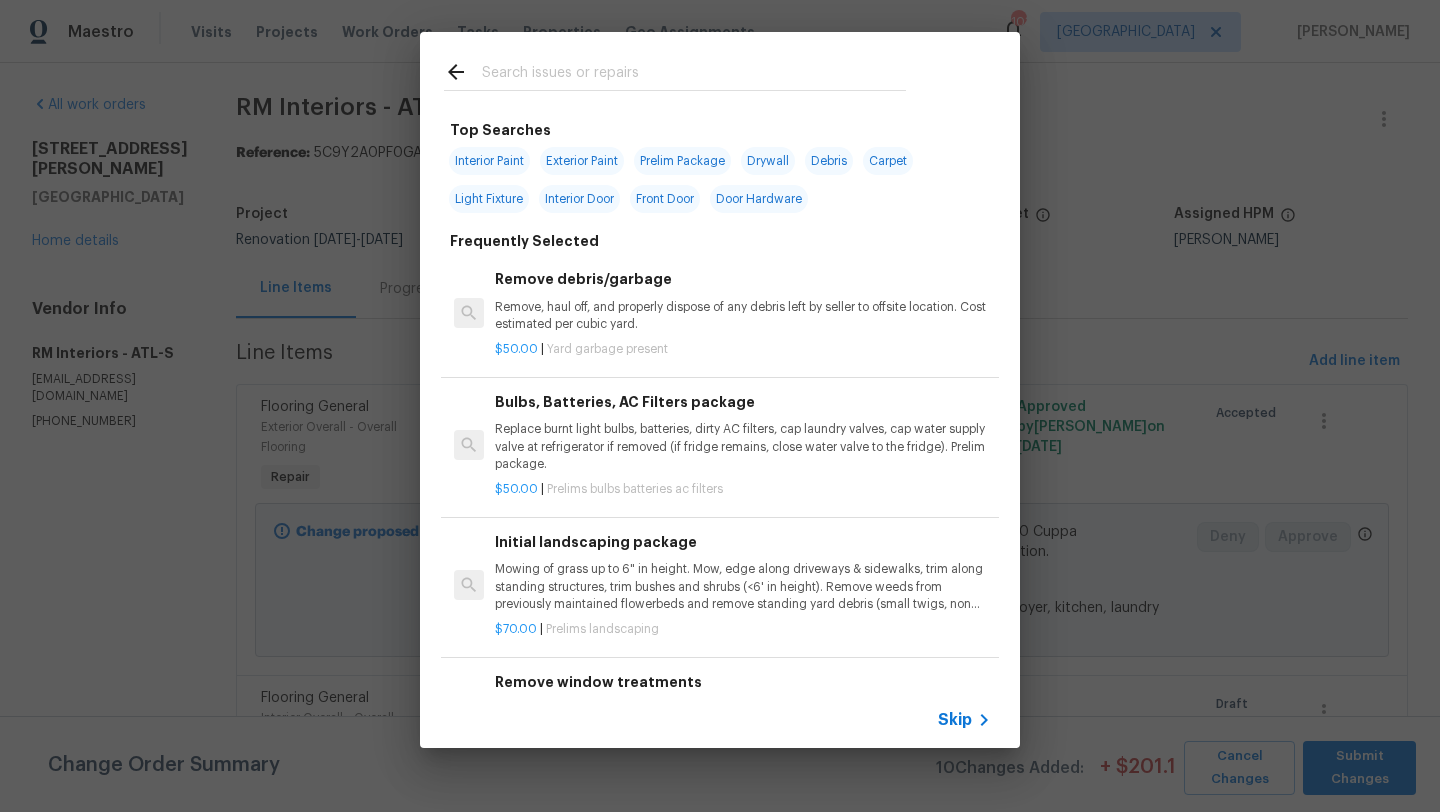 click at bounding box center (694, 75) 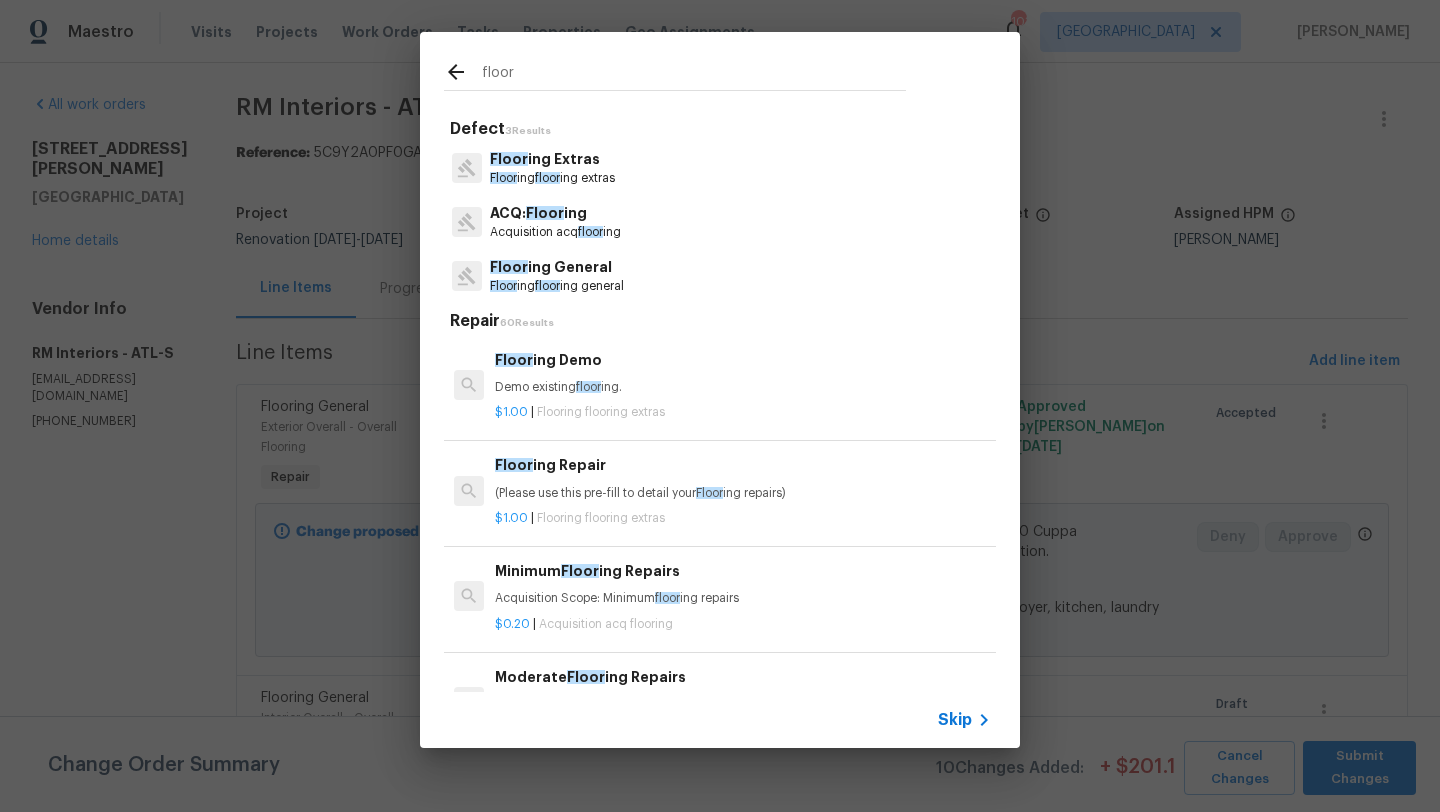 type on "floor" 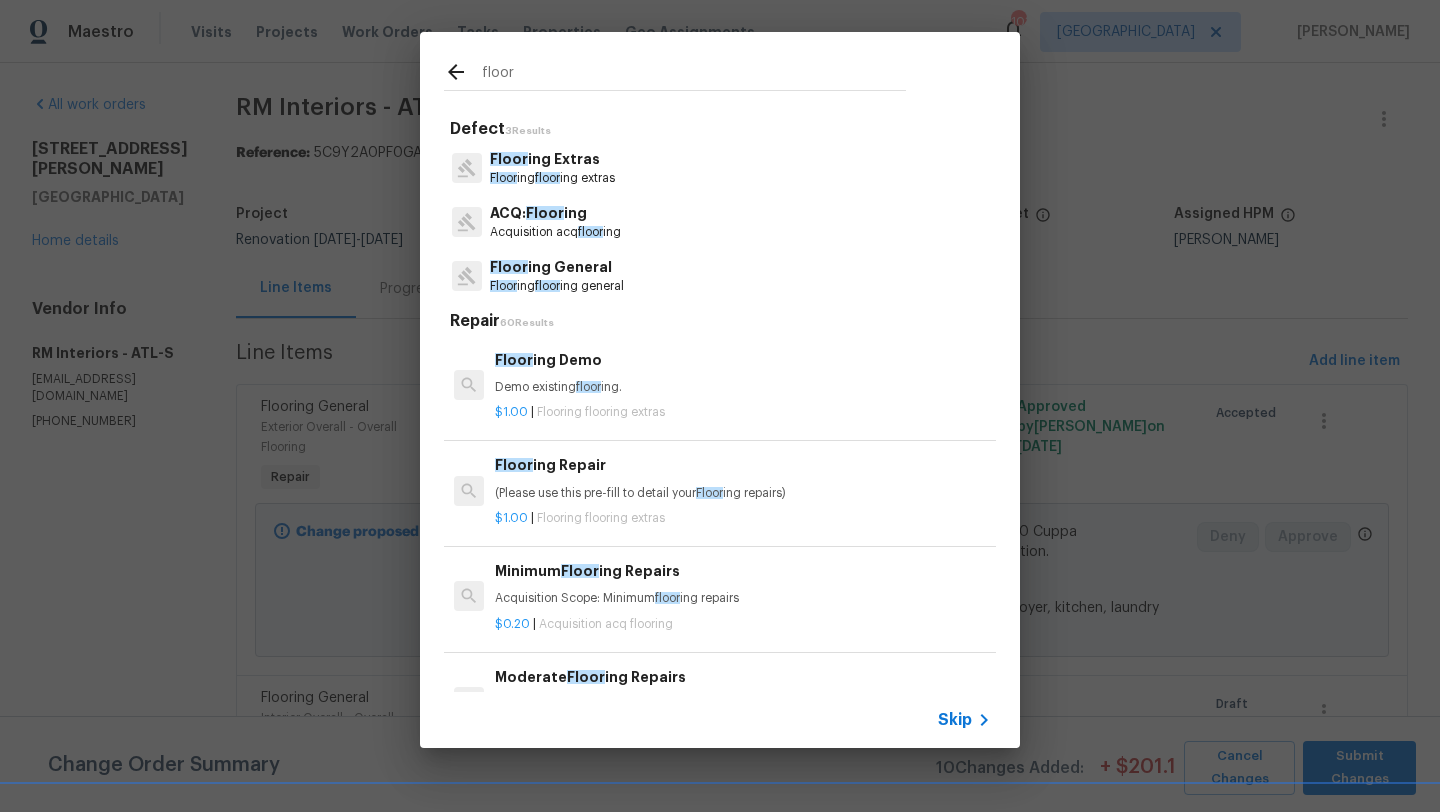 click on "Floor ing  floor ing extras" at bounding box center [552, 178] 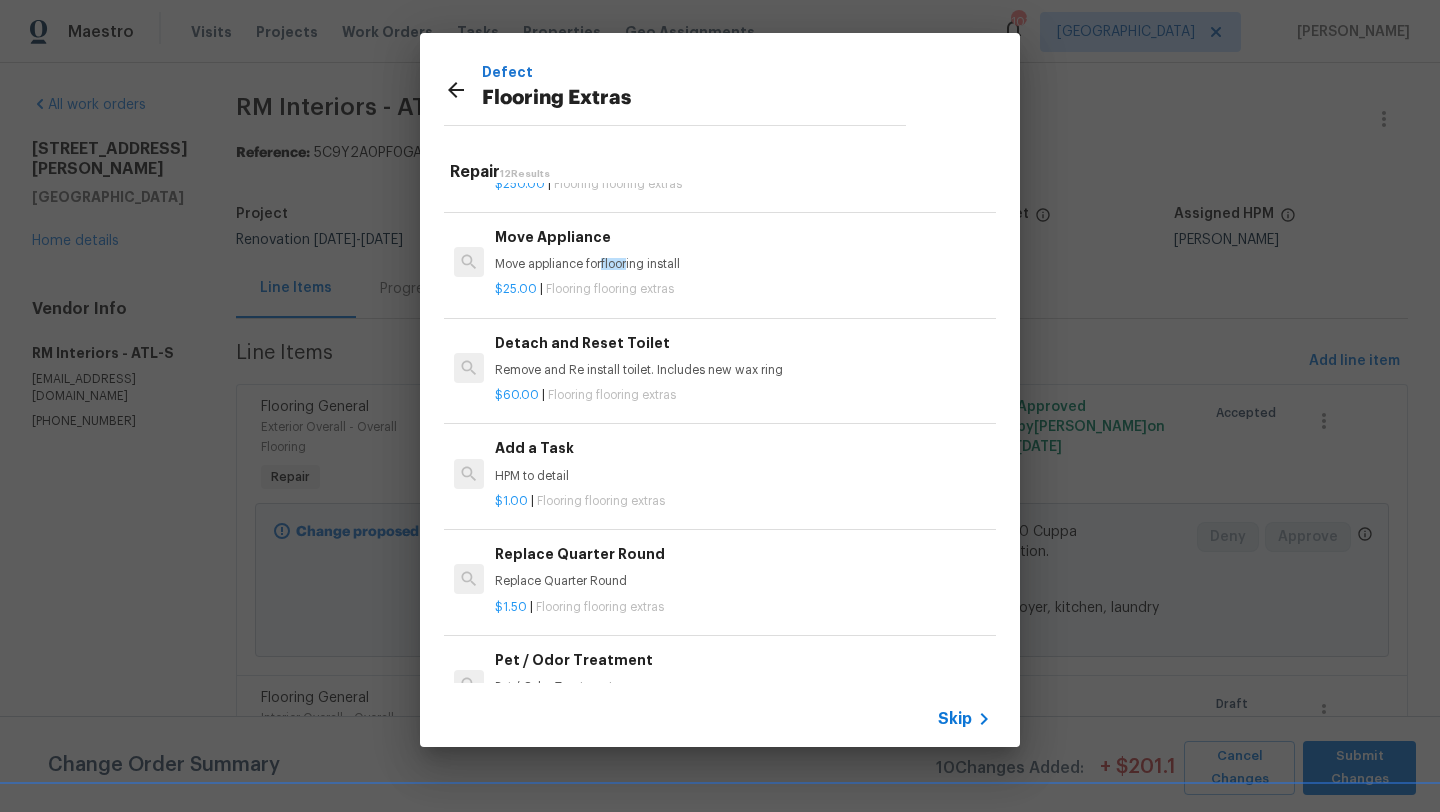 scroll, scrollTop: 589, scrollLeft: 0, axis: vertical 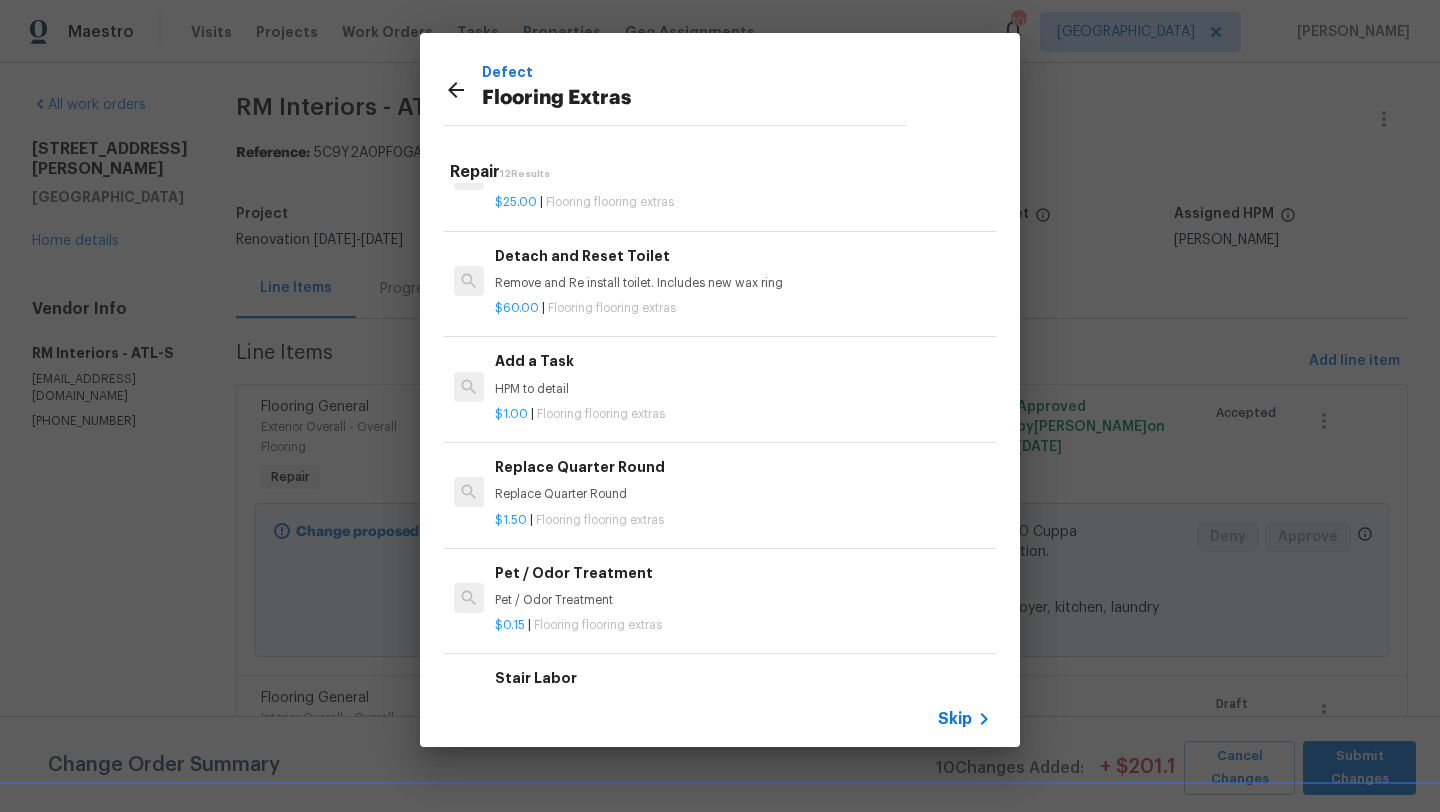 click on "HPM to detail" at bounding box center [743, 389] 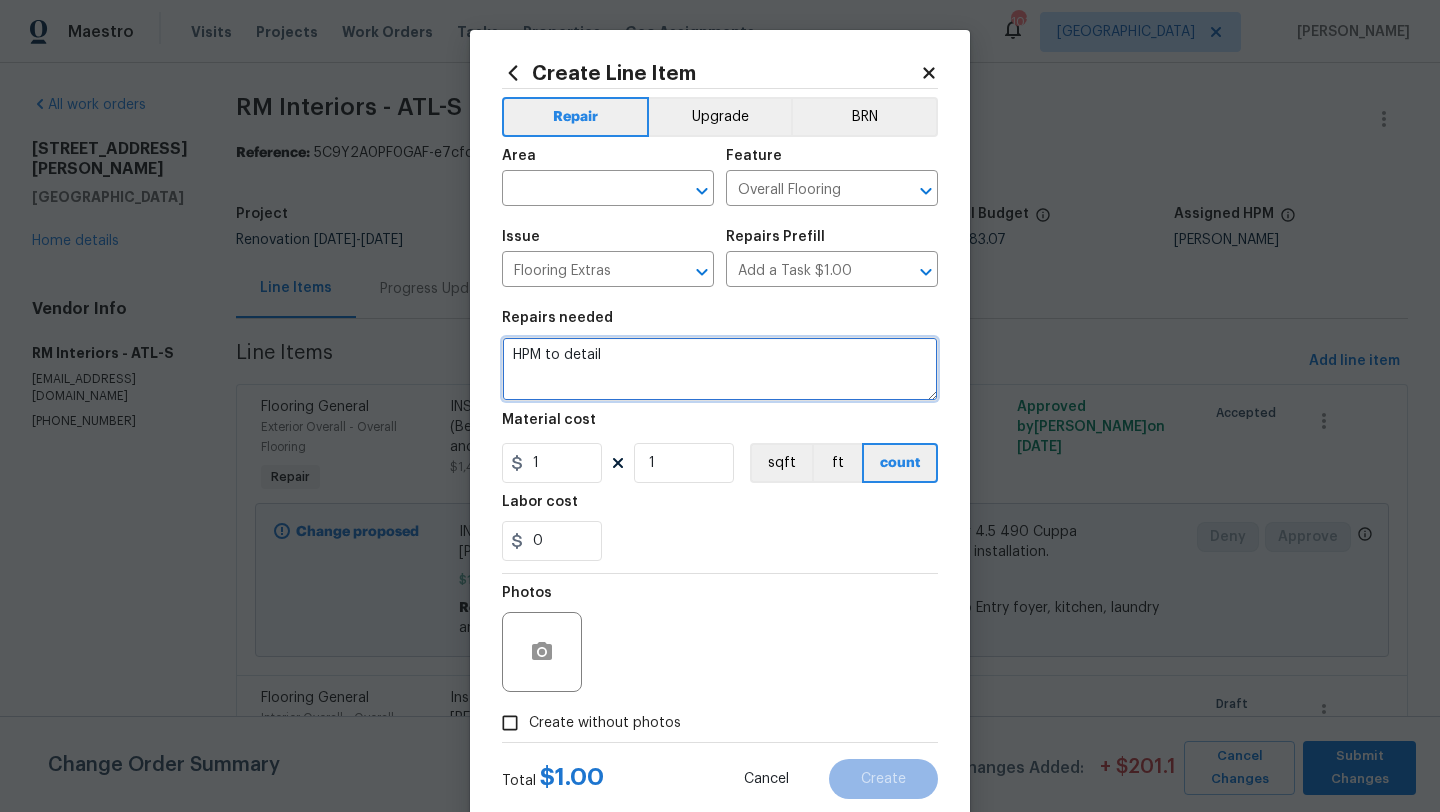 drag, startPoint x: 638, startPoint y: 356, endPoint x: 503, endPoint y: 352, distance: 135.05925 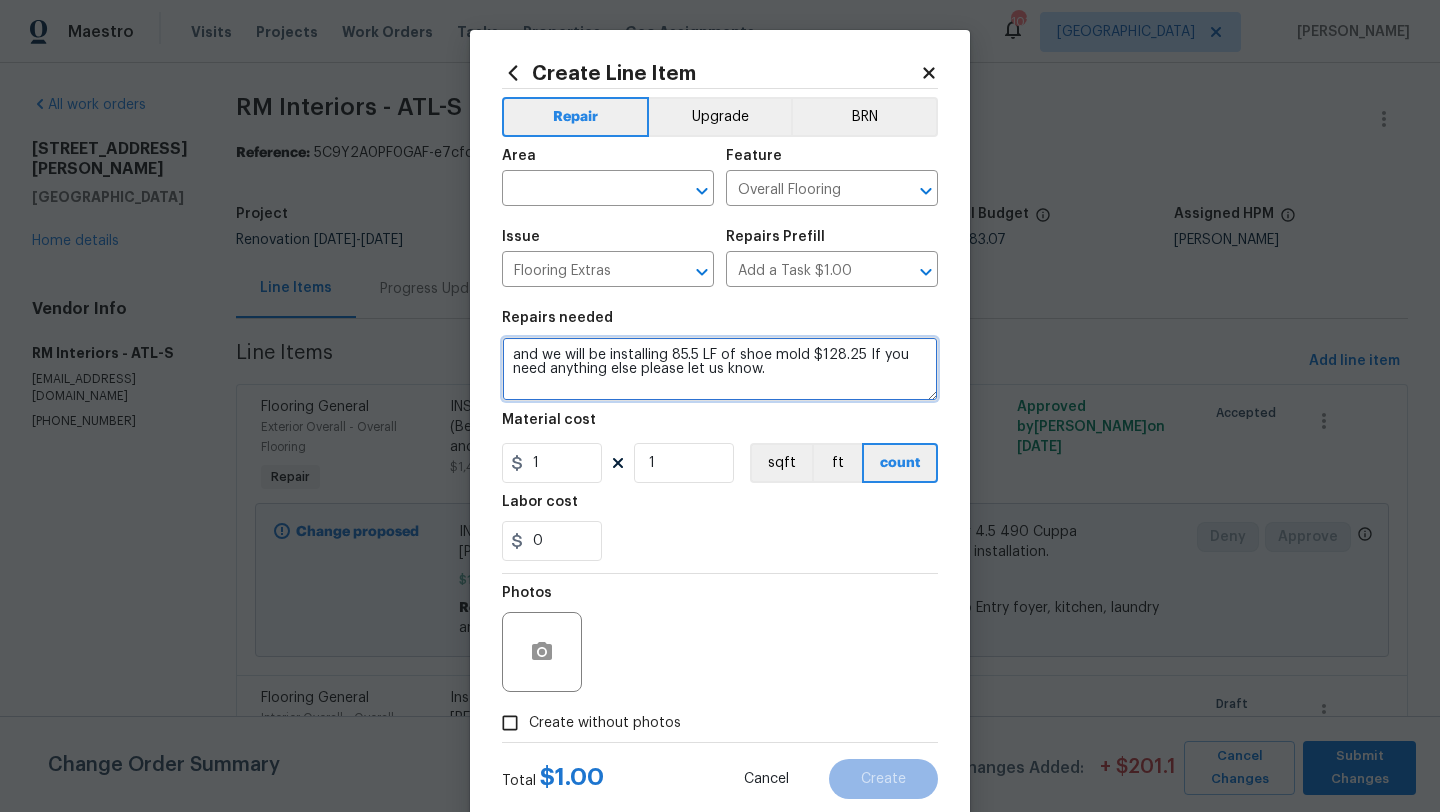 drag, startPoint x: 671, startPoint y: 358, endPoint x: 497, endPoint y: 355, distance: 174.02586 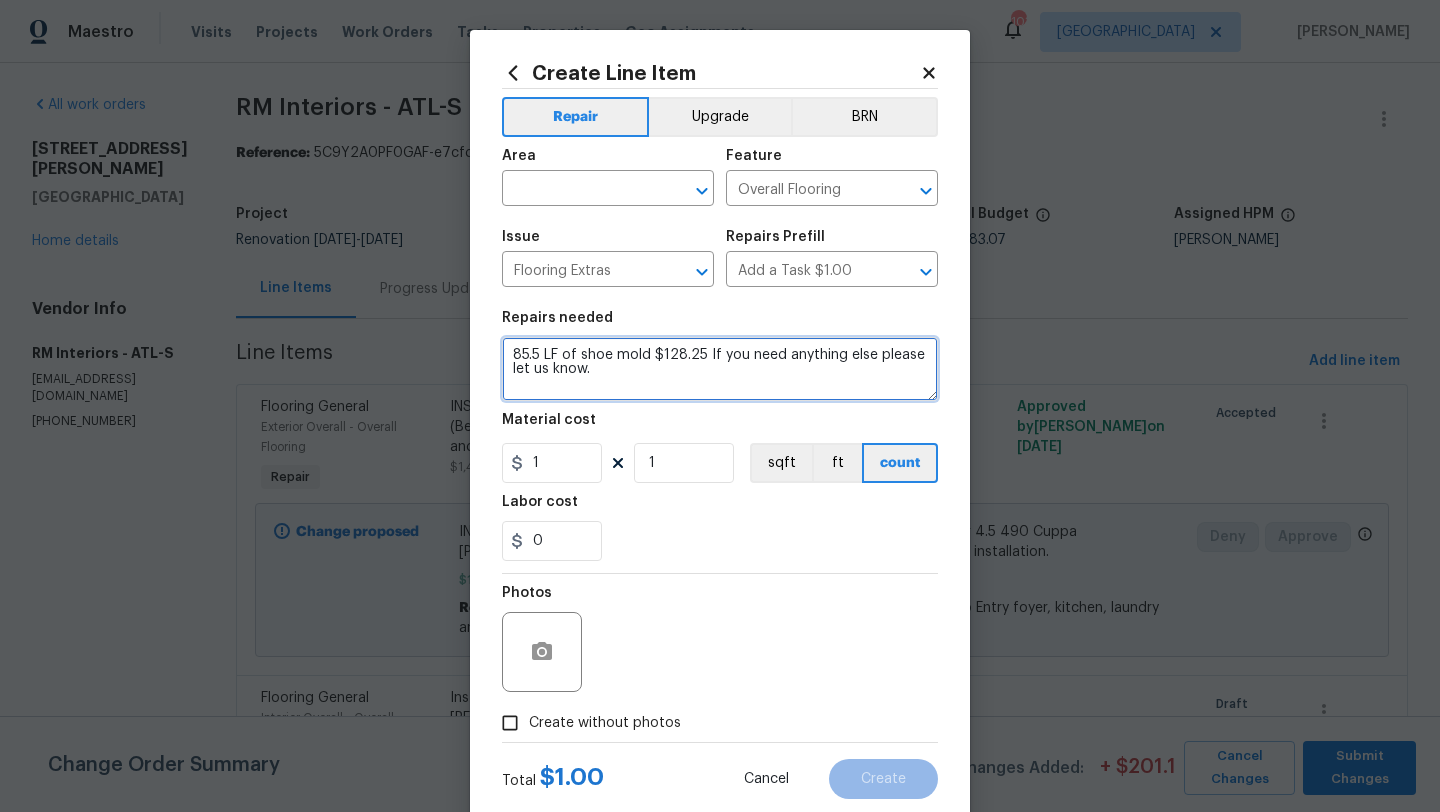 click on "85.5 LF of shoe mold $128.25 If you need anything else please let us know." at bounding box center [720, 369] 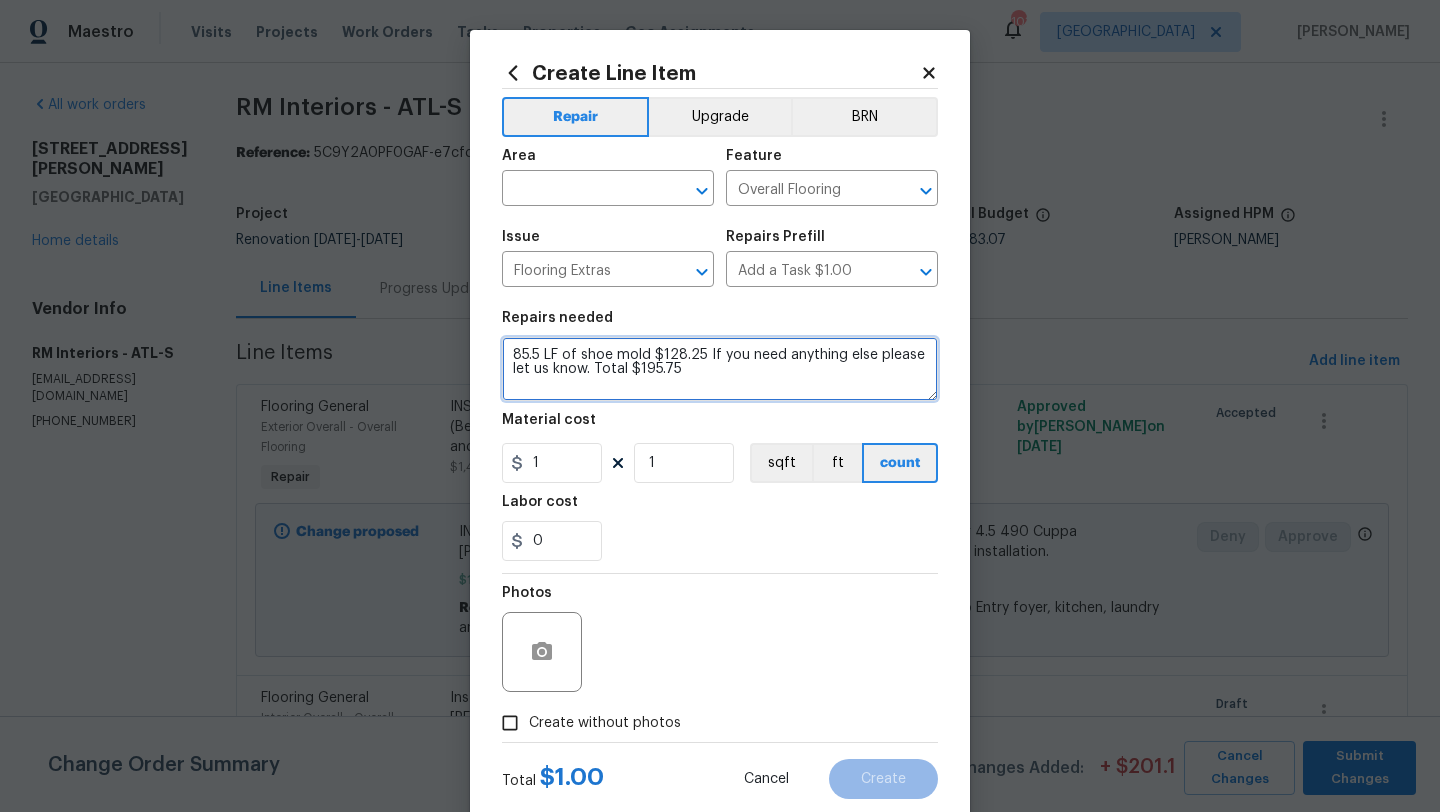 click on "85.5 LF of shoe mold $128.25 If you need anything else please let us know. Total $195.75" at bounding box center (720, 369) 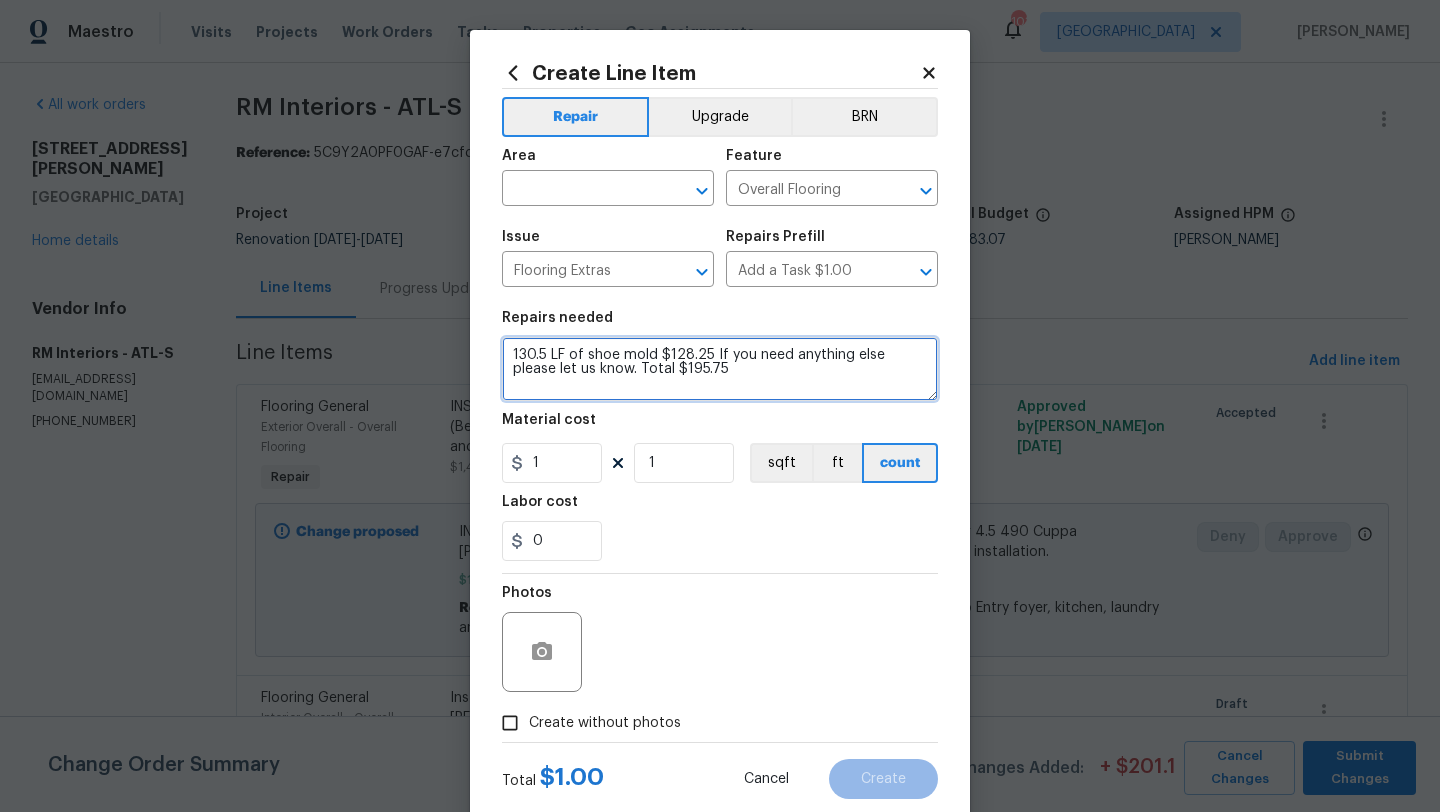 click on "130.5 LF of shoe mold $128.25 If you need anything else please let us know. Total $195.75" at bounding box center (720, 369) 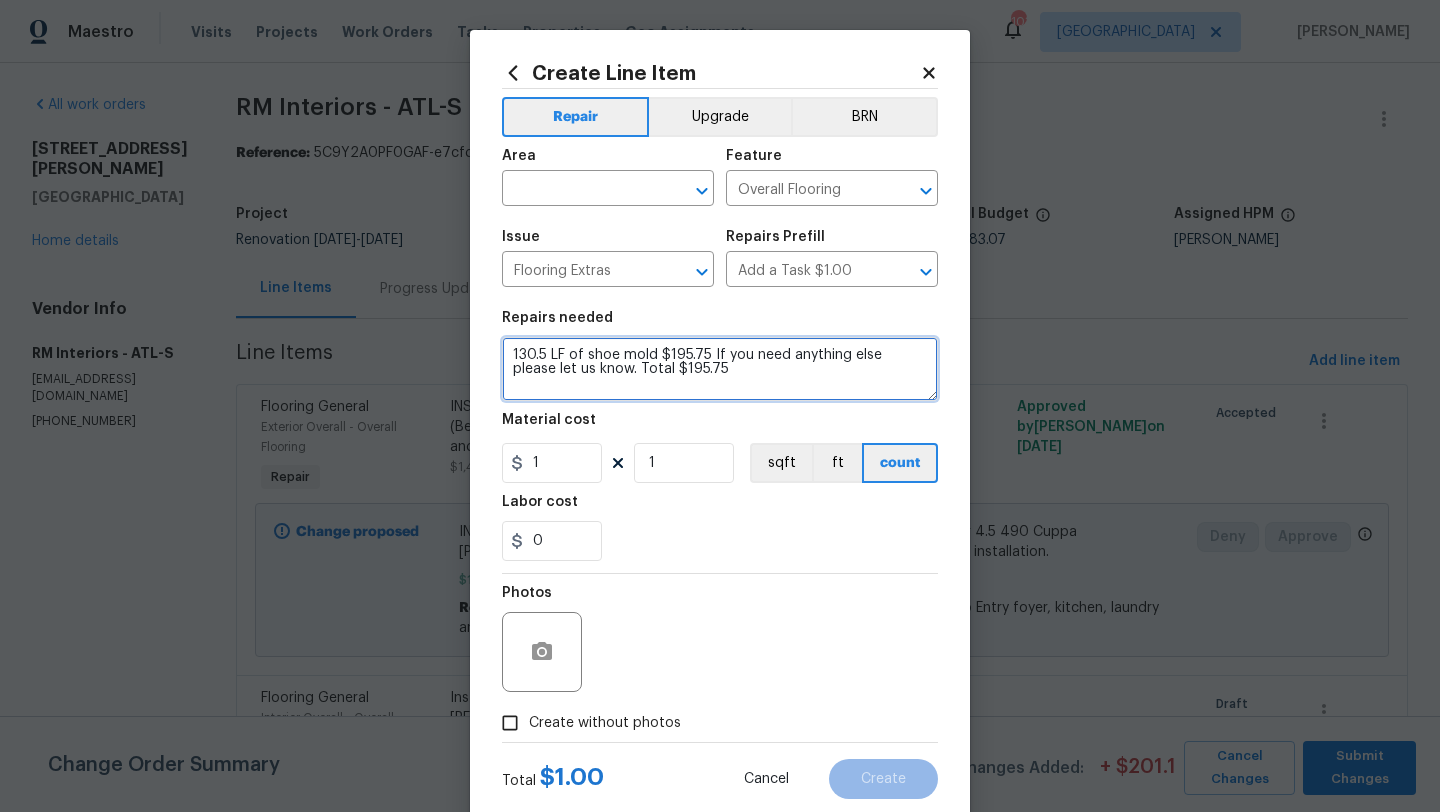 type on "130.5 LF of shoe mold $195.75 If you need anything else please let us know. Total $195.75" 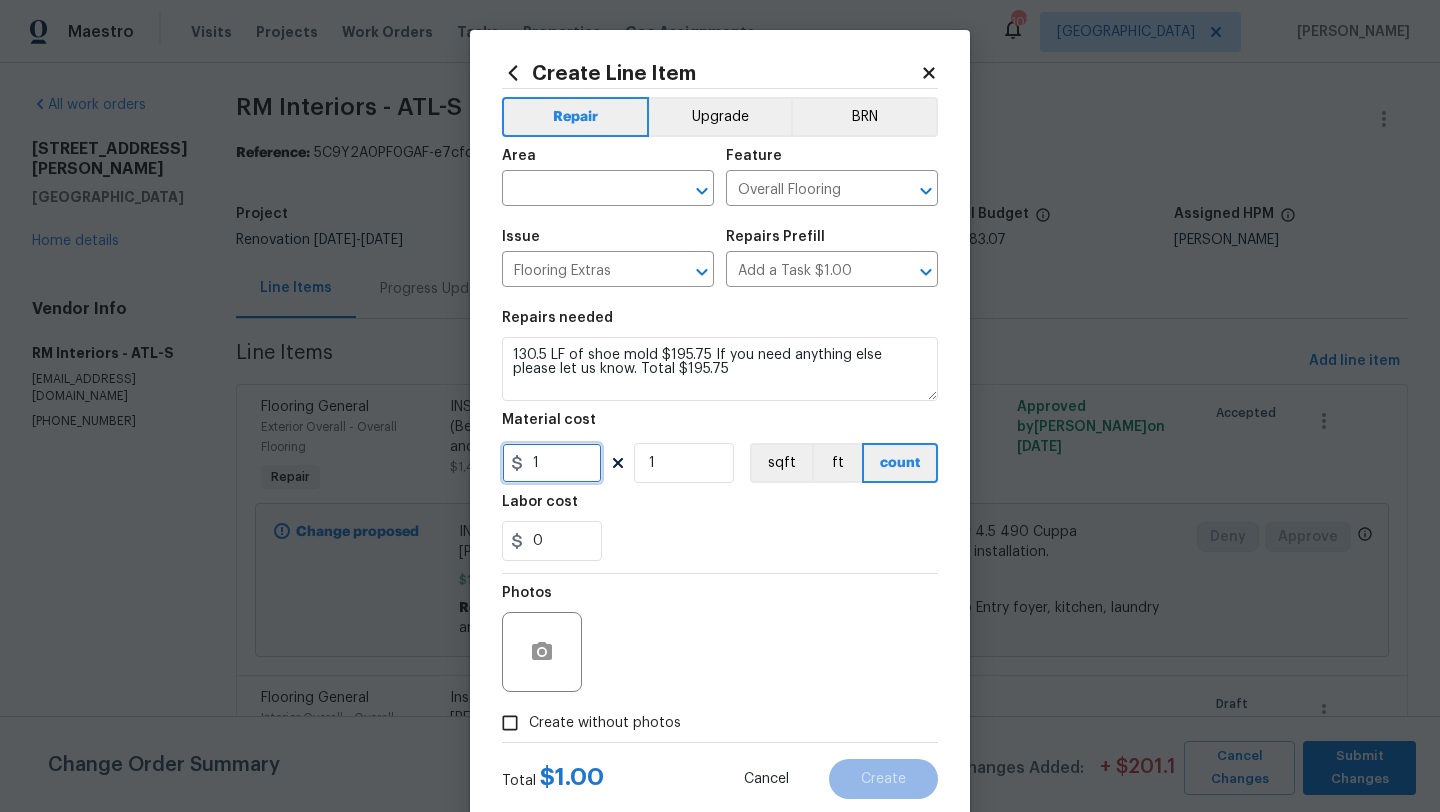 click on "1" at bounding box center (552, 463) 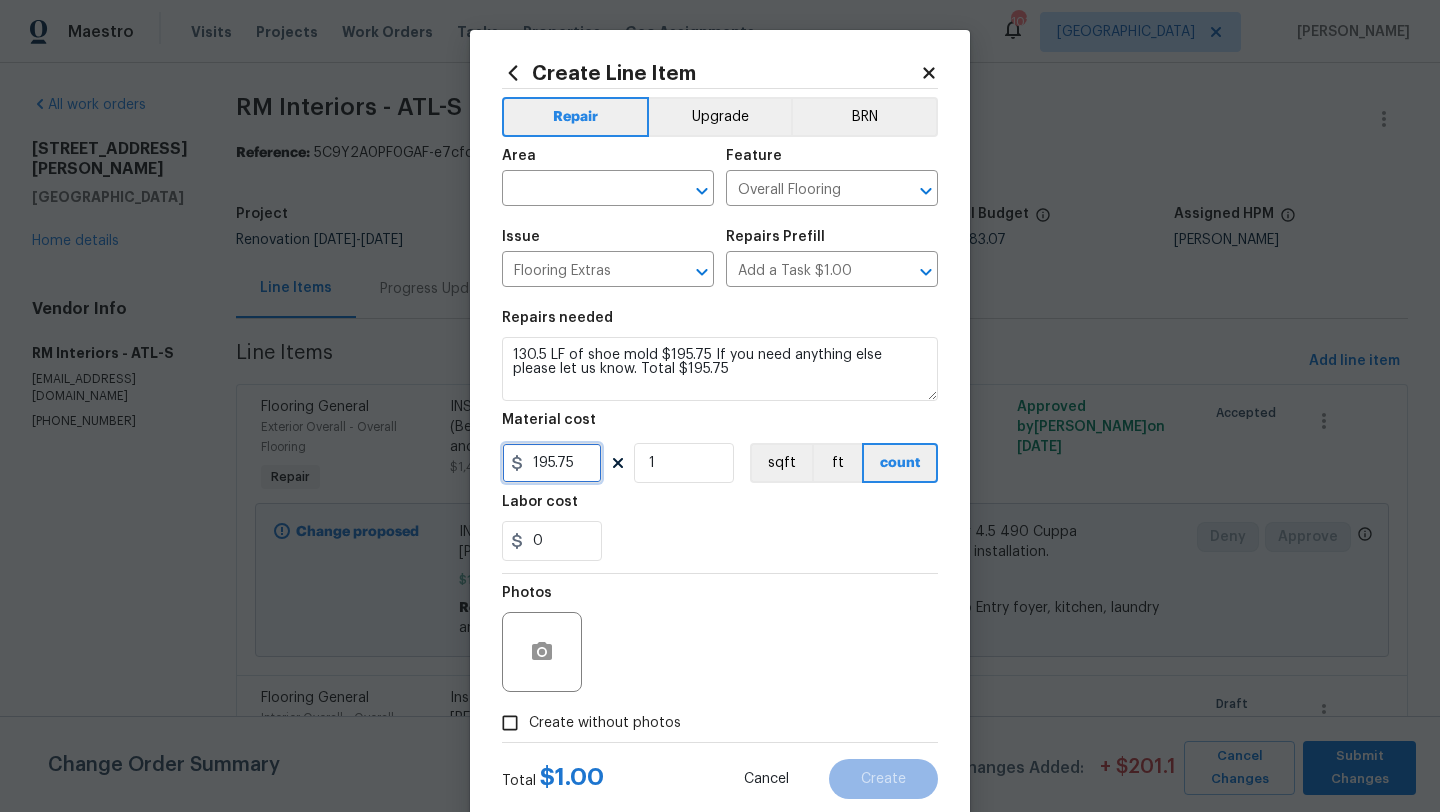 type on "195.75" 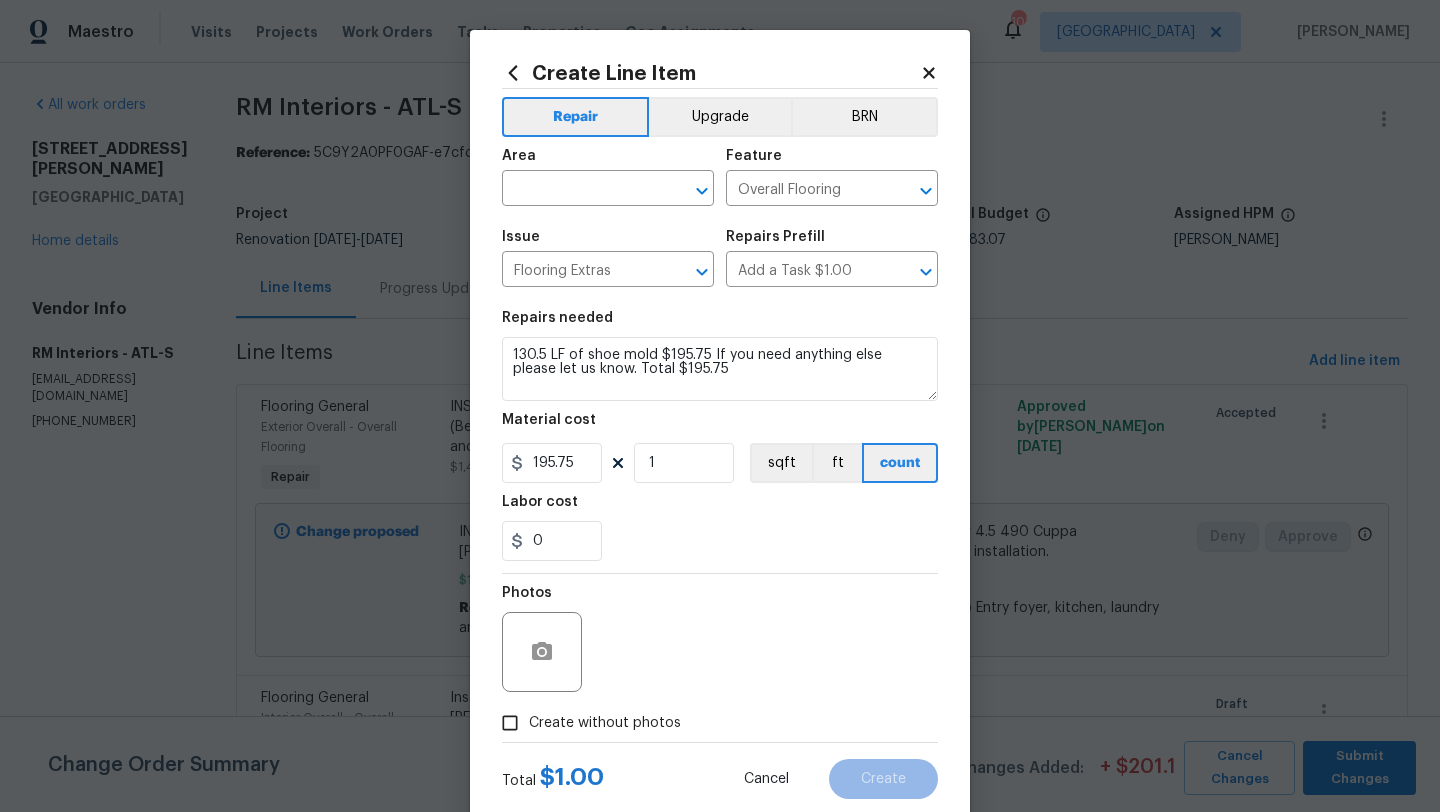 click on "0" at bounding box center (720, 541) 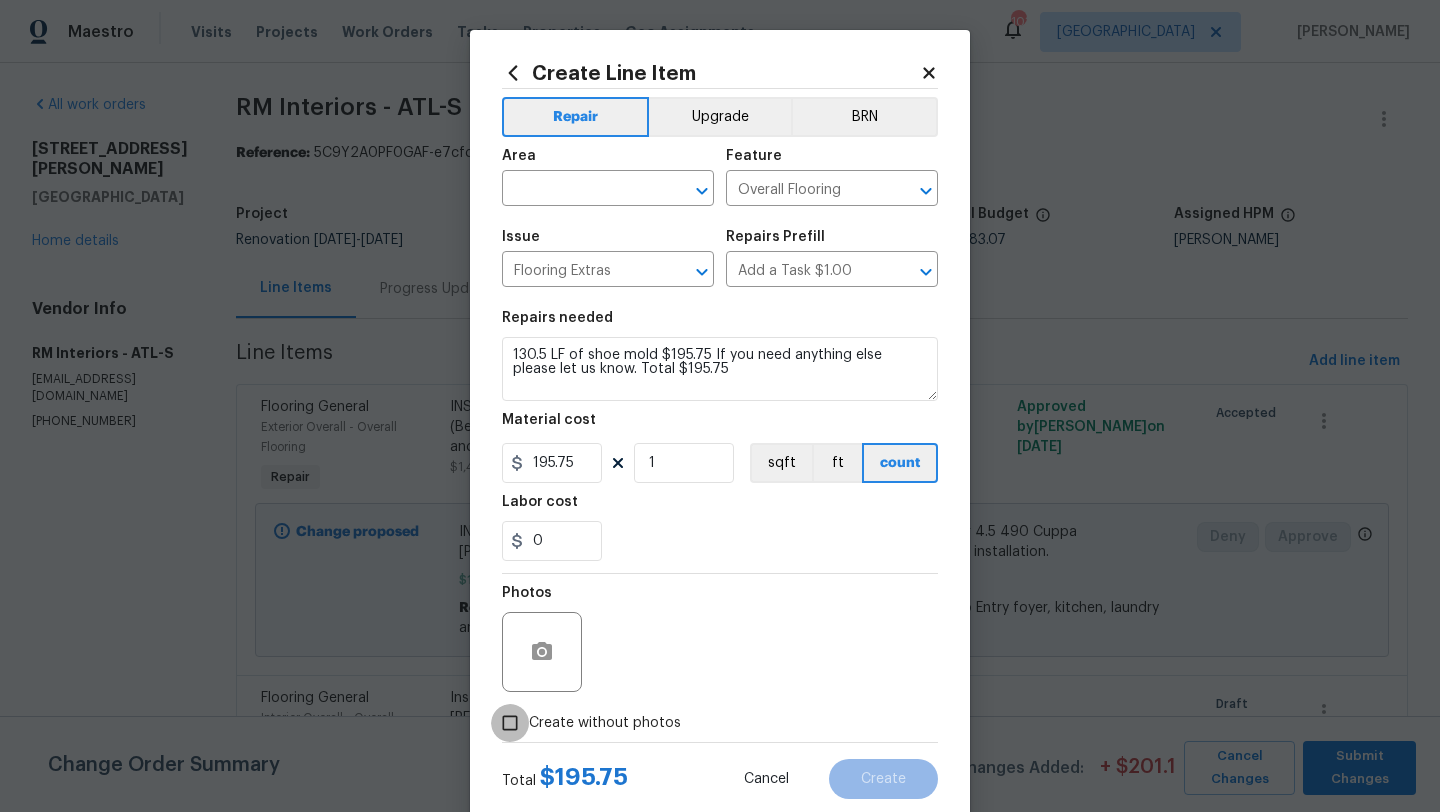 click on "Create without photos" at bounding box center (510, 723) 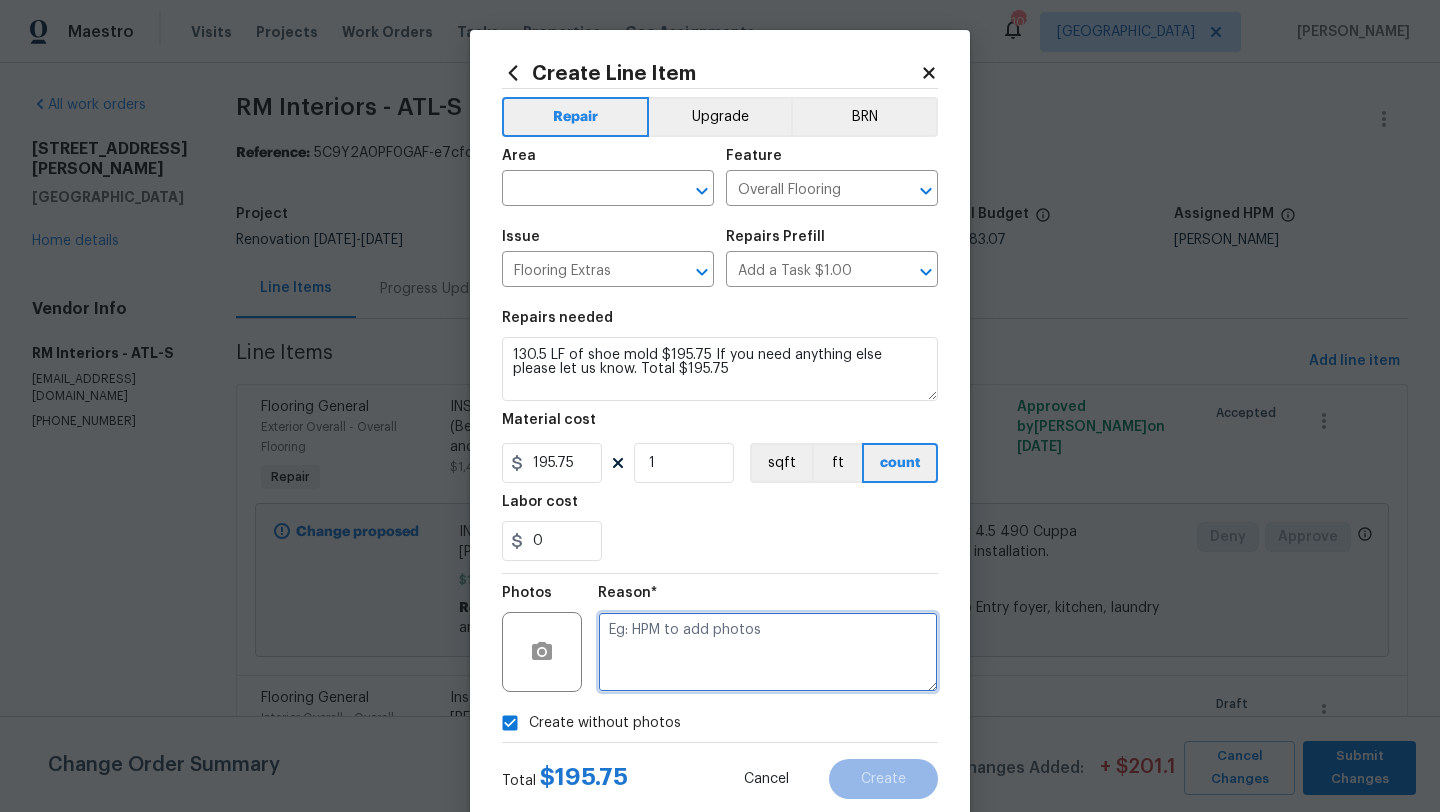 click at bounding box center (768, 652) 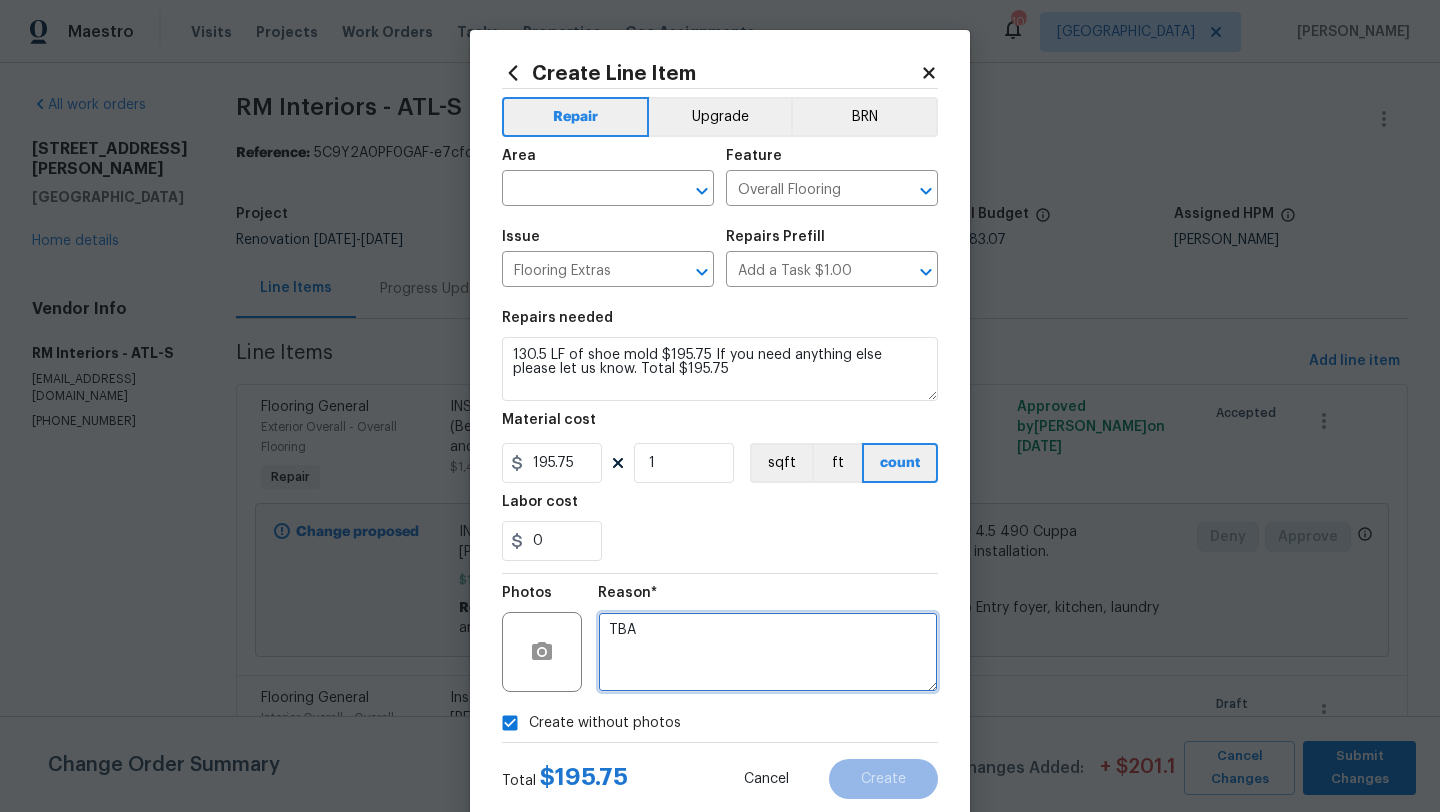 type on "TBA" 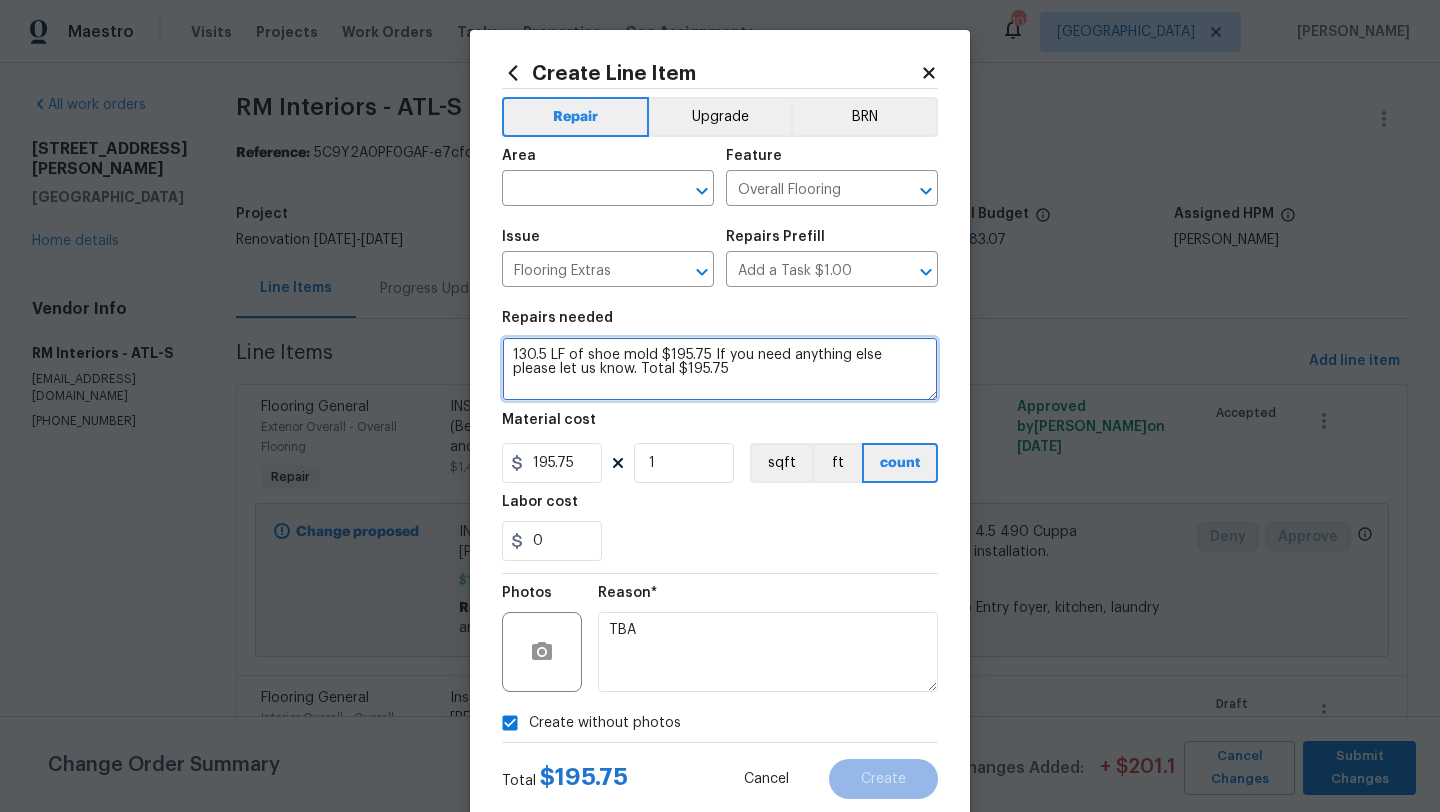 click on "130.5 LF of shoe mold $195.75 If you need anything else please let us know. Total $195.75" at bounding box center (720, 369) 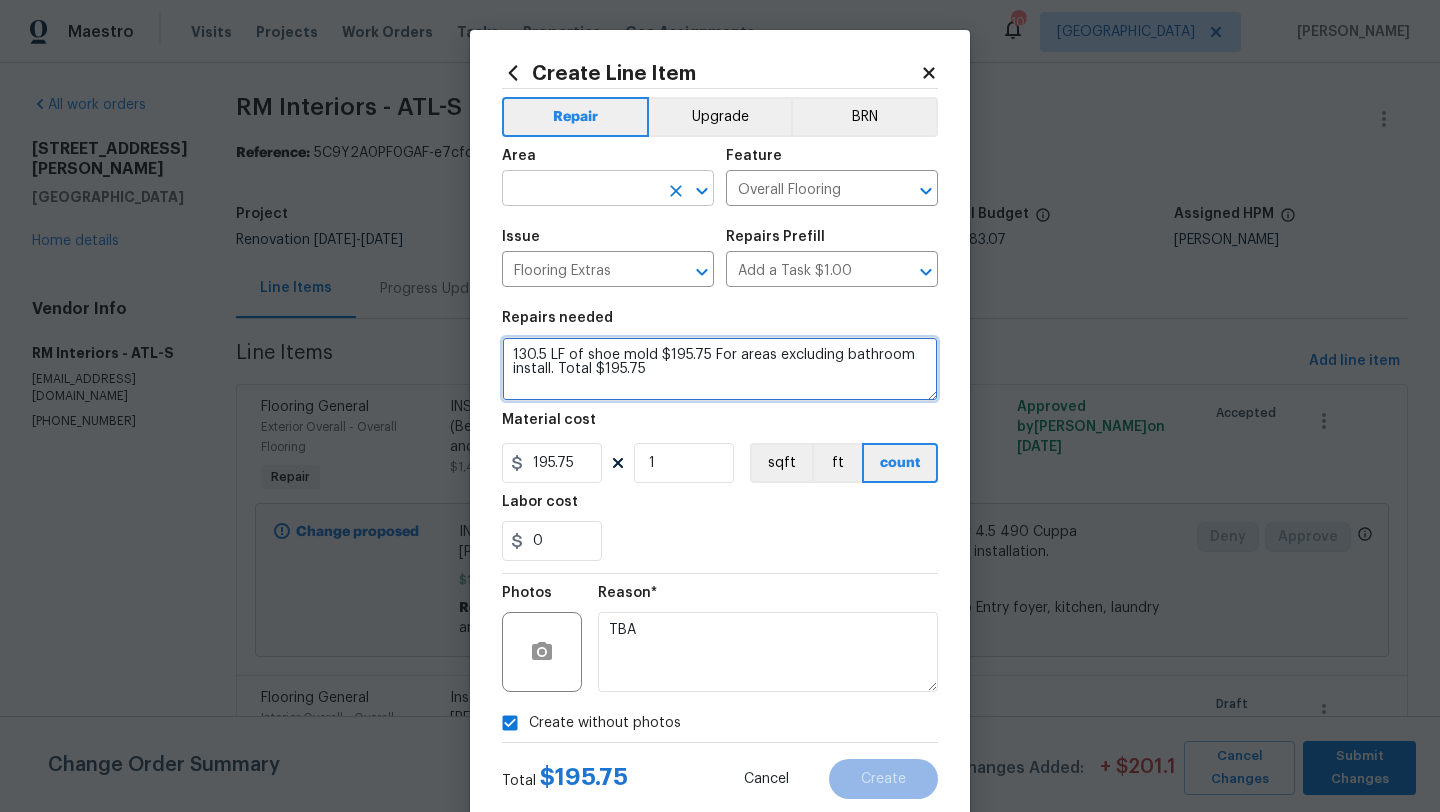 type on "130.5 LF of shoe mold $195.75 For areas excluding bathroom install. Total $195.75" 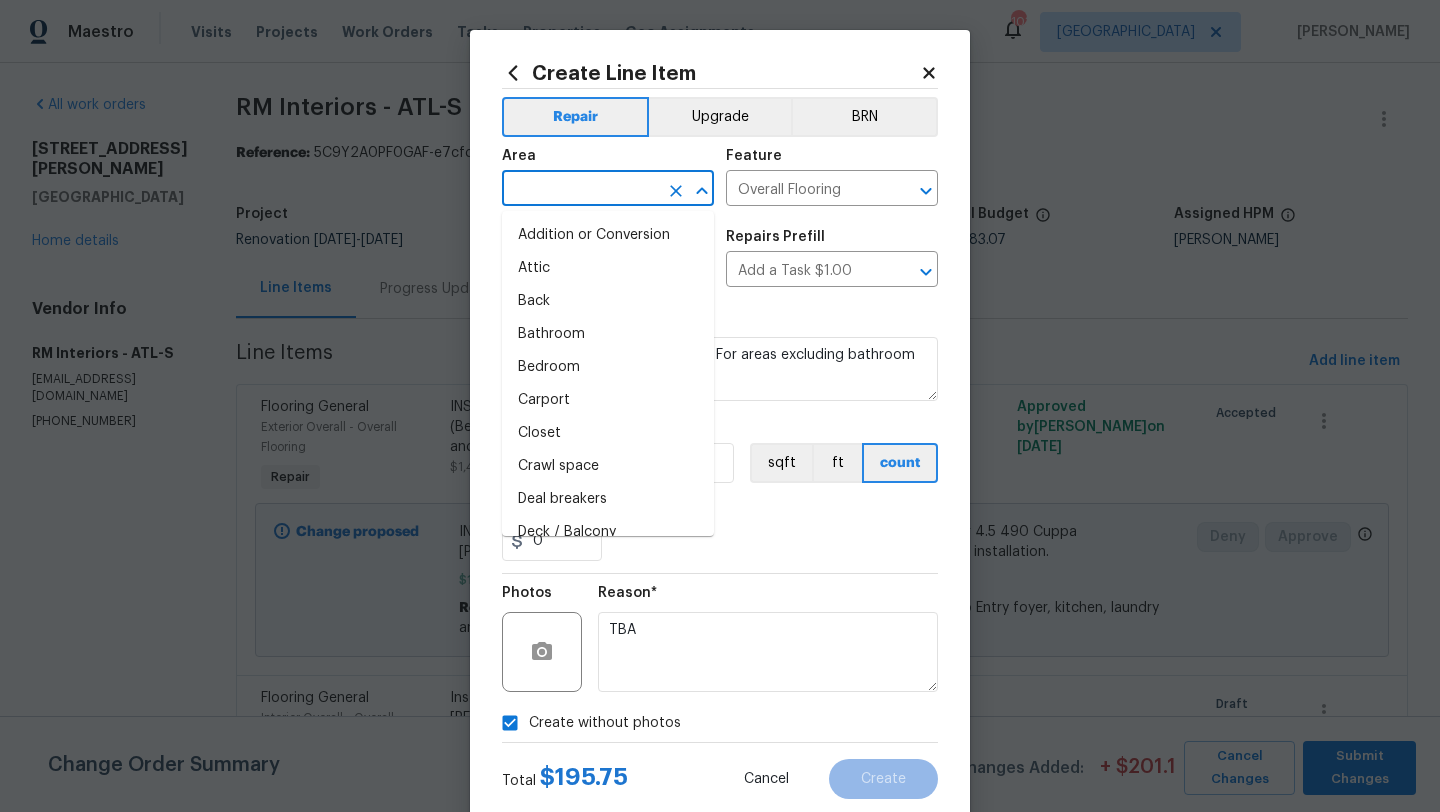 click at bounding box center (580, 190) 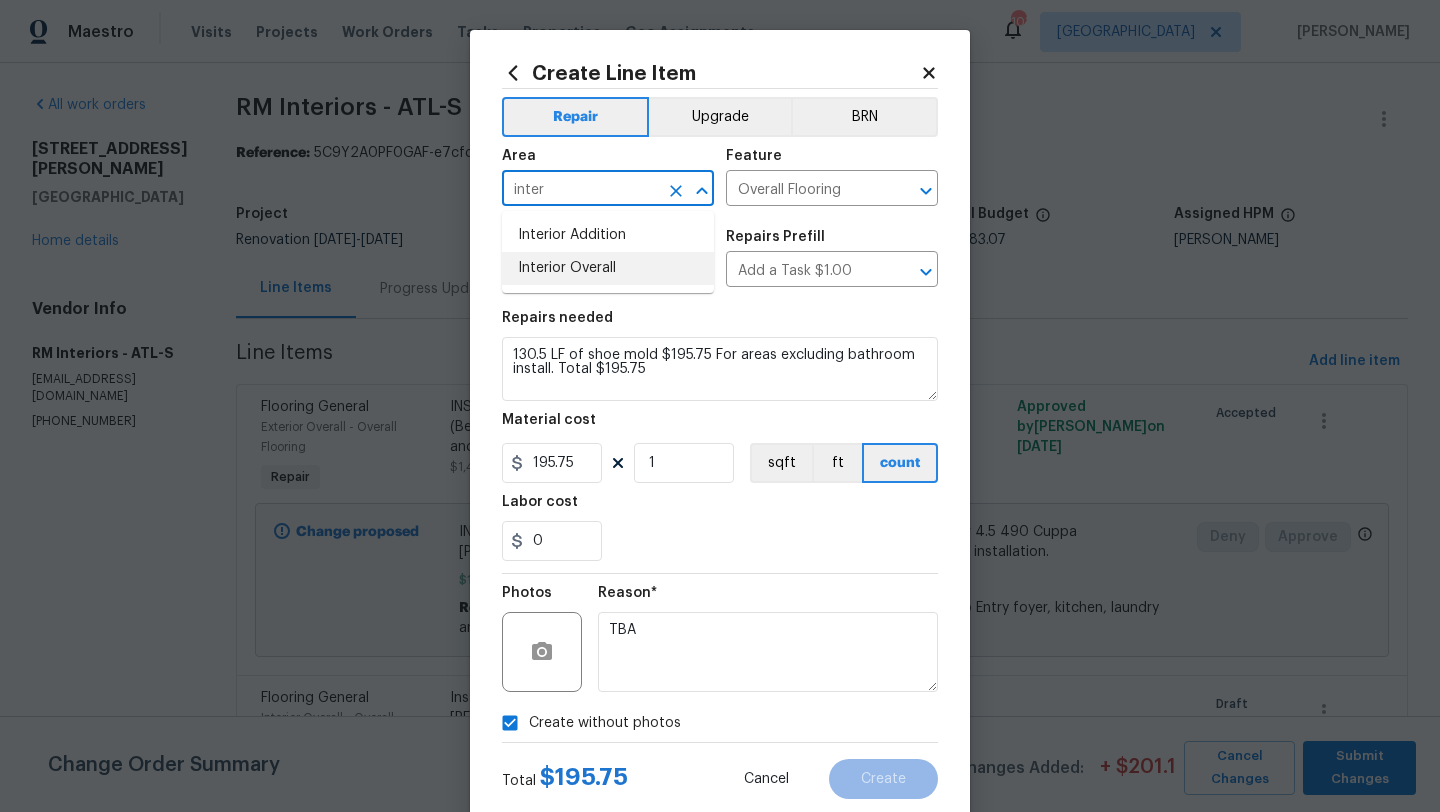 click on "Interior Overall" at bounding box center (608, 268) 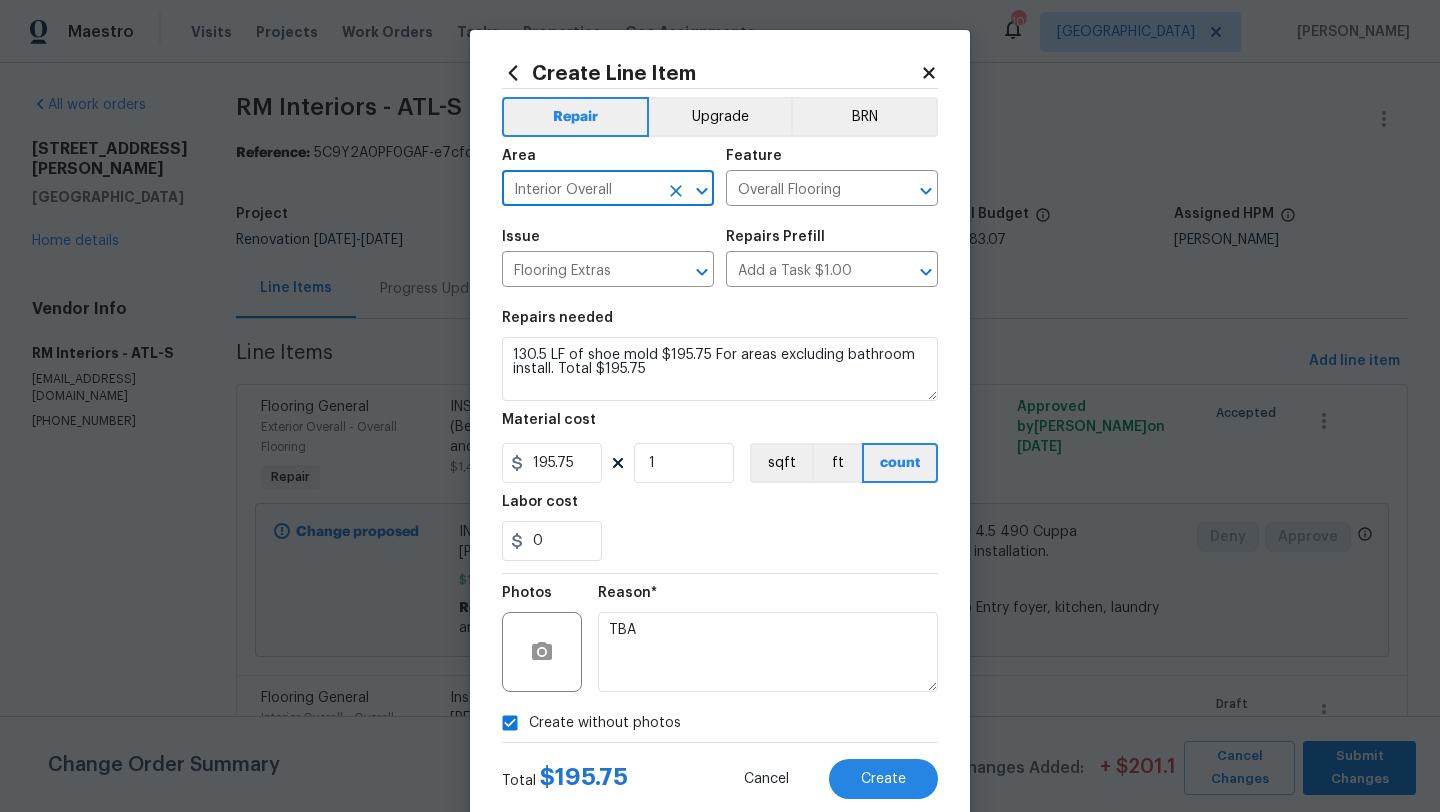 type on "Interior Overall" 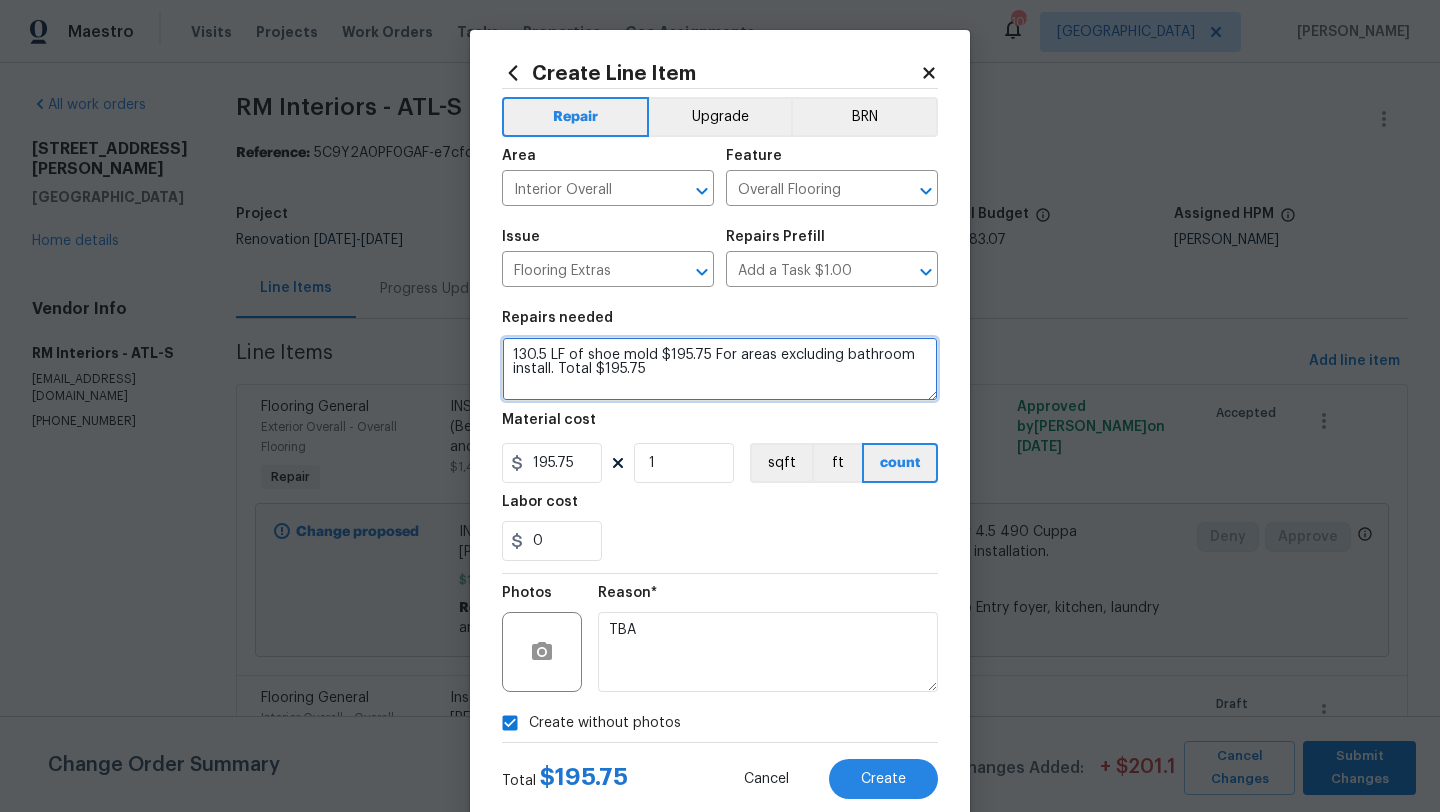click on "130.5 LF of shoe mold $195.75 For areas excluding bathroom install. Total $195.75" at bounding box center [720, 369] 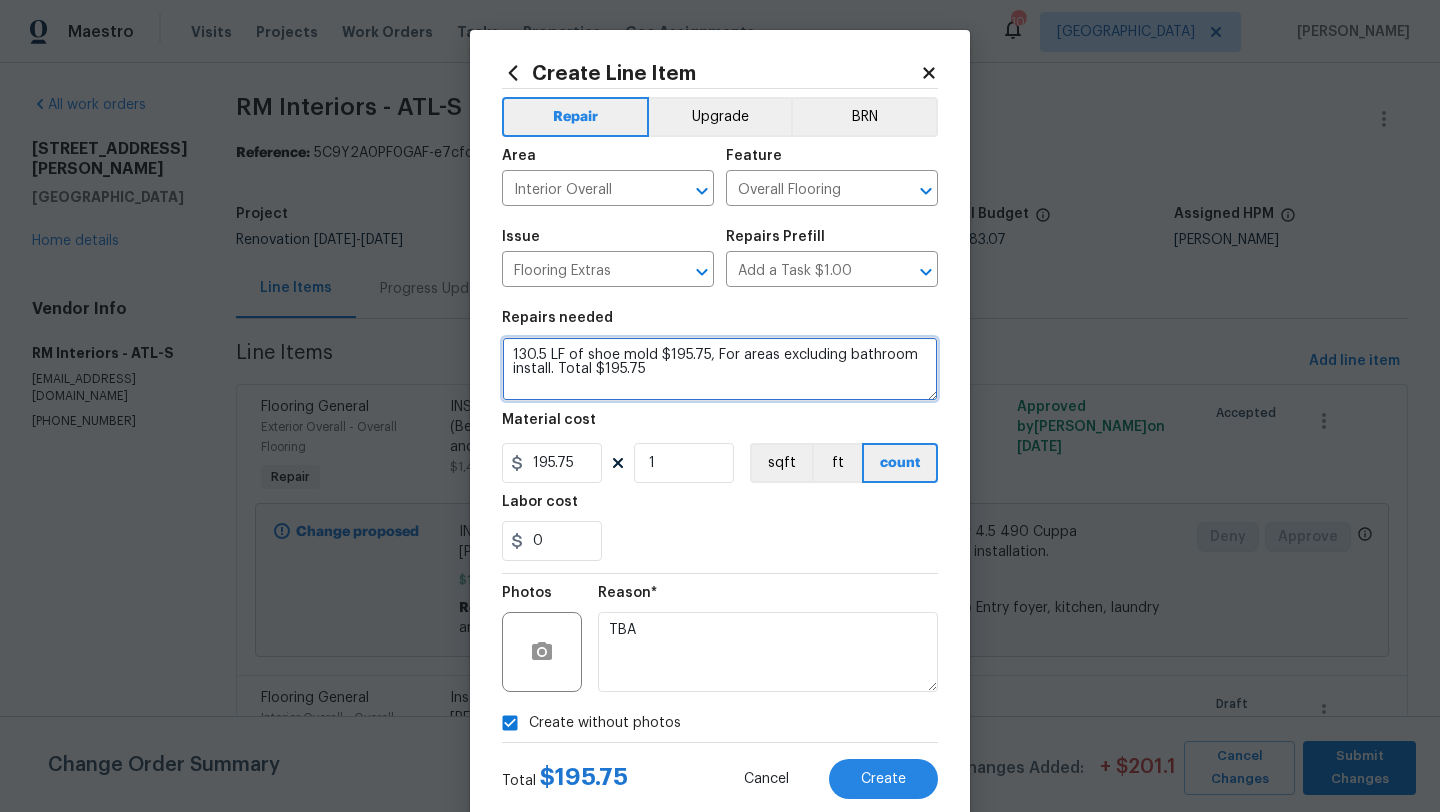 click on "130.5 LF of shoe mold $195.75, For areas excluding bathroom install. Total $195.75" at bounding box center (720, 369) 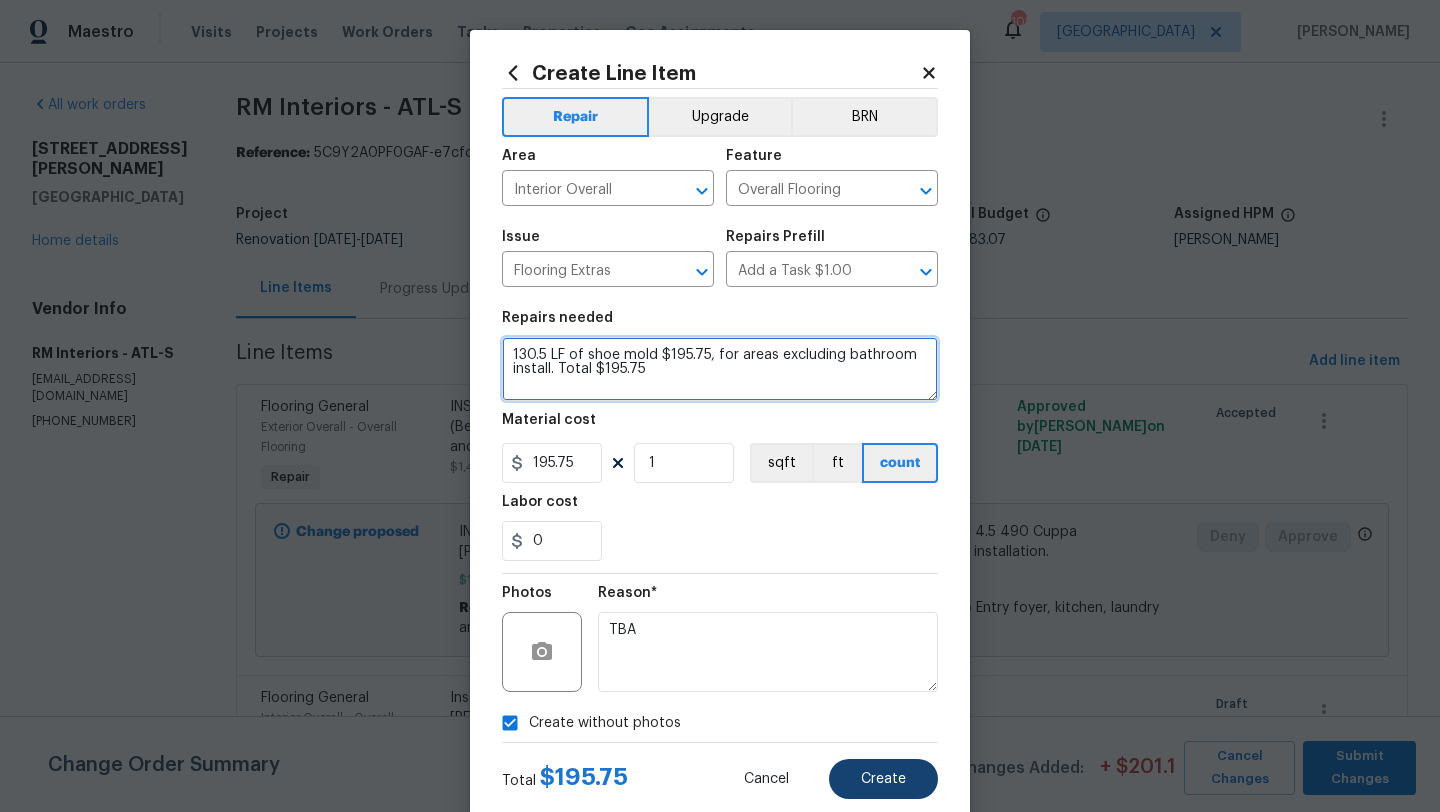 type on "130.5 LF of shoe mold $195.75, for areas excluding bathroom install. Total $195.75" 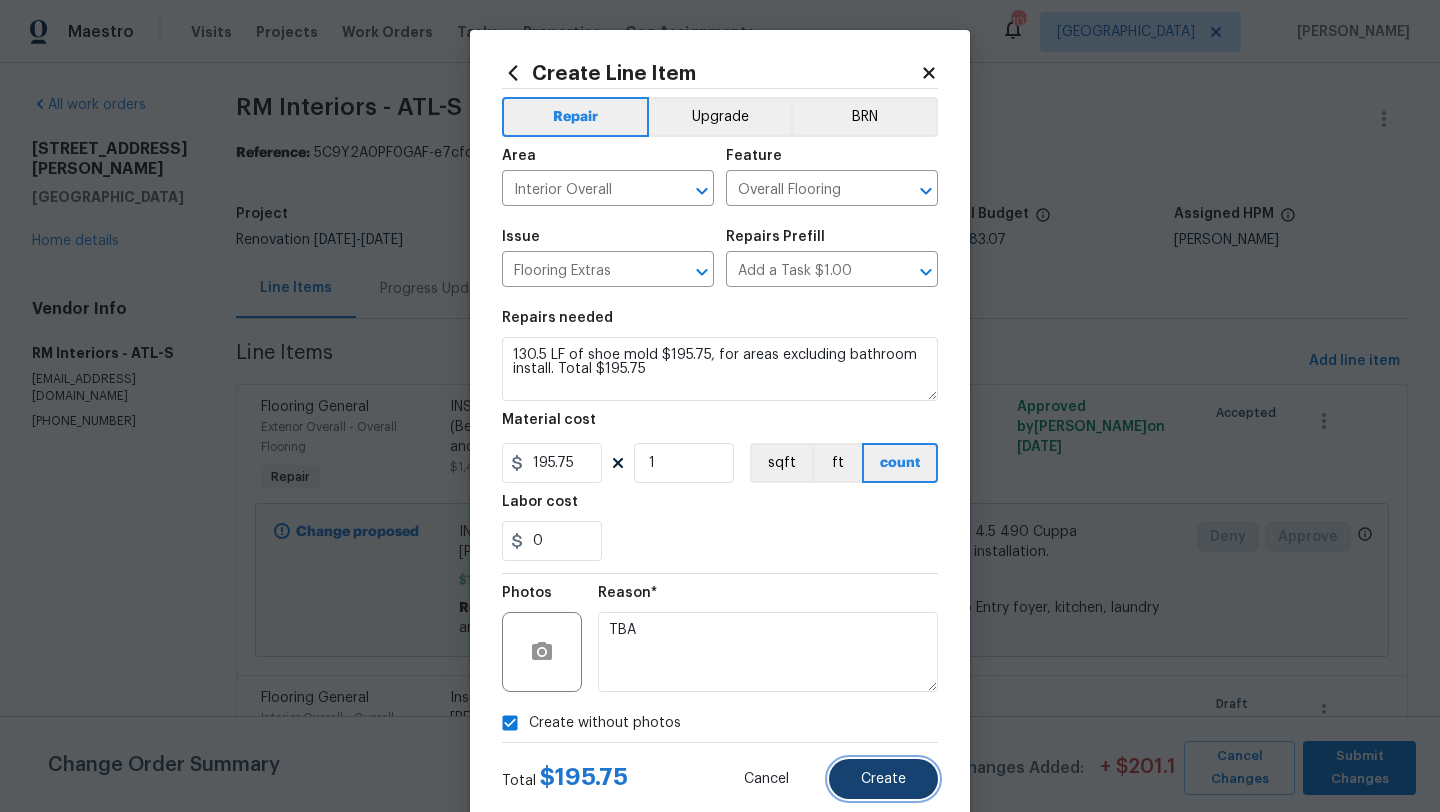 click on "Create" at bounding box center (883, 779) 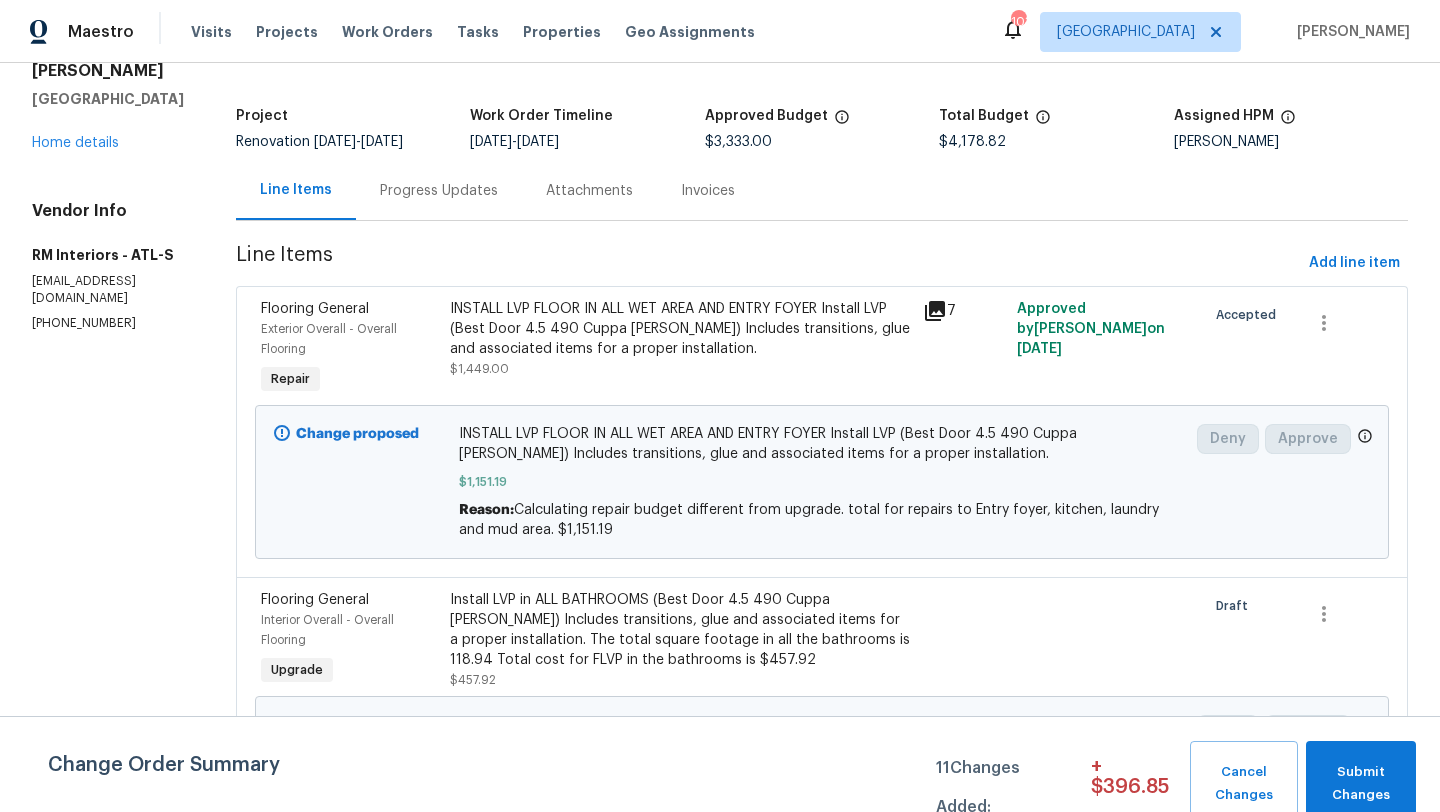 scroll, scrollTop: 105, scrollLeft: 0, axis: vertical 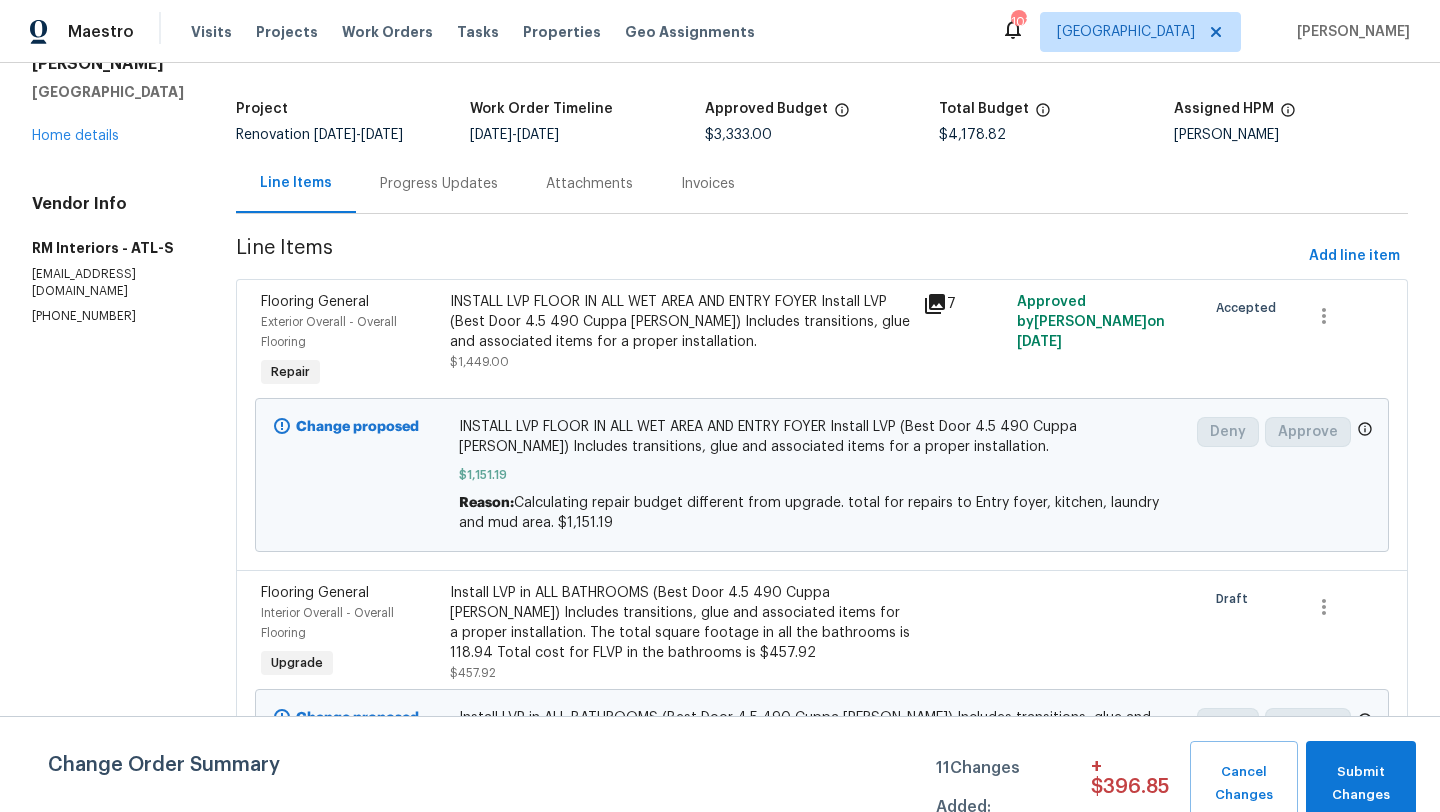 click on "Exterior Overall - Overall Flooring" at bounding box center (349, 332) 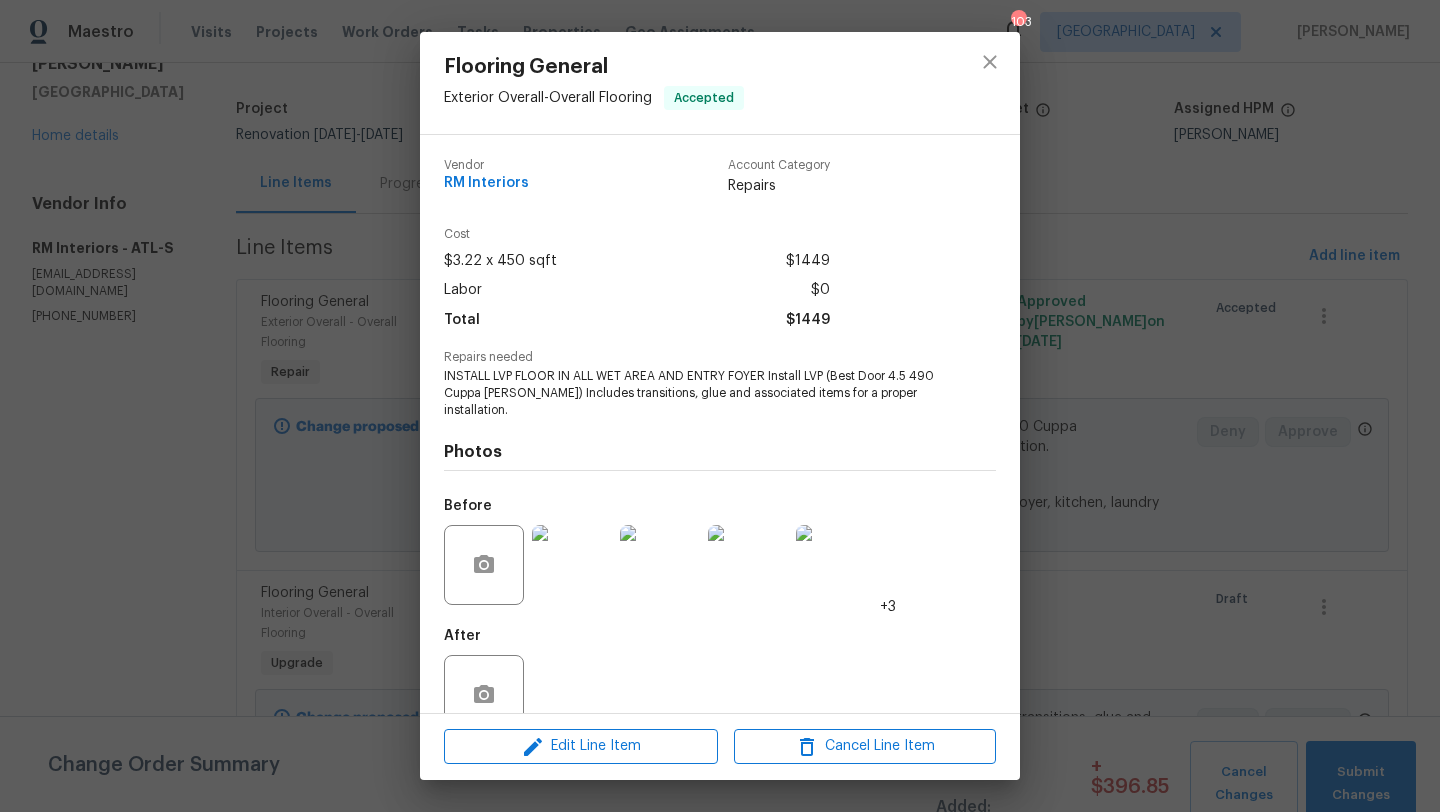 scroll, scrollTop: 26, scrollLeft: 0, axis: vertical 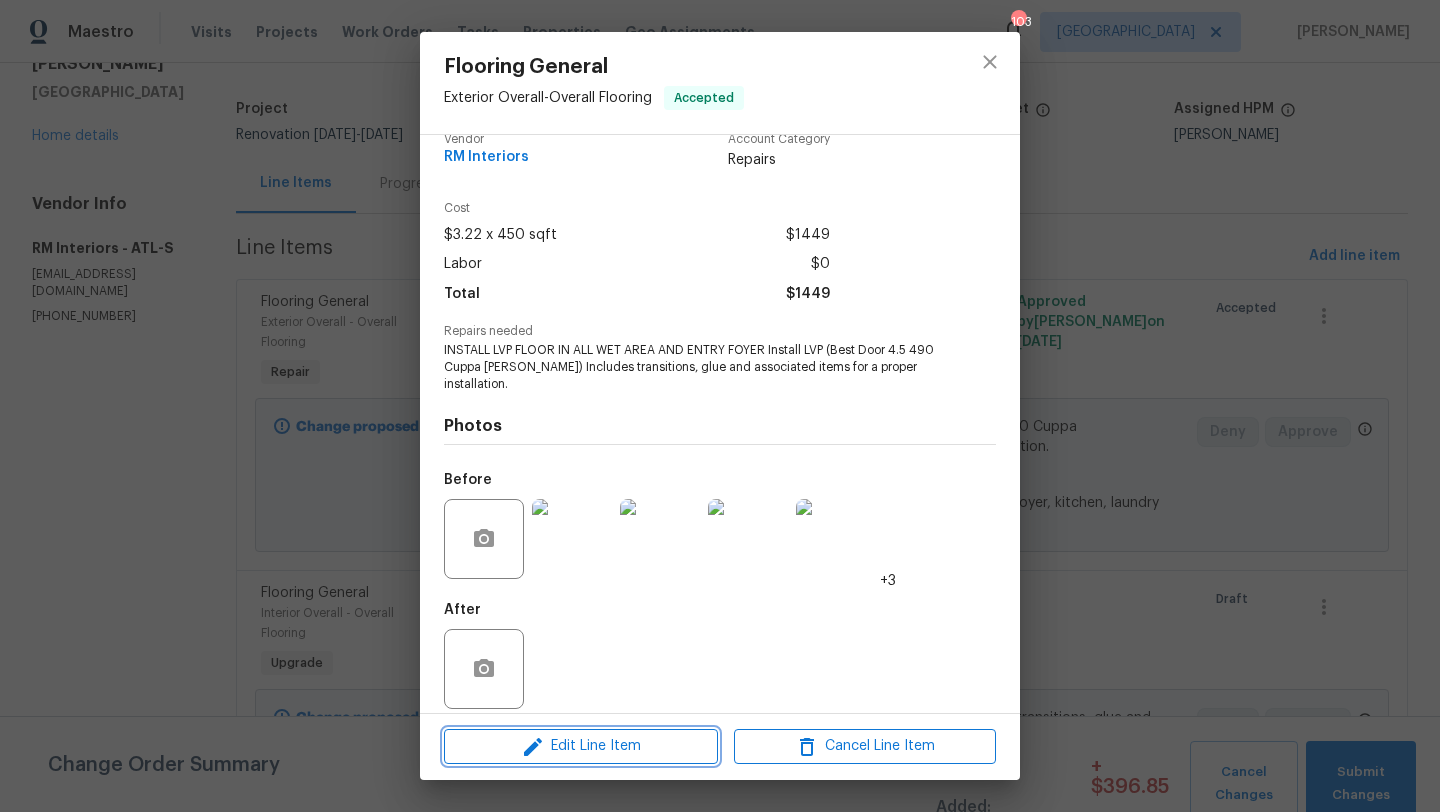 click on "Edit Line Item" at bounding box center [581, 746] 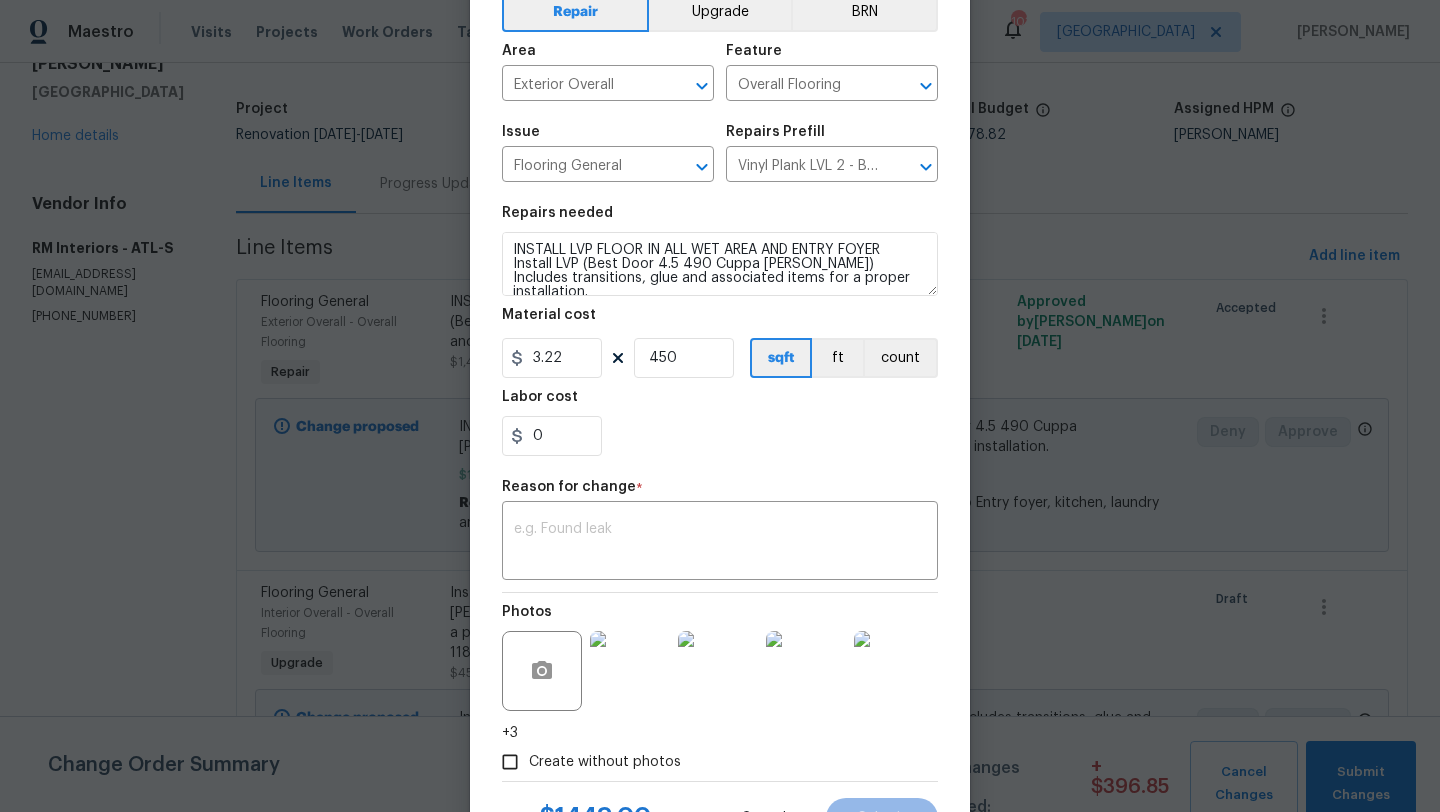 scroll, scrollTop: 0, scrollLeft: 0, axis: both 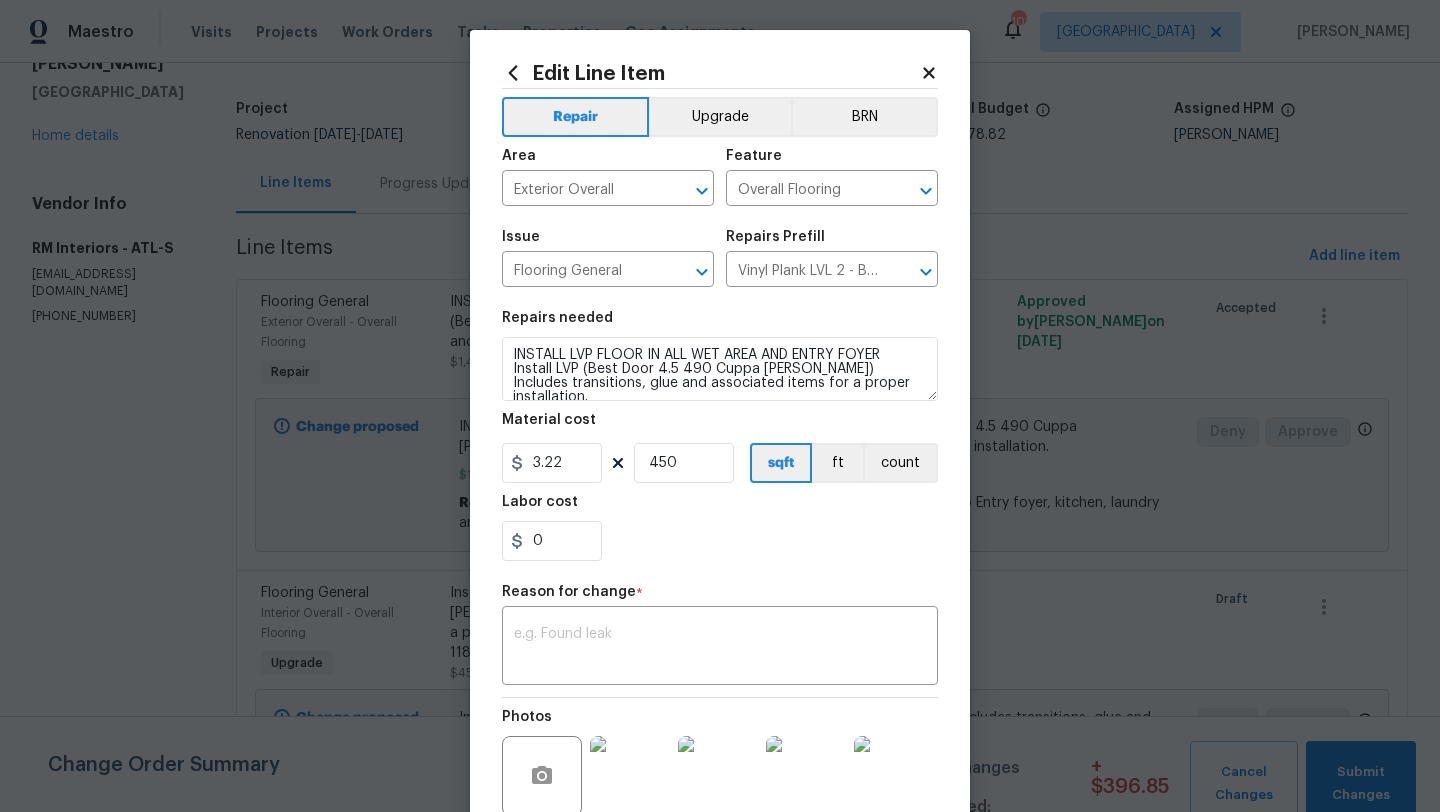 click 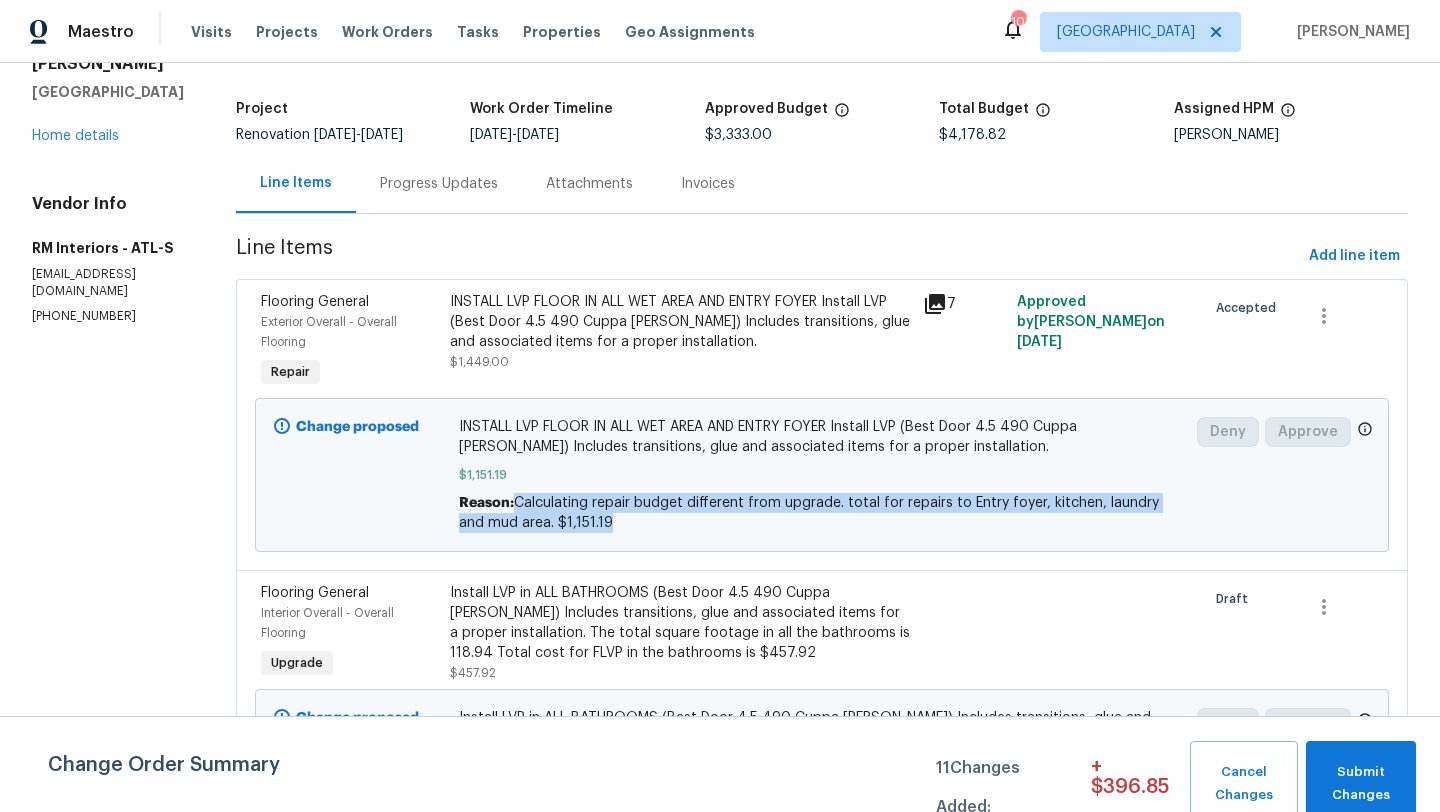 drag, startPoint x: 593, startPoint y: 526, endPoint x: 518, endPoint y: 507, distance: 77.36925 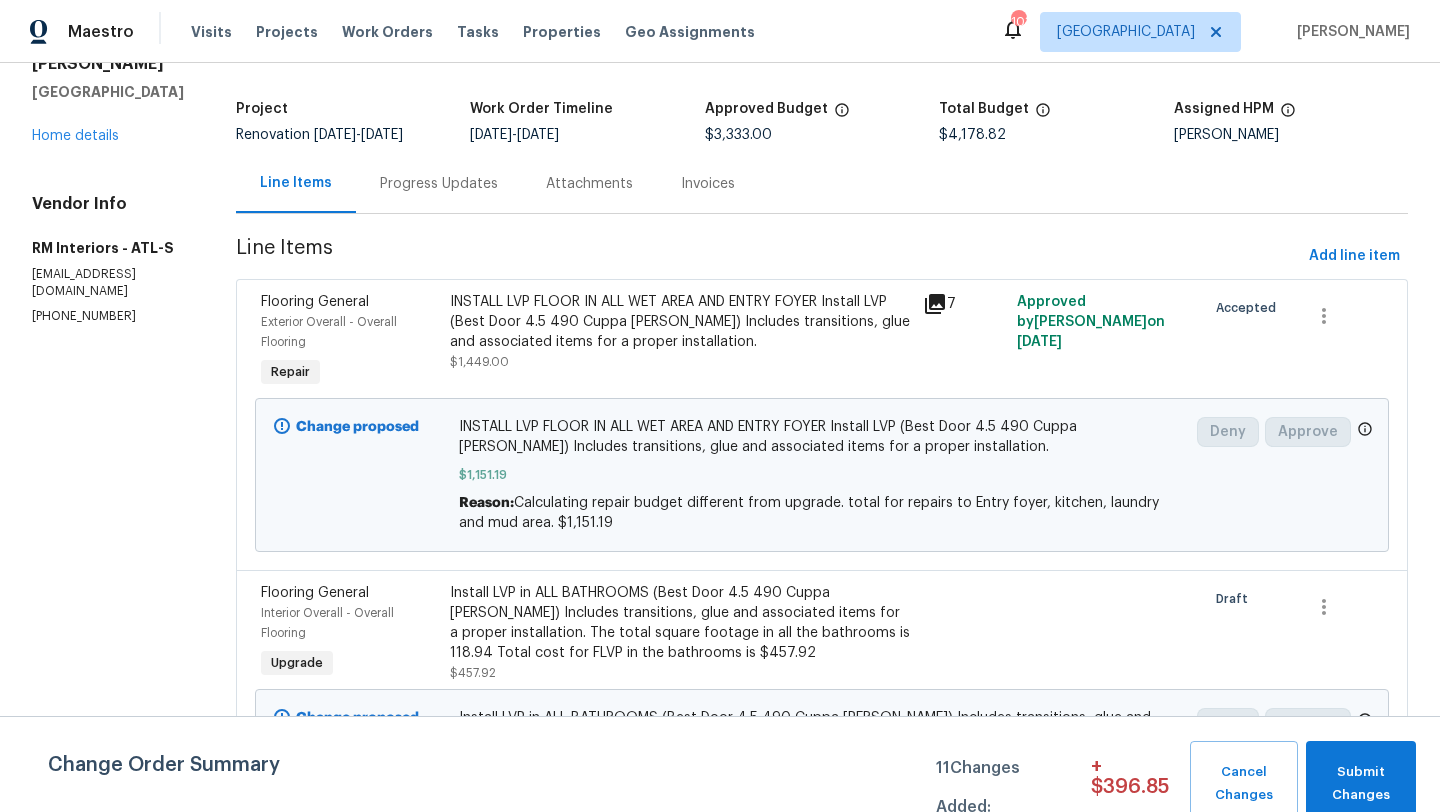 click on "Exterior Overall - Overall Flooring" at bounding box center [349, 332] 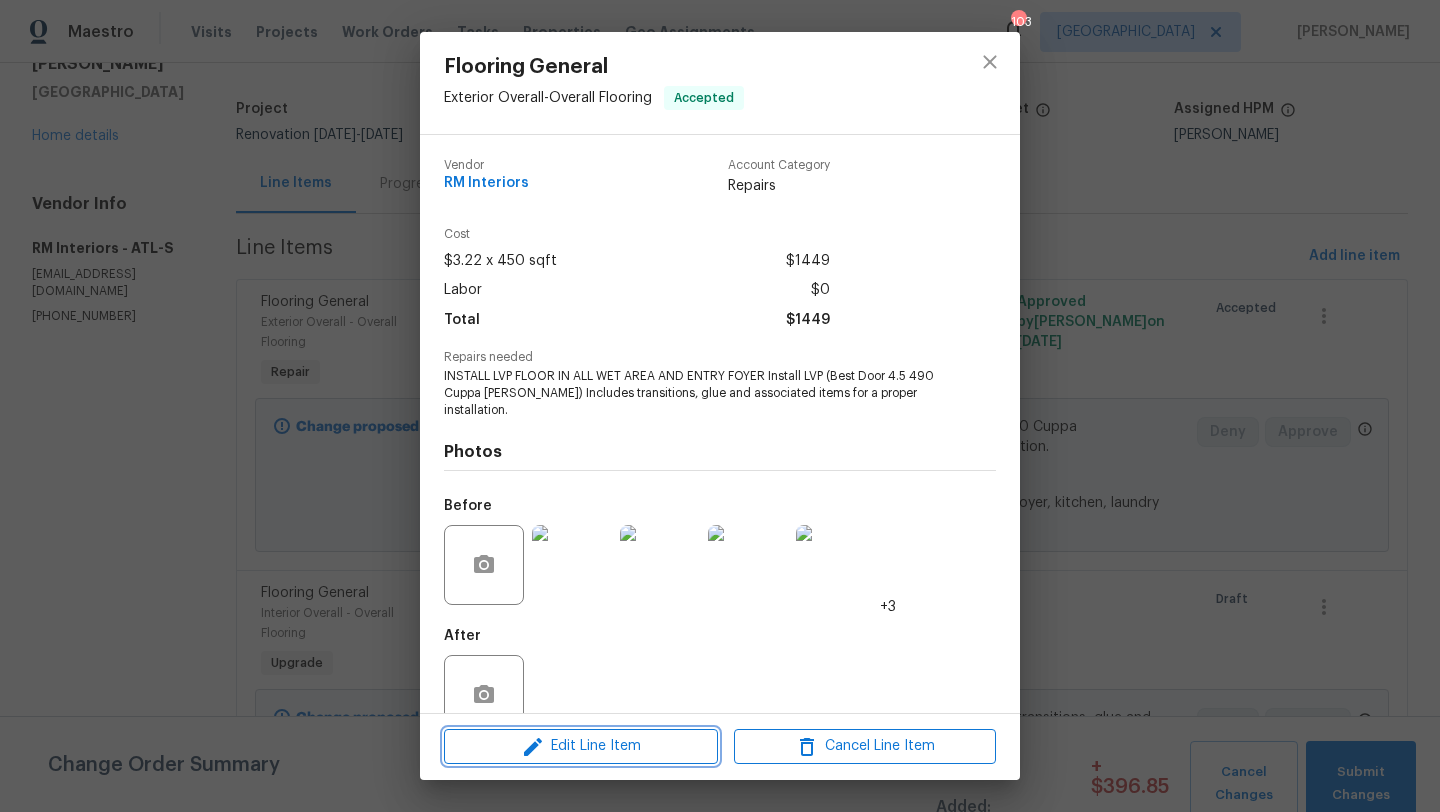 click on "Edit Line Item" at bounding box center (581, 746) 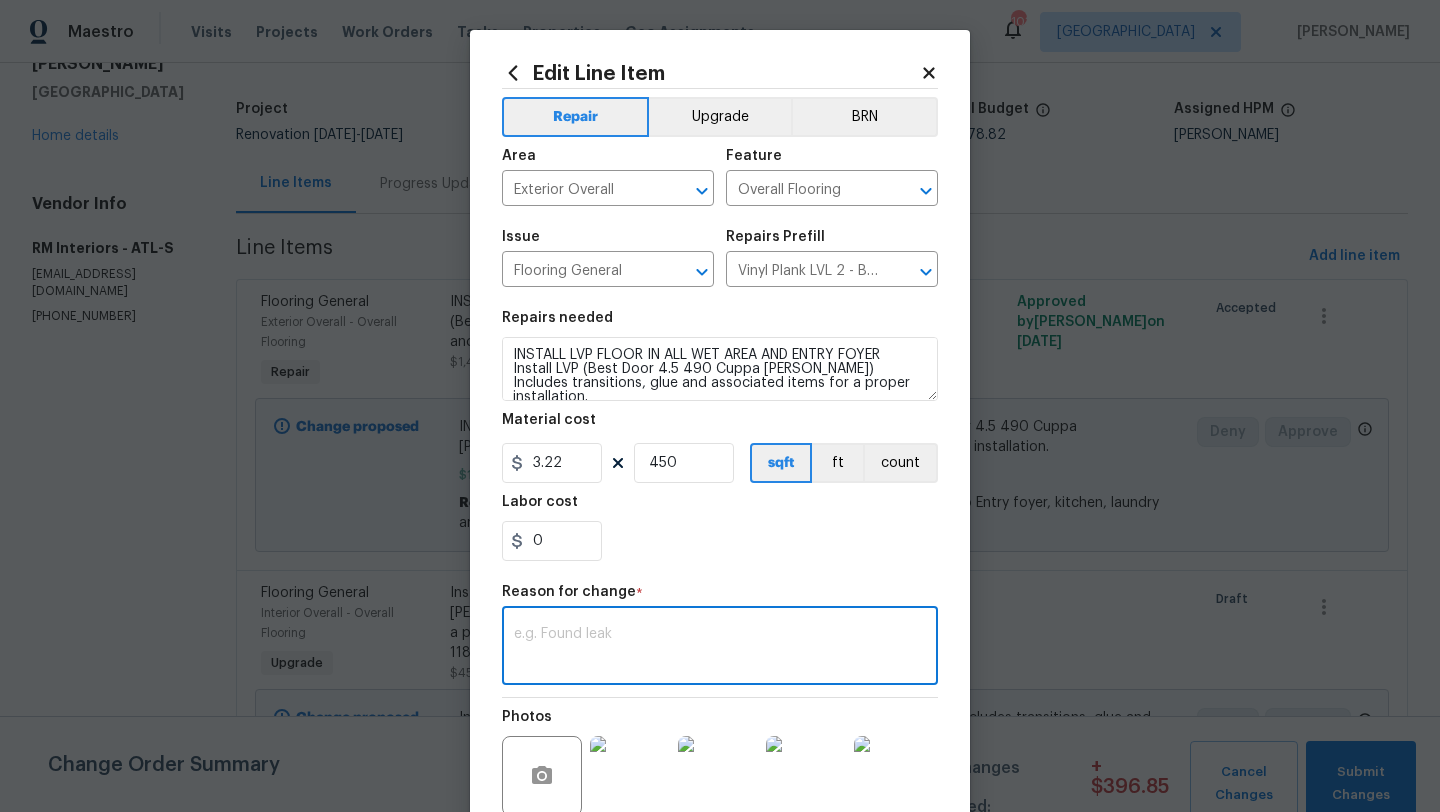 click at bounding box center (720, 648) 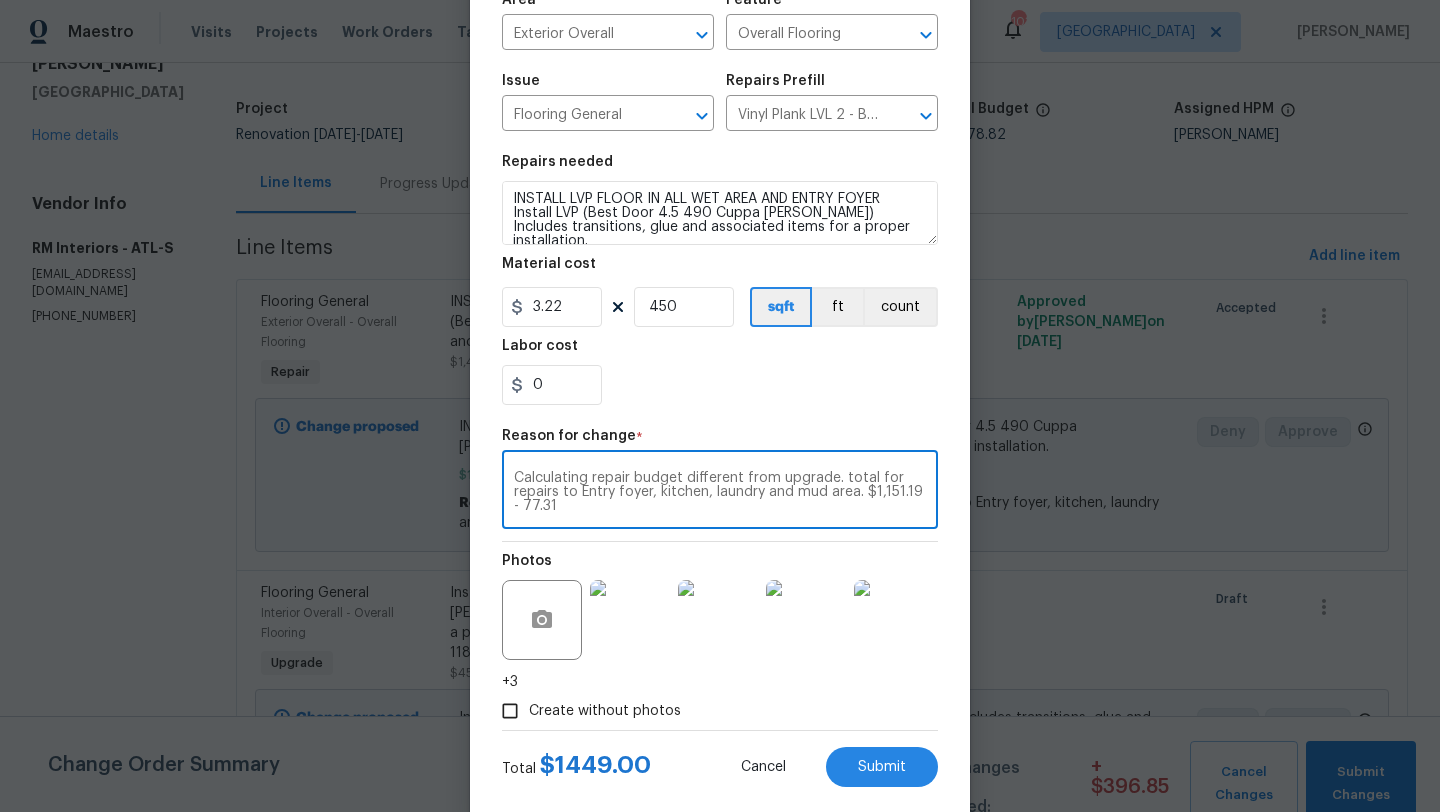 scroll, scrollTop: 194, scrollLeft: 0, axis: vertical 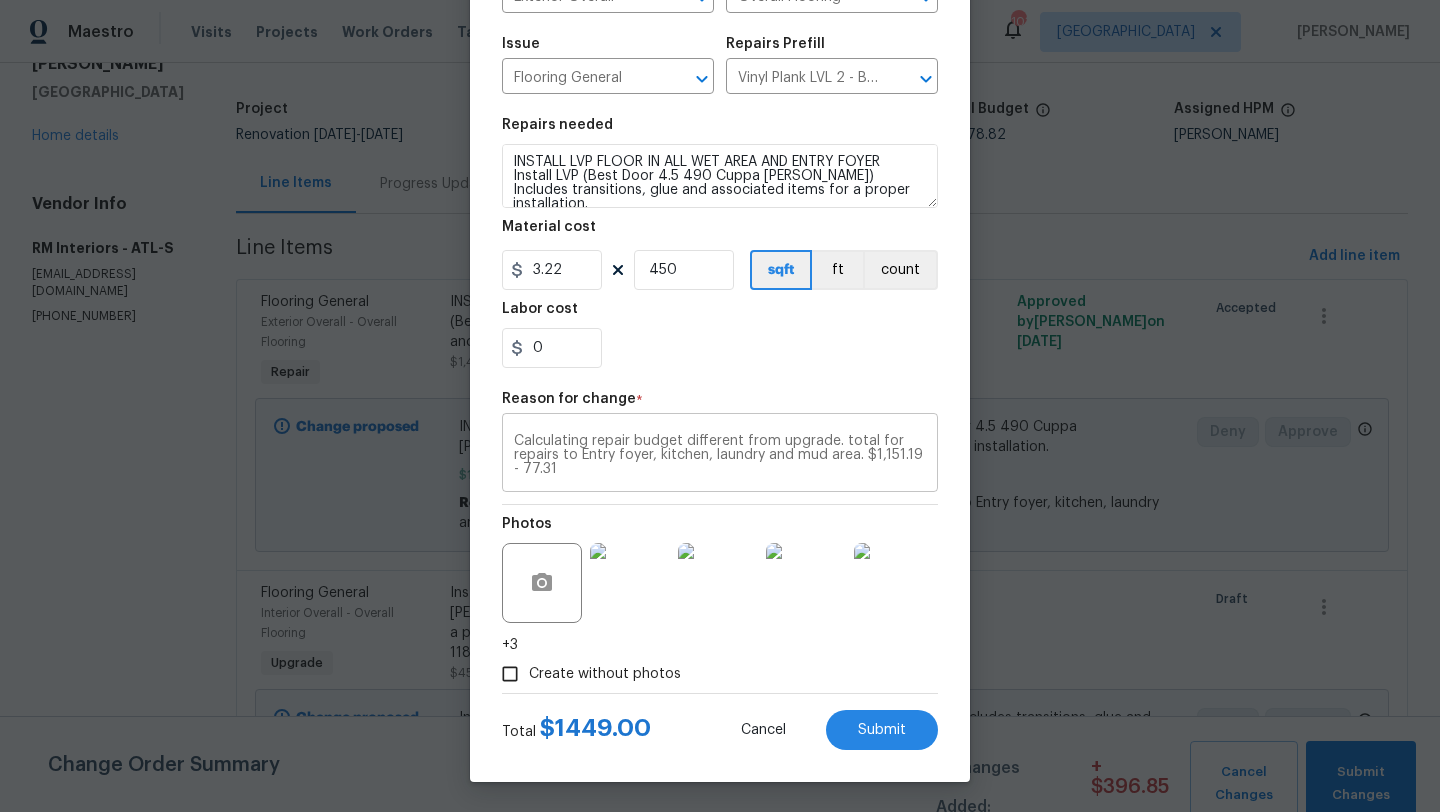click on "Calculating repair budget different from upgrade. total for repairs to Entry foyer, kitchen, laundry and mud area. $1,151.19 - 77.31 x ​" at bounding box center (720, 455) 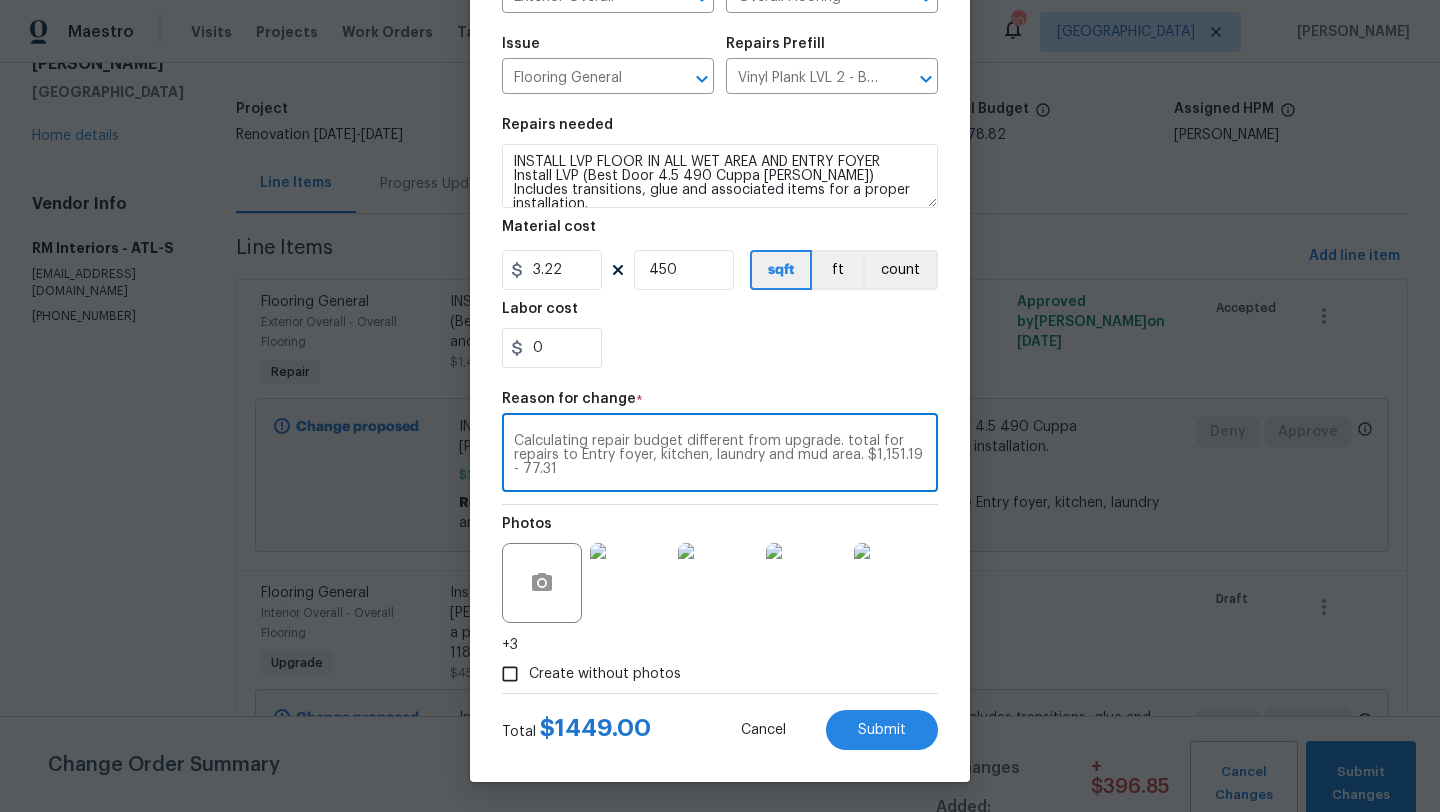 click on "Calculating repair budget different from upgrade. total for repairs to Entry foyer, kitchen, laundry and mud area. $1,151.19 - 77.31" at bounding box center (720, 455) 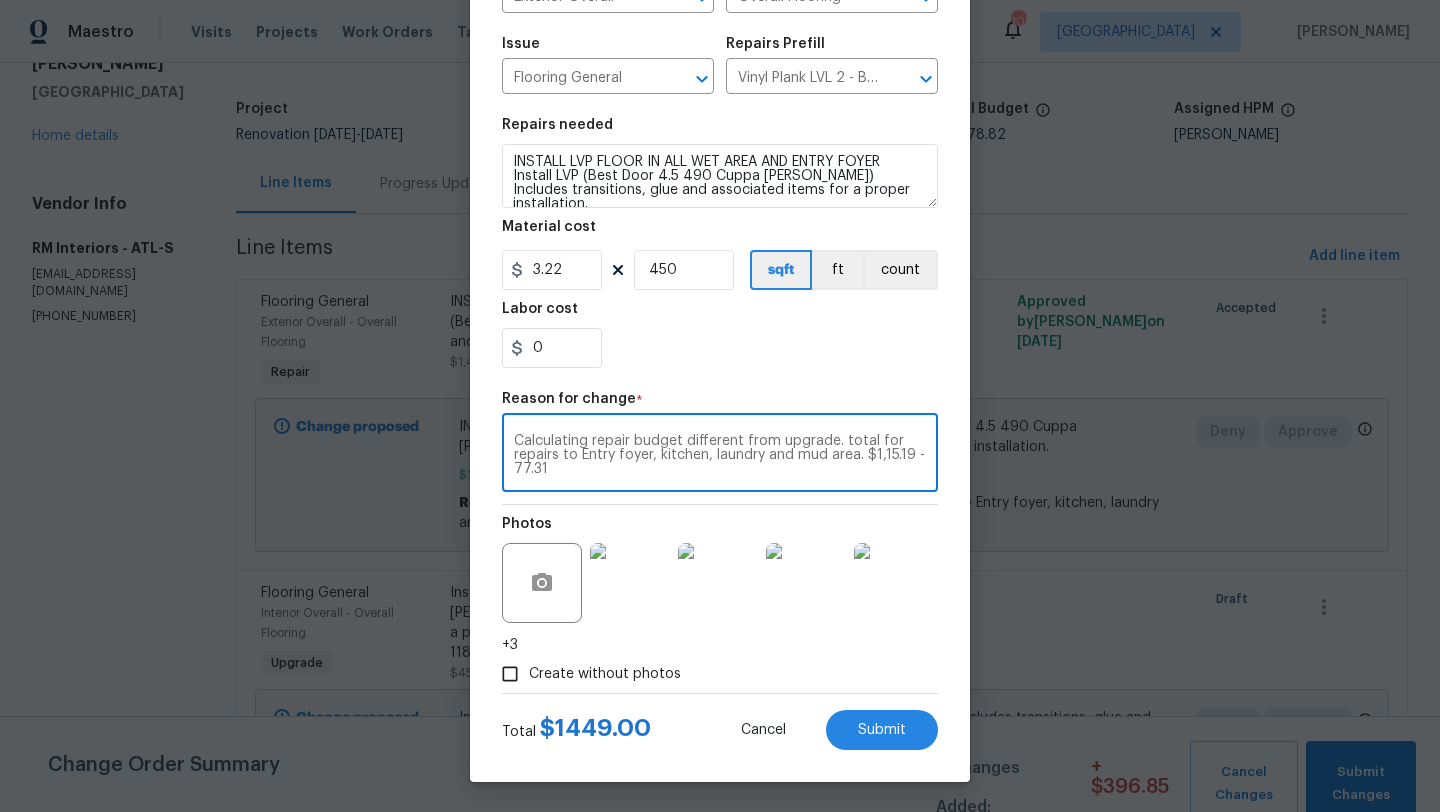 type on "Calculating repair budget different from upgrade. total for repairs to Entry foyer, kitchen, laundry and mud area. $1,151.19 - 77.31" 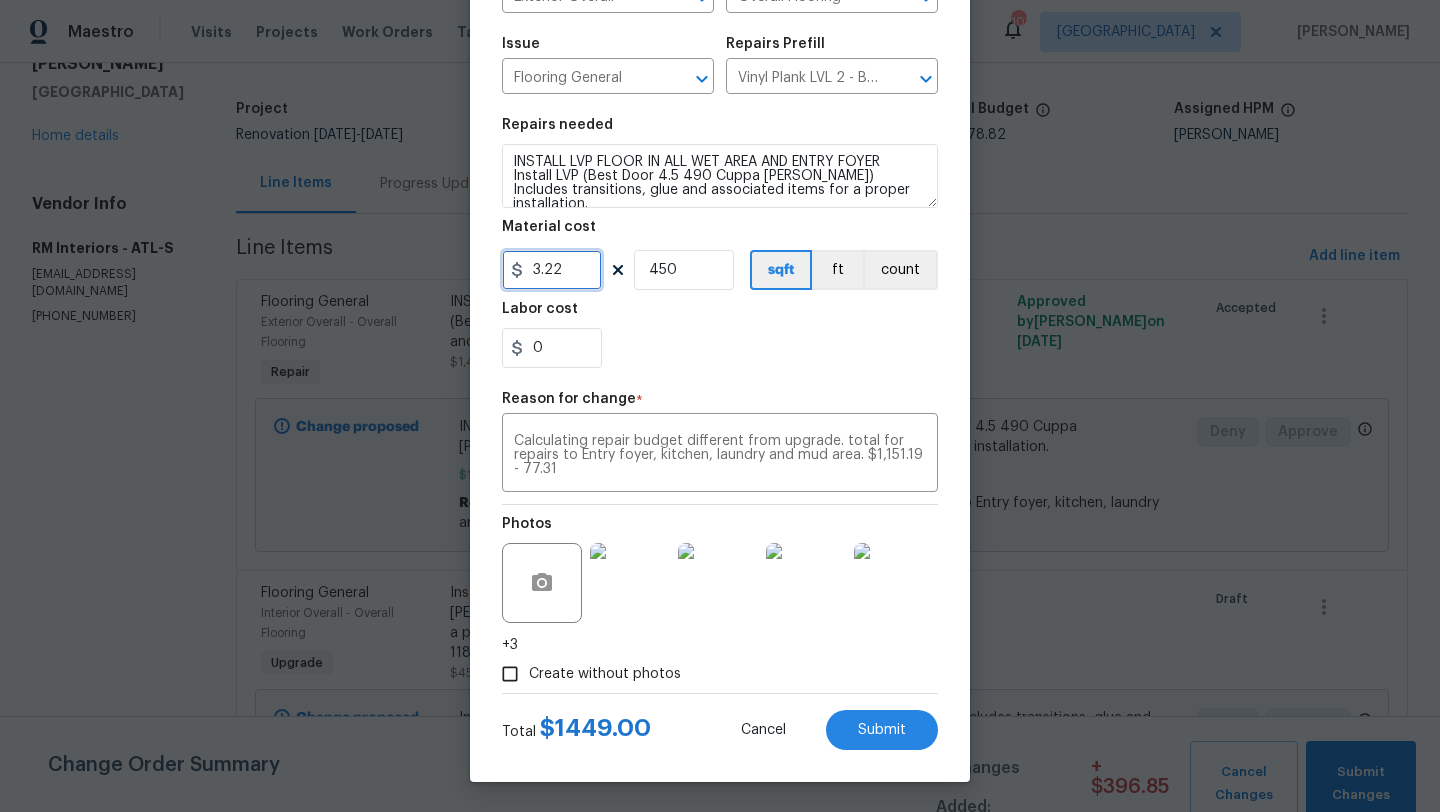 click on "3.22" at bounding box center (552, 270) 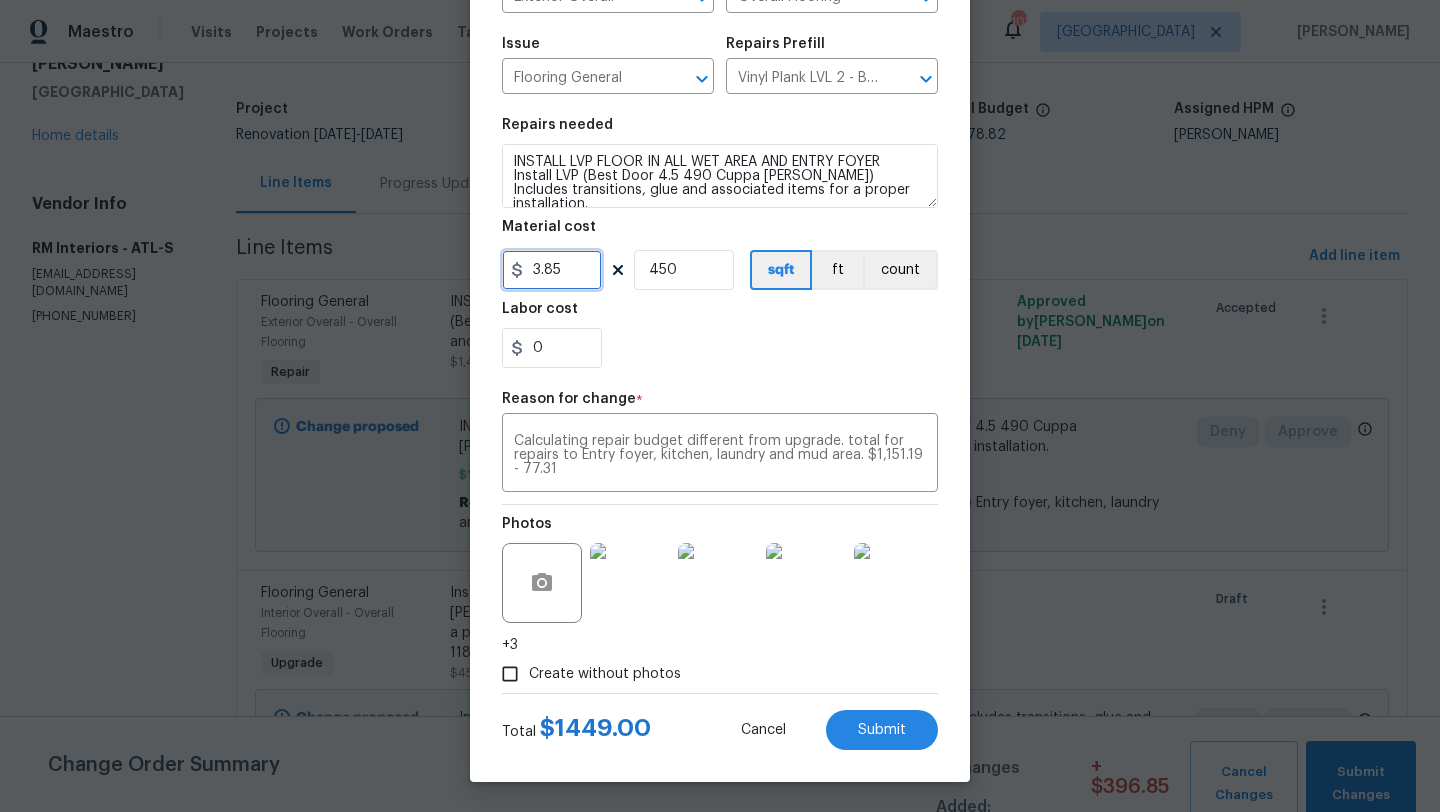 type on "3.85" 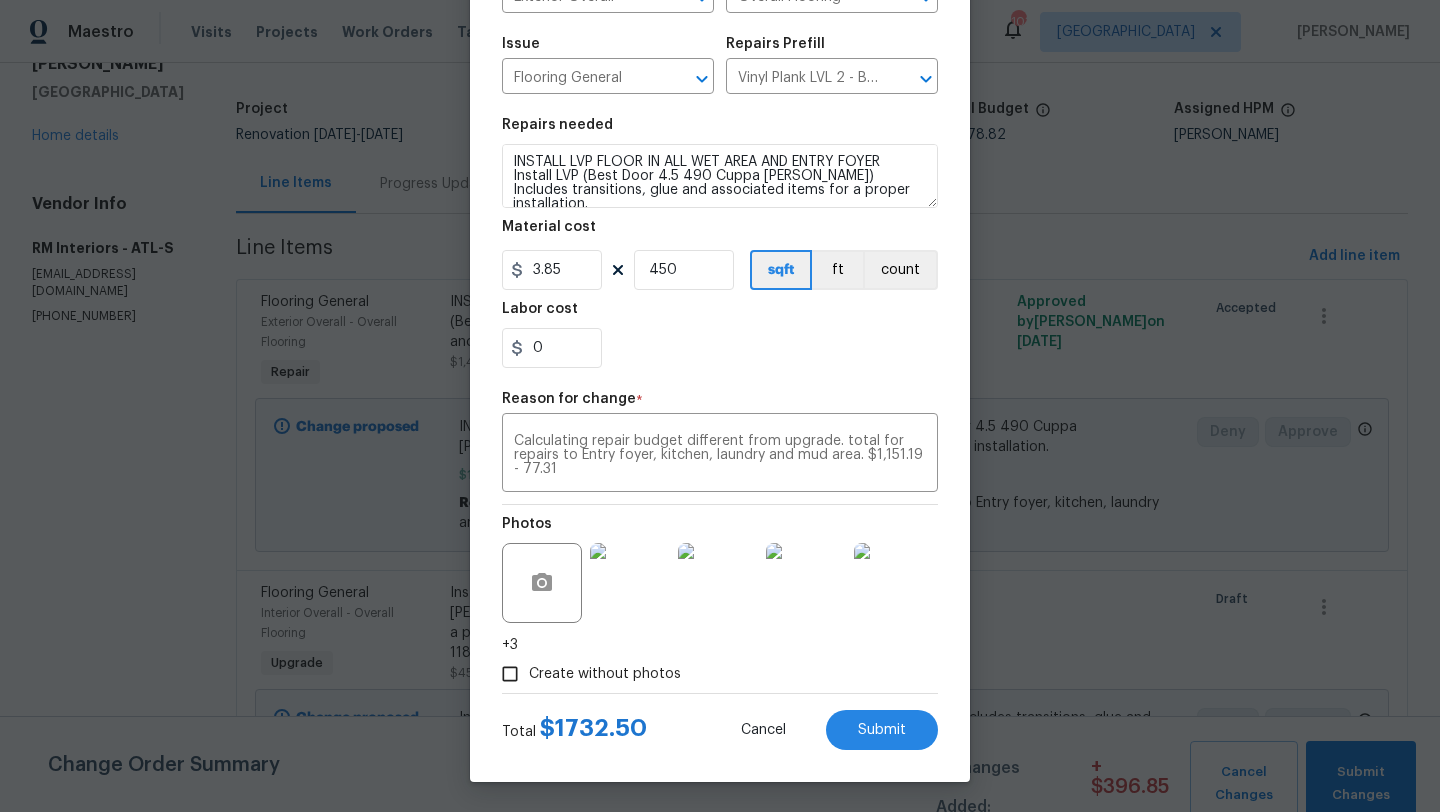 click on "Labor cost" at bounding box center [720, 315] 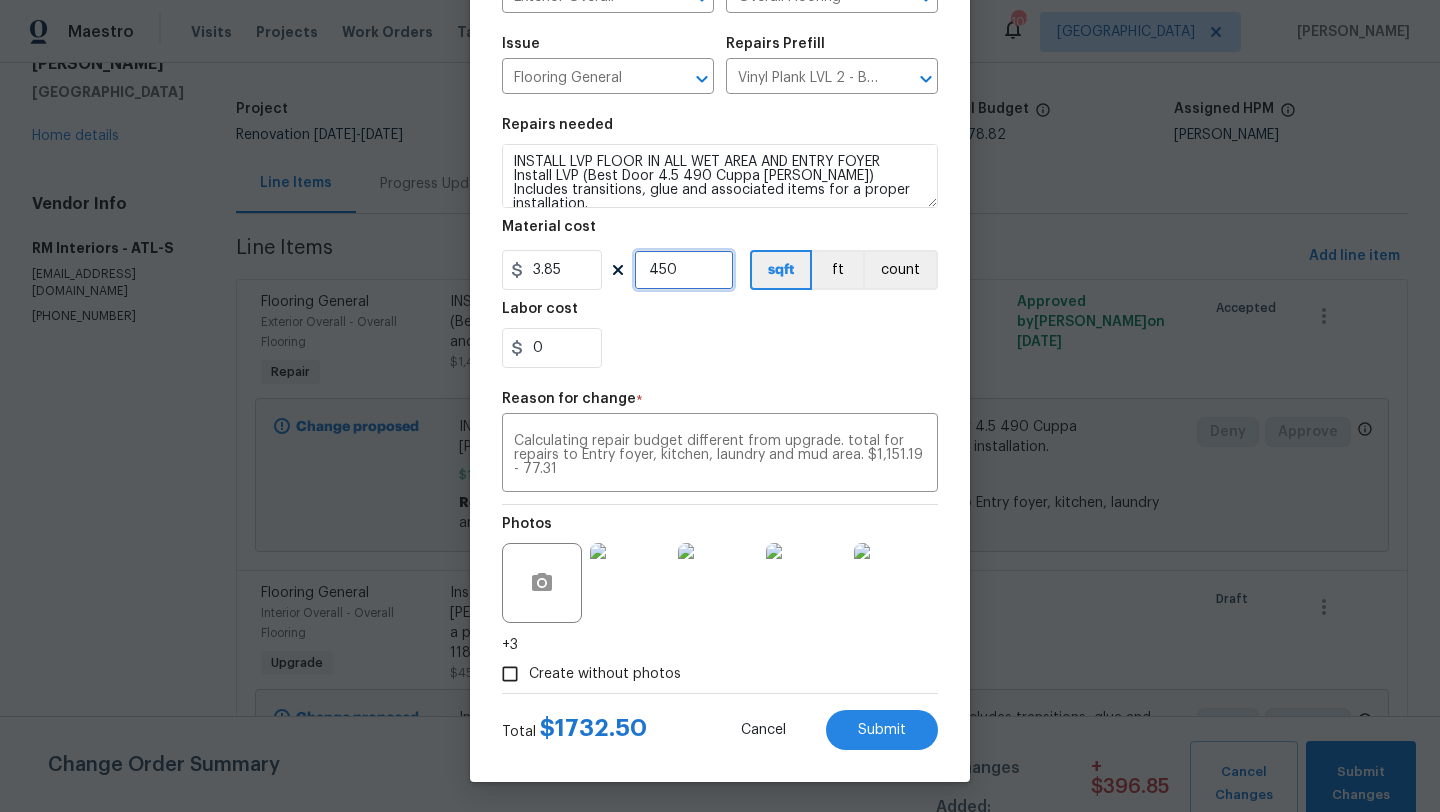 click on "450" at bounding box center [684, 270] 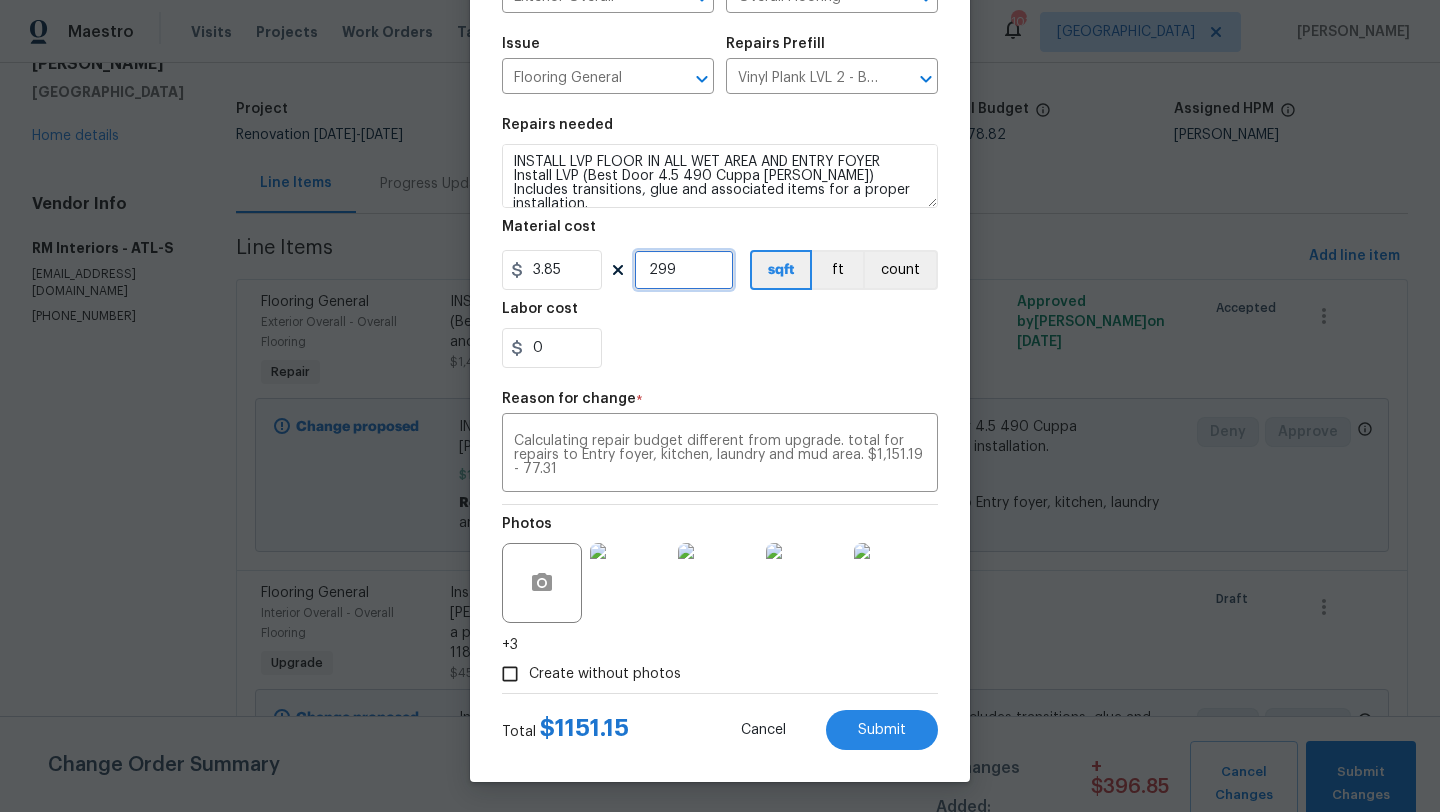 type on "299" 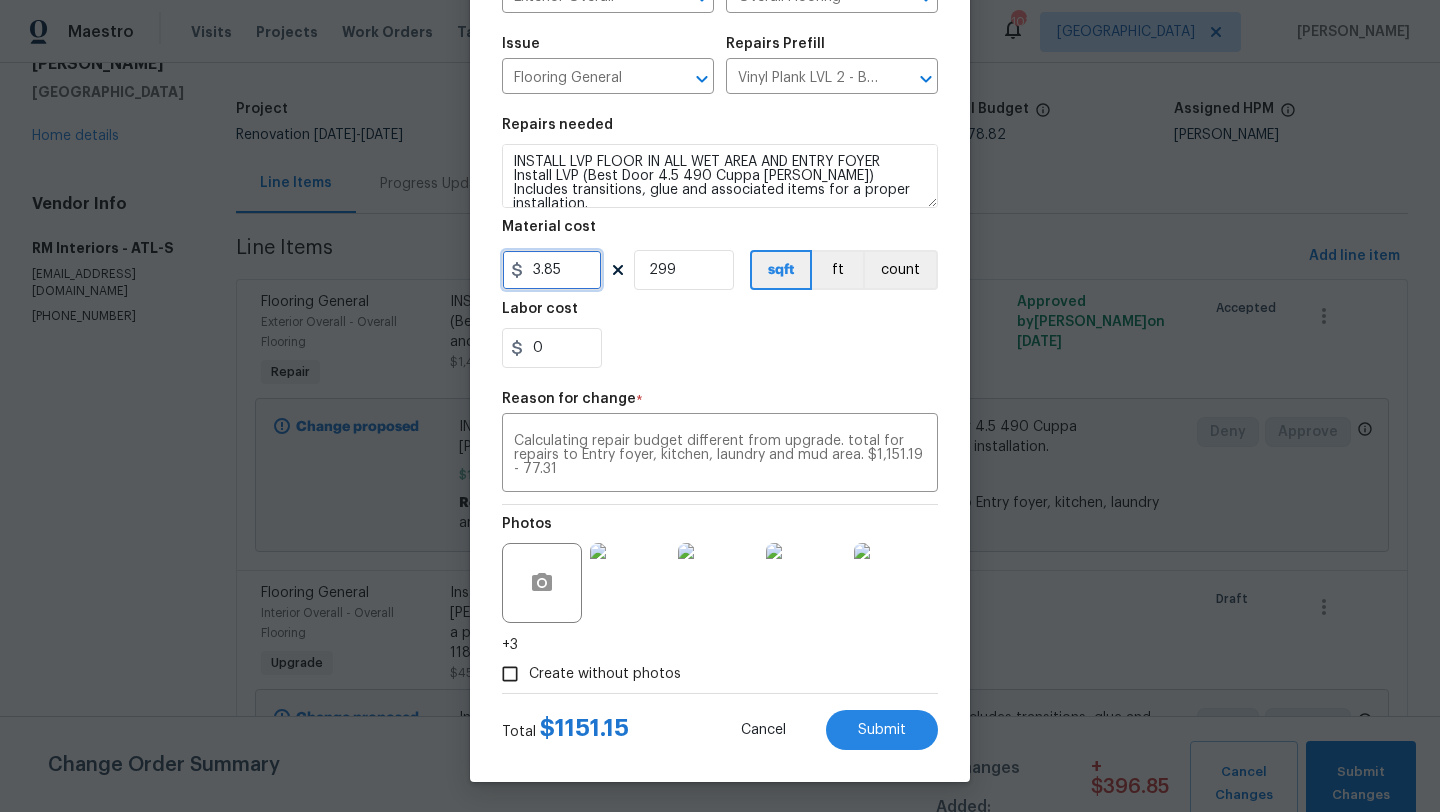 click on "3.85" at bounding box center (552, 270) 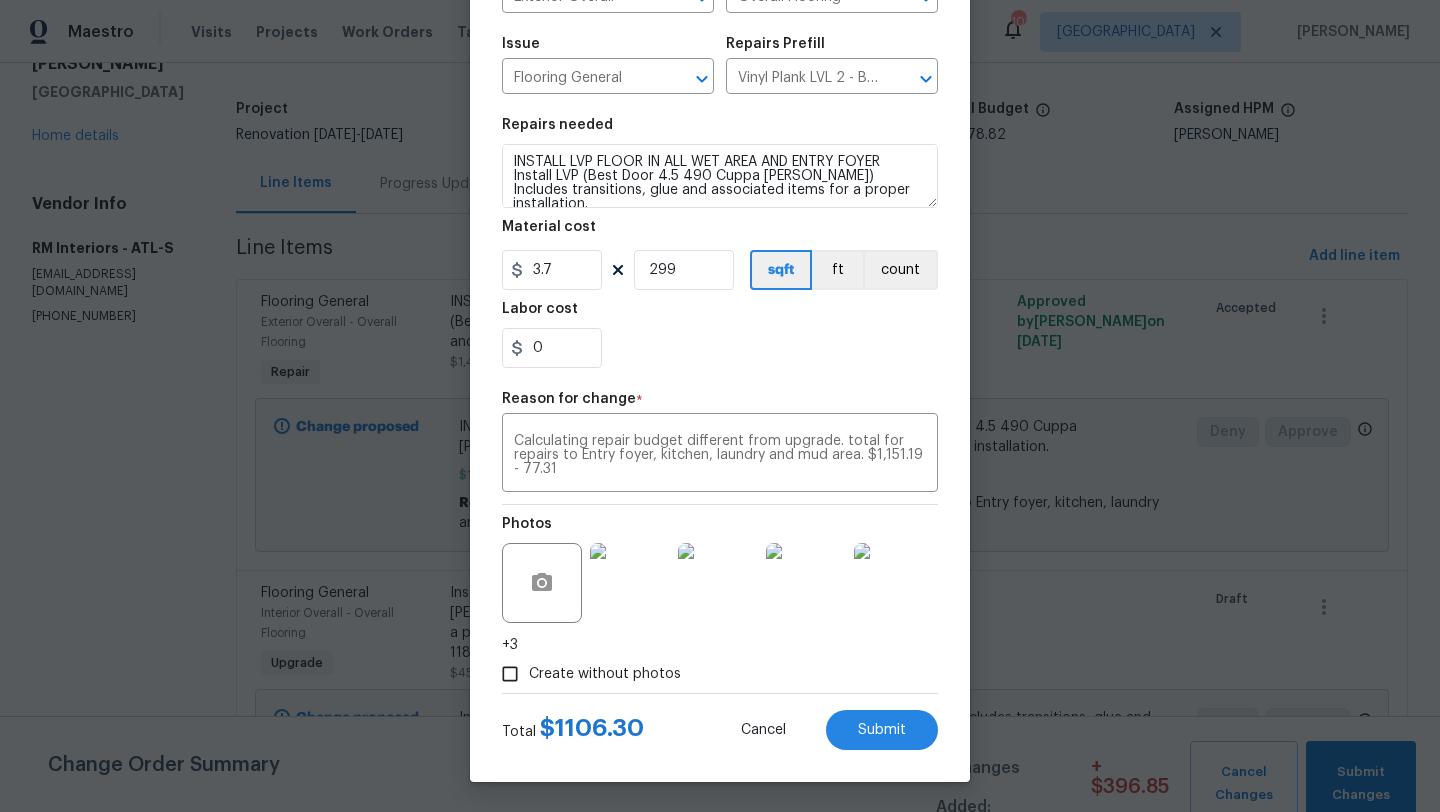 click on "0" at bounding box center (720, 348) 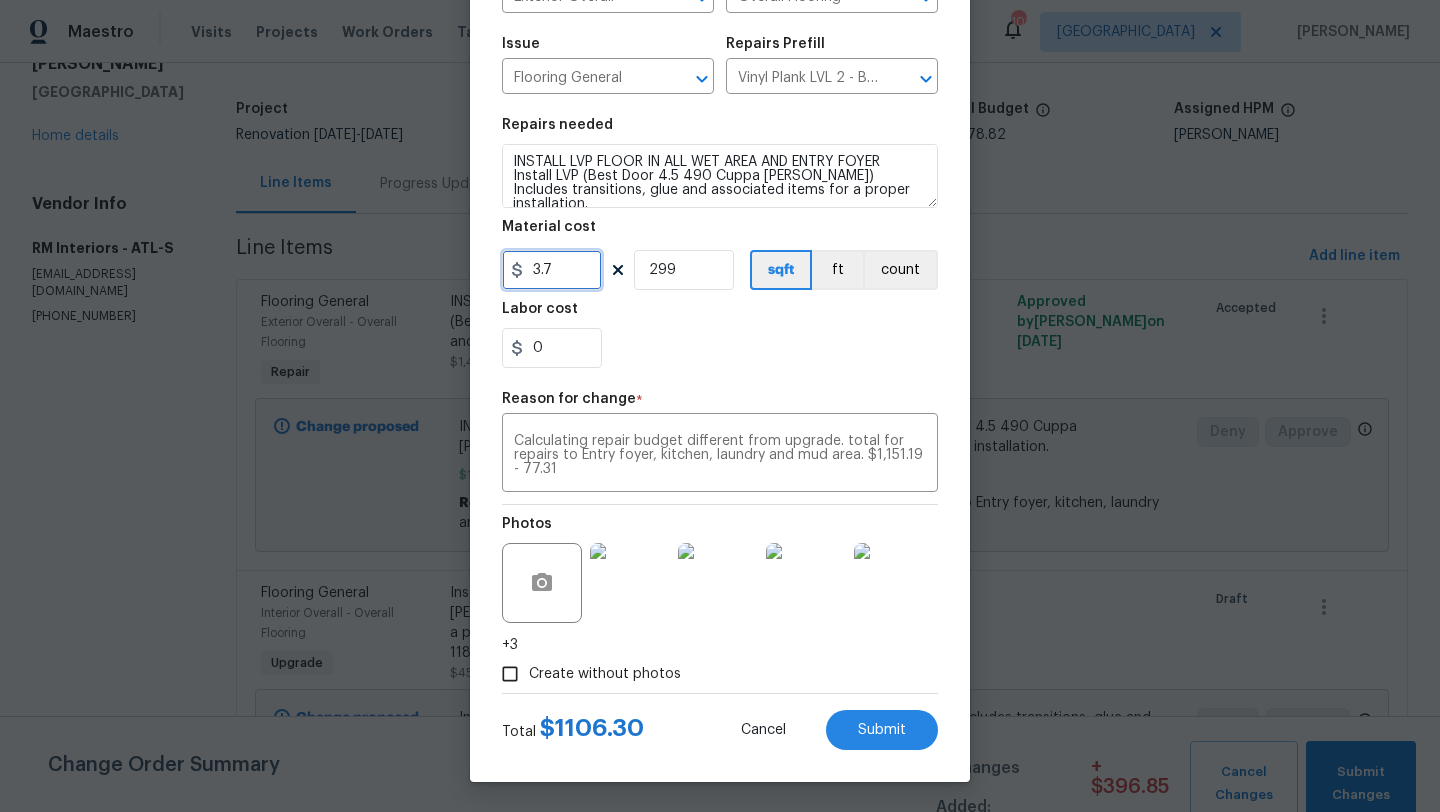 click on "3.7" at bounding box center (552, 270) 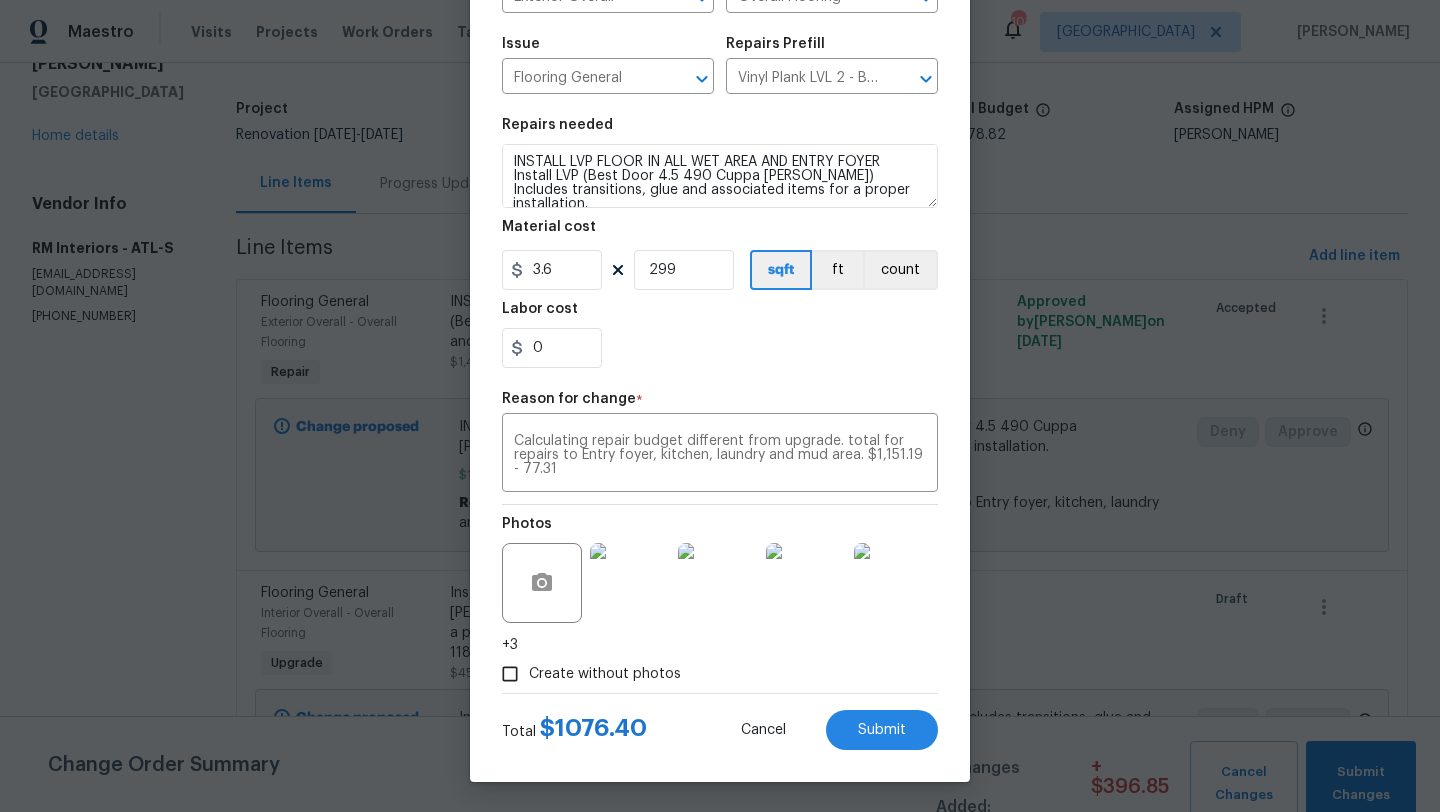 click on "Reason for change *" at bounding box center (720, 405) 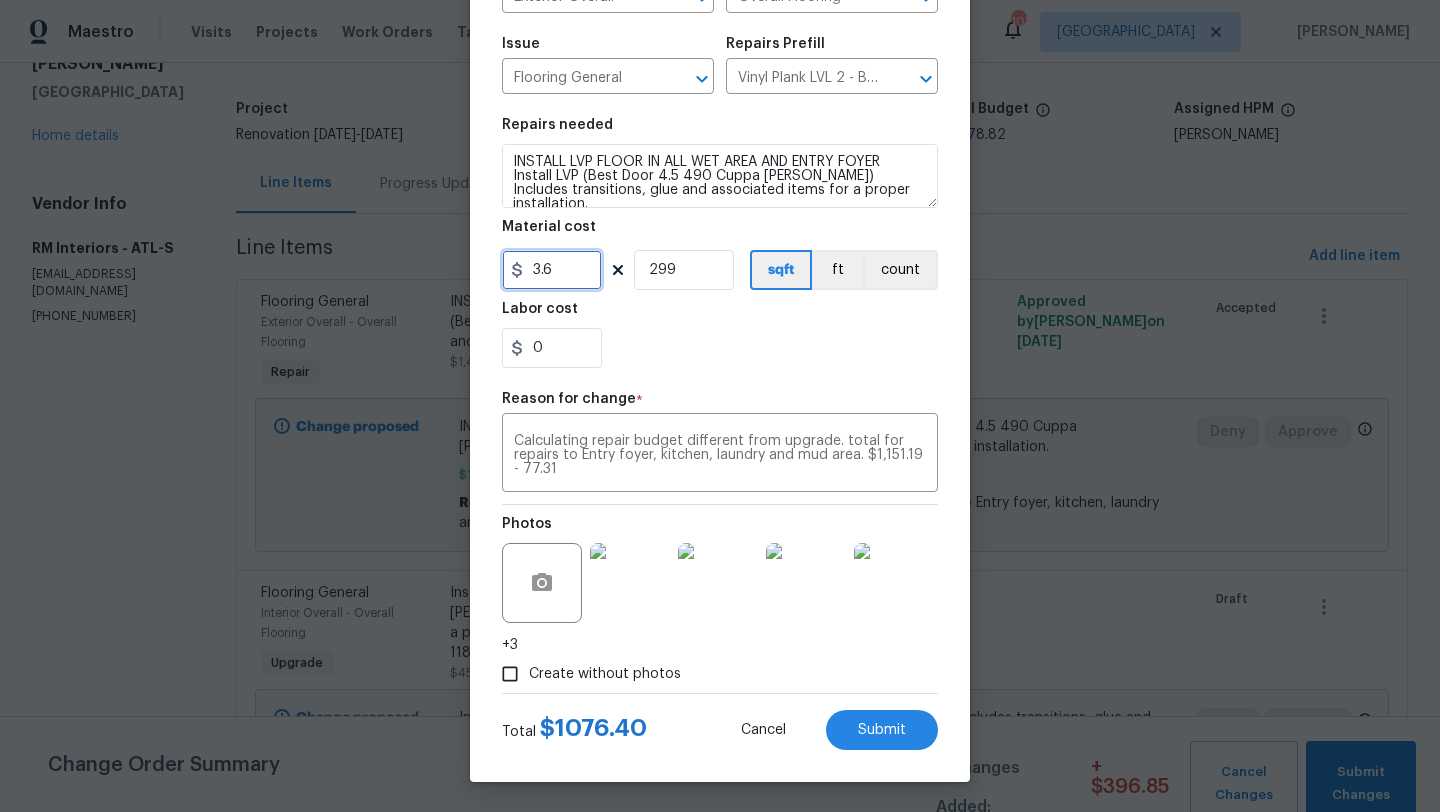 click on "3.6" at bounding box center (552, 270) 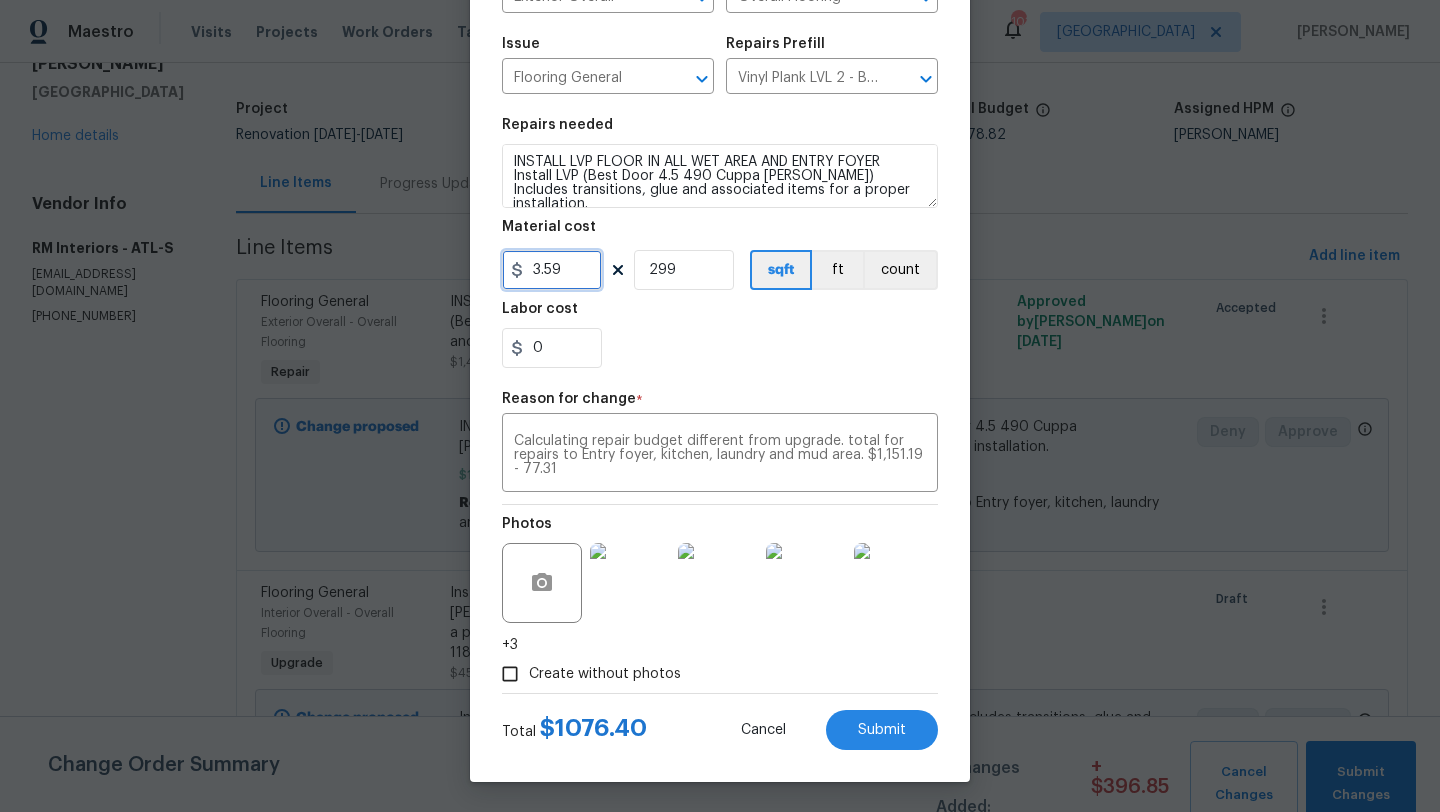 type on "3.59" 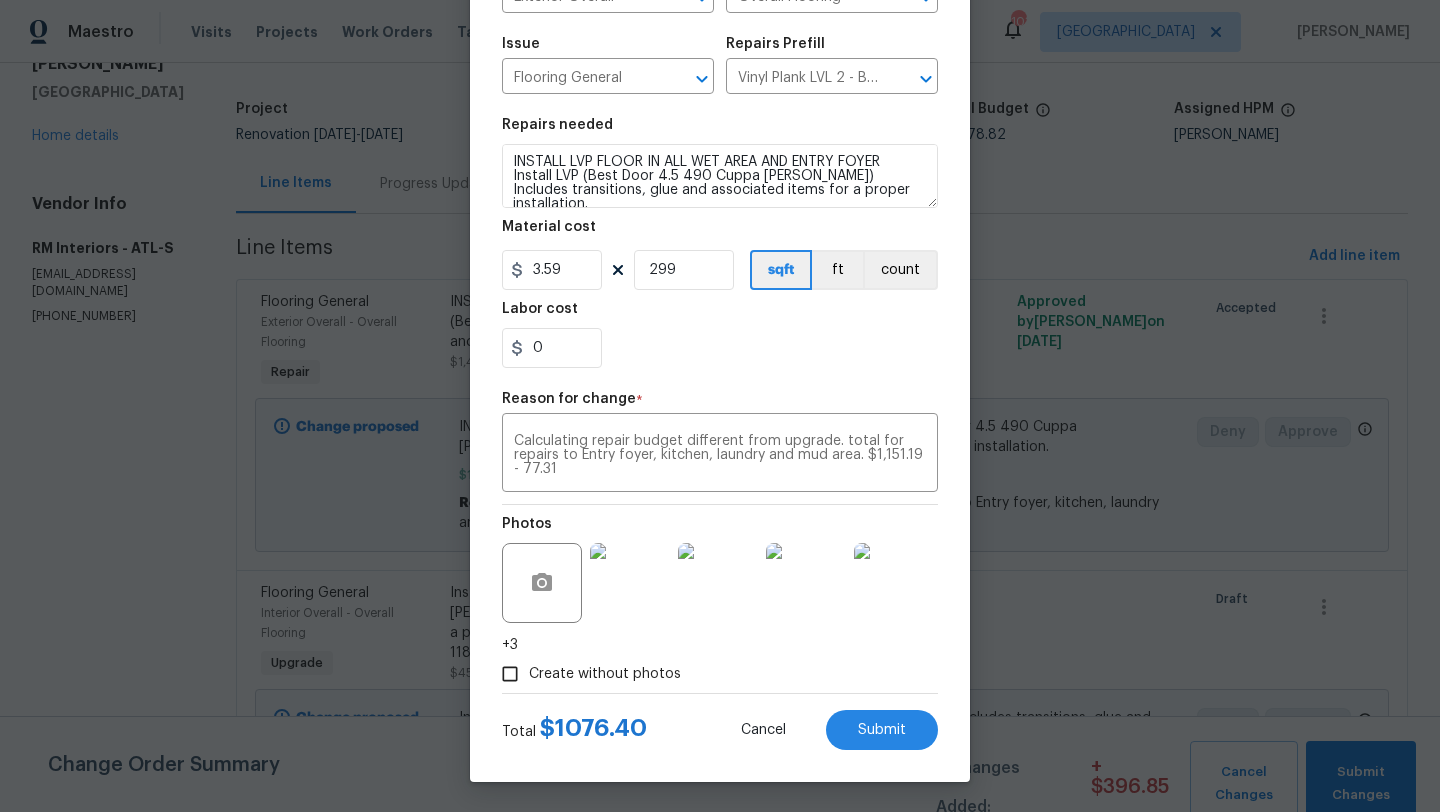 click on "0" at bounding box center (720, 348) 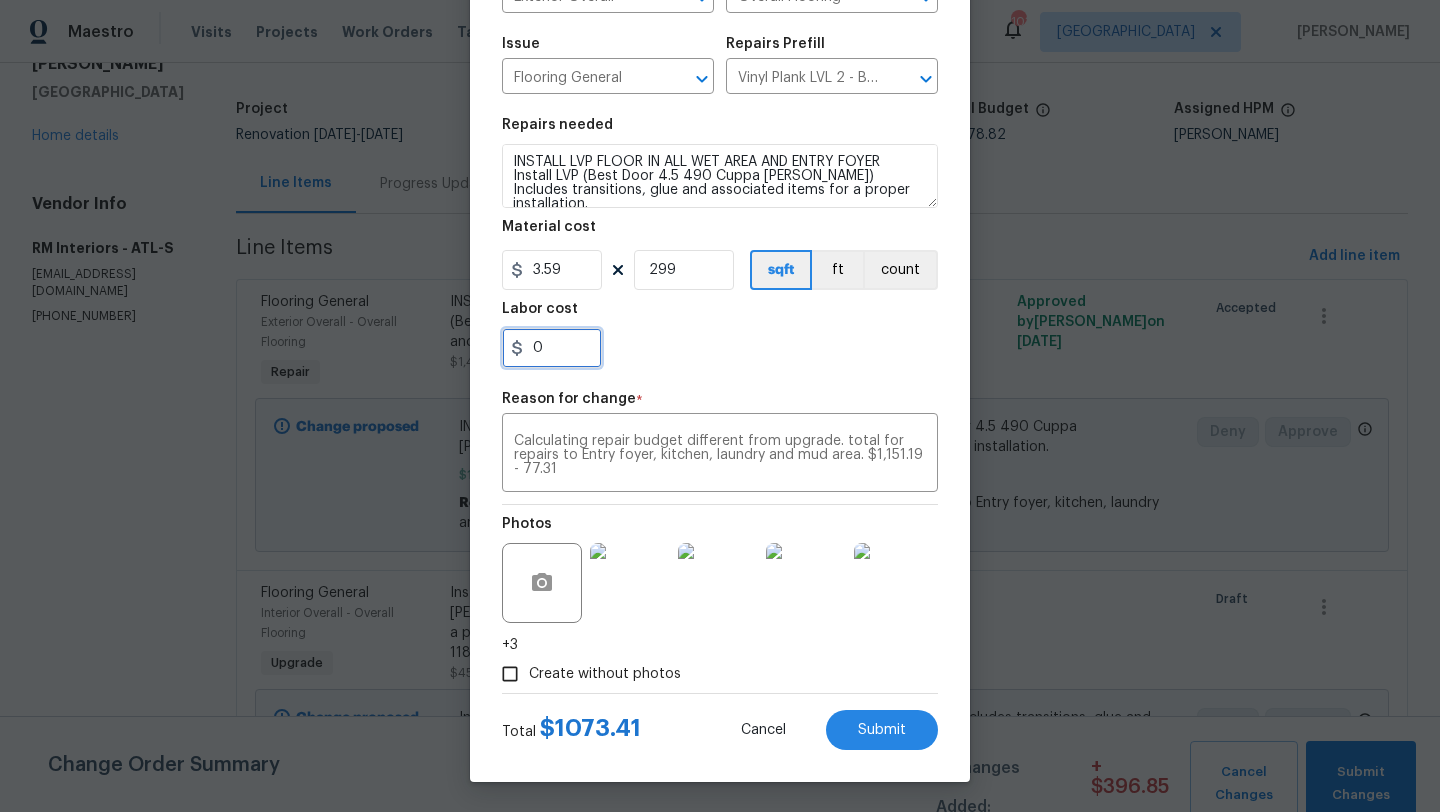 click on "0" at bounding box center [552, 348] 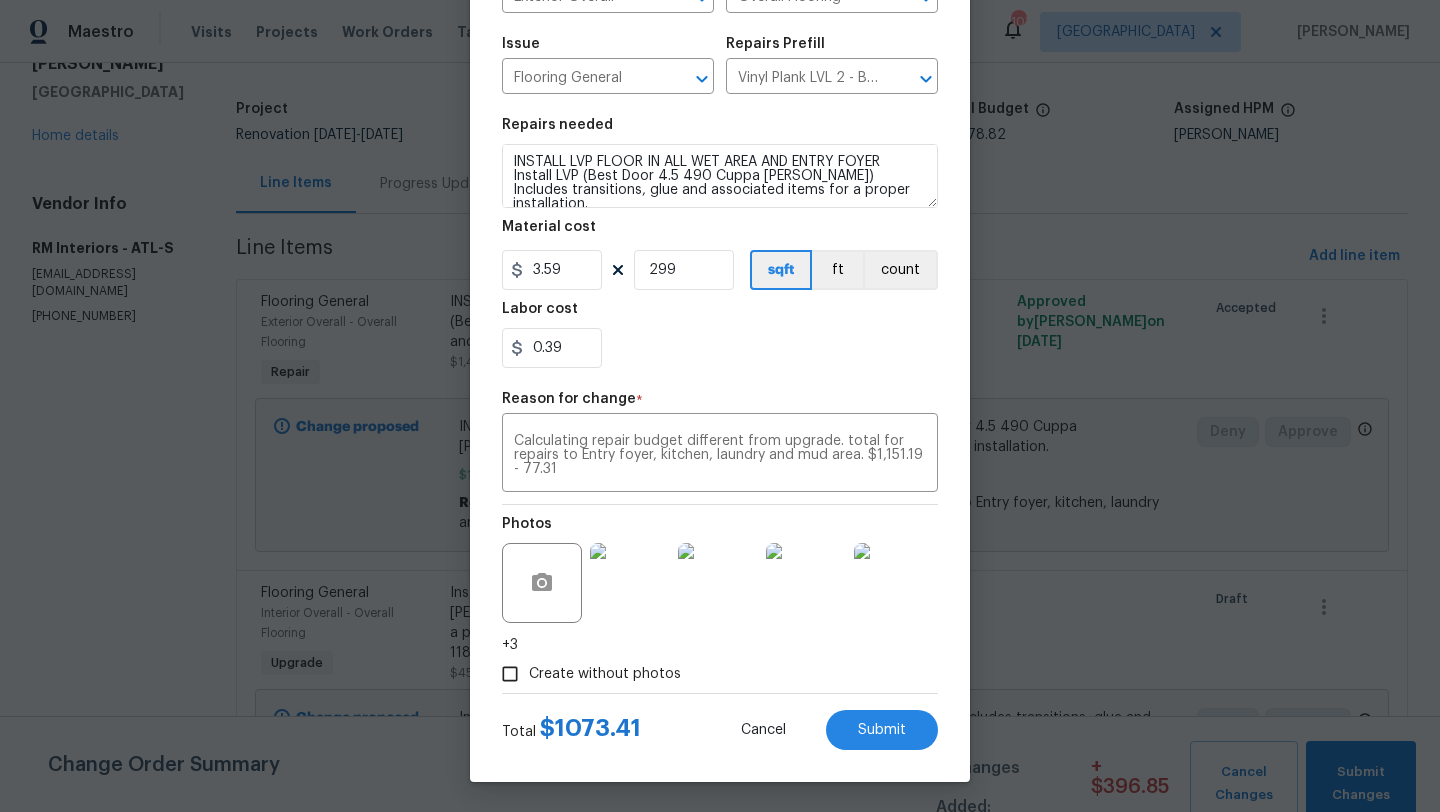 click on "Repairs needed INSTALL LVP FLOOR IN ALL WET AREA AND ENTRY FOYER
Install LVP (Best Door 4.5 490 Cuppa Joe) Includes transitions, glue and associated items for a proper installation. Material cost 3.59 299 sqft ft count Labor cost 0.39" at bounding box center (720, 243) 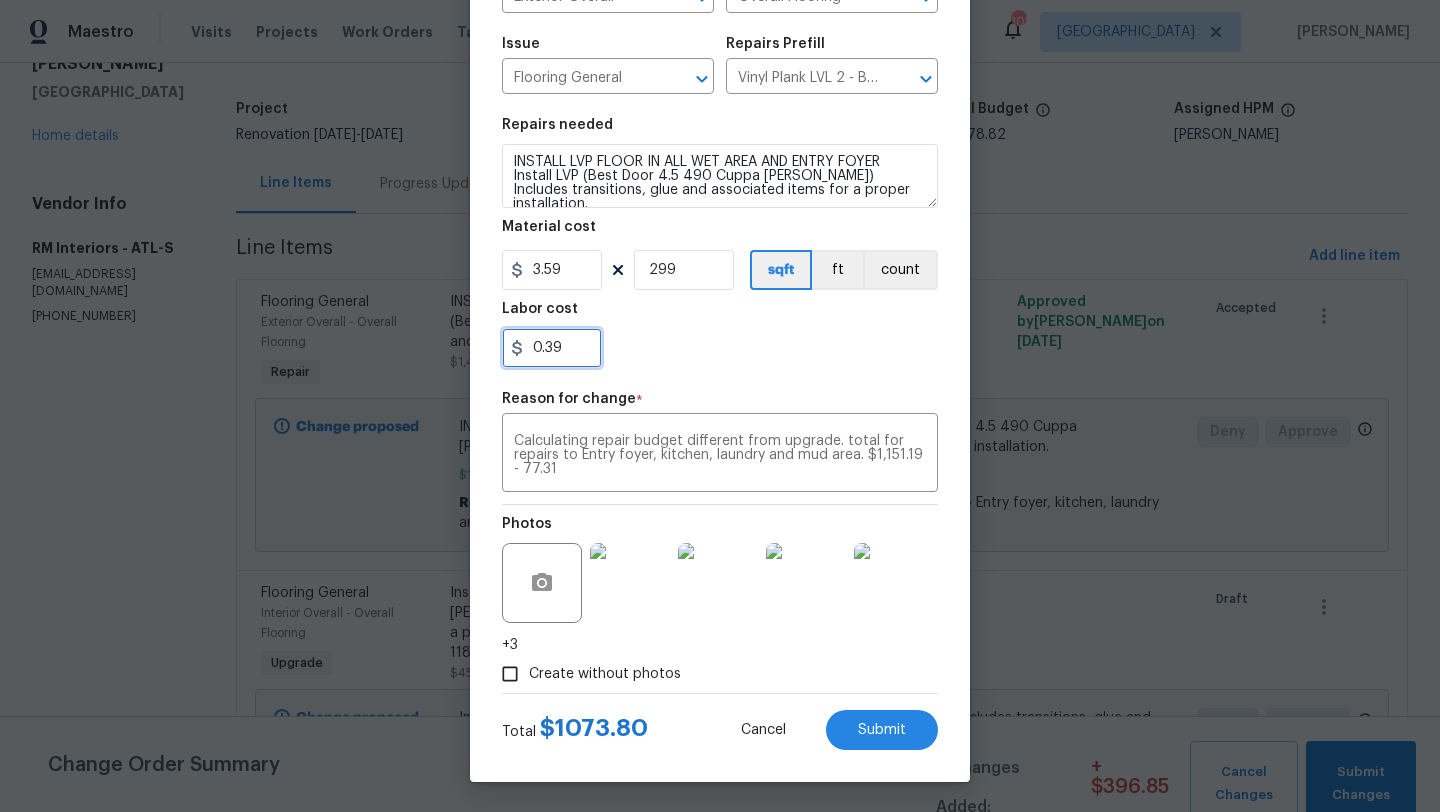 click on "0.39" at bounding box center (552, 348) 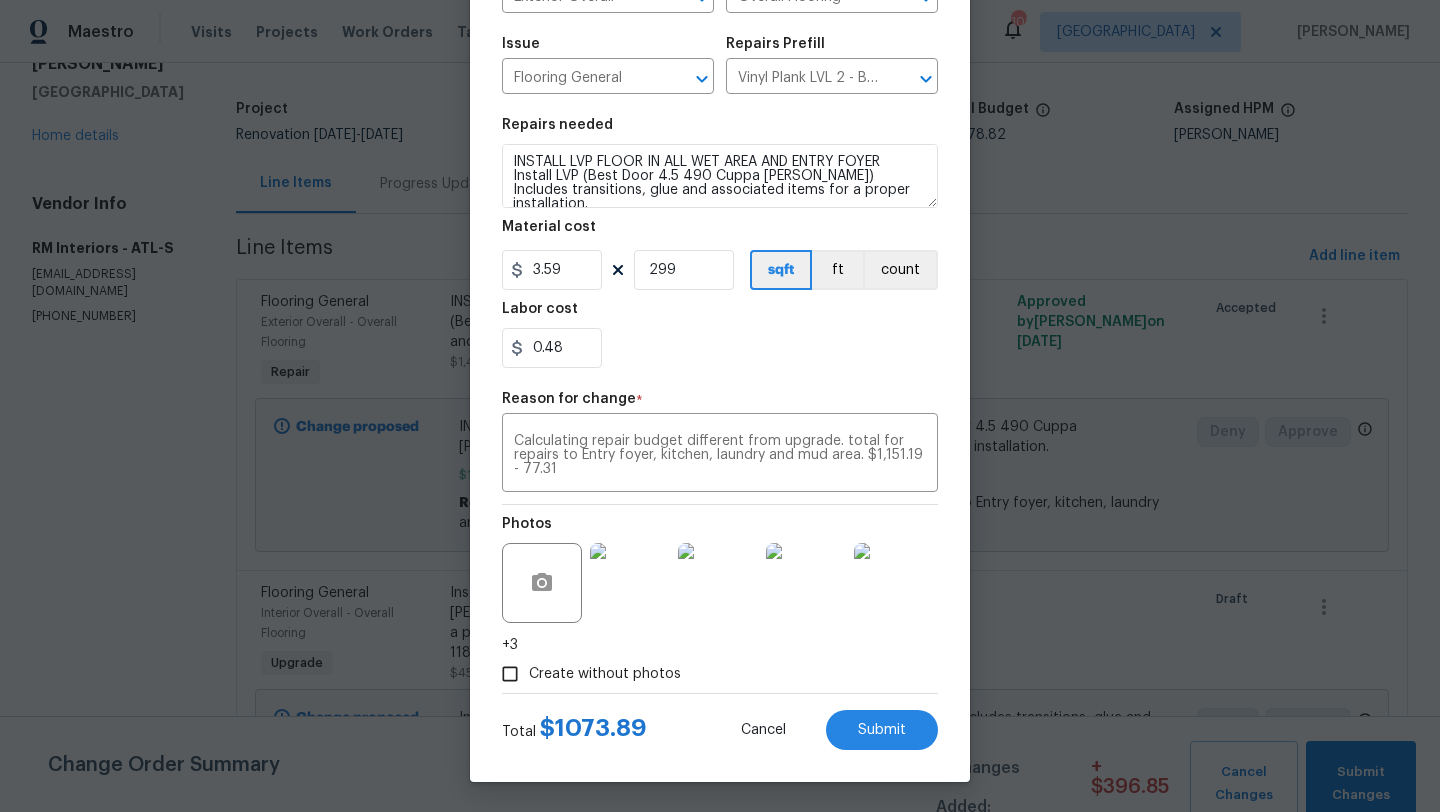 click on "Repair Upgrade BRN Area Exterior Overall ​ Feature Overall Flooring ​ Issue Flooring General ​ Repairs Prefill Vinyl Plank LVL 2 - Best Door 4.5 (Brown) $3.22 ​ Repairs needed INSTALL LVP FLOOR IN ALL WET AREA AND ENTRY FOYER
Install LVP (Best Door 4.5 490 Cuppa Joe) Includes transitions, glue and associated items for a proper installation. Material cost 3.59 299 sqft ft count Labor cost 0.48 Reason for change * Calculating repair budget different from upgrade. total for repairs to Entry foyer, kitchen, laundry and mud area. $1,151.19 - 77.31 x ​ Photos  +3 Create without photos" at bounding box center [720, 294] 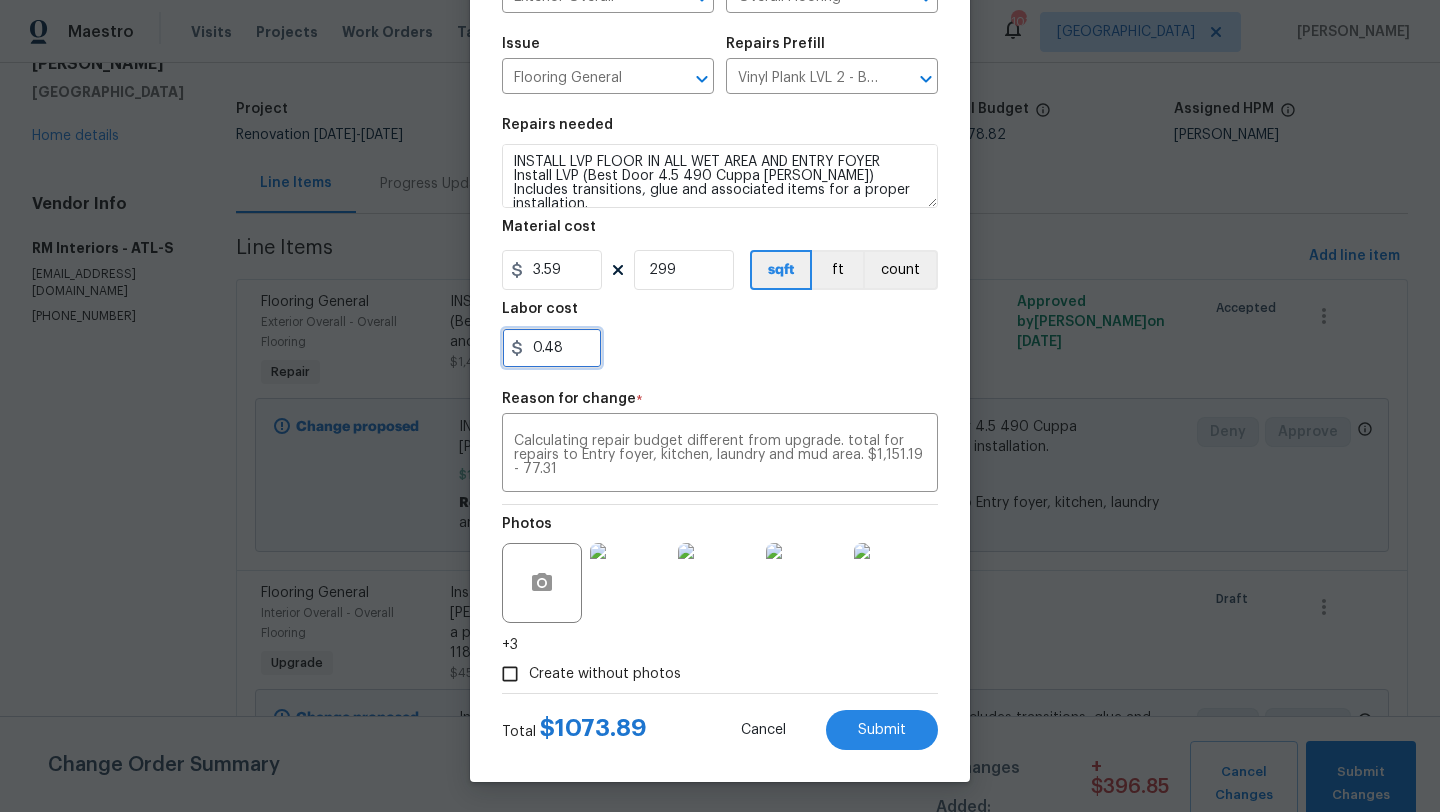 click on "0.48" at bounding box center (552, 348) 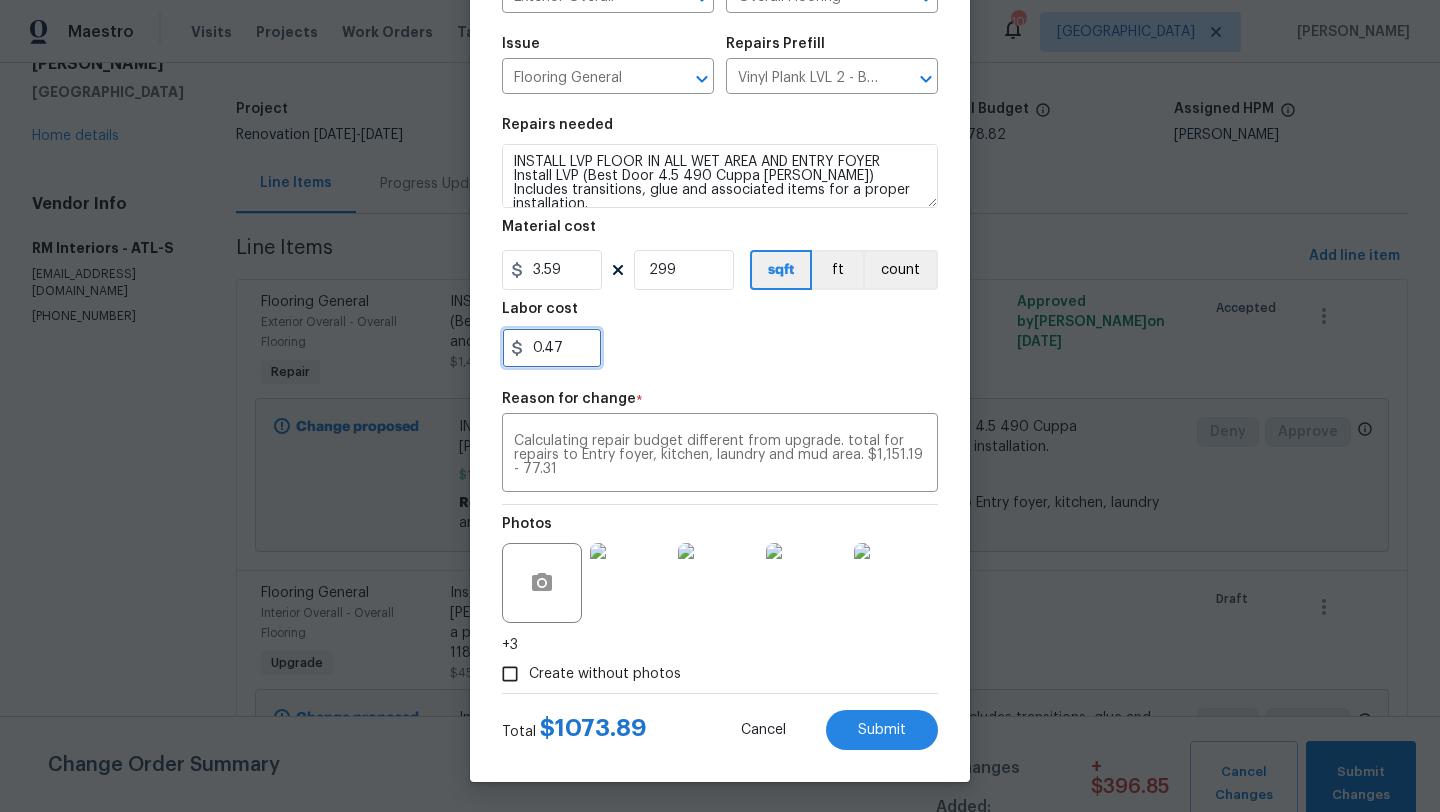 type on "0.47" 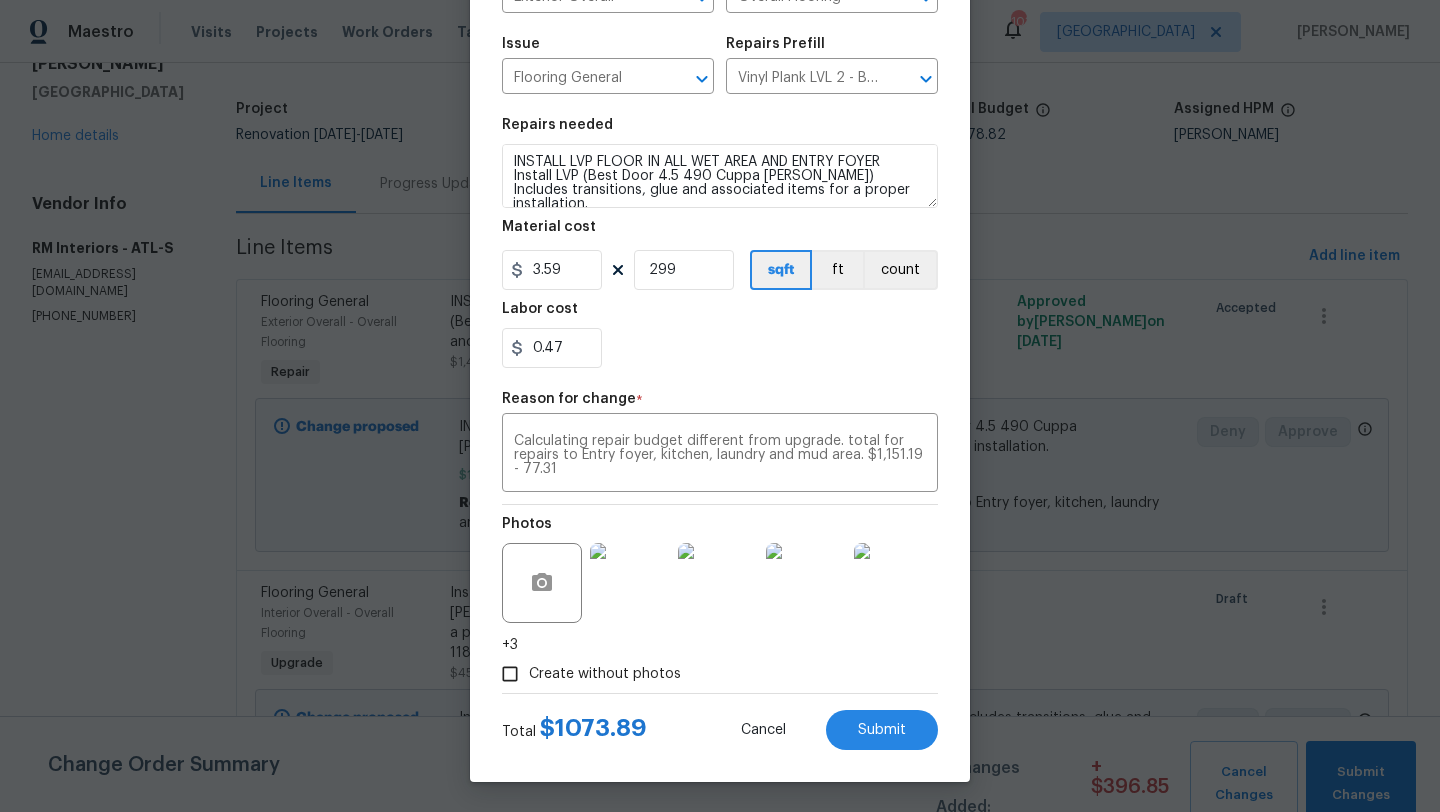 click on "0.47" at bounding box center [720, 348] 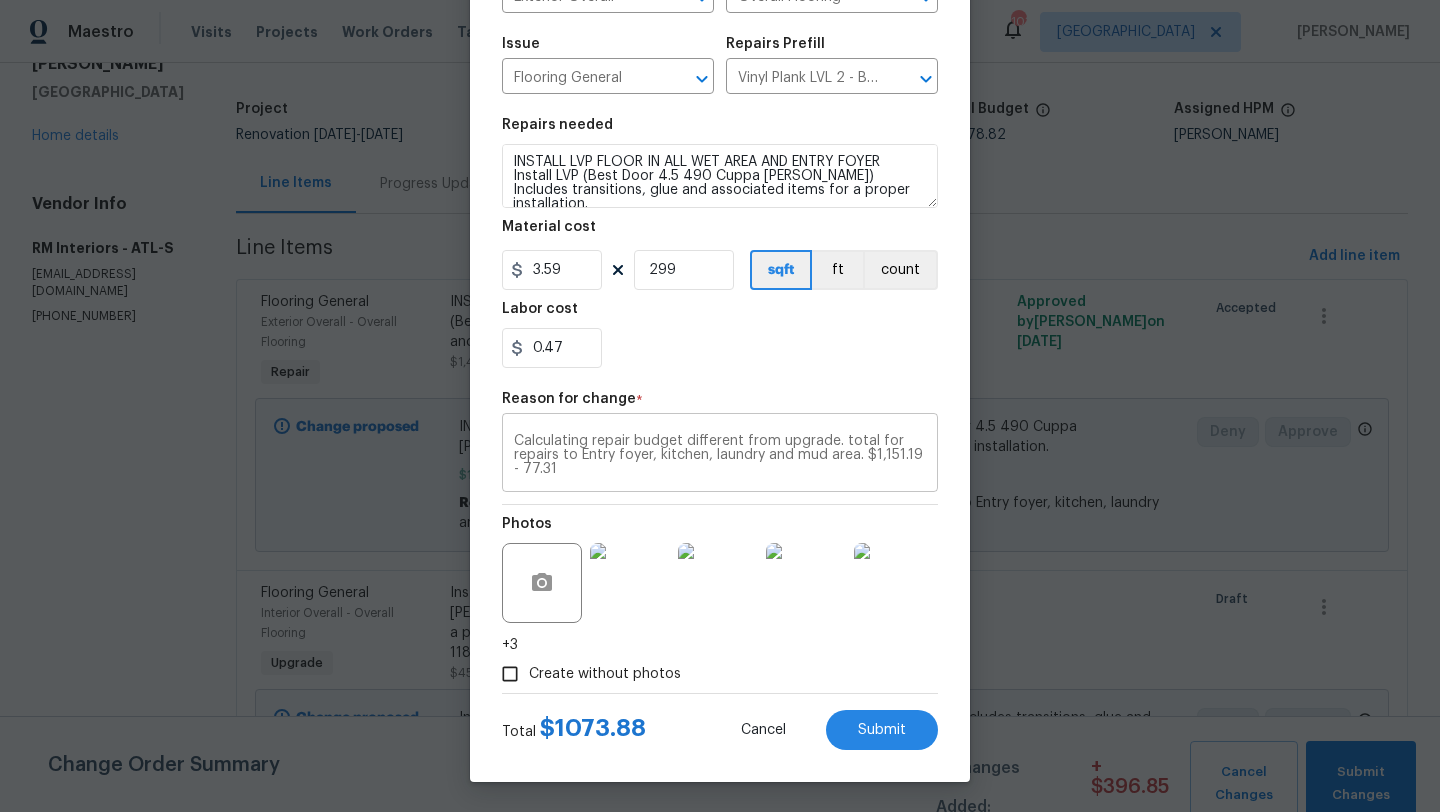click on "Calculating repair budget different from upgrade. total for repairs to Entry foyer, kitchen, laundry and mud area. $1,151.19 - 77.31" at bounding box center (720, 455) 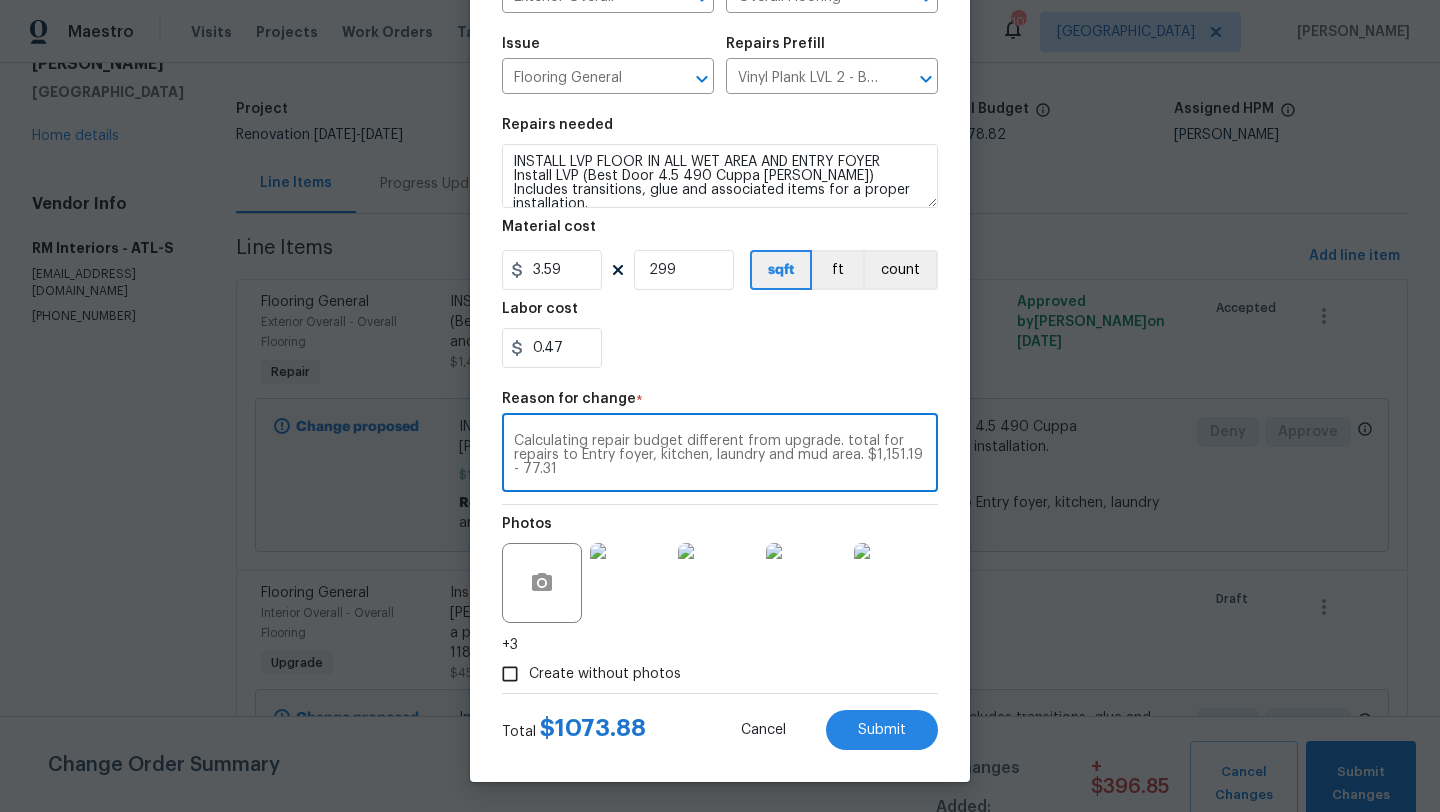 click on "Calculating repair budget different from upgrade. total for repairs to Entry foyer, kitchen, laundry and mud area. $1,151.19 - 77.31" at bounding box center [720, 455] 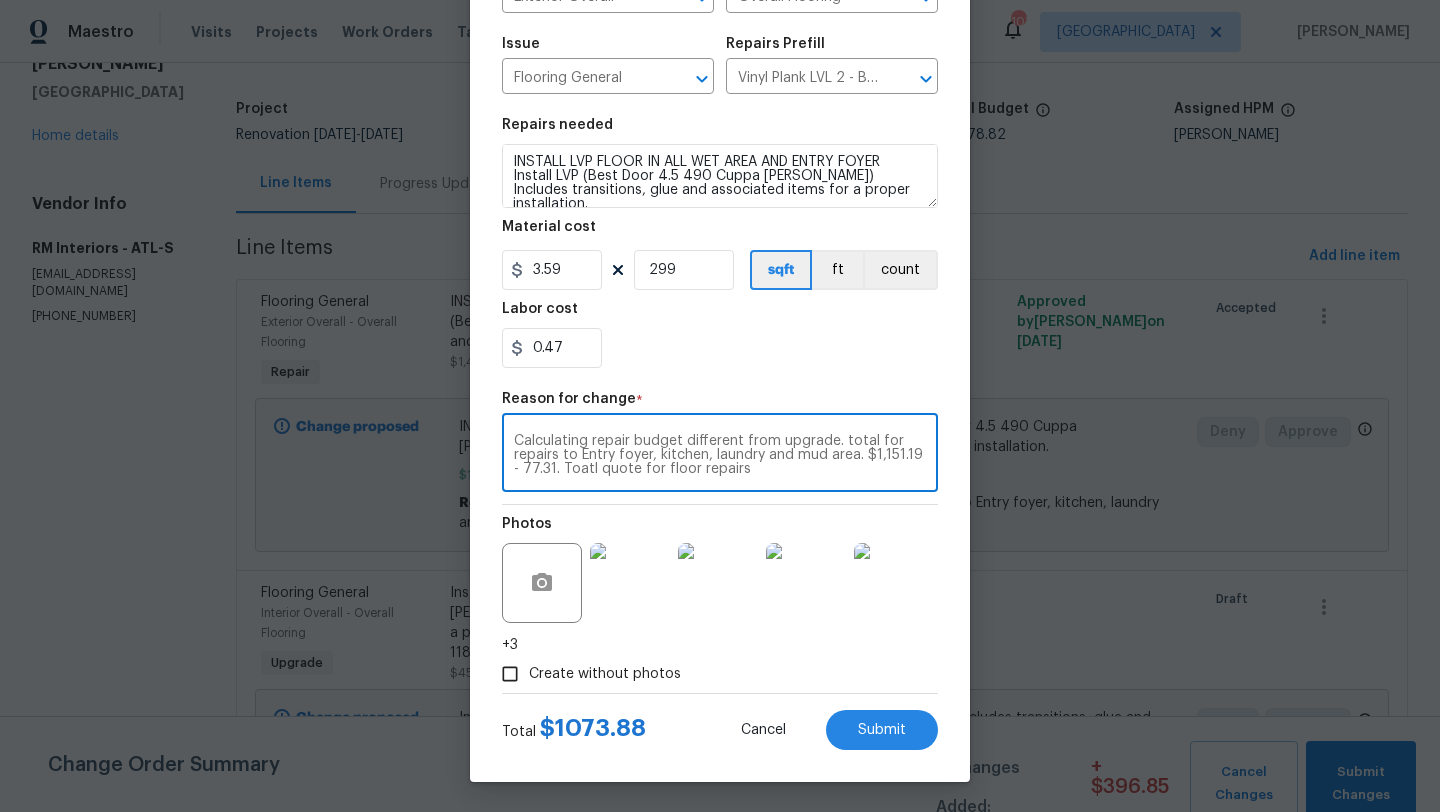 click on "Calculating repair budget different from upgrade. total for repairs to Entry foyer, kitchen, laundry and mud area. $1,151.19 - 77.31. Toatl quote for floor repairs" at bounding box center (720, 455) 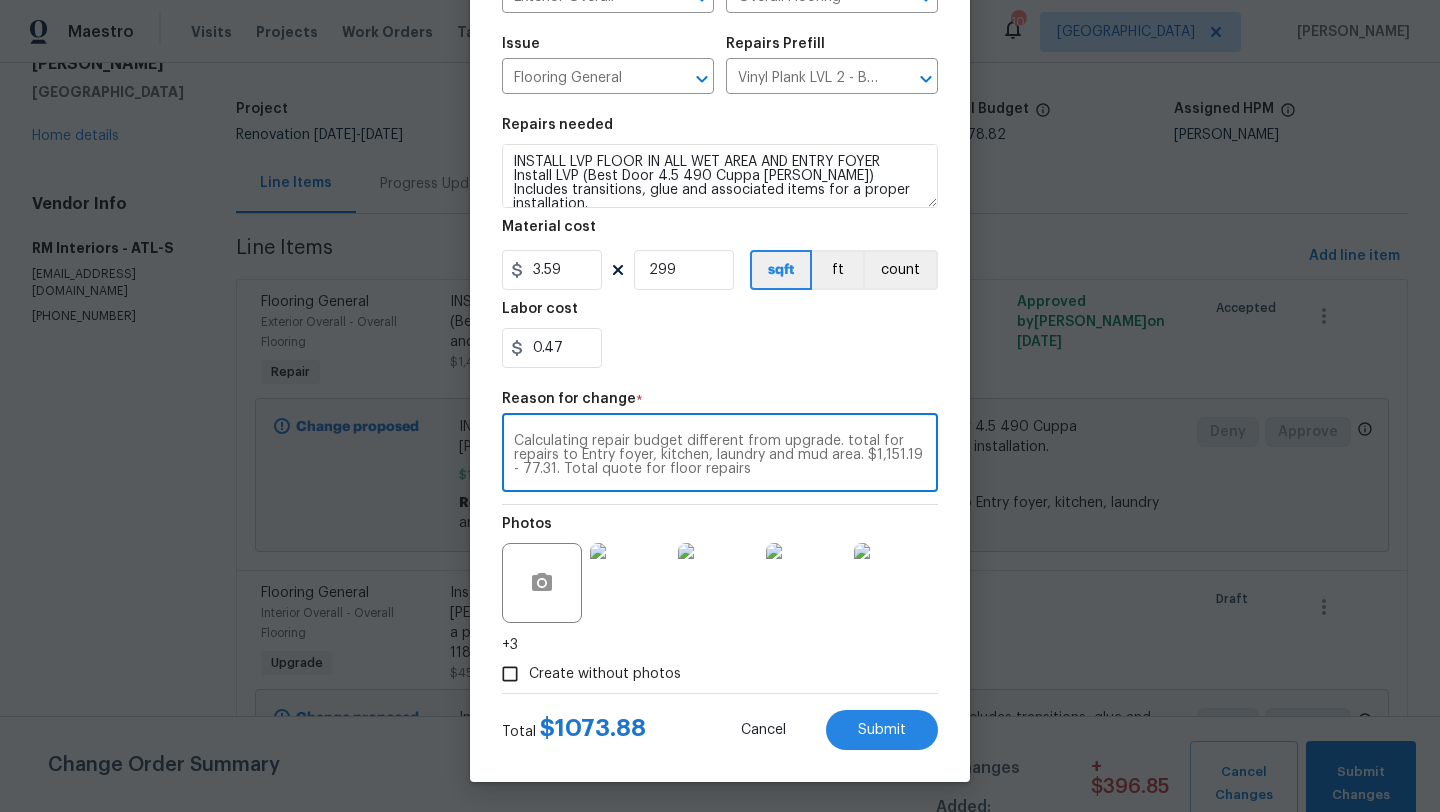click on "Calculating repair budget different from upgrade. total for repairs to Entry foyer, kitchen, laundry and mud area. $1,151.19 - 77.31. Total quote for floor repairs  x ​" at bounding box center [720, 455] 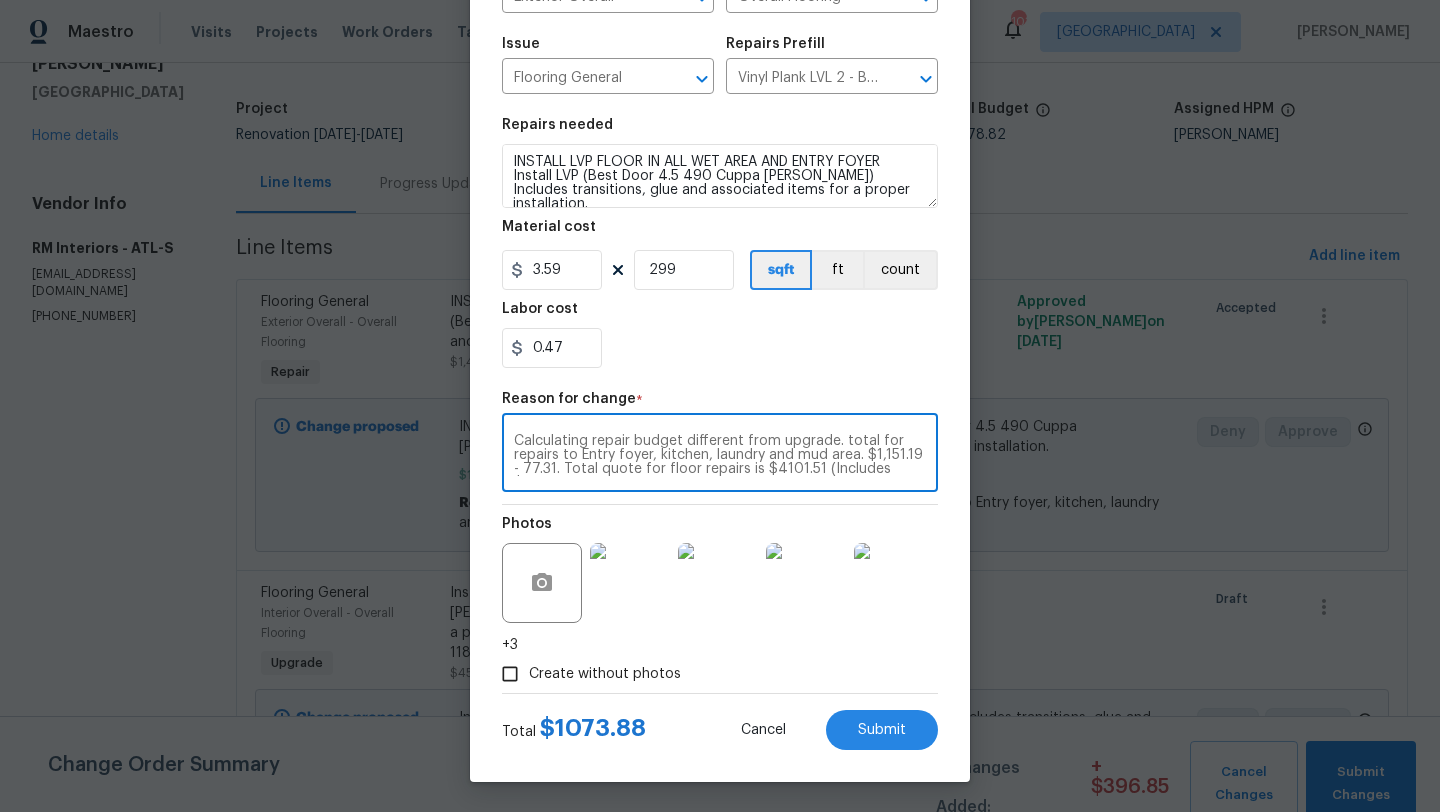 scroll, scrollTop: 14, scrollLeft: 0, axis: vertical 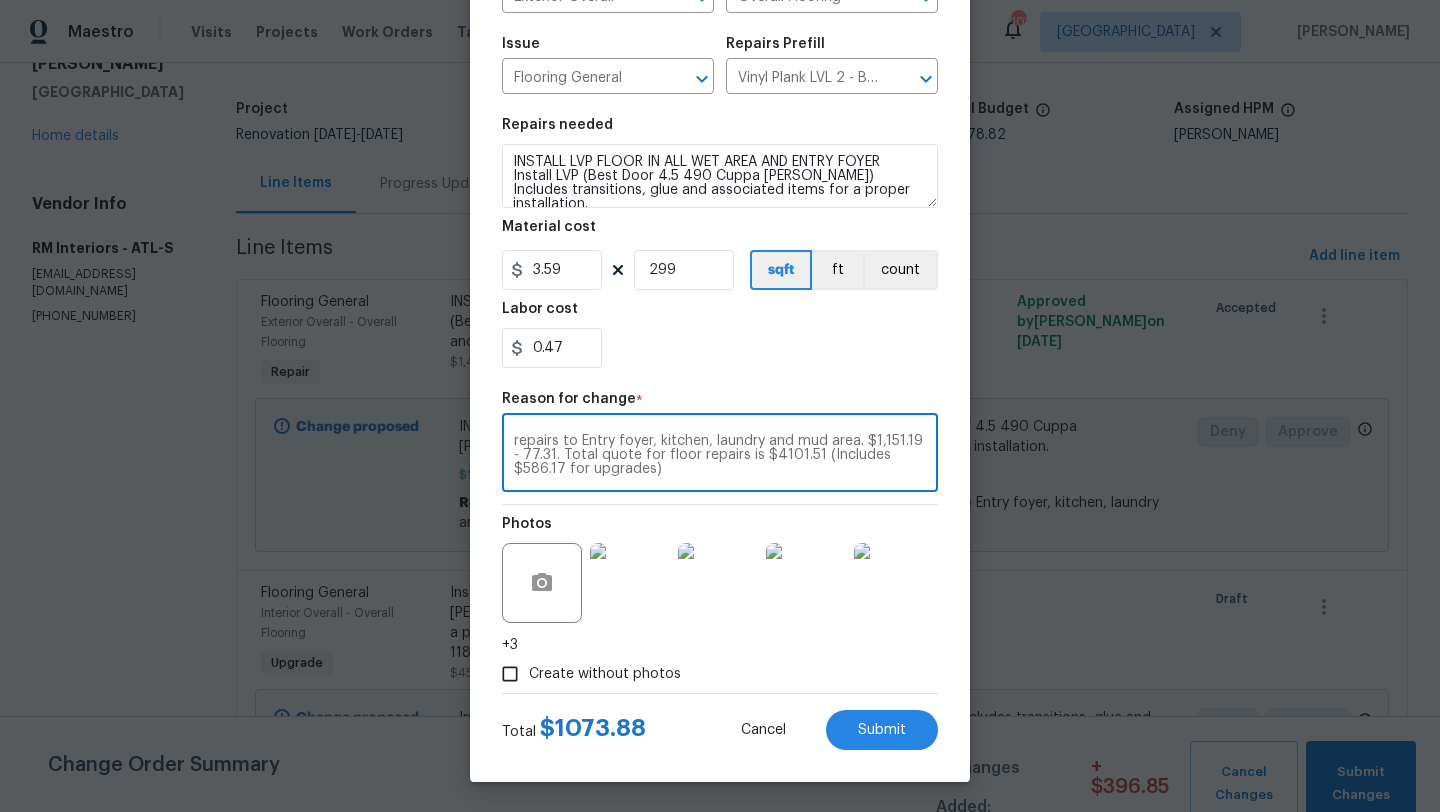 type on "Calculating repair budget different from upgrade. total for repairs to Entry foyer, kitchen, laundry and mud area. $1,151.19 - 77.31. Total quote for floor repairs is $4101.51 (Includes $586.17 for upgrades)" 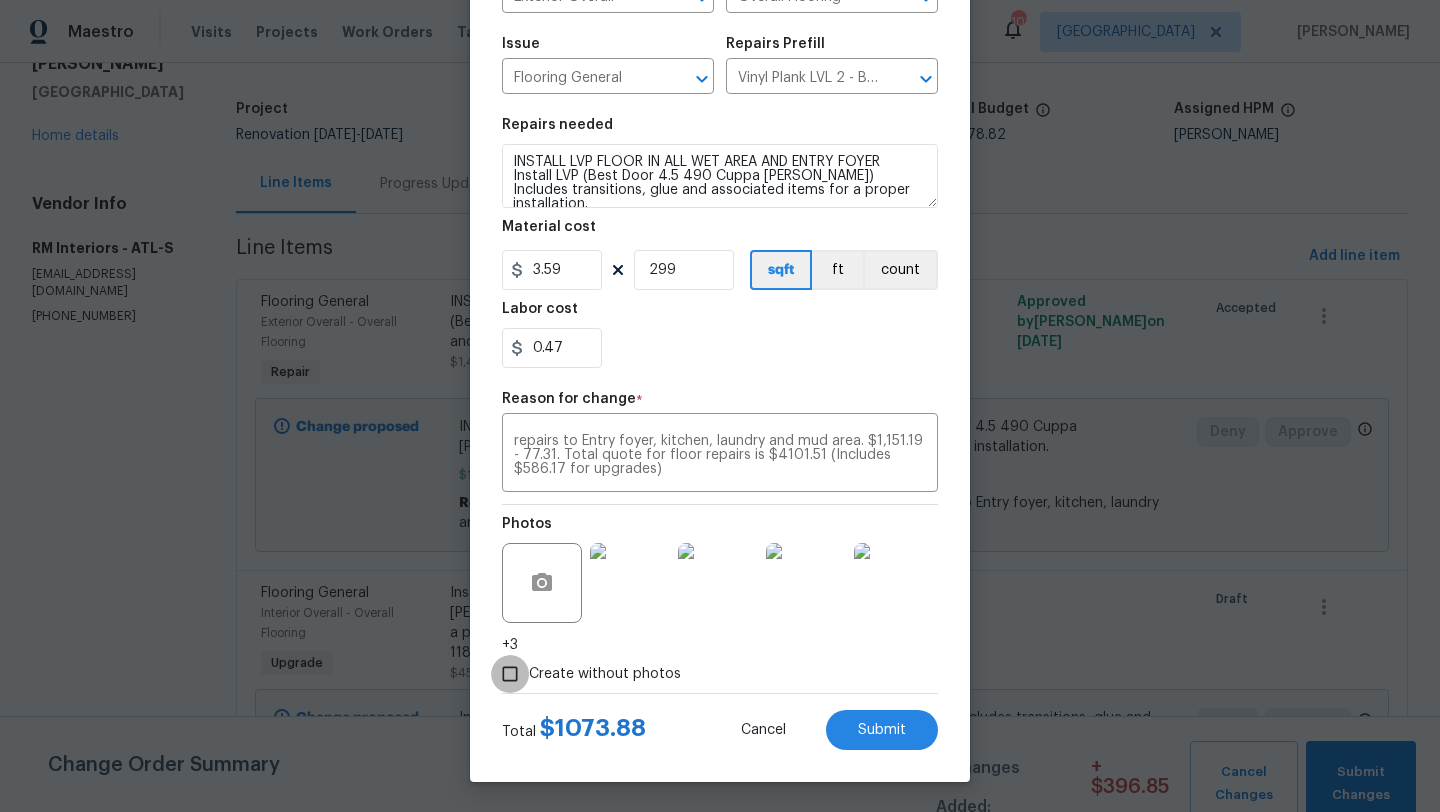 click on "Create without photos" at bounding box center [510, 674] 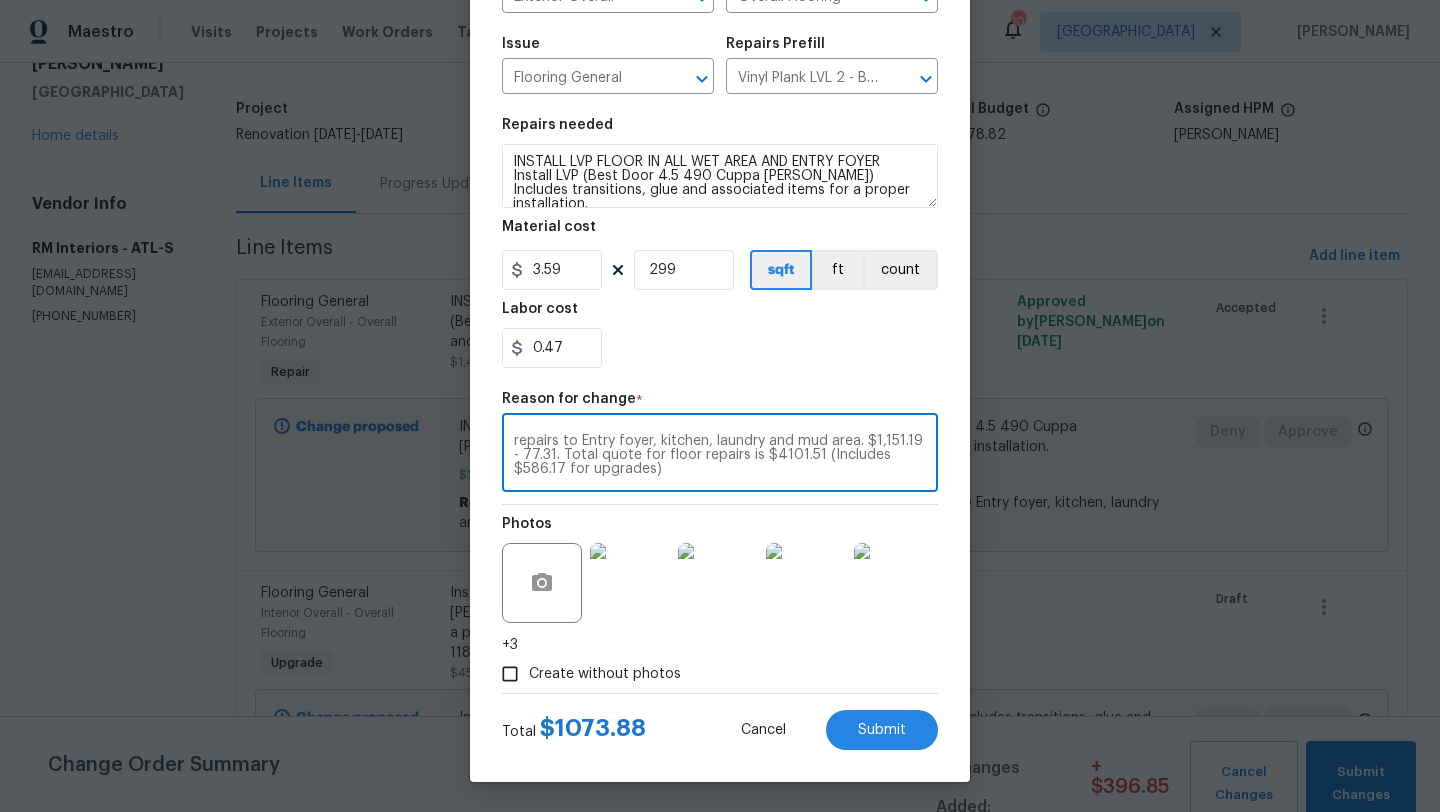 click on "Calculating repair budget different from upgrade. total for repairs to Entry foyer, kitchen, laundry and mud area. $1,151.19 - 77.31. Total quote for floor repairs is $4101.51 (Includes $586.17 for upgrades)" at bounding box center [720, 455] 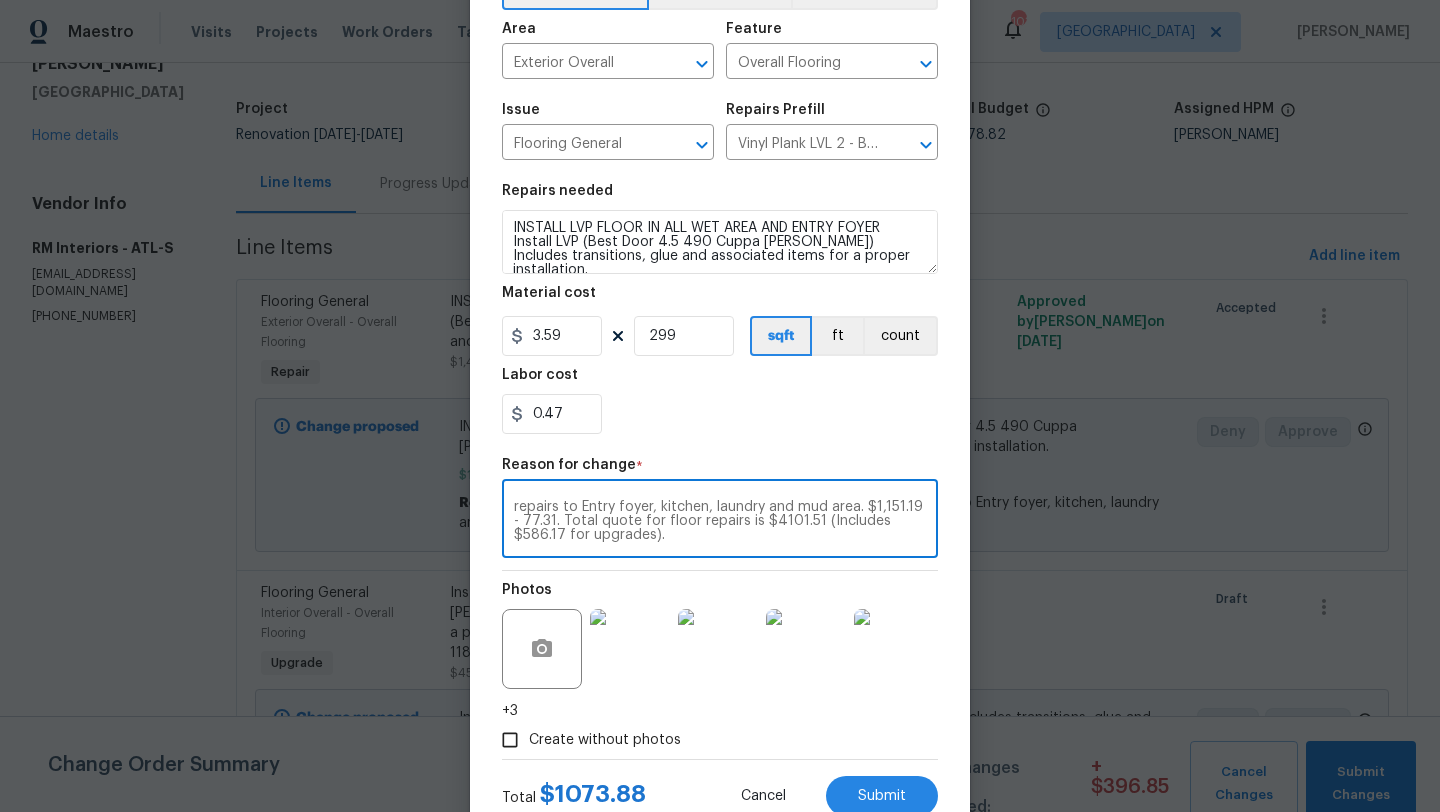 scroll, scrollTop: 180, scrollLeft: 0, axis: vertical 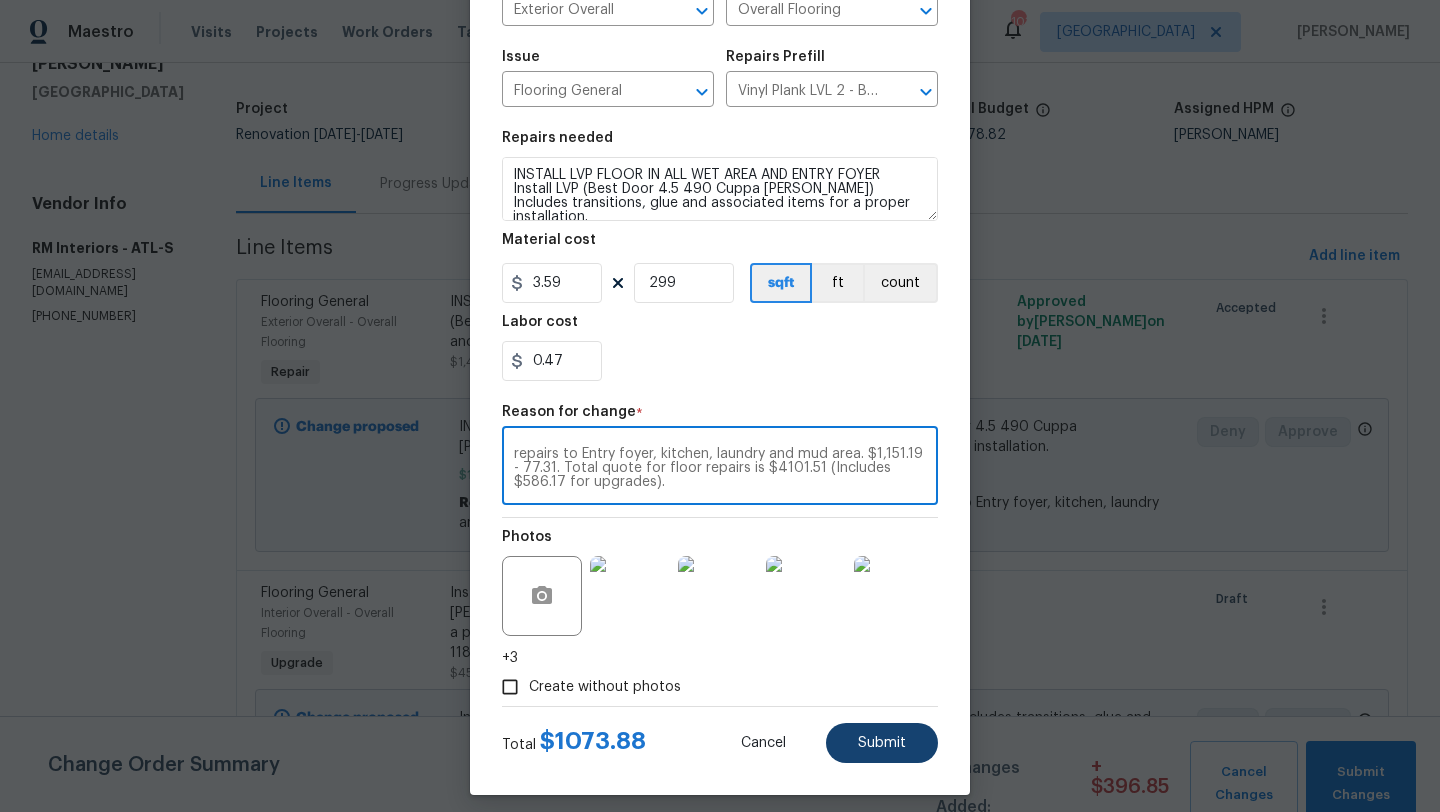 type on "Calculating repair budget different from upgrade. total for repairs to Entry foyer, kitchen, laundry and mud area. $1,151.19 - 77.31. Total quote for floor repairs is $4101.51 (Includes $586.17 for upgrades)." 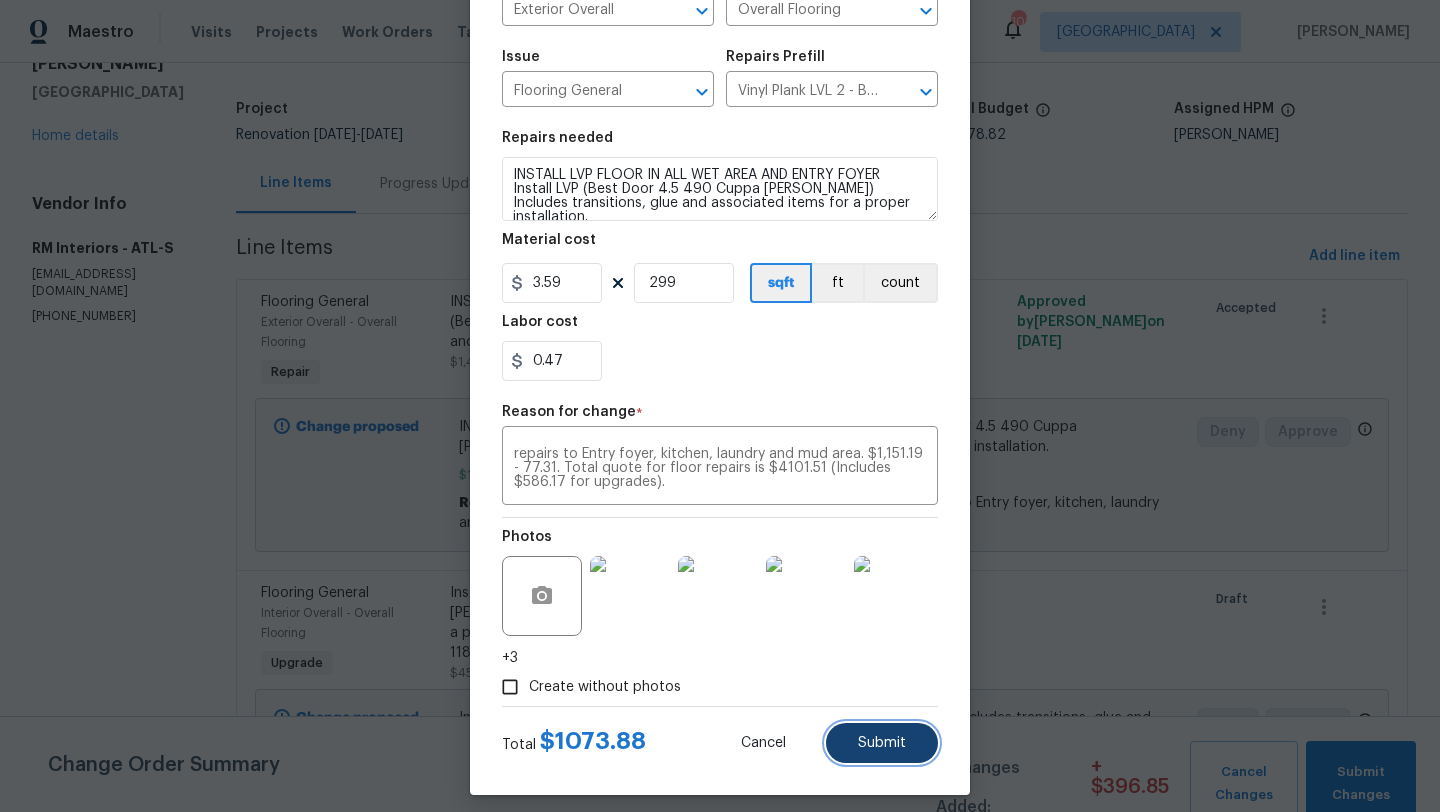 click on "Submit" at bounding box center [882, 743] 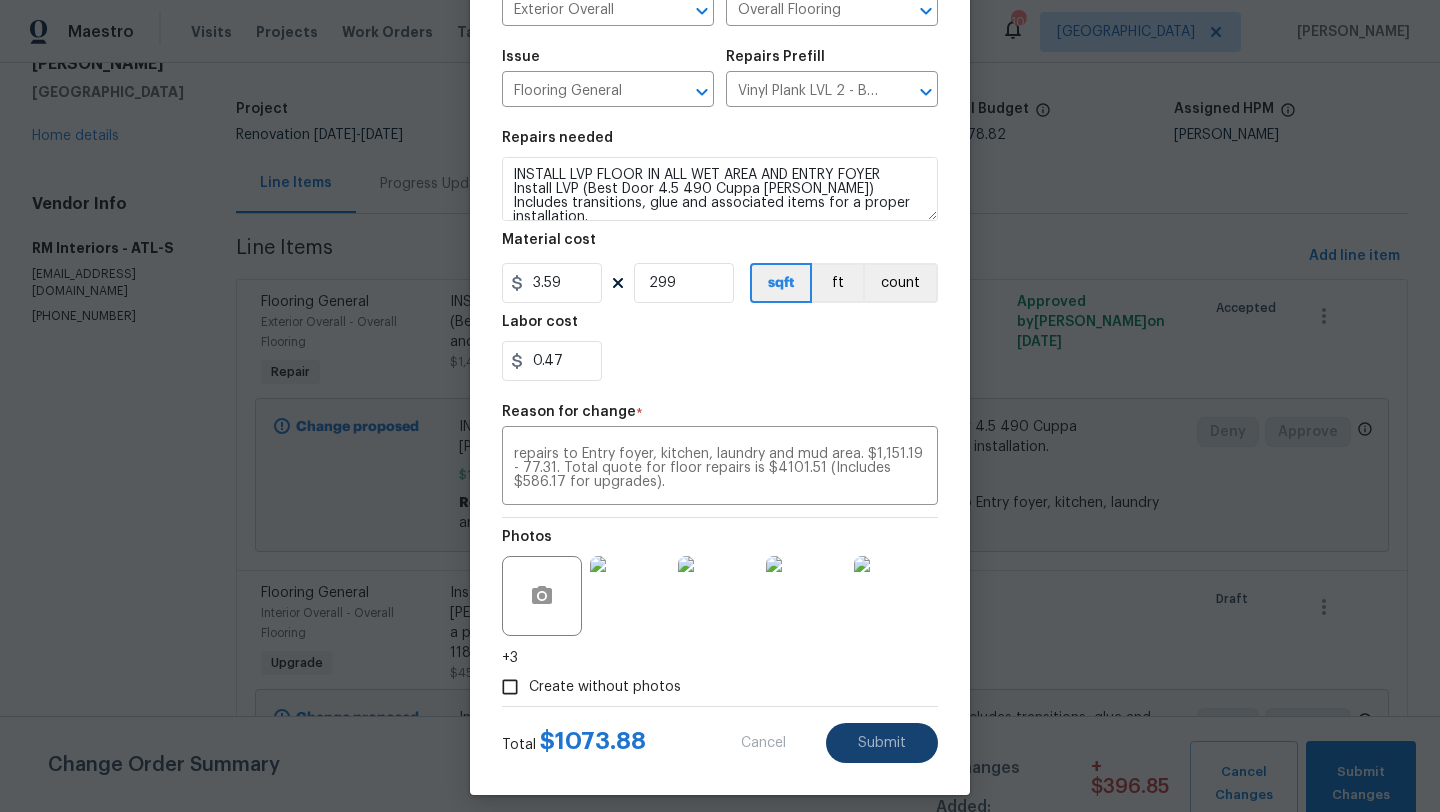 type on "450" 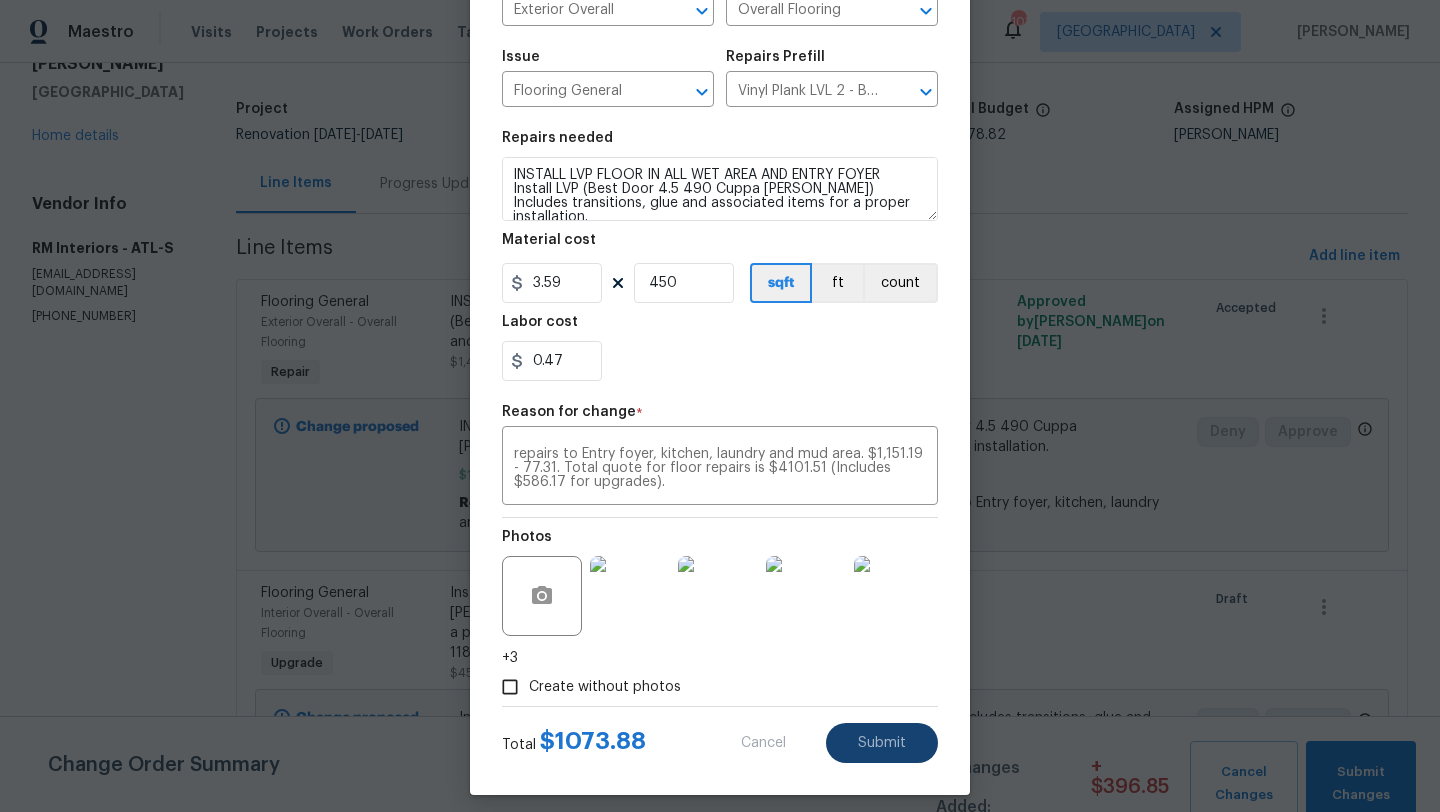type on "3.22" 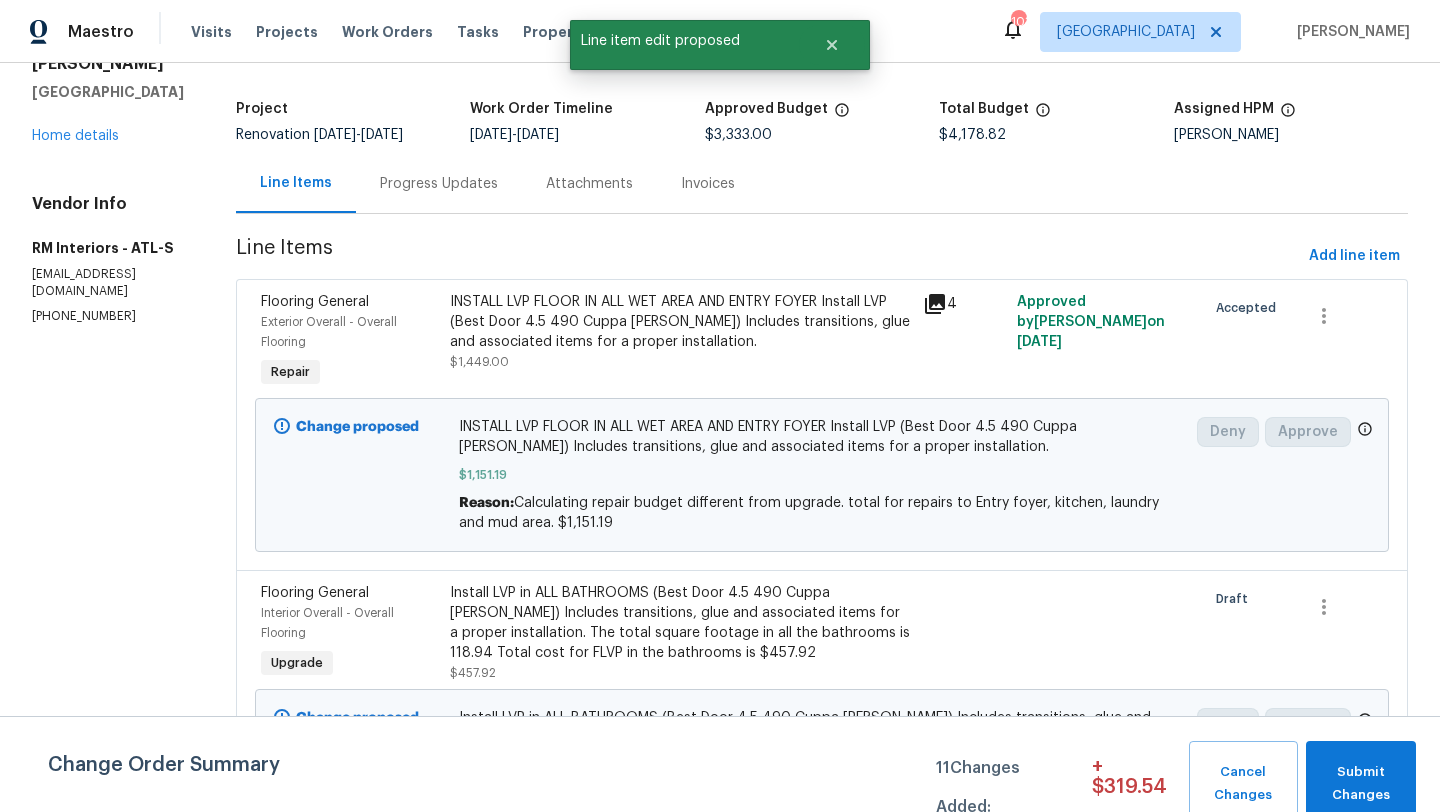 scroll, scrollTop: 0, scrollLeft: 0, axis: both 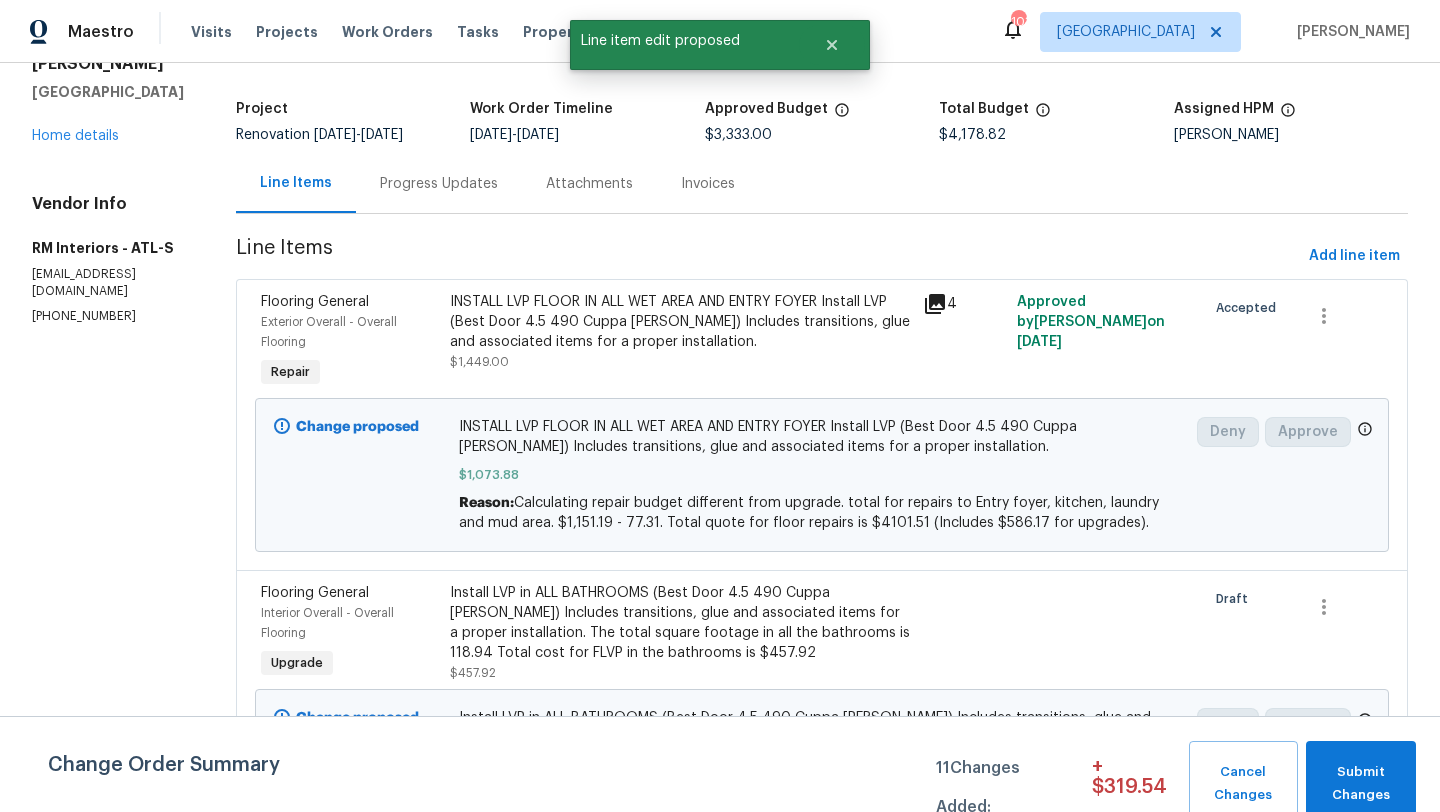 click on "Line Items Progress Updates Attachments Invoices" at bounding box center [822, 184] 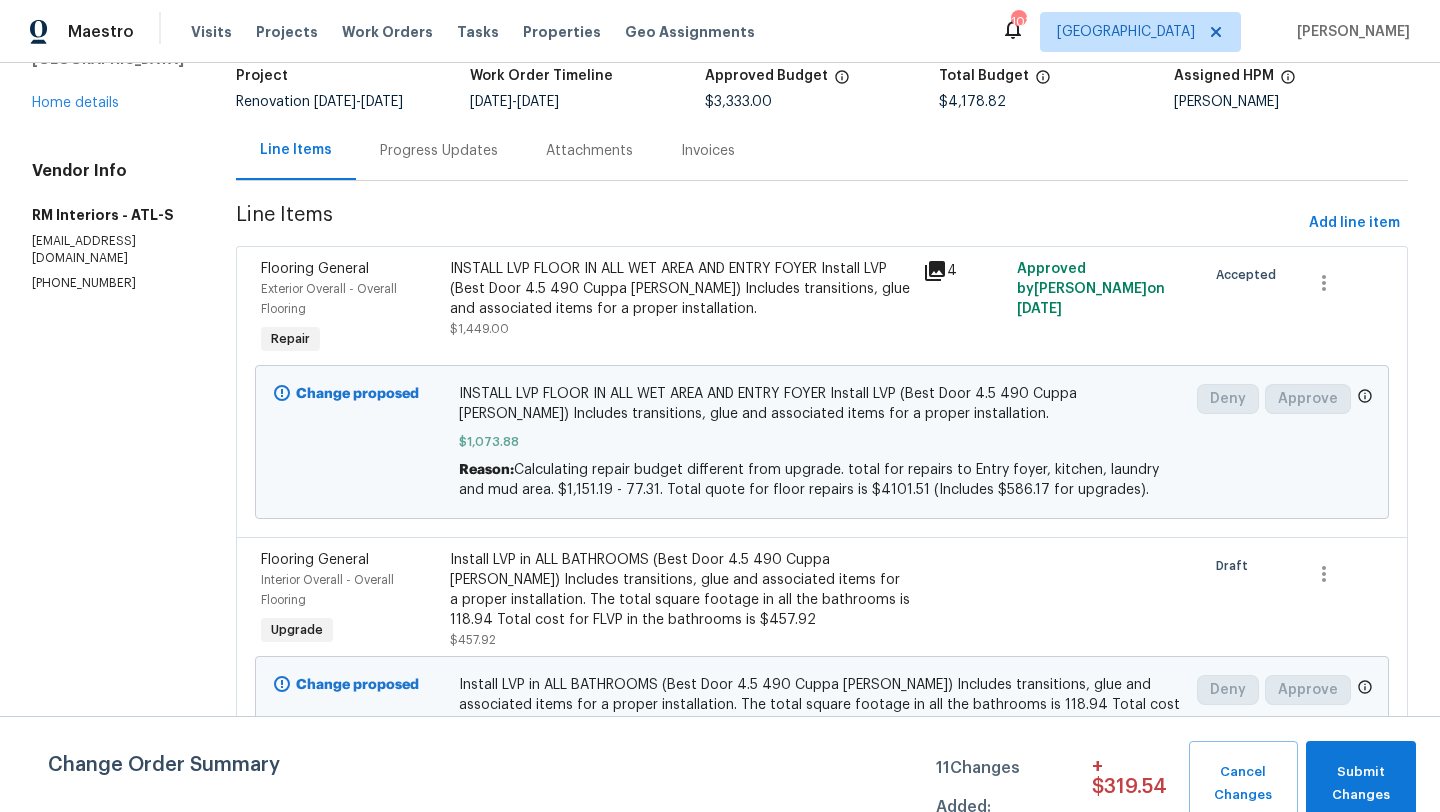 scroll, scrollTop: 0, scrollLeft: 0, axis: both 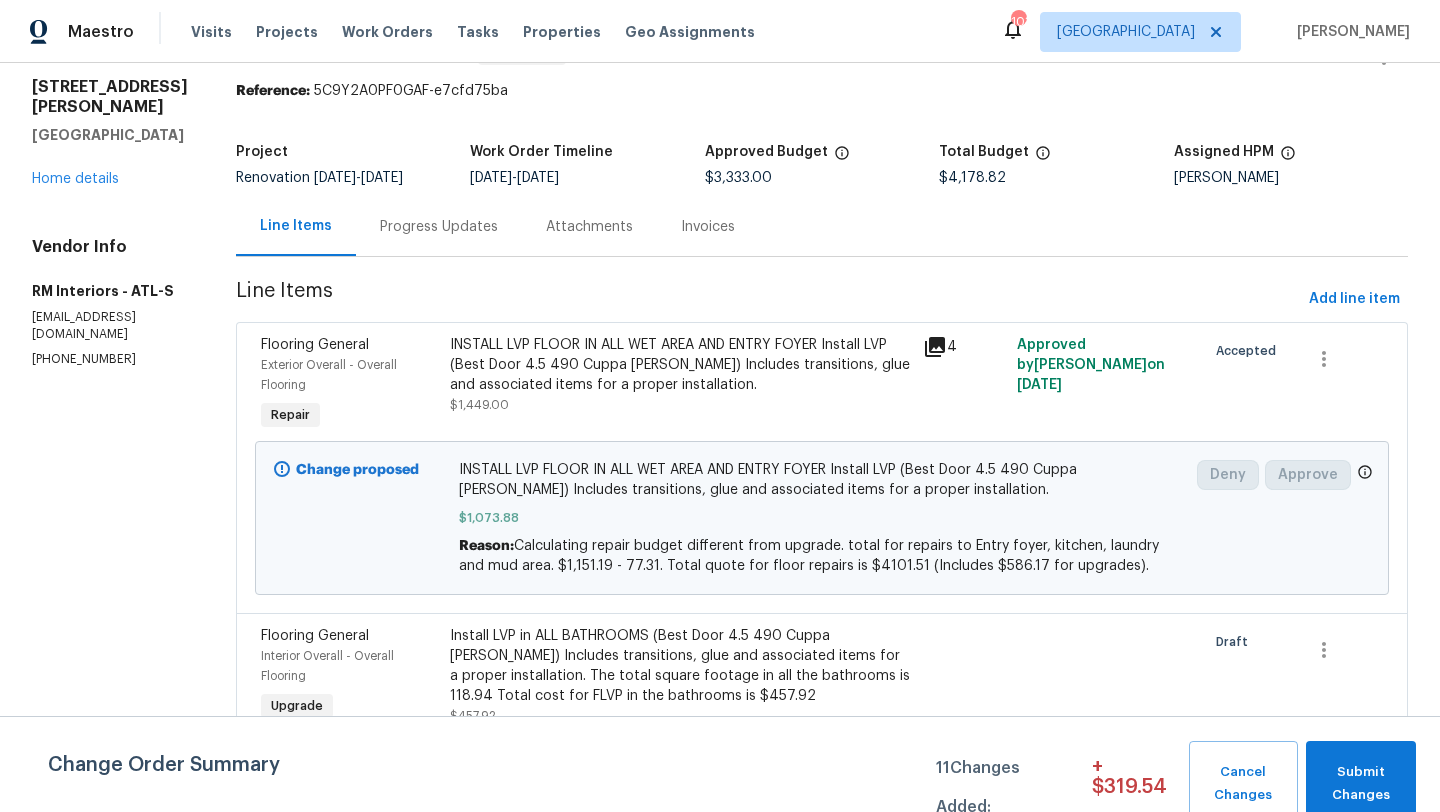 click on "Exterior Overall - Overall Flooring" at bounding box center (349, 375) 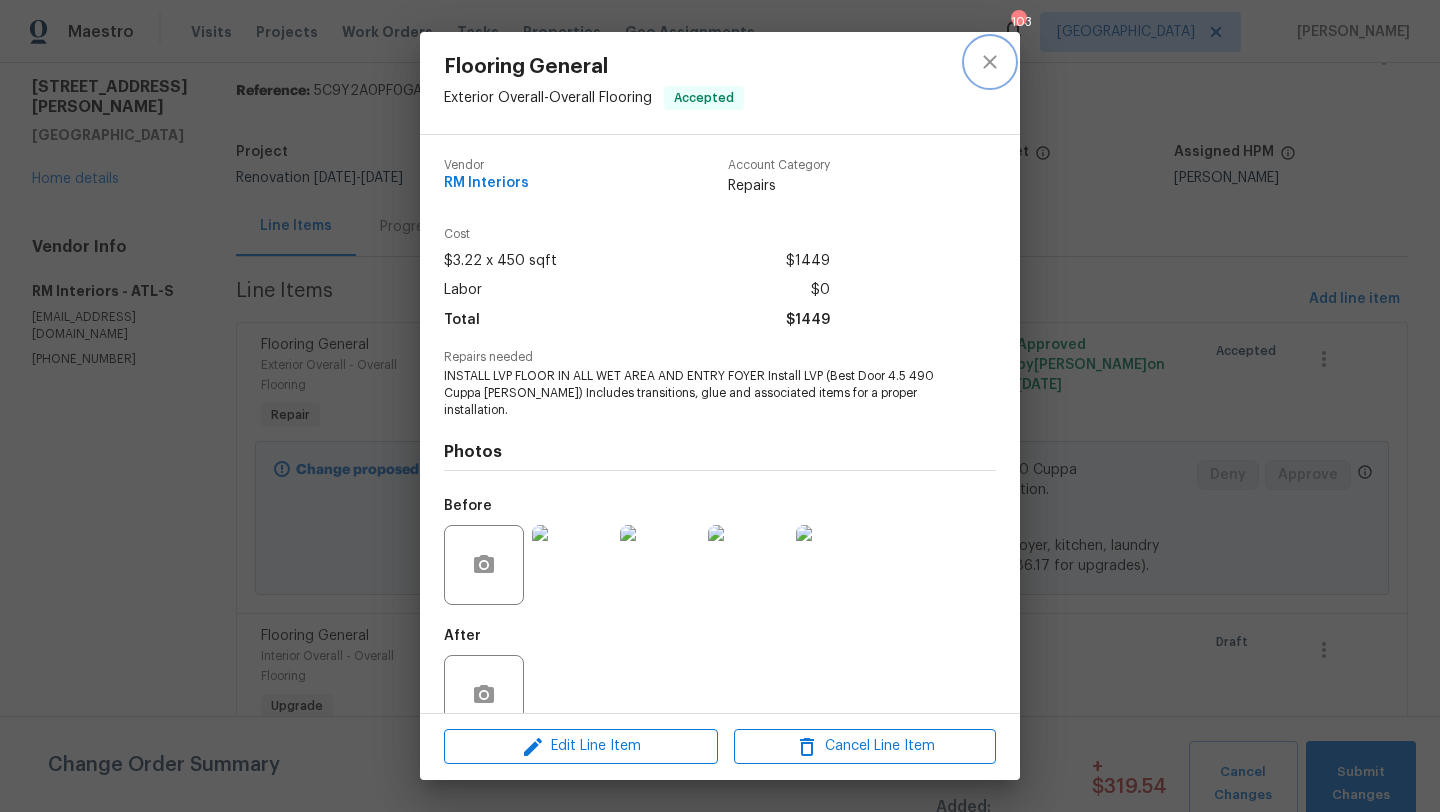 click 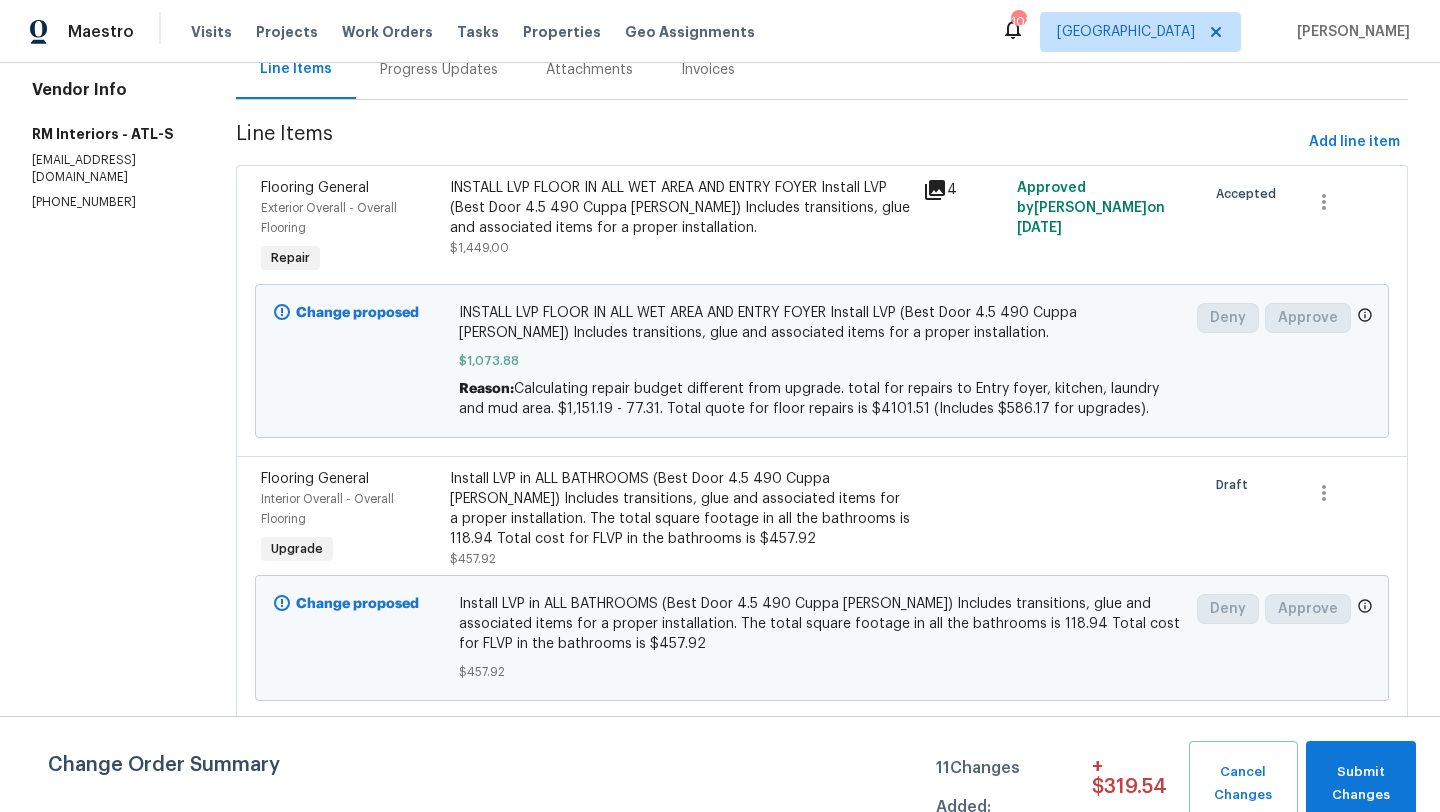 scroll, scrollTop: 224, scrollLeft: 0, axis: vertical 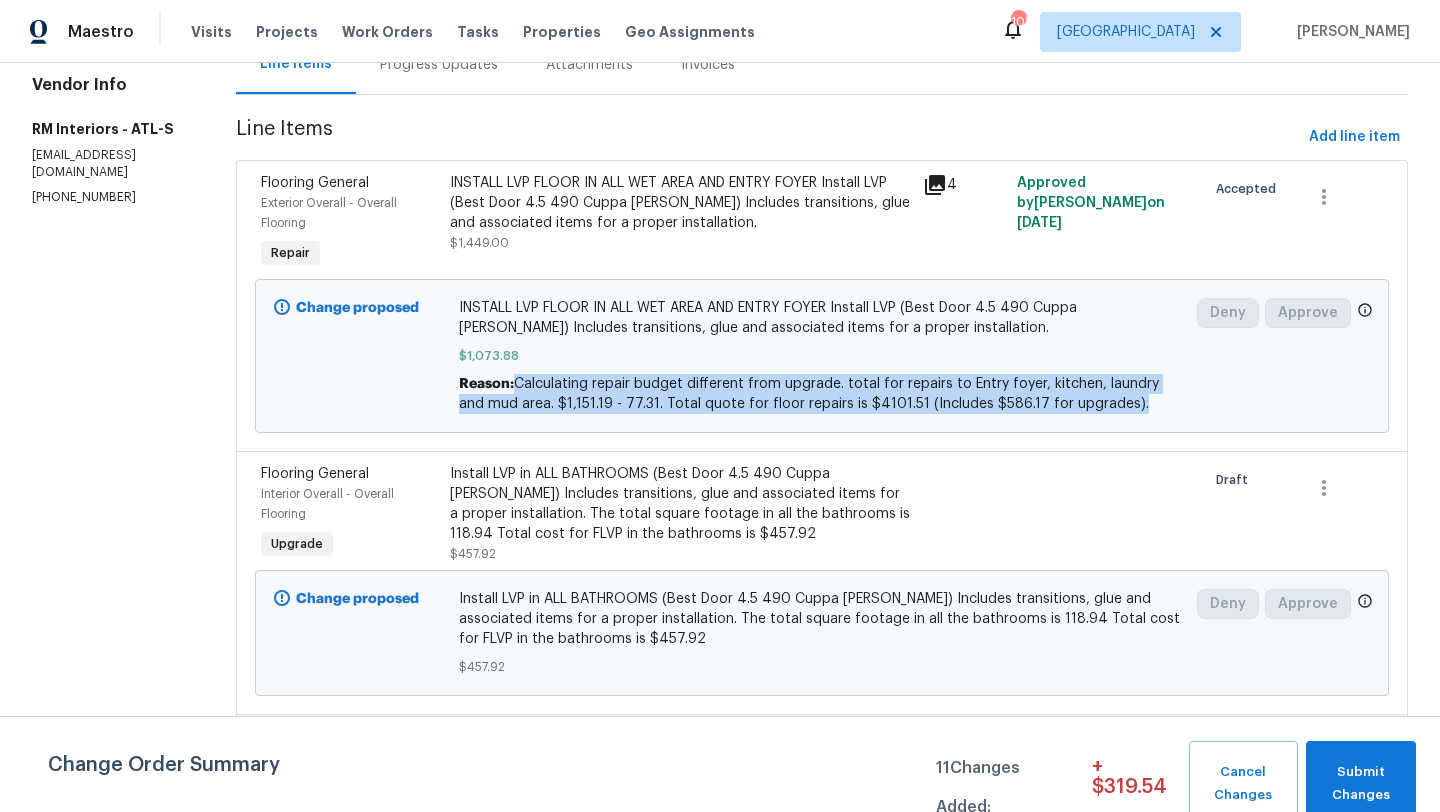 drag, startPoint x: 1100, startPoint y: 408, endPoint x: 518, endPoint y: 388, distance: 582.34357 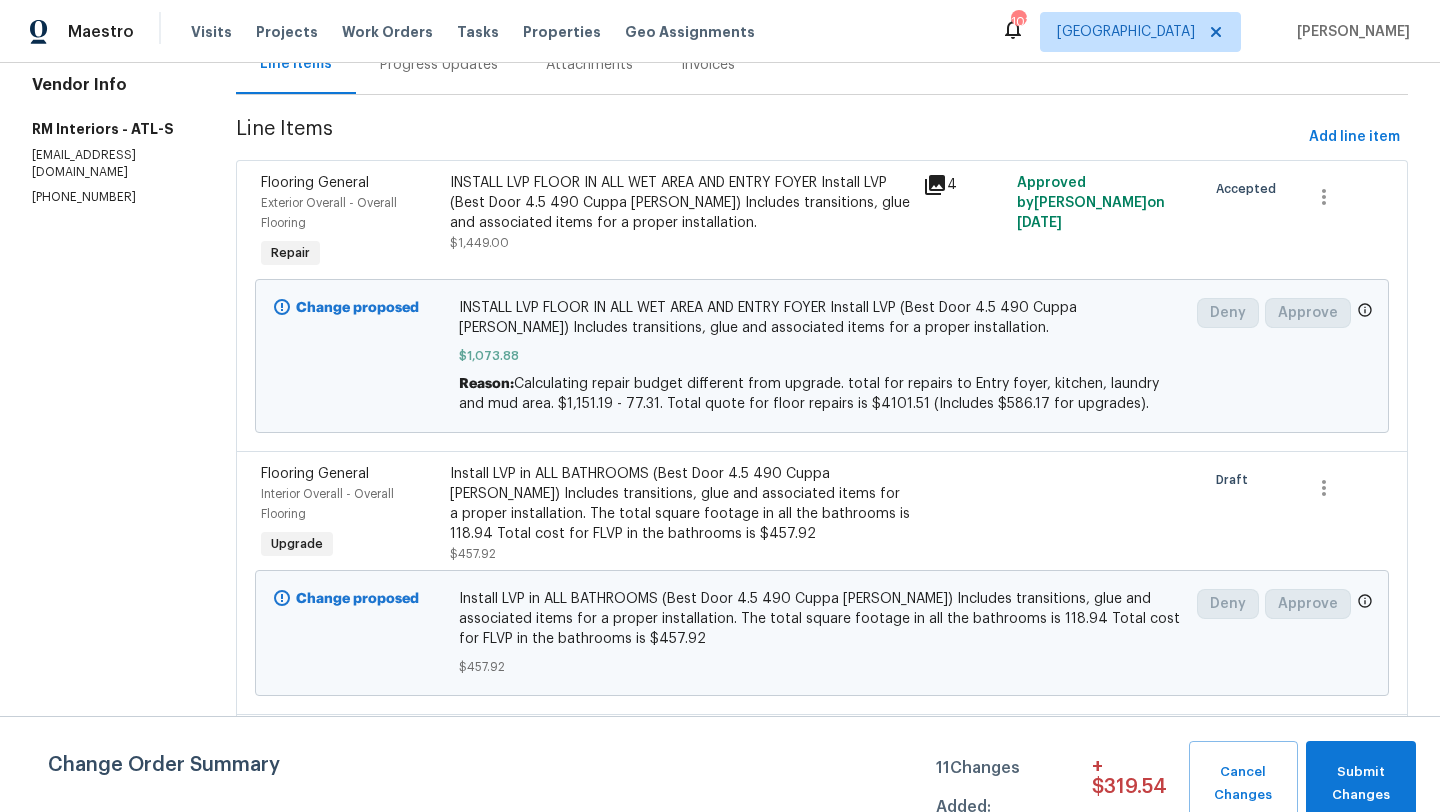 click on "Exterior Overall - Overall Flooring" at bounding box center [329, 213] 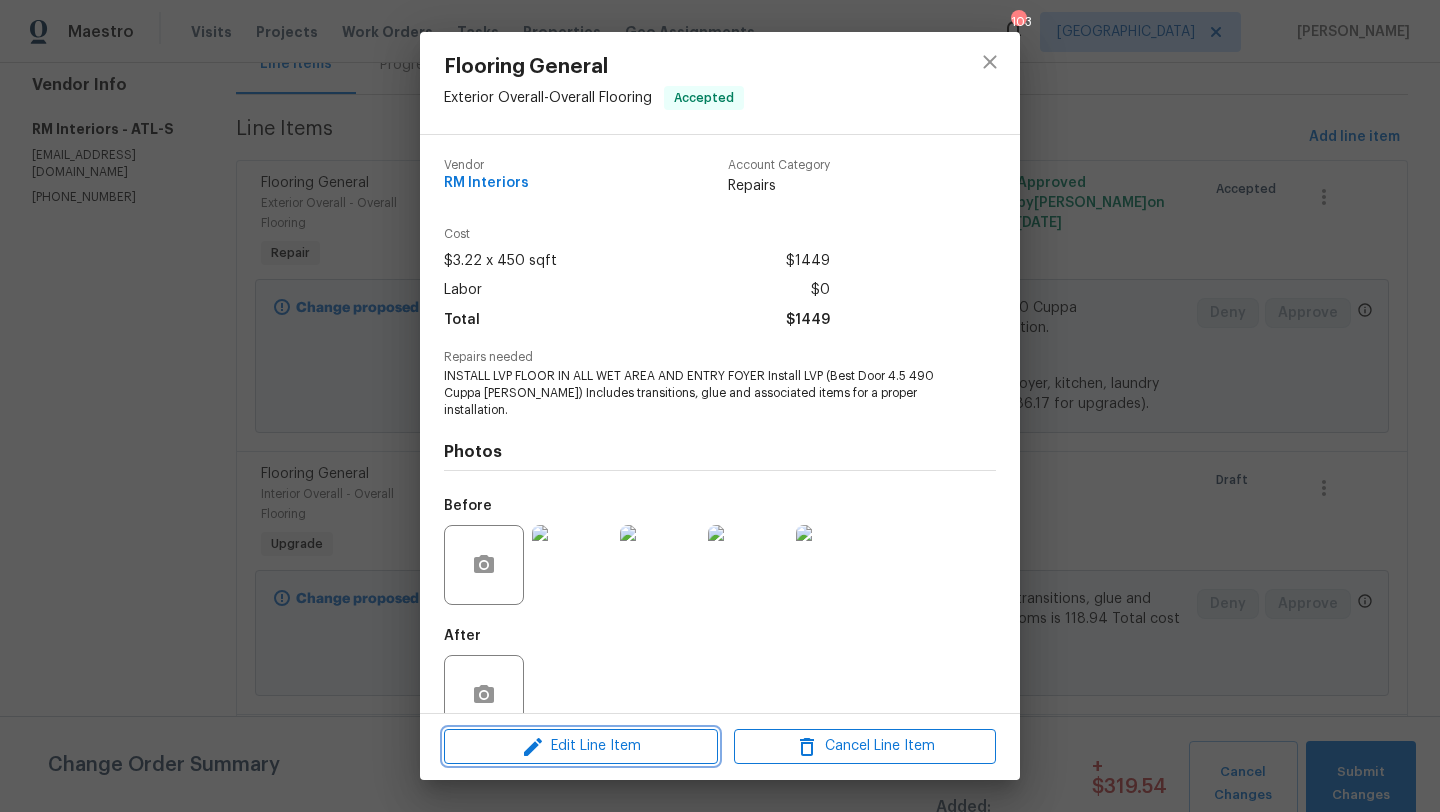 click on "Edit Line Item" at bounding box center (581, 746) 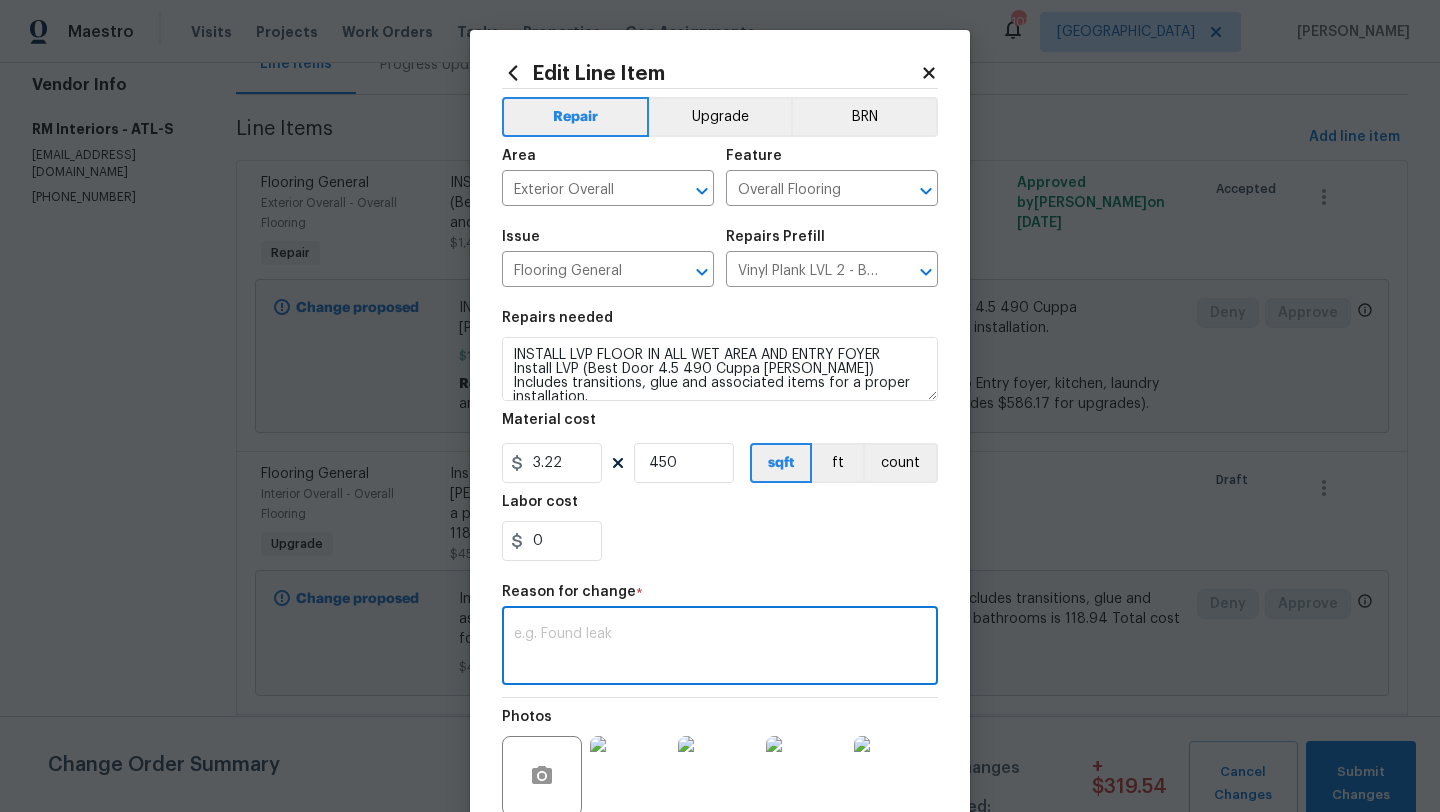 click at bounding box center [720, 648] 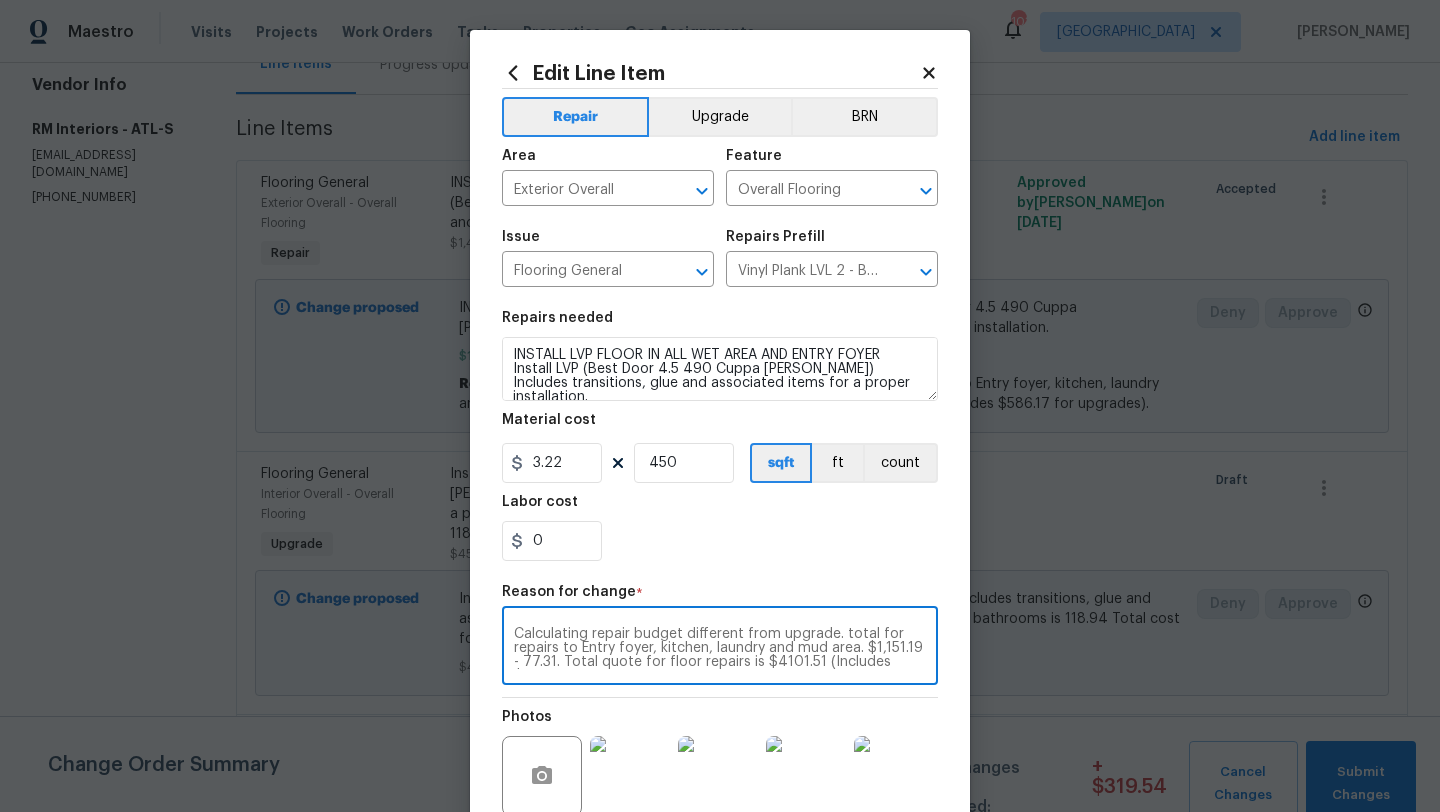 scroll, scrollTop: 14, scrollLeft: 0, axis: vertical 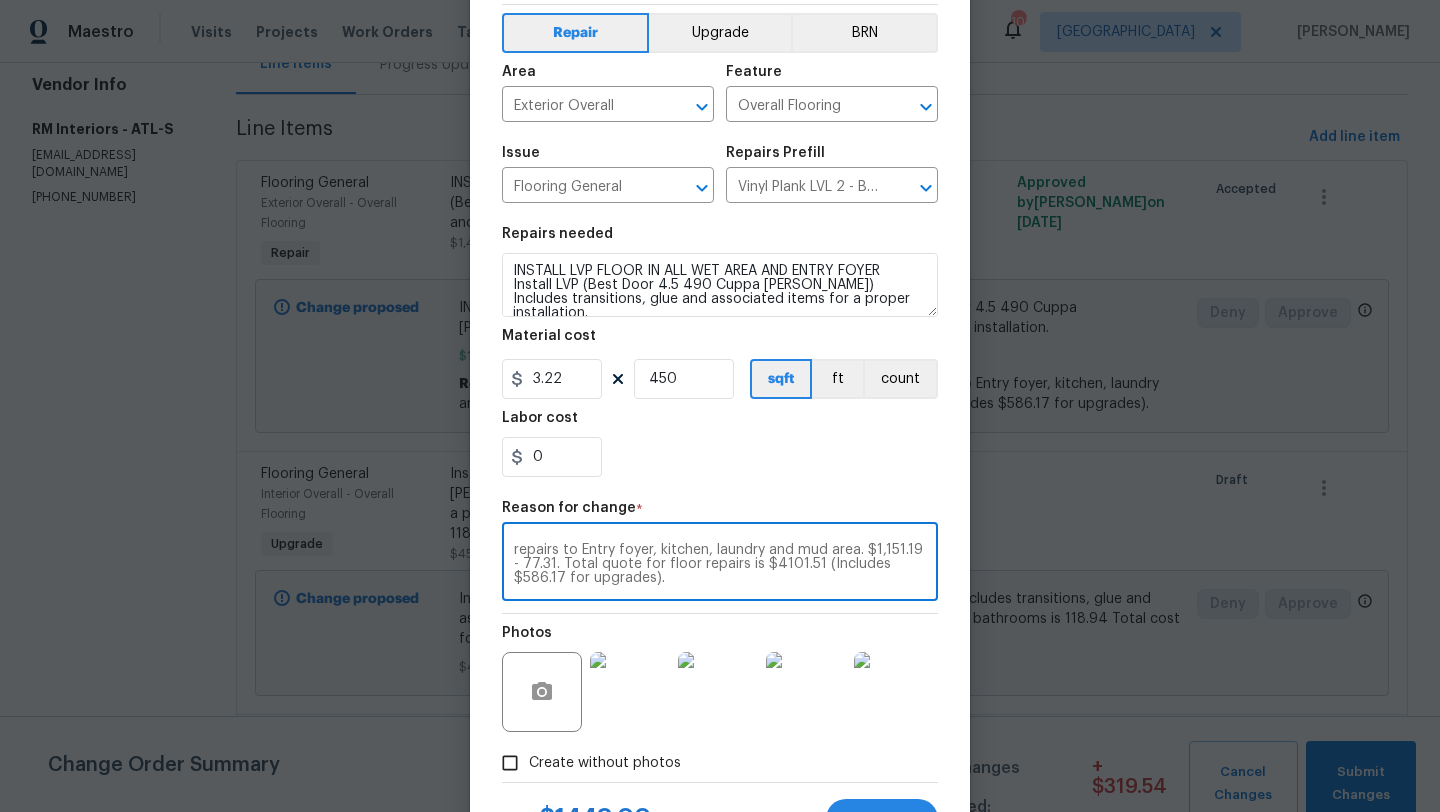 type on "Calculating repair budget different from upgrade. total for repairs to Entry foyer, kitchen, laundry and mud area. $1,151.19 - 77.31. Total quote for floor repairs is $4101.51 (Includes $586.17 for upgrades)." 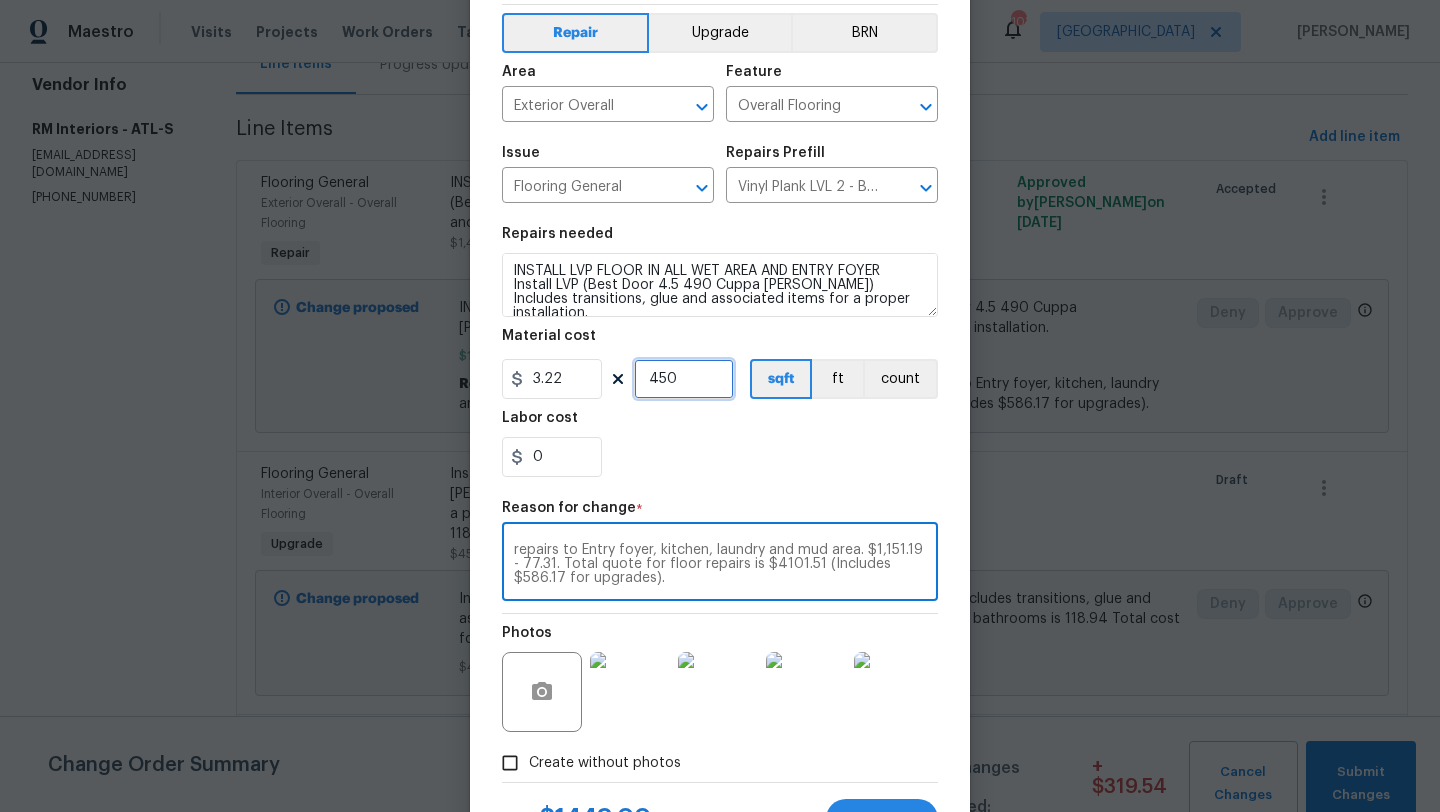 click on "450" at bounding box center [684, 379] 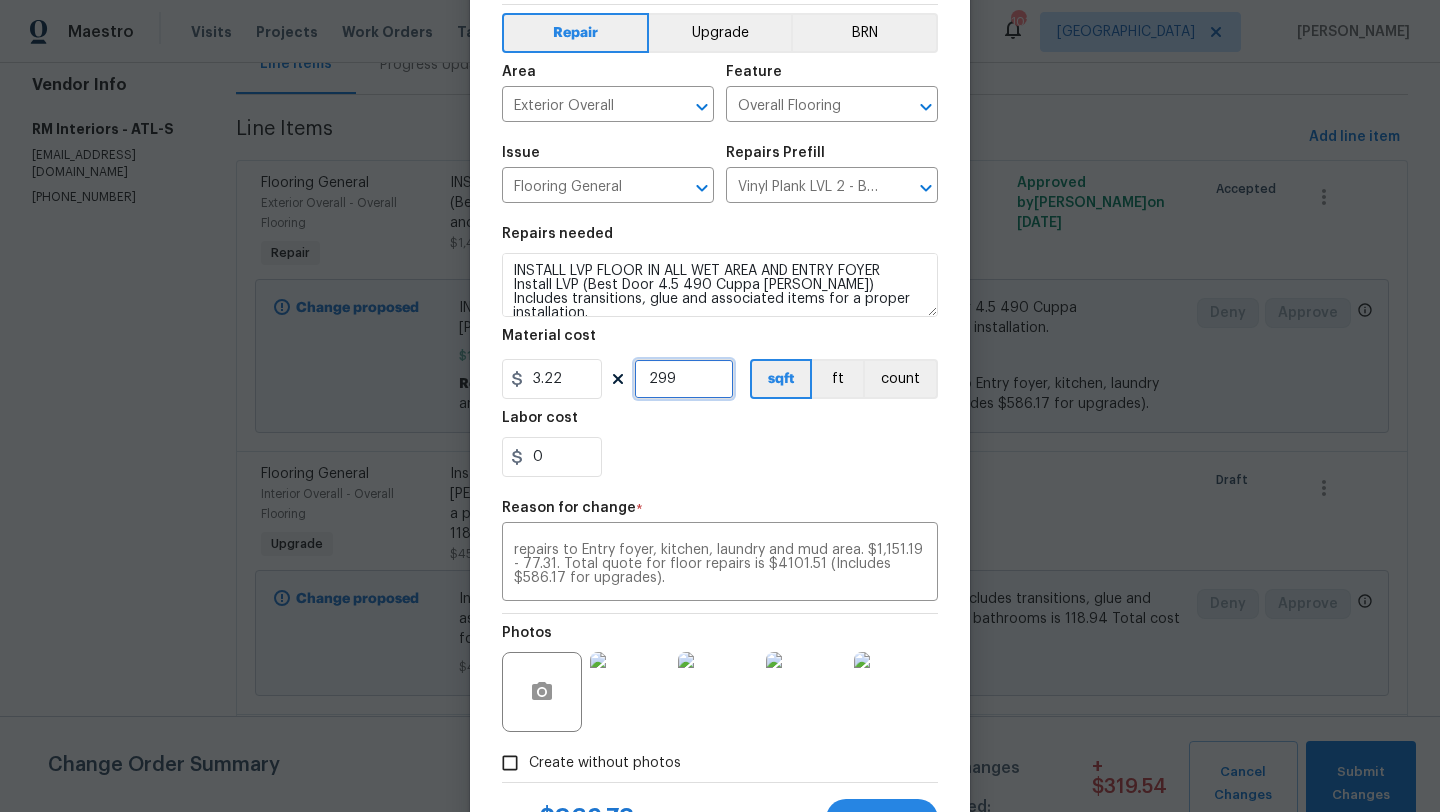 type on "299" 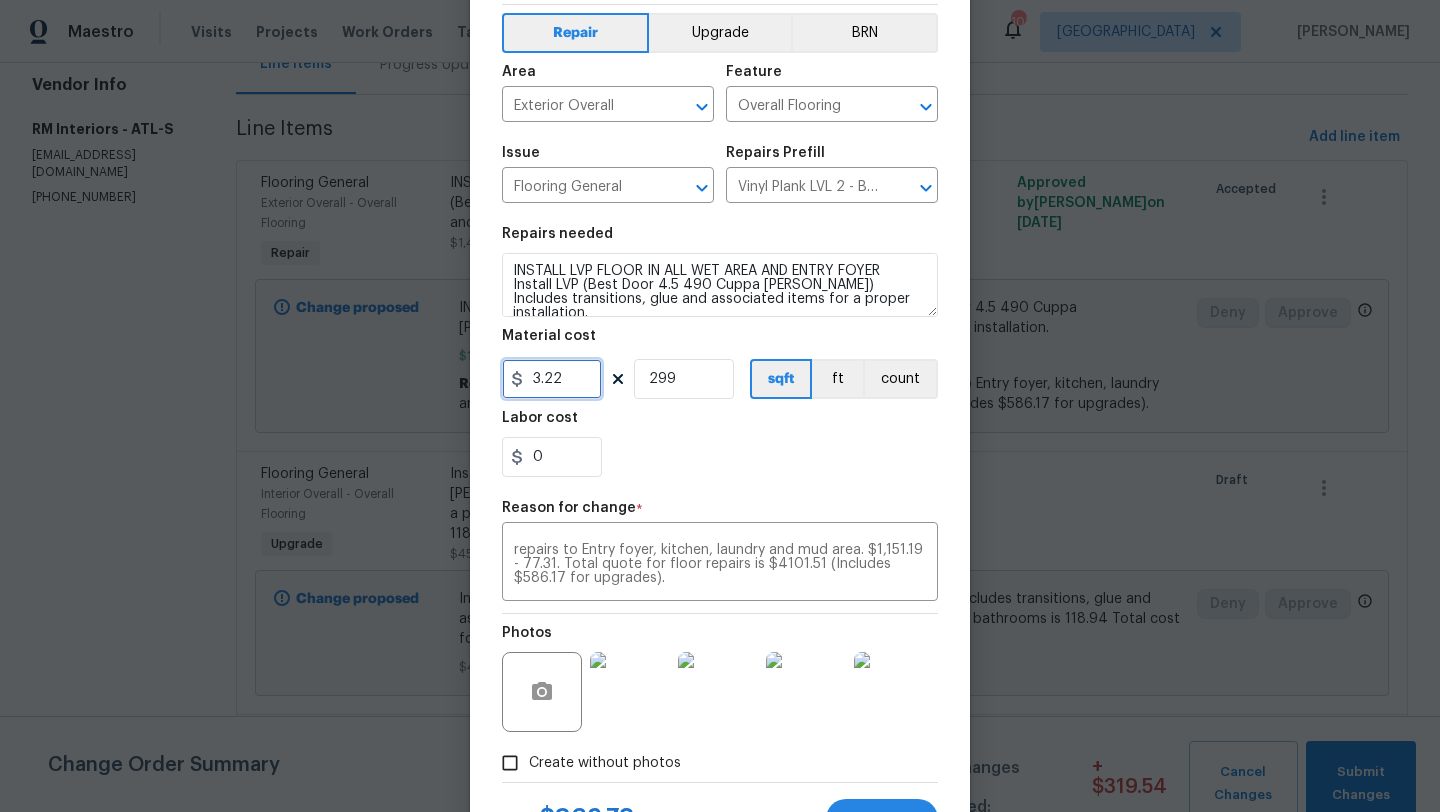 click on "3.22" at bounding box center [552, 379] 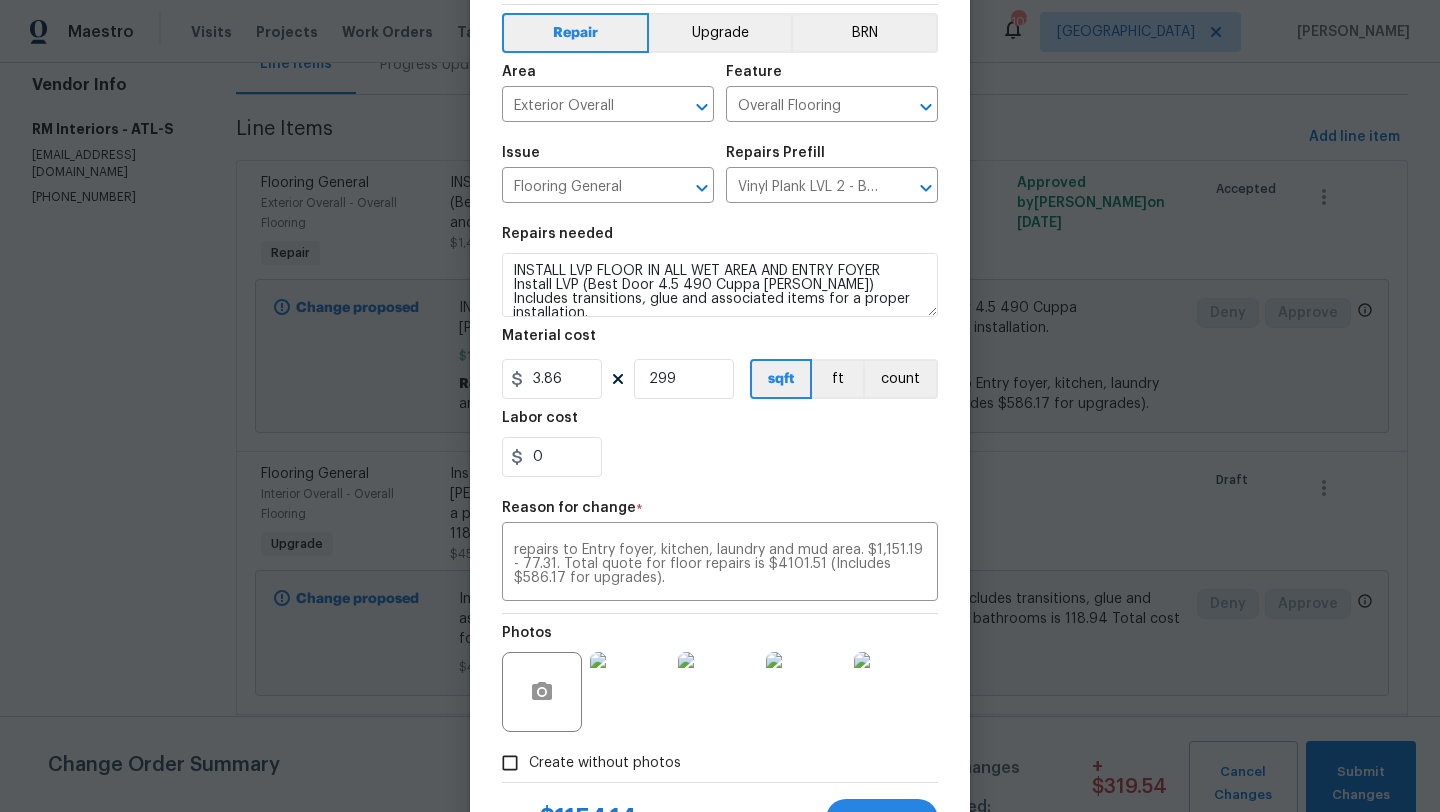 click on "0" at bounding box center [720, 457] 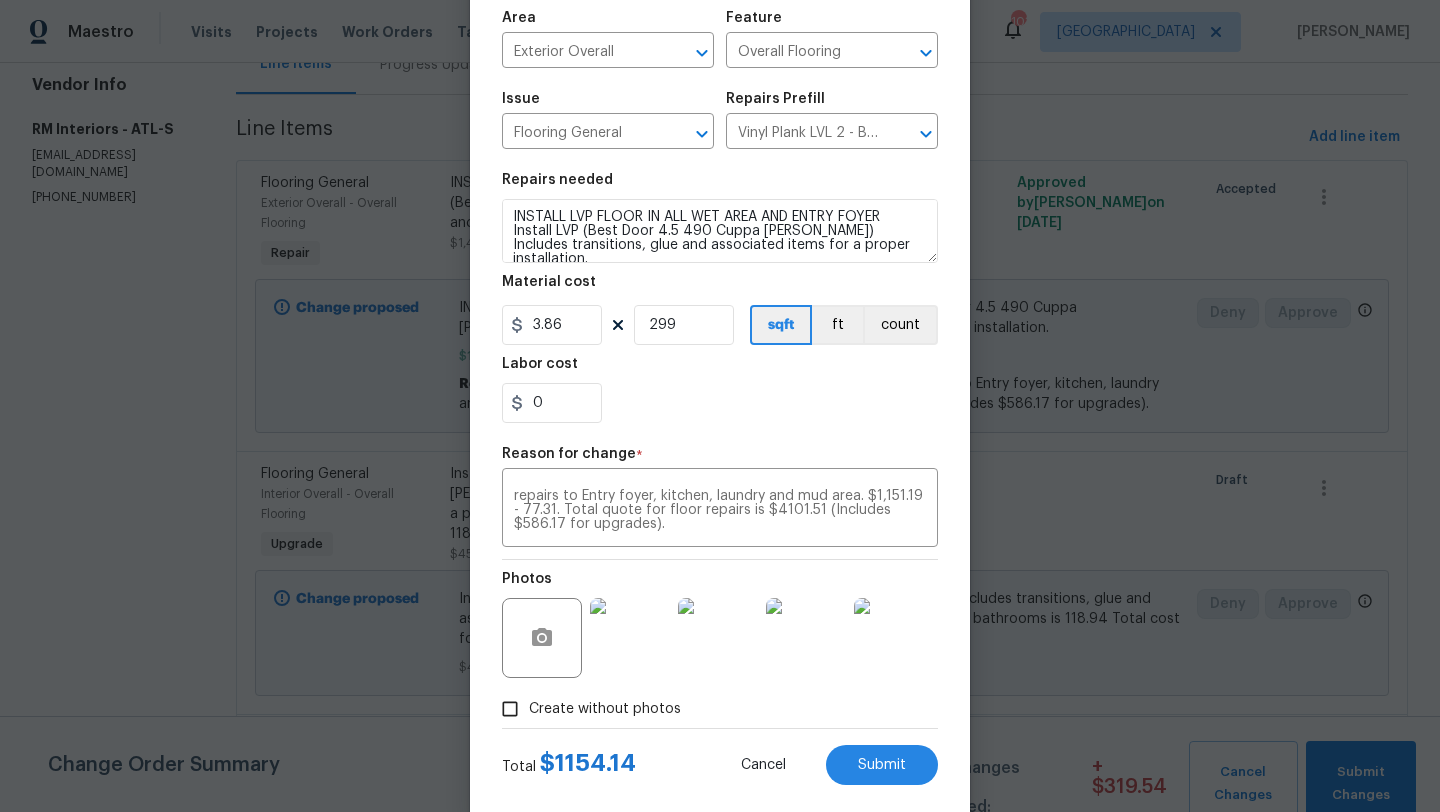 scroll, scrollTop: 144, scrollLeft: 0, axis: vertical 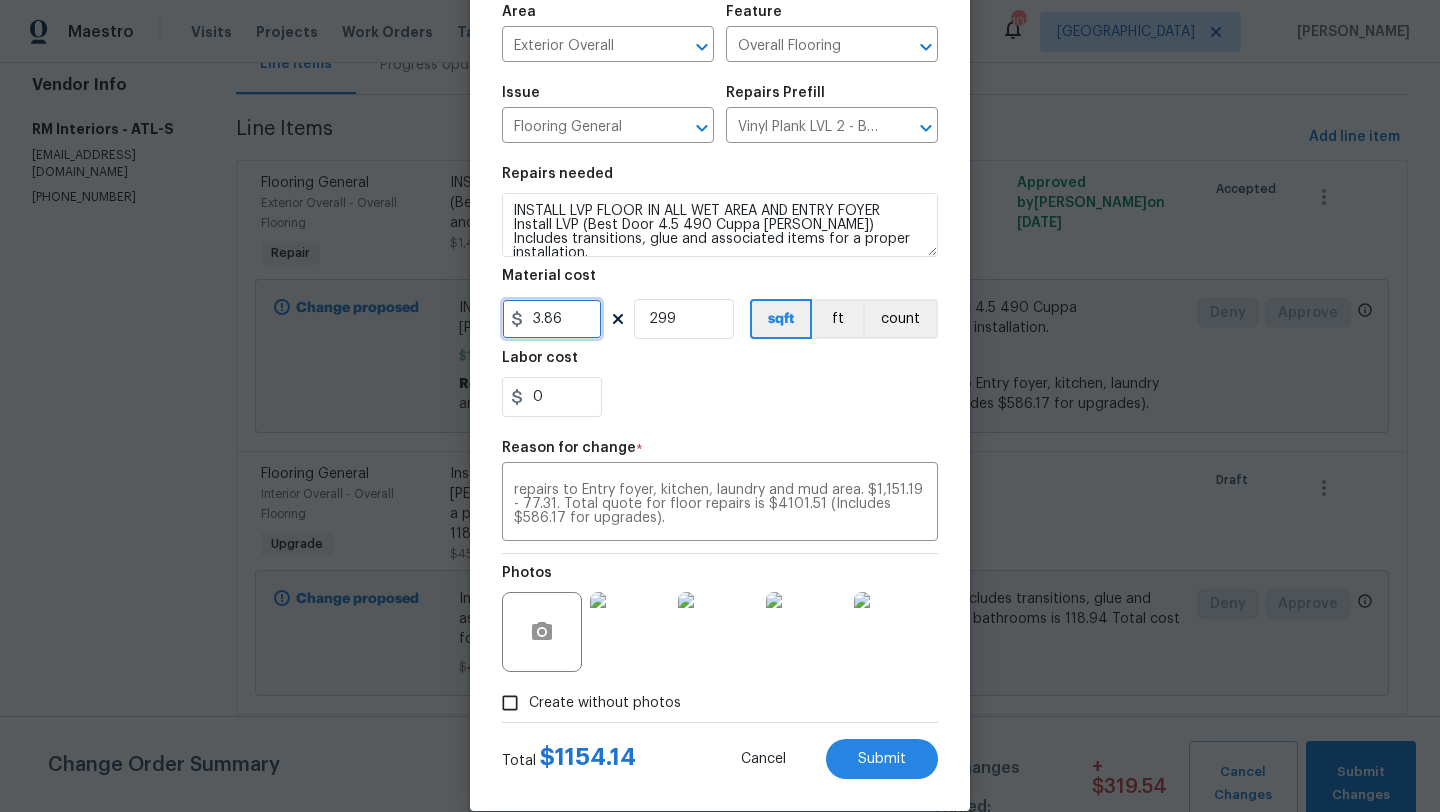 click on "3.86" at bounding box center (552, 319) 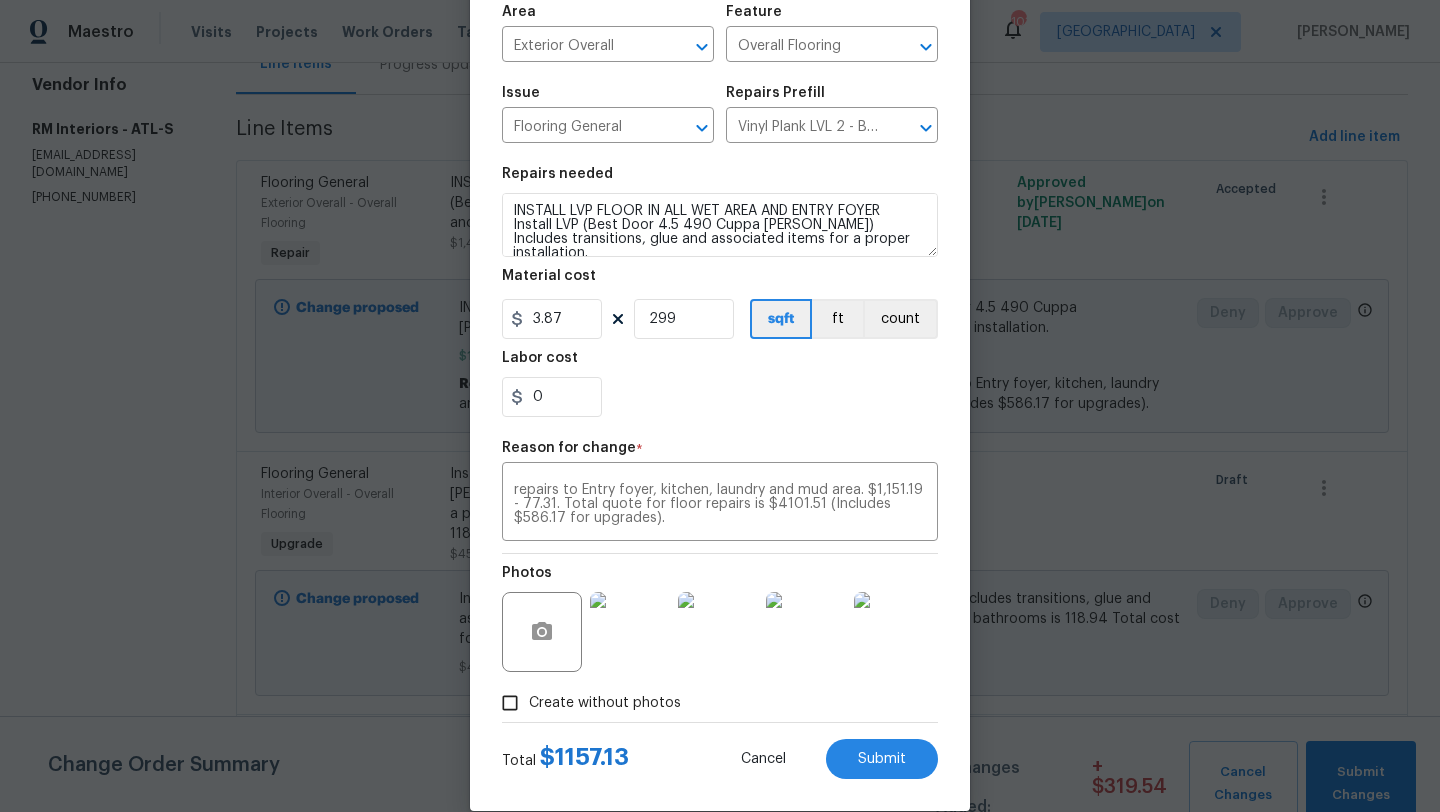 click on "0" at bounding box center (720, 397) 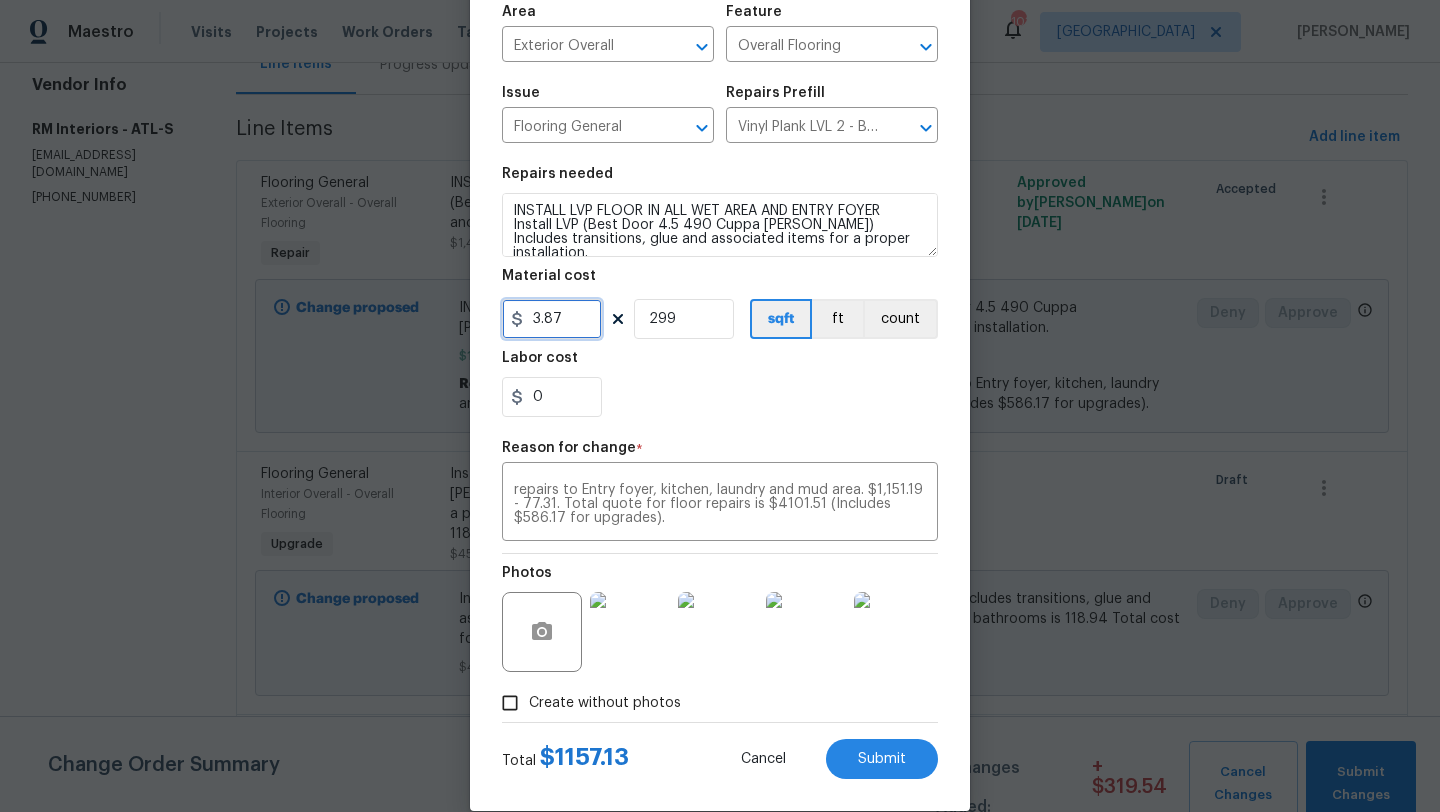 click on "3.87" at bounding box center (552, 319) 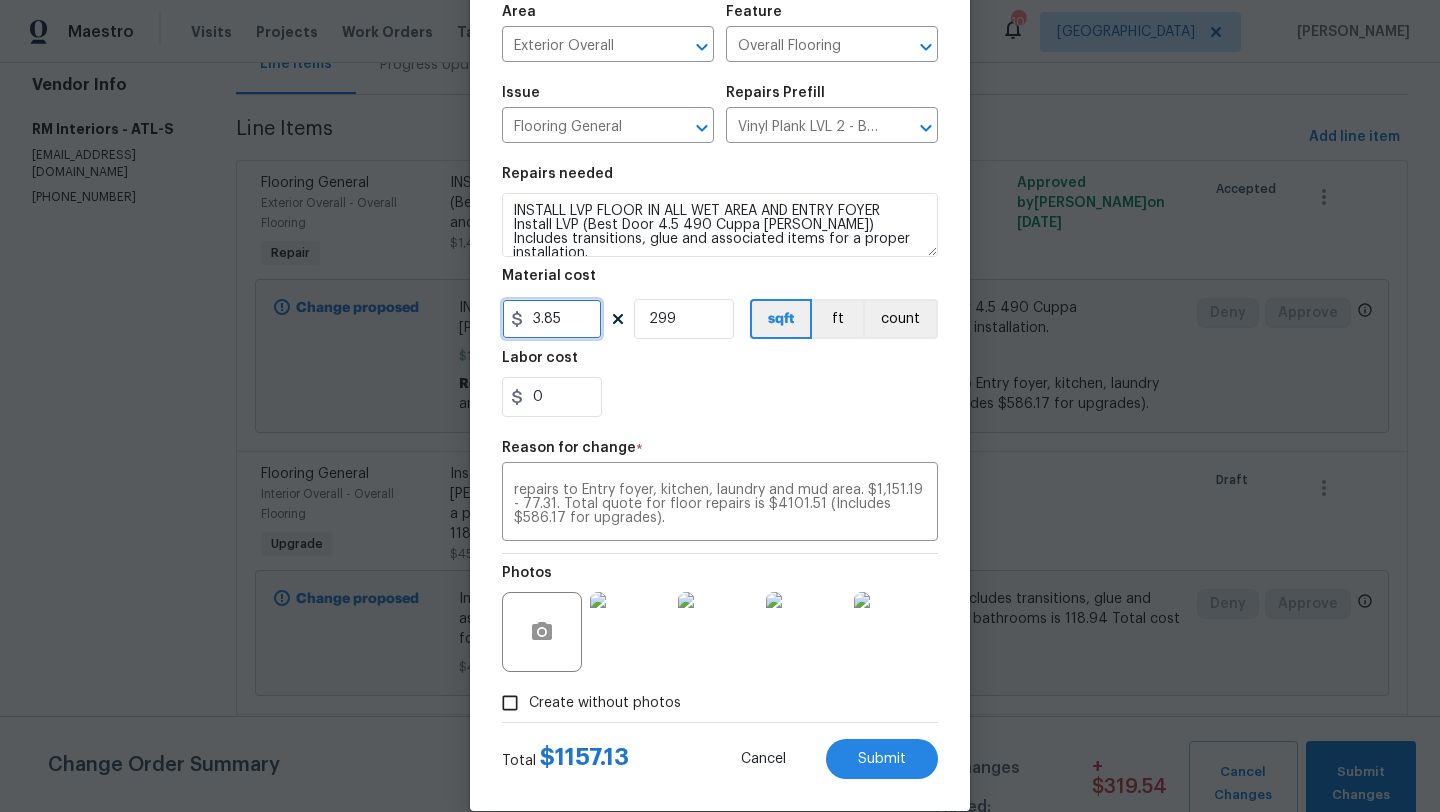 type on "3.85" 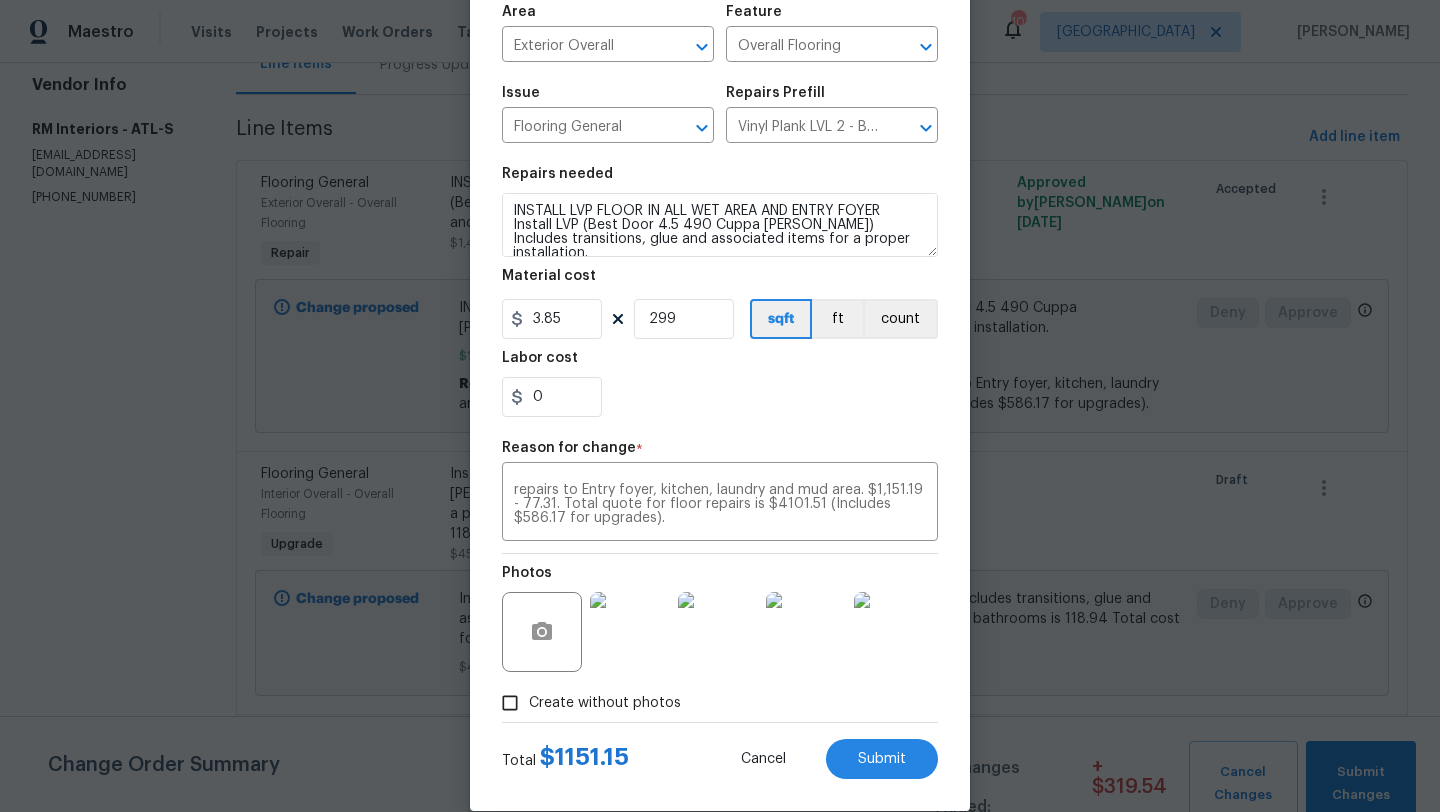 click on "0" at bounding box center (720, 397) 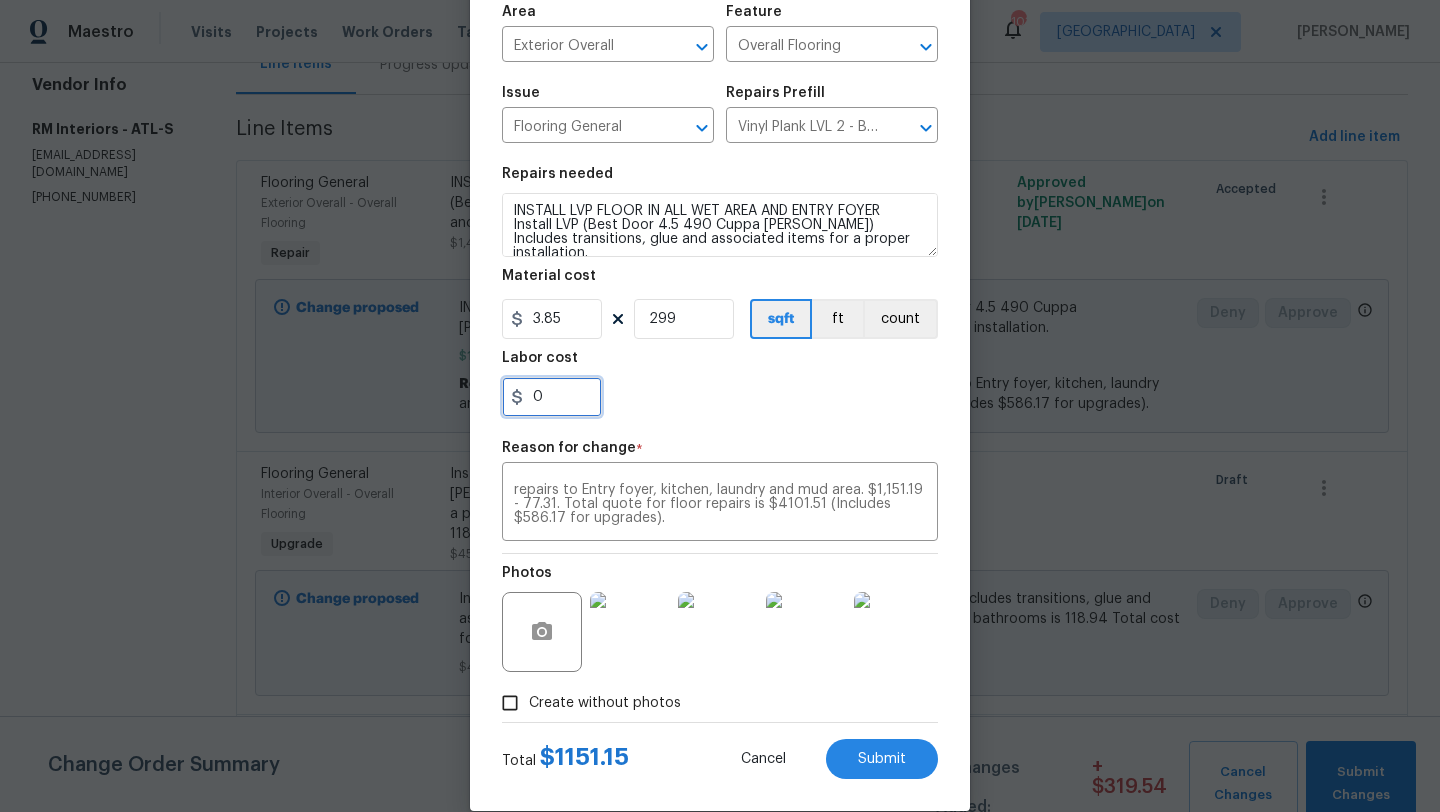 click on "0" at bounding box center (552, 397) 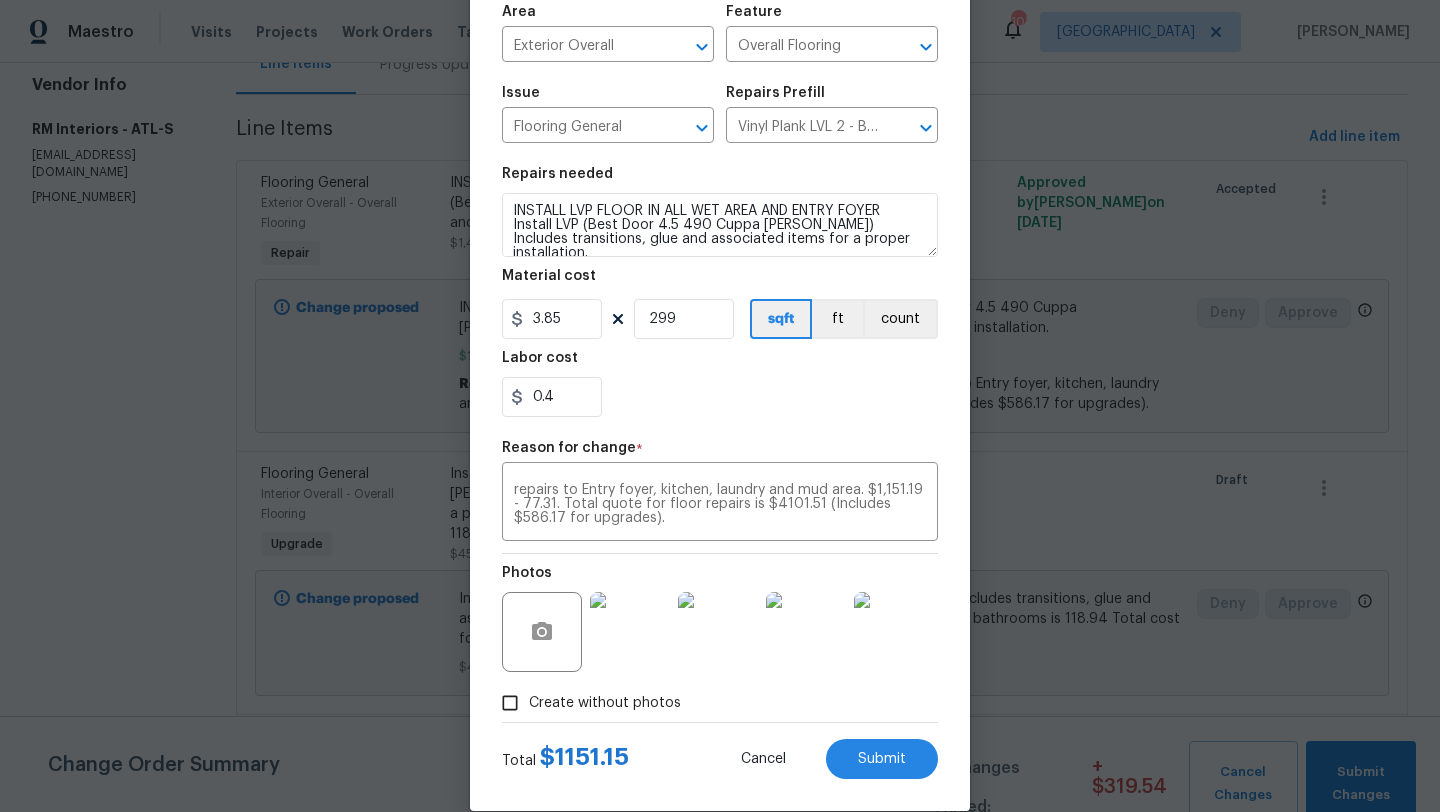 click on "Repairs needed INSTALL LVP FLOOR IN ALL WET AREA AND ENTRY FOYER
Install LVP (Best Door 4.5 490 Cuppa Joe) Includes transitions, glue and associated items for a proper installation. Material cost 3.85 299 sqft ft count Labor cost 0.4" at bounding box center (720, 292) 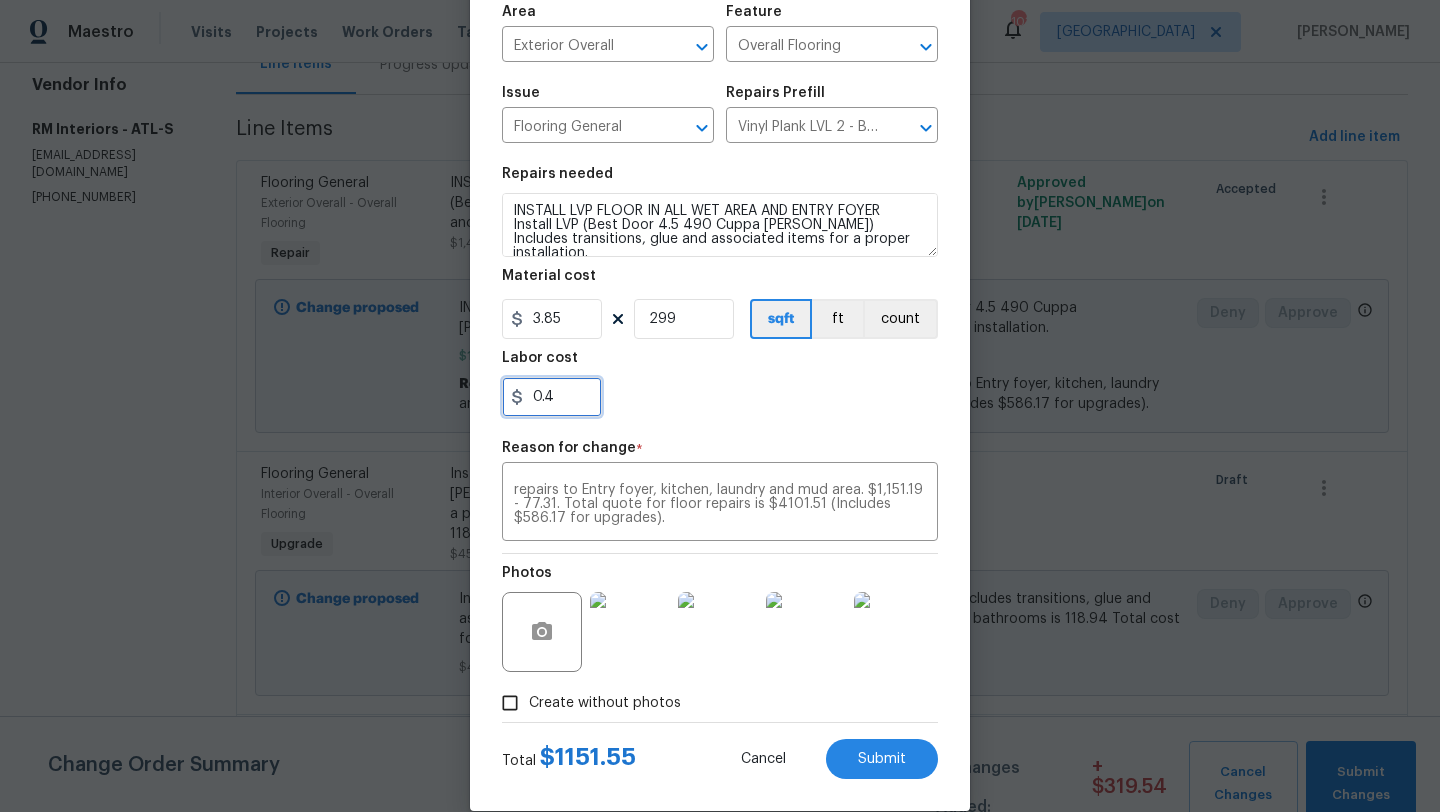 click on "0.4" at bounding box center (552, 397) 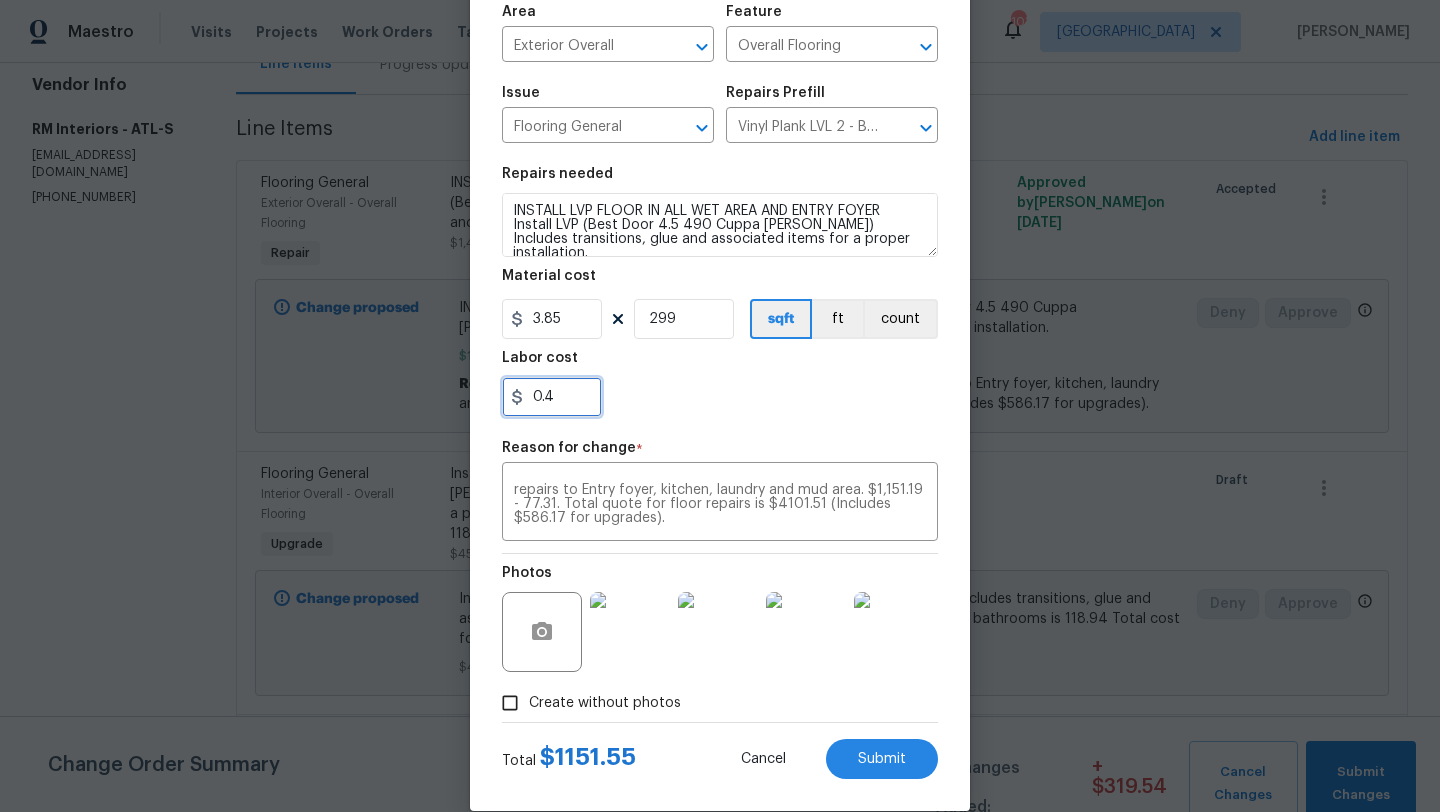 type on "0." 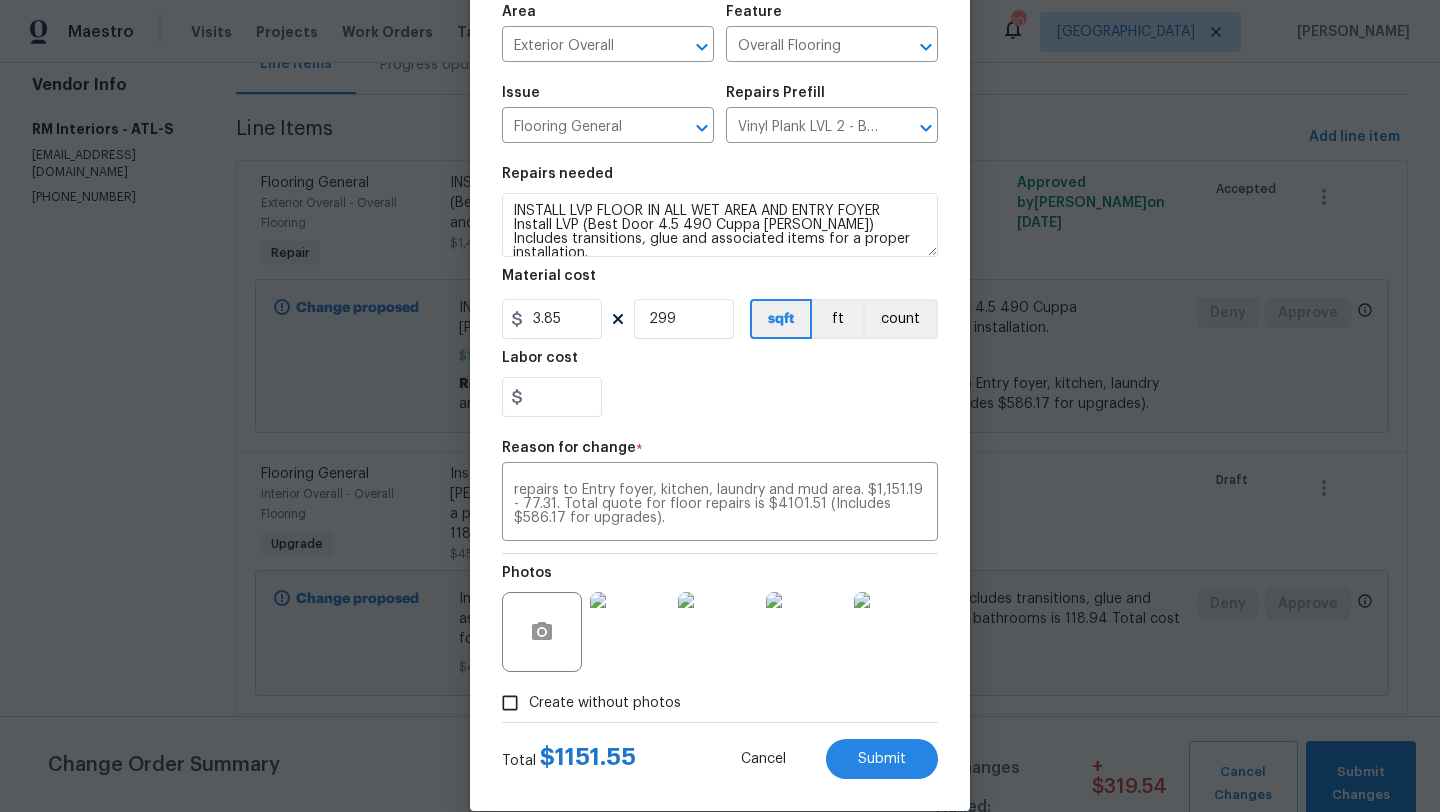 type on "0" 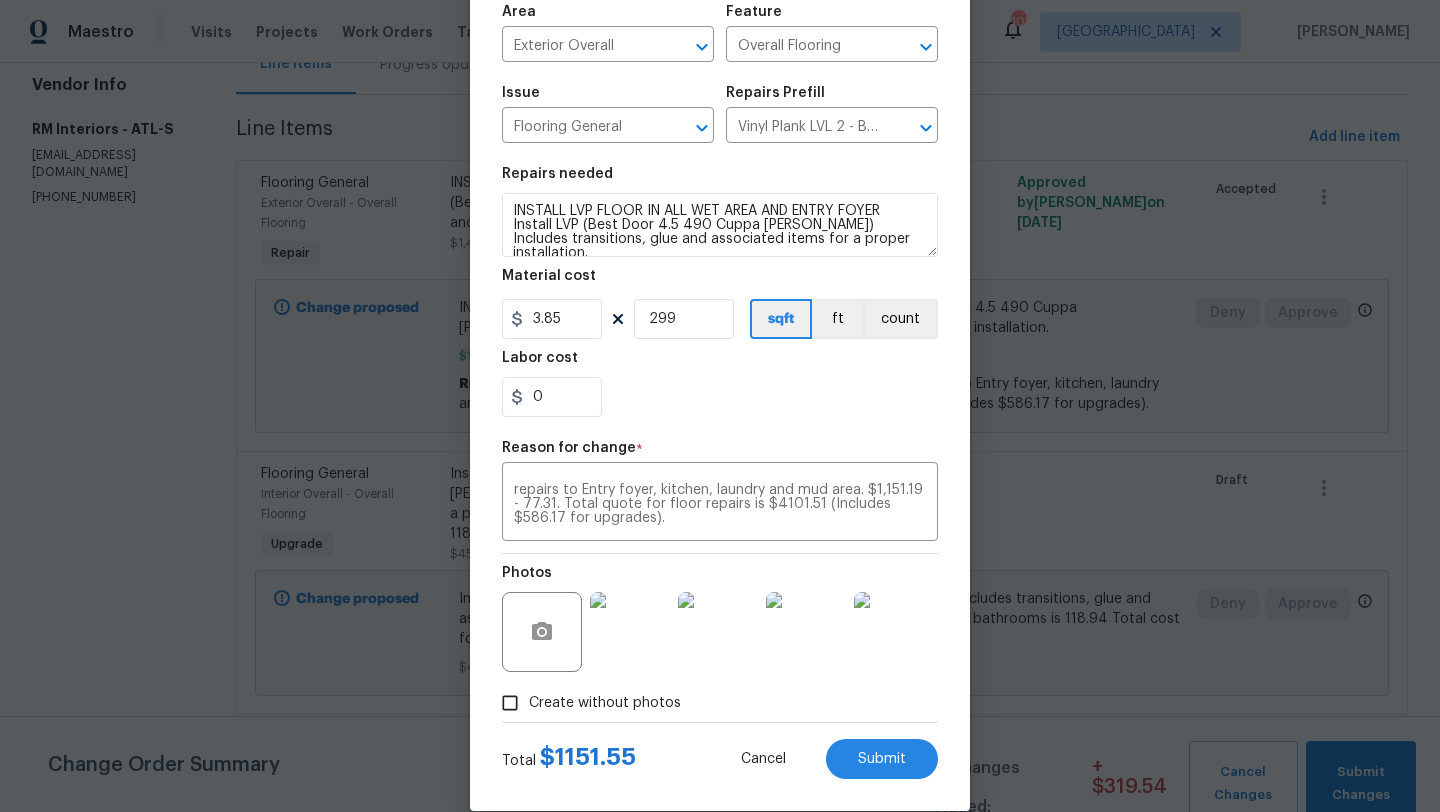 click on "0" at bounding box center [720, 397] 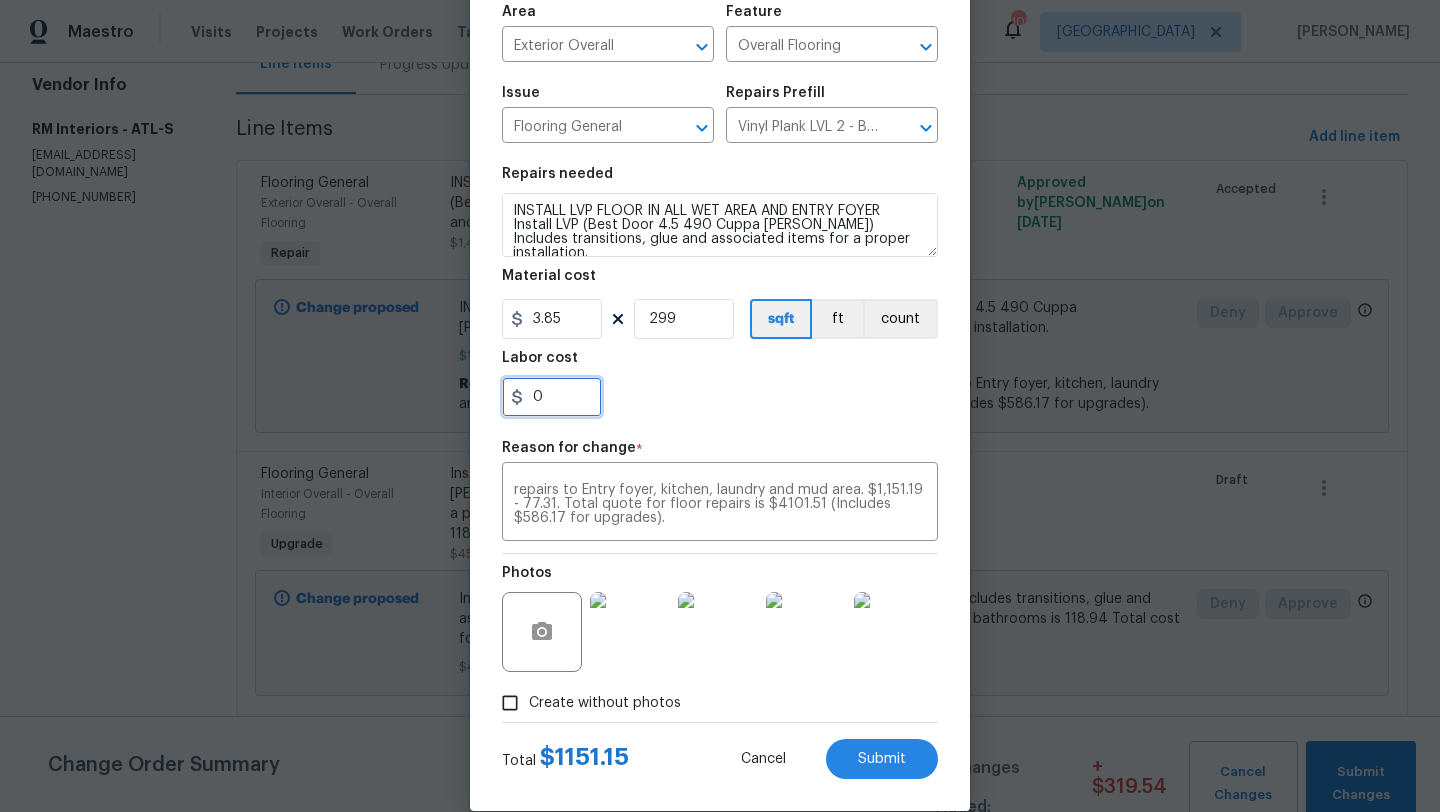 click on "0" at bounding box center (552, 397) 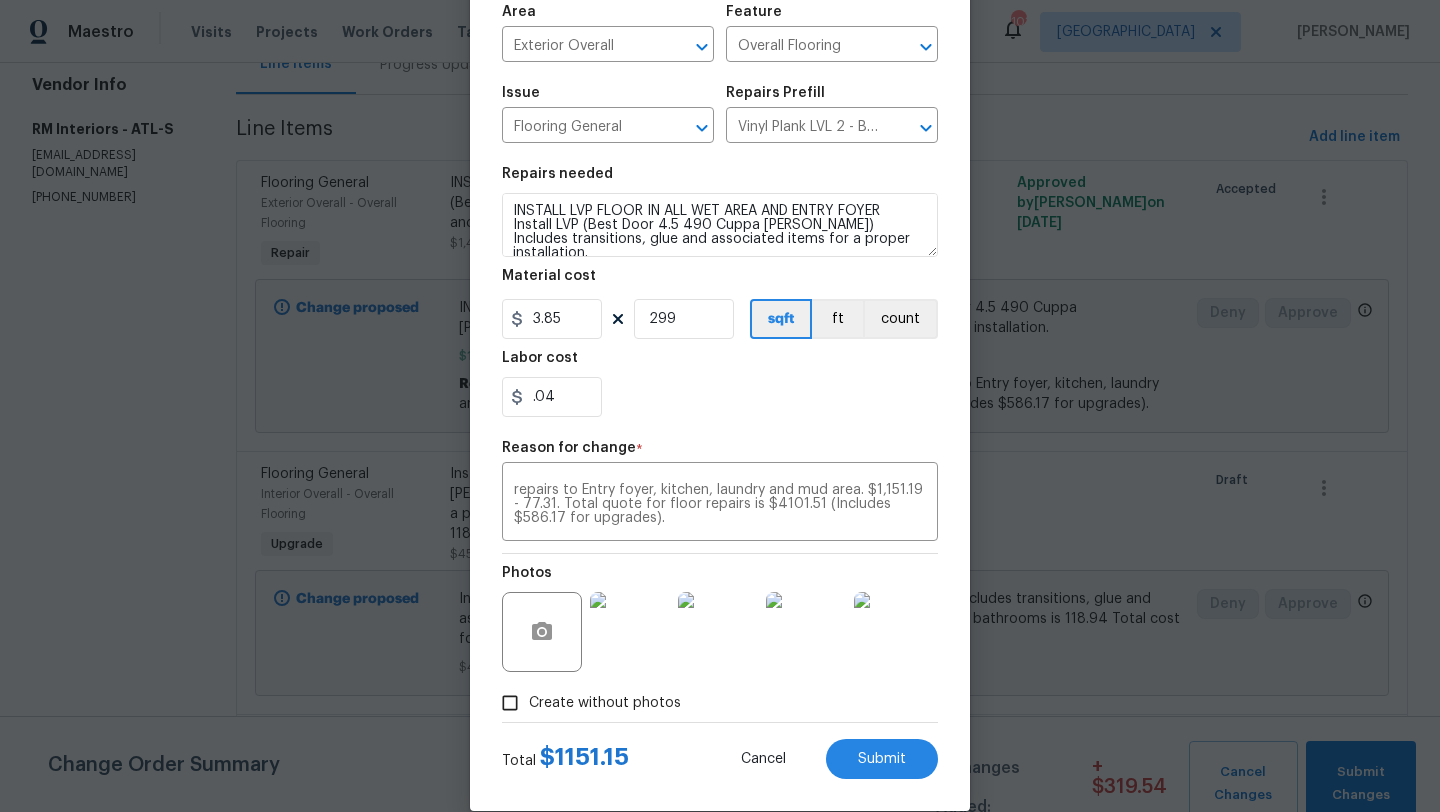 type on "0.04" 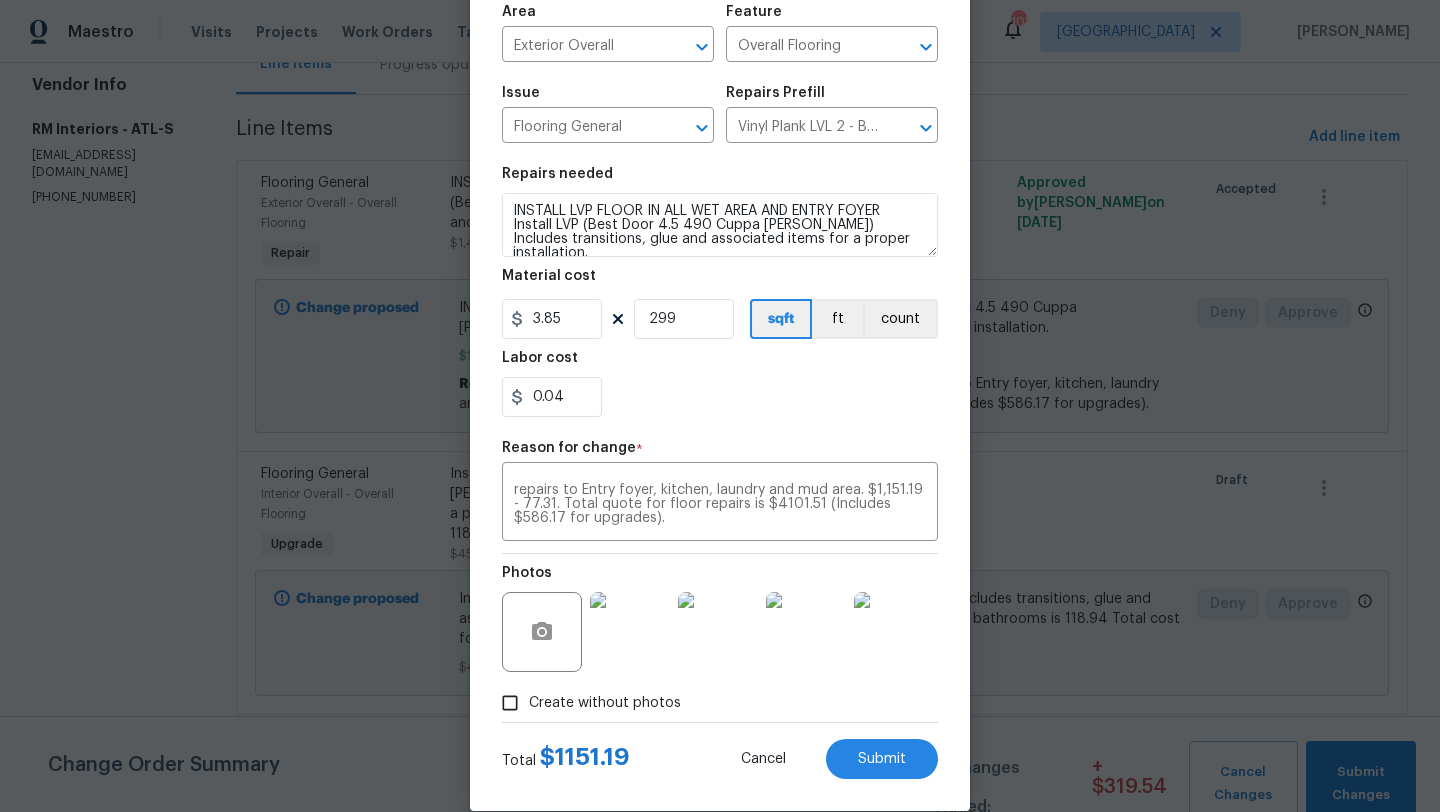 click on "0.04" at bounding box center (720, 397) 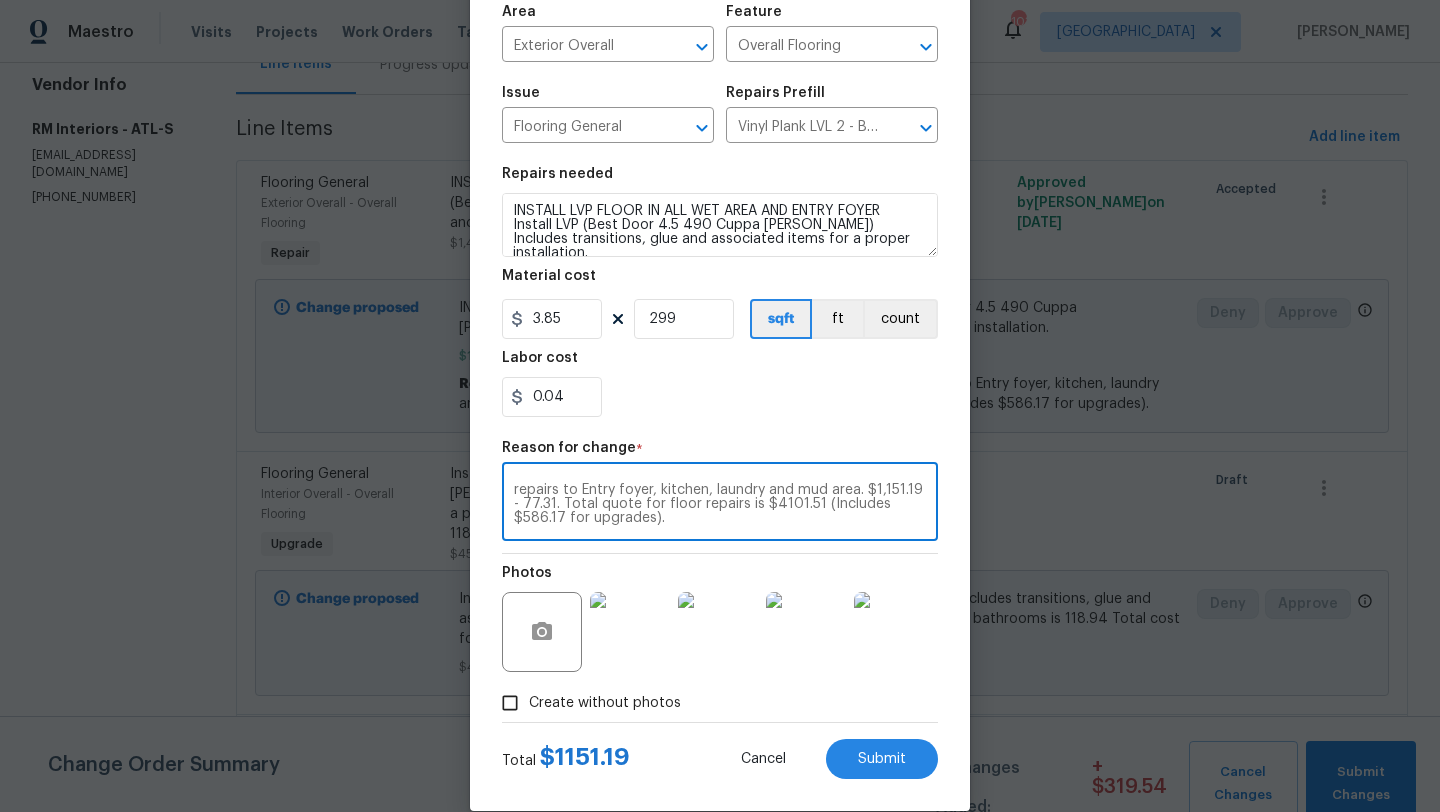 drag, startPoint x: 518, startPoint y: 507, endPoint x: 648, endPoint y: 533, distance: 132.57451 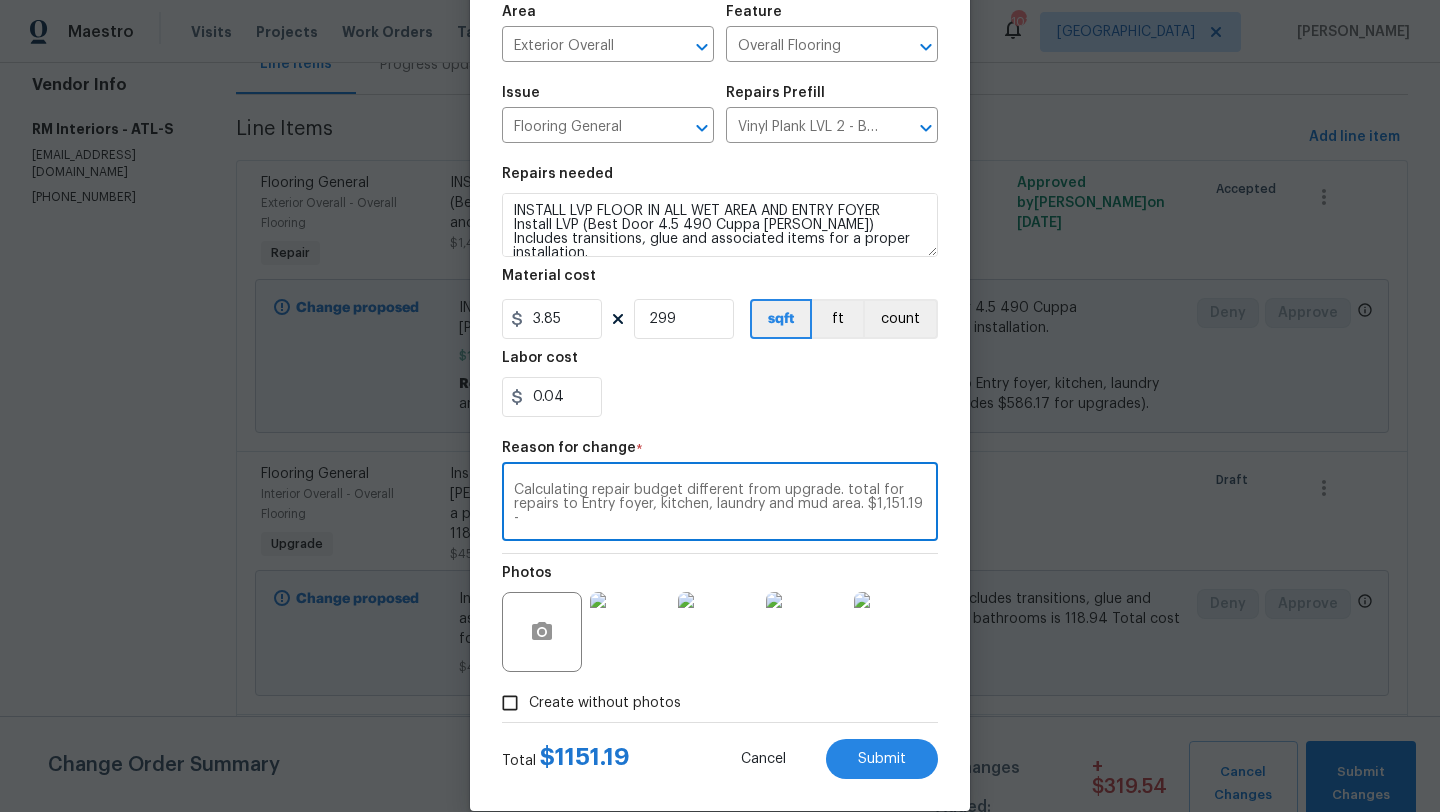 scroll, scrollTop: 0, scrollLeft: 0, axis: both 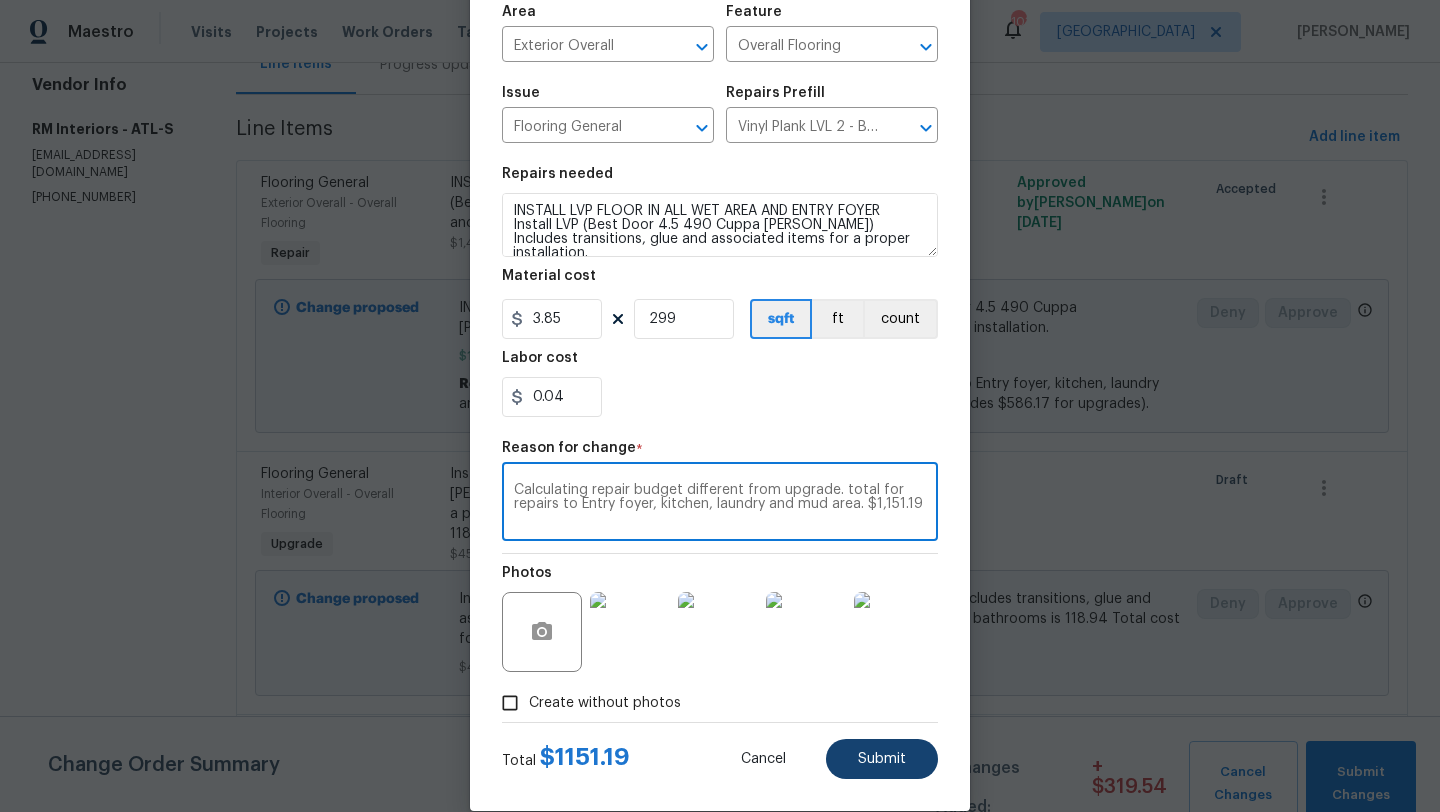 type on "Calculating repair budget different from upgrade. total for repairs to Entry foyer, kitchen, laundry and mud area. $1,151.19" 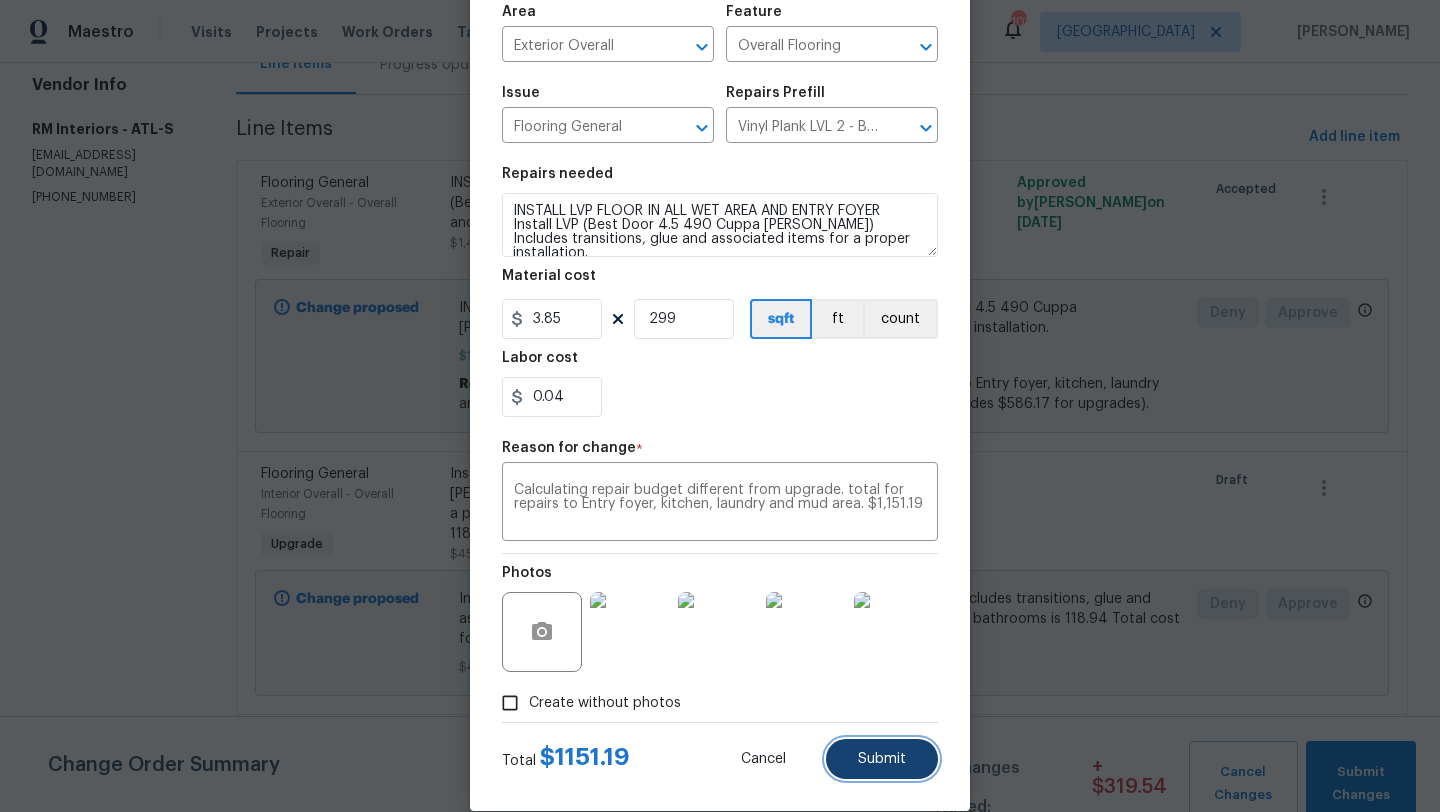 click on "Submit" at bounding box center (882, 759) 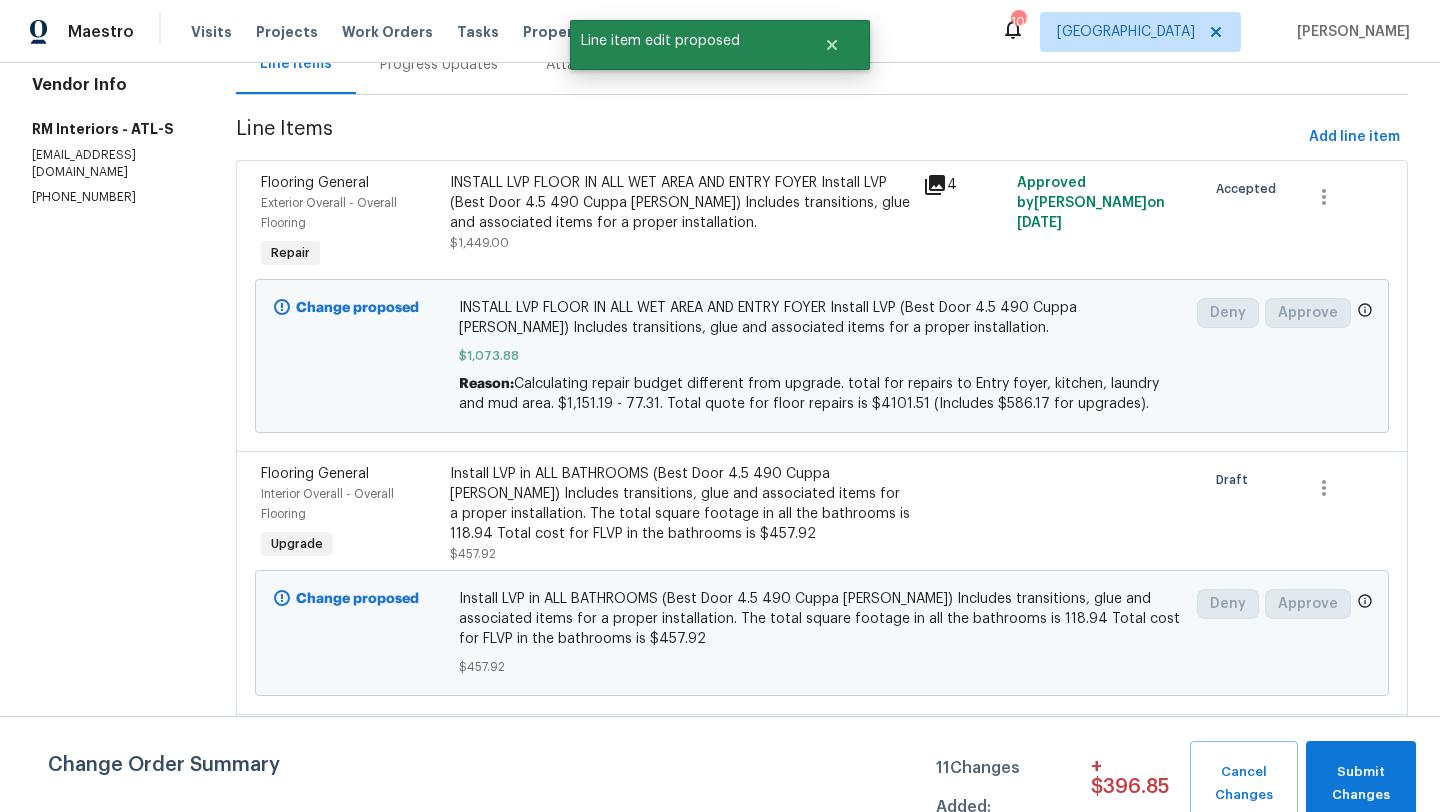 scroll, scrollTop: 0, scrollLeft: 0, axis: both 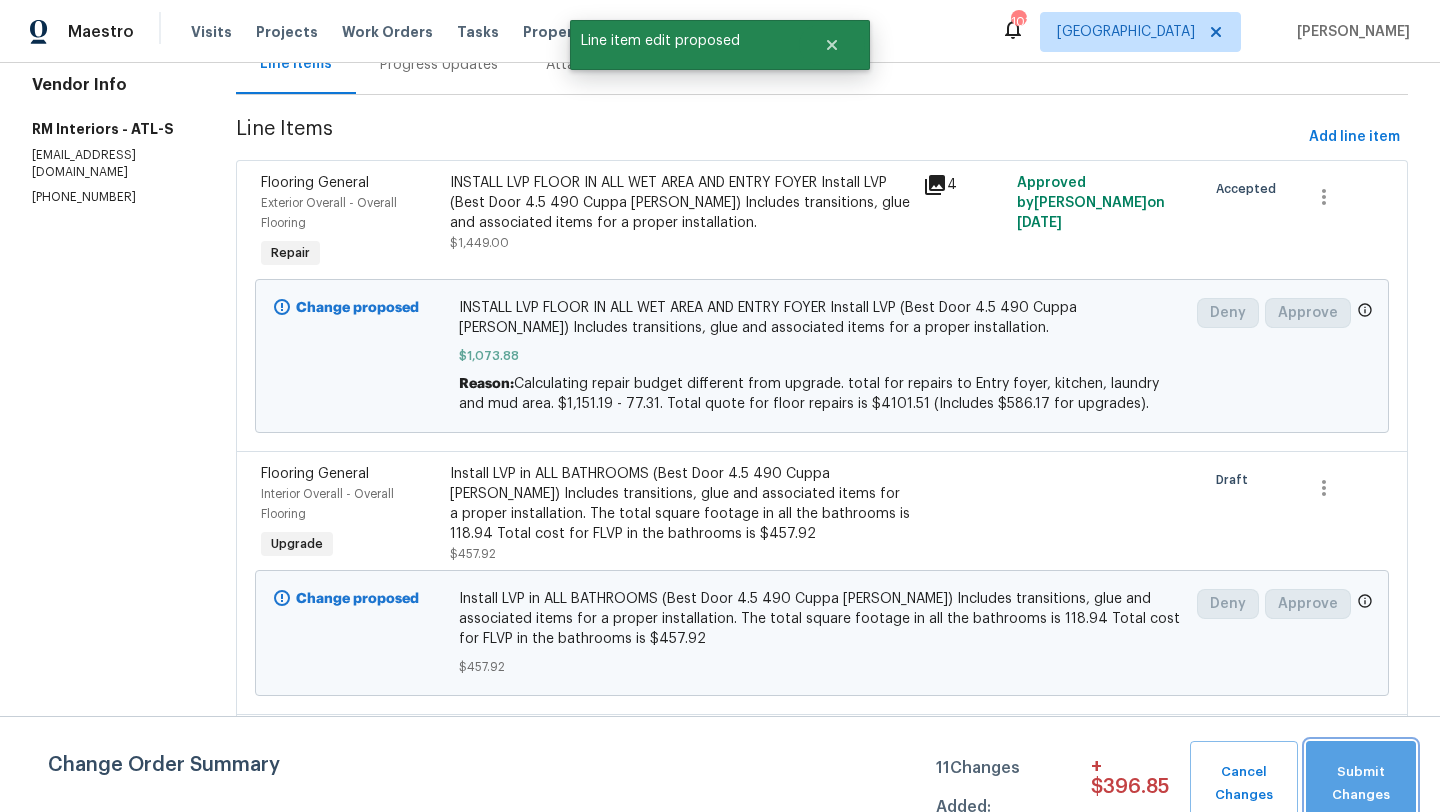 click on "Submit Changes" at bounding box center (1361, 784) 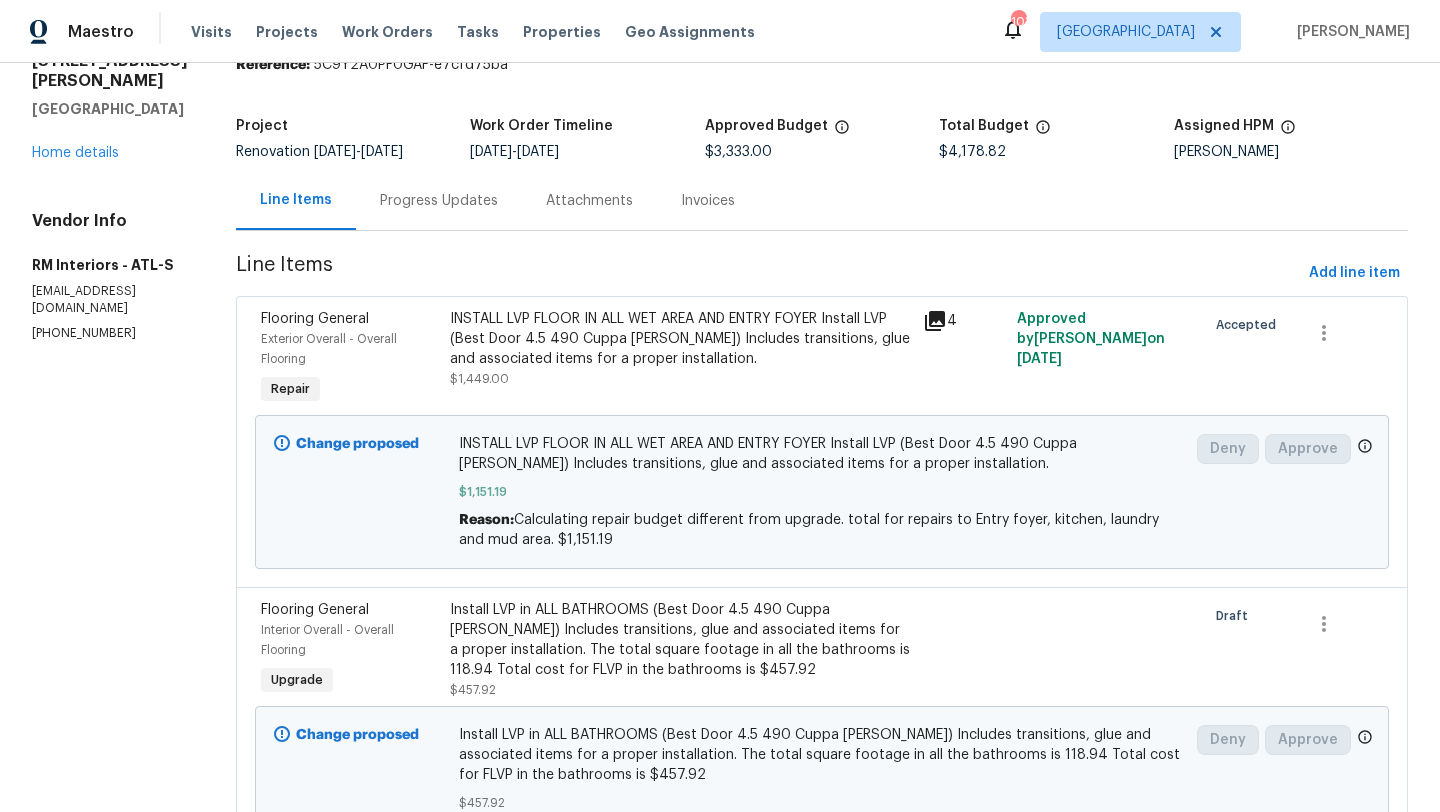 scroll, scrollTop: 0, scrollLeft: 0, axis: both 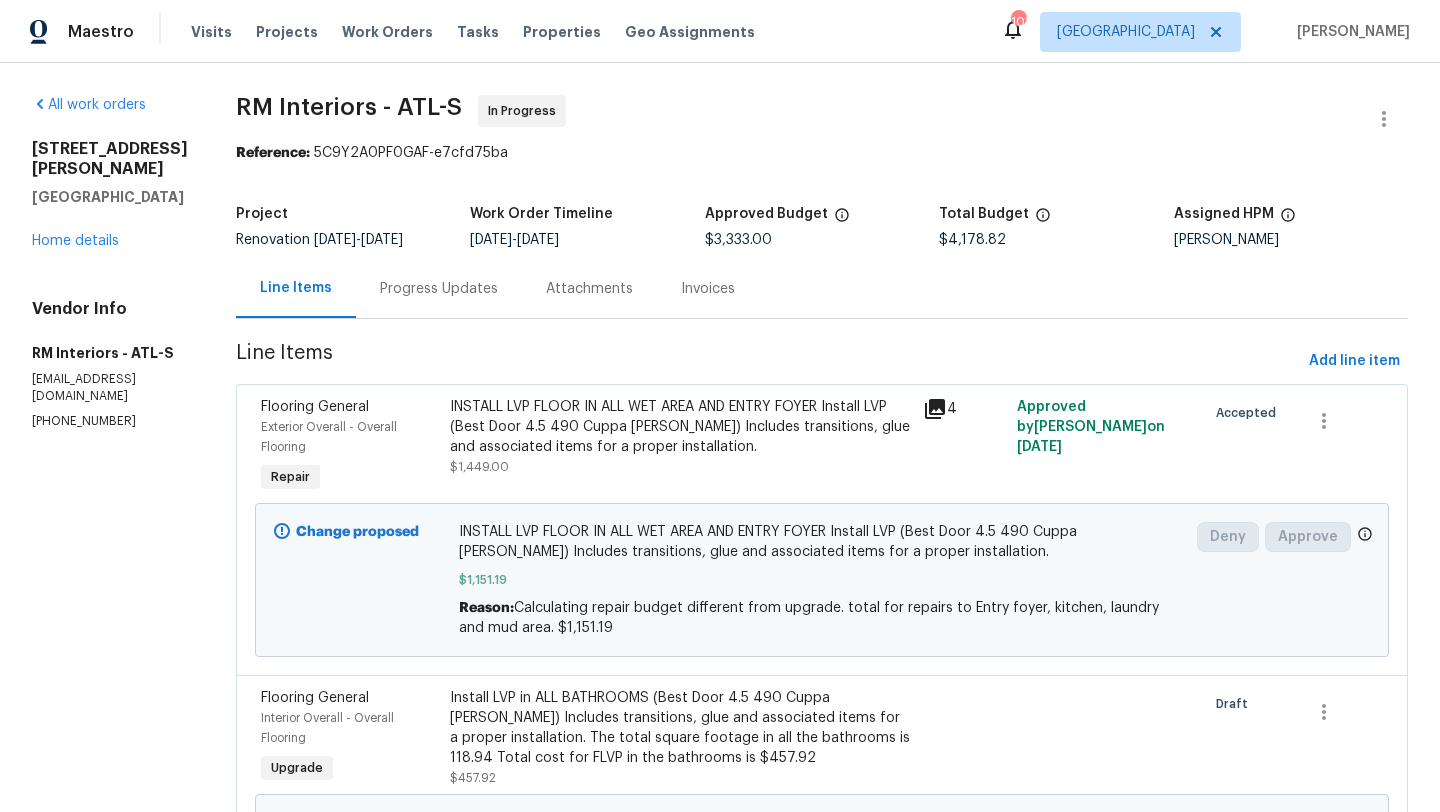 click on "Progress Updates" at bounding box center (439, 289) 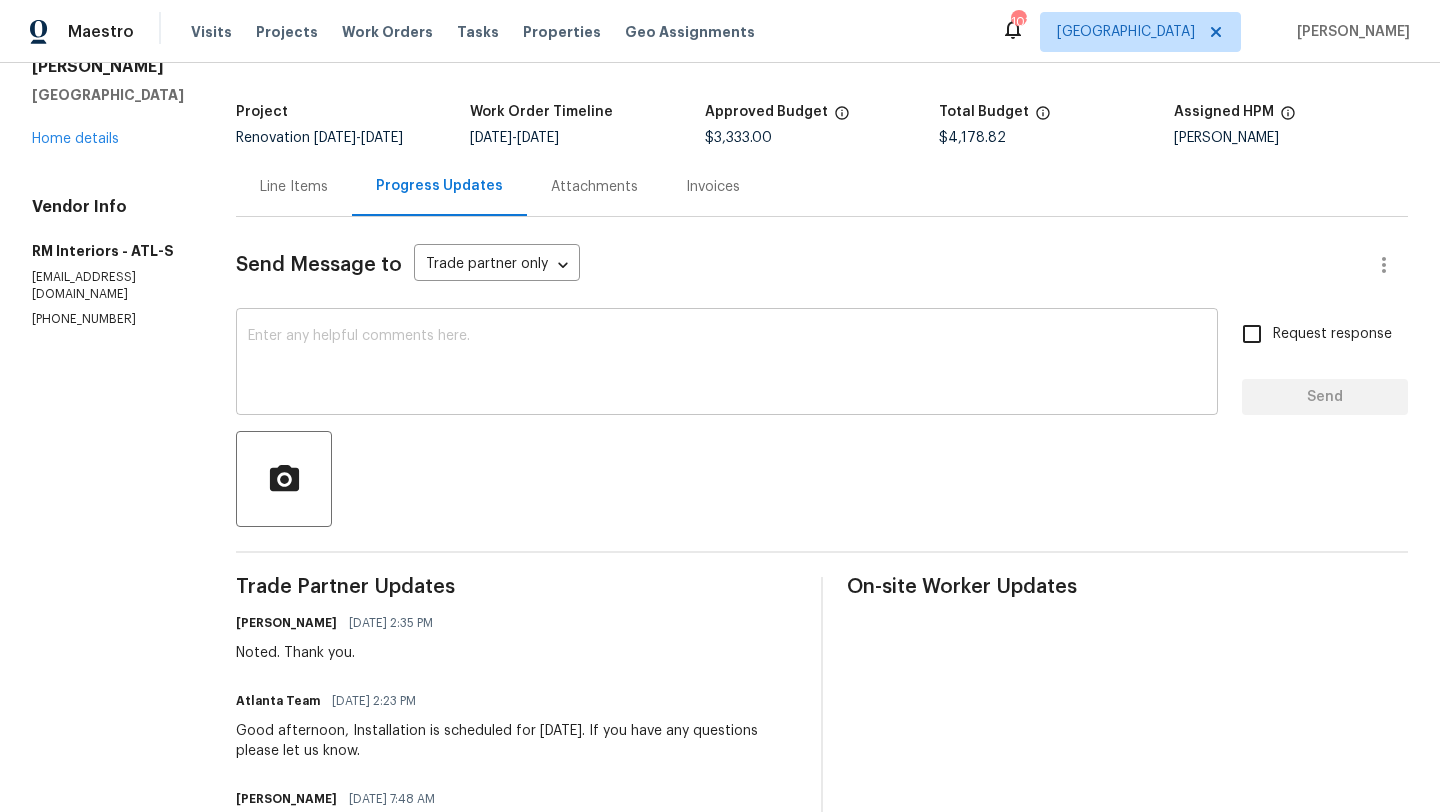 scroll, scrollTop: 0, scrollLeft: 0, axis: both 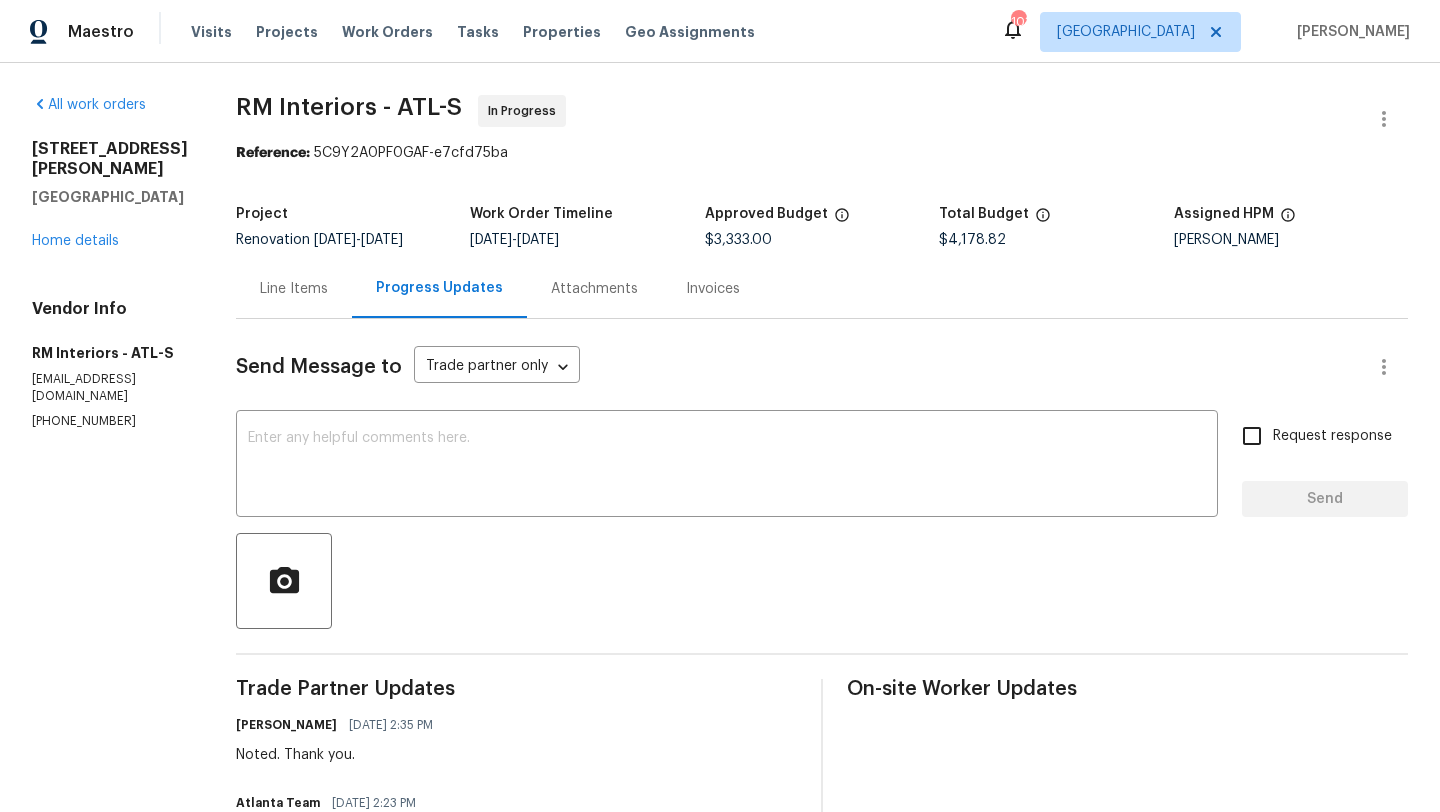 click on "Line Items" at bounding box center [294, 289] 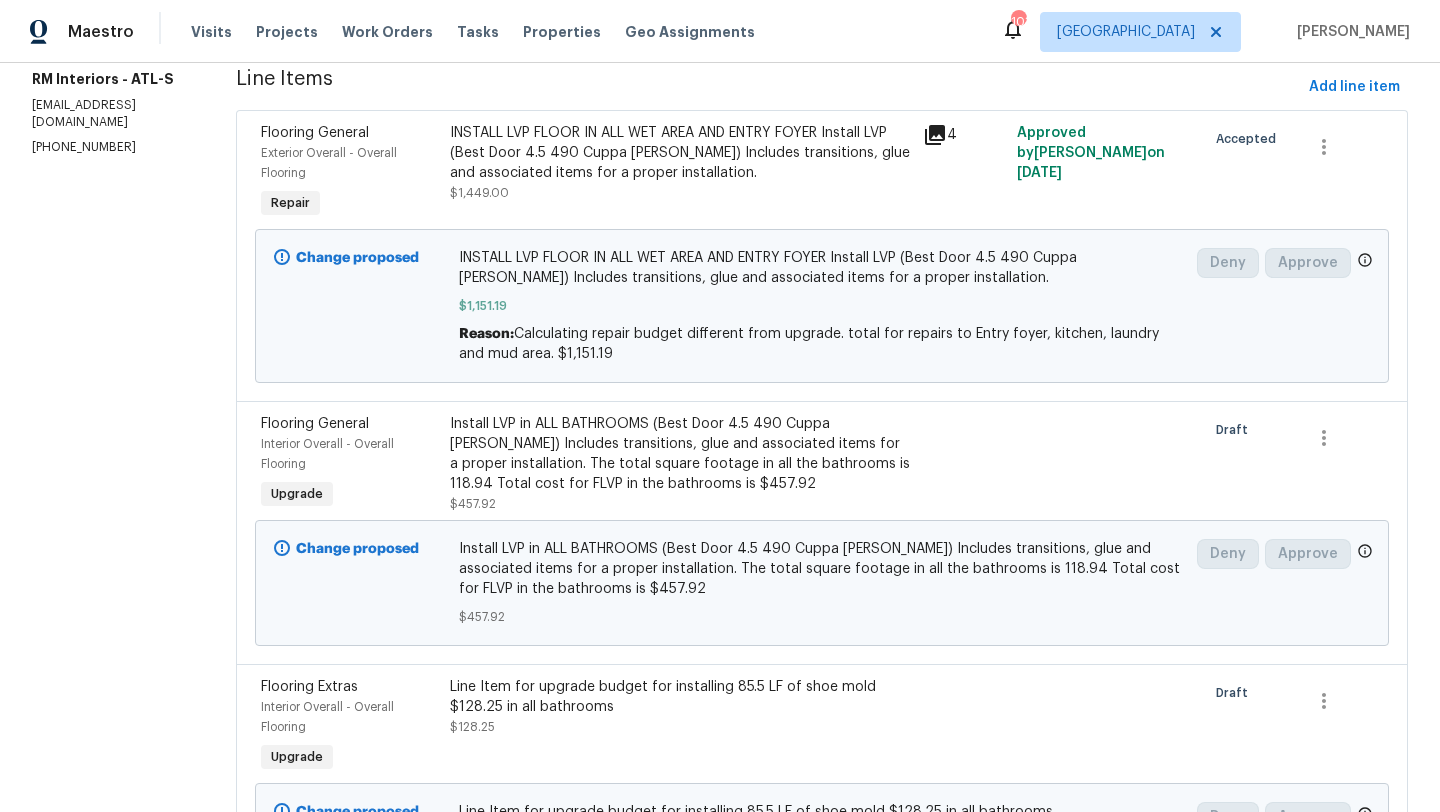 scroll, scrollTop: 0, scrollLeft: 0, axis: both 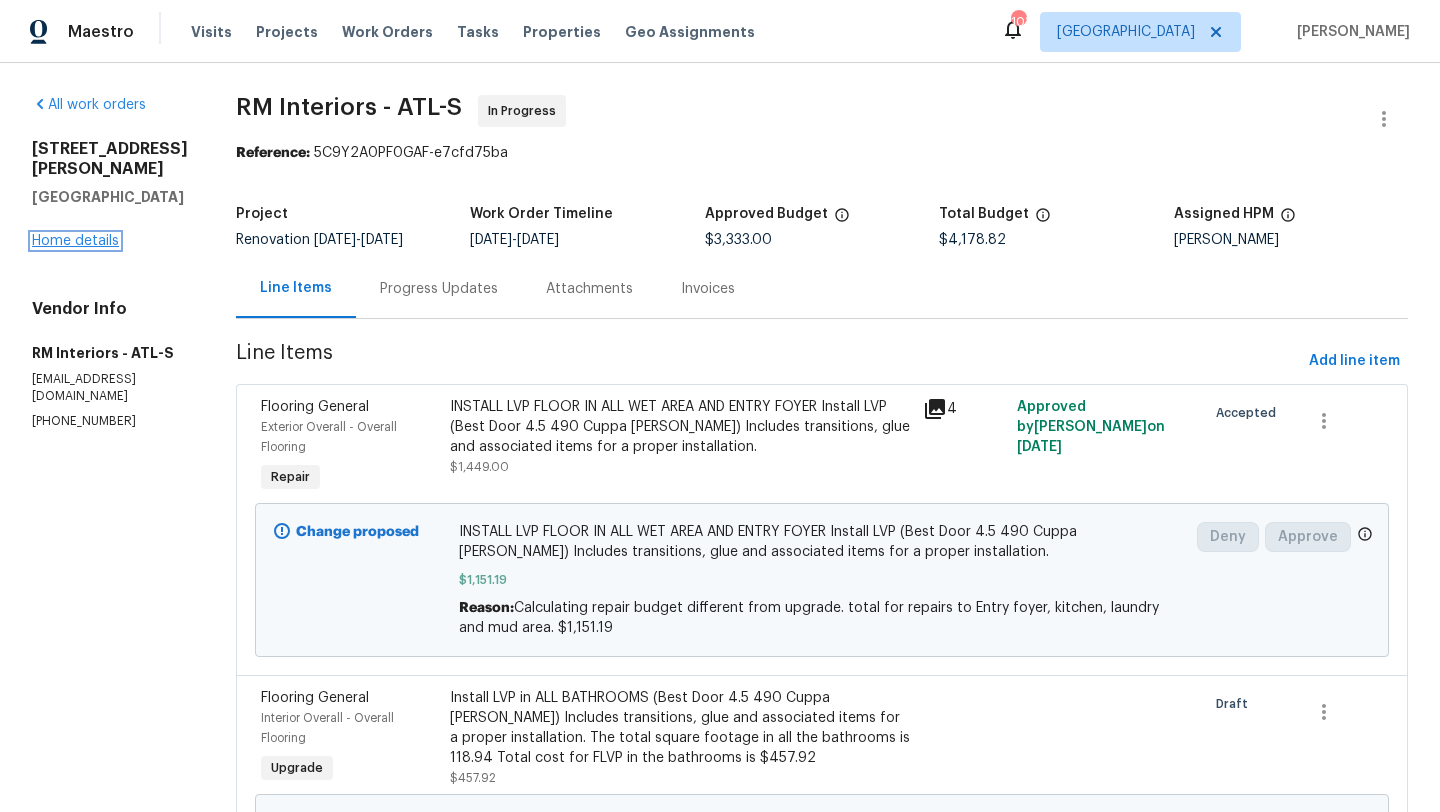 click on "Home details" at bounding box center [75, 241] 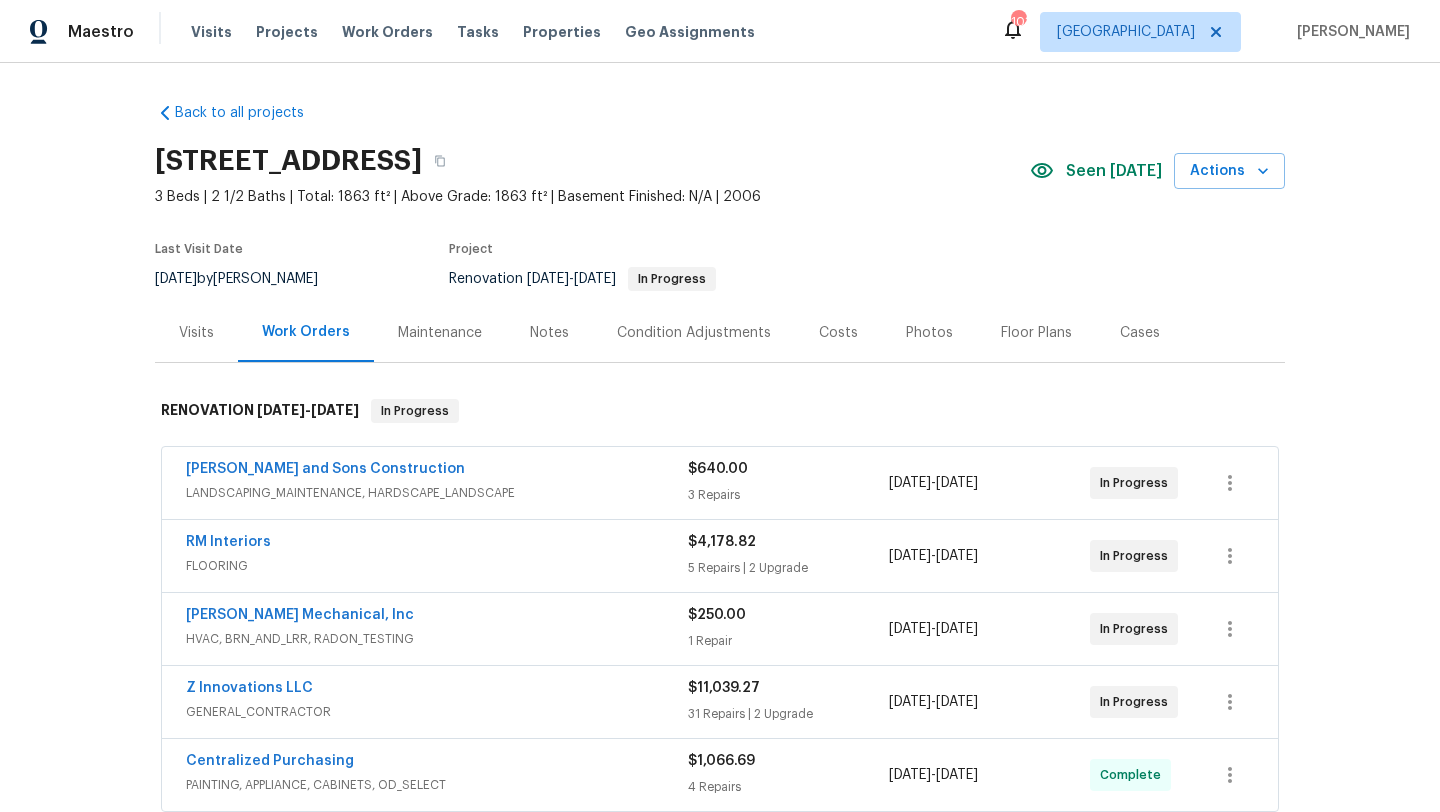 click on "RM Interiors" at bounding box center (437, 544) 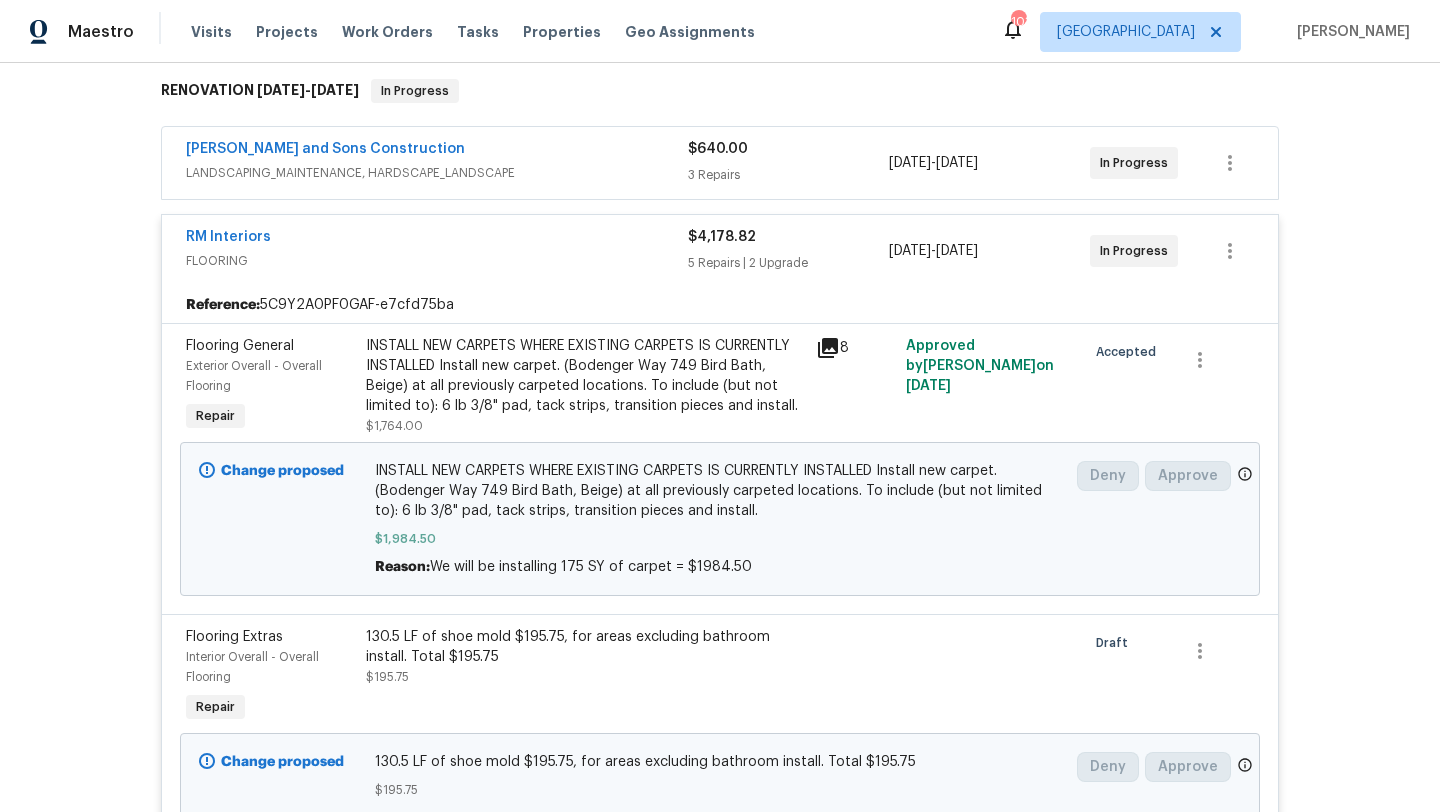 scroll, scrollTop: 0, scrollLeft: 0, axis: both 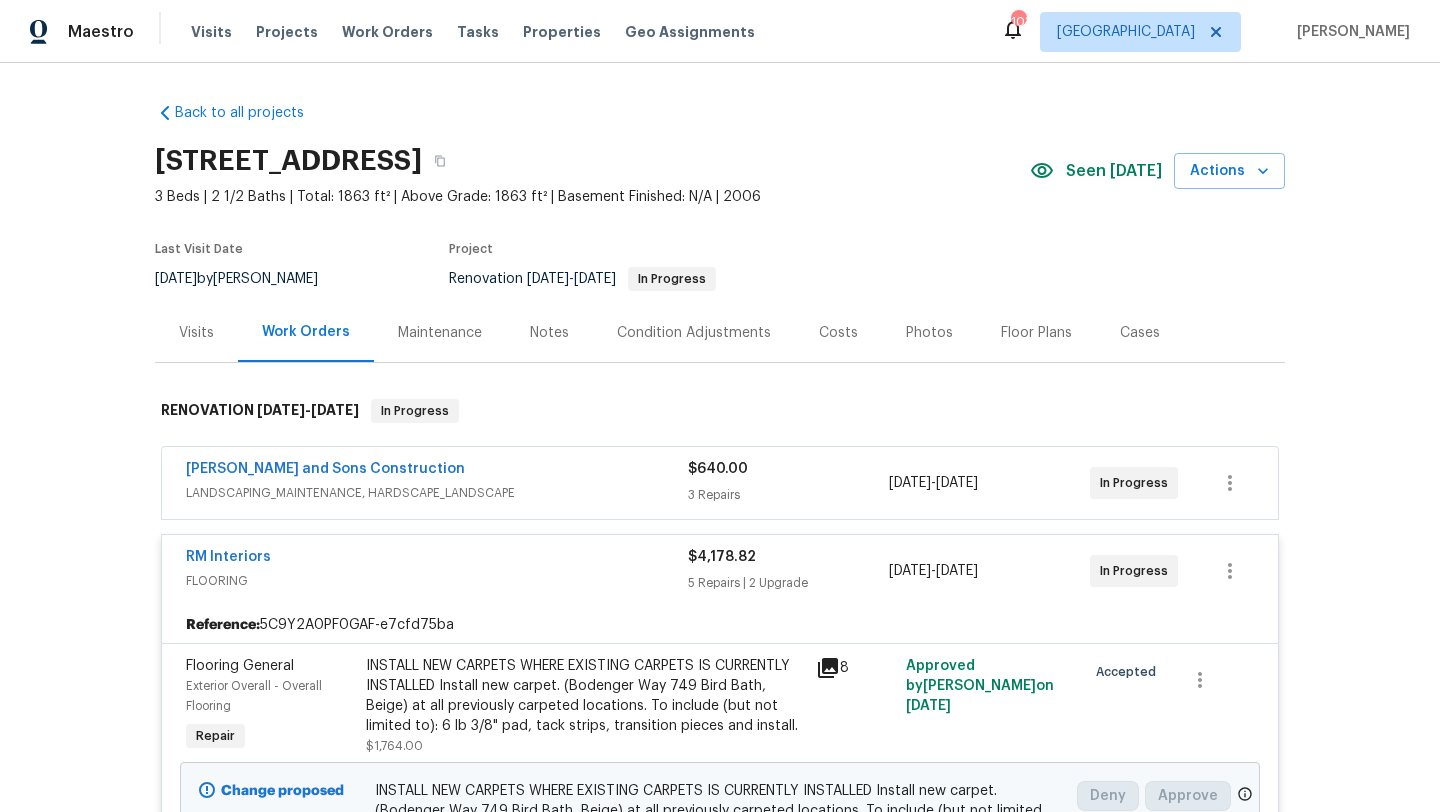 click on "RM Interiors" at bounding box center [437, 559] 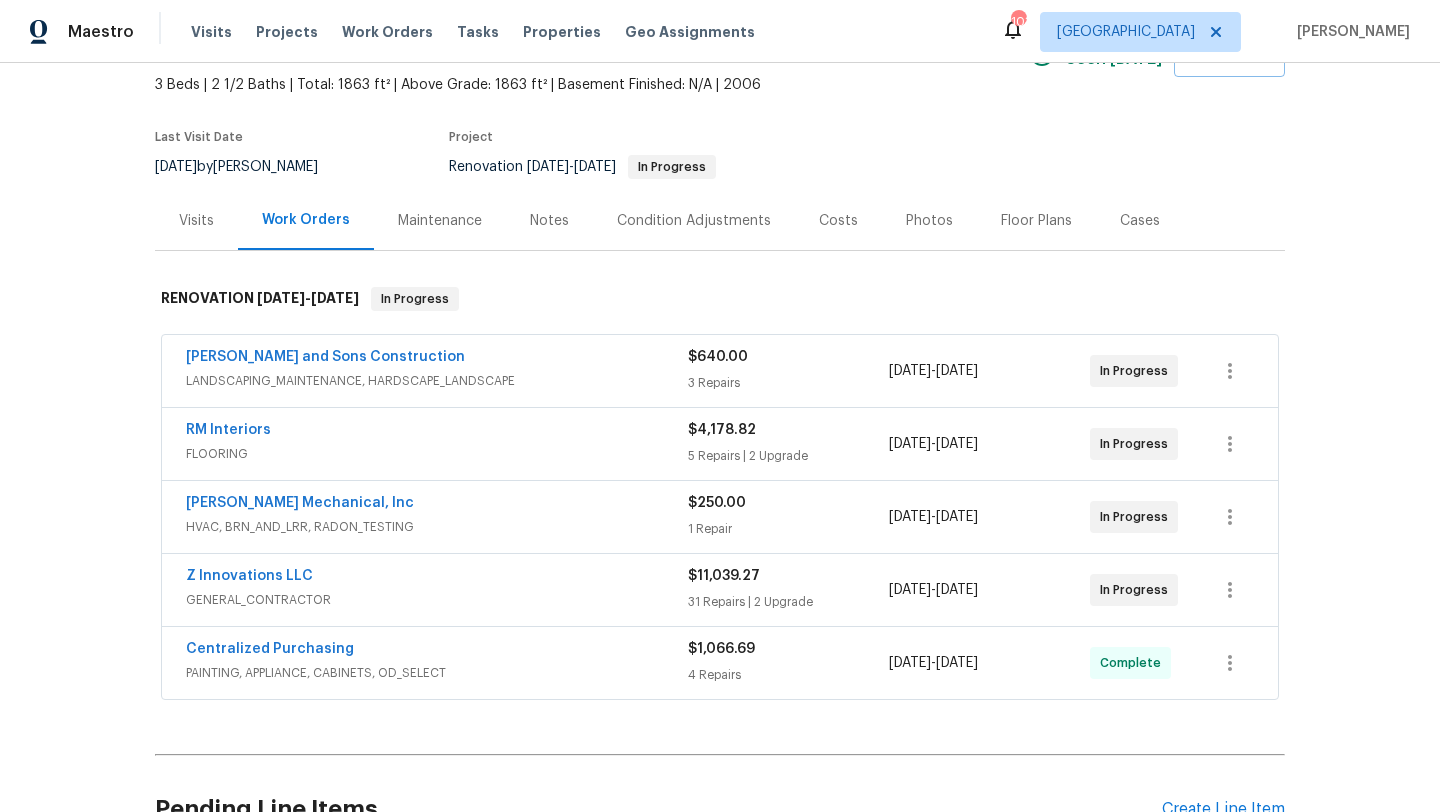 scroll, scrollTop: 119, scrollLeft: 0, axis: vertical 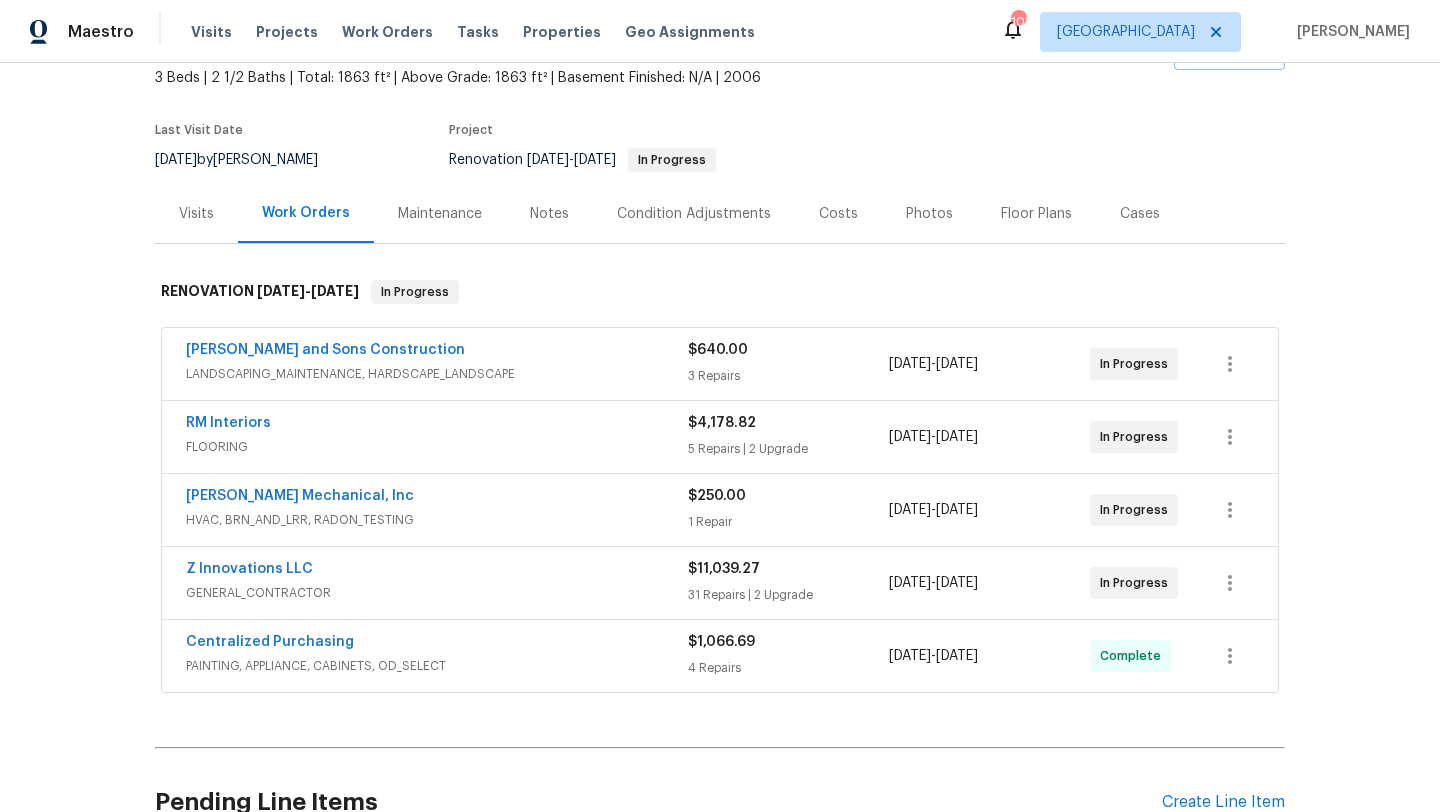 click on "Costs" at bounding box center [838, 214] 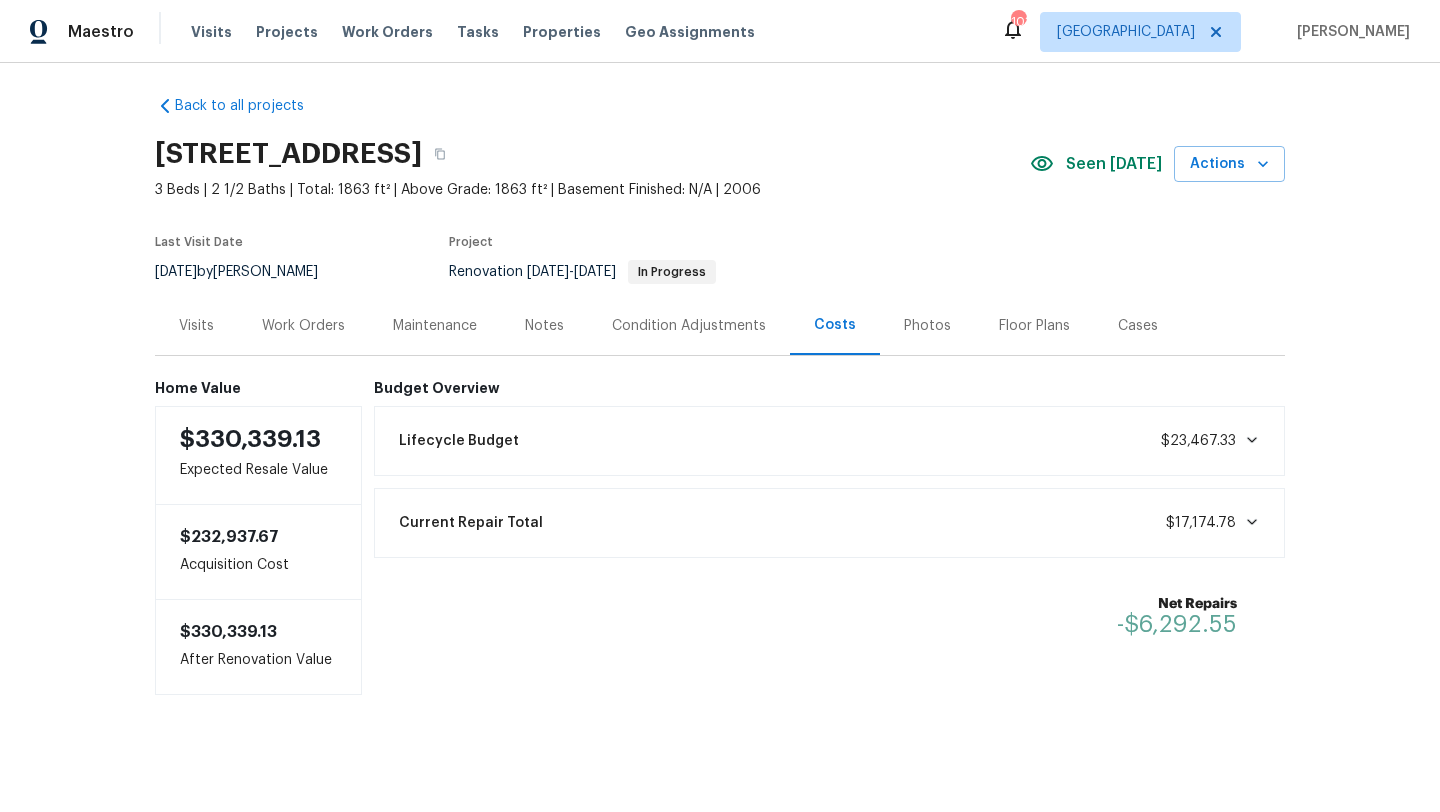 scroll, scrollTop: 11, scrollLeft: 0, axis: vertical 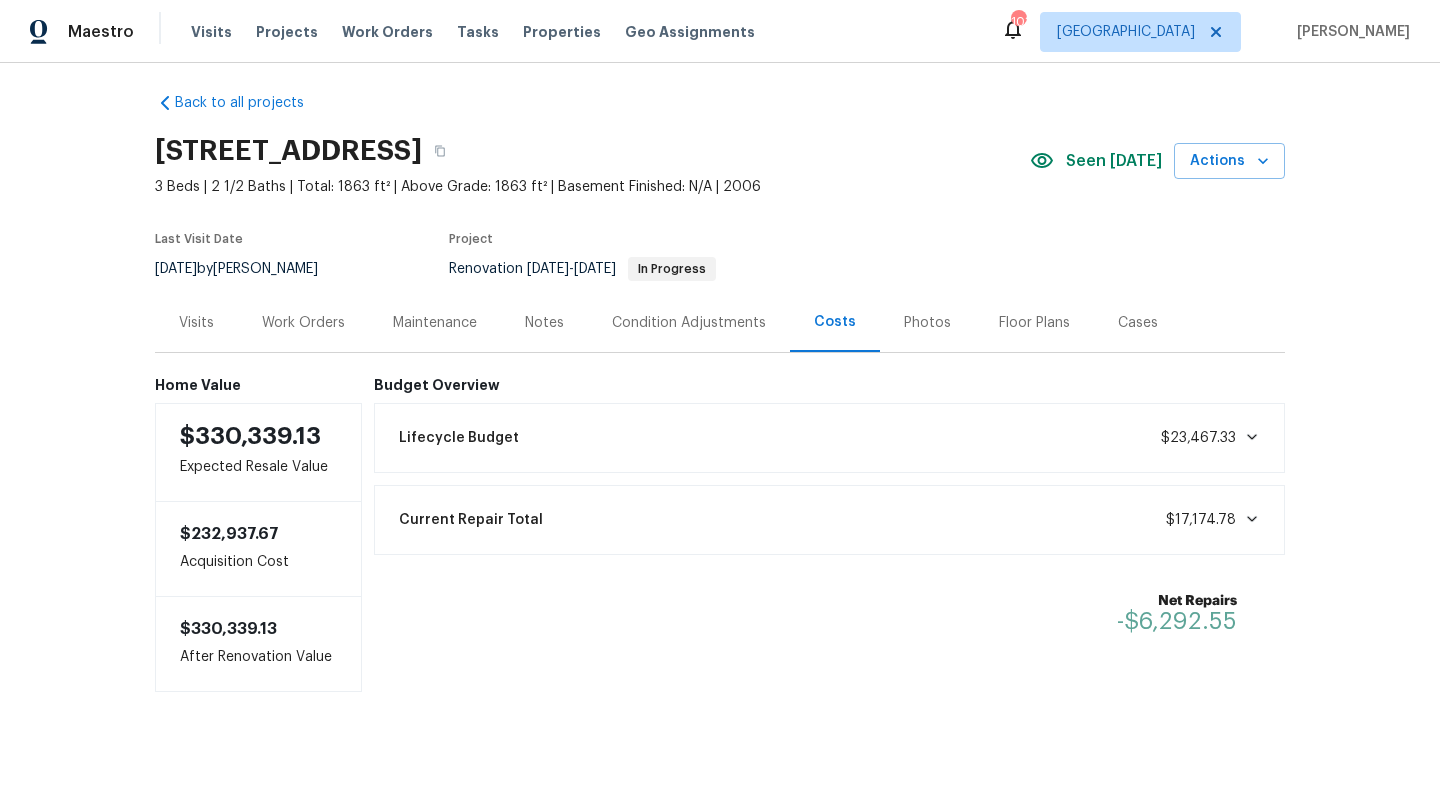 click on "Work Orders" at bounding box center (303, 322) 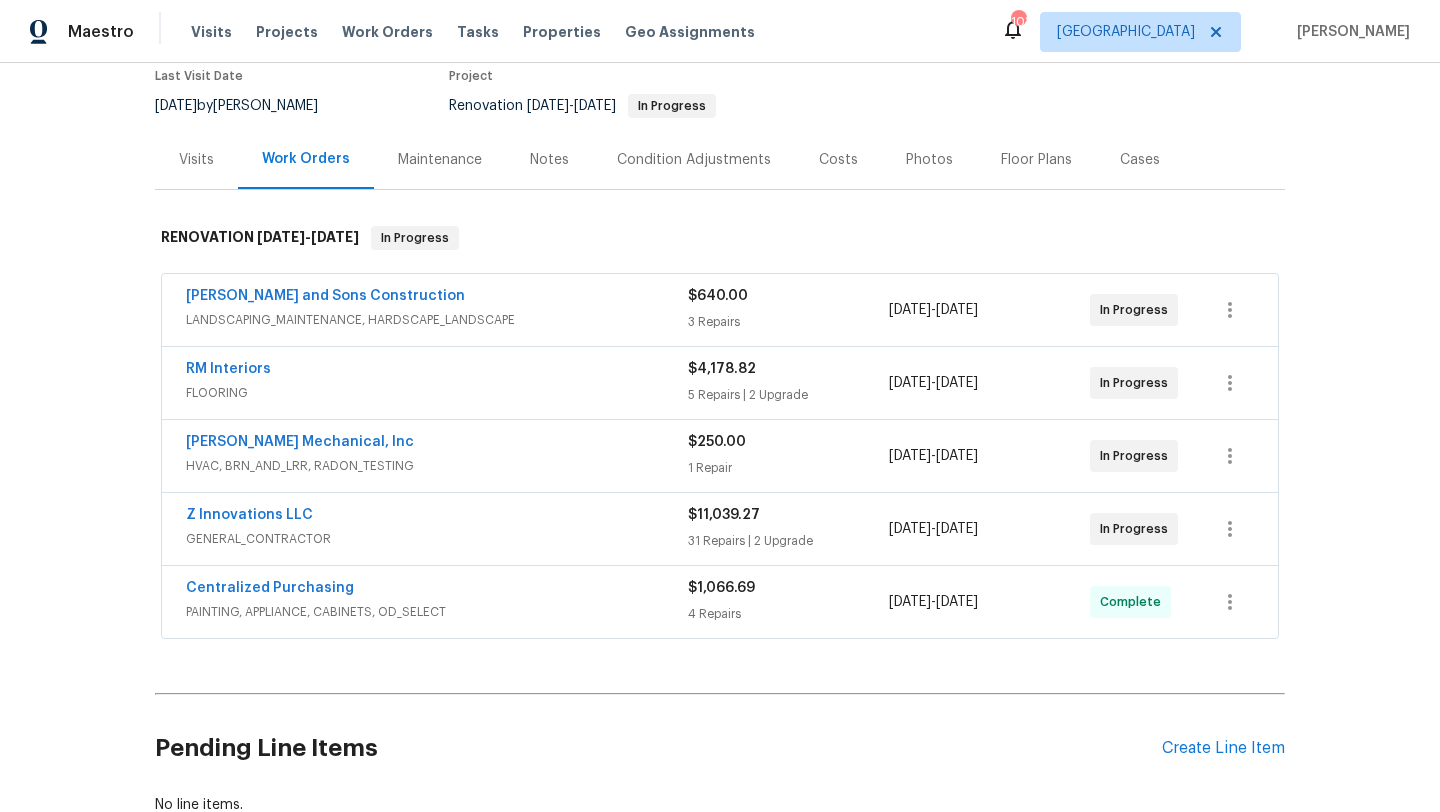 scroll, scrollTop: 176, scrollLeft: 0, axis: vertical 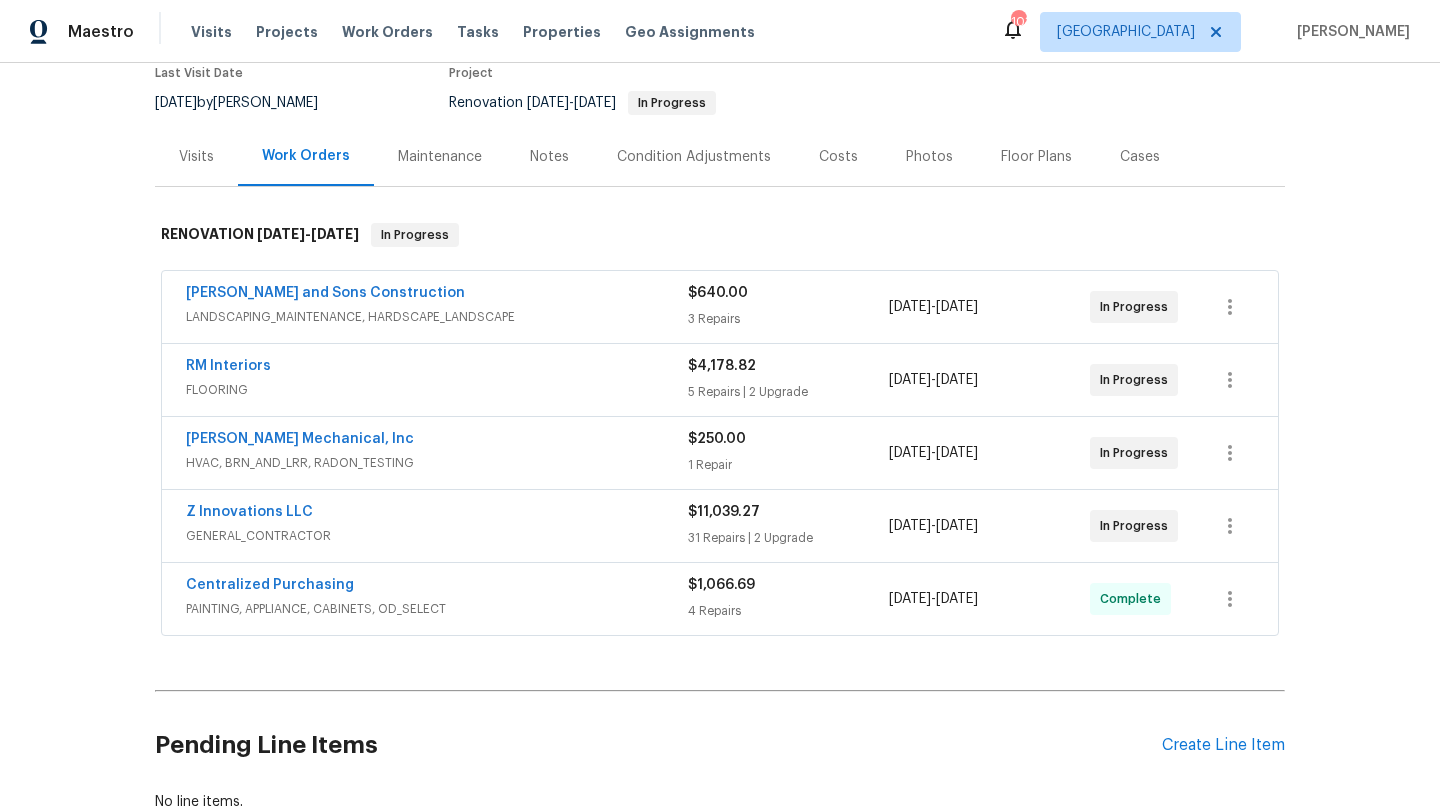 click on "5 Repairs | 2 Upgrade" at bounding box center [788, 392] 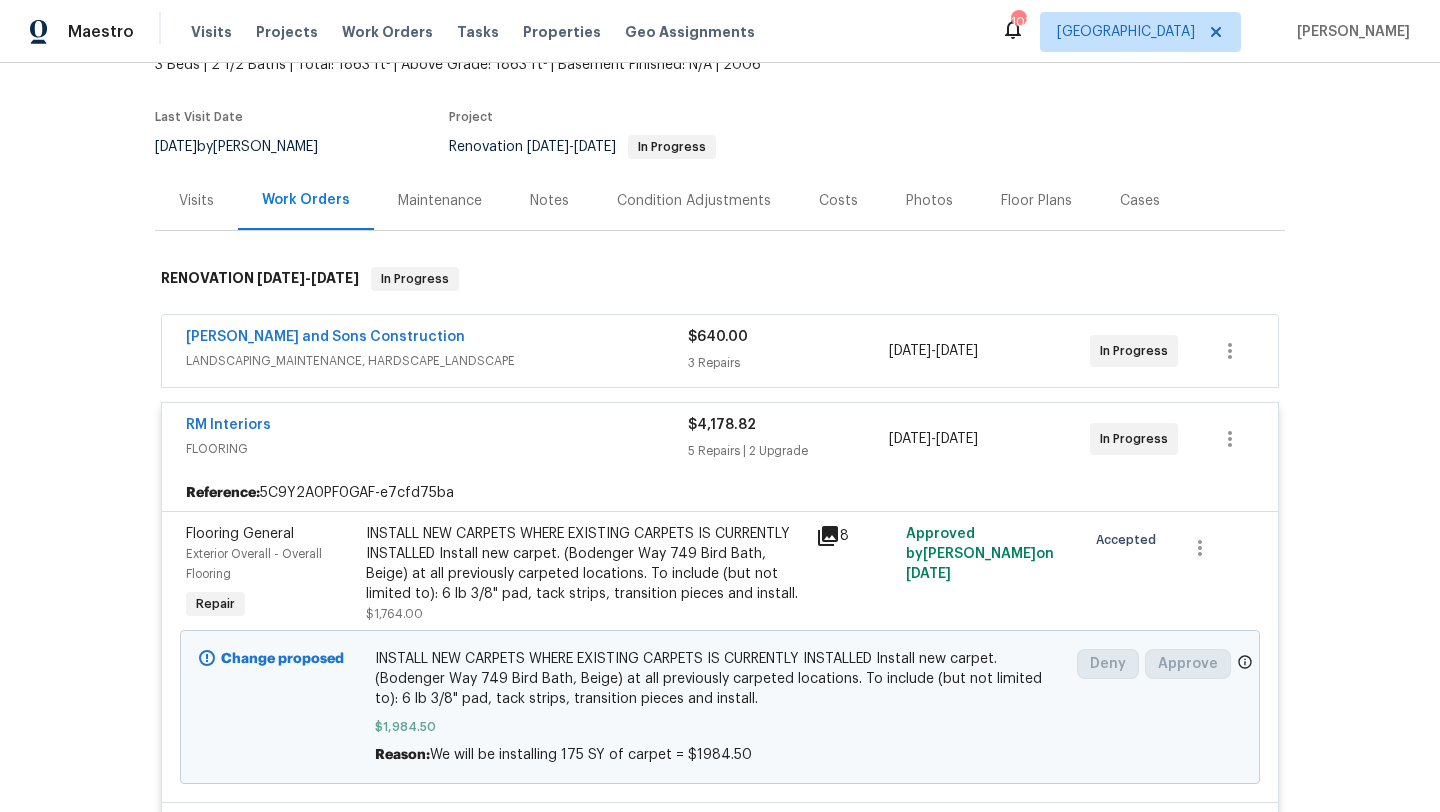 scroll, scrollTop: 0, scrollLeft: 0, axis: both 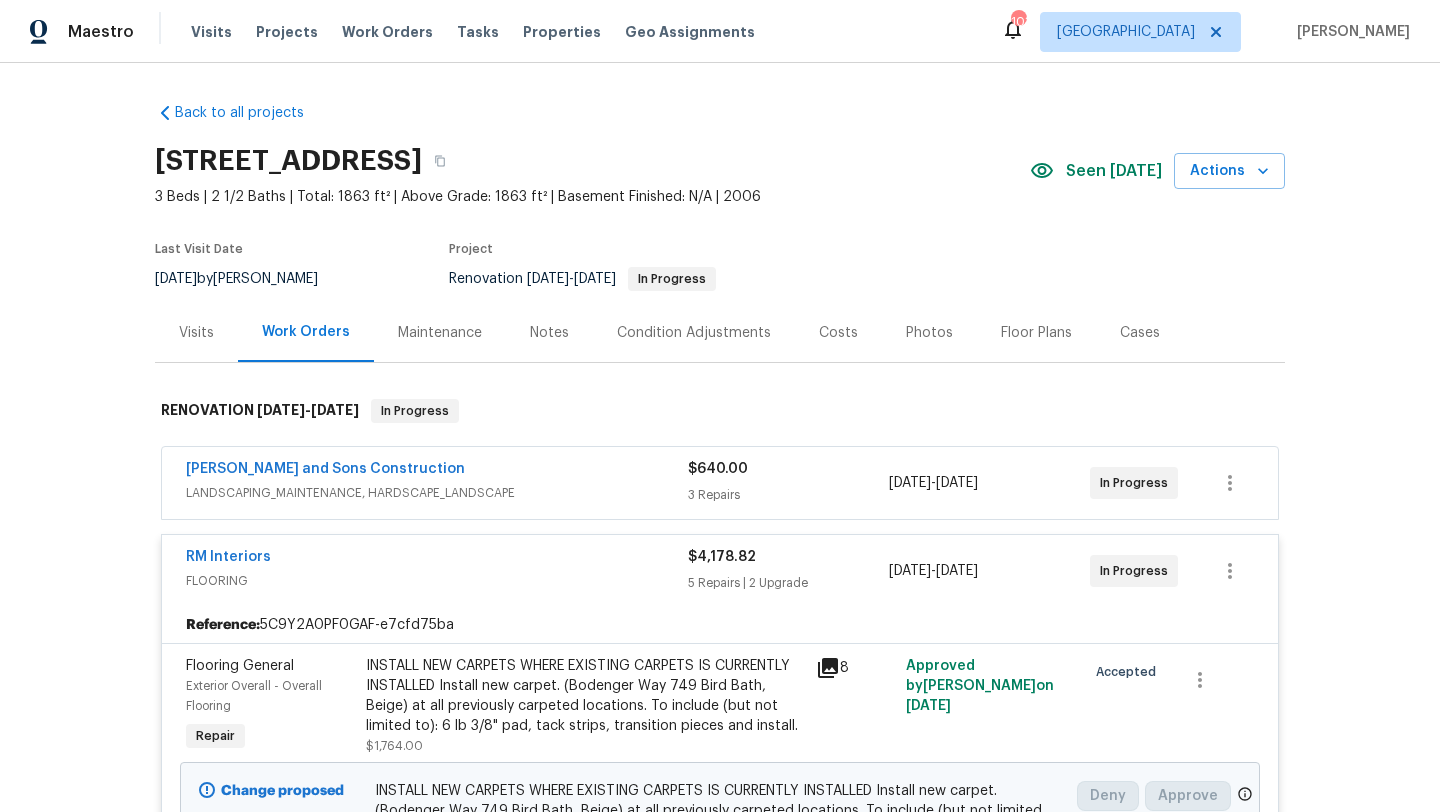 click on "Work Orders" at bounding box center (306, 332) 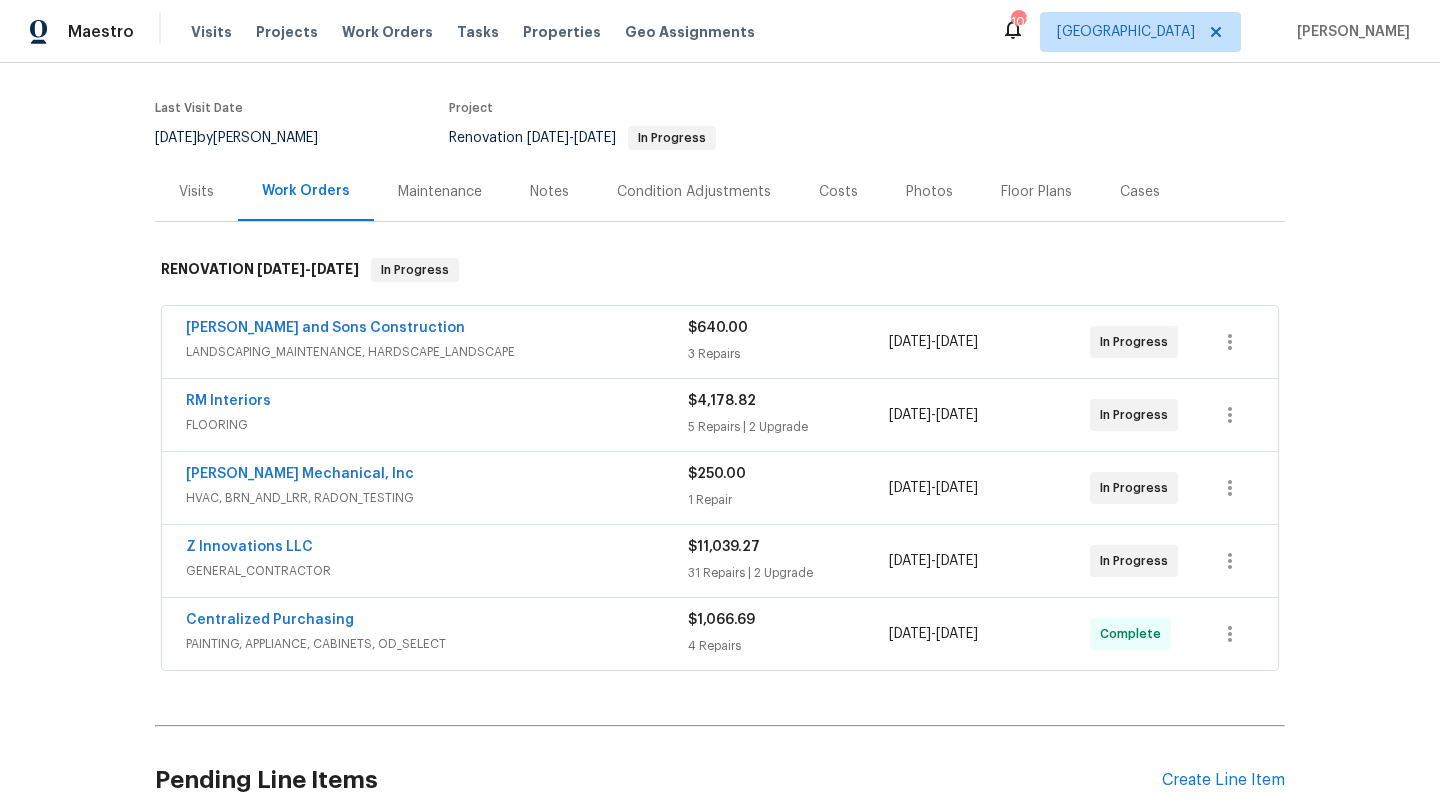 scroll, scrollTop: 147, scrollLeft: 0, axis: vertical 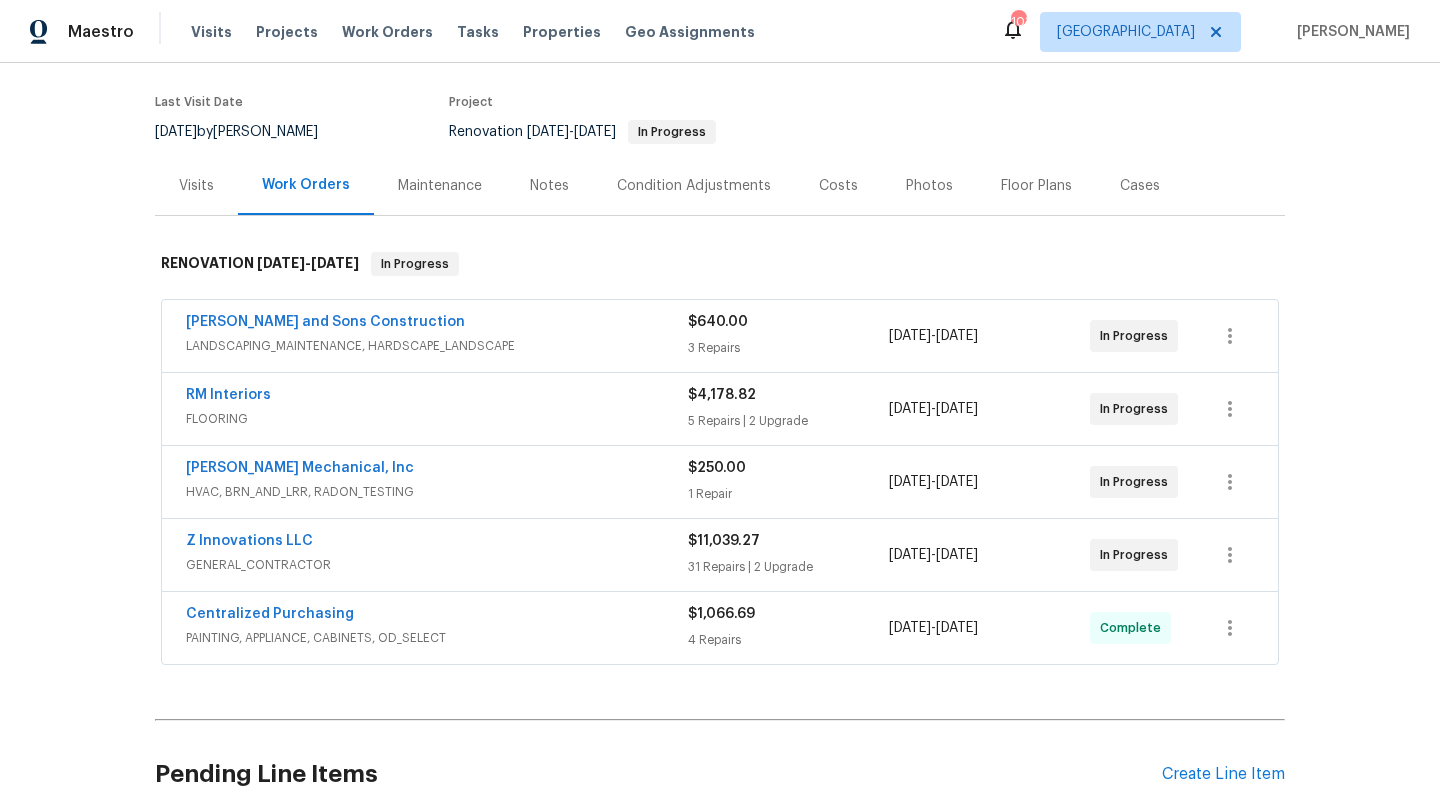 click on "Z Innovations LLC" at bounding box center [437, 543] 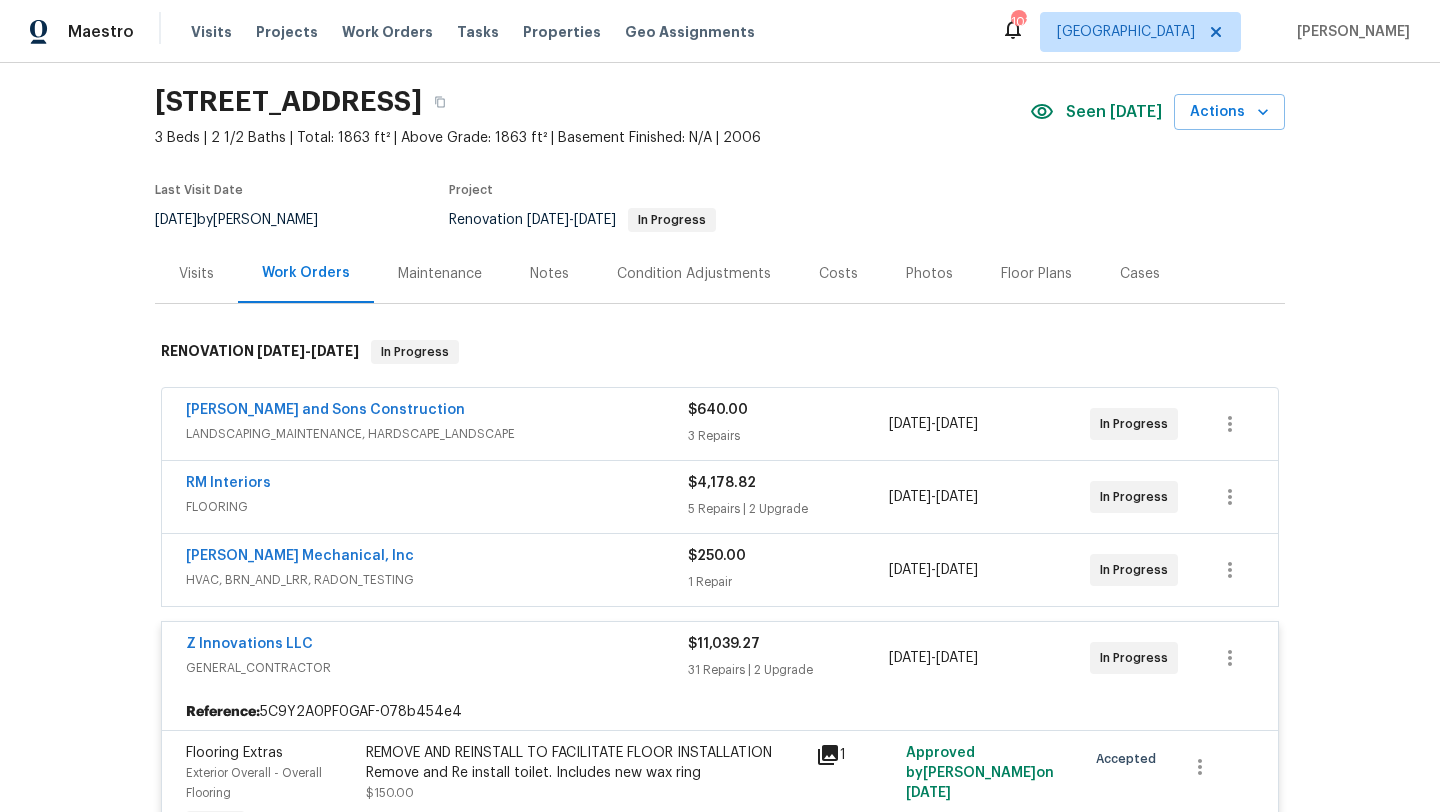scroll, scrollTop: 73, scrollLeft: 0, axis: vertical 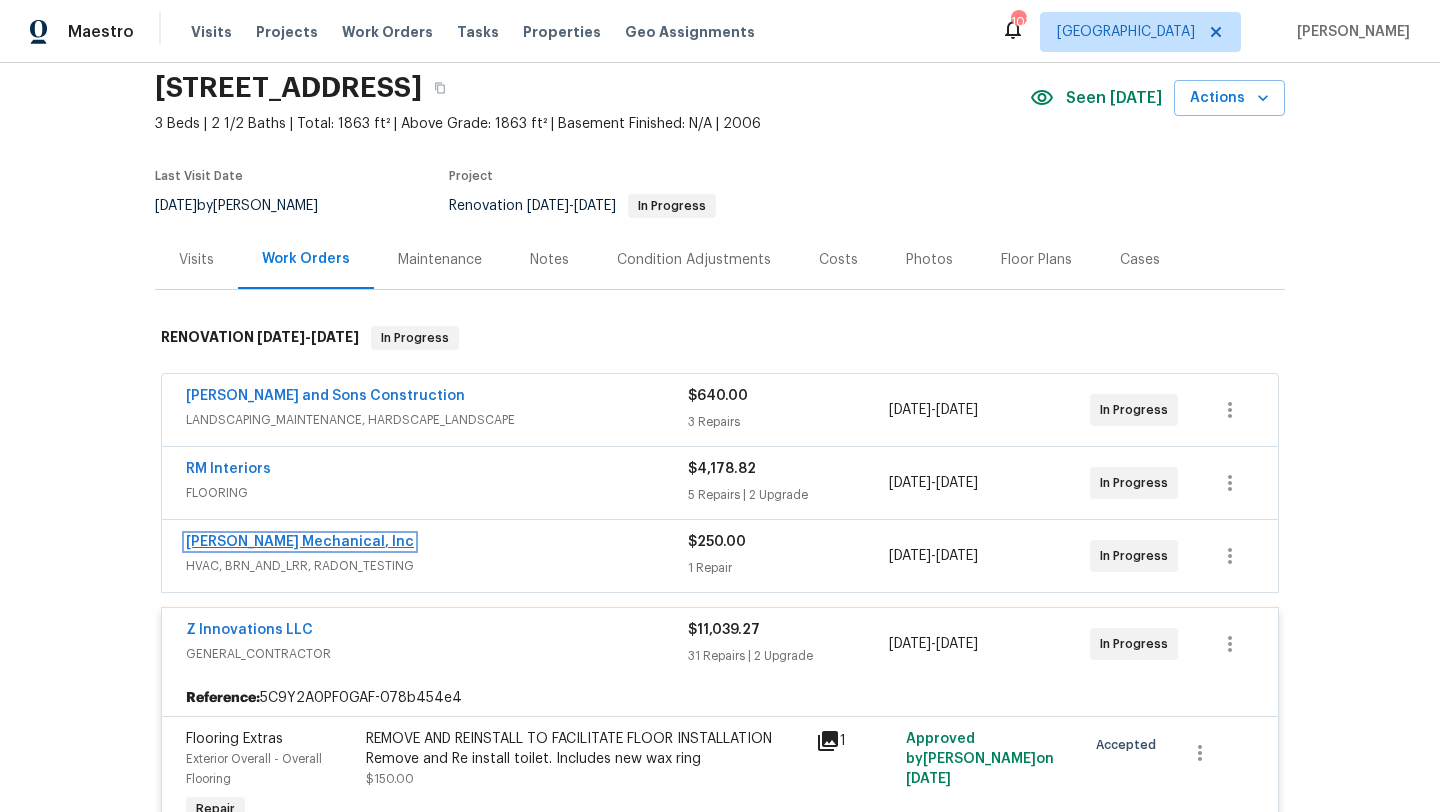 click on "[PERSON_NAME] Mechanical, Inc" at bounding box center (300, 542) 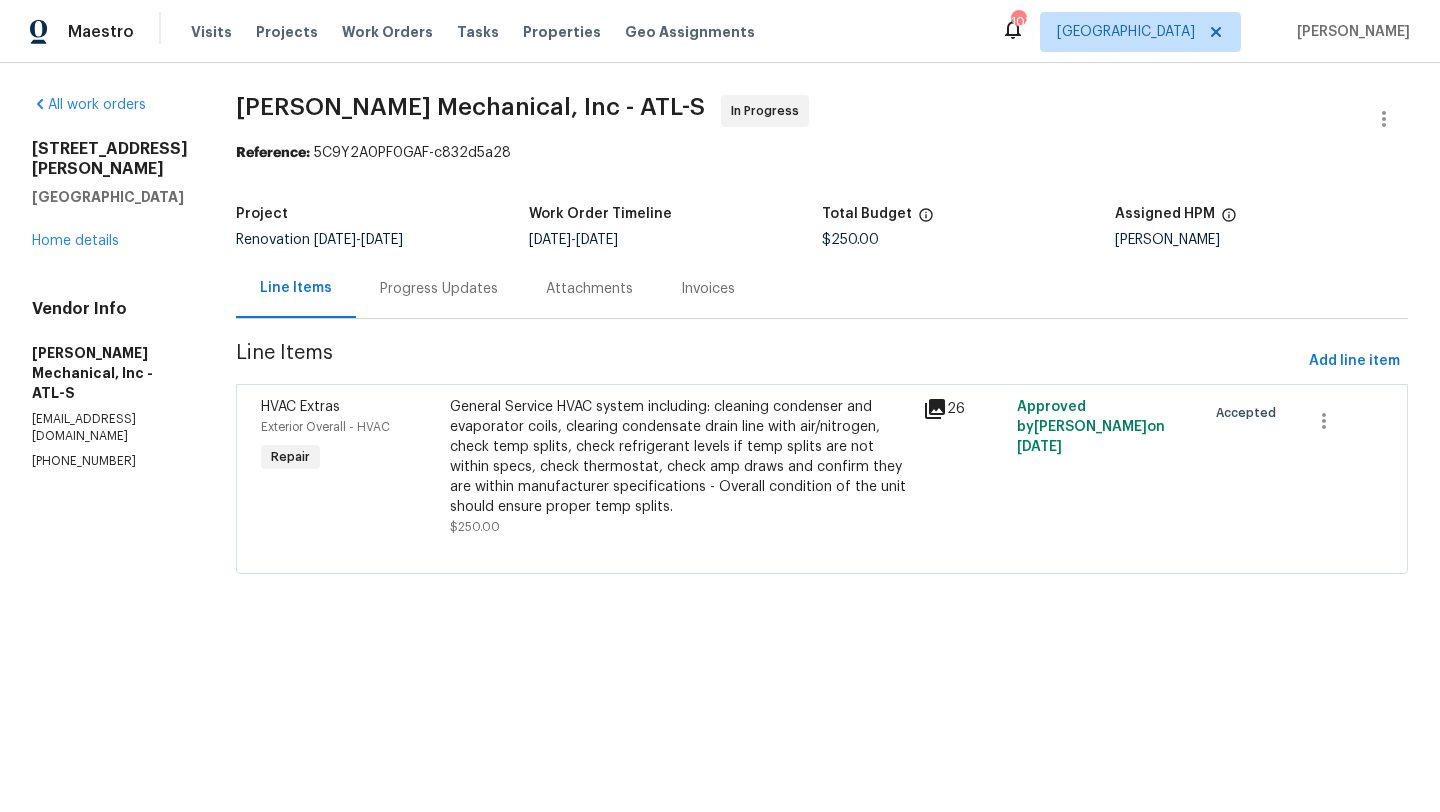 click on "Progress Updates" at bounding box center [439, 289] 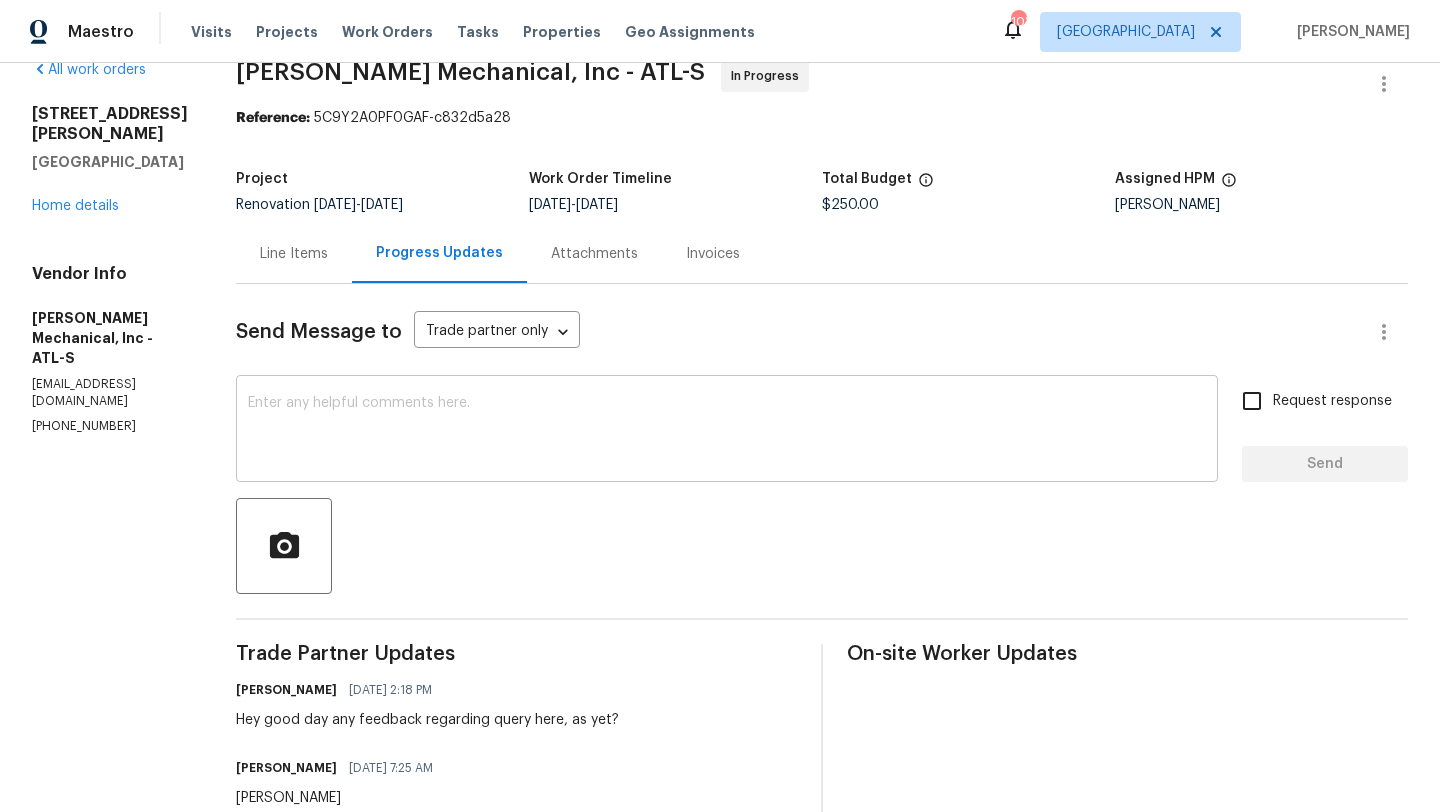 scroll, scrollTop: 32, scrollLeft: 0, axis: vertical 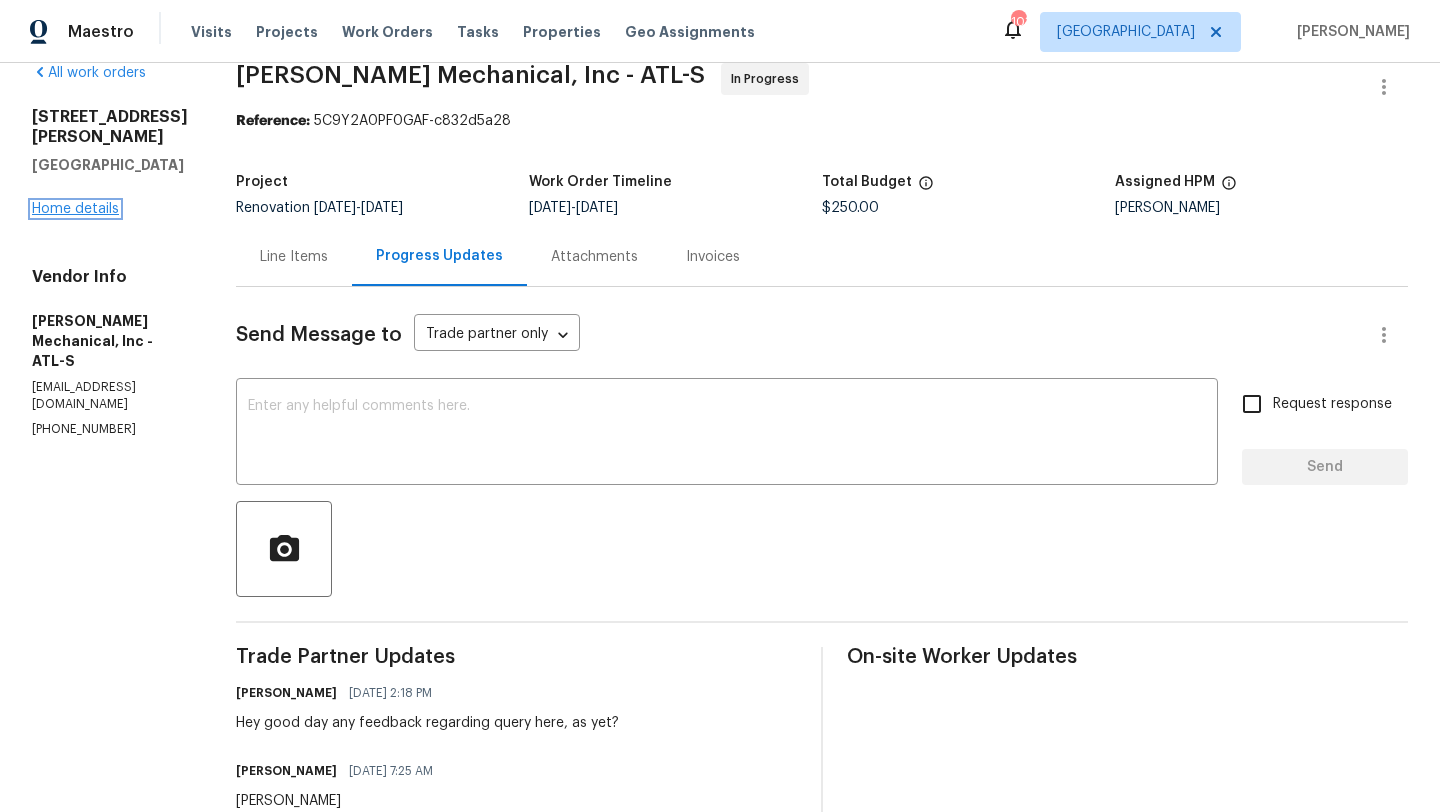 click on "Home details" at bounding box center (75, 209) 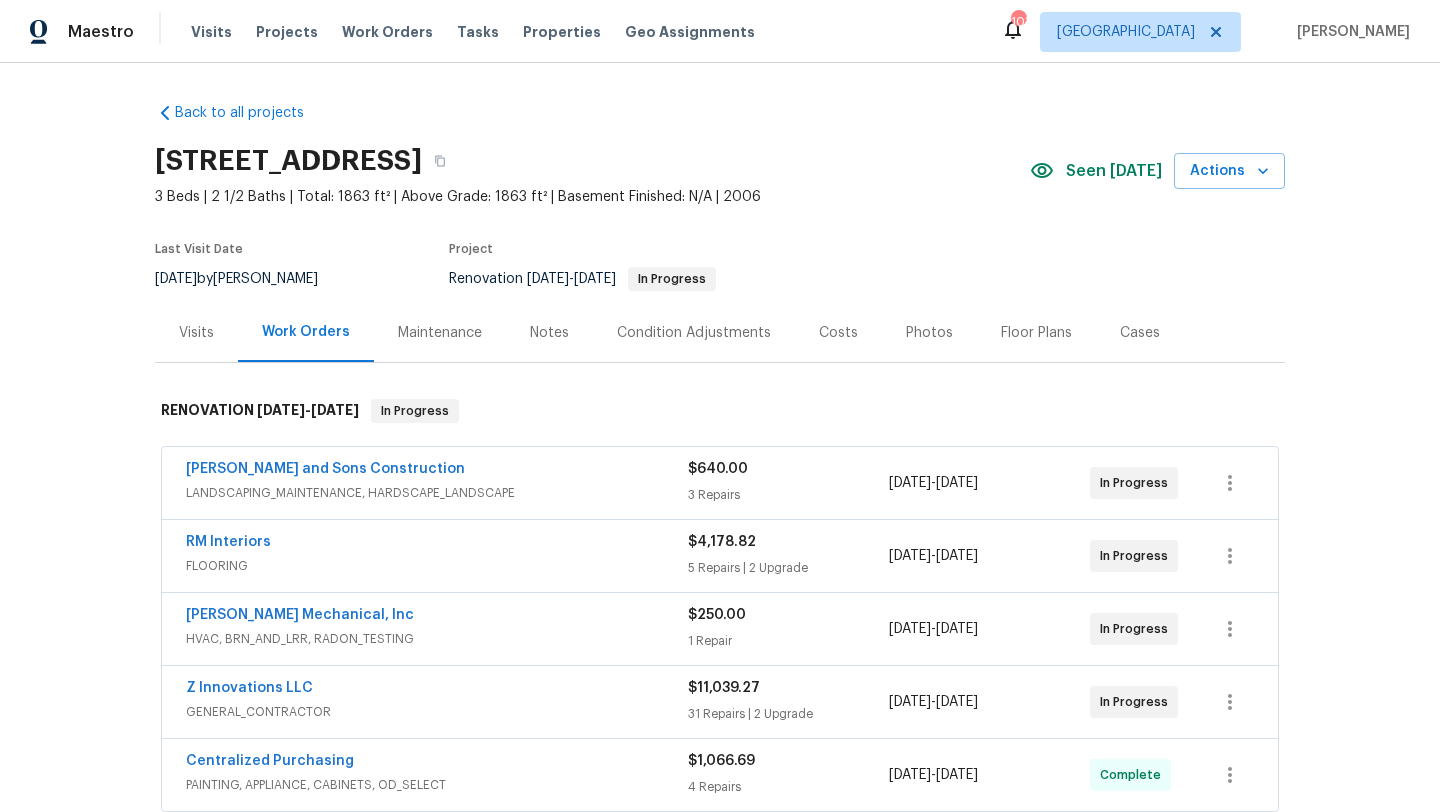 click on "Costs" at bounding box center [838, 332] 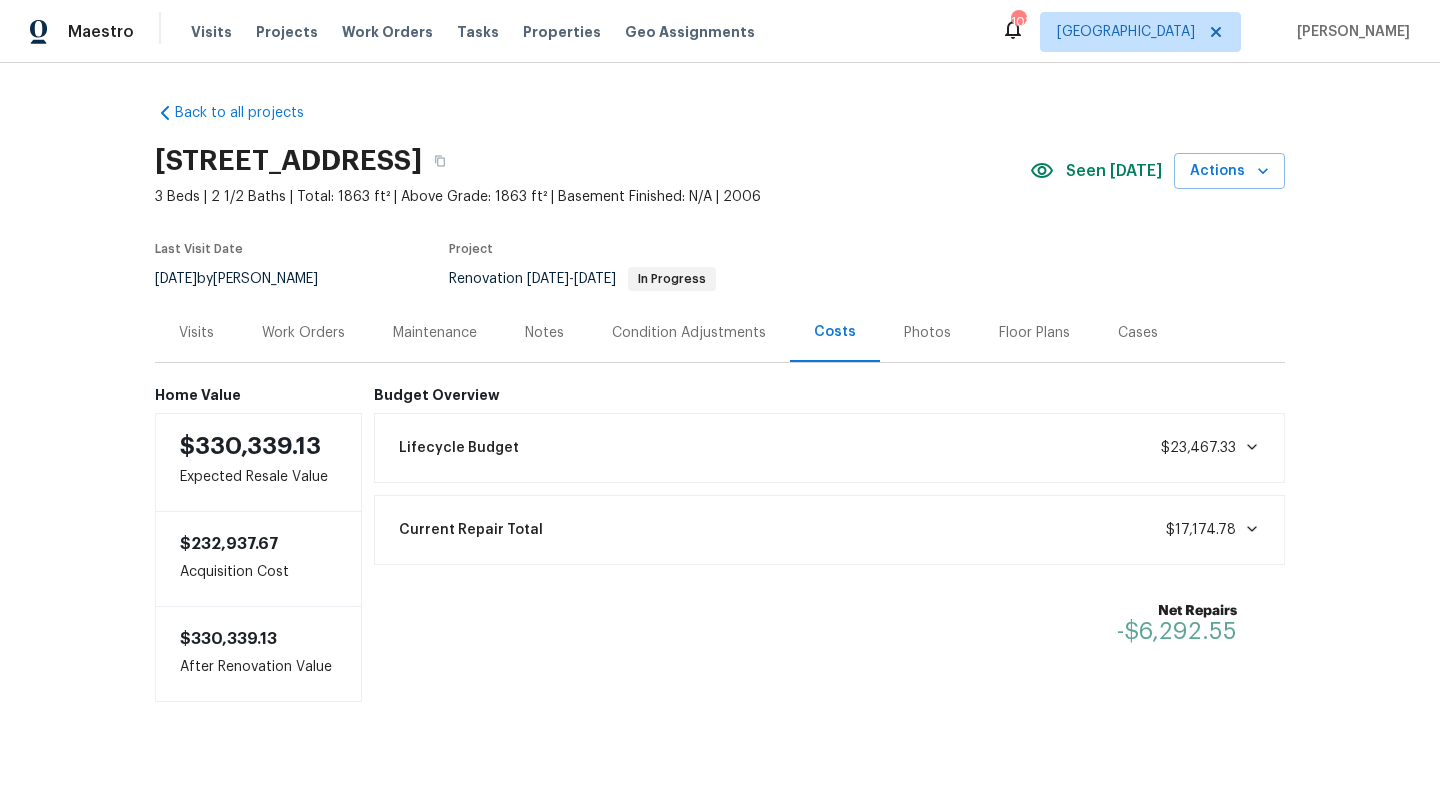 scroll, scrollTop: 11, scrollLeft: 0, axis: vertical 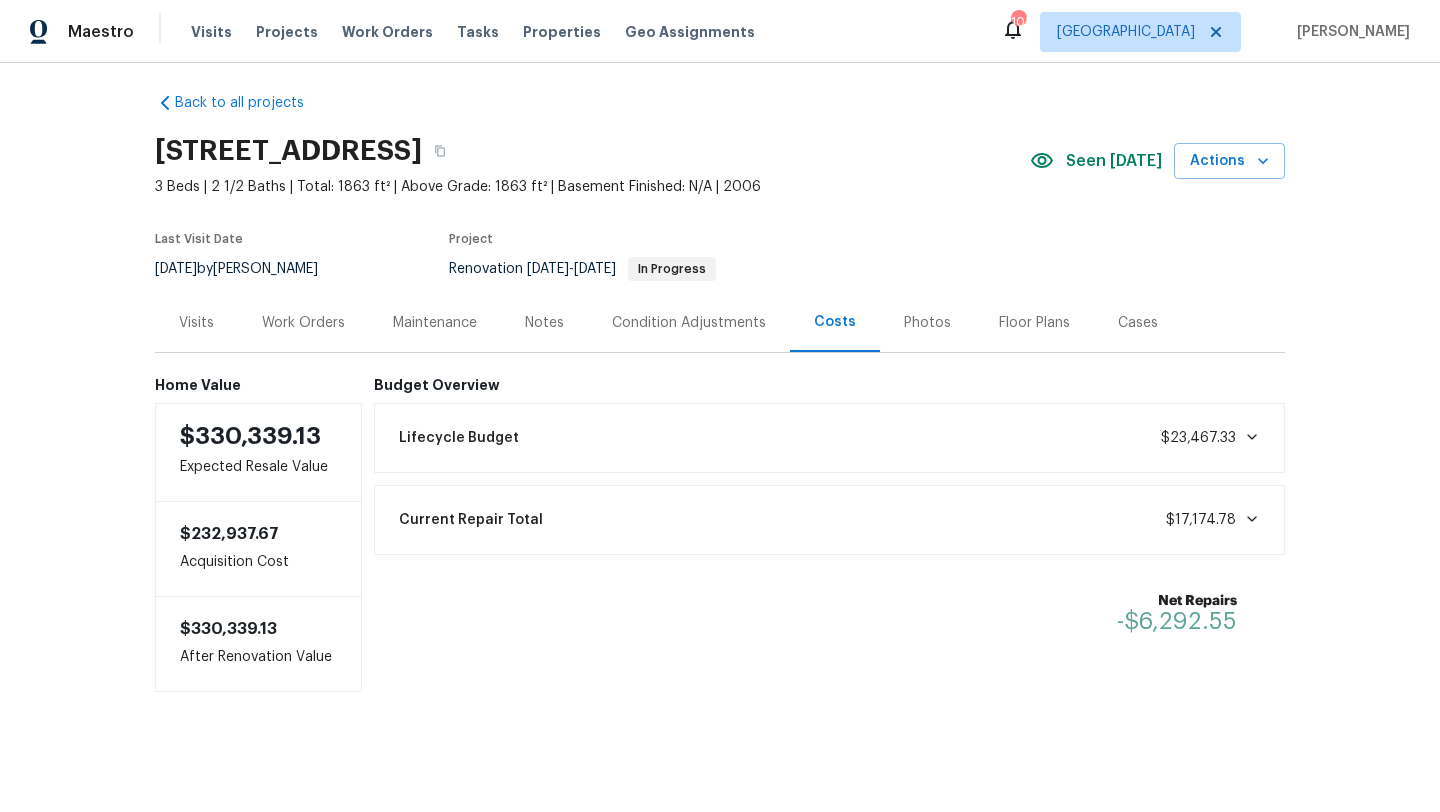 click on "Notes" at bounding box center (544, 322) 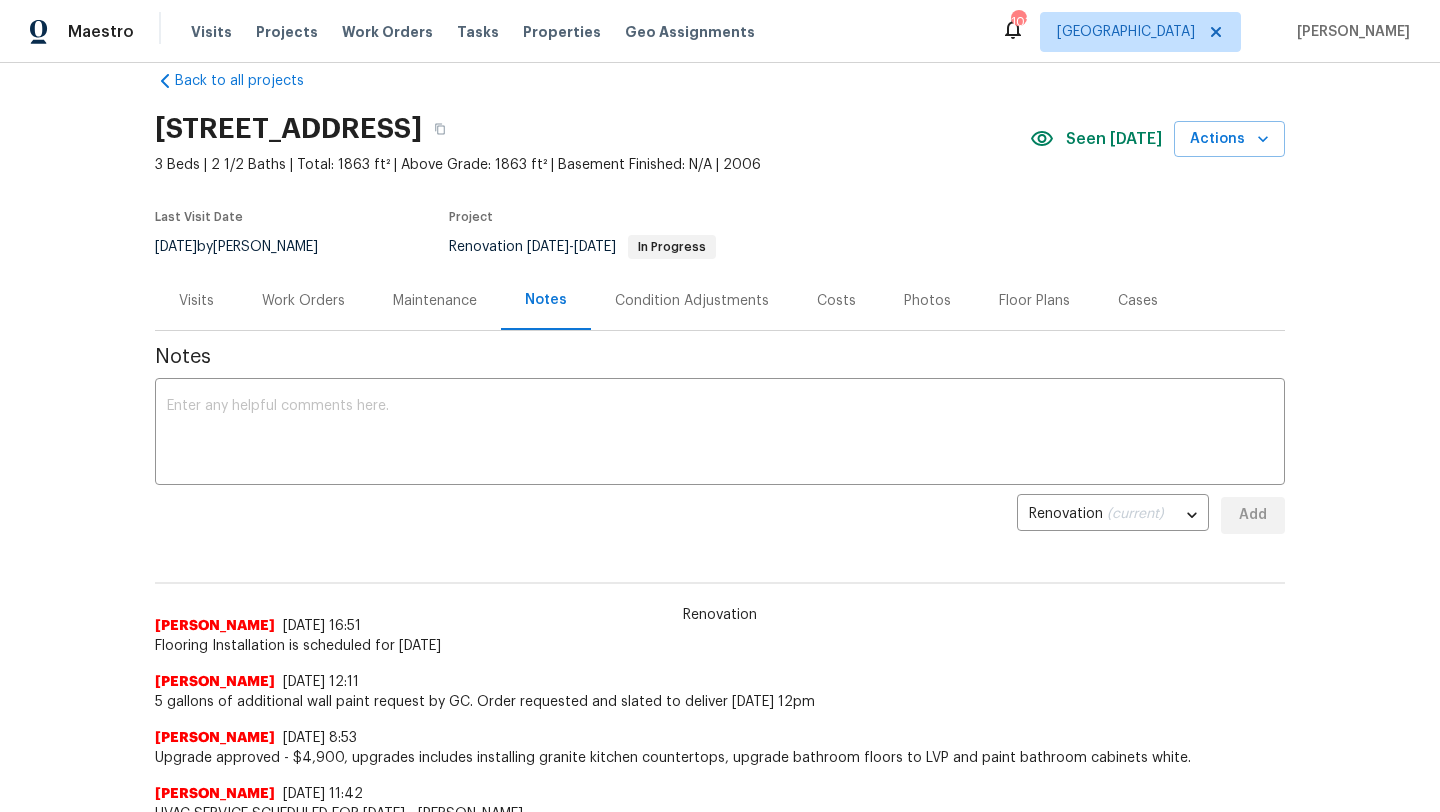 scroll, scrollTop: 0, scrollLeft: 0, axis: both 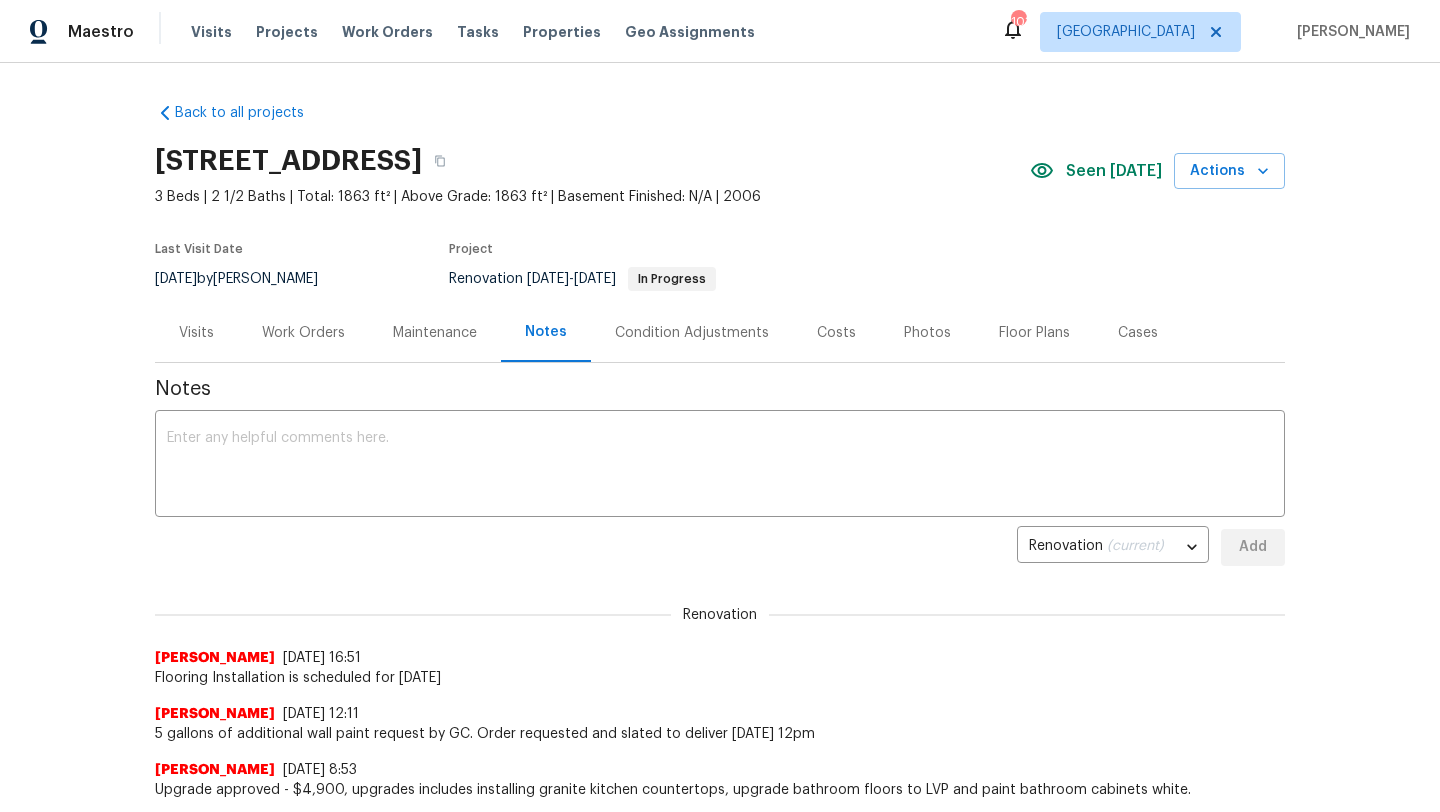 click on "Costs" at bounding box center (836, 332) 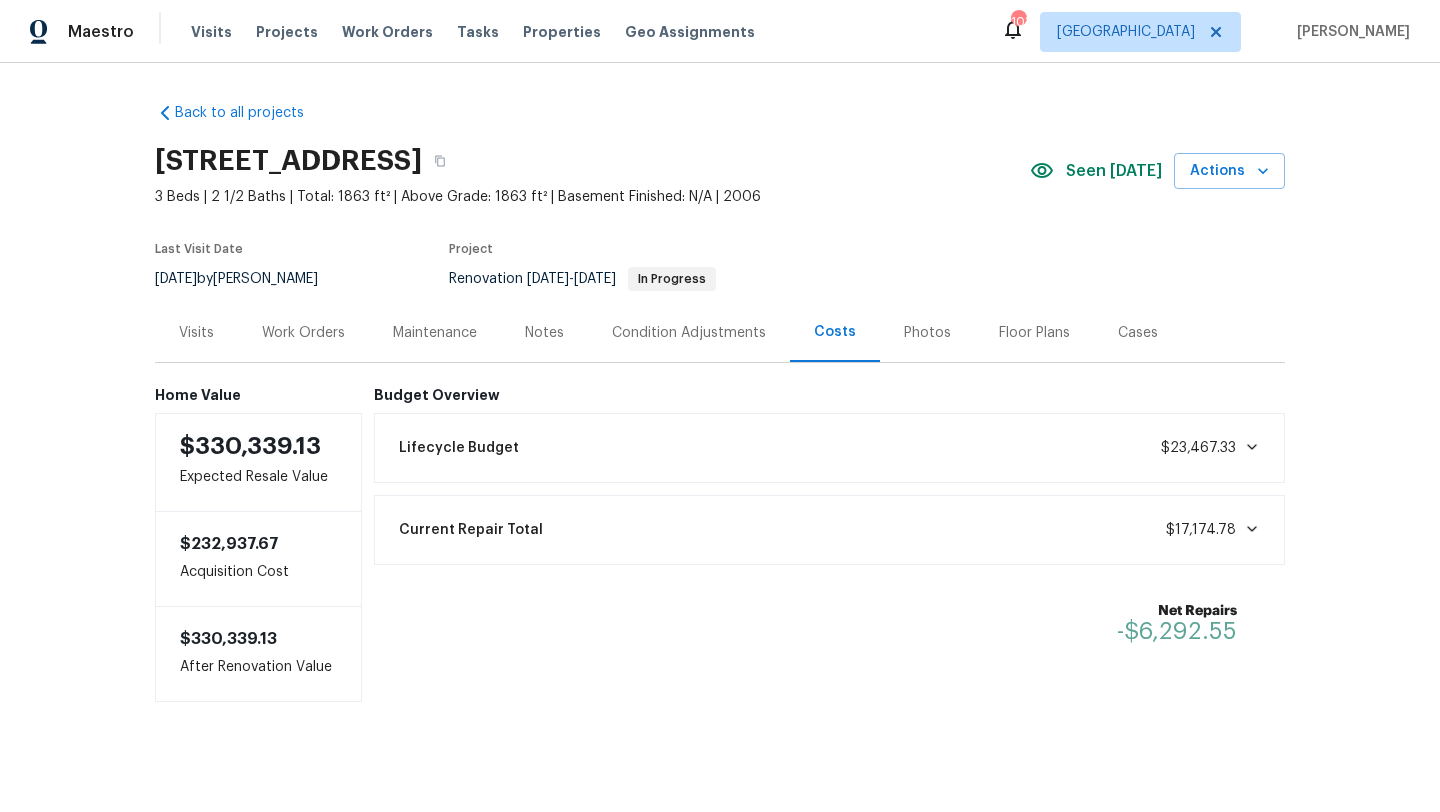 click on "Work Orders" at bounding box center (303, 333) 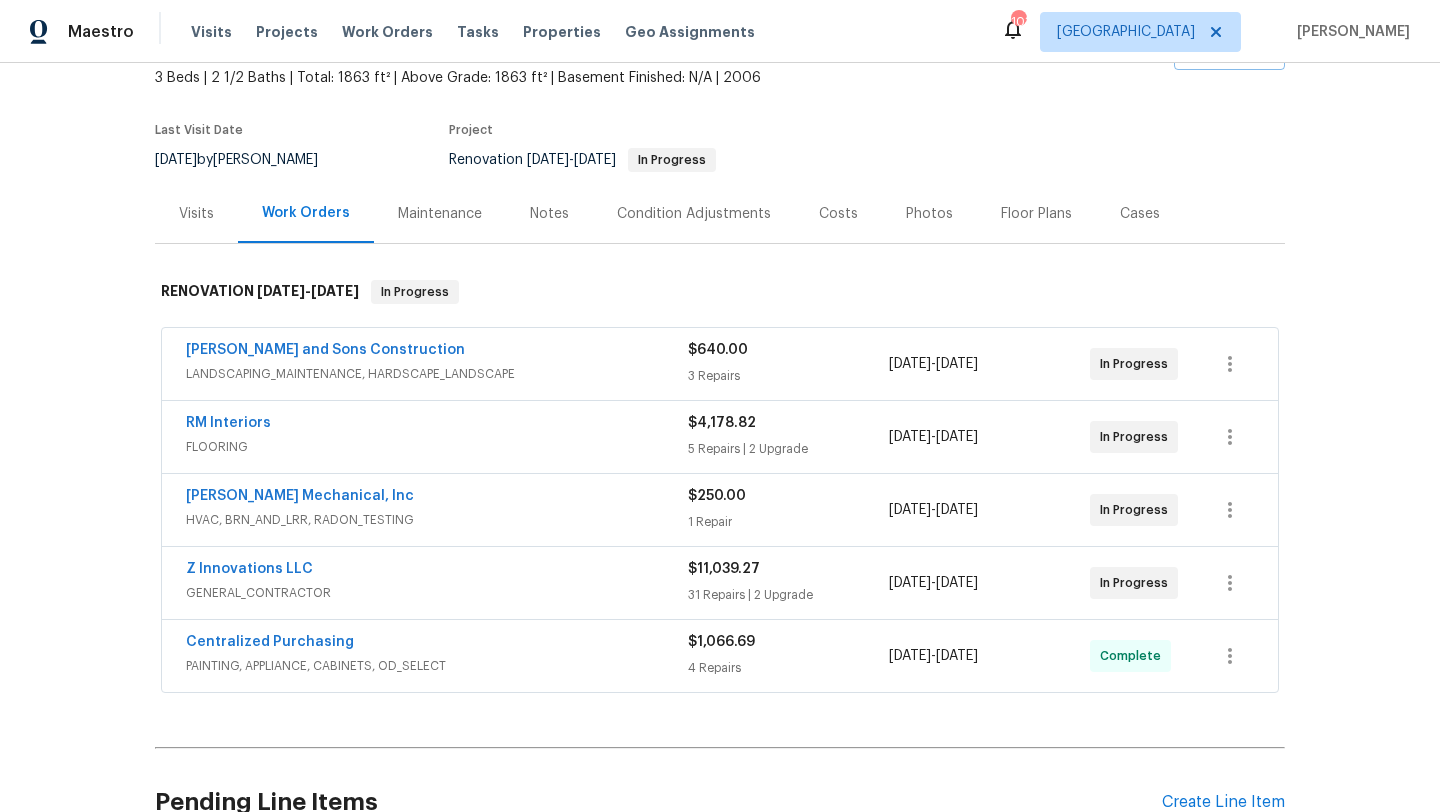 scroll, scrollTop: 155, scrollLeft: 0, axis: vertical 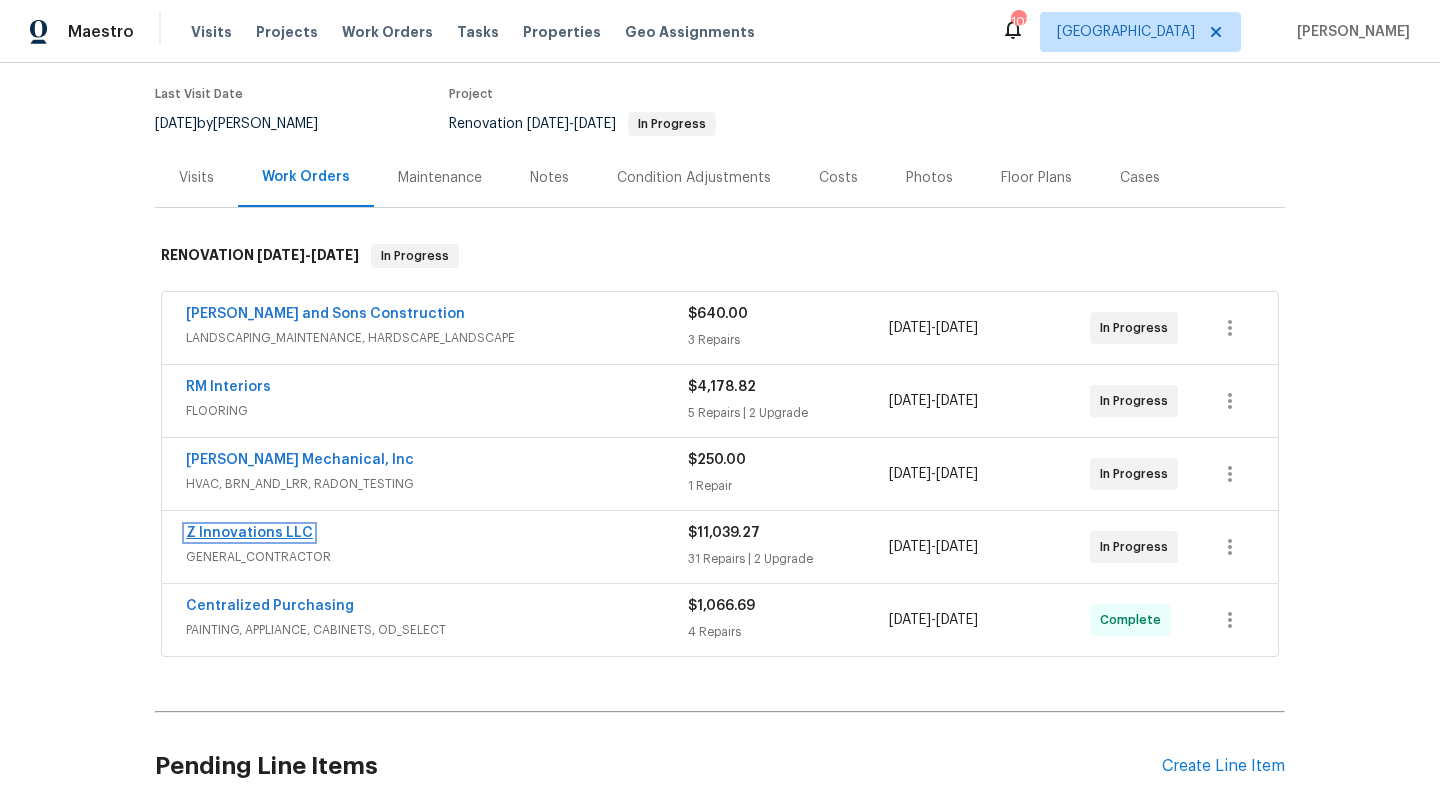 click on "Z Innovations LLC" at bounding box center [249, 533] 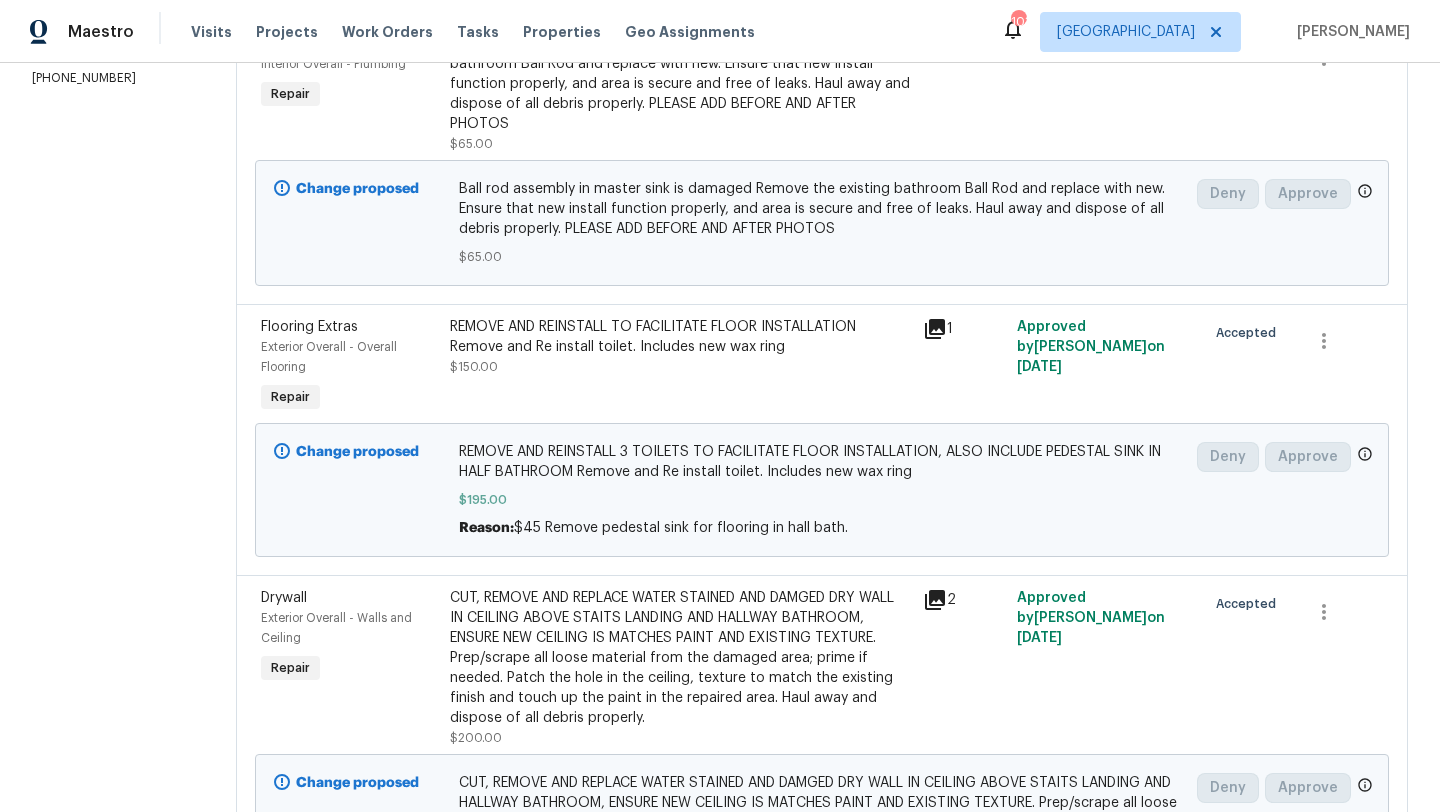 scroll, scrollTop: 0, scrollLeft: 0, axis: both 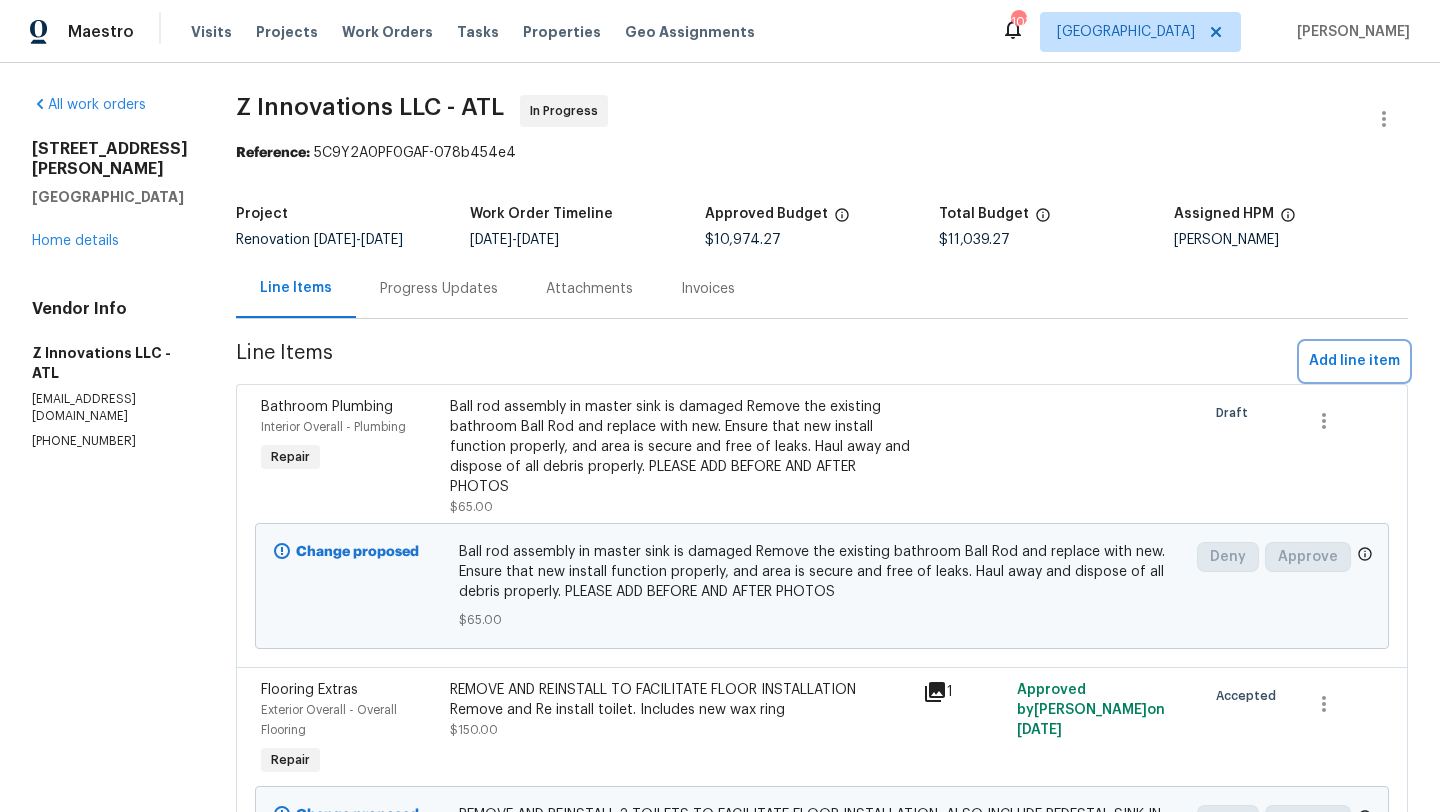 click on "Add line item" at bounding box center [1354, 361] 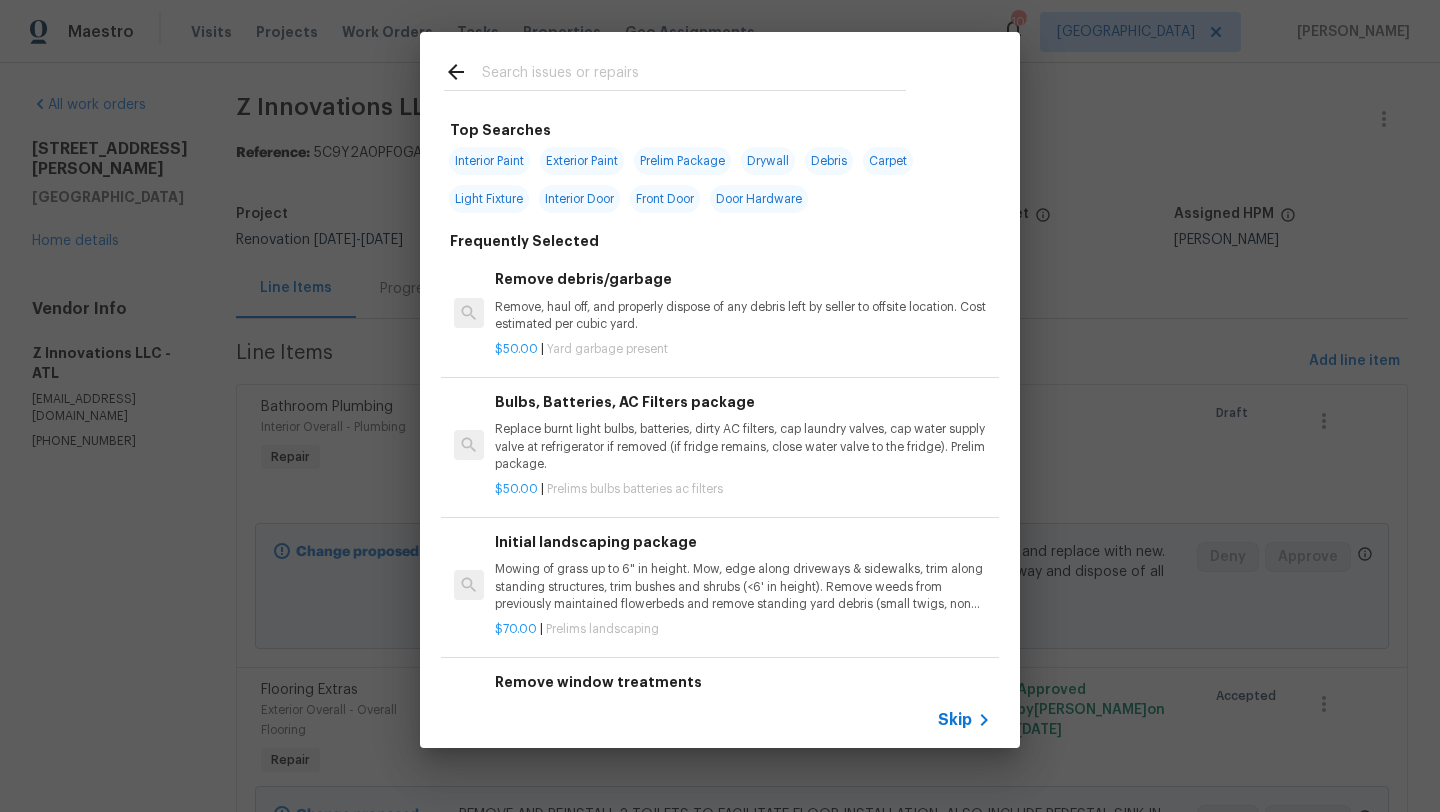 click 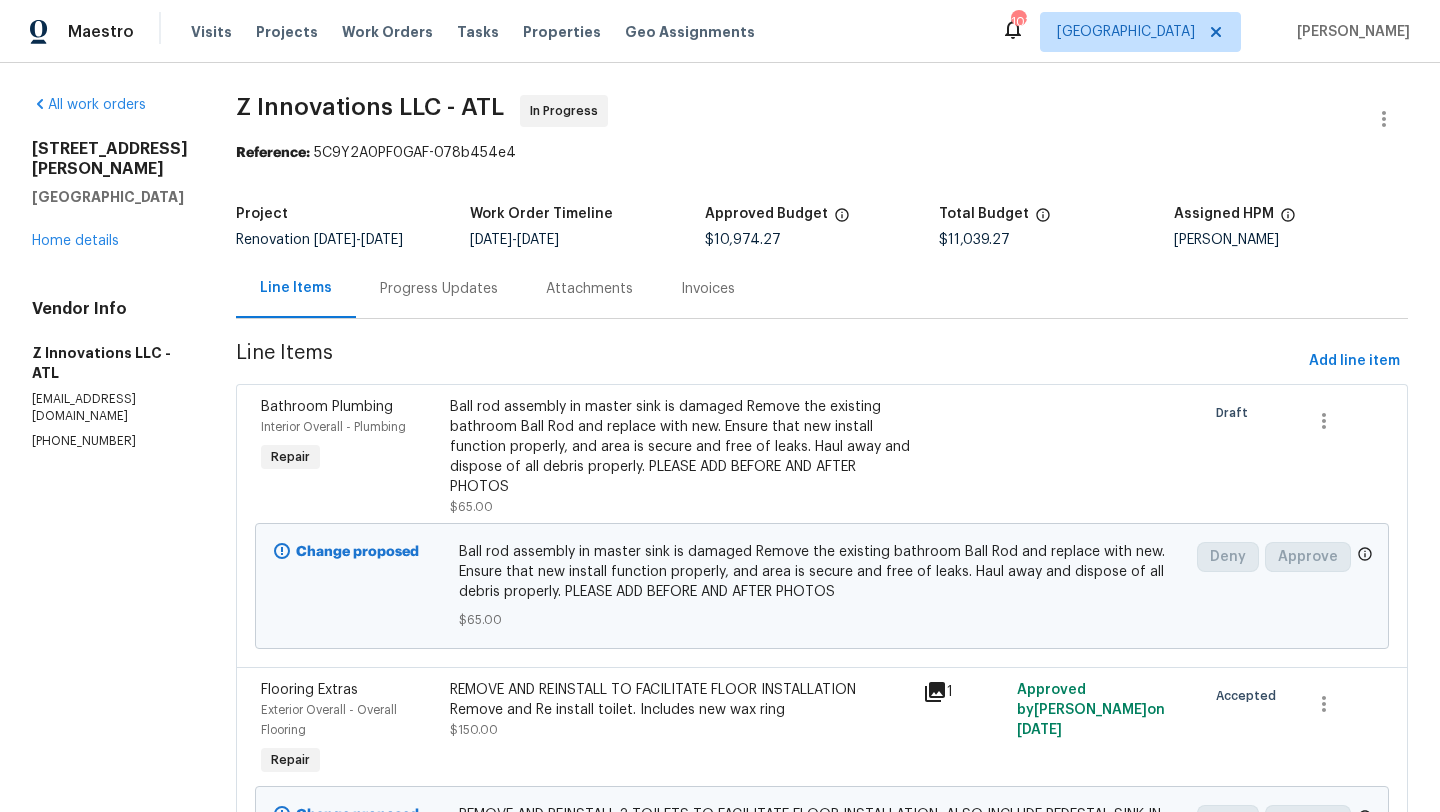 click on "Progress Updates" at bounding box center (439, 288) 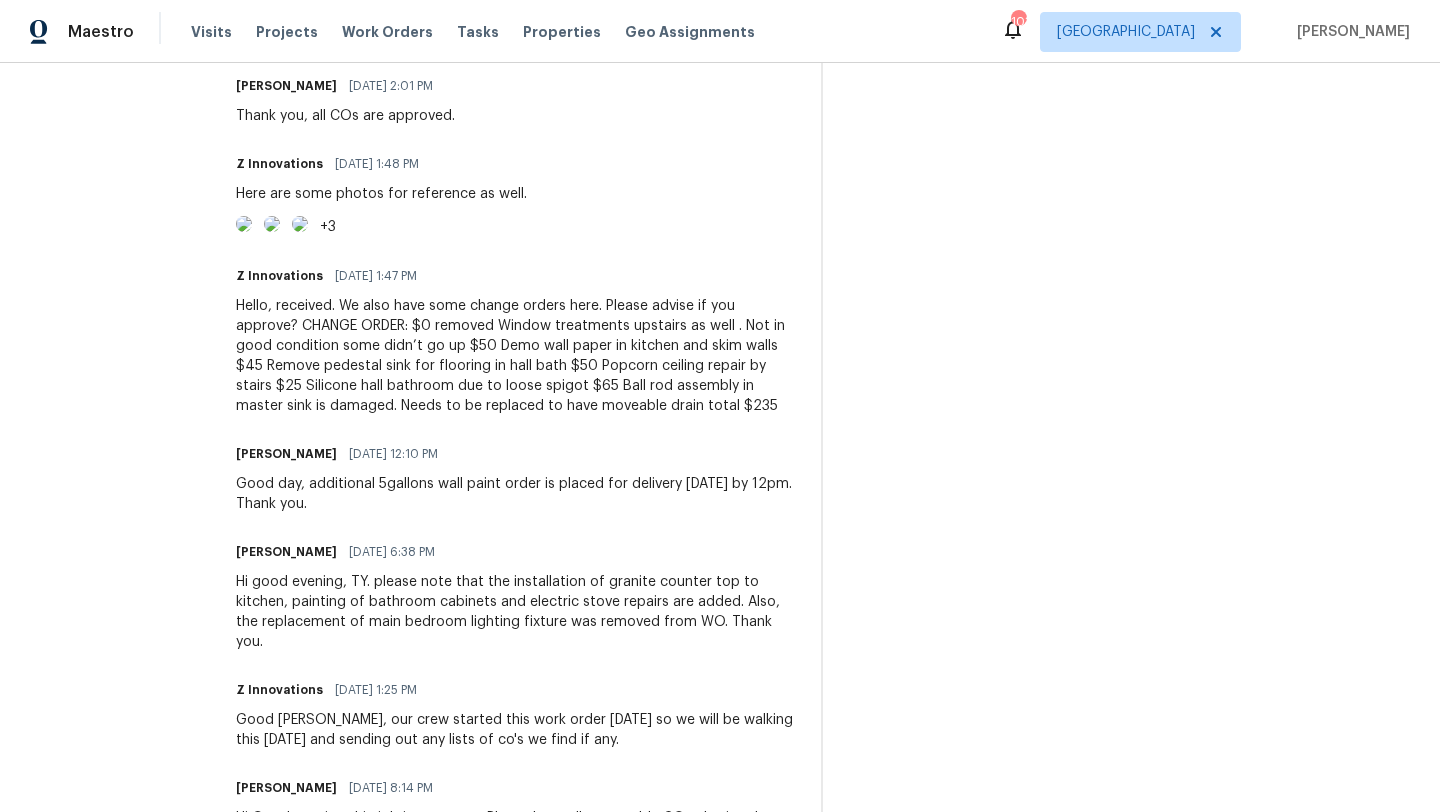 scroll, scrollTop: 681, scrollLeft: 0, axis: vertical 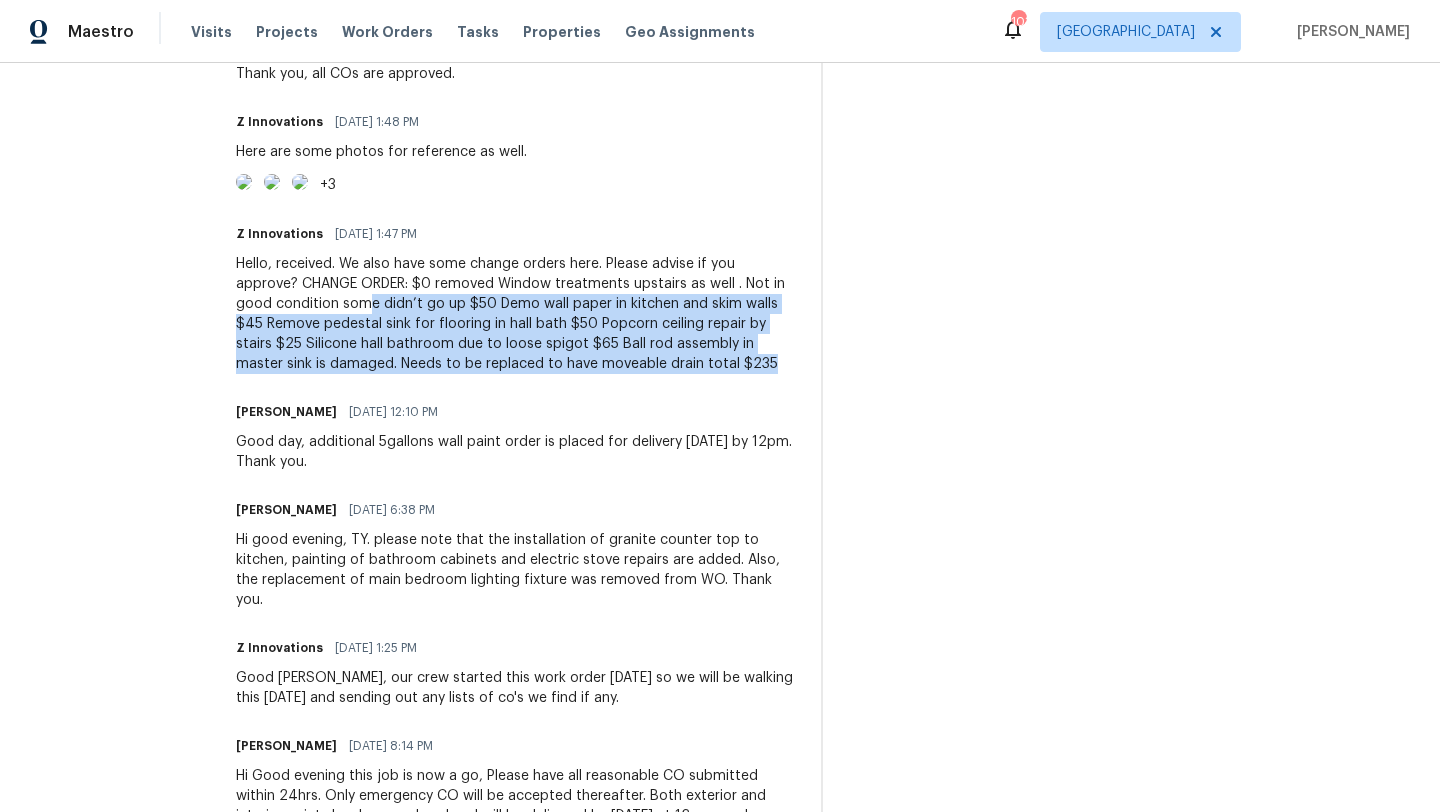 drag, startPoint x: 673, startPoint y: 451, endPoint x: 322, endPoint y: 374, distance: 359.34662 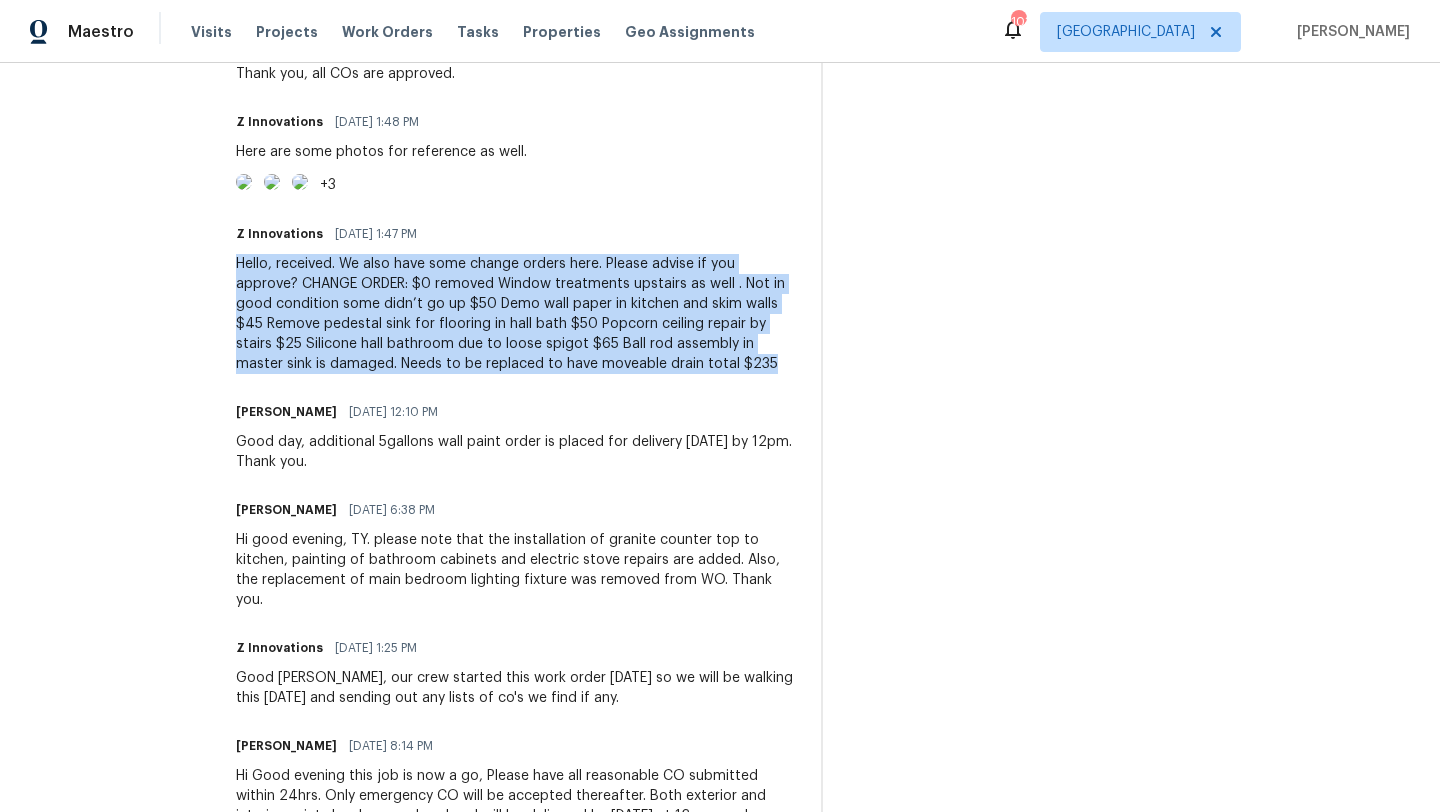 drag, startPoint x: 227, startPoint y: 345, endPoint x: 633, endPoint y: 458, distance: 421.43207 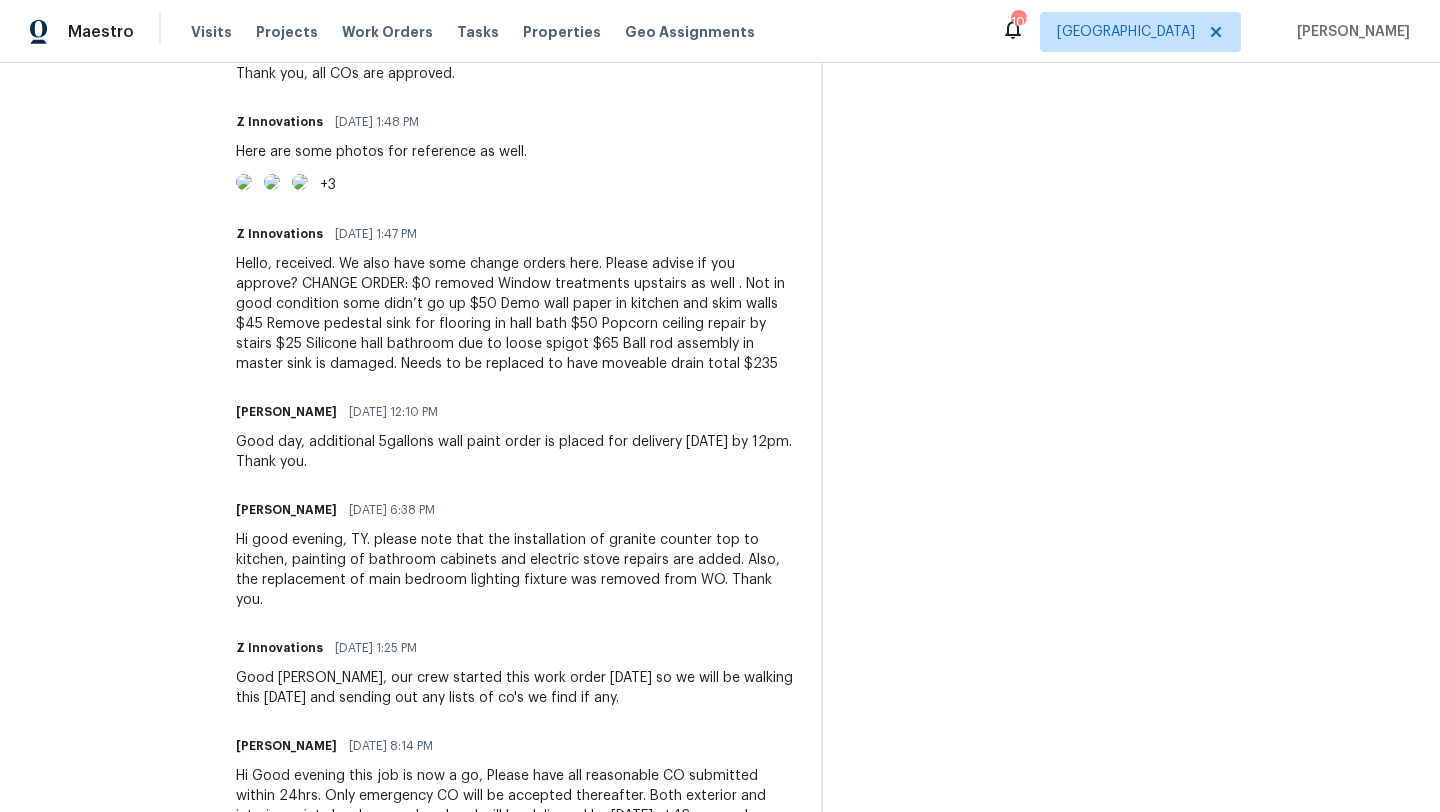 click on "Kenroy Hoilett 07/09/2025 12:10 PM" at bounding box center [516, 412] 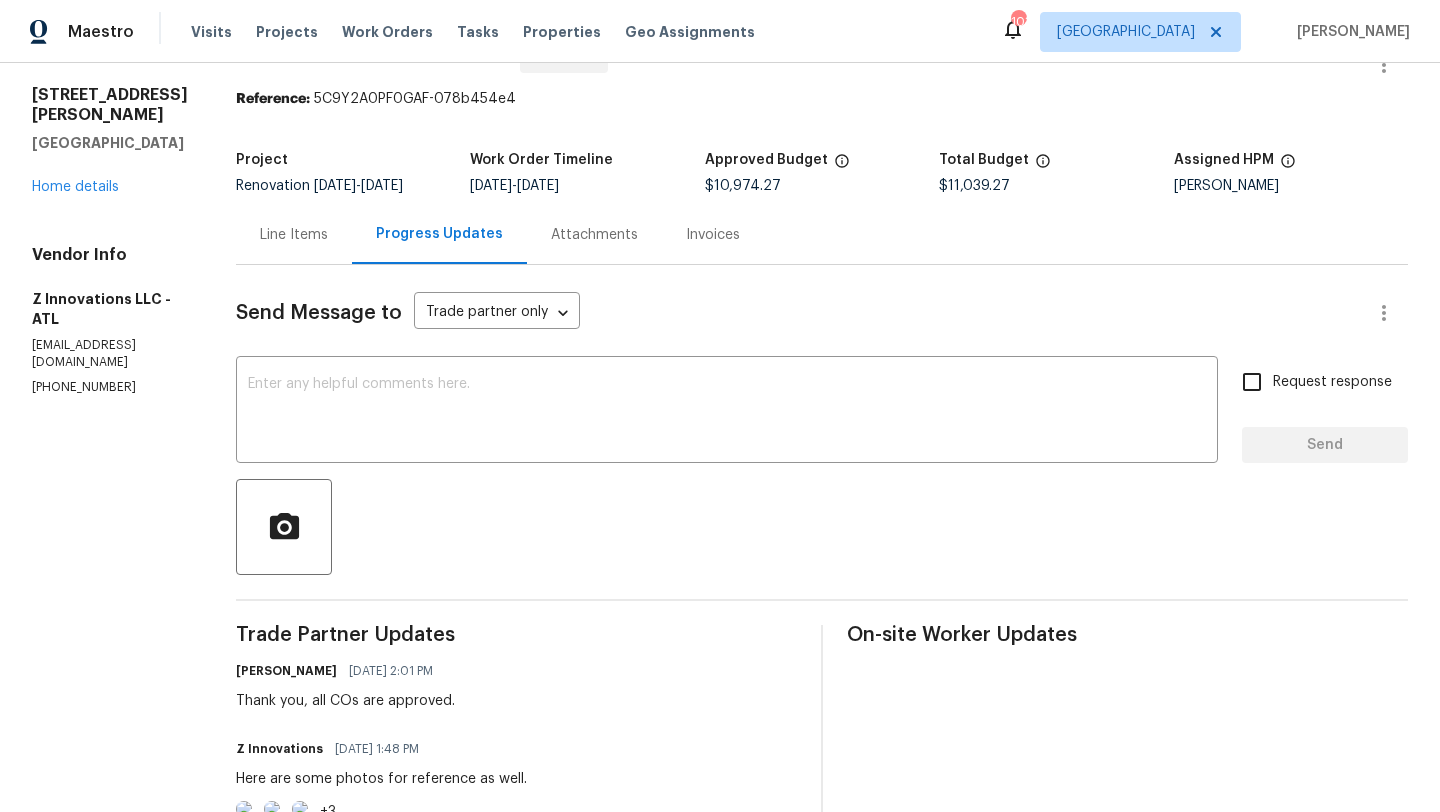 scroll, scrollTop: 39, scrollLeft: 0, axis: vertical 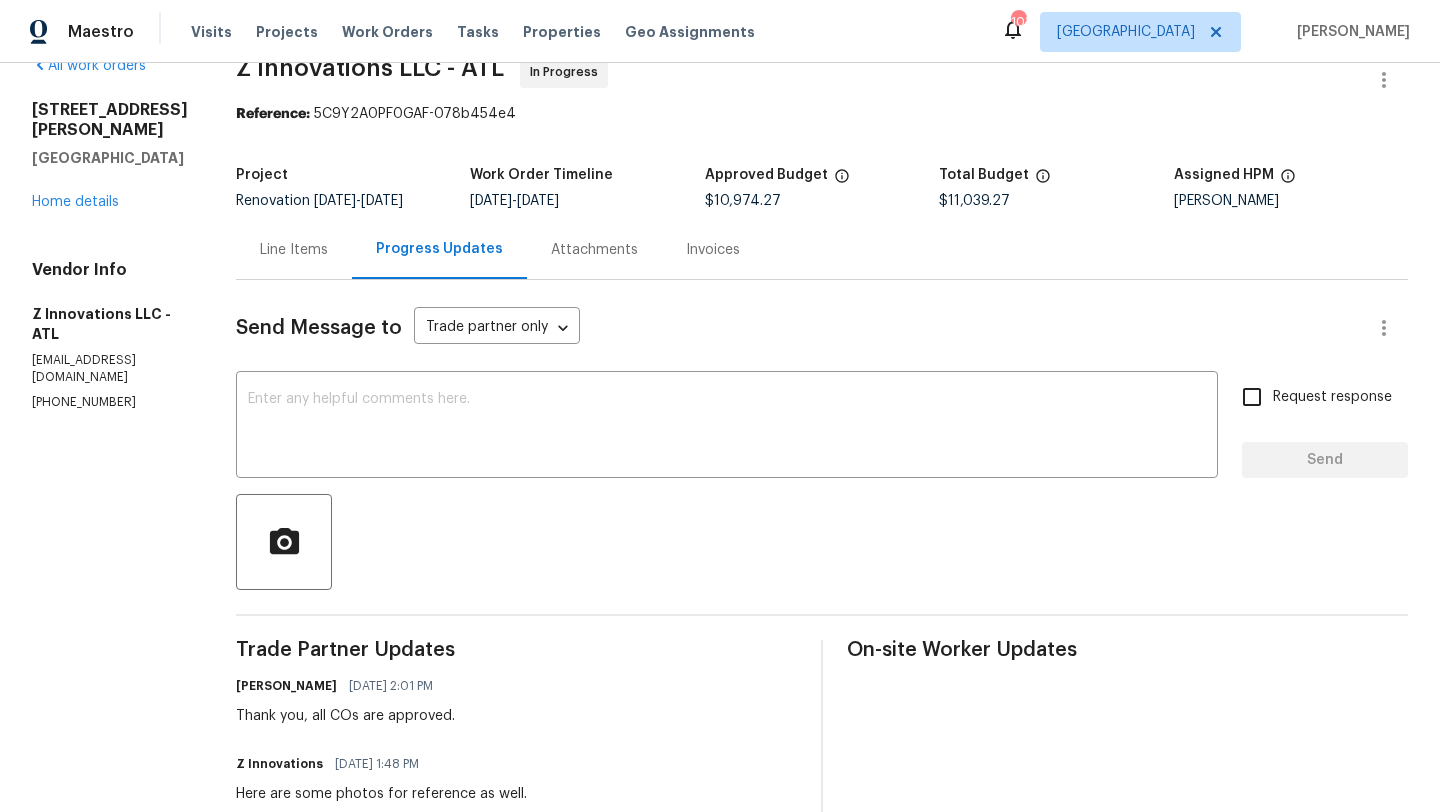 click on "Line Items" at bounding box center (294, 249) 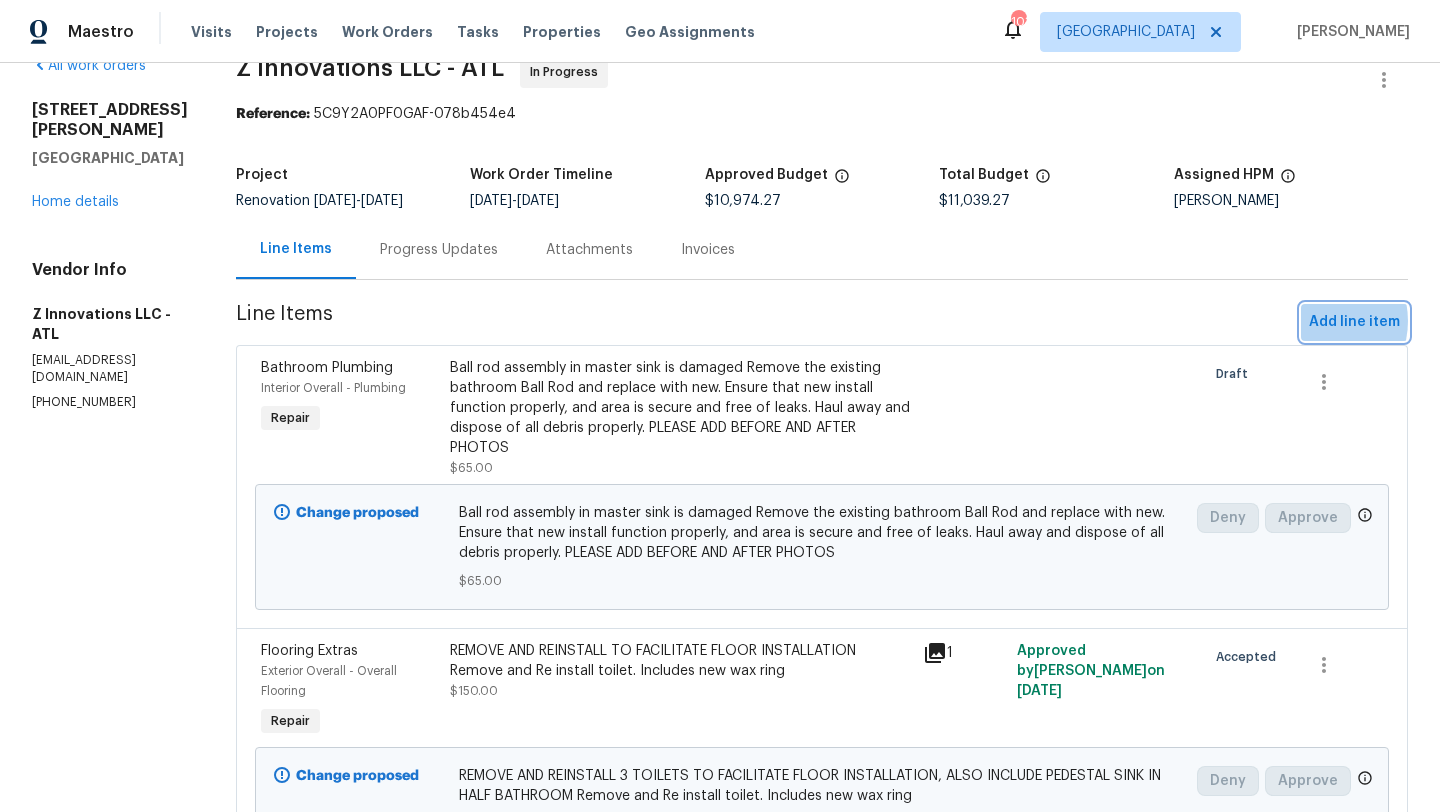 click on "Add line item" at bounding box center (1354, 322) 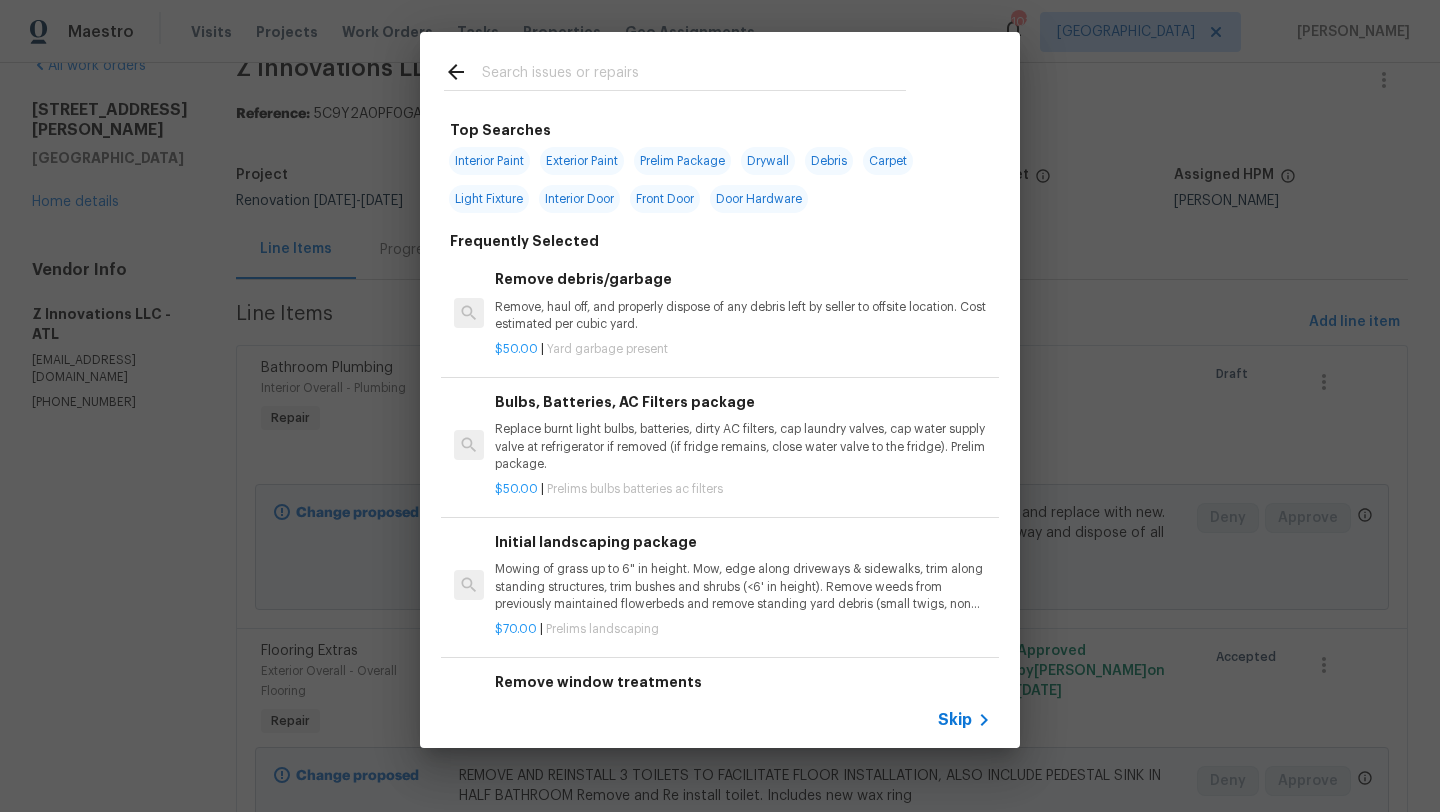 click at bounding box center (694, 75) 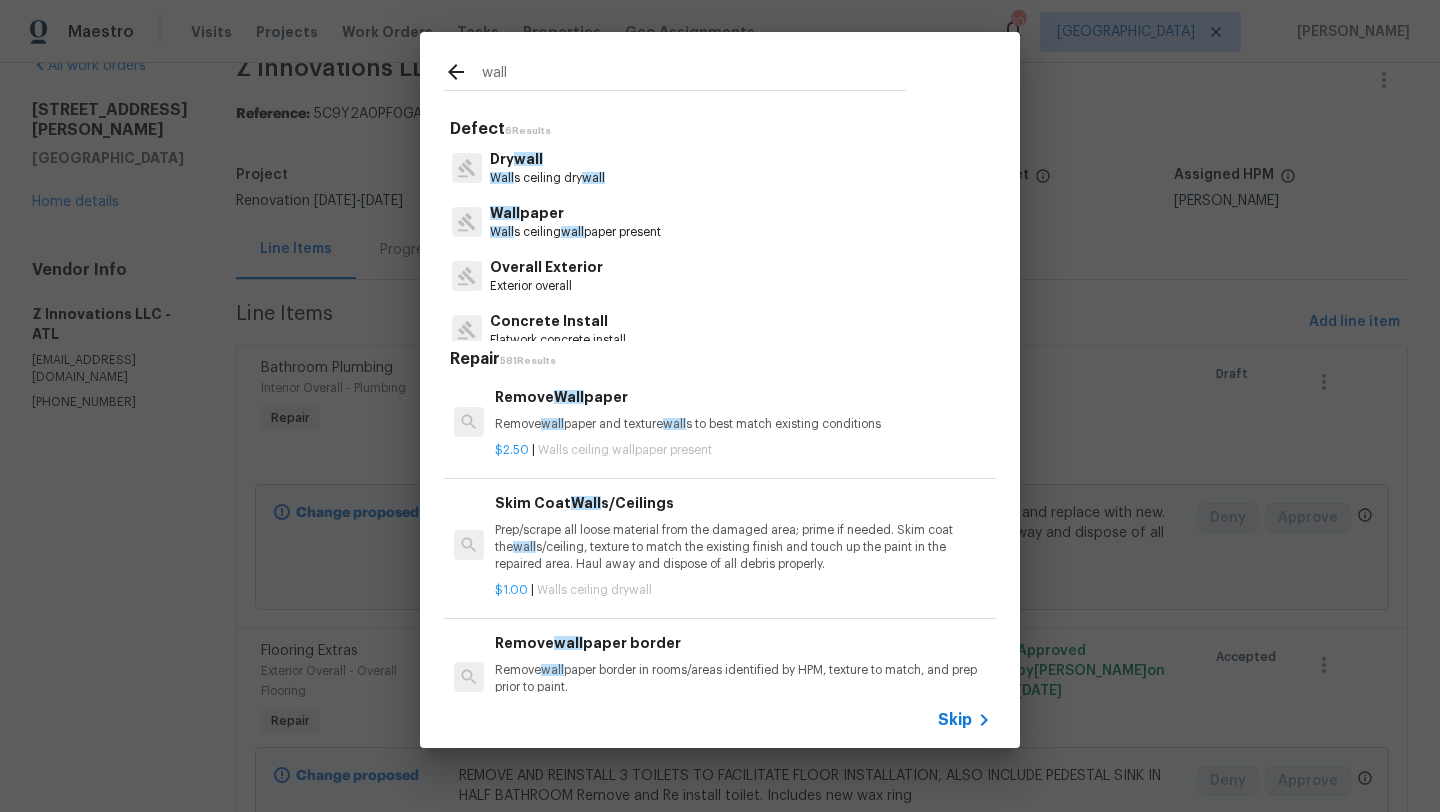 type on "wall" 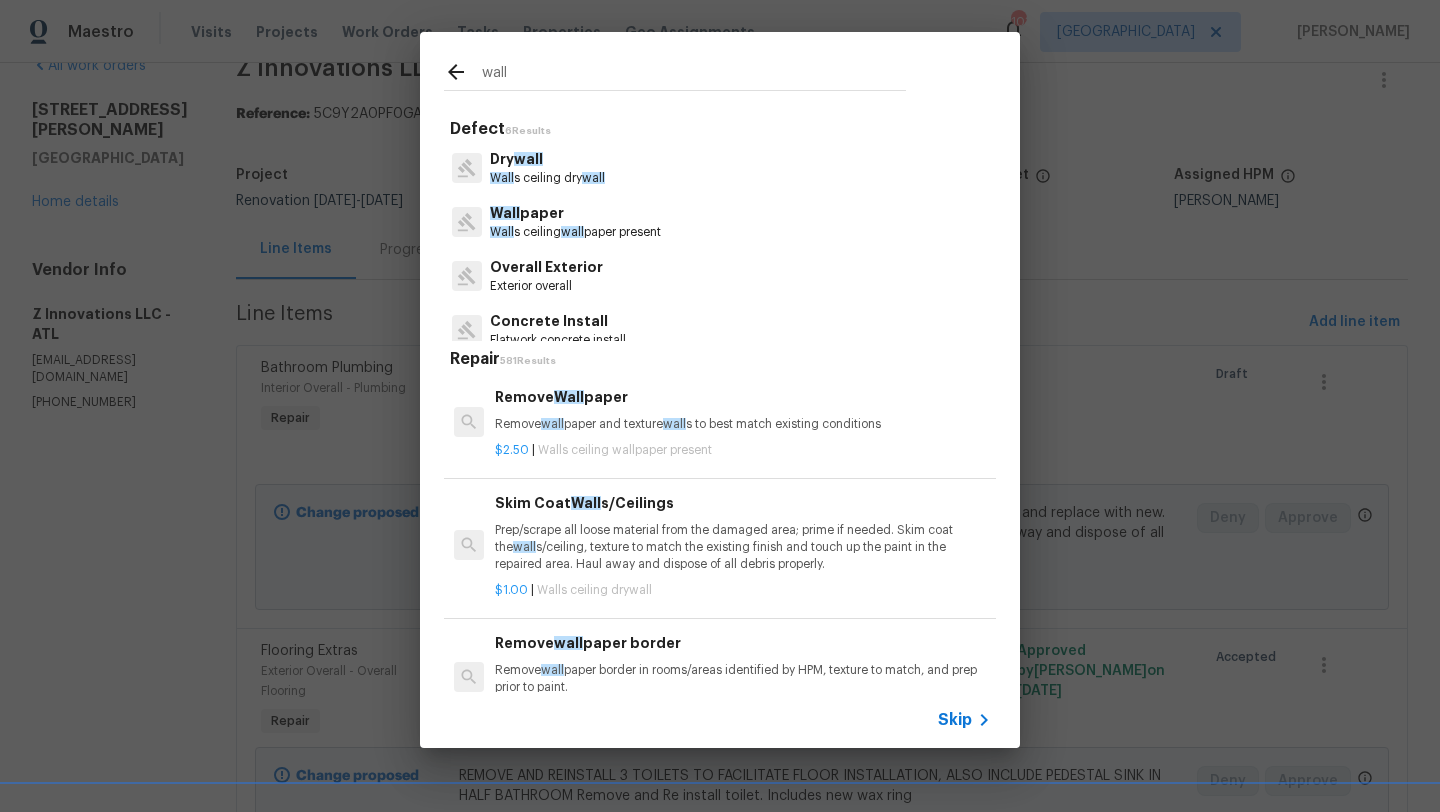 click on "Wall s ceiling  wall paper present" at bounding box center [575, 232] 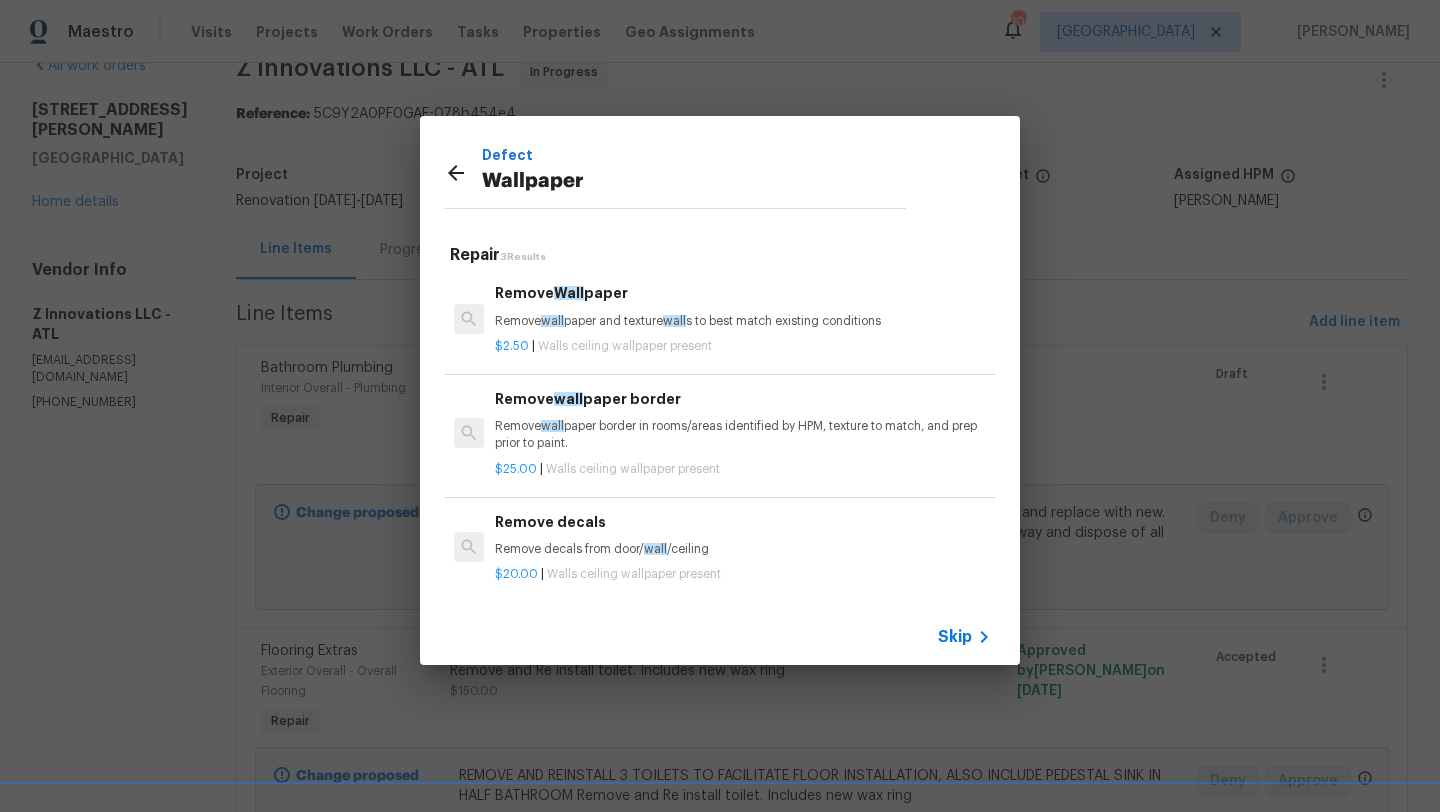 click on "Remove  wall paper and texture  wall s to best match existing conditions" at bounding box center [743, 321] 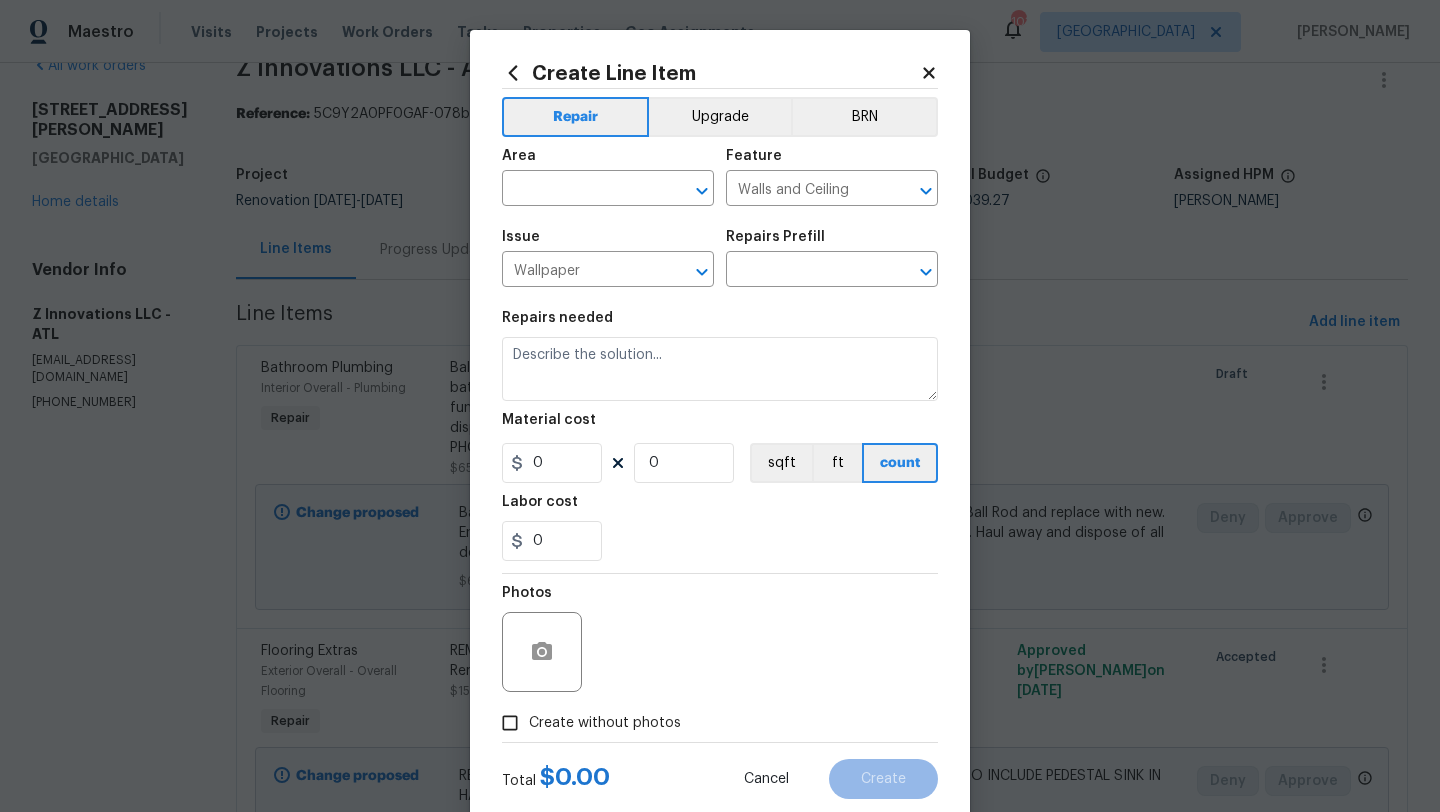 type on "Remove Wallpaper $2.50" 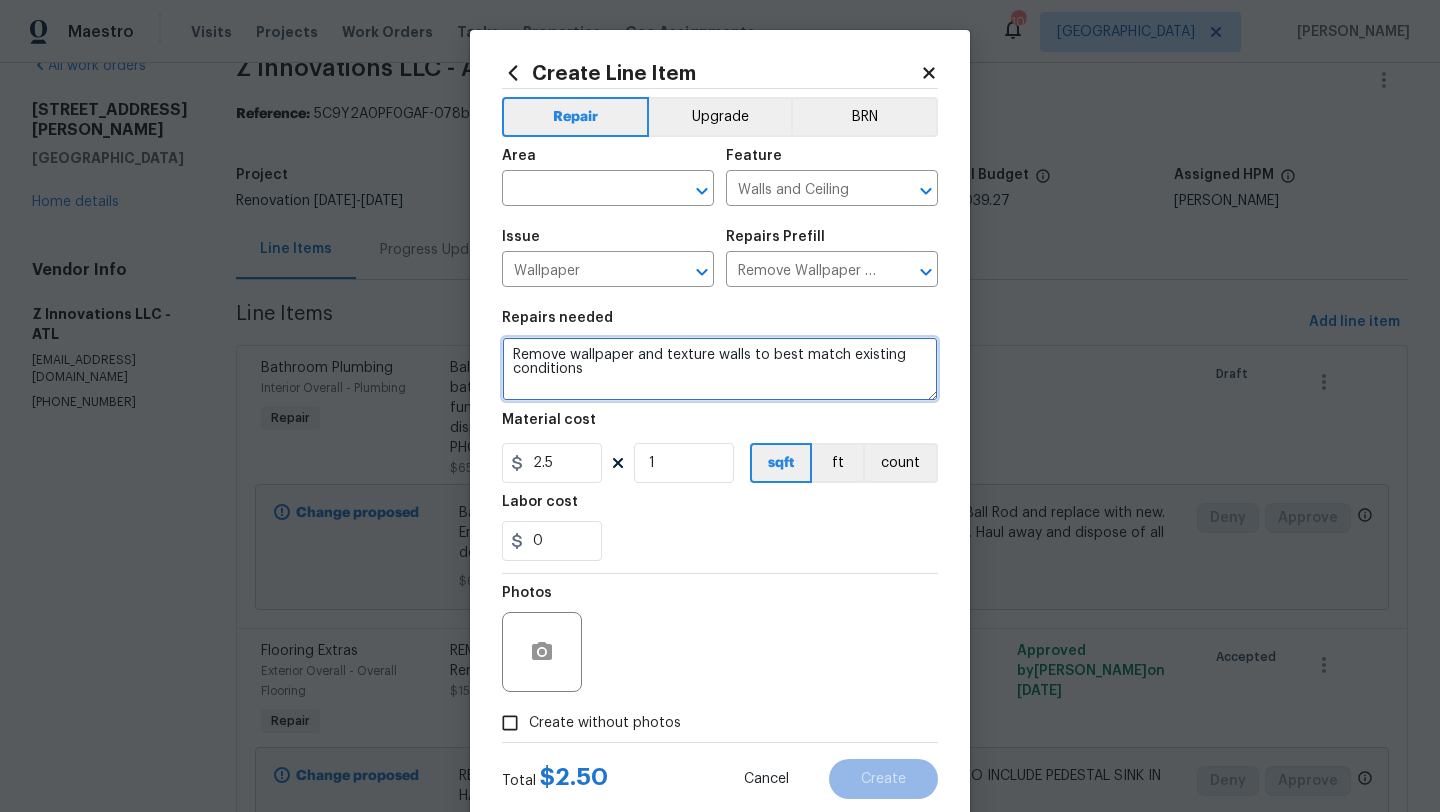 drag, startPoint x: 598, startPoint y: 378, endPoint x: 509, endPoint y: 358, distance: 91.21951 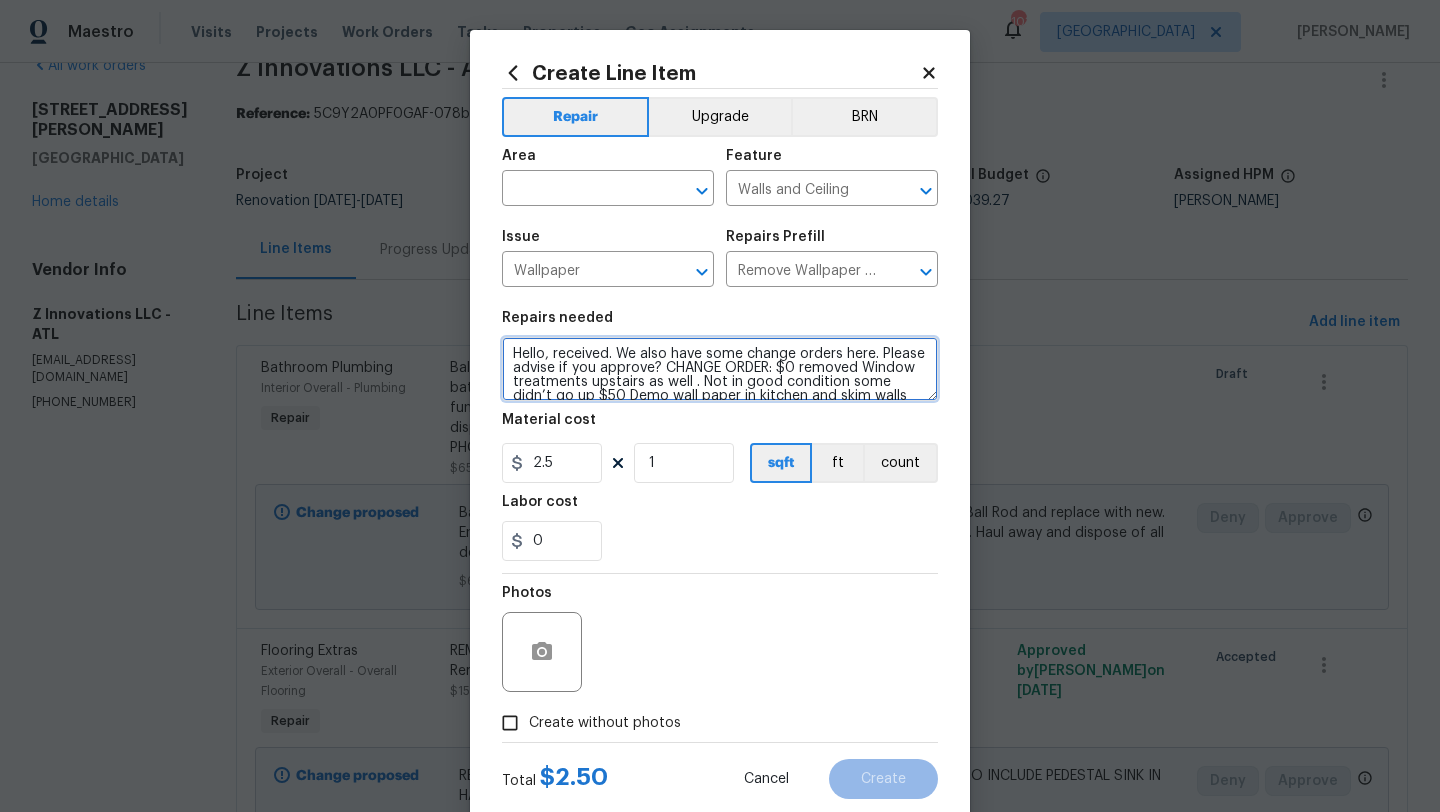 scroll, scrollTop: 12, scrollLeft: 0, axis: vertical 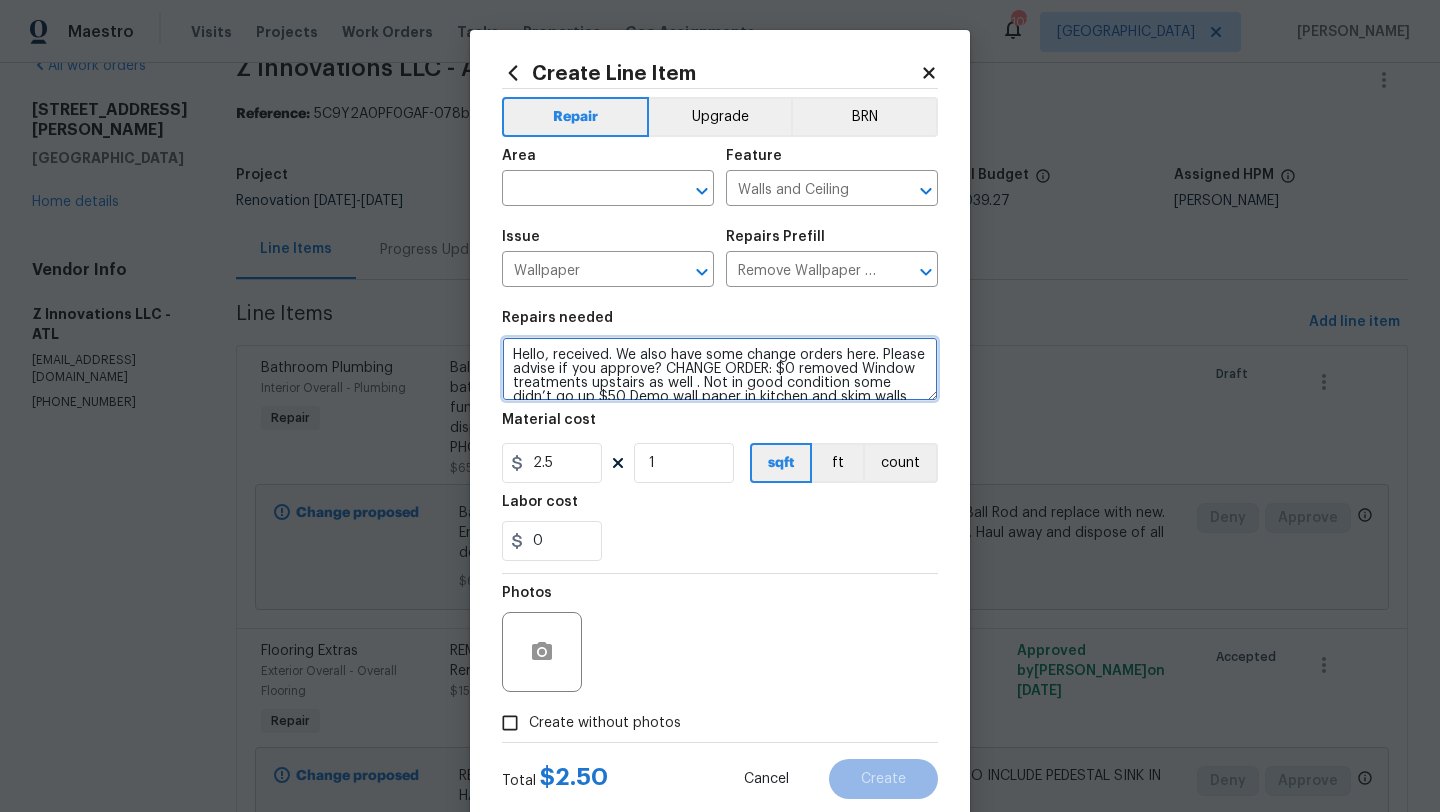 drag, startPoint x: 551, startPoint y: 383, endPoint x: 507, endPoint y: 338, distance: 62.936478 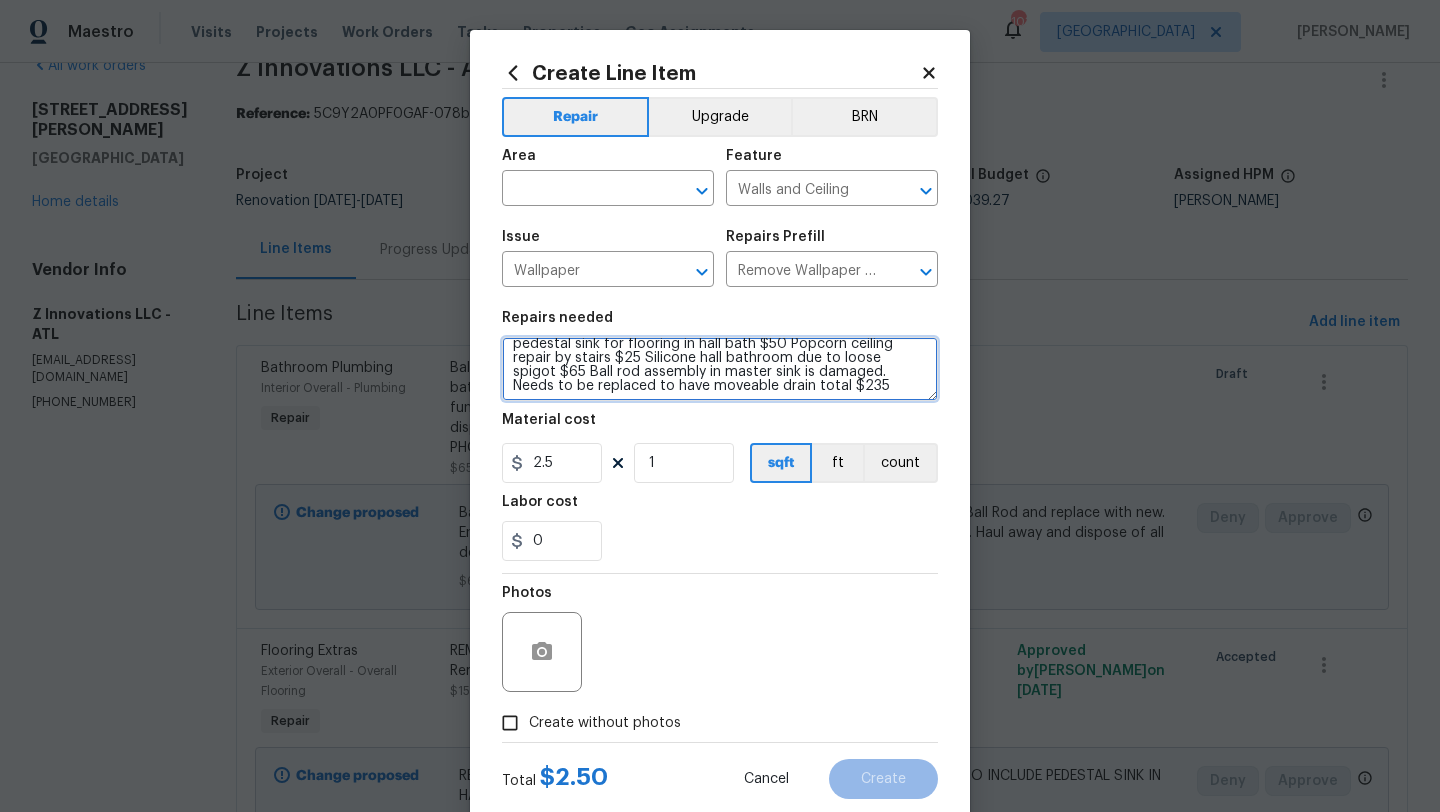 scroll, scrollTop: 28, scrollLeft: 0, axis: vertical 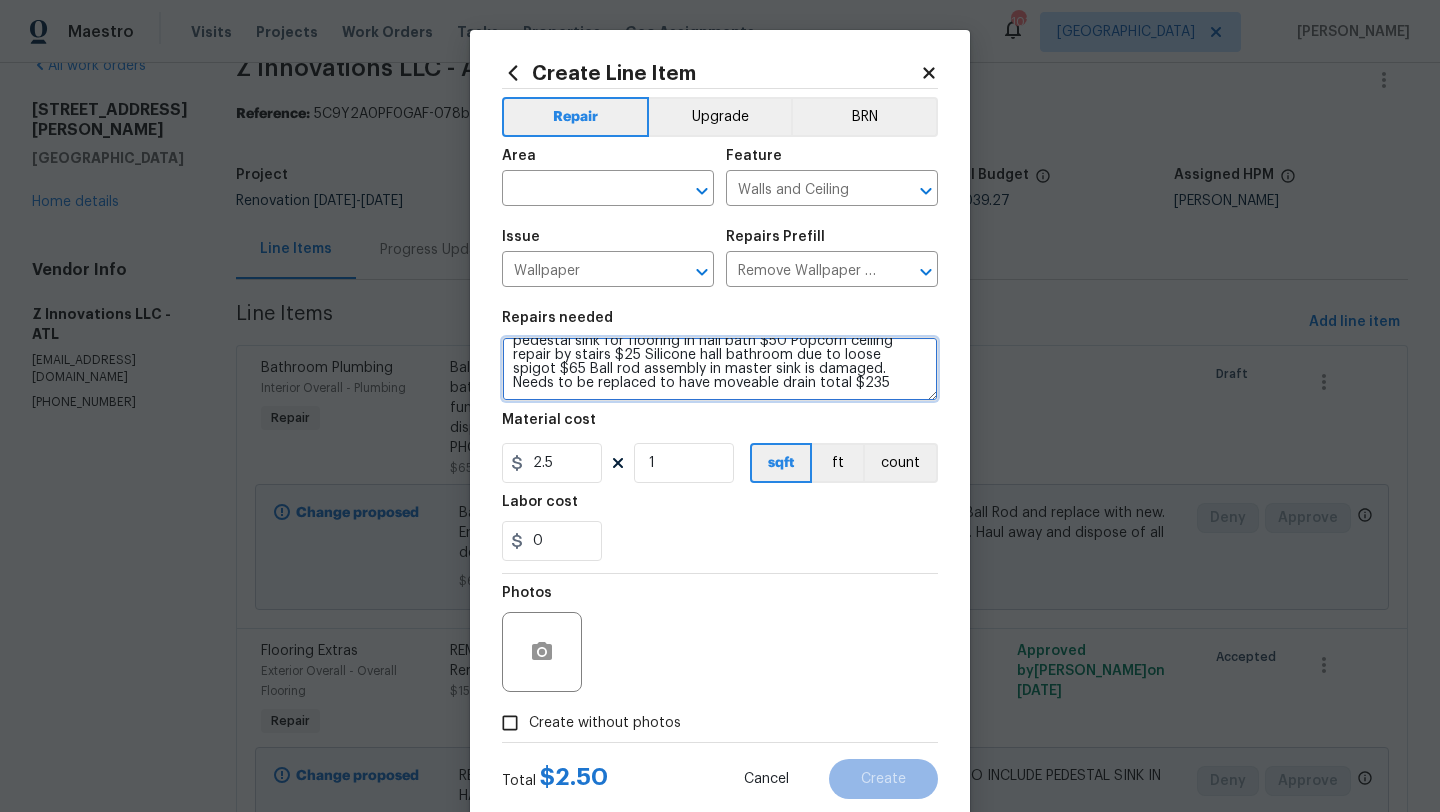 drag, startPoint x: 828, startPoint y: 359, endPoint x: 853, endPoint y: 406, distance: 53.235325 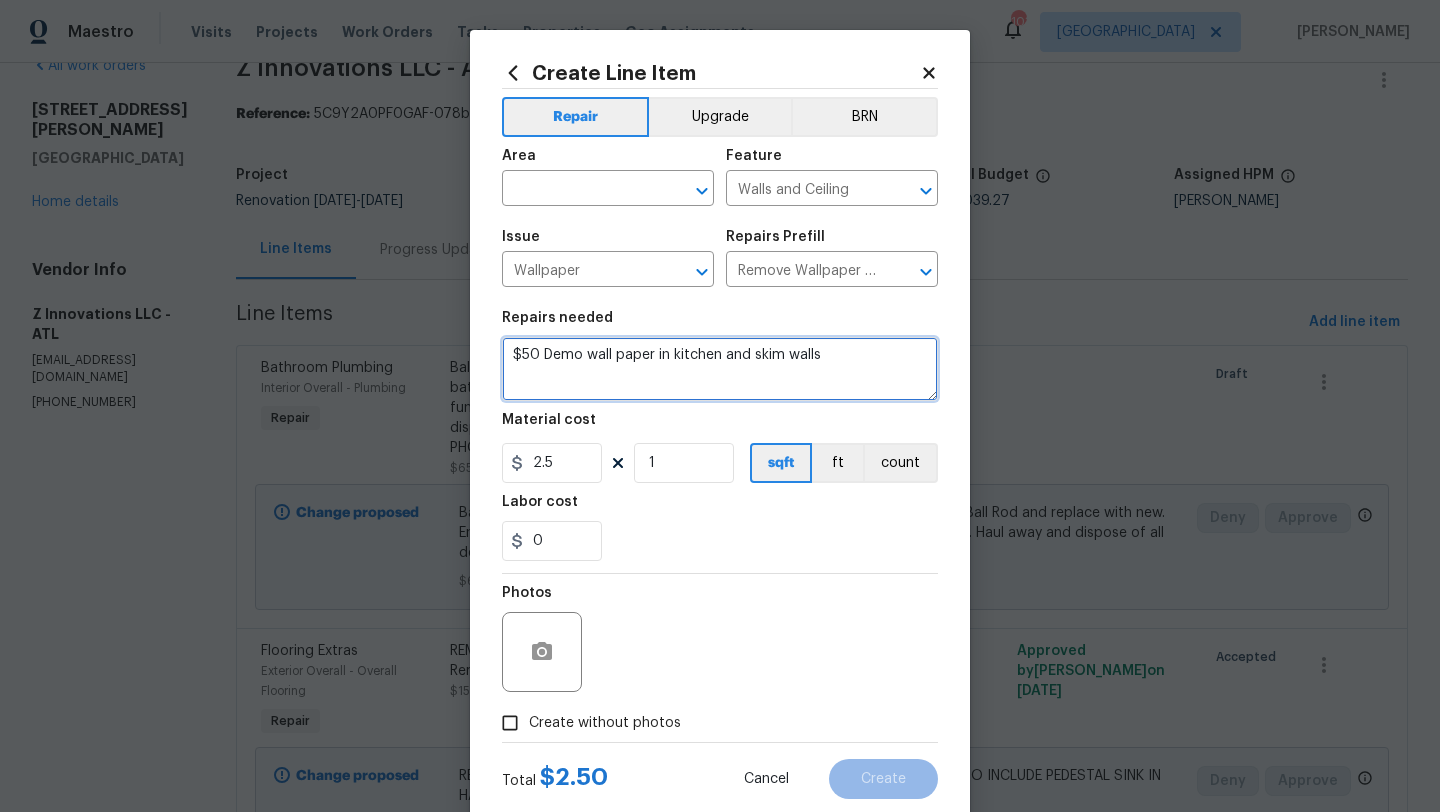 scroll, scrollTop: 0, scrollLeft: 0, axis: both 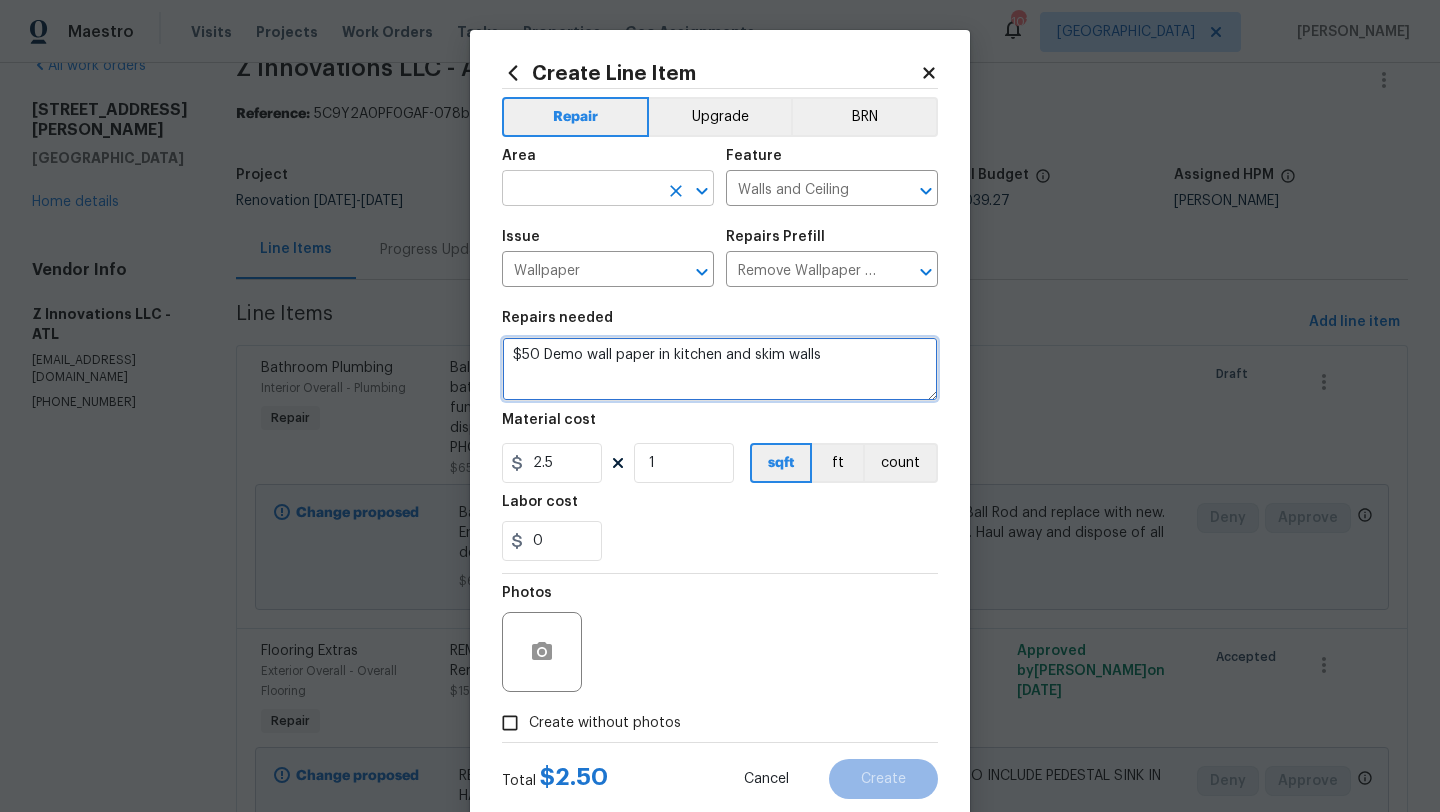 type on "$50 Demo wall paper in kitchen and skim walls" 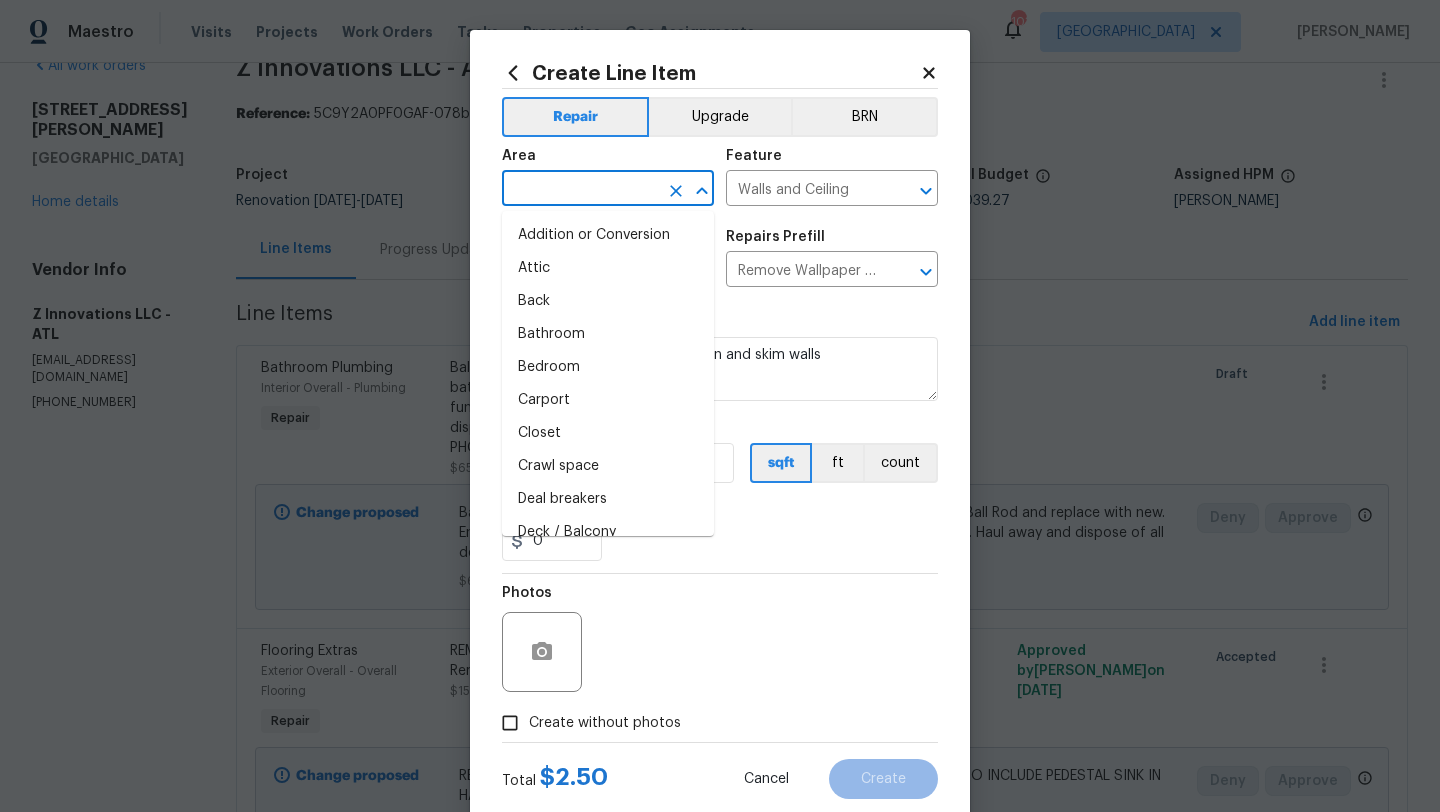 click at bounding box center [580, 190] 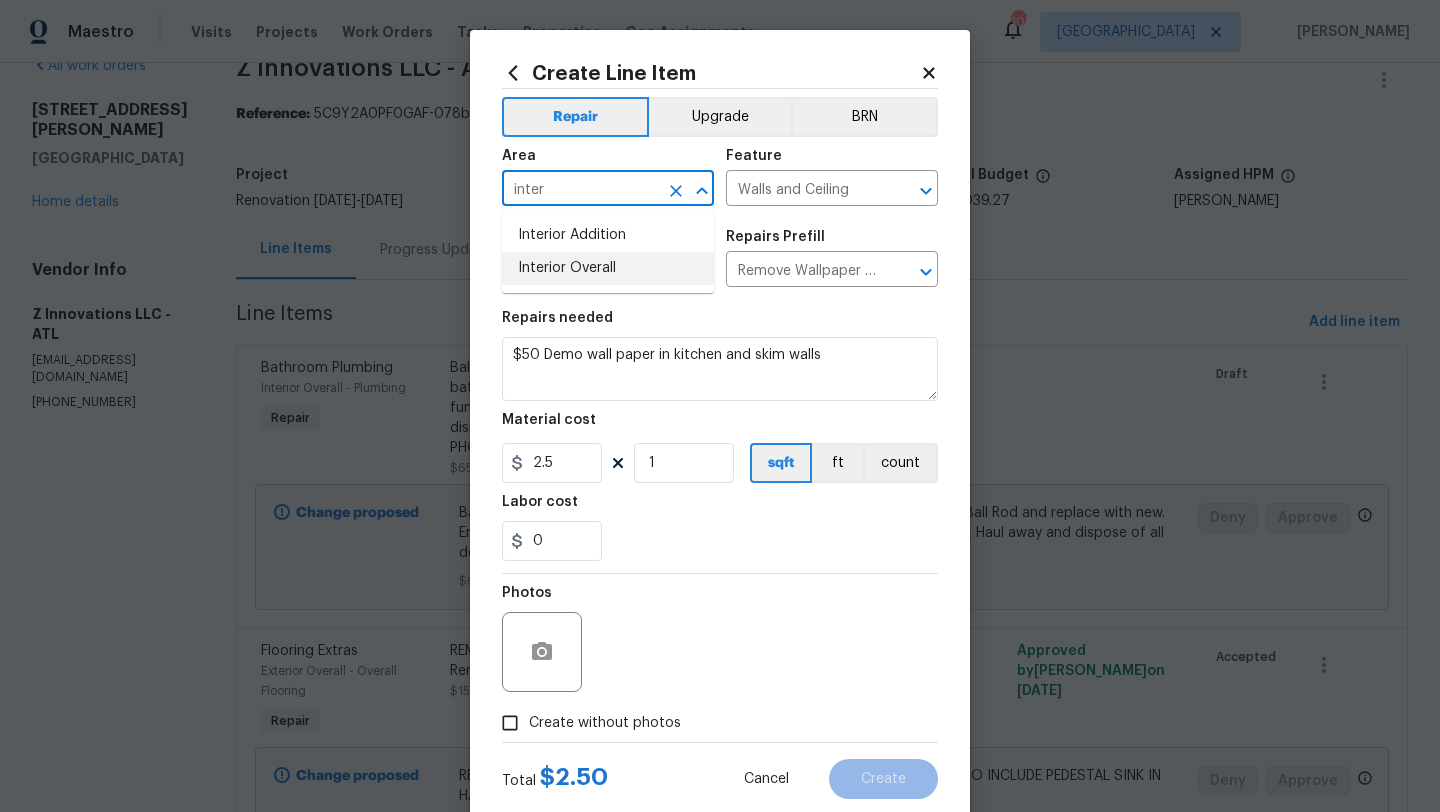 click on "Interior Overall" at bounding box center (608, 268) 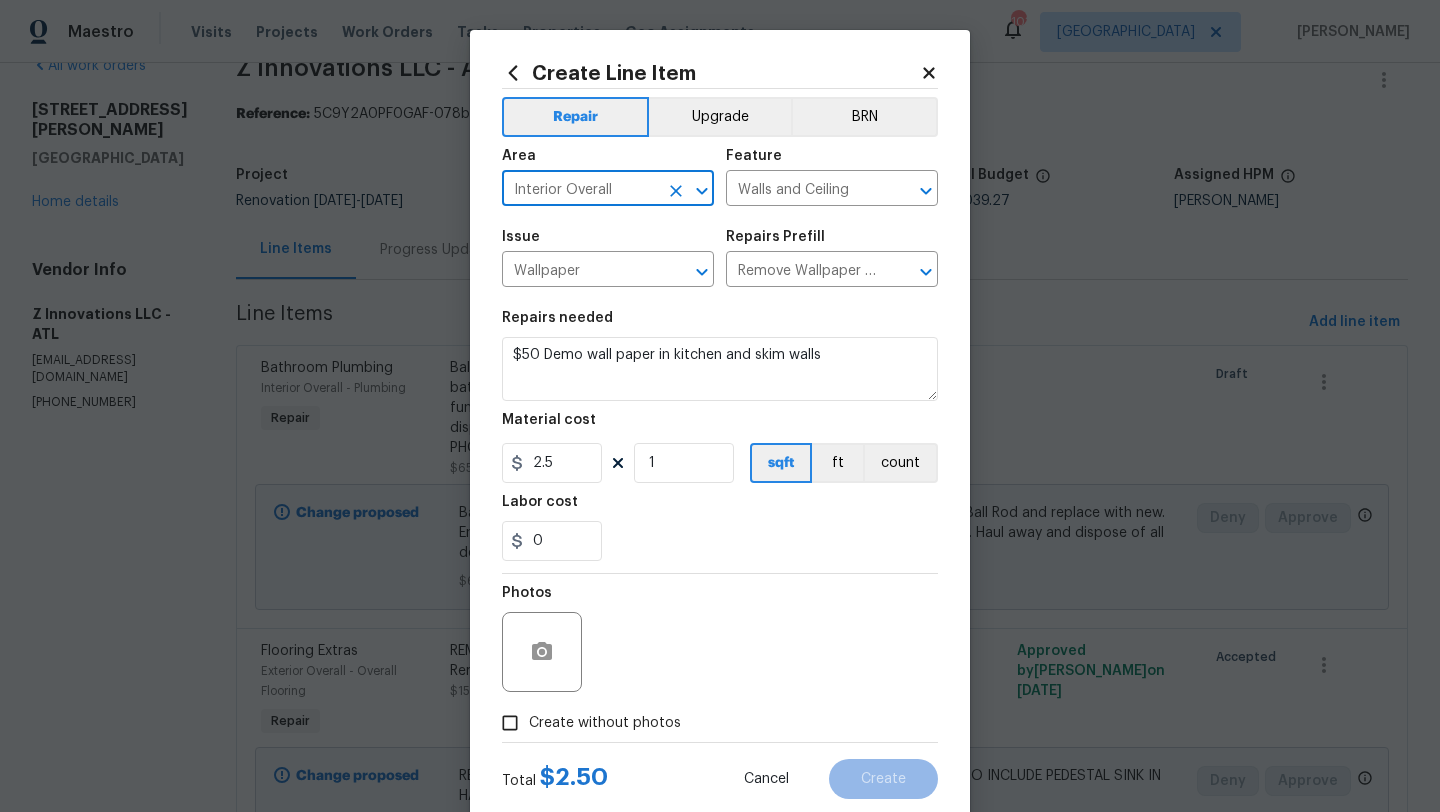 type on "Interior Overall" 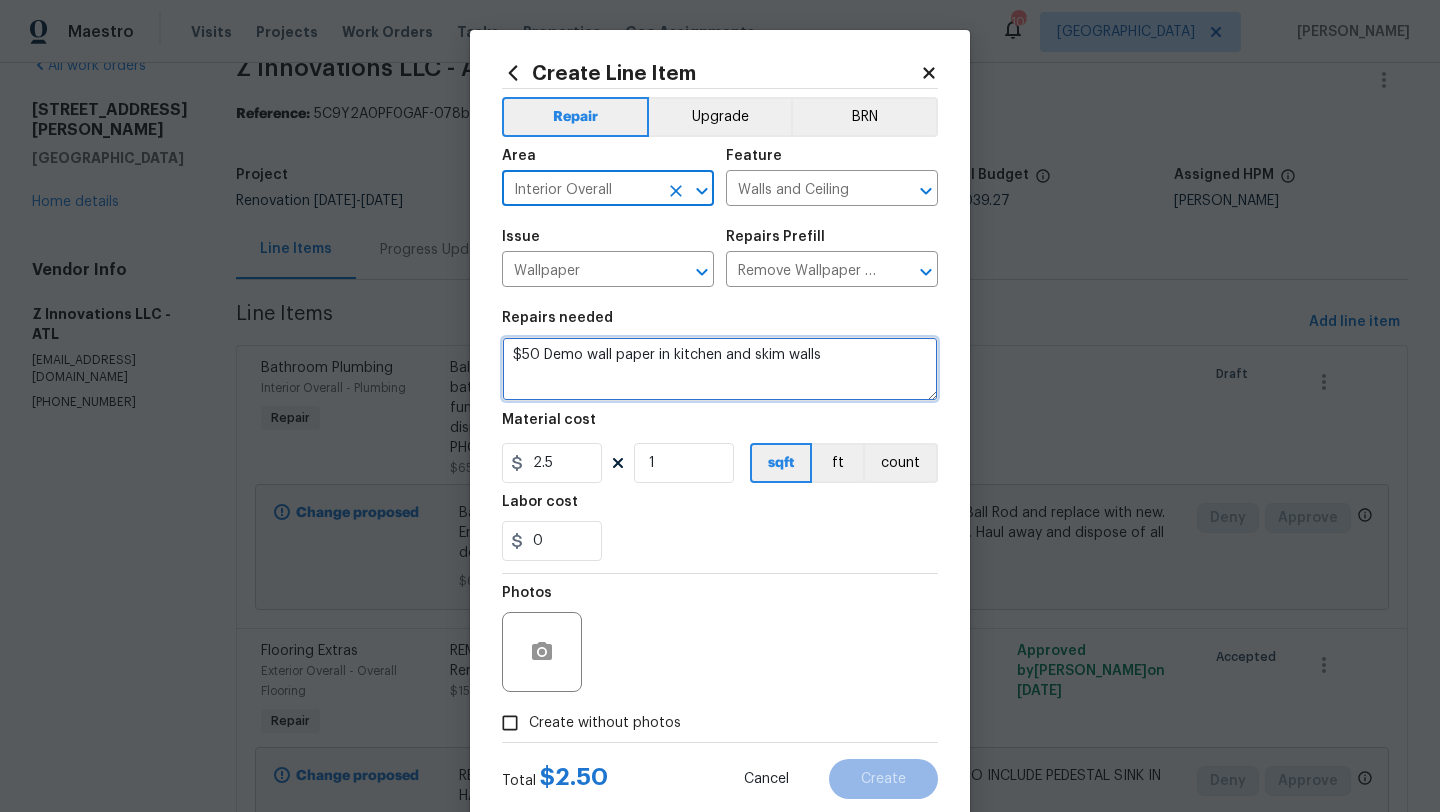 click on "$50 Demo wall paper in kitchen and skim walls" at bounding box center [720, 369] 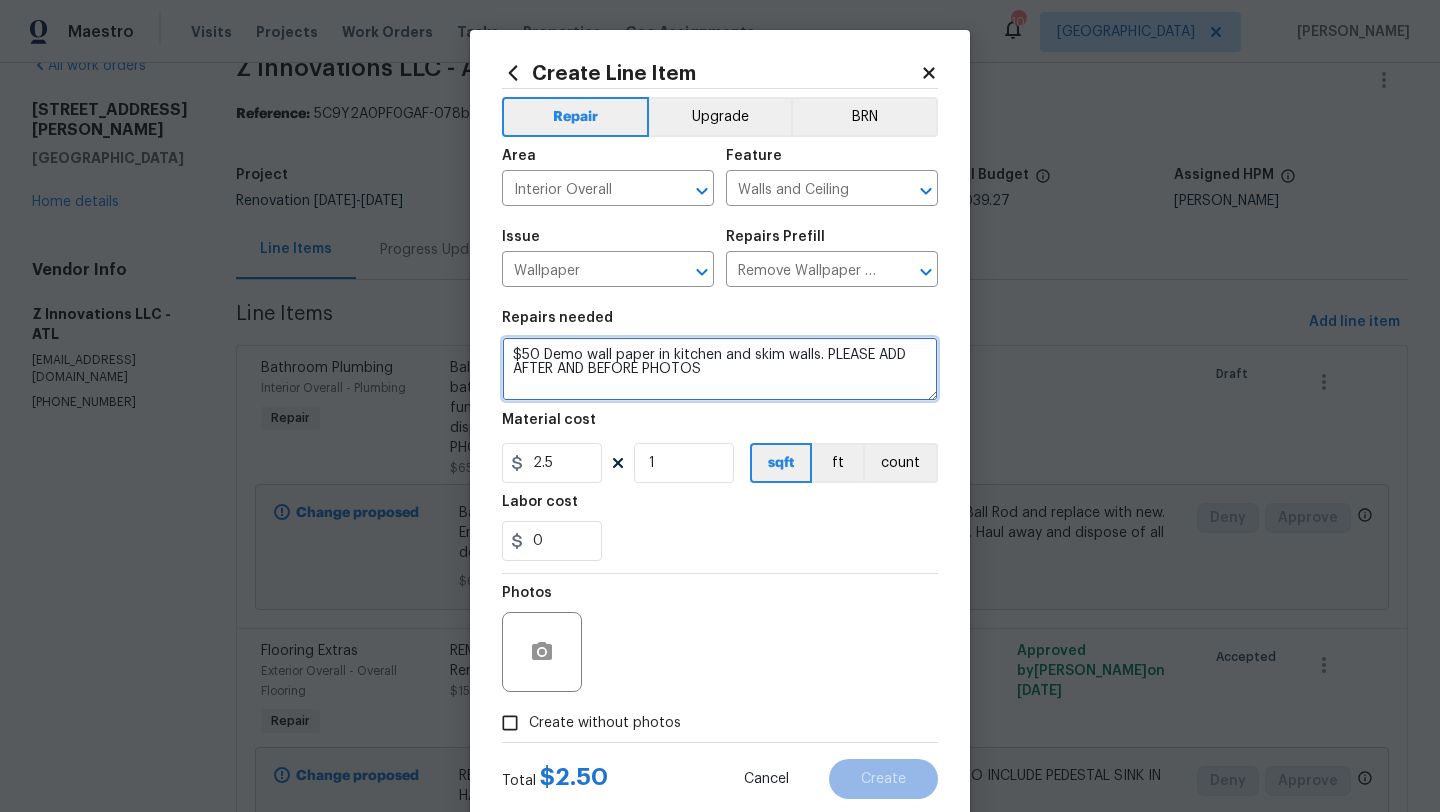 type on "$50 Demo wall paper in kitchen and skim walls. PLEASE ADD AFTER AND BEFORE PHOTOS" 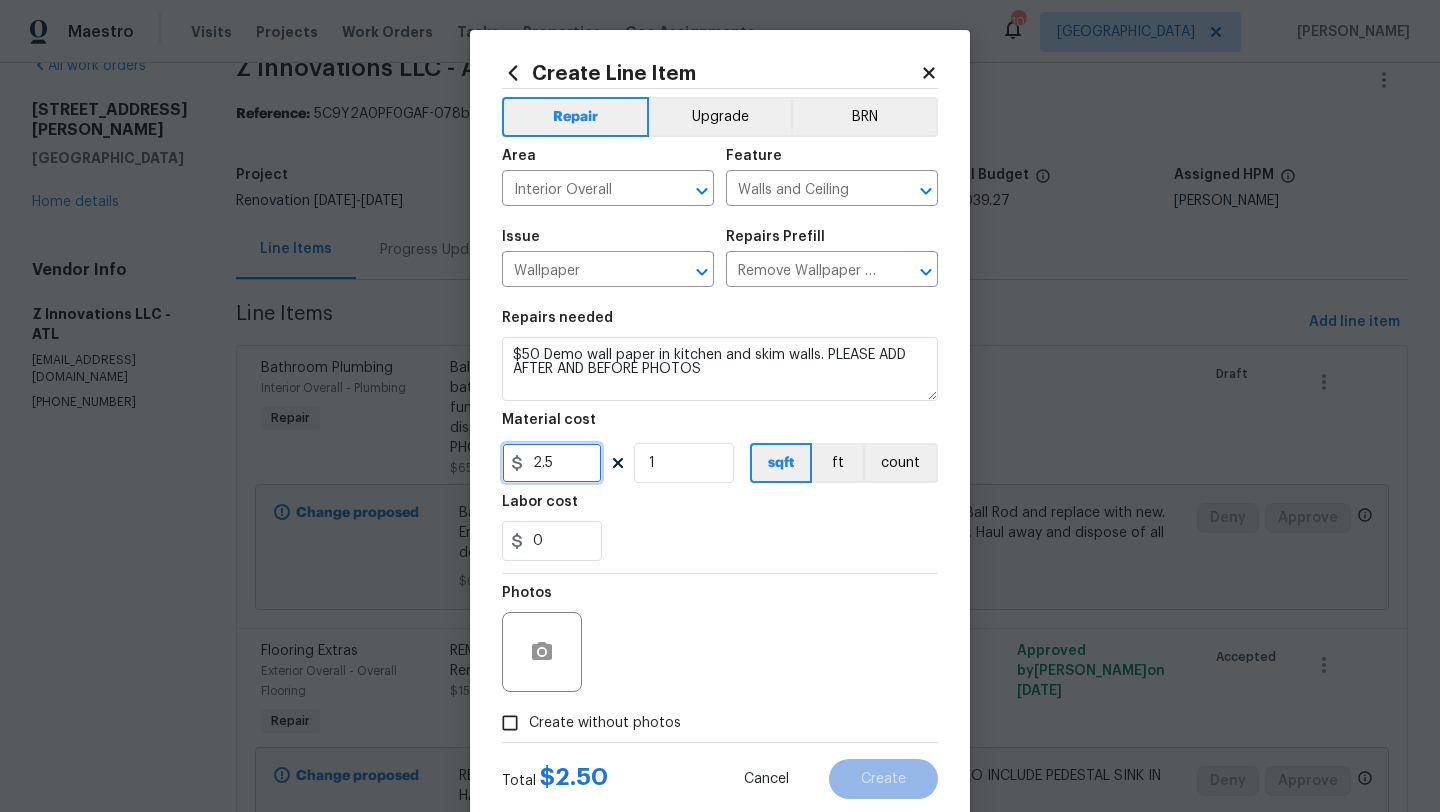 click on "2.5" at bounding box center [552, 463] 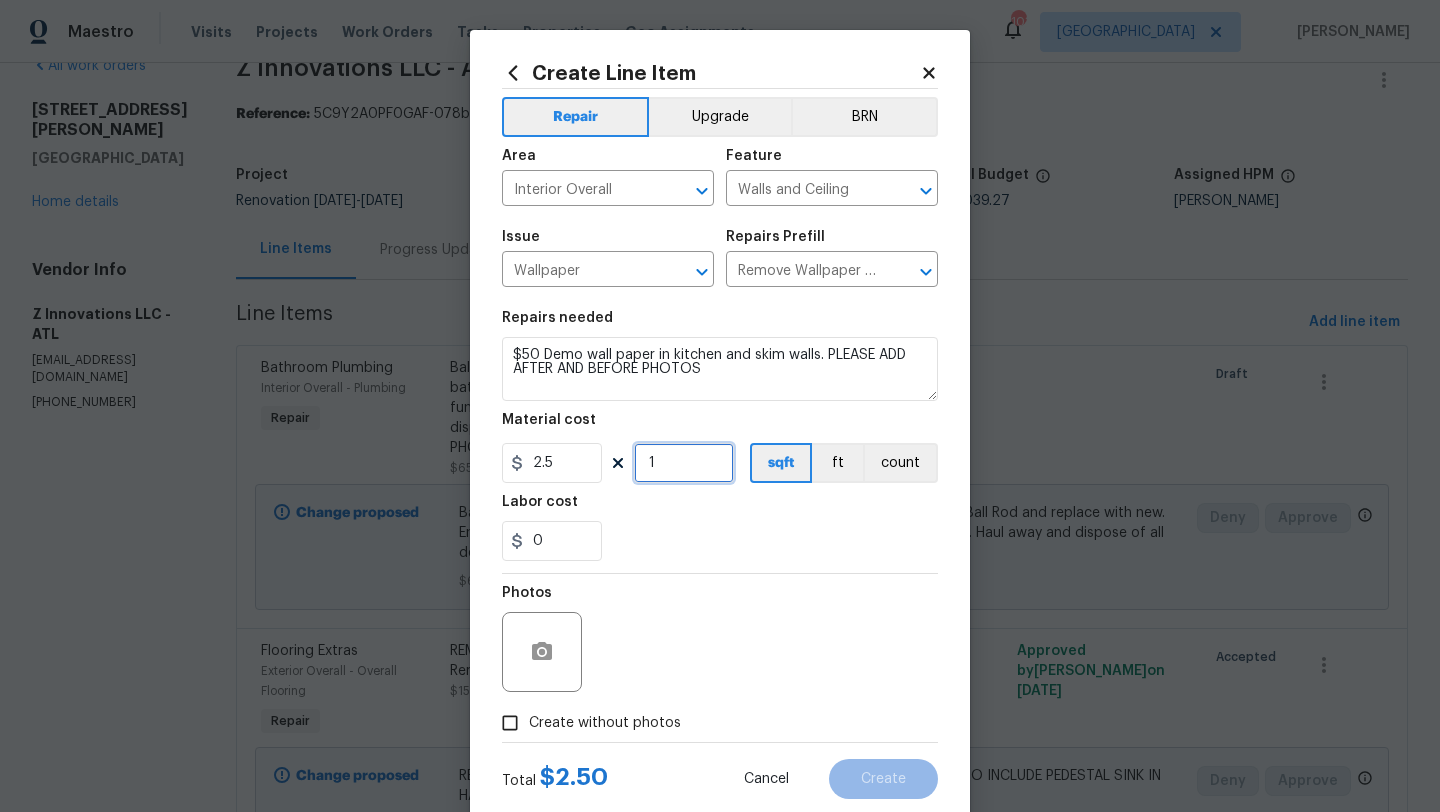 click on "1" at bounding box center [684, 463] 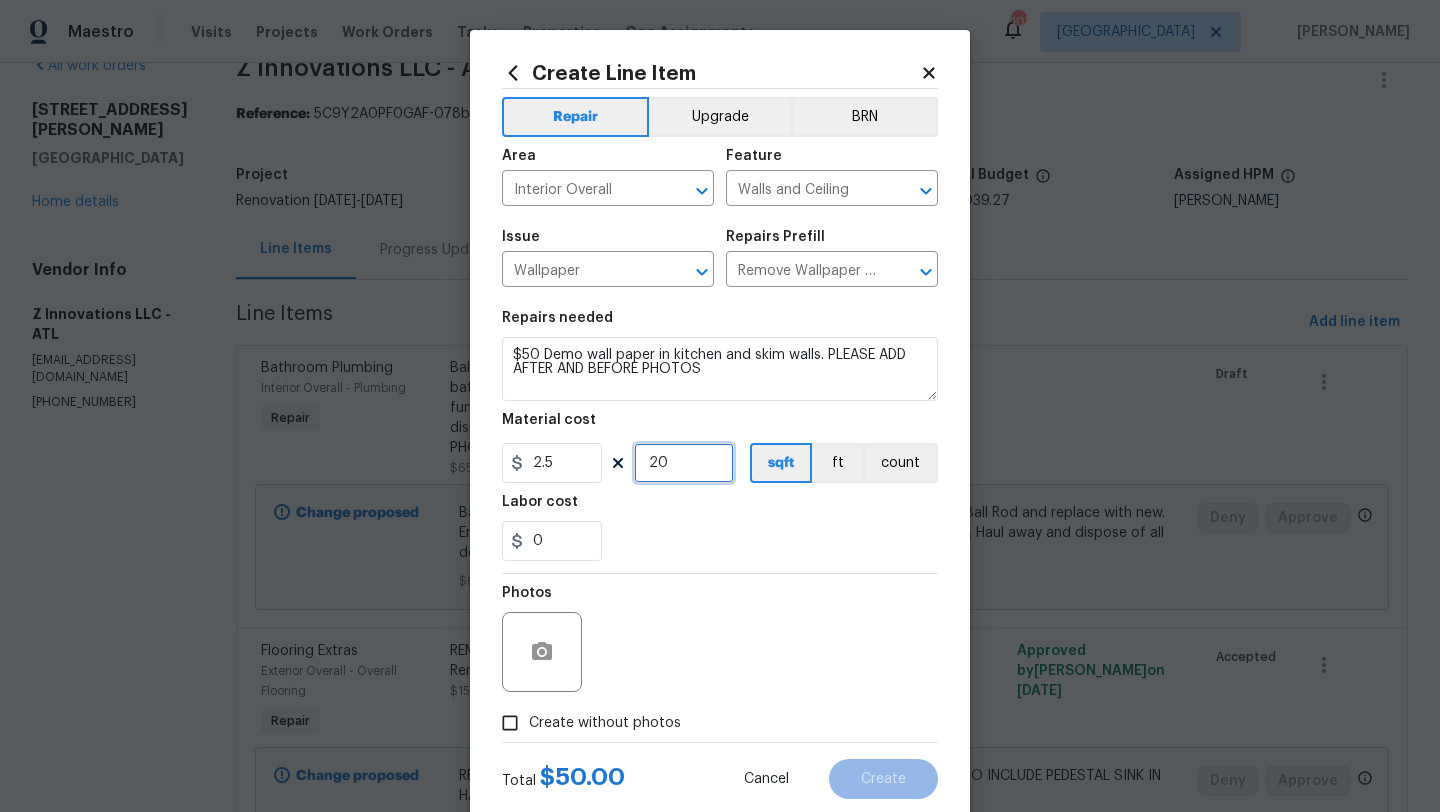 type on "20" 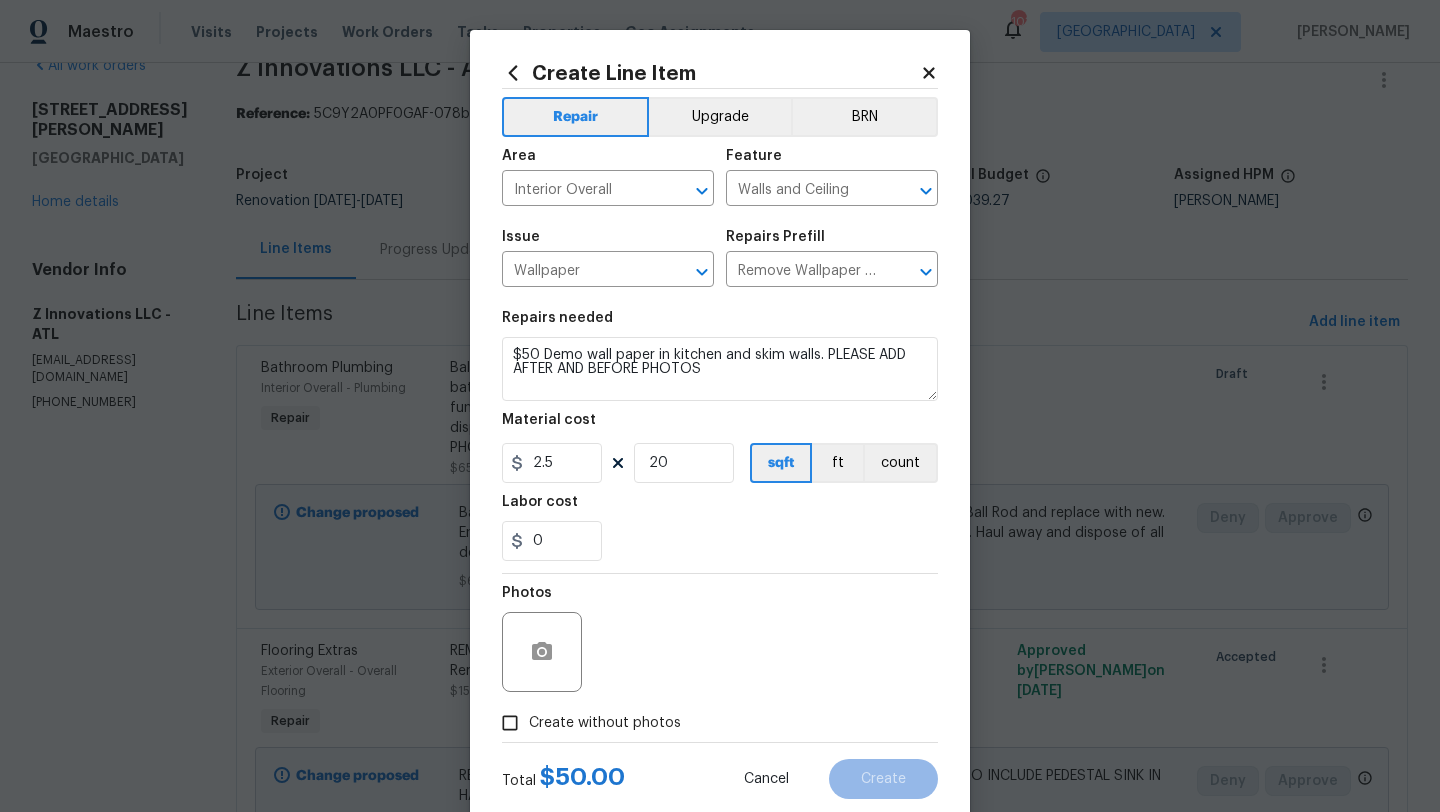 click on "0" at bounding box center (720, 541) 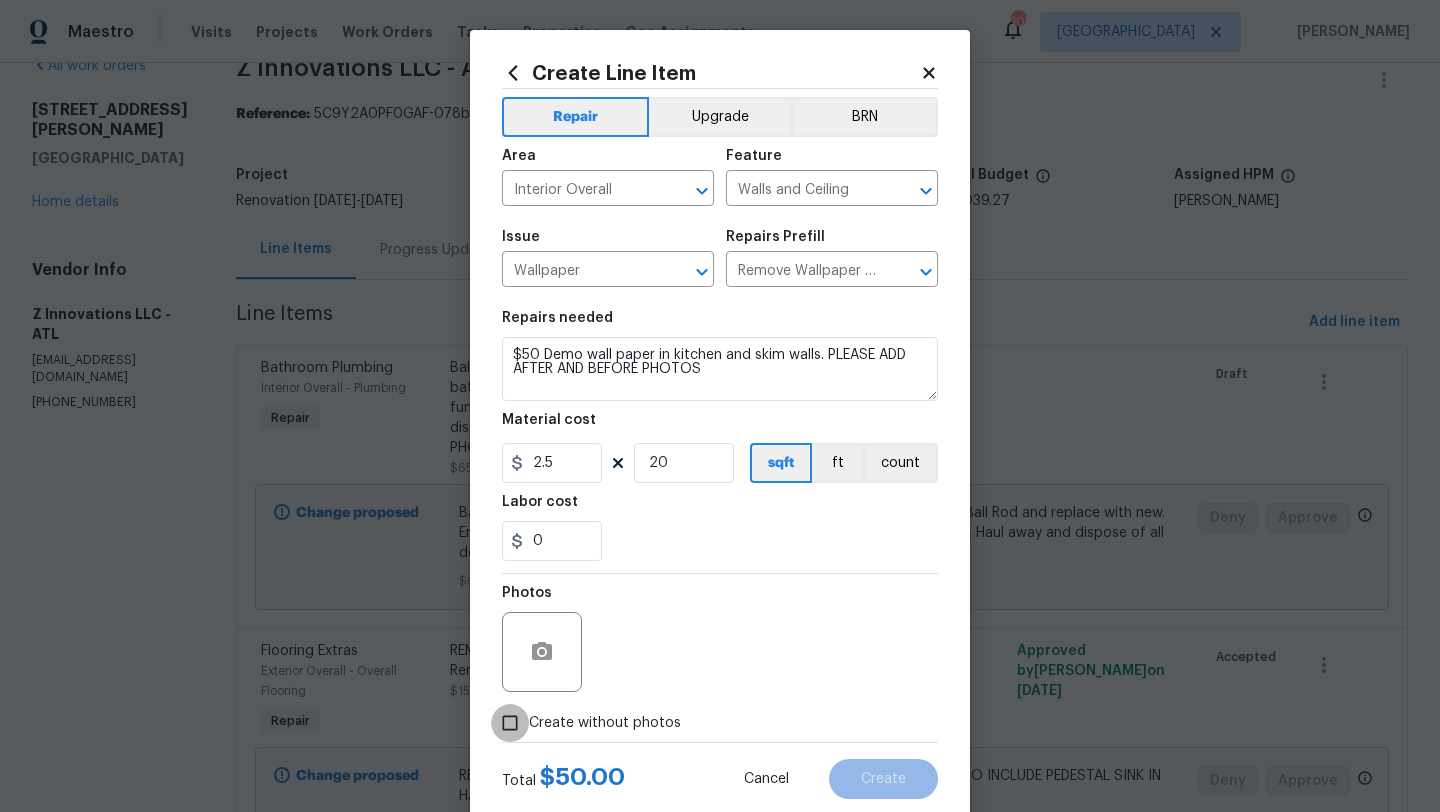 click on "Create without photos" at bounding box center [510, 723] 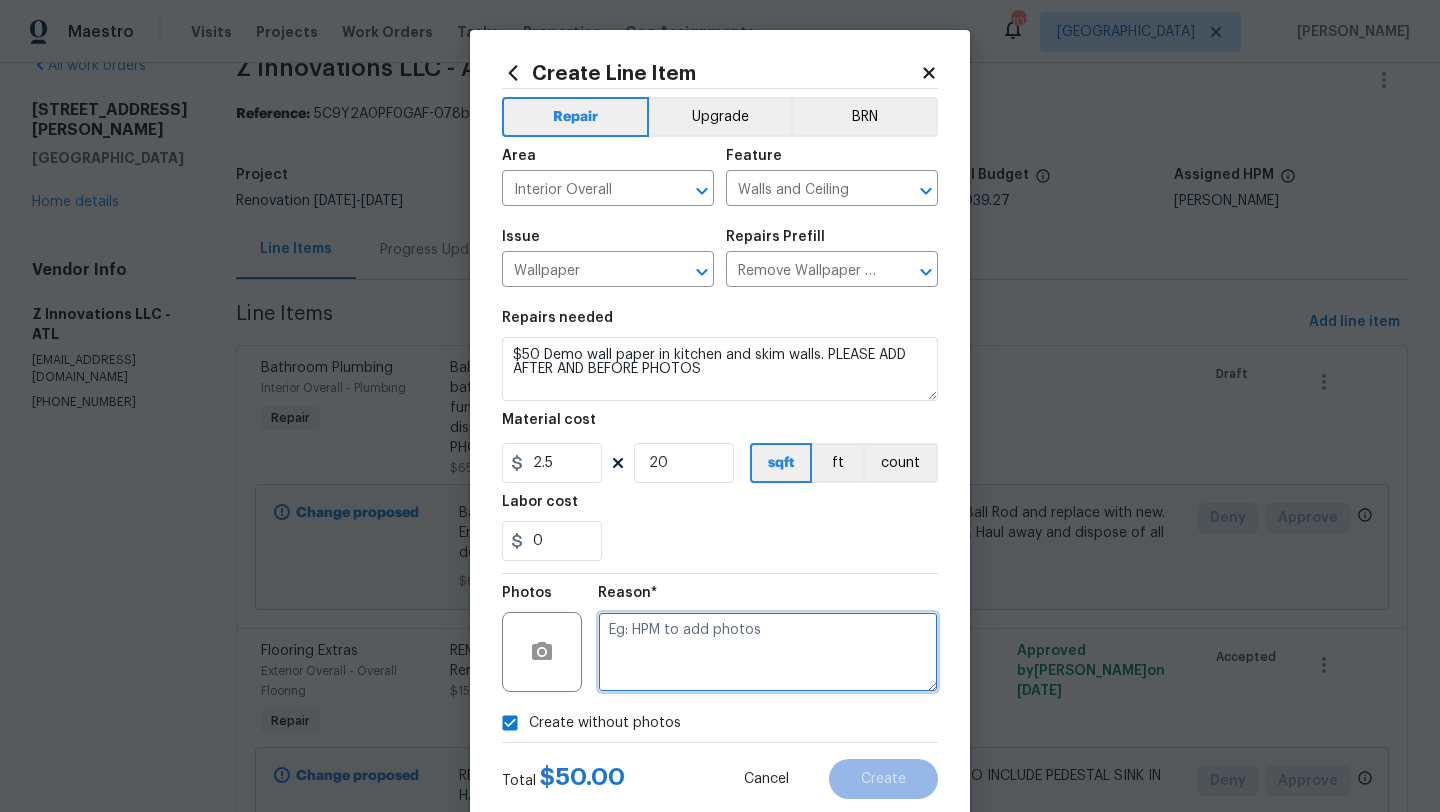 click at bounding box center [768, 652] 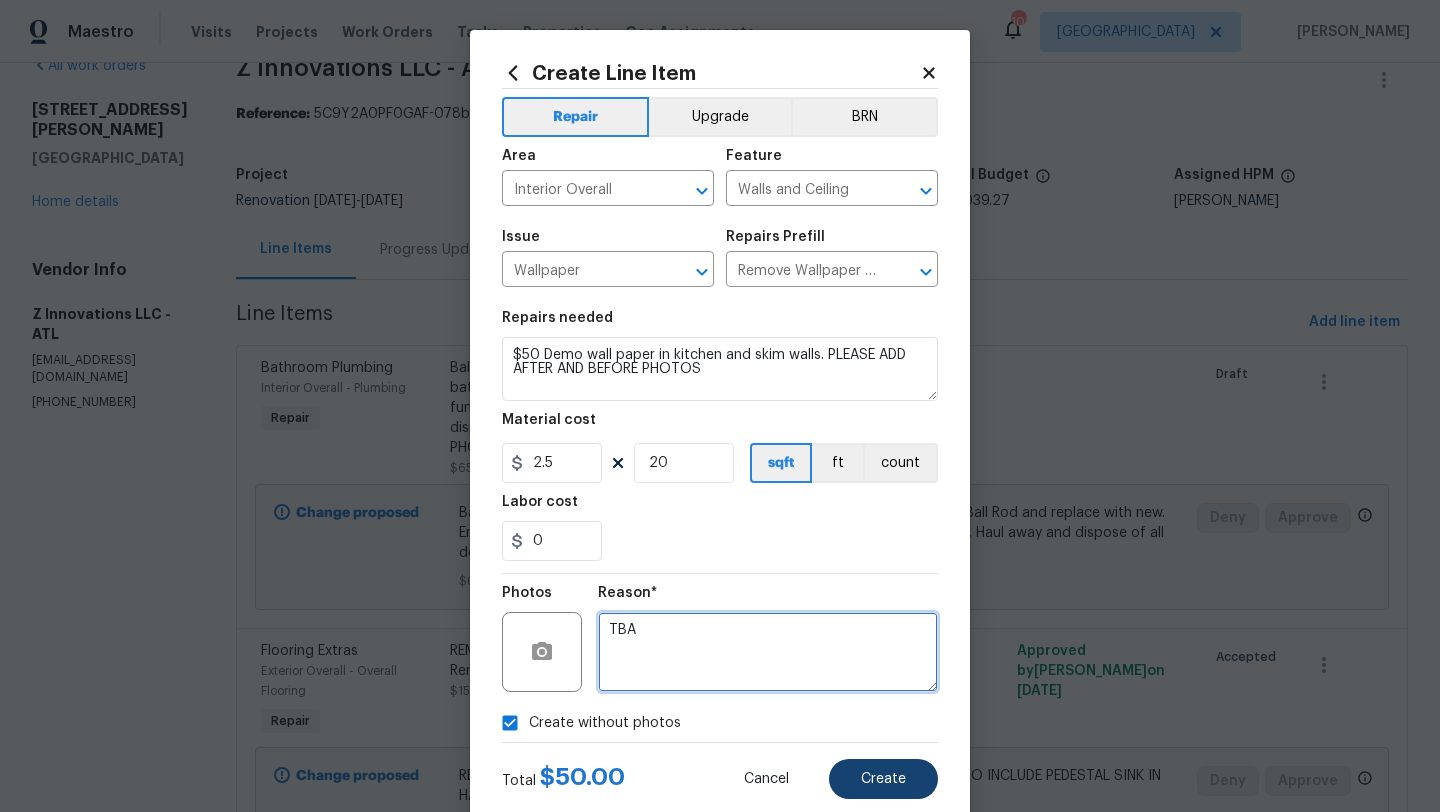 type on "TBA" 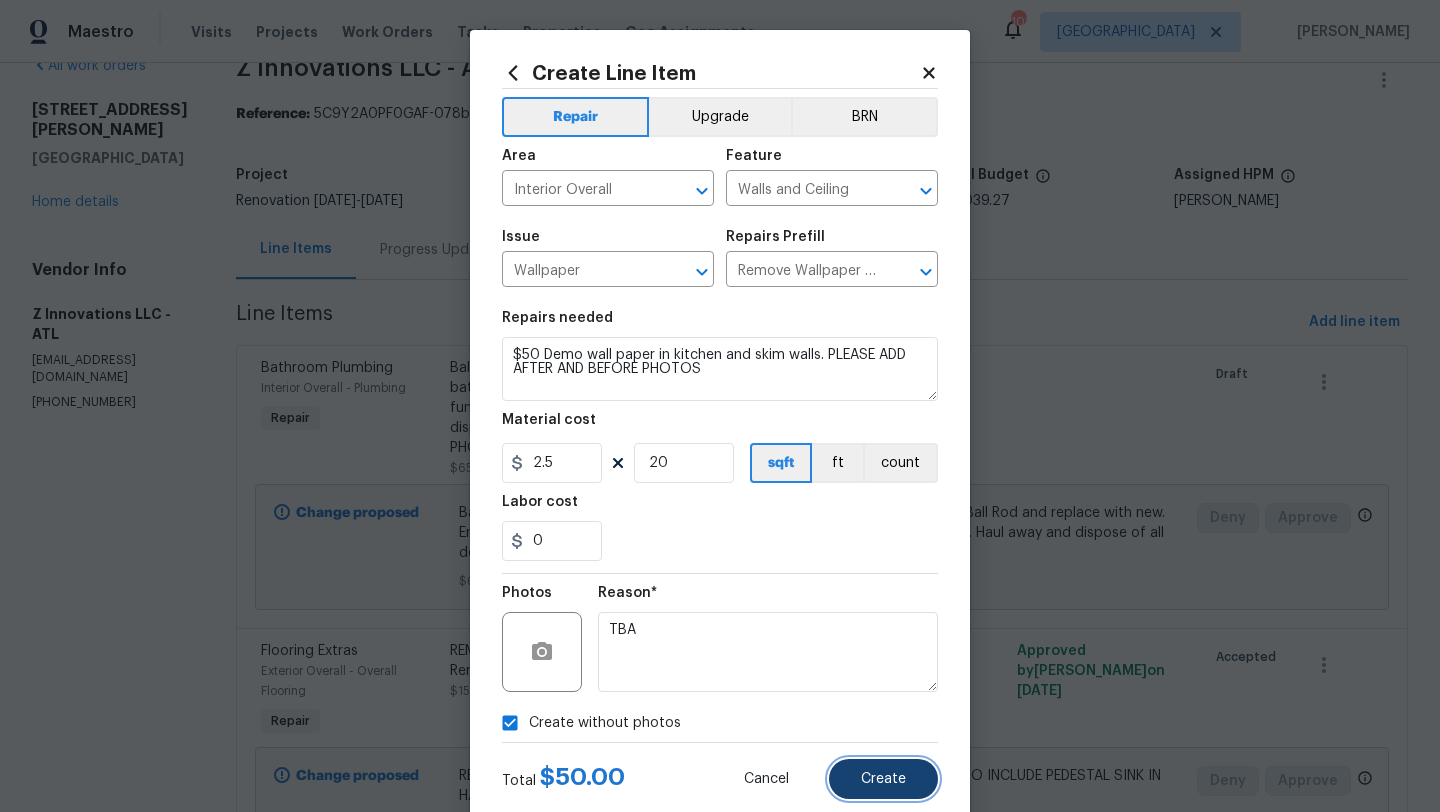 click on "Create" at bounding box center (883, 779) 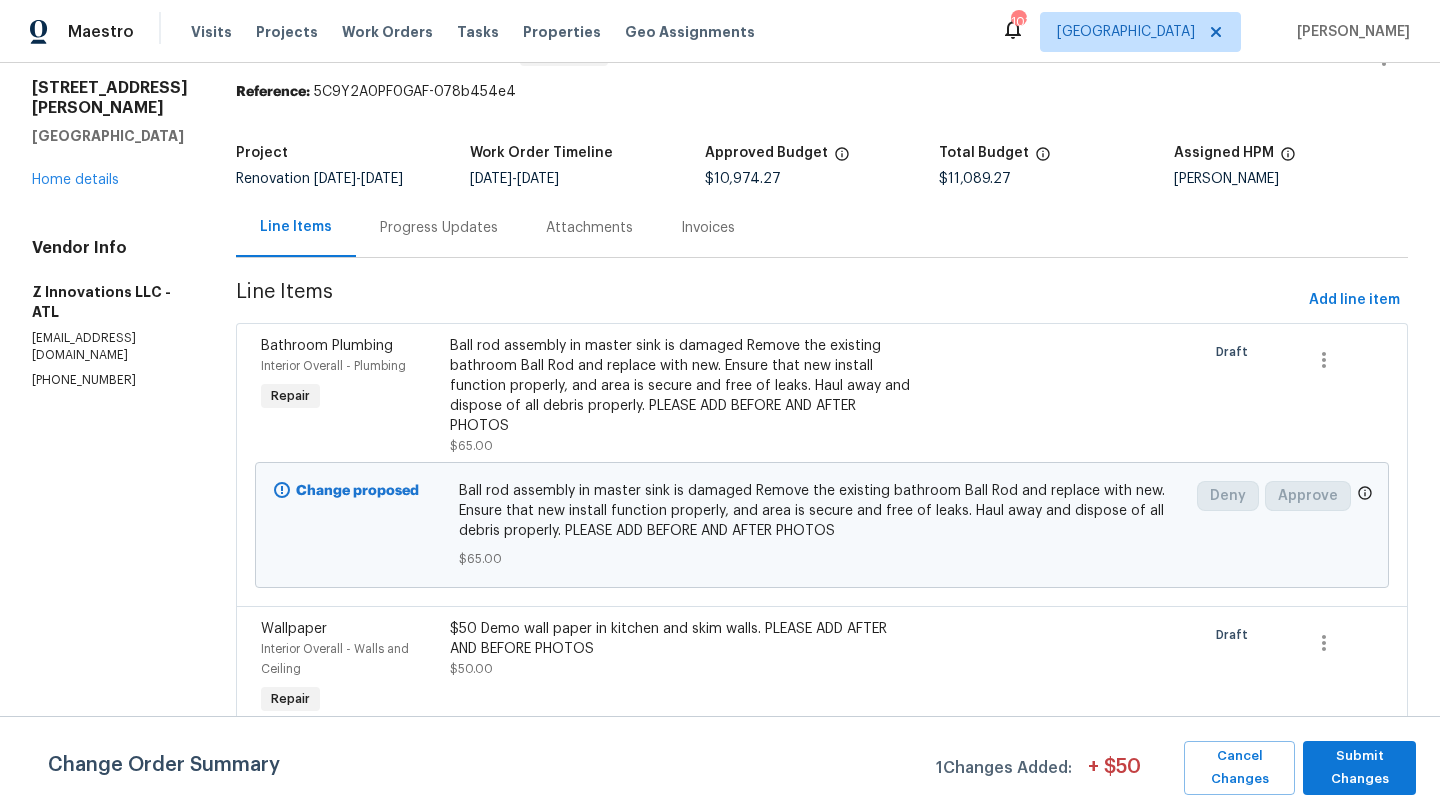 scroll, scrollTop: 56, scrollLeft: 0, axis: vertical 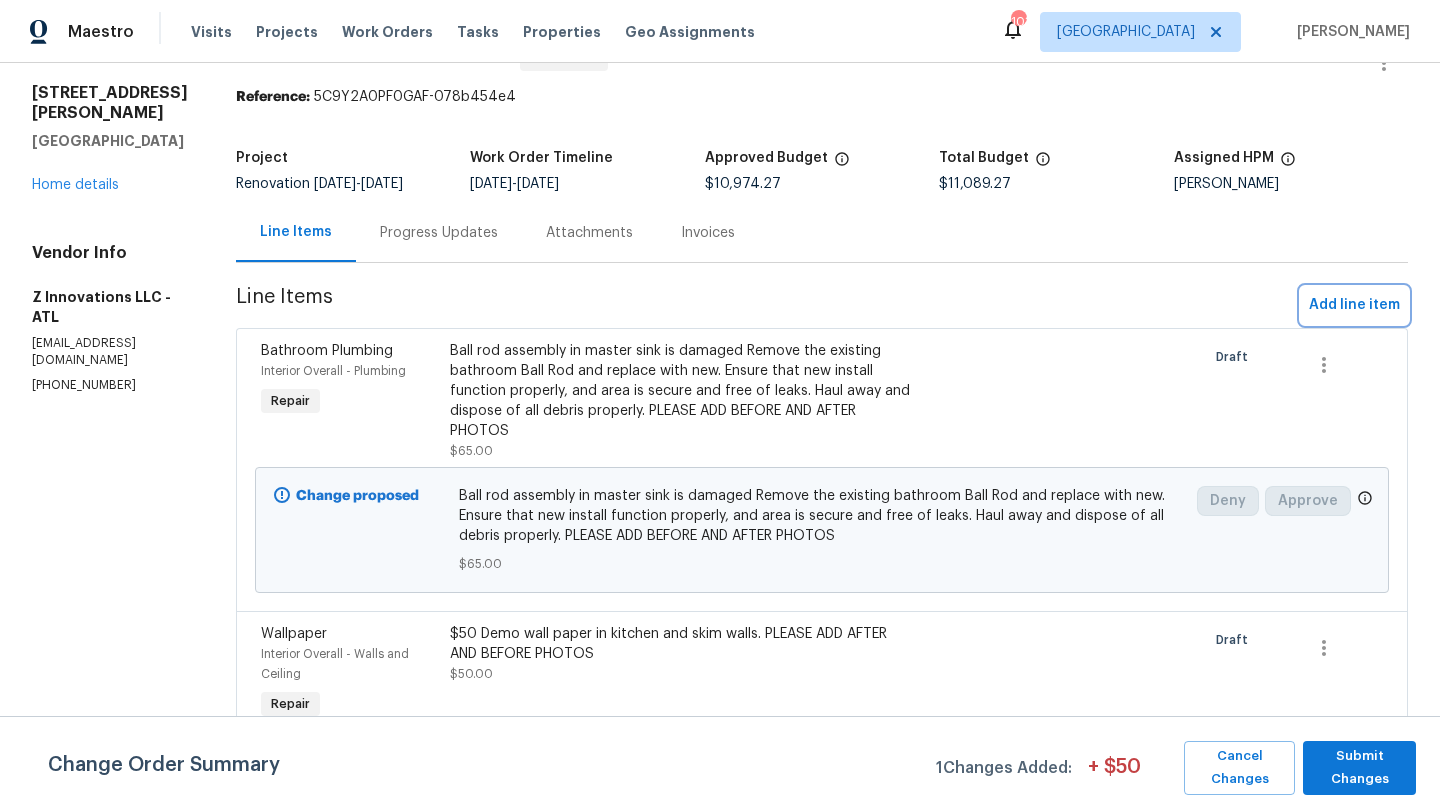 click on "Add line item" at bounding box center [1354, 305] 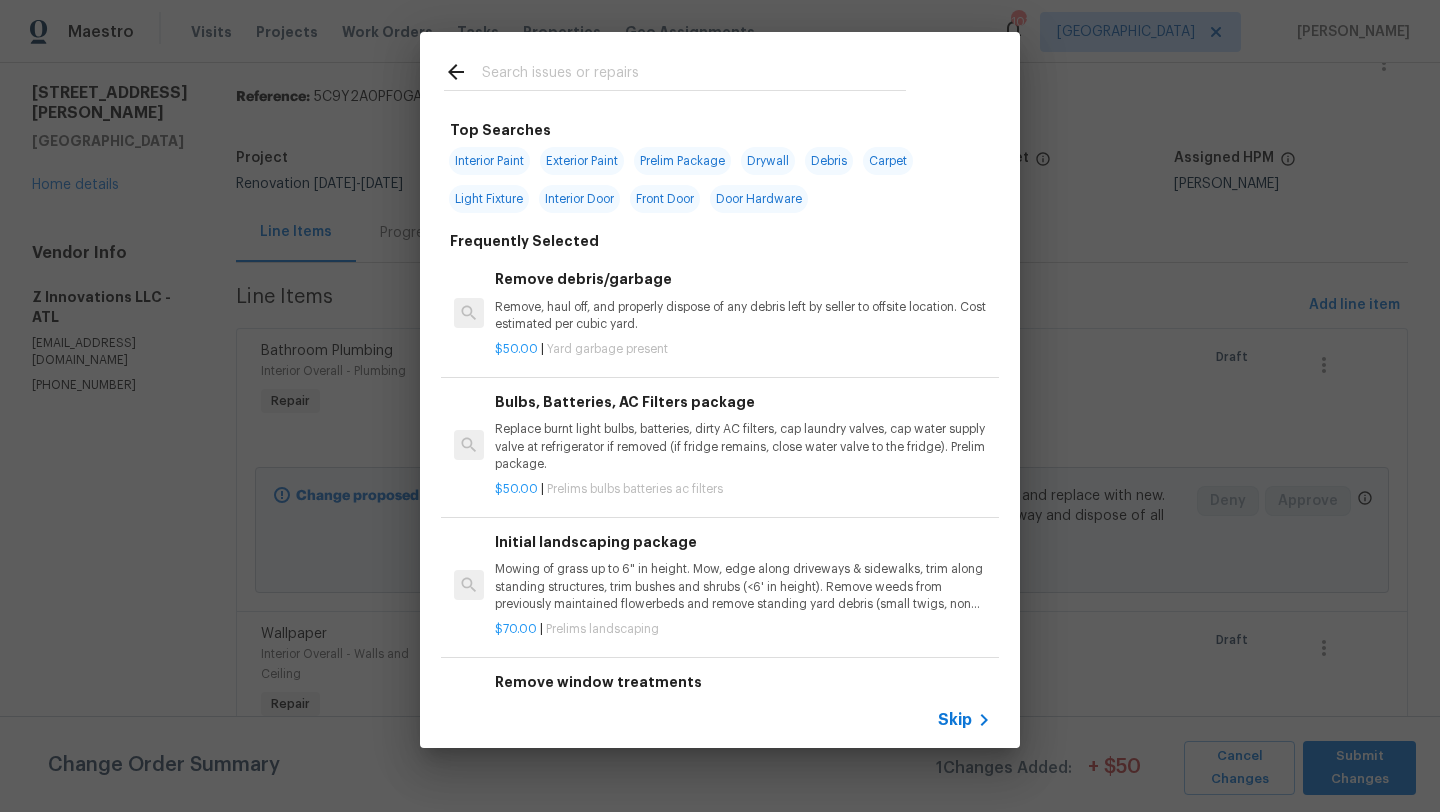 click at bounding box center (694, 75) 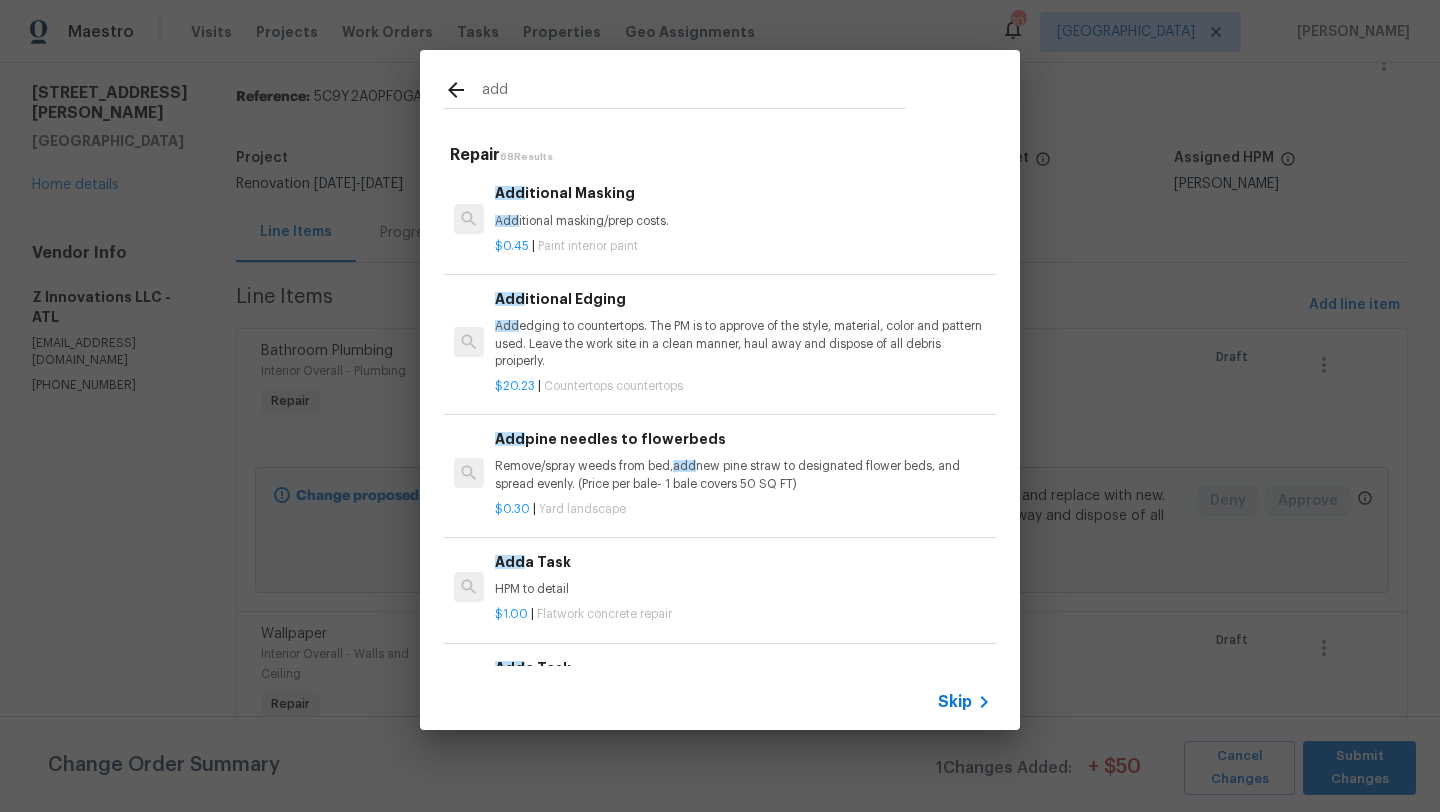type on "add" 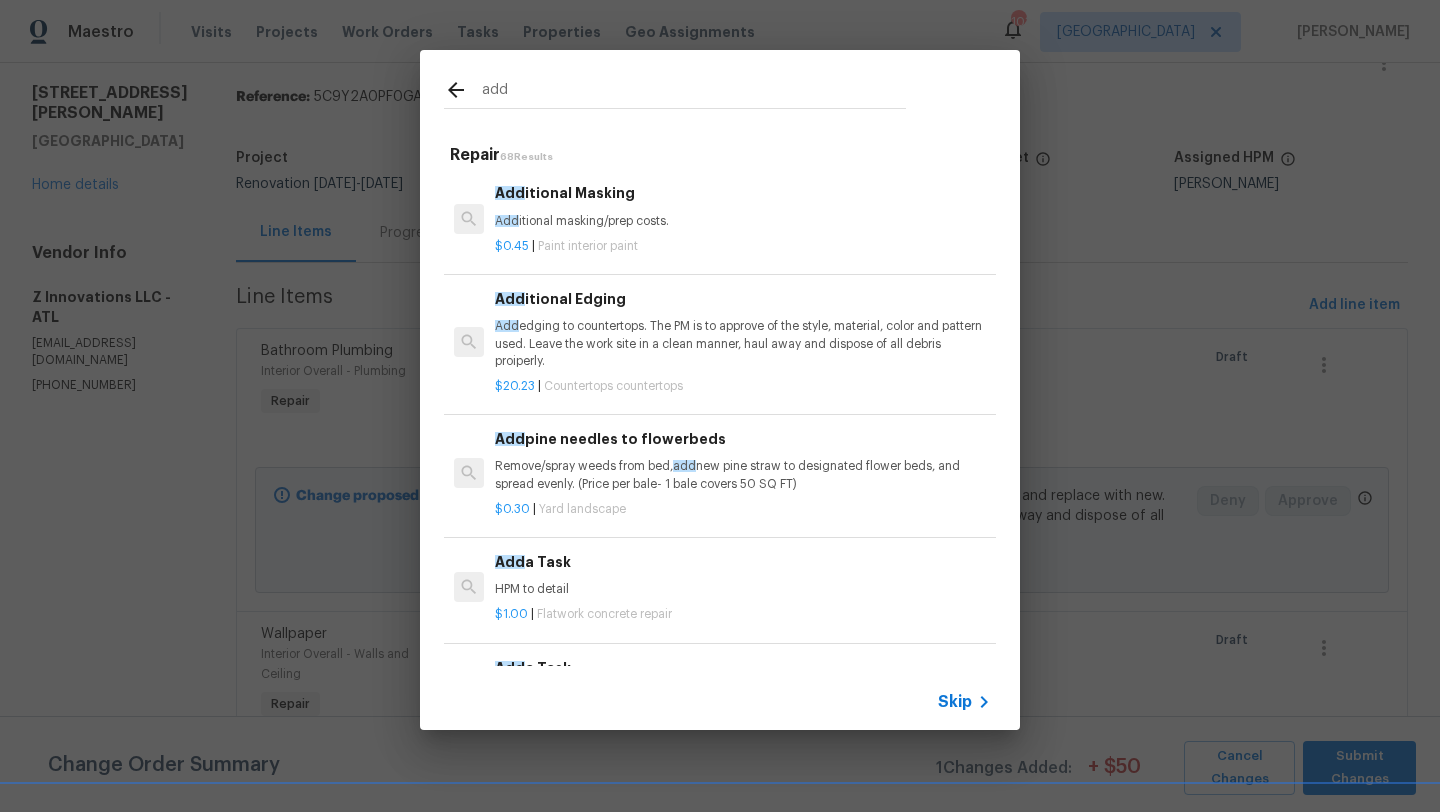 click on "Add  a Task" at bounding box center (743, 562) 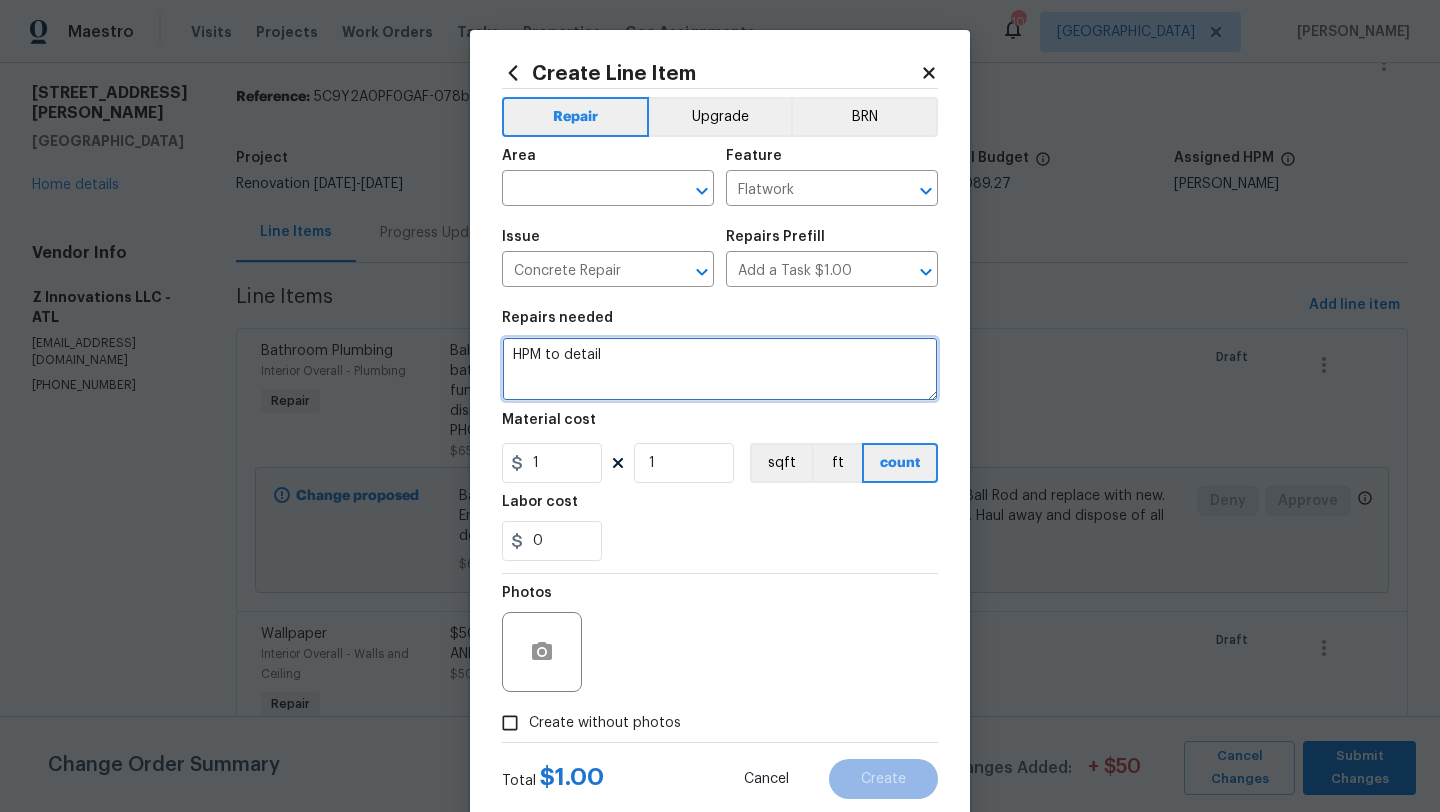 drag, startPoint x: 634, startPoint y: 355, endPoint x: 493, endPoint y: 361, distance: 141.12761 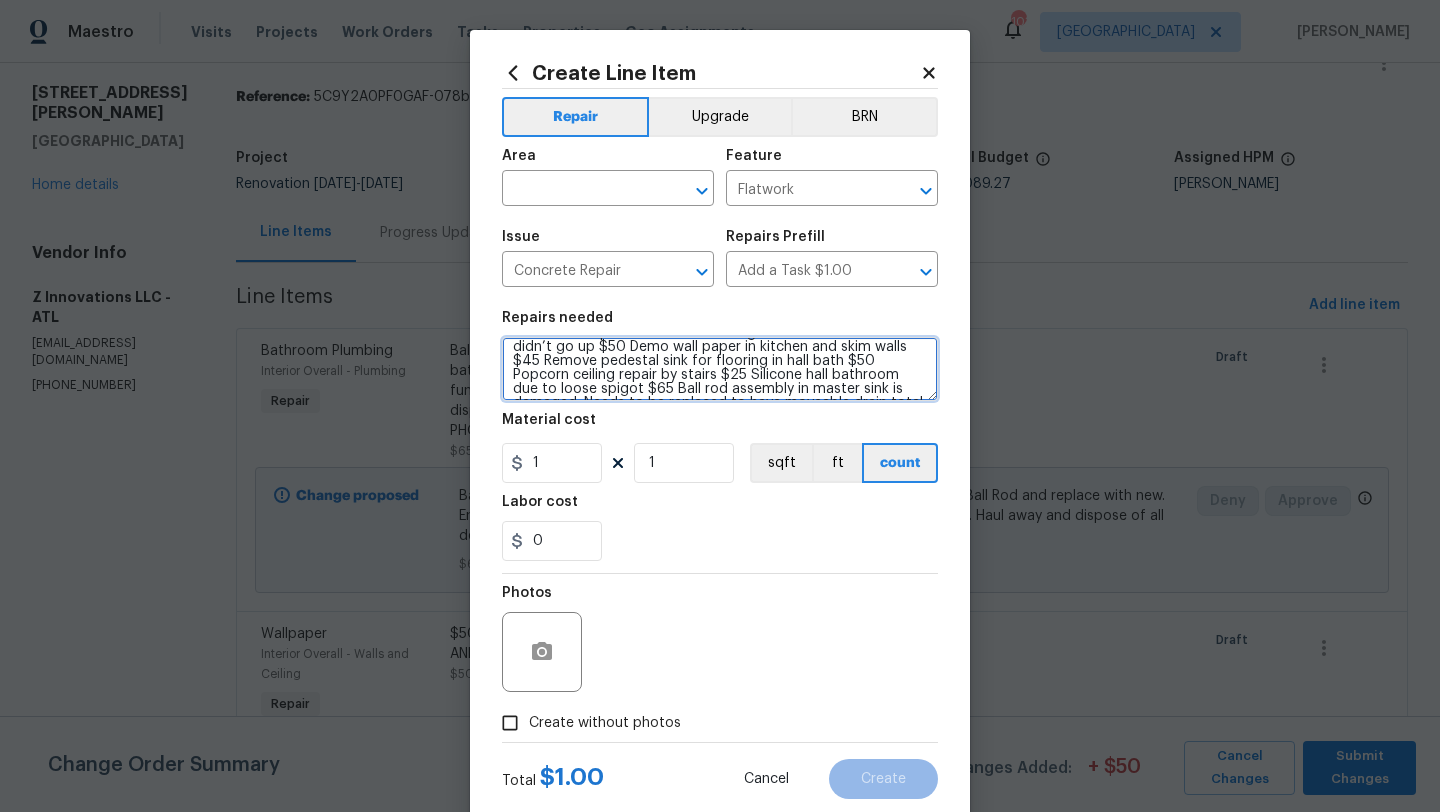 scroll, scrollTop: 49, scrollLeft: 0, axis: vertical 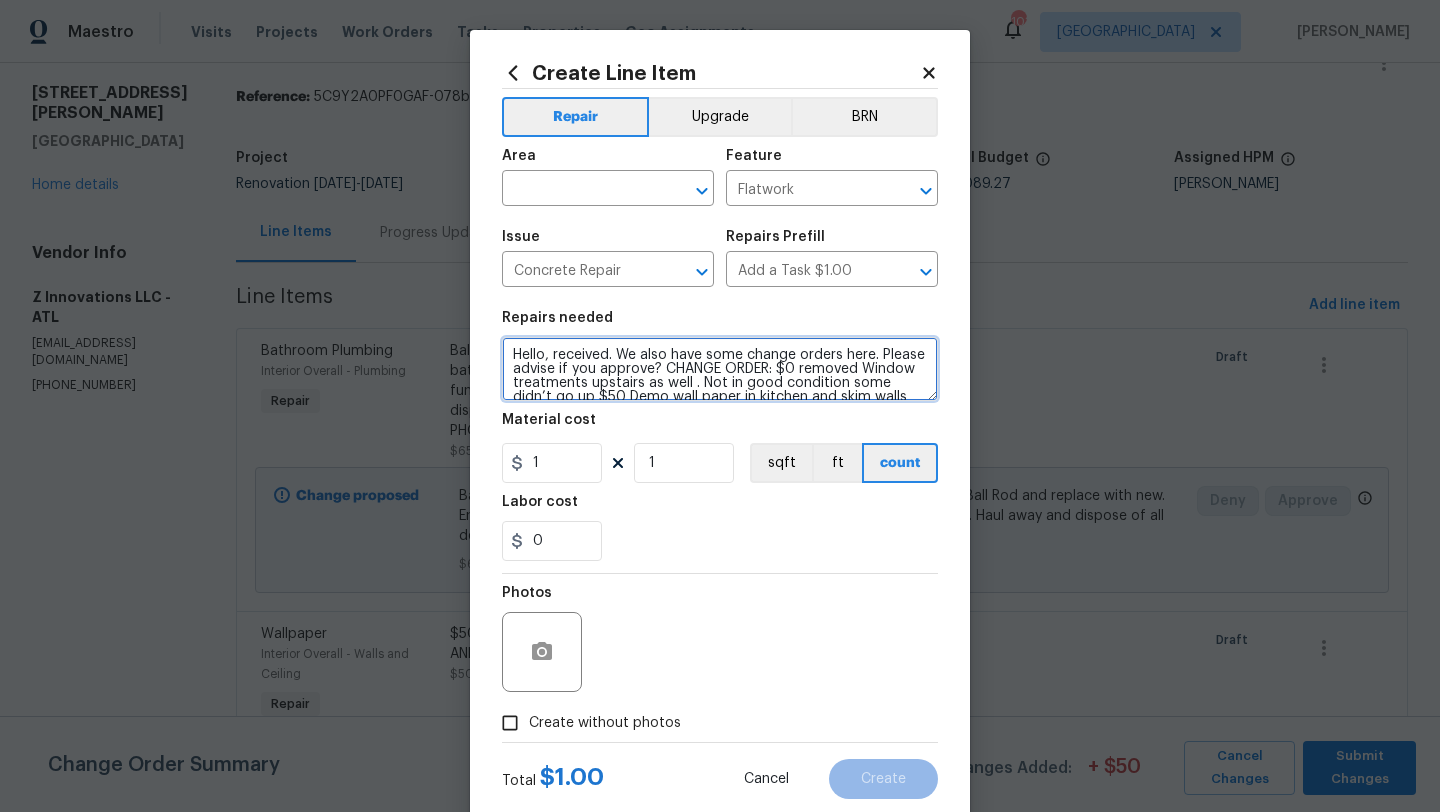 drag, startPoint x: 656, startPoint y: 378, endPoint x: 473, endPoint y: 332, distance: 188.69287 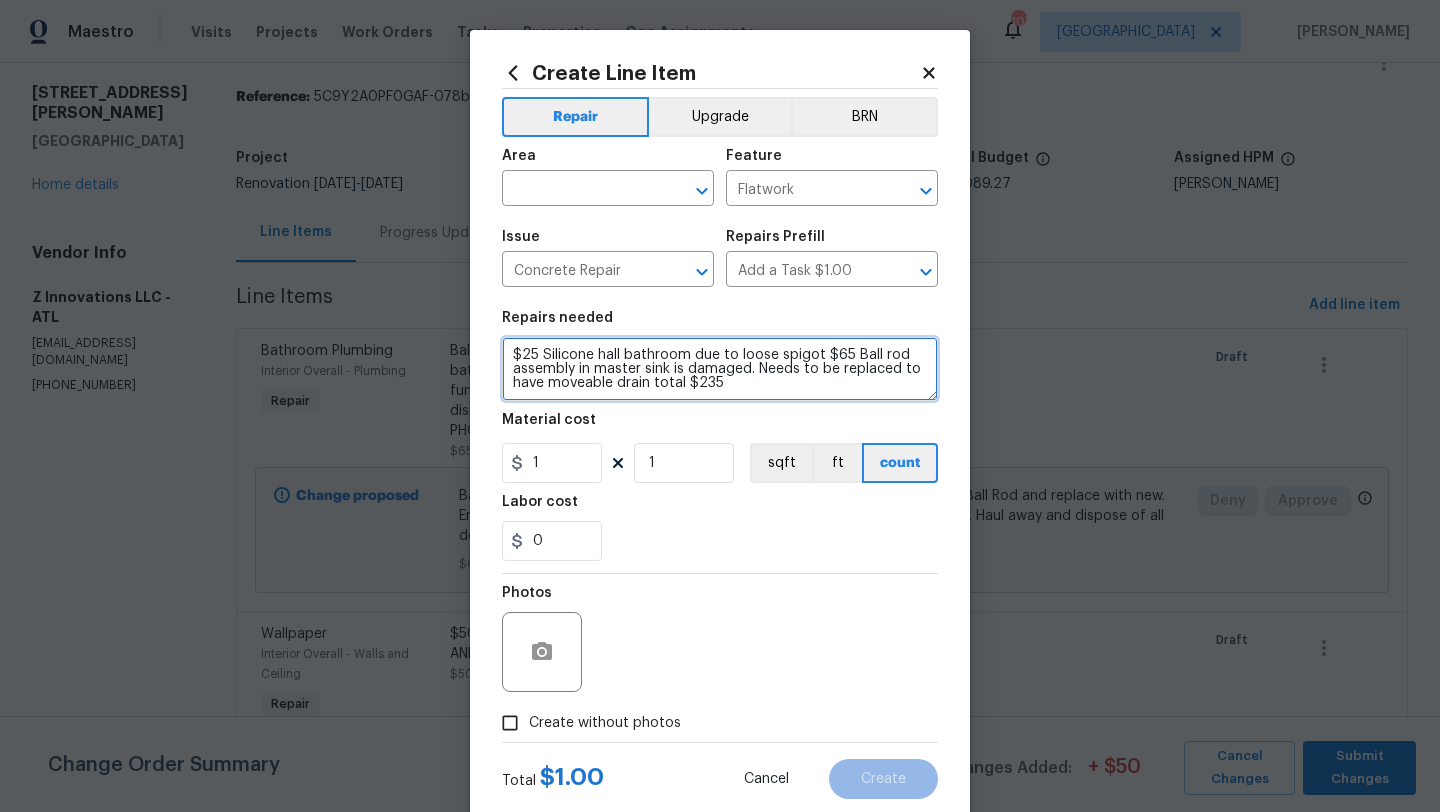 drag, startPoint x: 827, startPoint y: 360, endPoint x: 827, endPoint y: 379, distance: 19 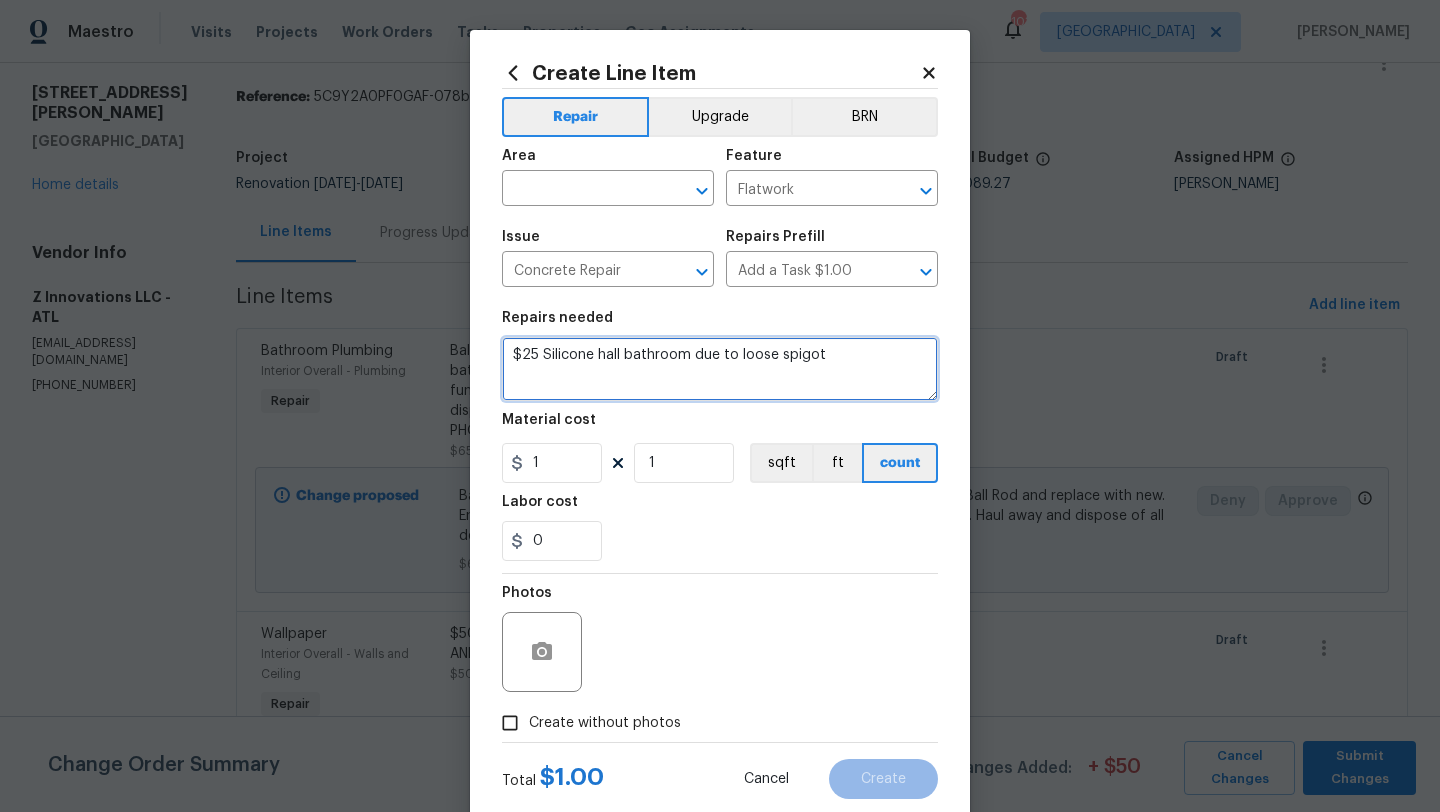 type on "$25 Silicone hall bathroom due to loose spigot" 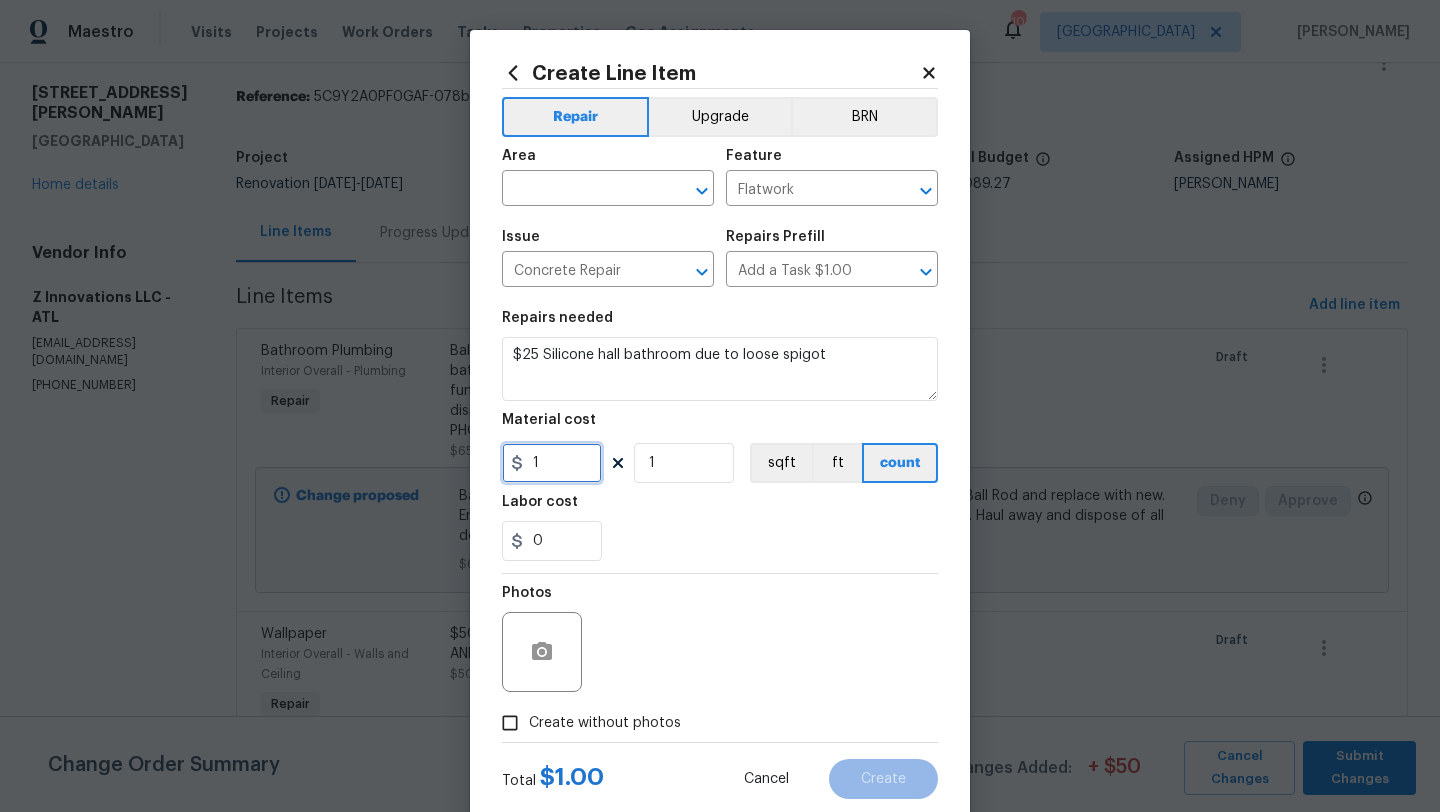 click on "1" at bounding box center [552, 463] 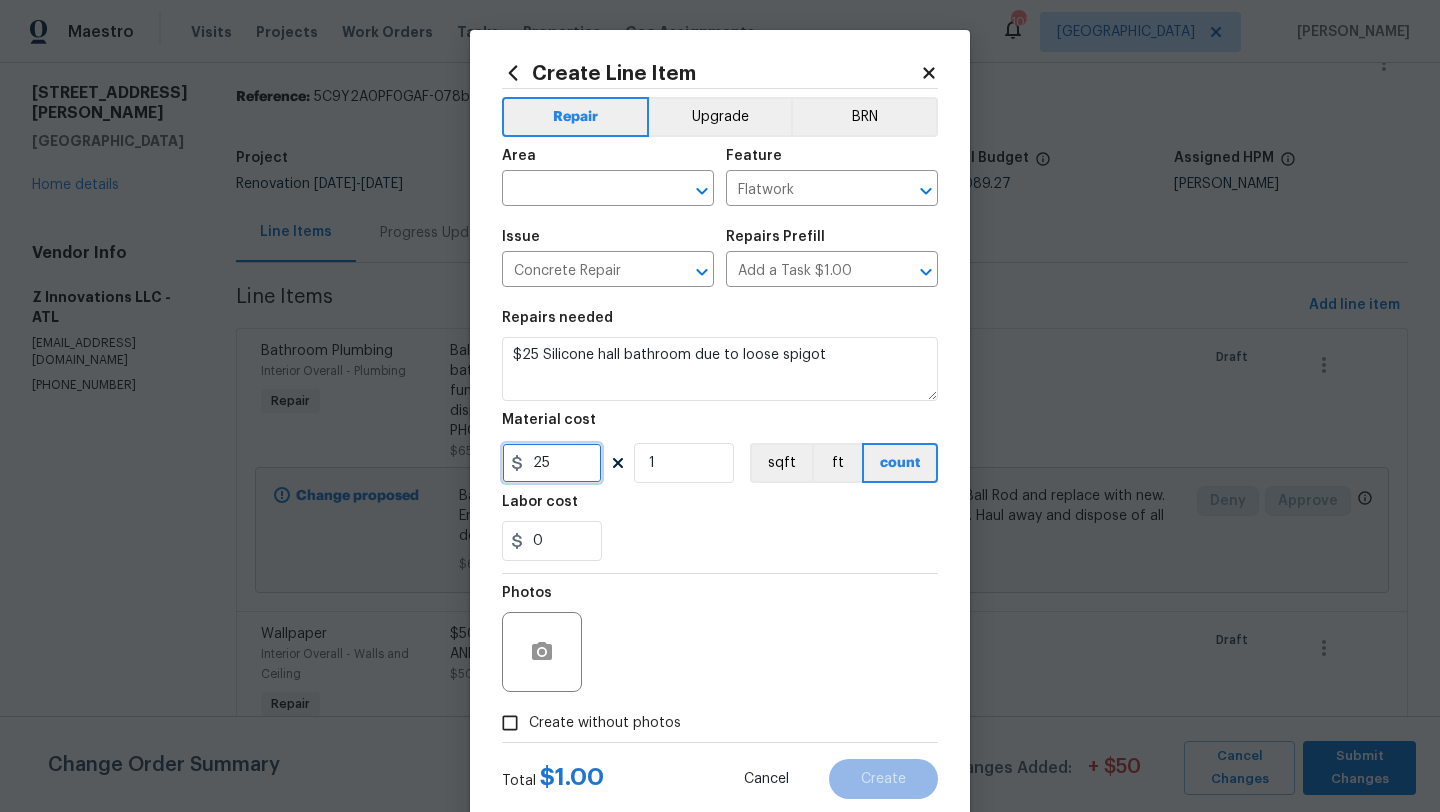 type on "25" 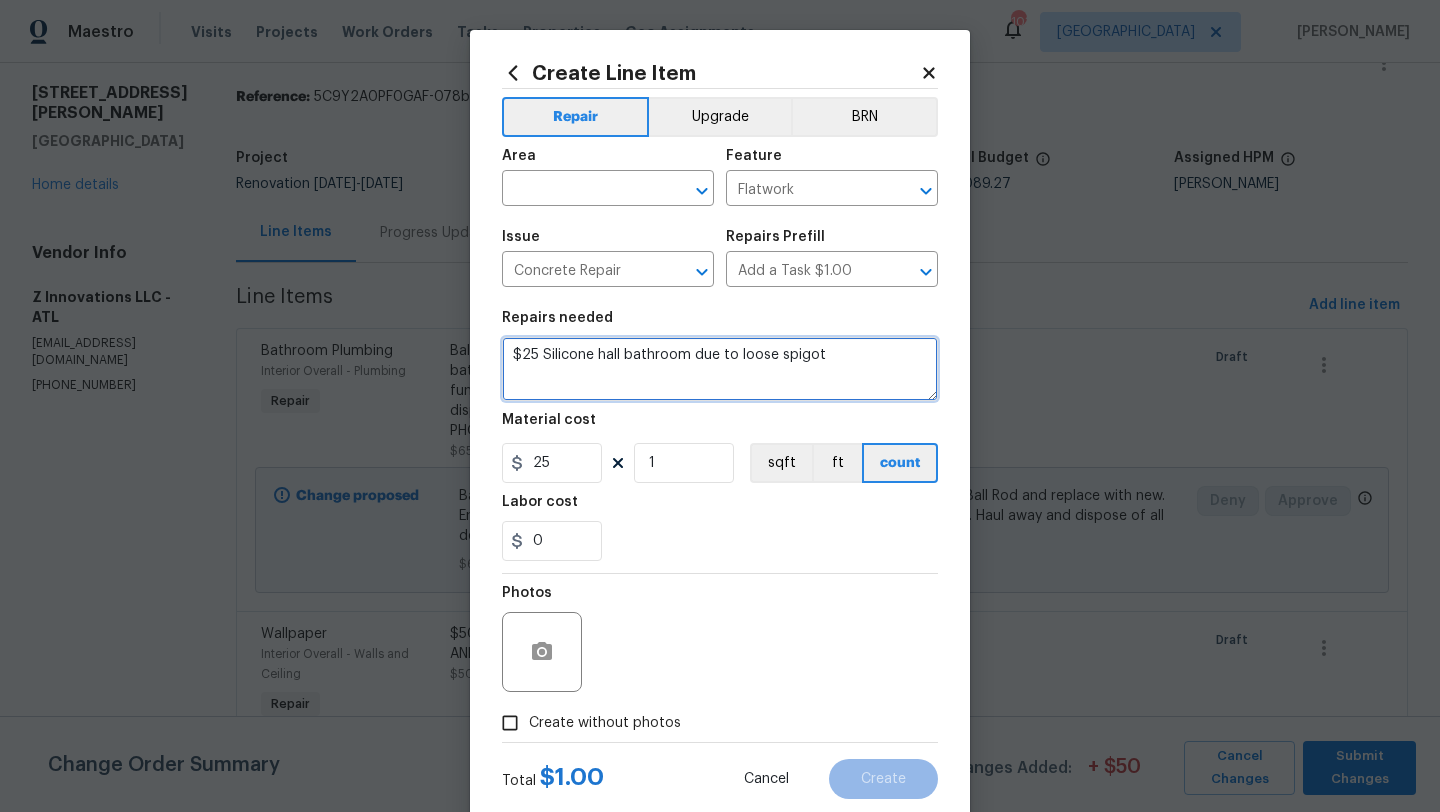click on "$25 Silicone hall bathroom due to loose spigot" at bounding box center [720, 369] 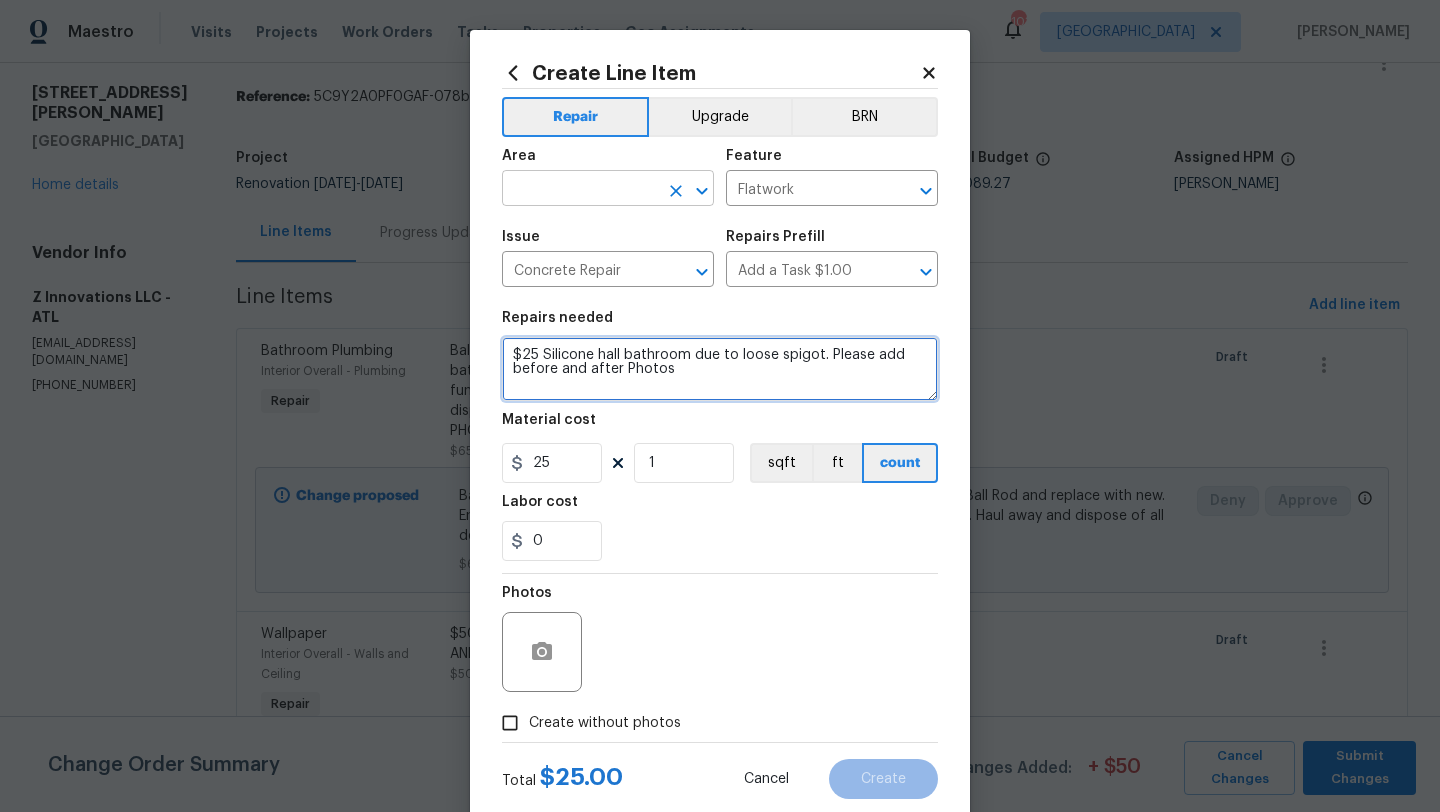 type on "$25 Silicone hall bathroom due to loose spigot. Please add before and after Photos" 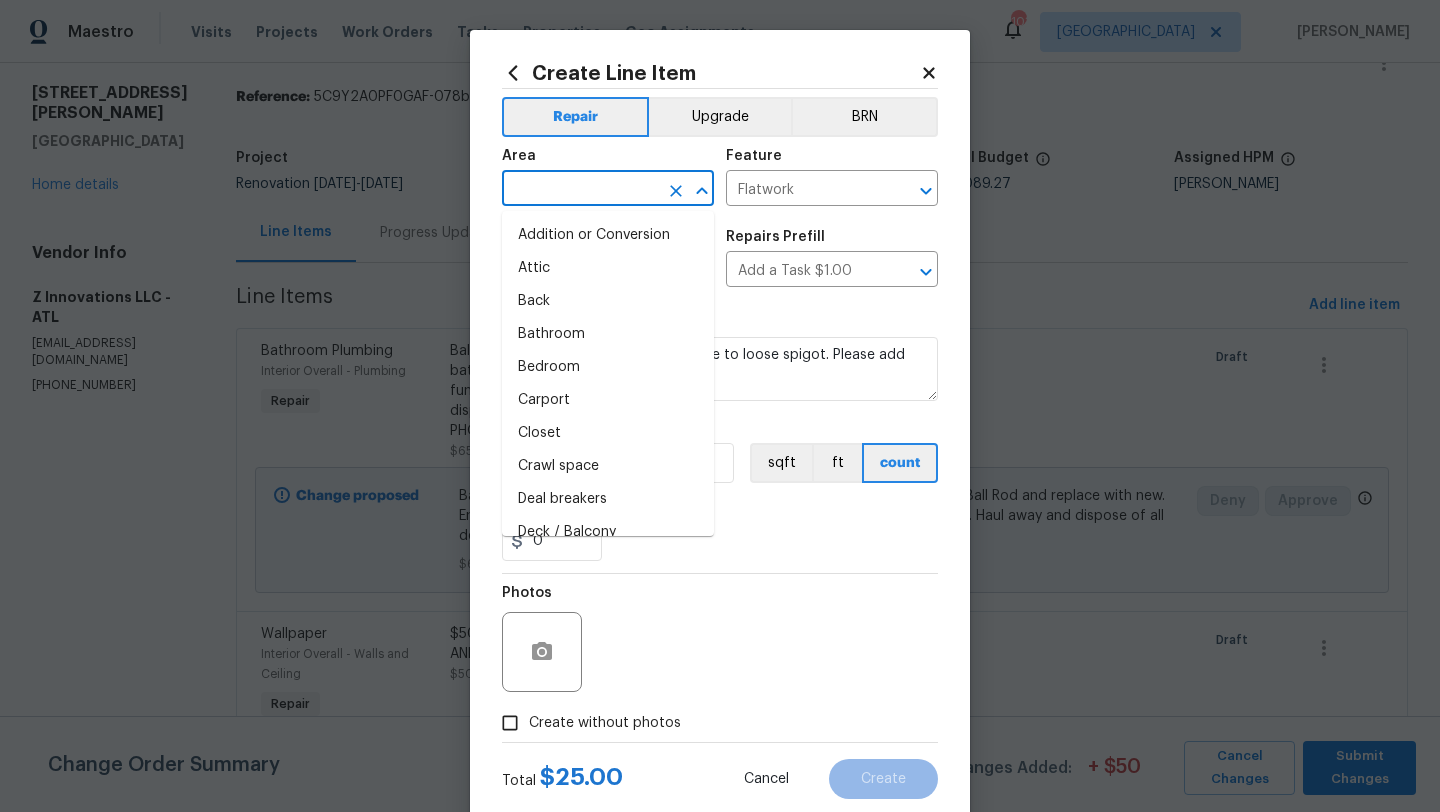 click at bounding box center [580, 190] 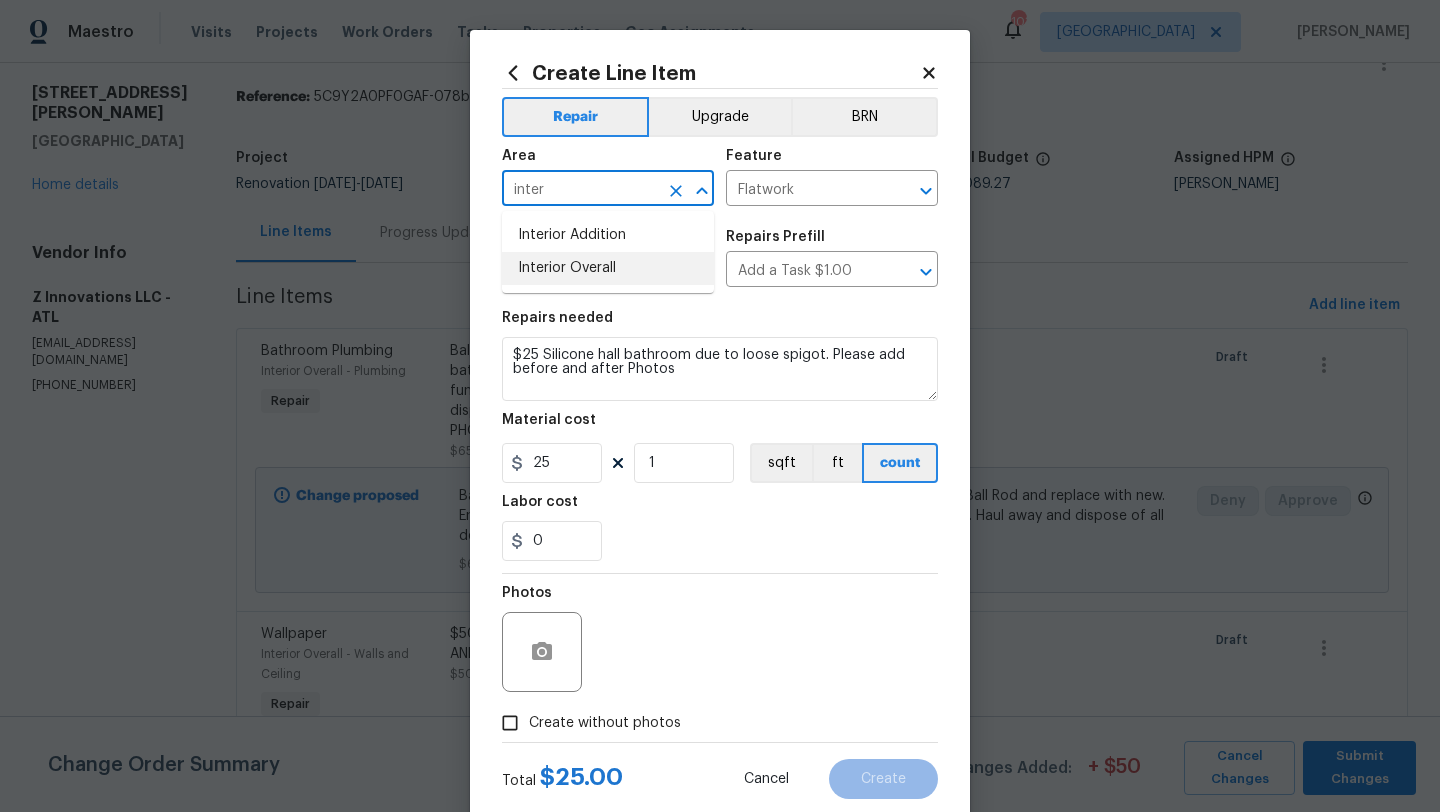 click on "Interior Overall" at bounding box center [608, 268] 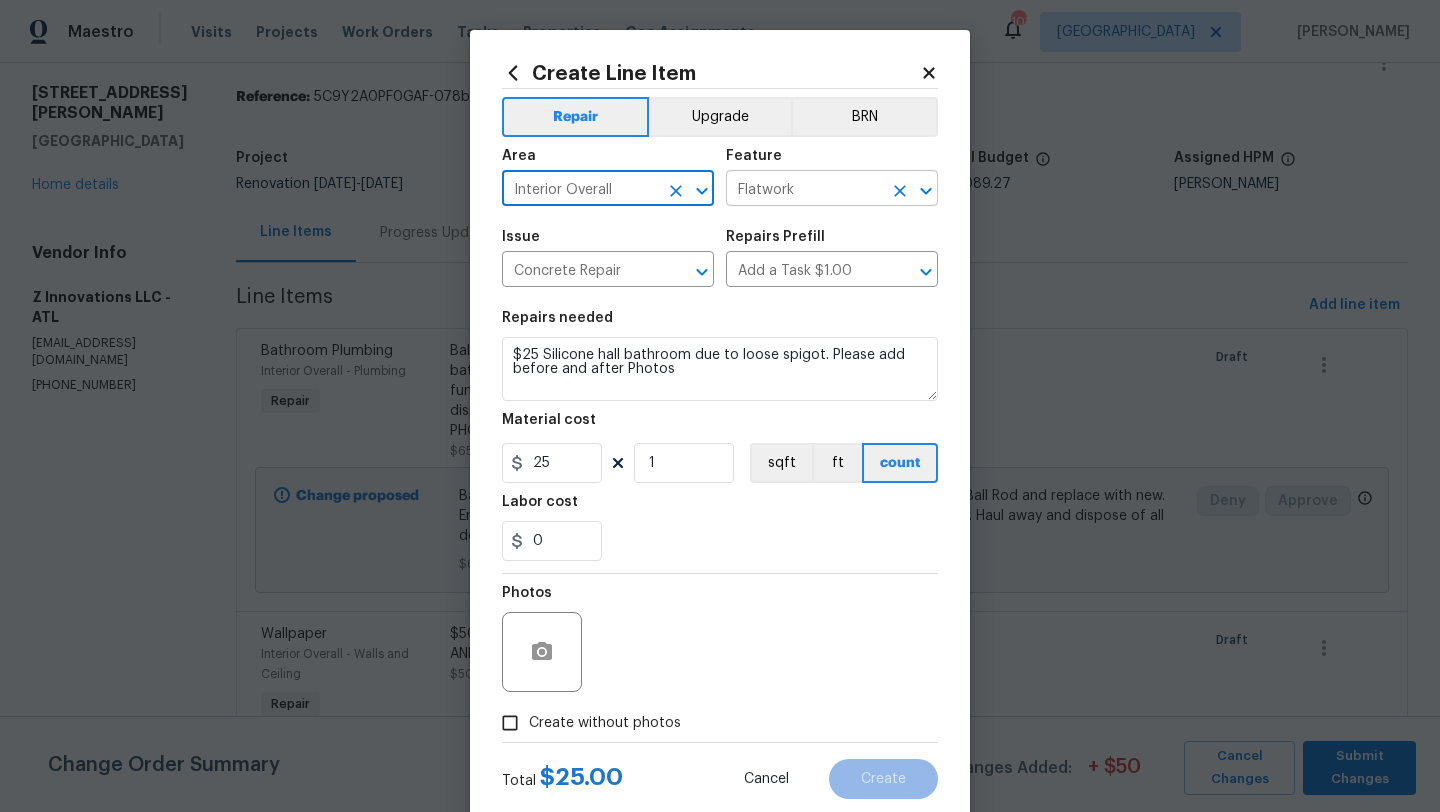 type on "Interior Overall" 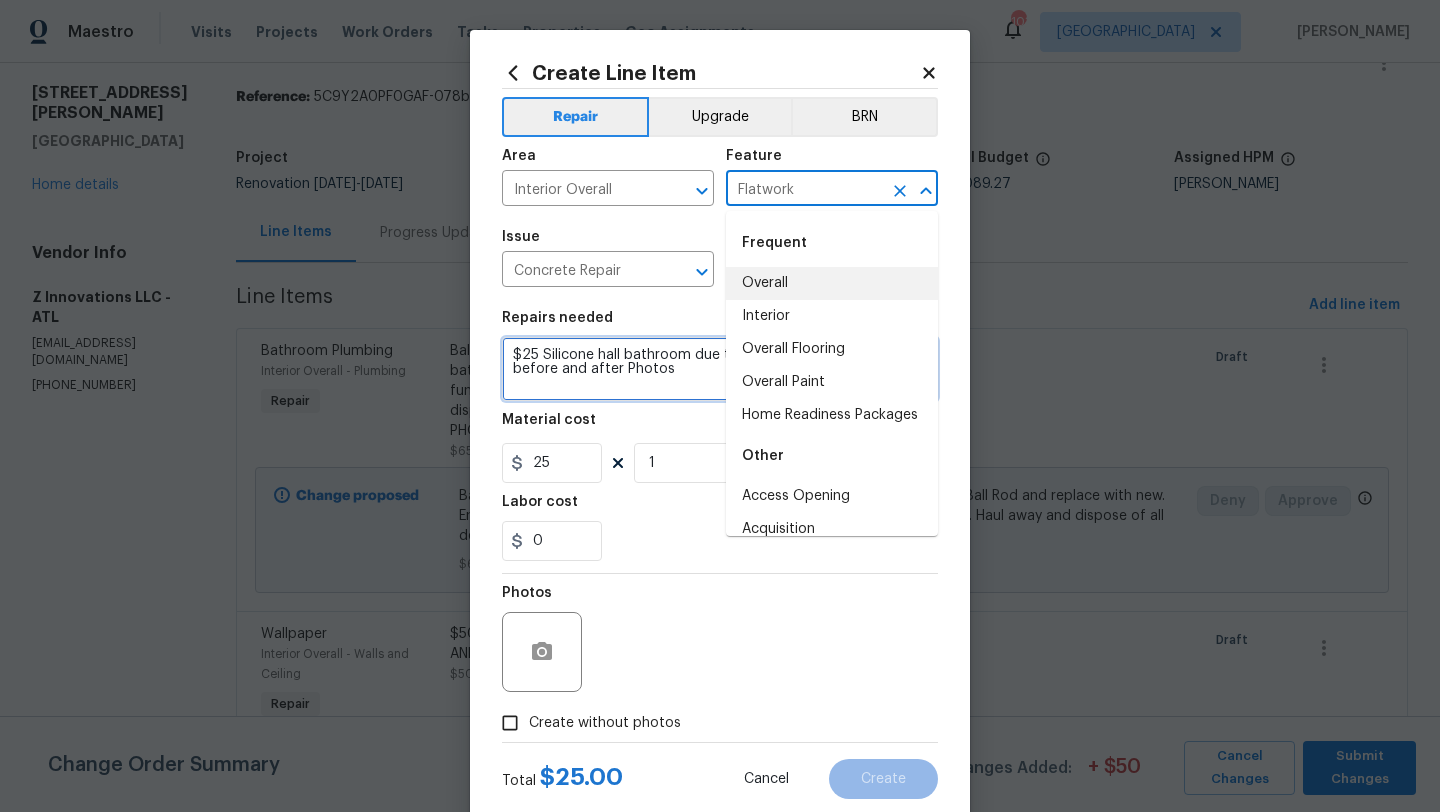 click on "$25 Silicone hall bathroom due to loose spigot. Please add before and after Photos" at bounding box center [720, 369] 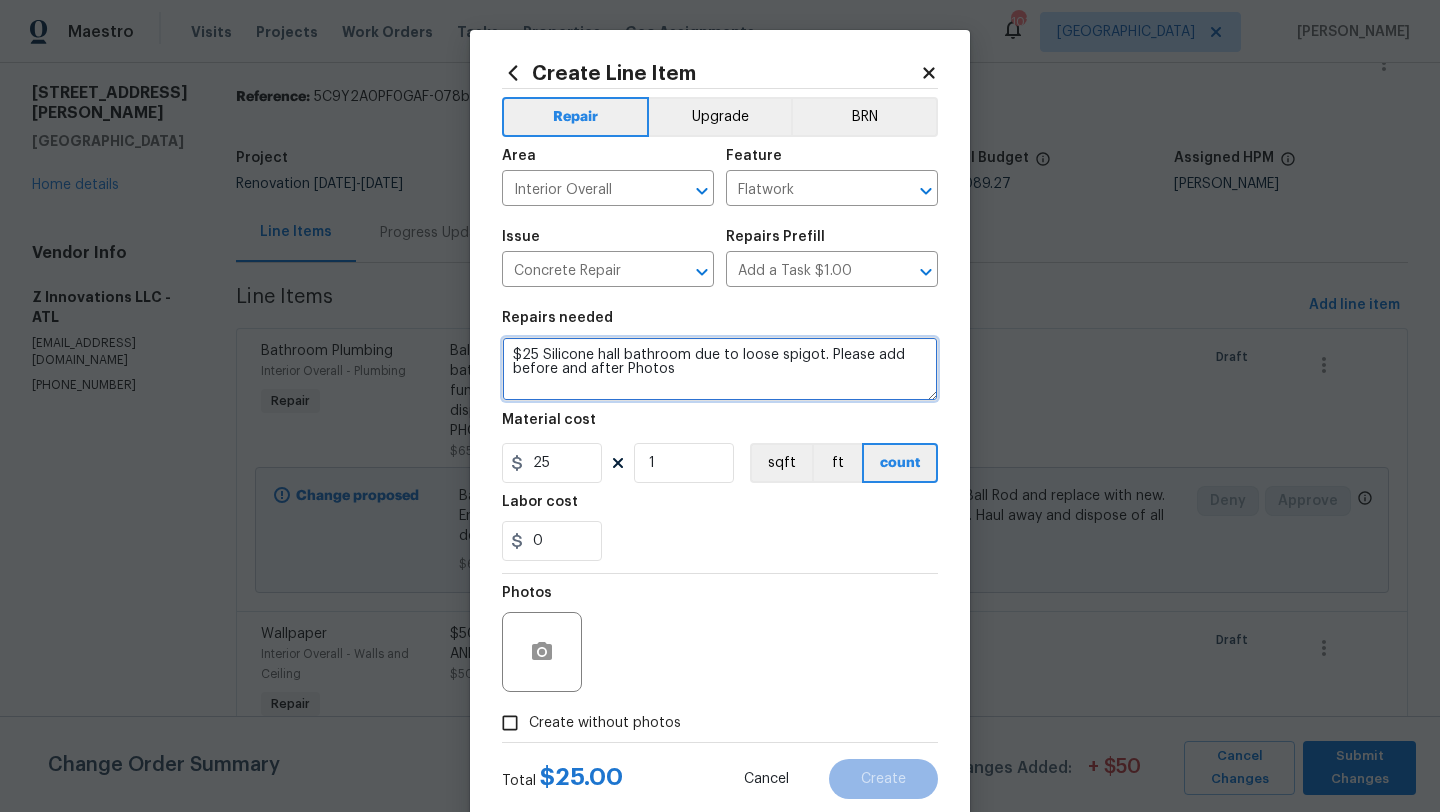 drag, startPoint x: 677, startPoint y: 375, endPoint x: 501, endPoint y: 353, distance: 177.36967 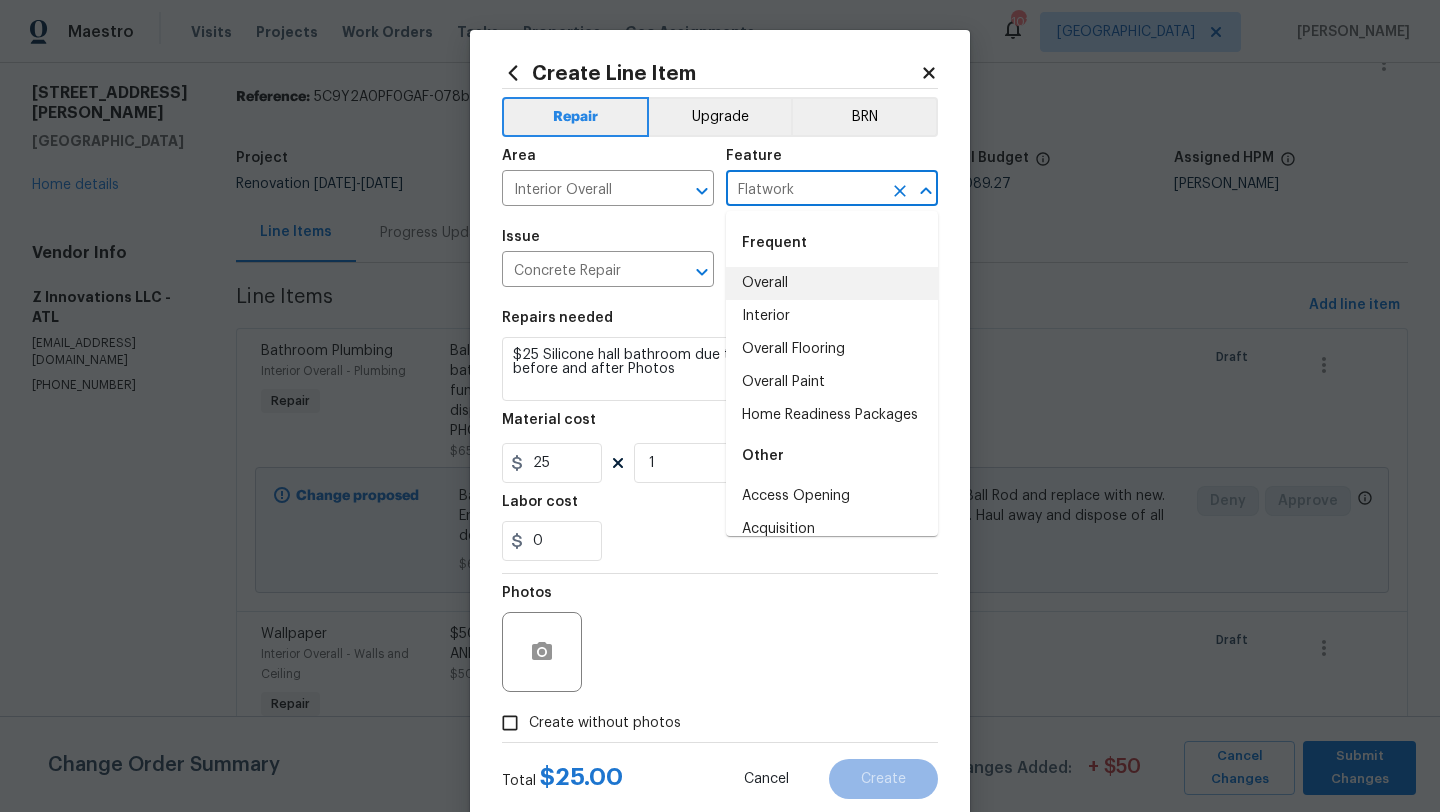 click on "Flatwork" at bounding box center (804, 190) 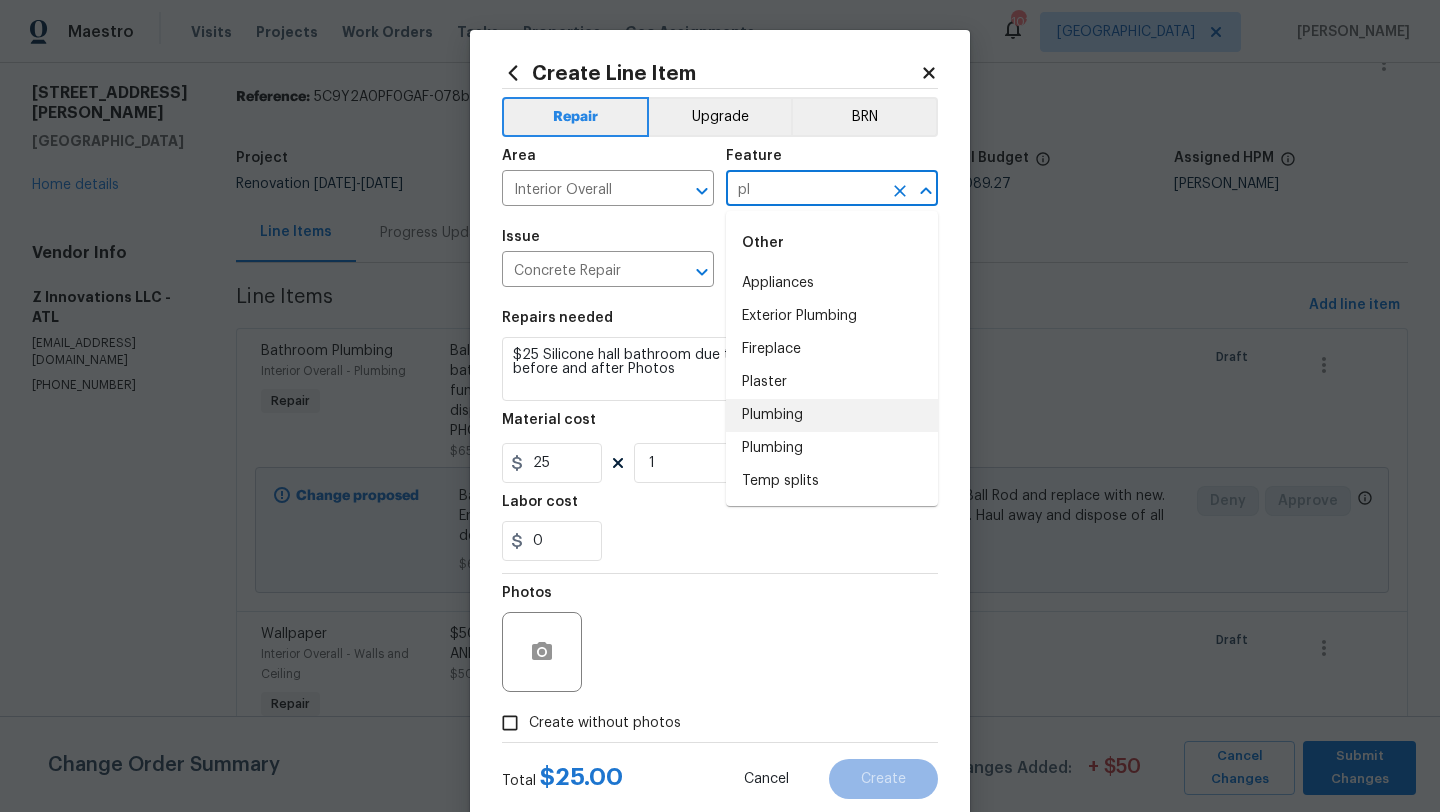 click on "Plumbing" at bounding box center [832, 415] 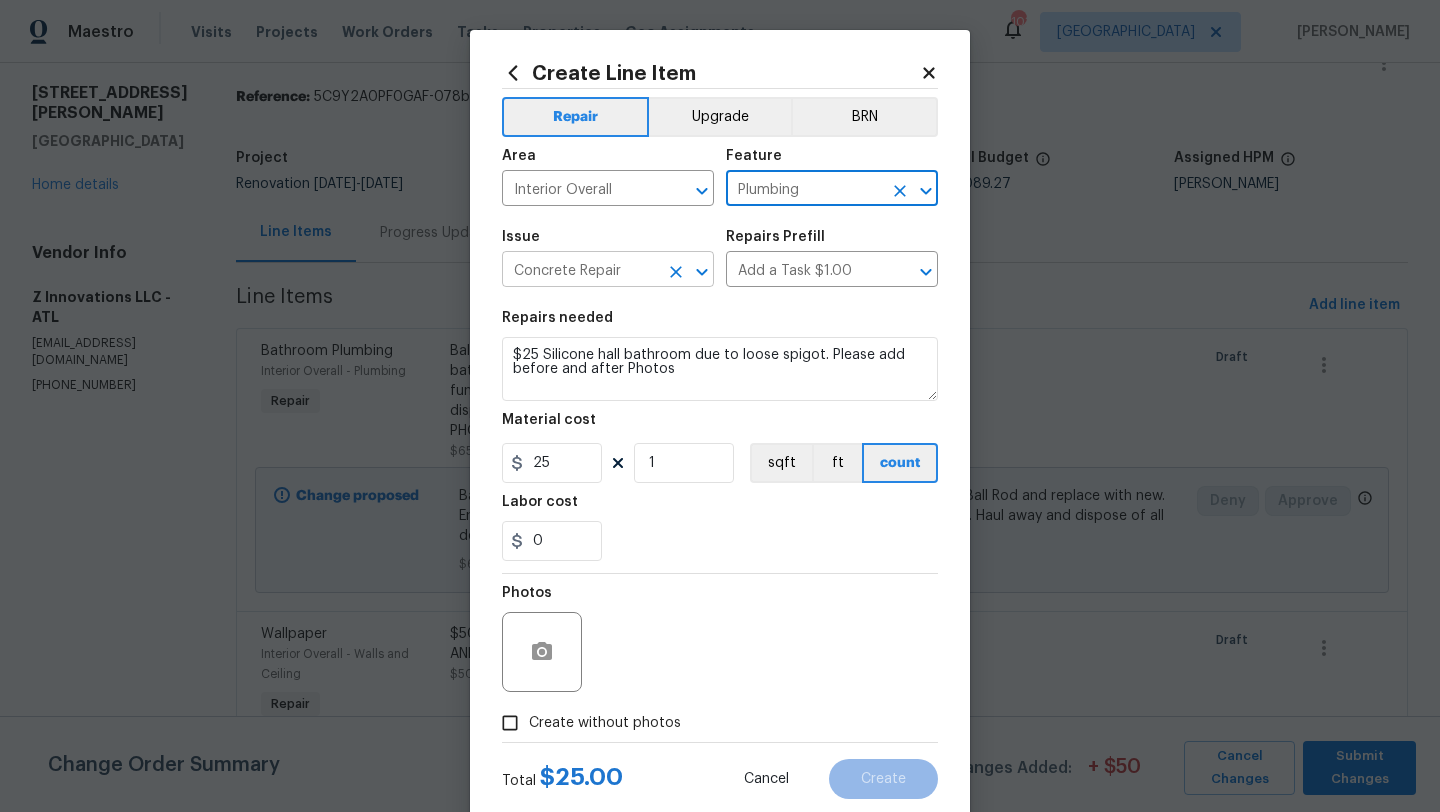 type on "Plumbing" 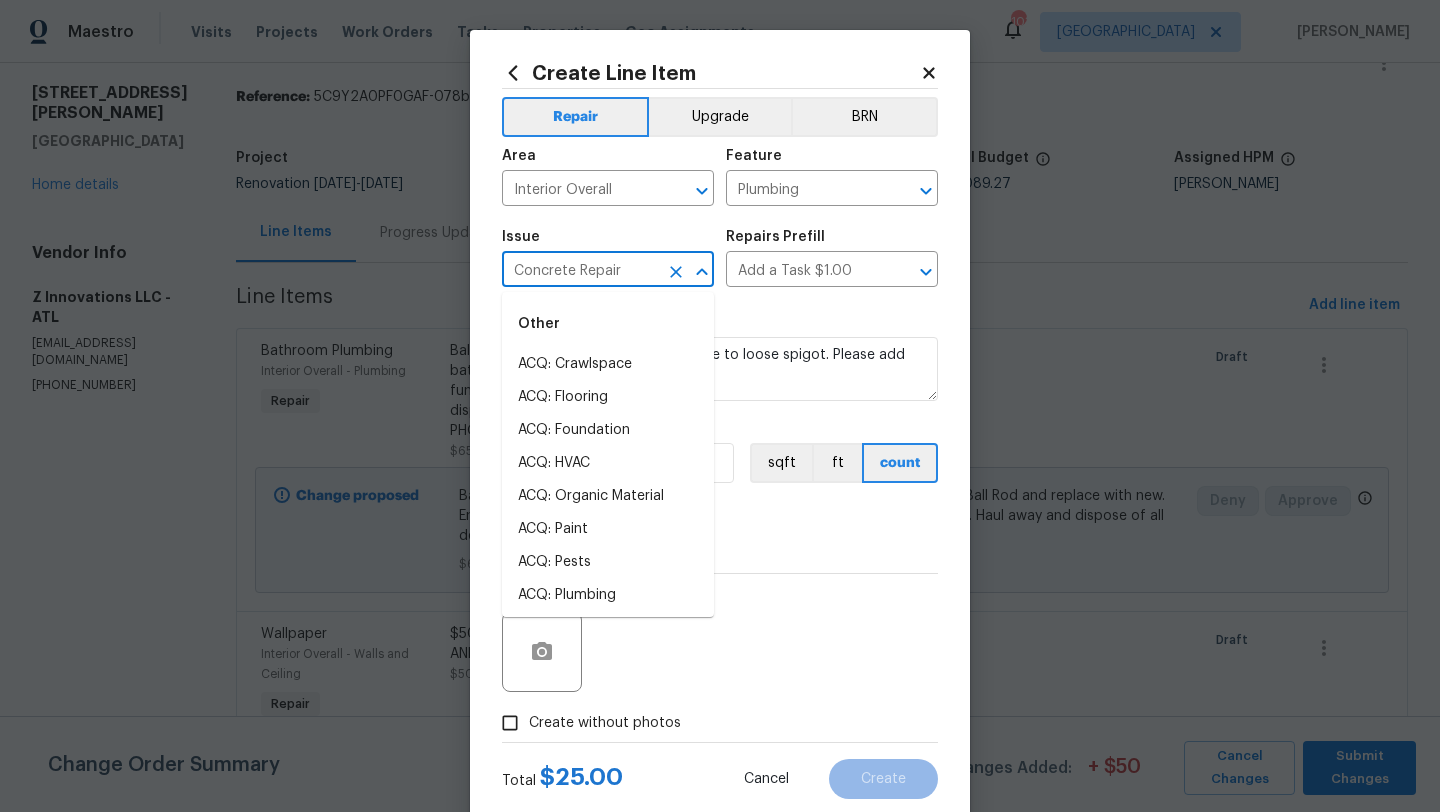 click on "Concrete Repair" at bounding box center (580, 271) 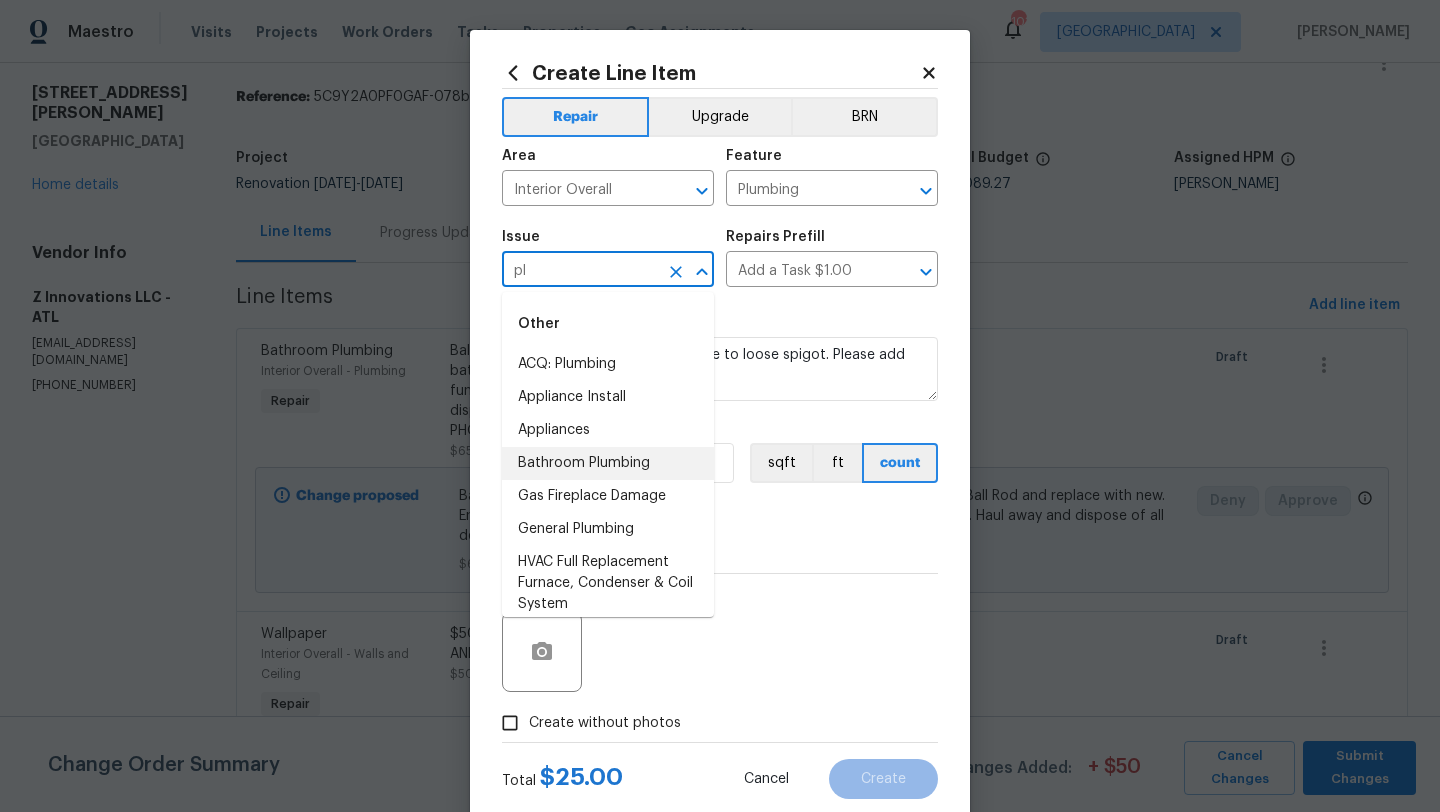 click on "Bathroom Plumbing" at bounding box center [608, 463] 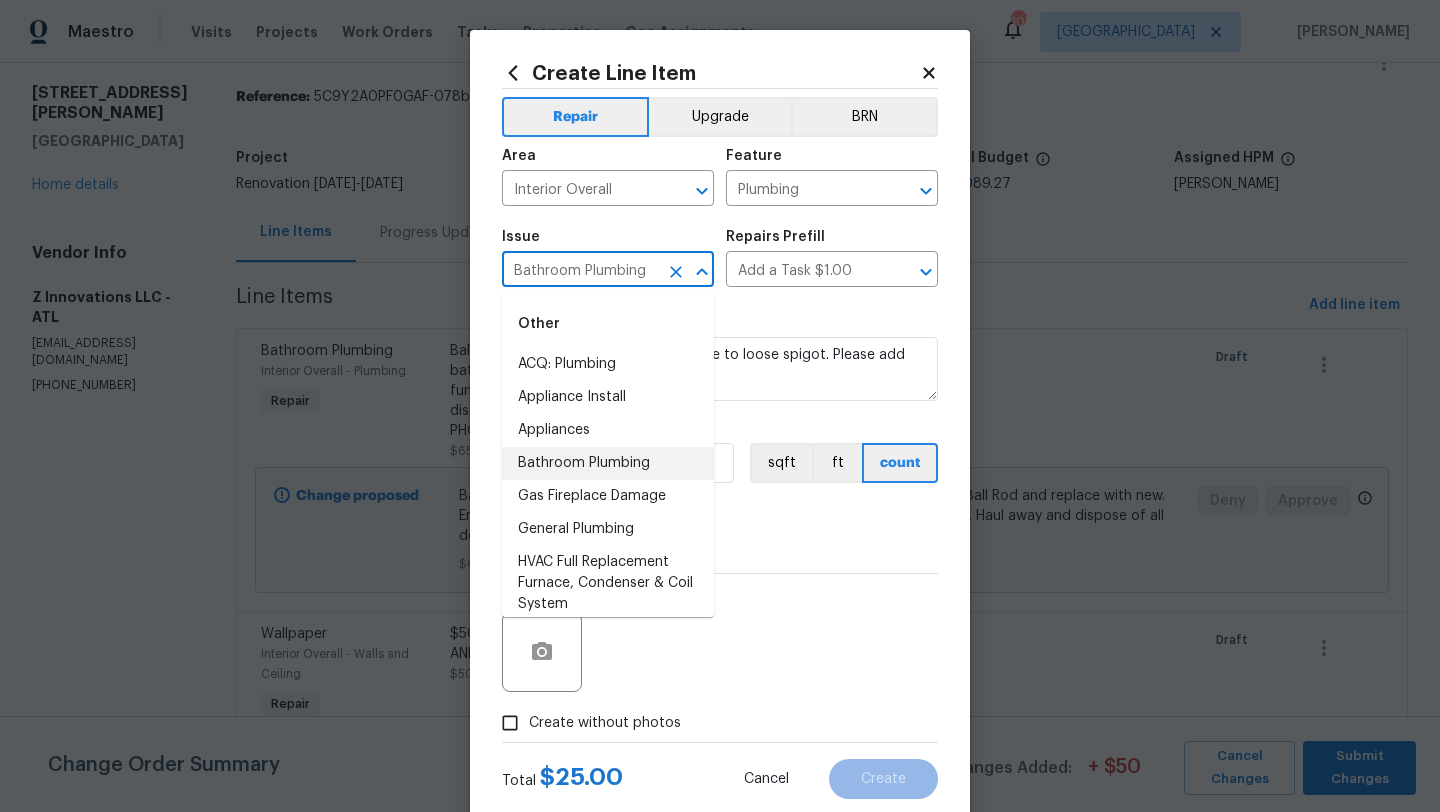 type 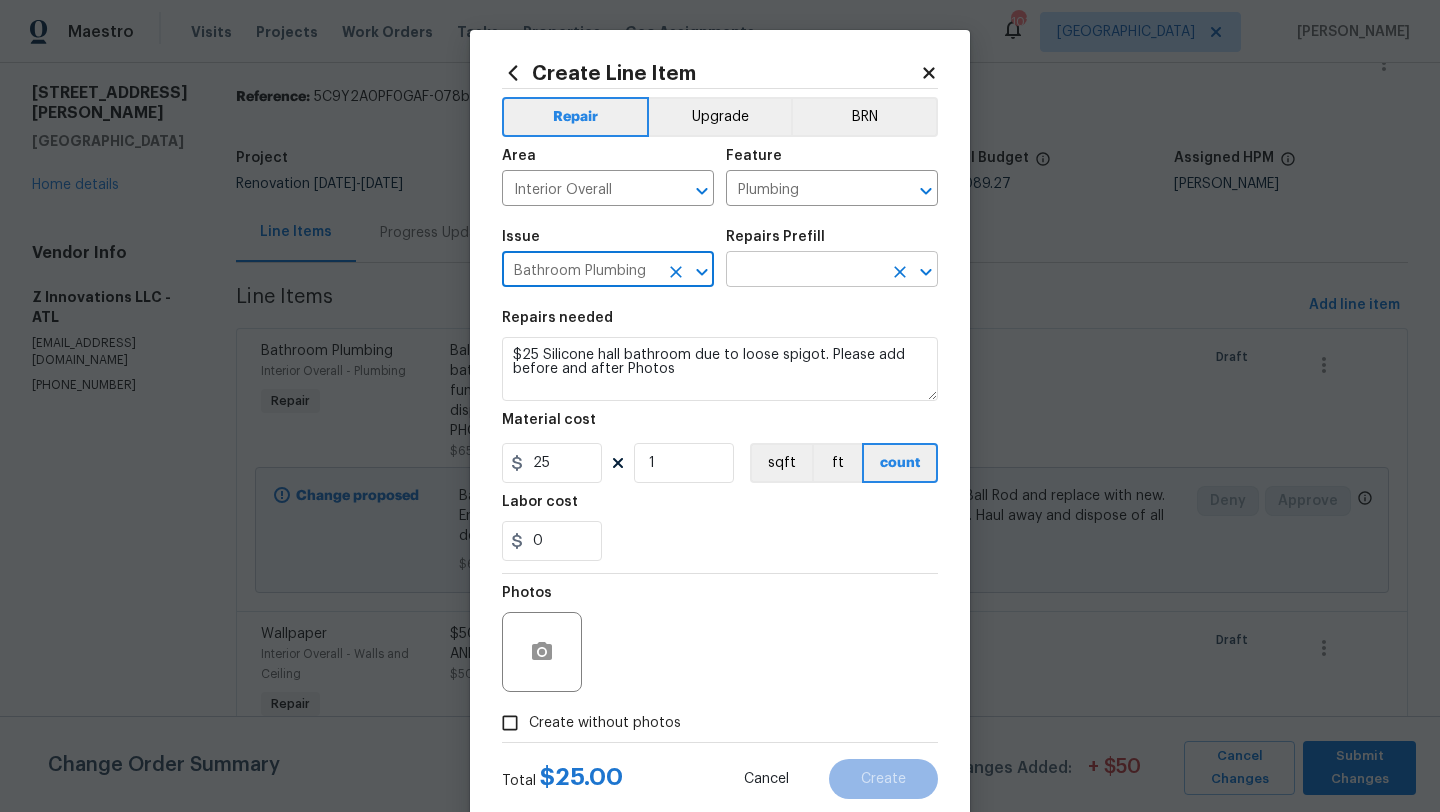 type on "Bathroom Plumbing" 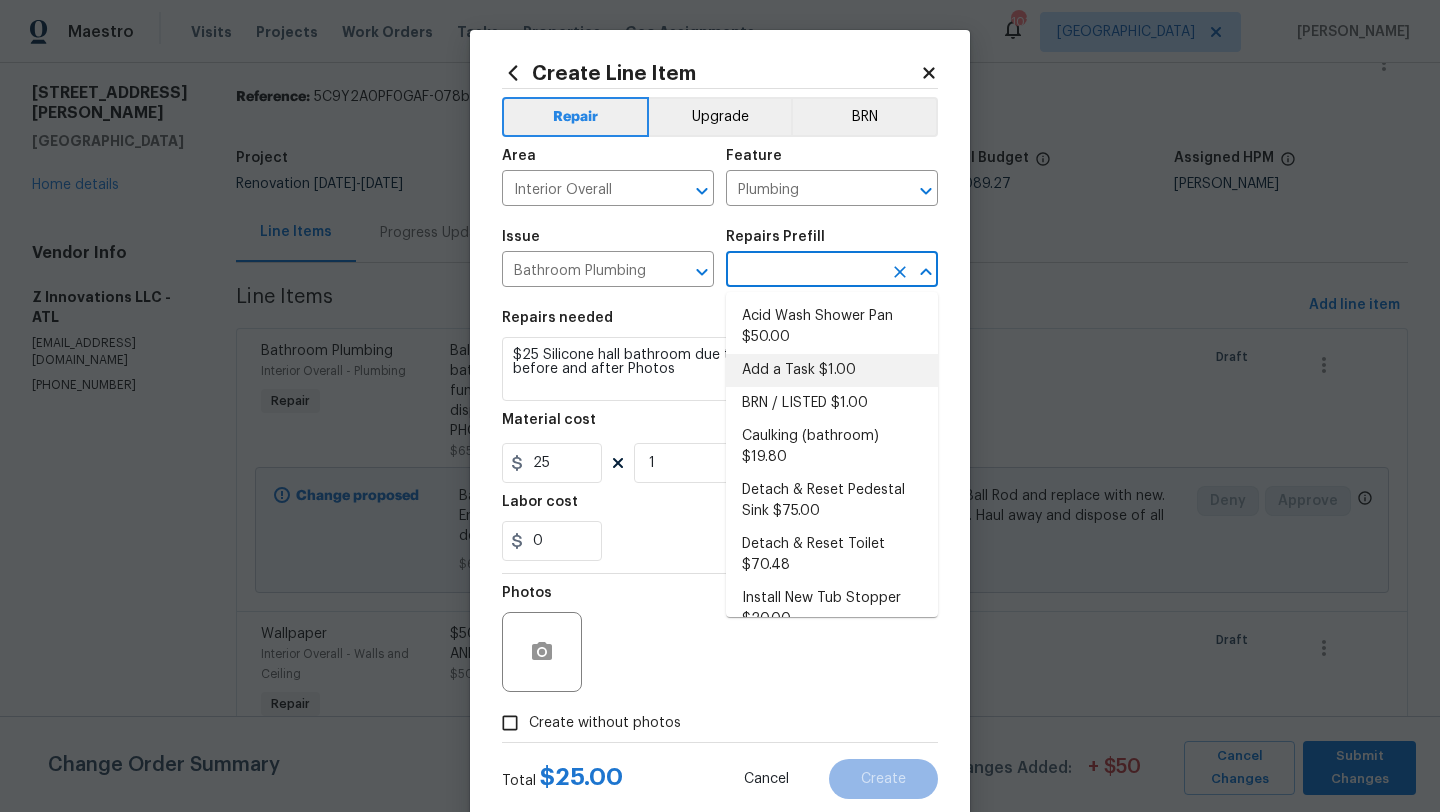 click on "Add a Task $1.00" at bounding box center [832, 370] 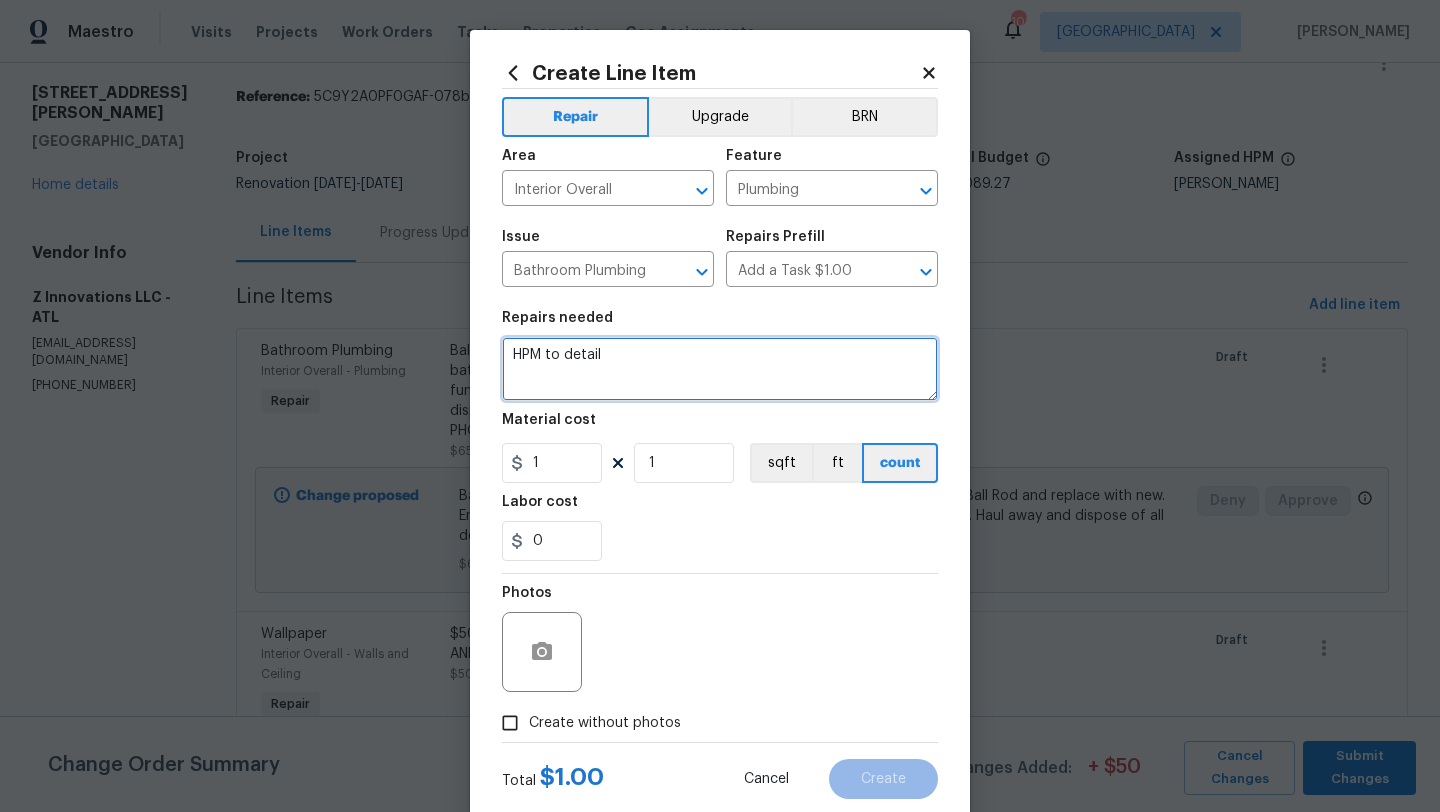 drag, startPoint x: 676, startPoint y: 368, endPoint x: 493, endPoint y: 357, distance: 183.3303 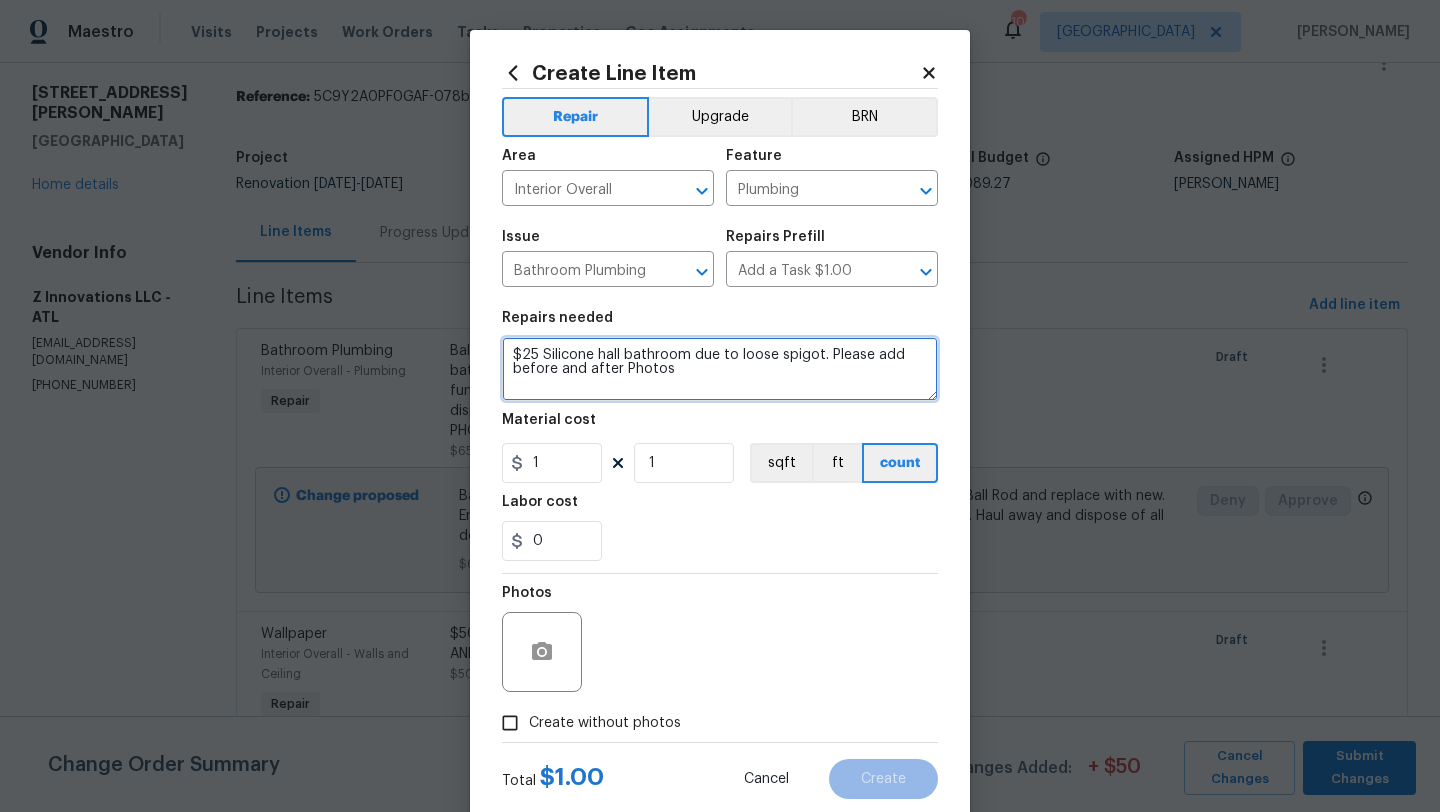 type on "$25 Silicone hall bathroom due to loose spigot. Please add before and after Photos" 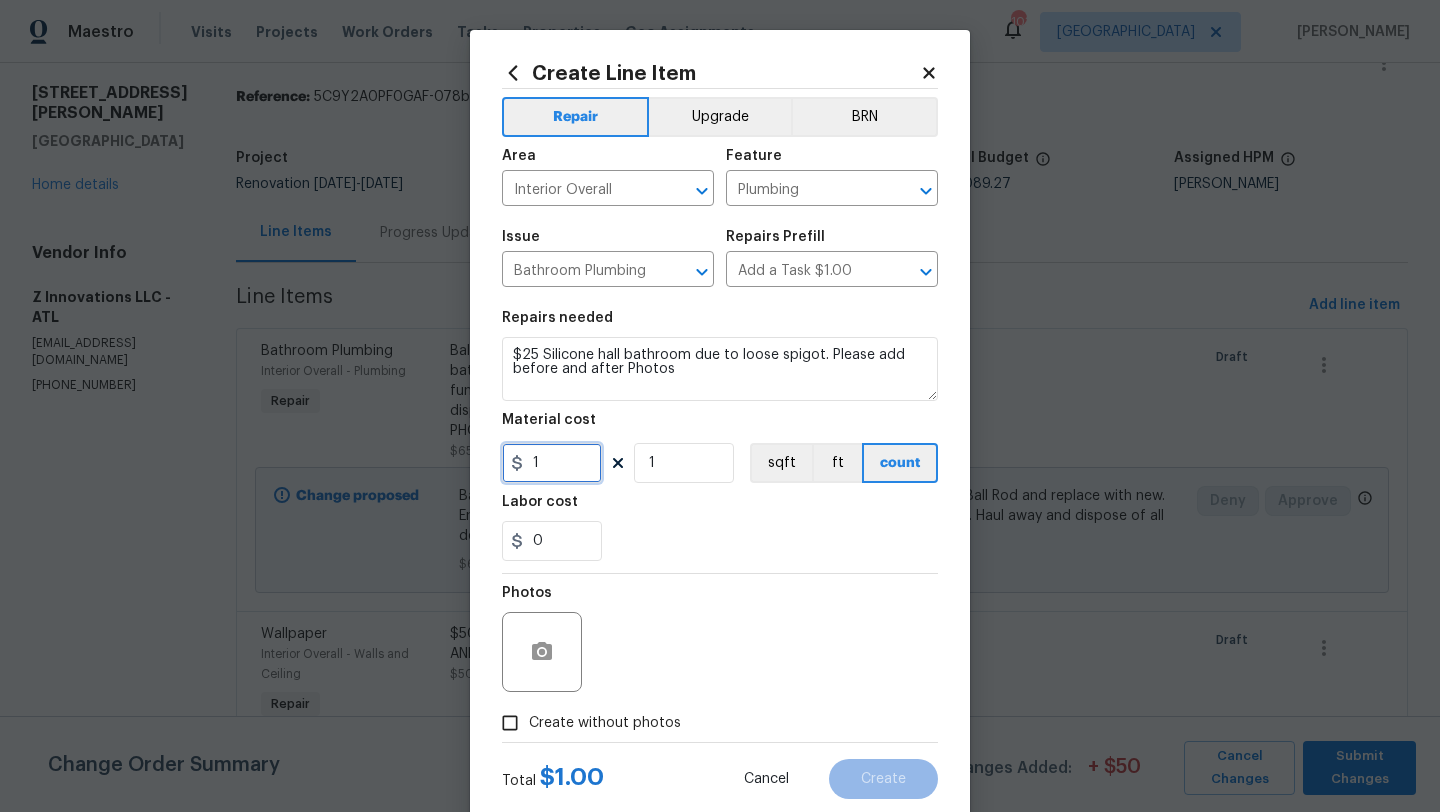 click on "1" at bounding box center (552, 463) 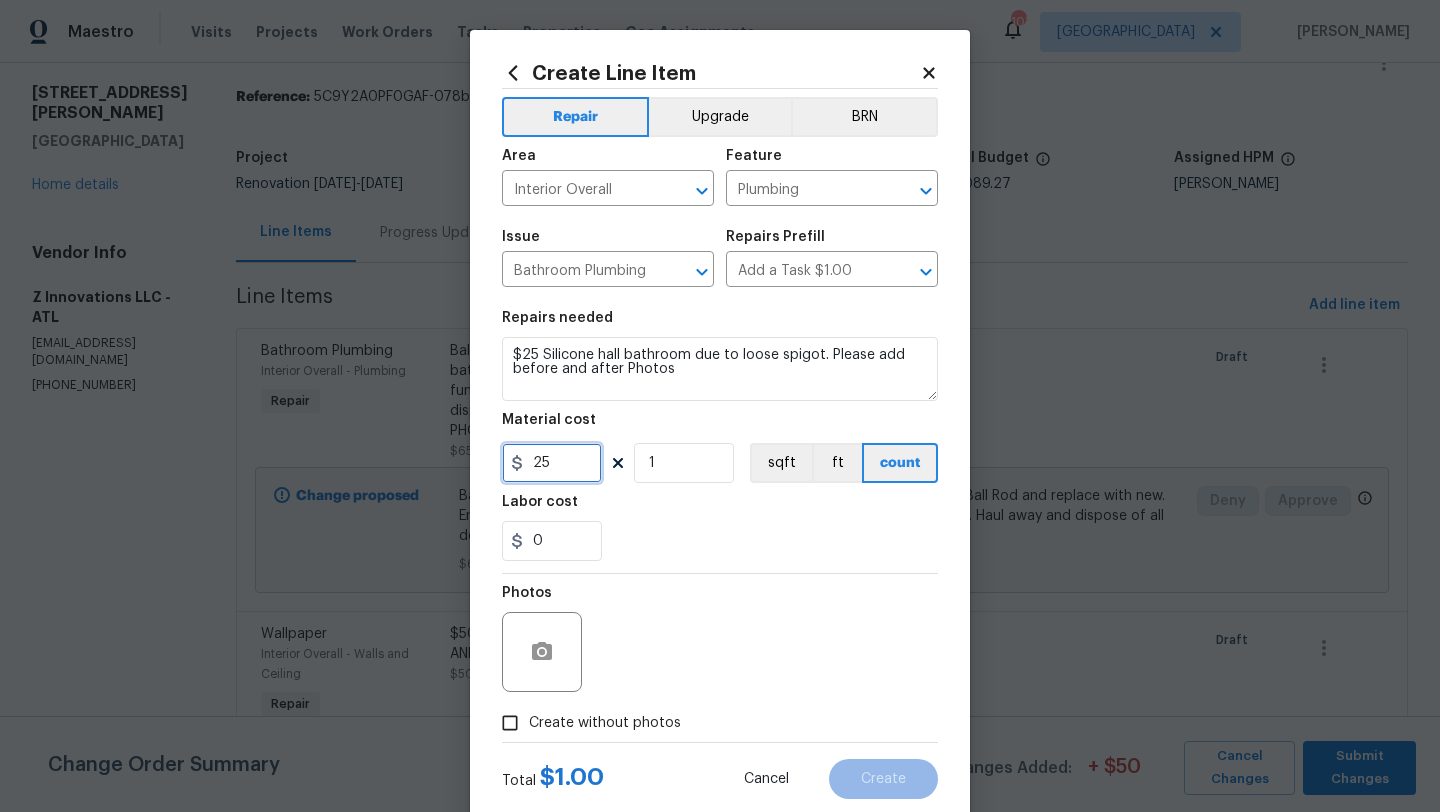 type on "25" 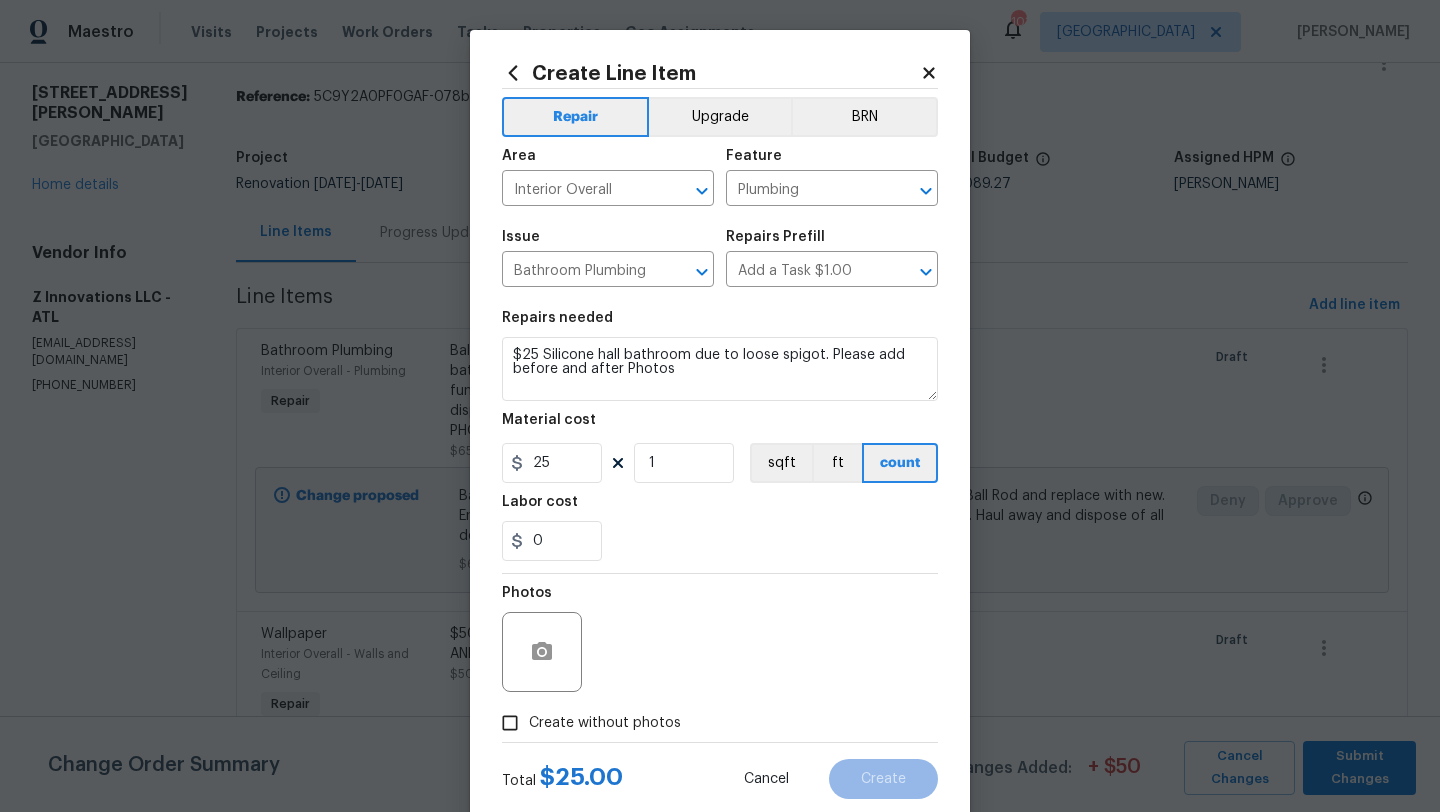 click at bounding box center (542, 652) 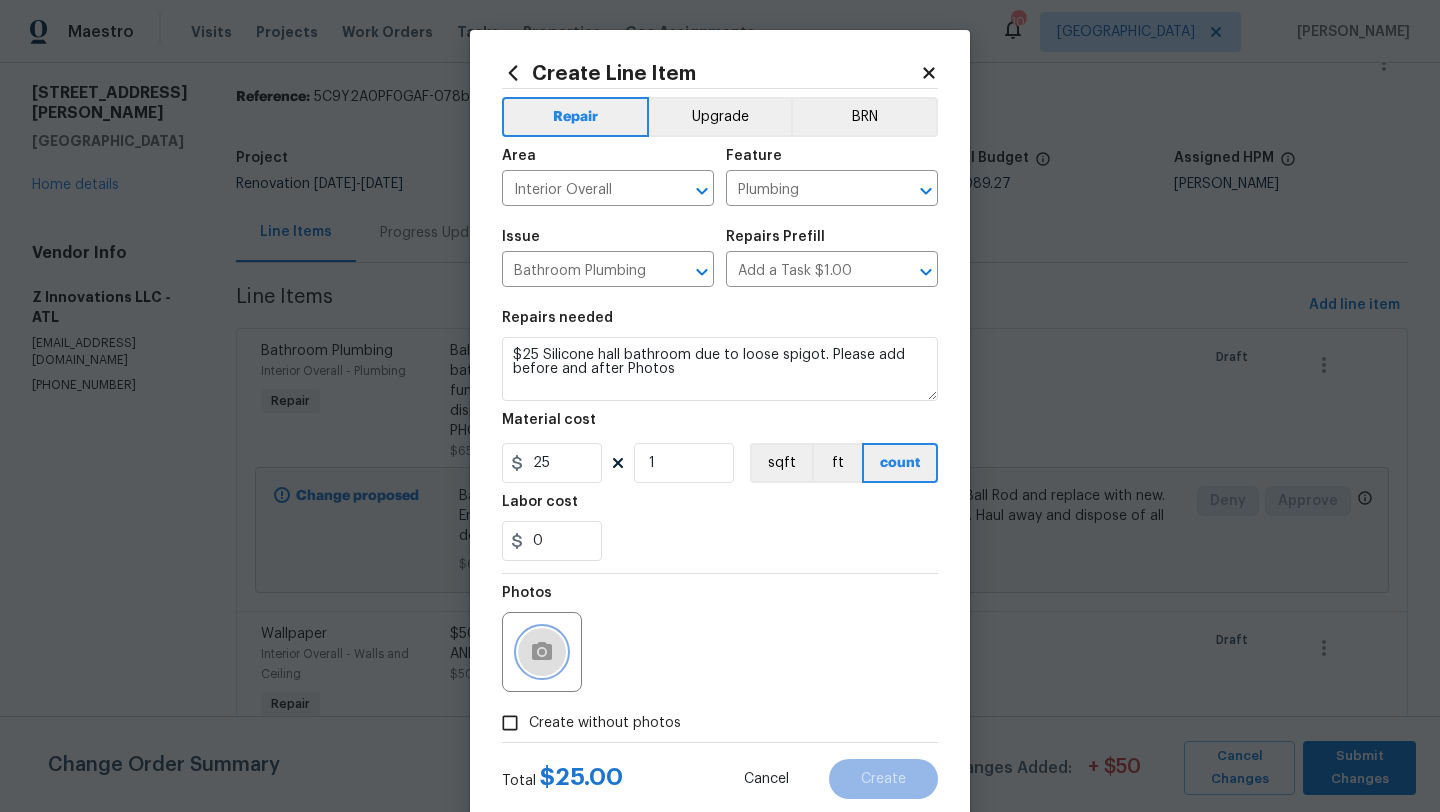 click at bounding box center (542, 652) 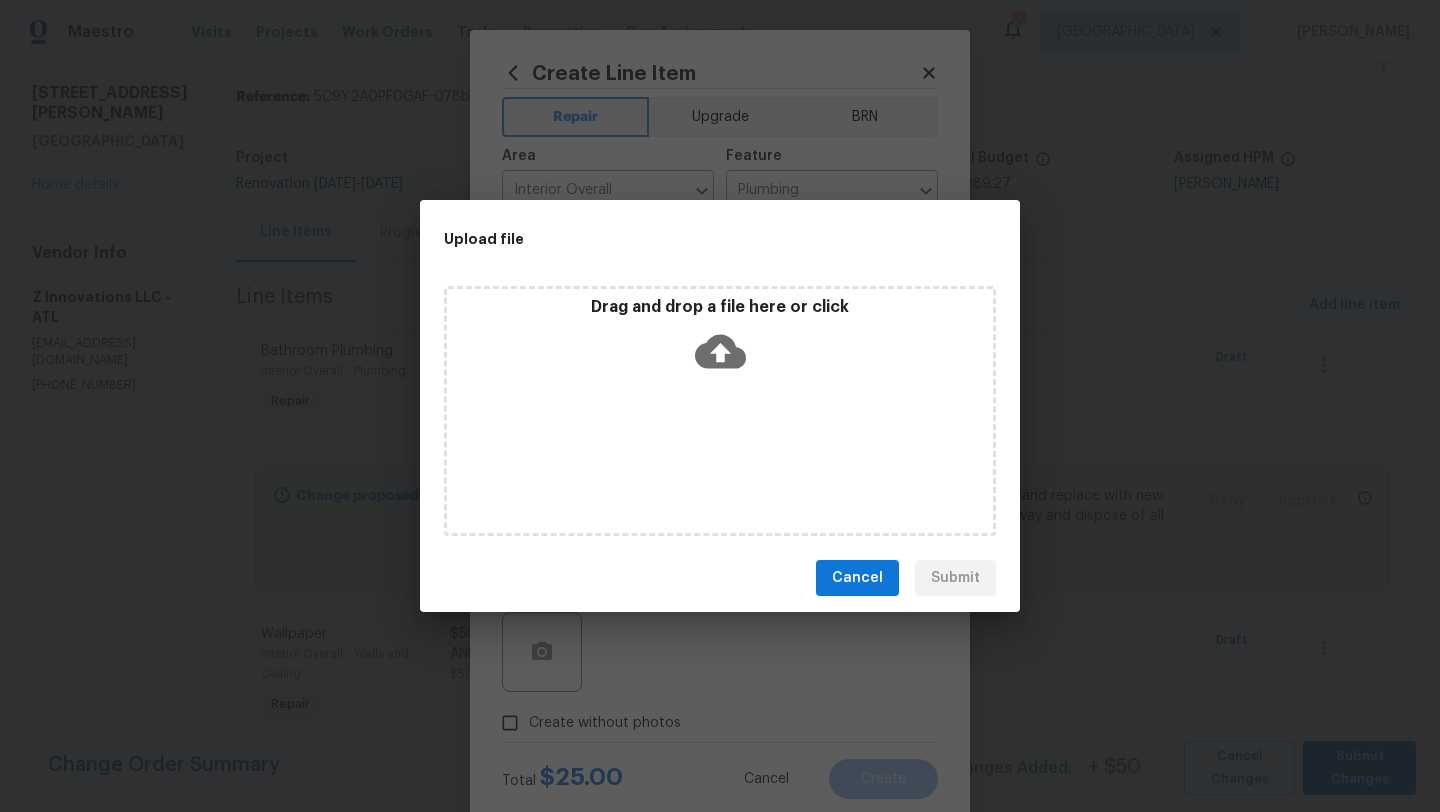 click on "Drag and drop a file here or click" at bounding box center (720, 411) 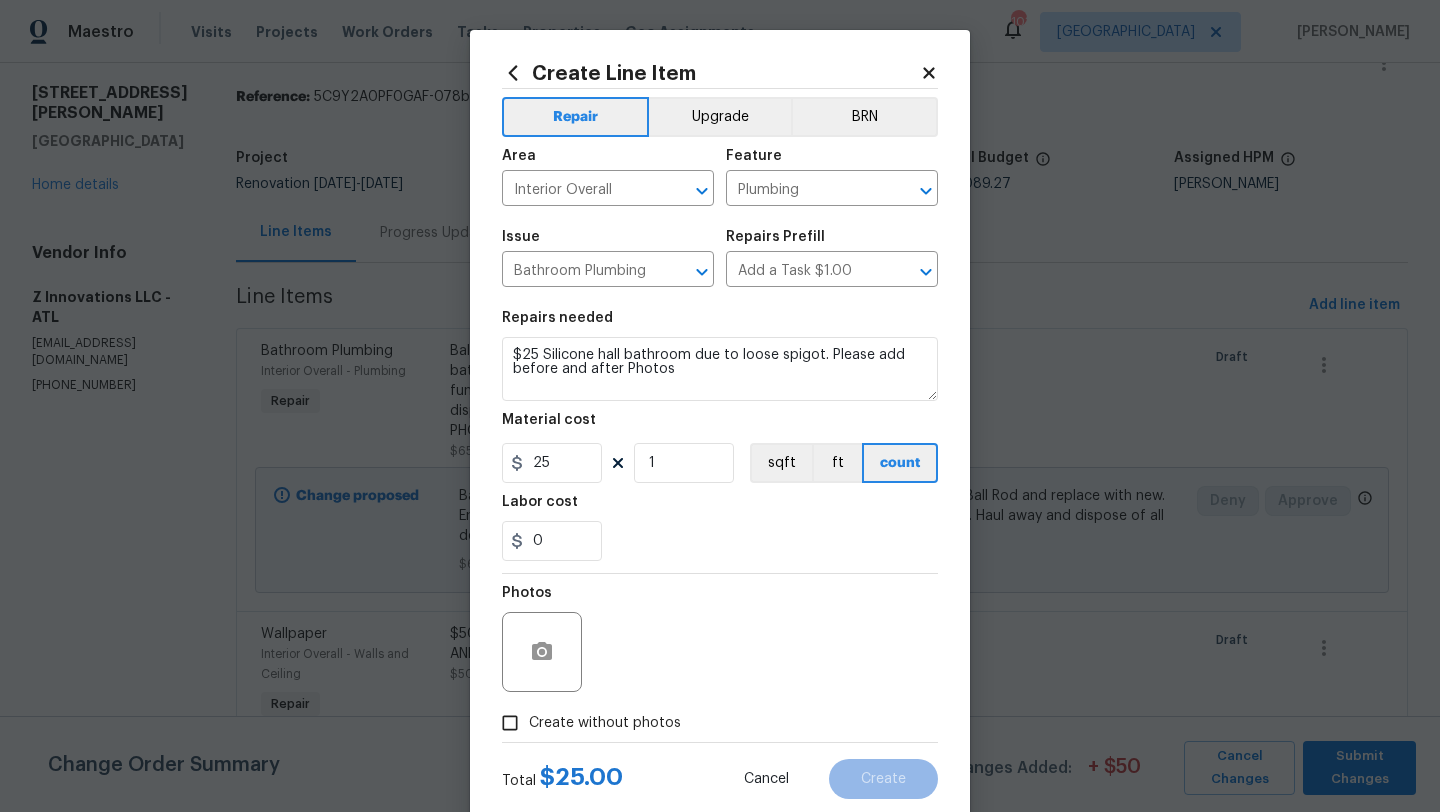click on "Create without photos" at bounding box center [510, 723] 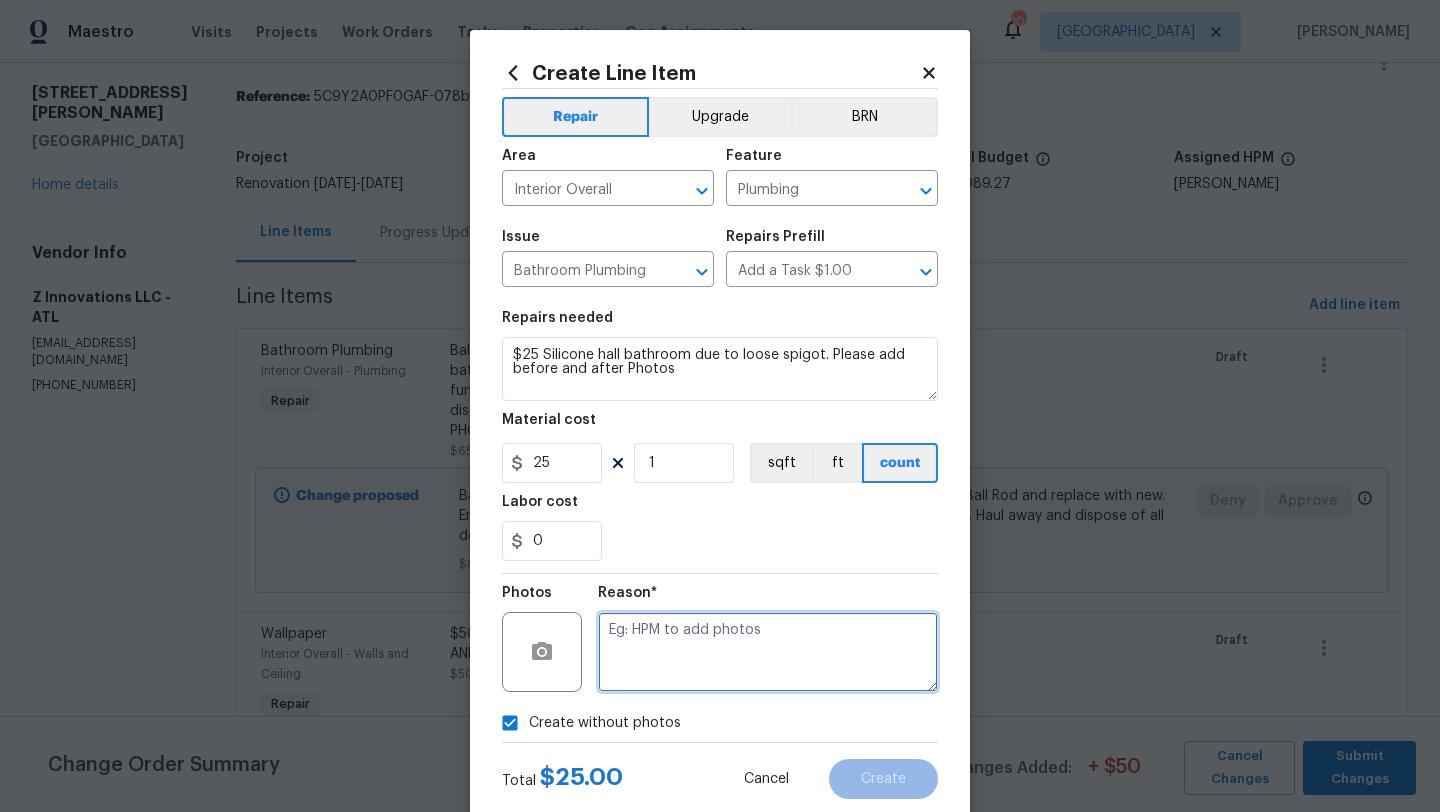 click at bounding box center [768, 652] 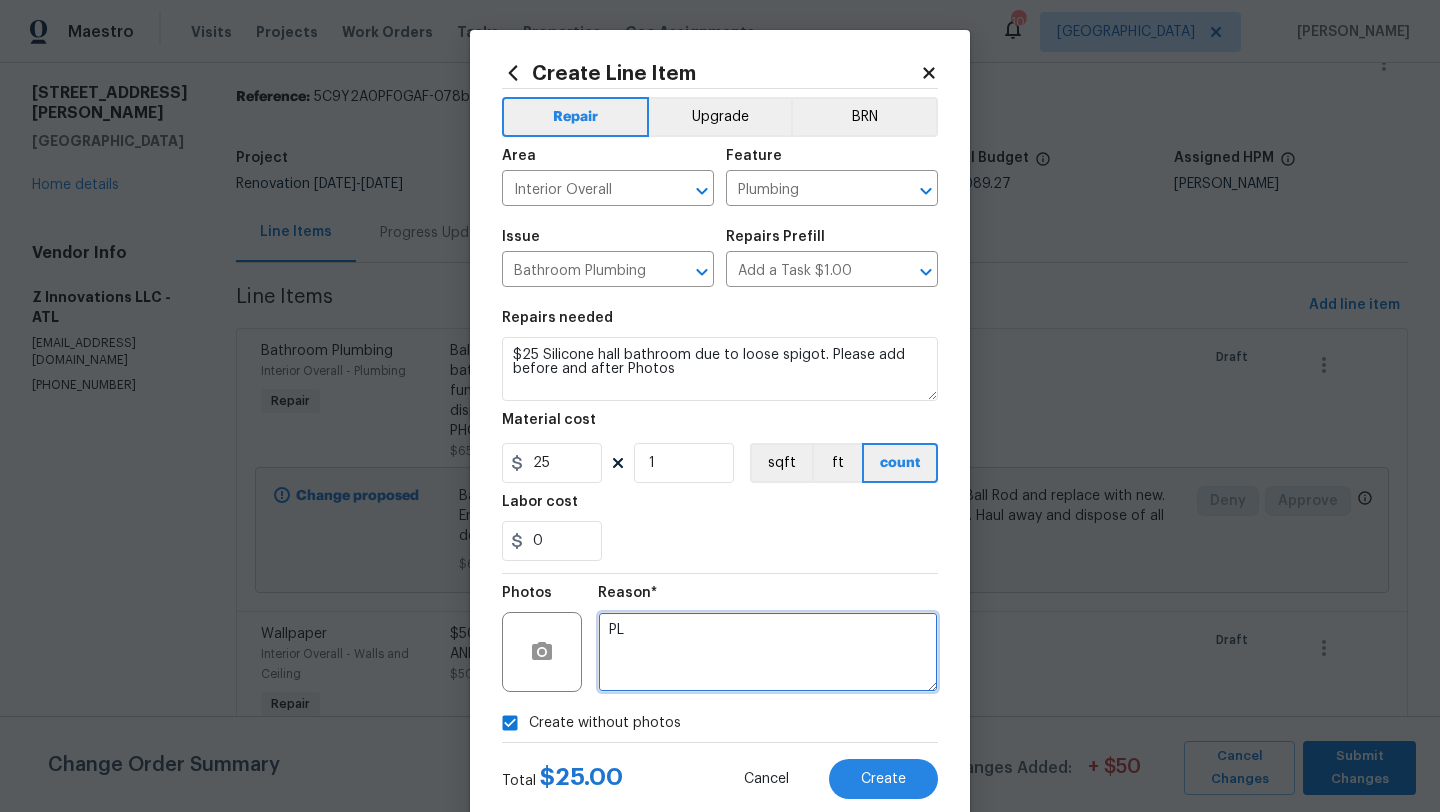 type on "P" 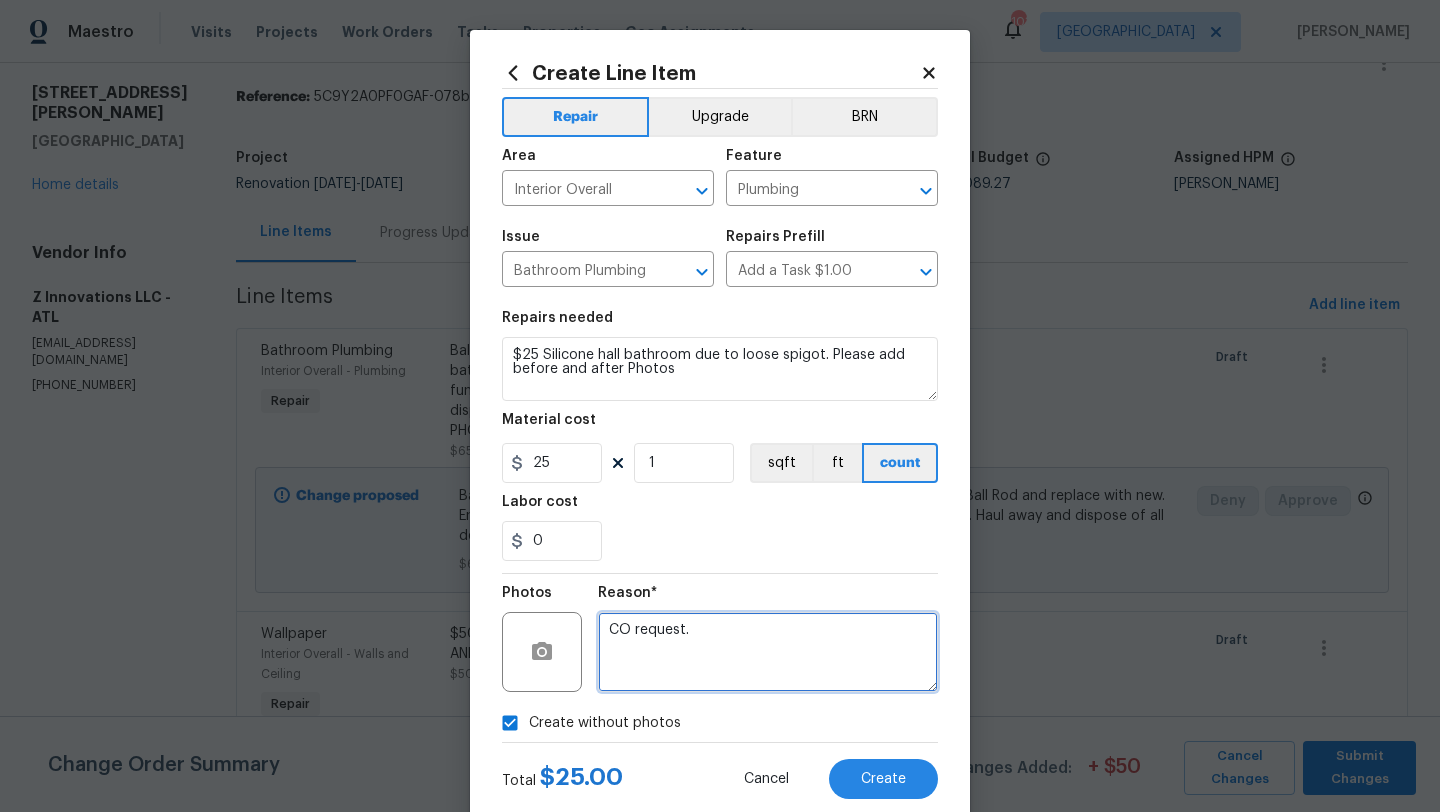 click on "CO request." at bounding box center [768, 652] 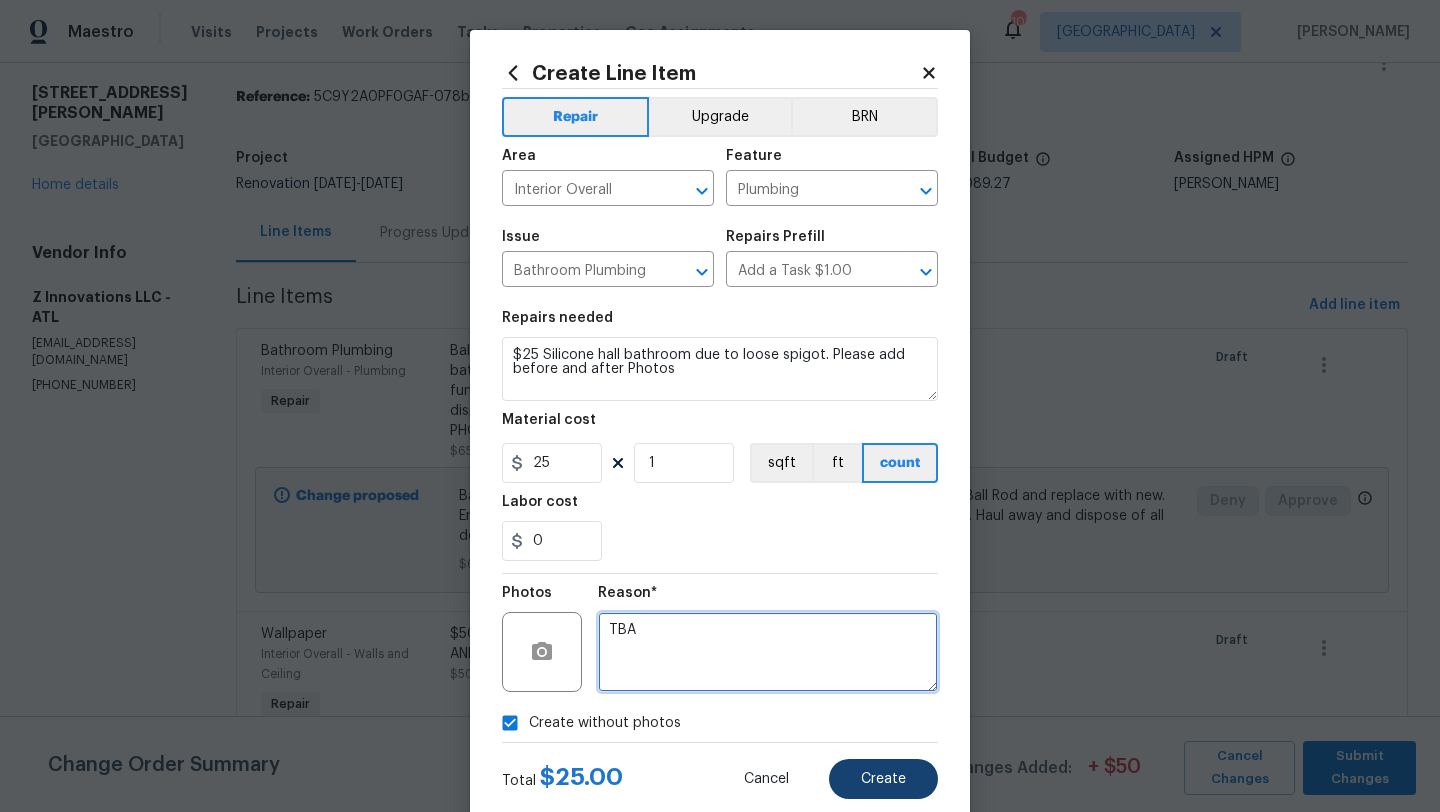 type on "TBA" 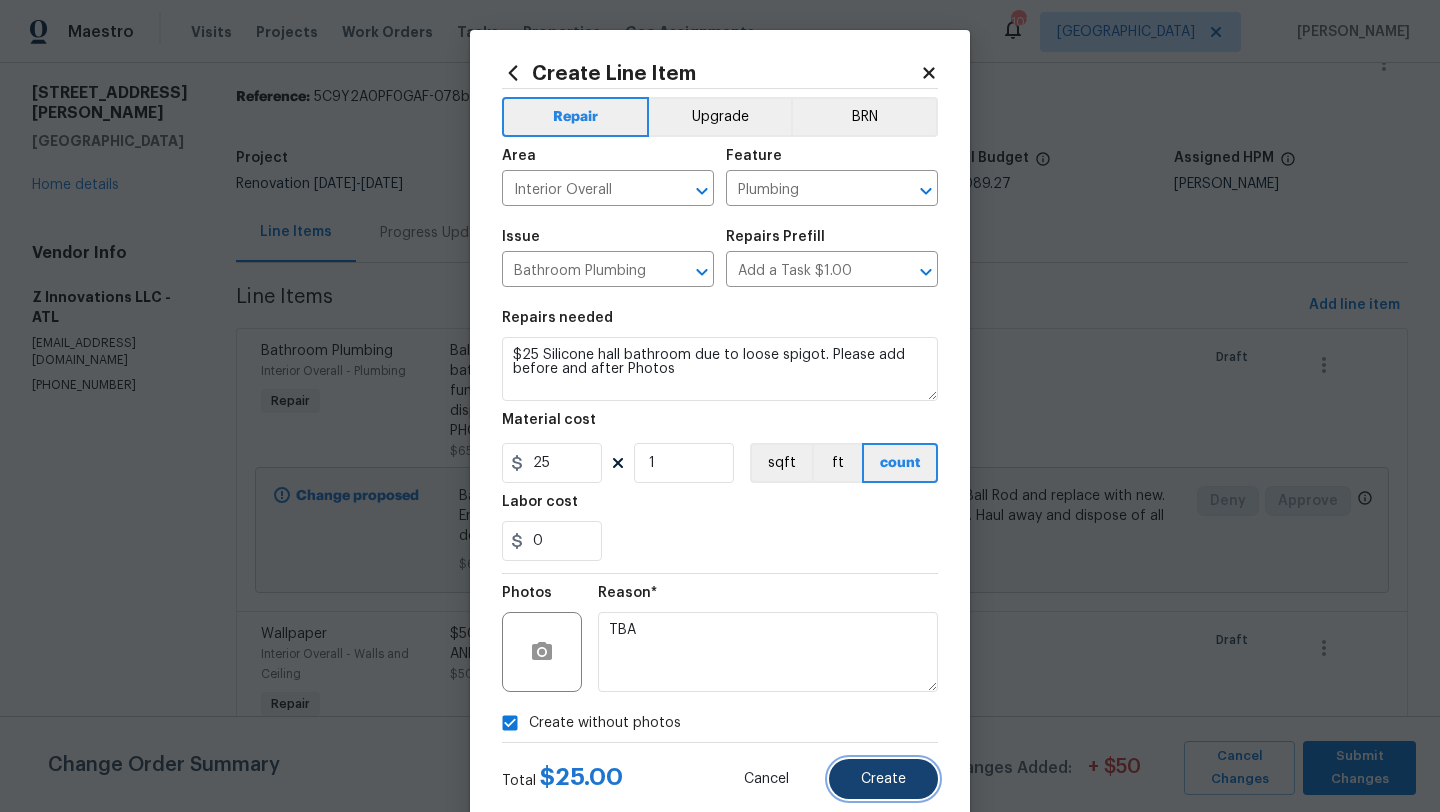 click on "Create" at bounding box center (883, 779) 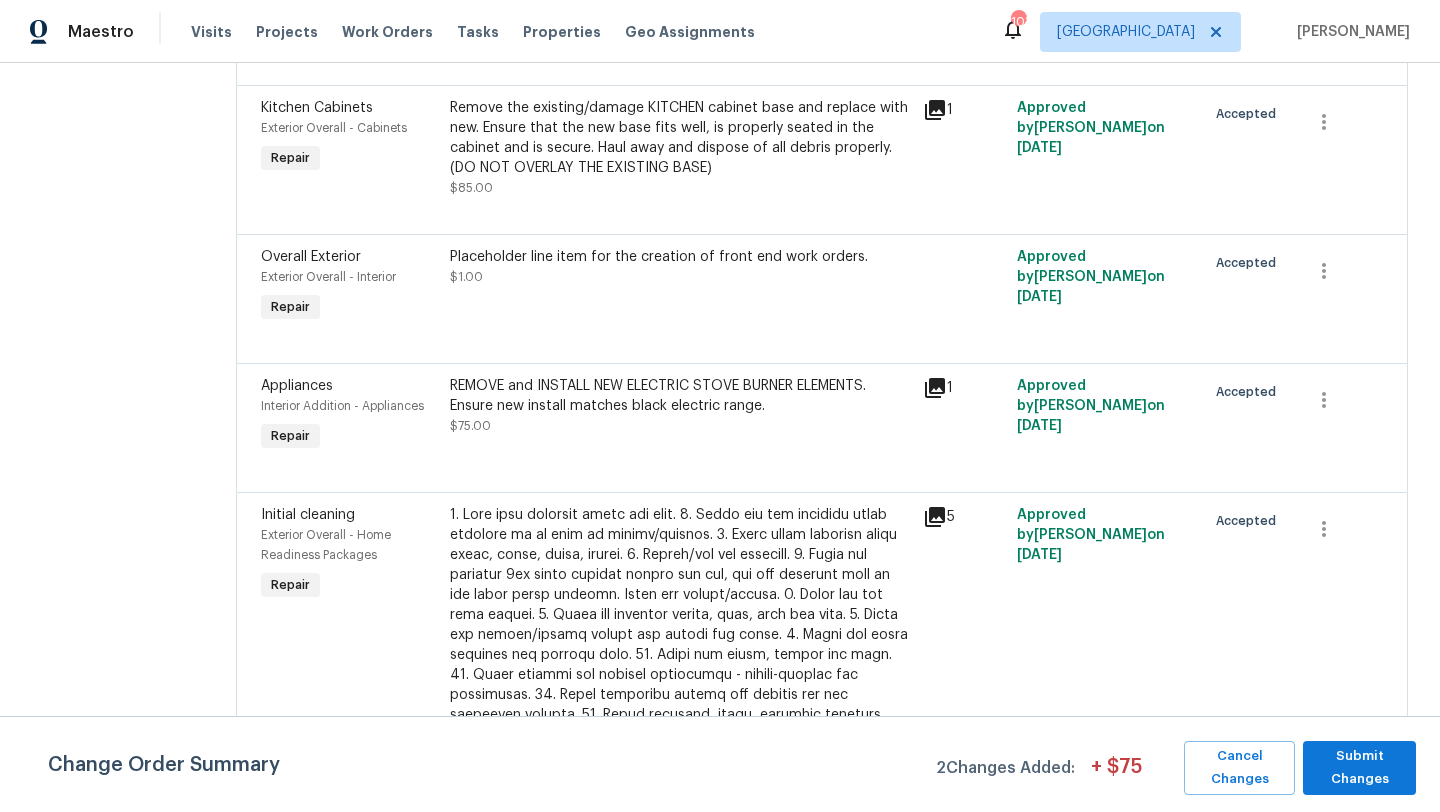 scroll, scrollTop: 6355, scrollLeft: 0, axis: vertical 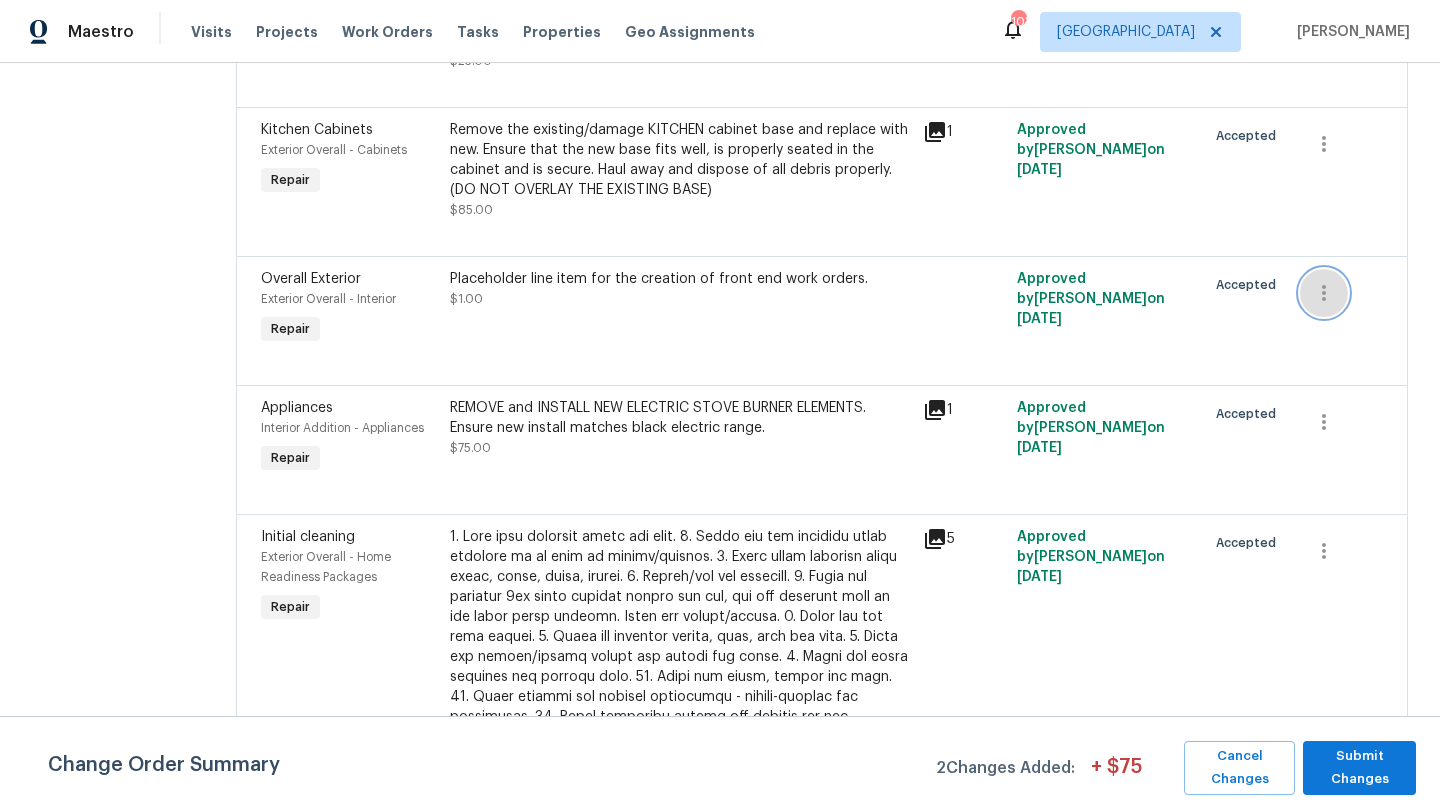click 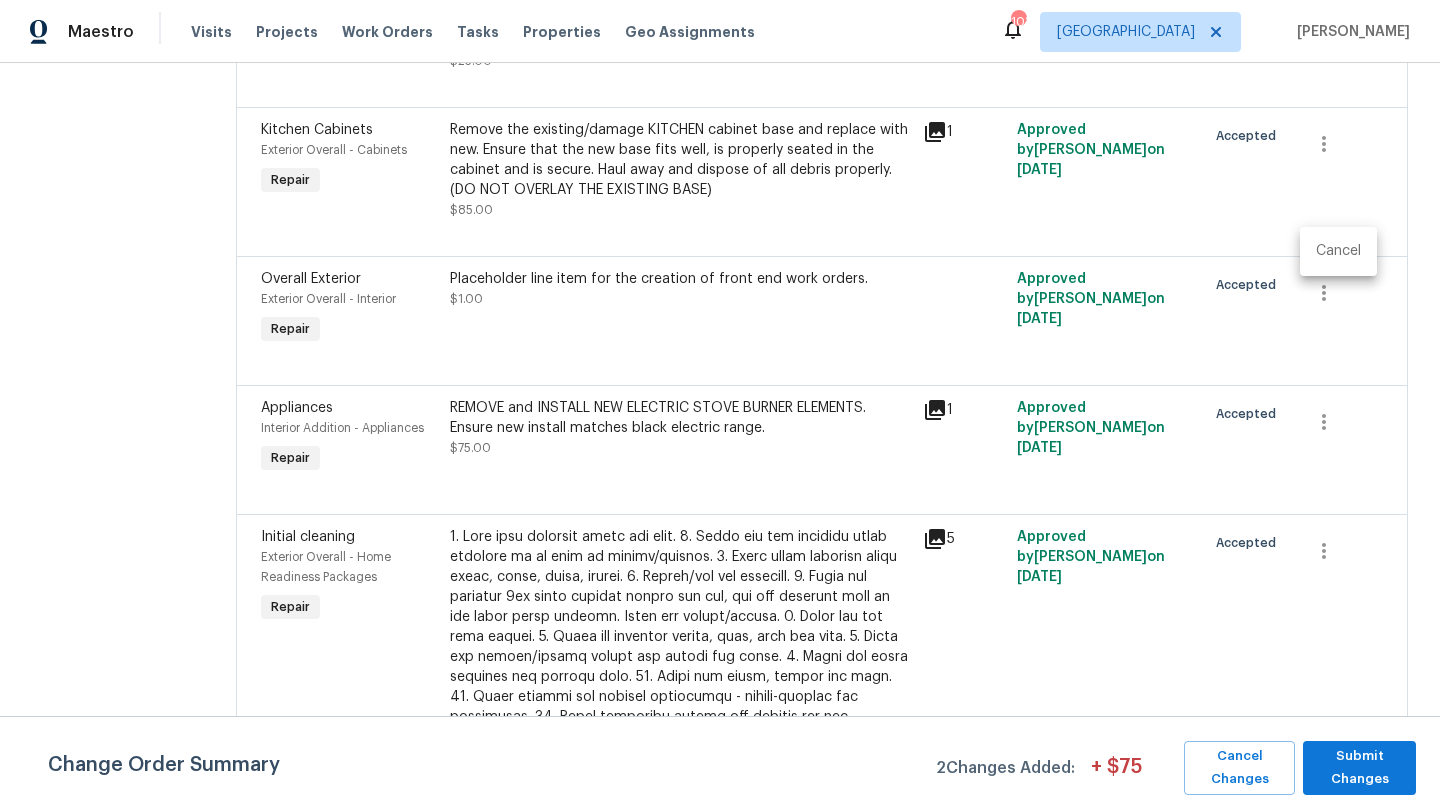 click on "Cancel" at bounding box center (1338, 251) 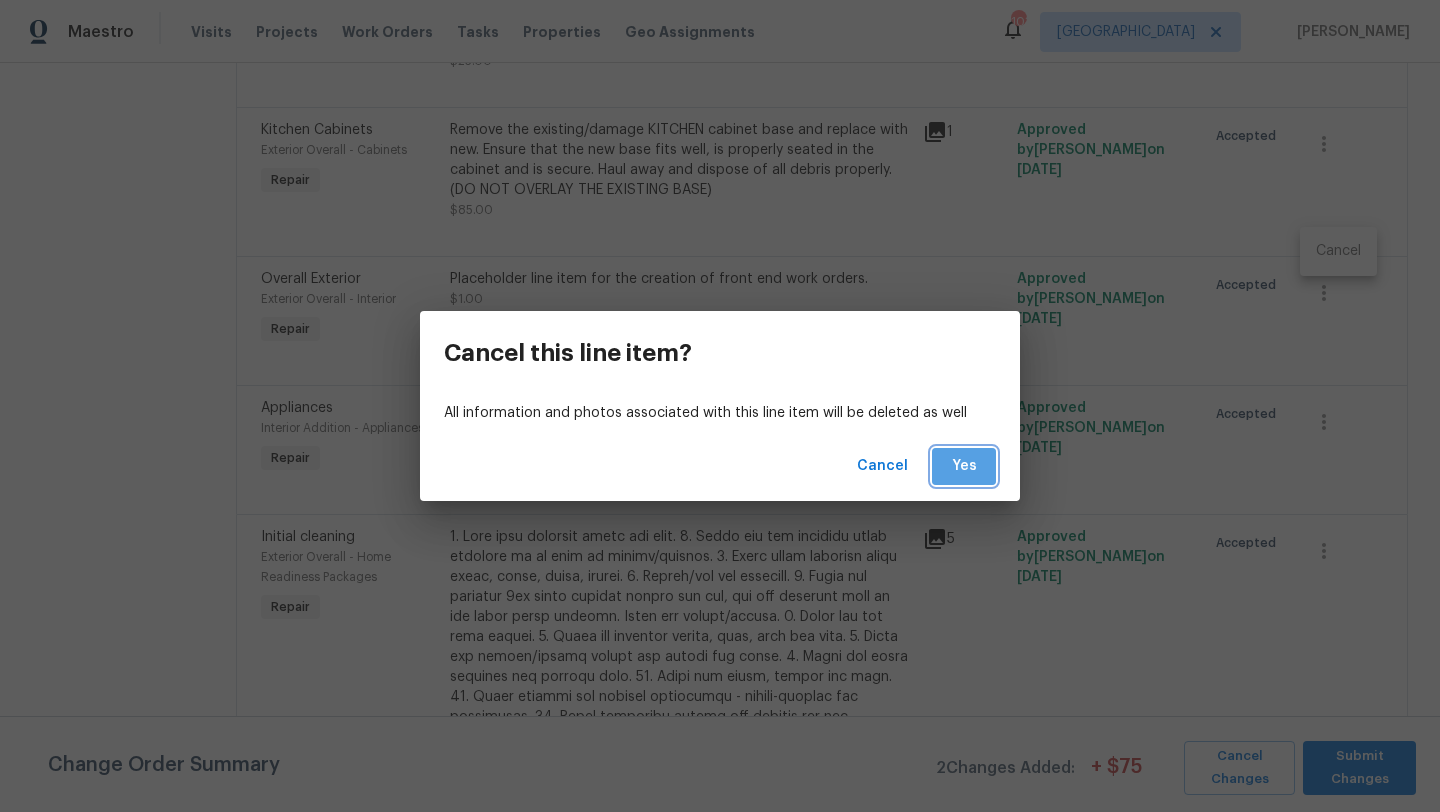 click on "Yes" at bounding box center [964, 466] 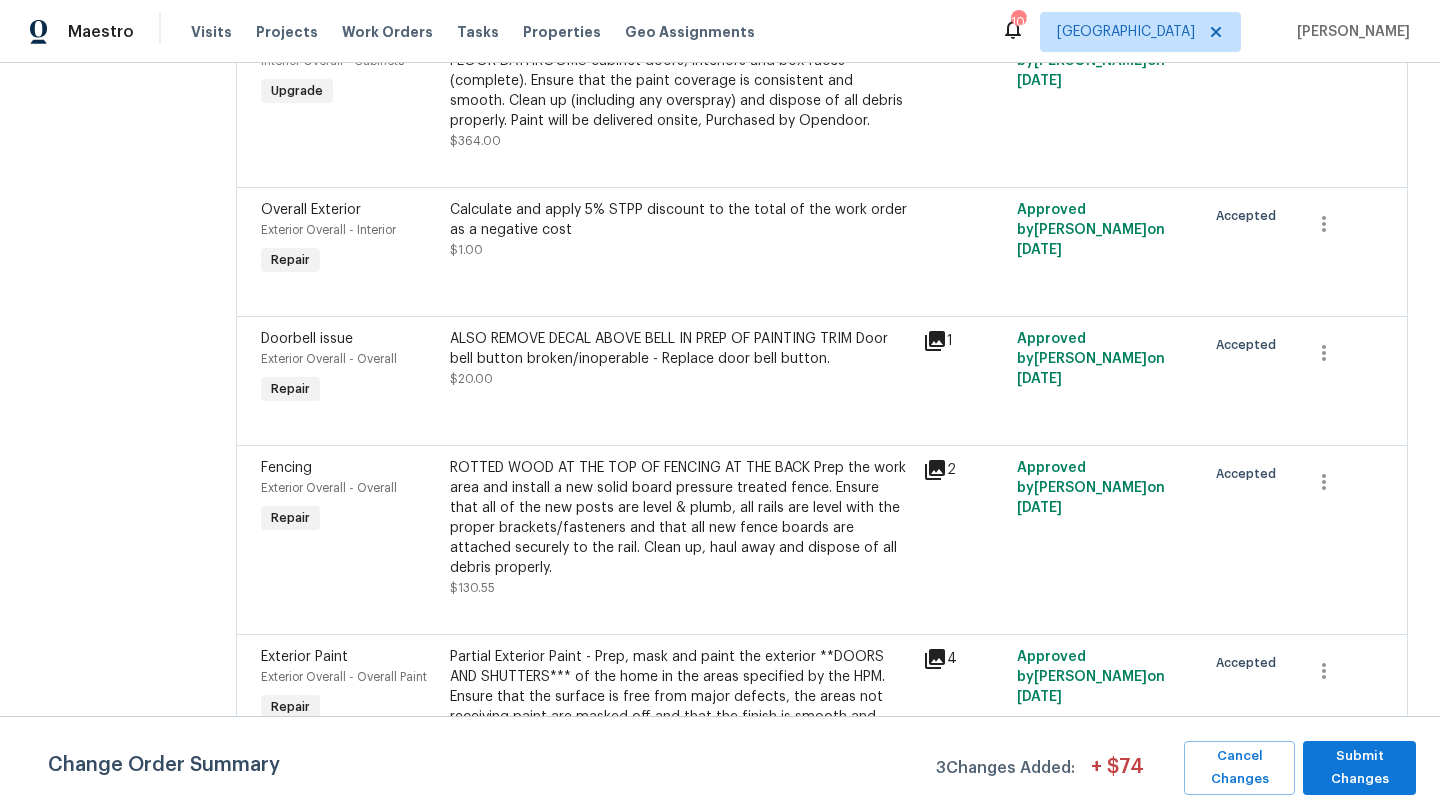 scroll, scrollTop: 4128, scrollLeft: 0, axis: vertical 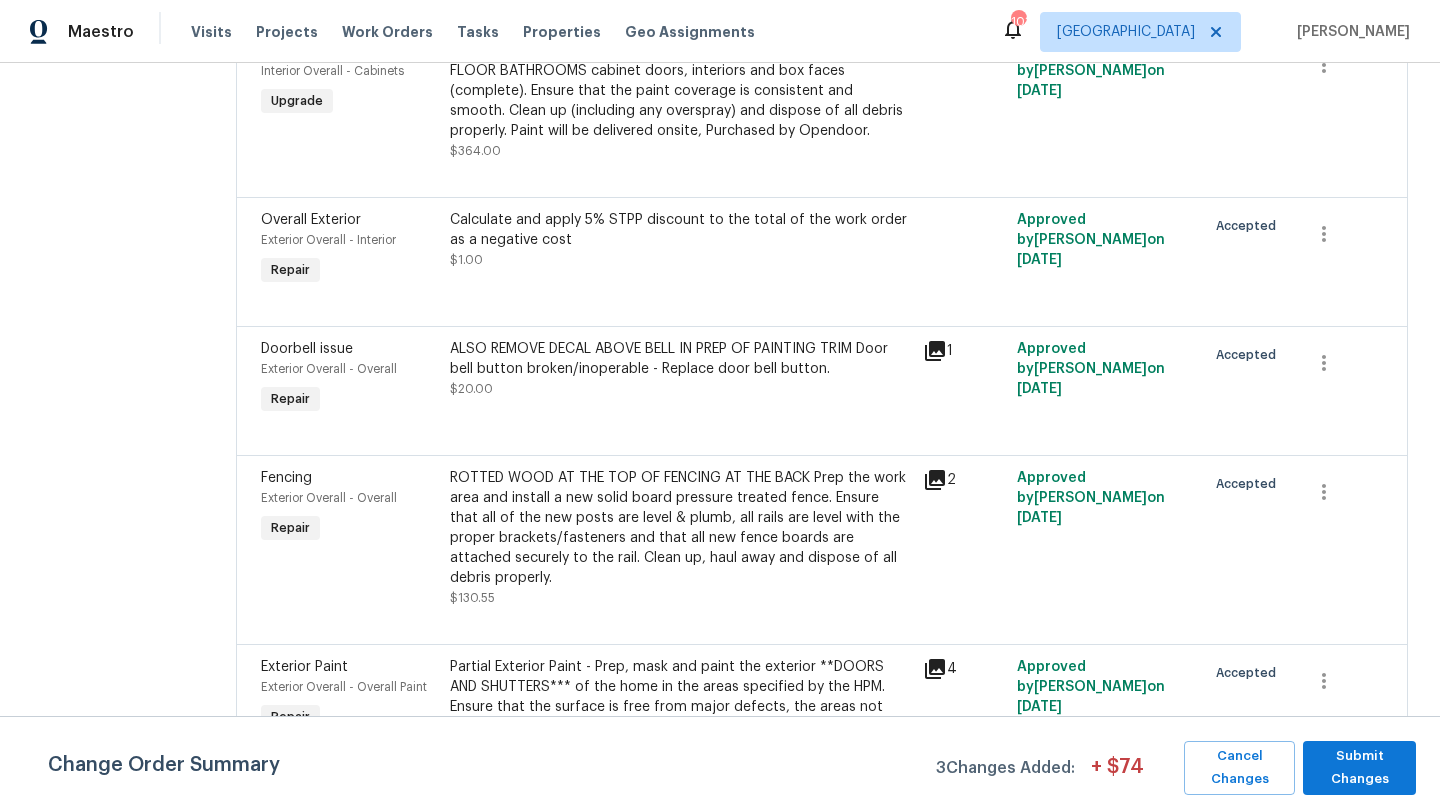 click on "Exterior Overall - Interior" at bounding box center (349, 240) 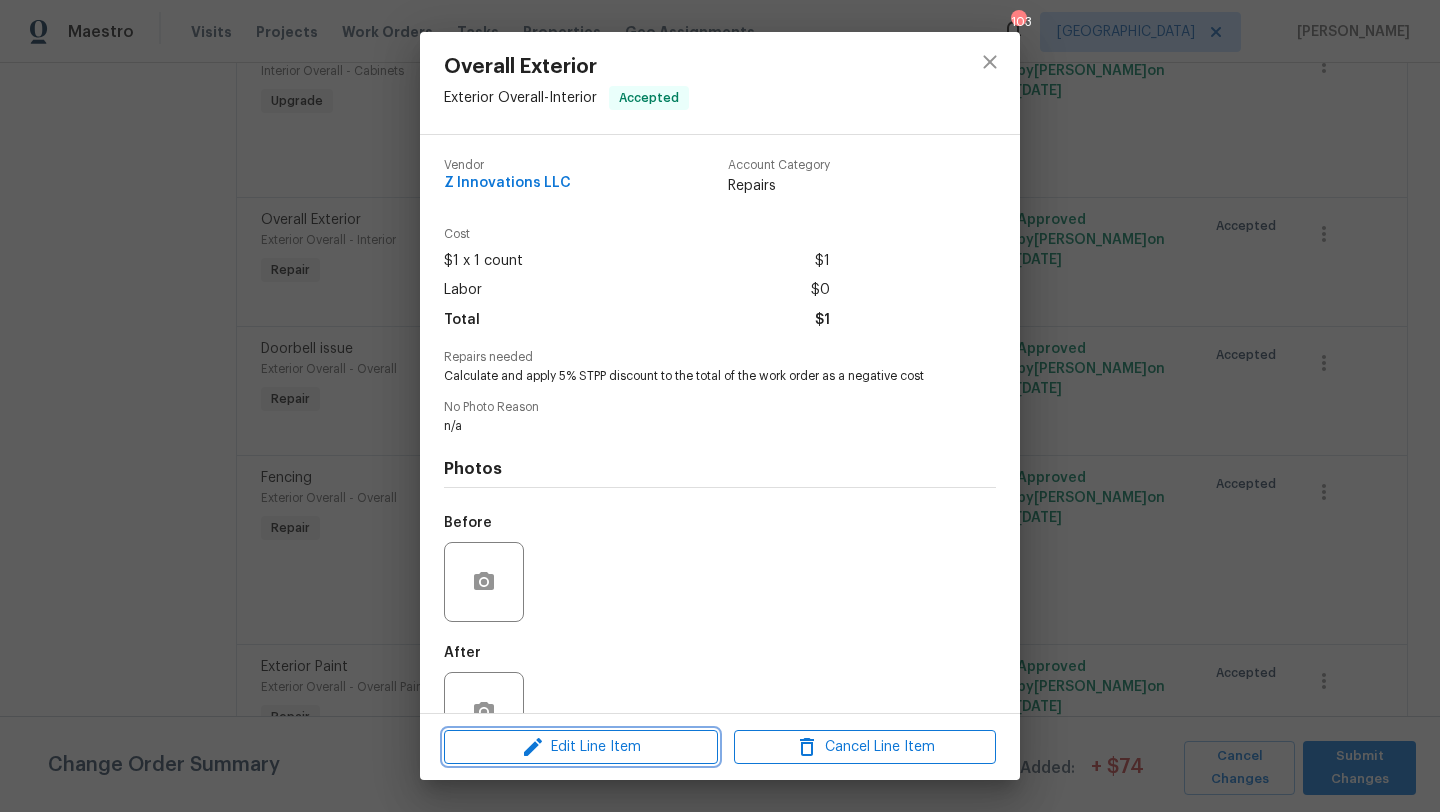 click on "Edit Line Item" at bounding box center [581, 747] 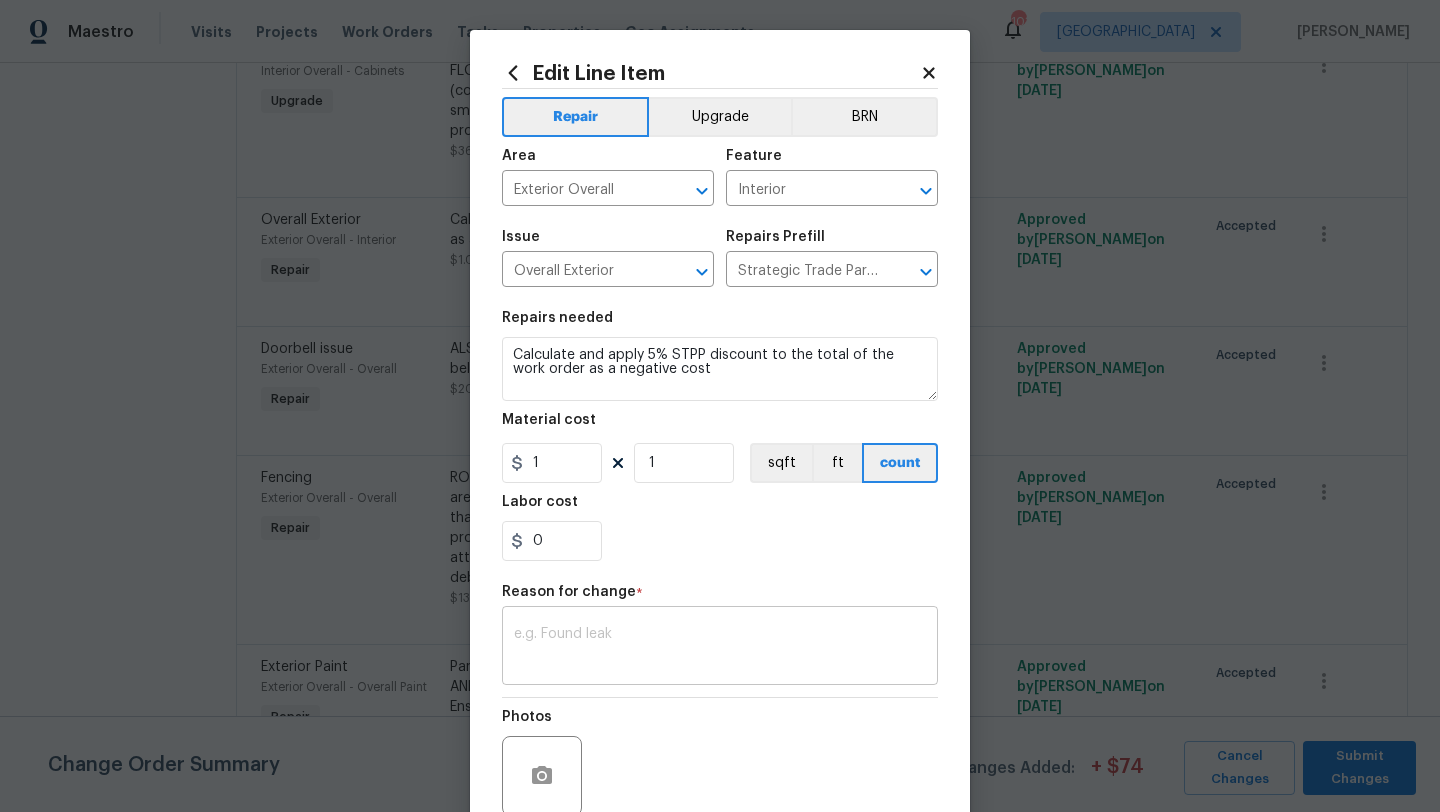 click on "x ​" at bounding box center (720, 648) 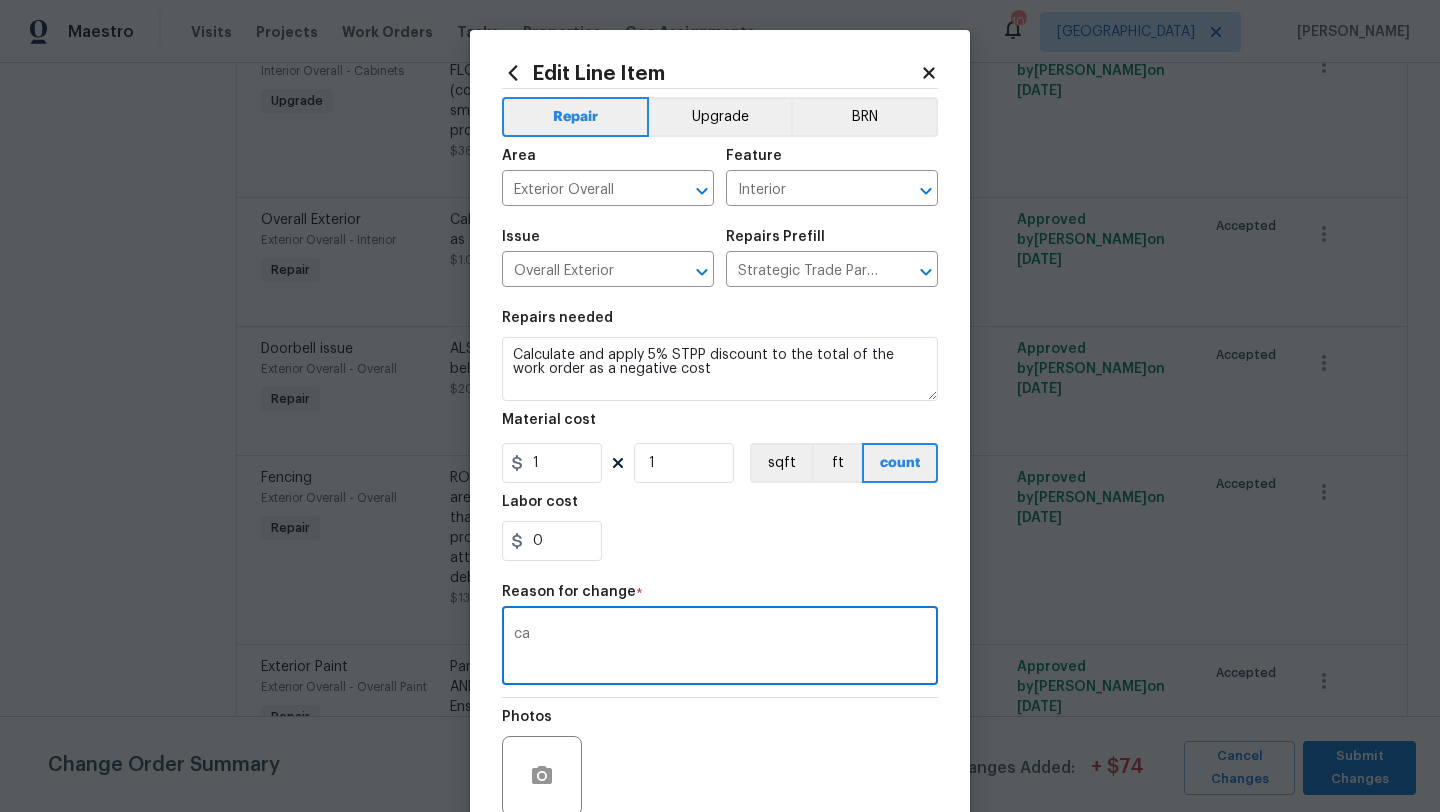 type on "c" 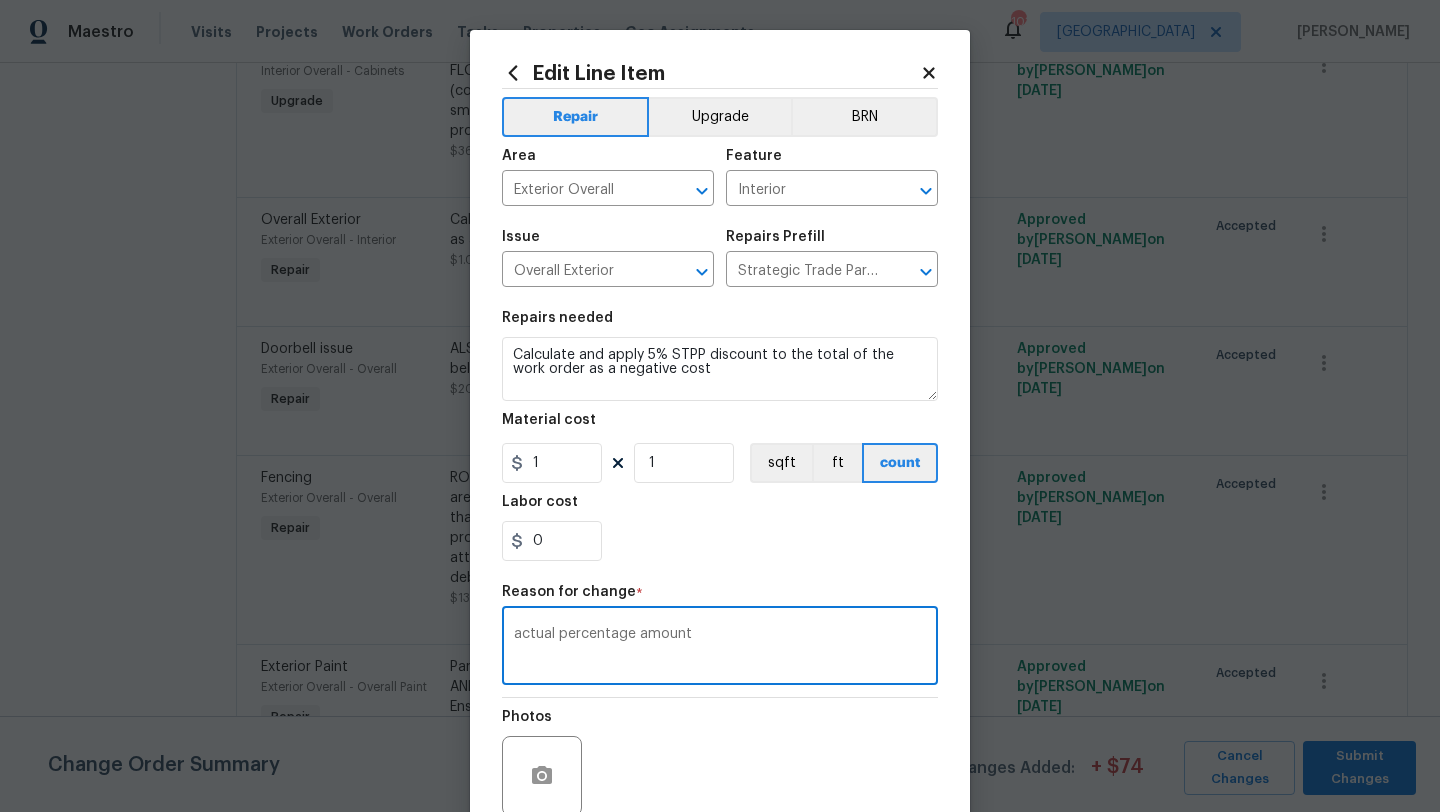 type on "actual percentage amount" 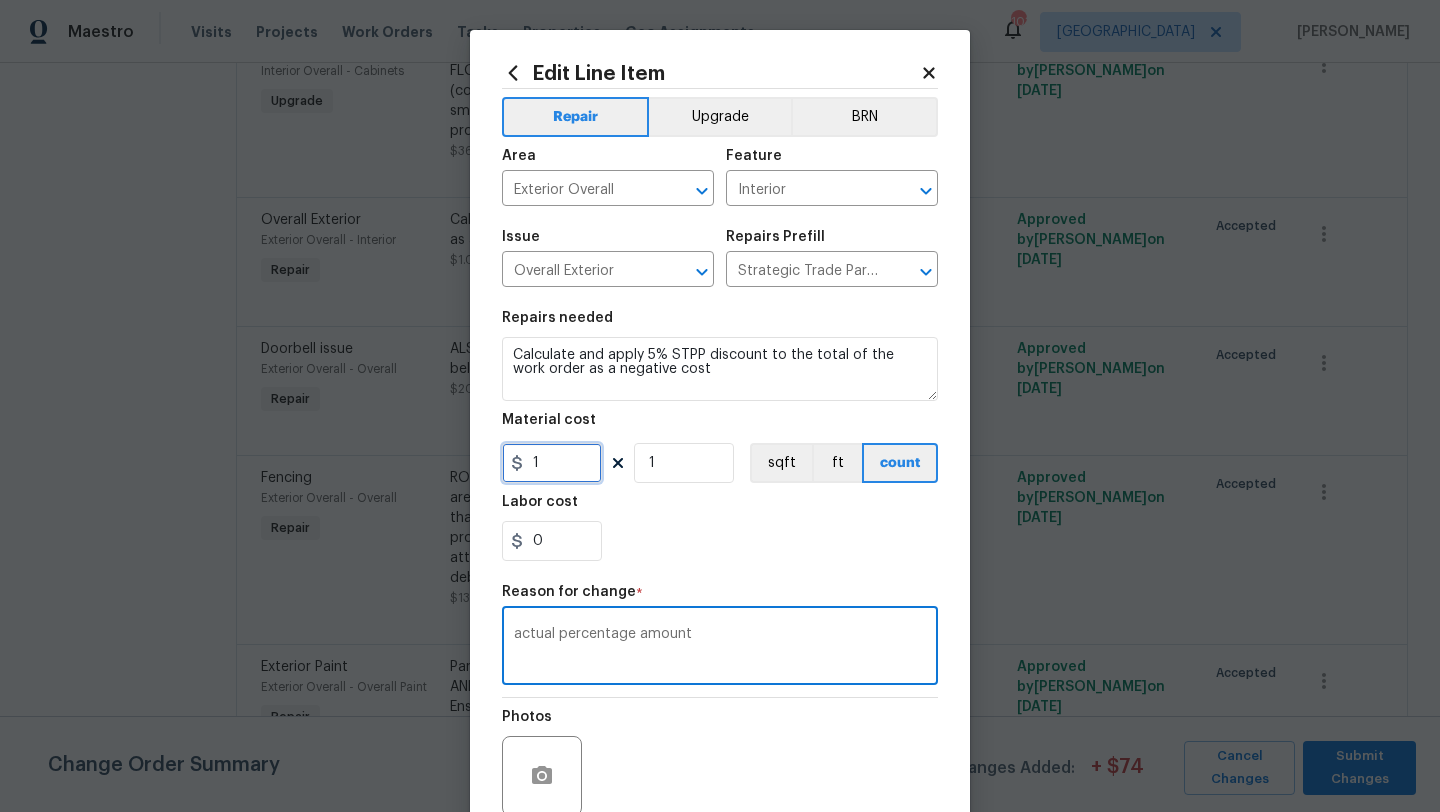 click on "1" at bounding box center (552, 463) 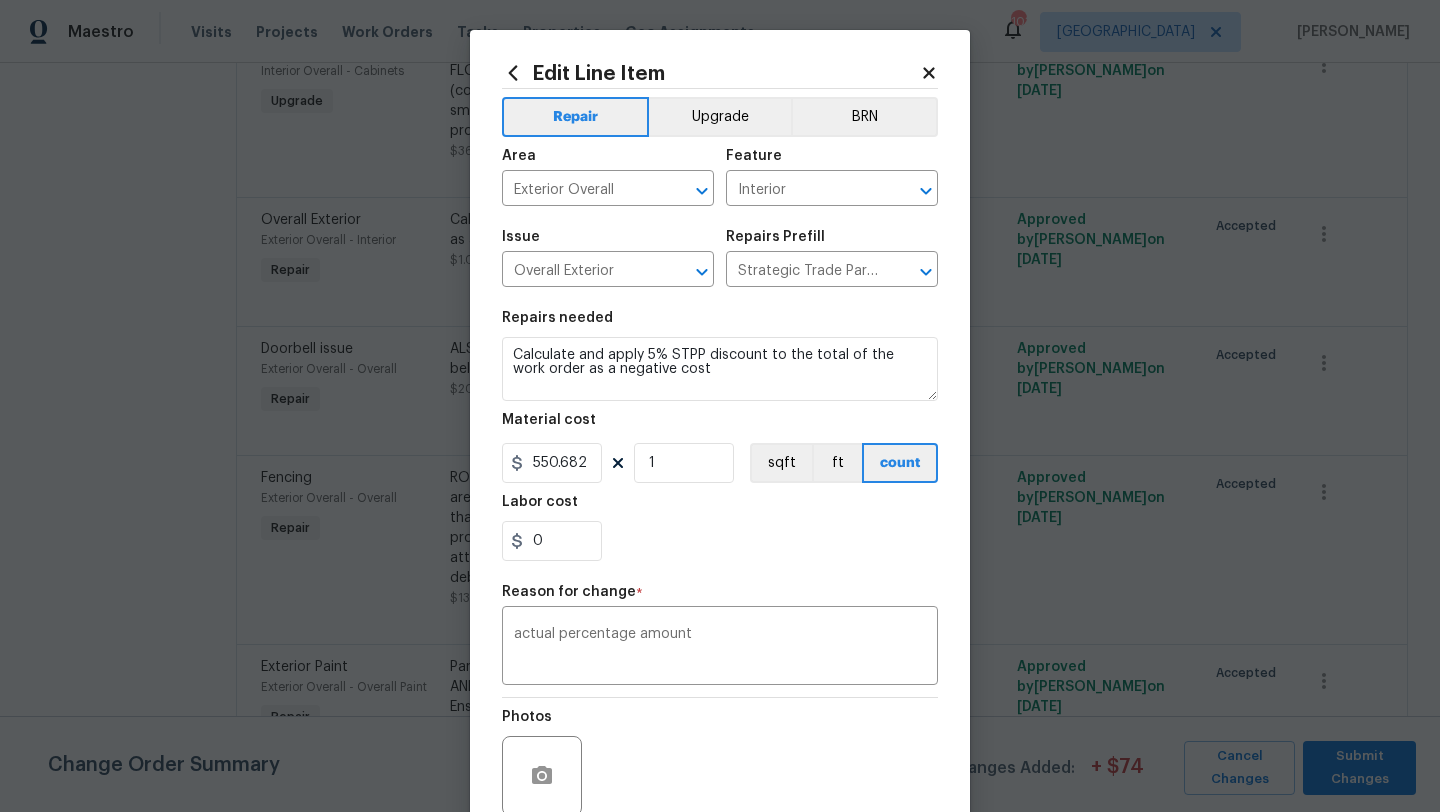 type on "550.68" 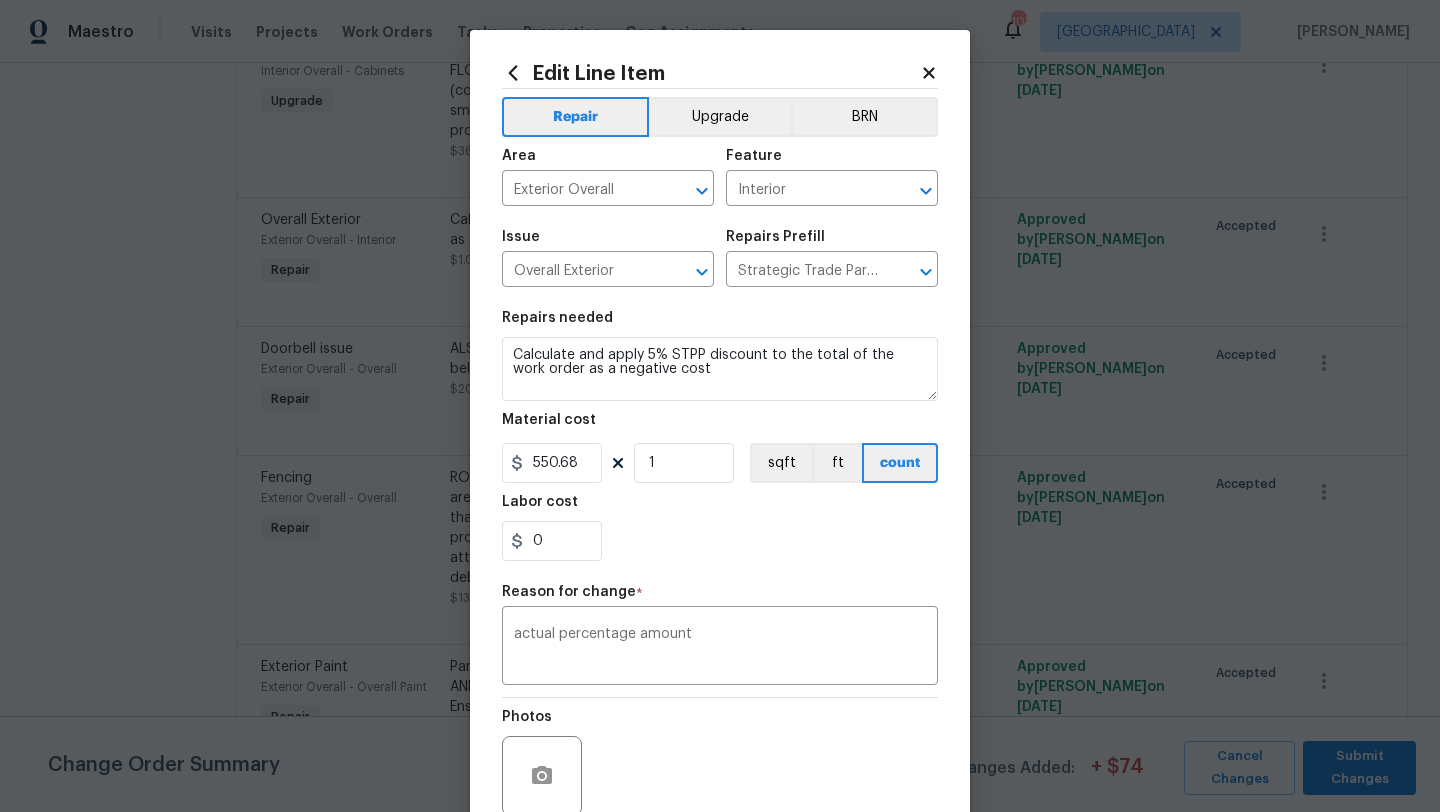 click on "0" at bounding box center (720, 541) 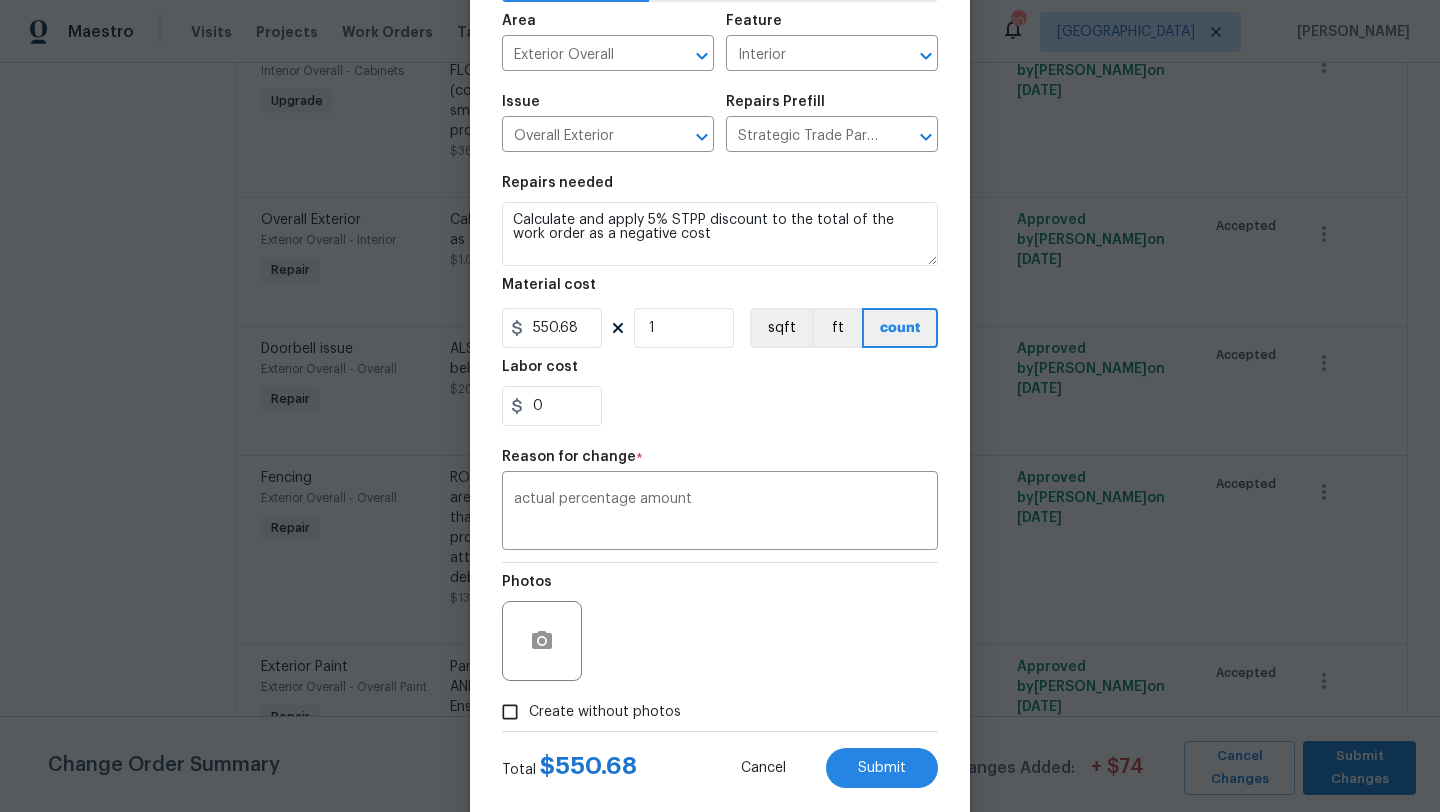 scroll, scrollTop: 137, scrollLeft: 0, axis: vertical 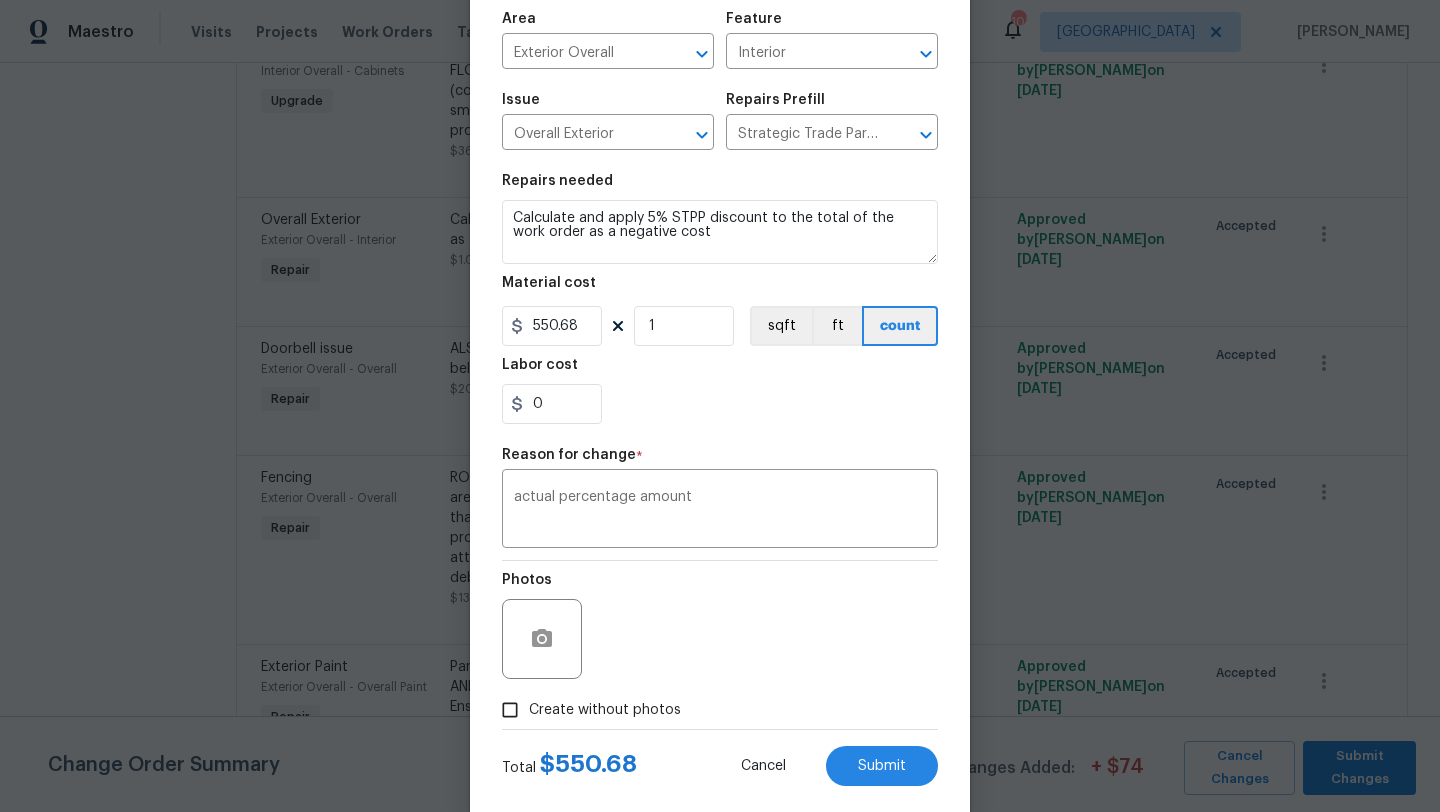 click on "Create without photos" at bounding box center [510, 710] 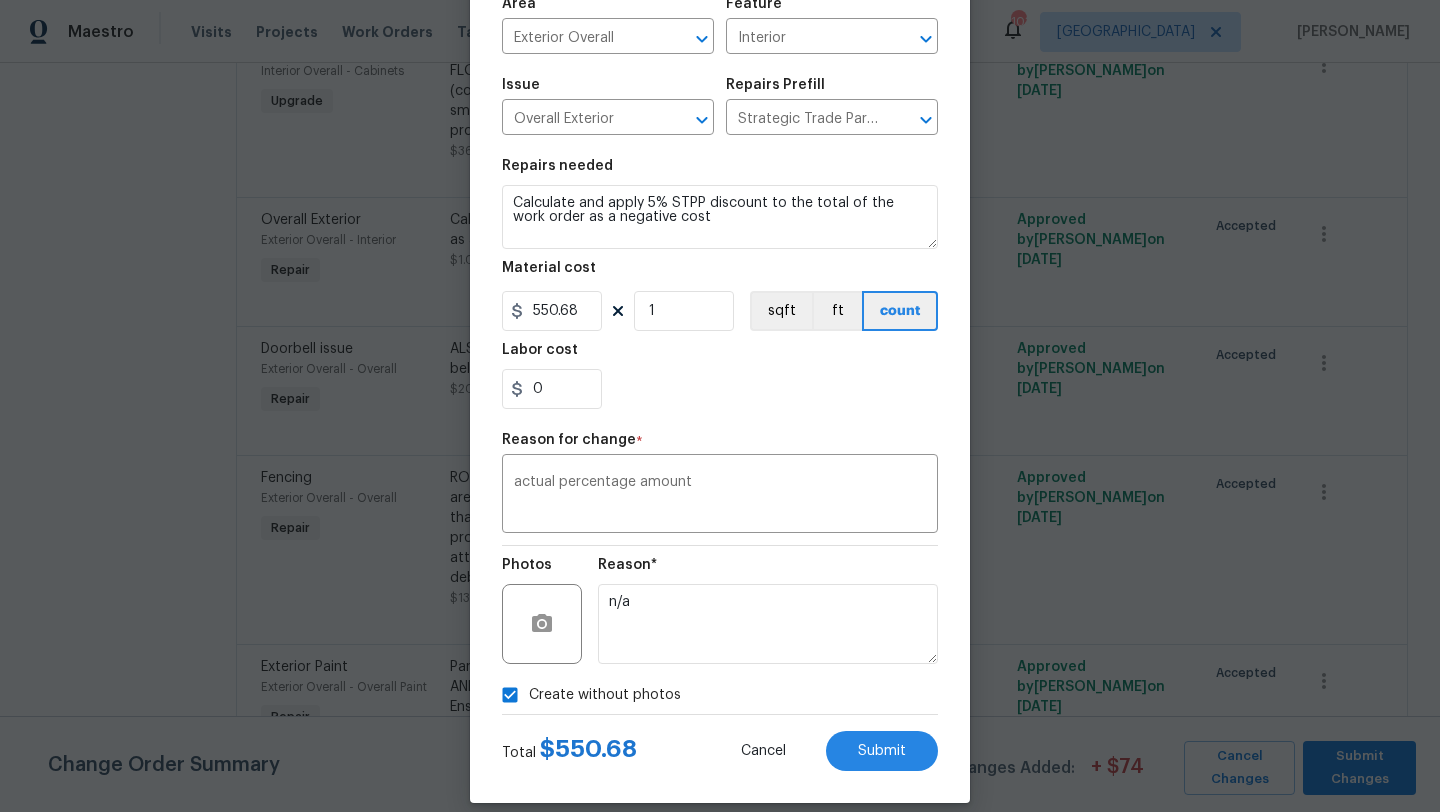scroll, scrollTop: 174, scrollLeft: 0, axis: vertical 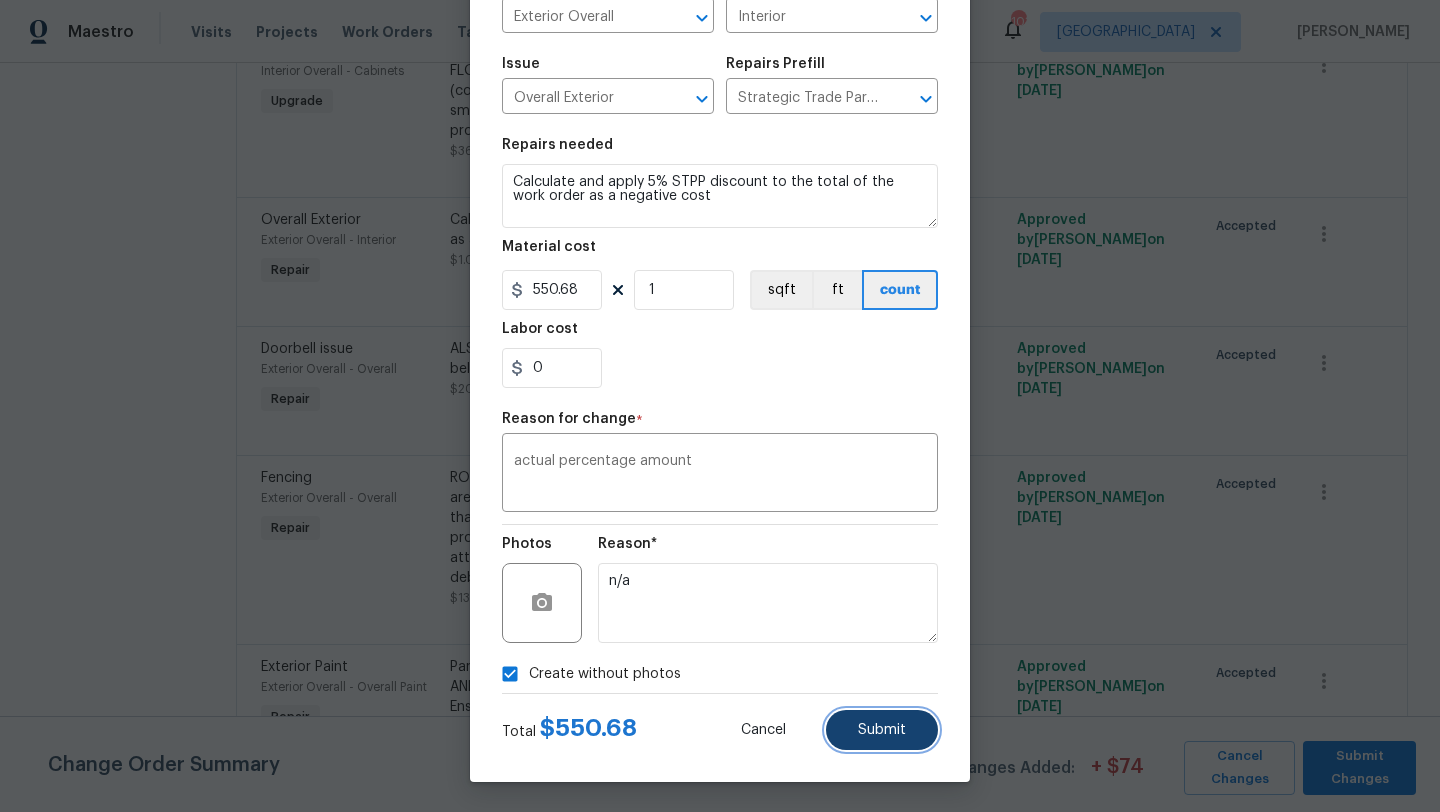 click on "Submit" at bounding box center [882, 730] 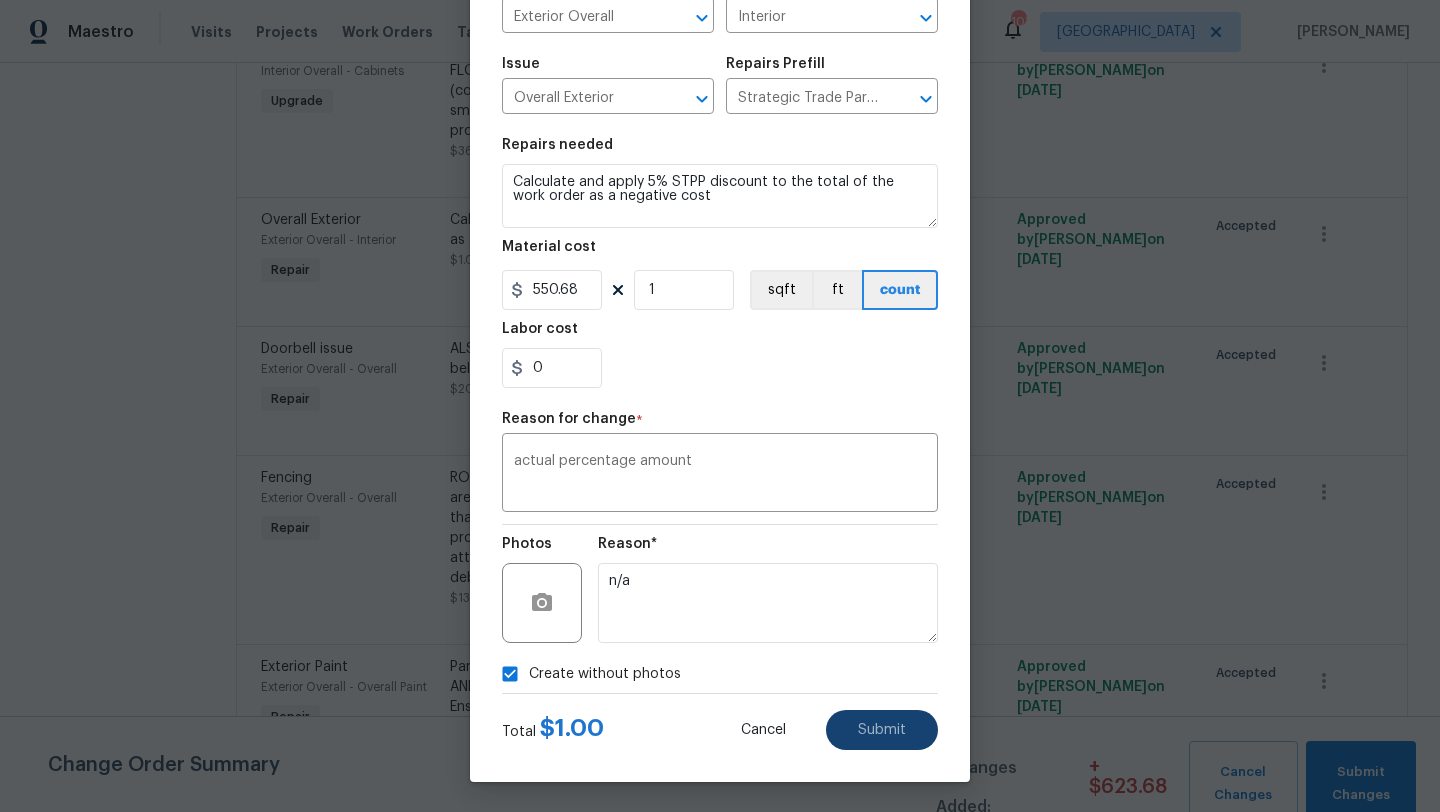type on "1" 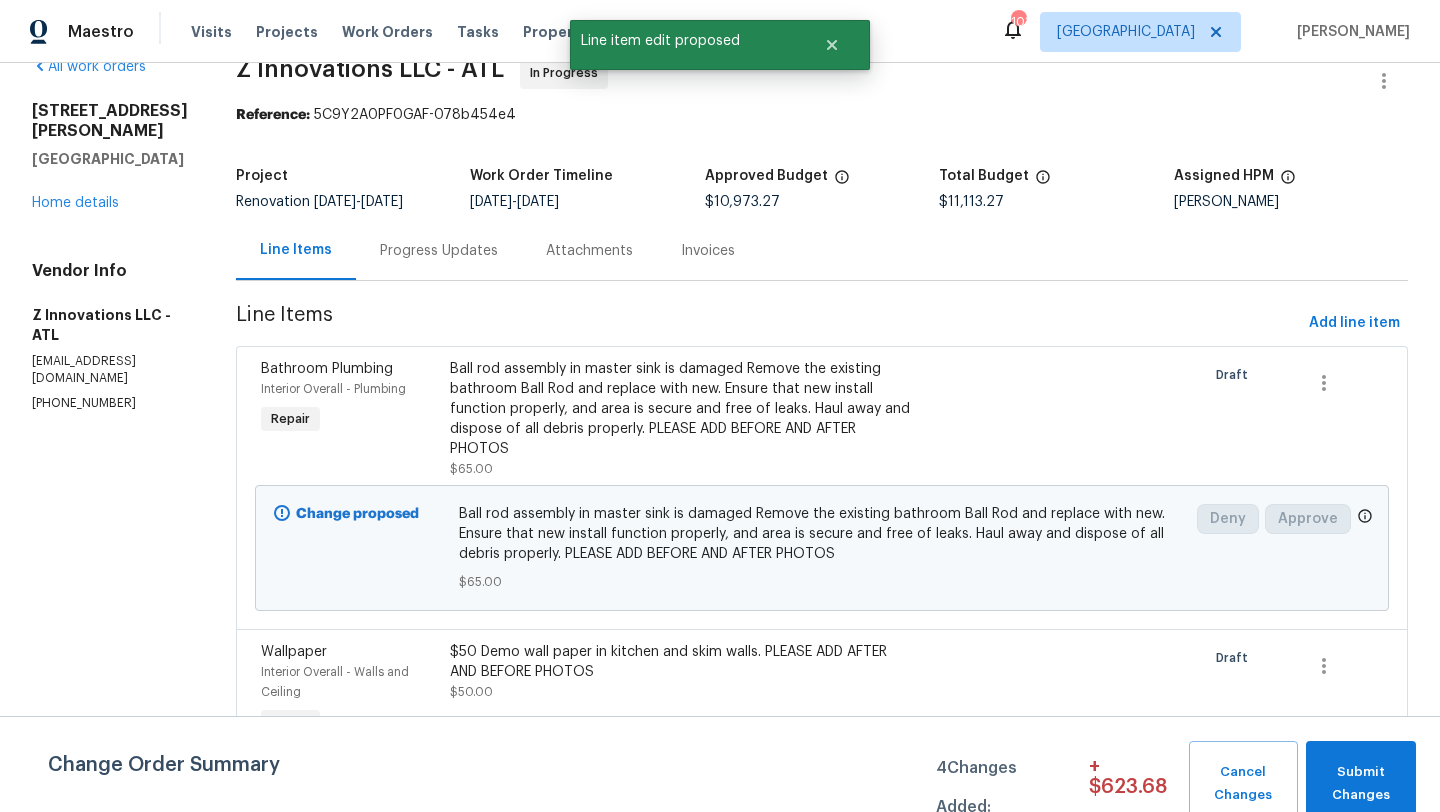 scroll, scrollTop: 41, scrollLeft: 0, axis: vertical 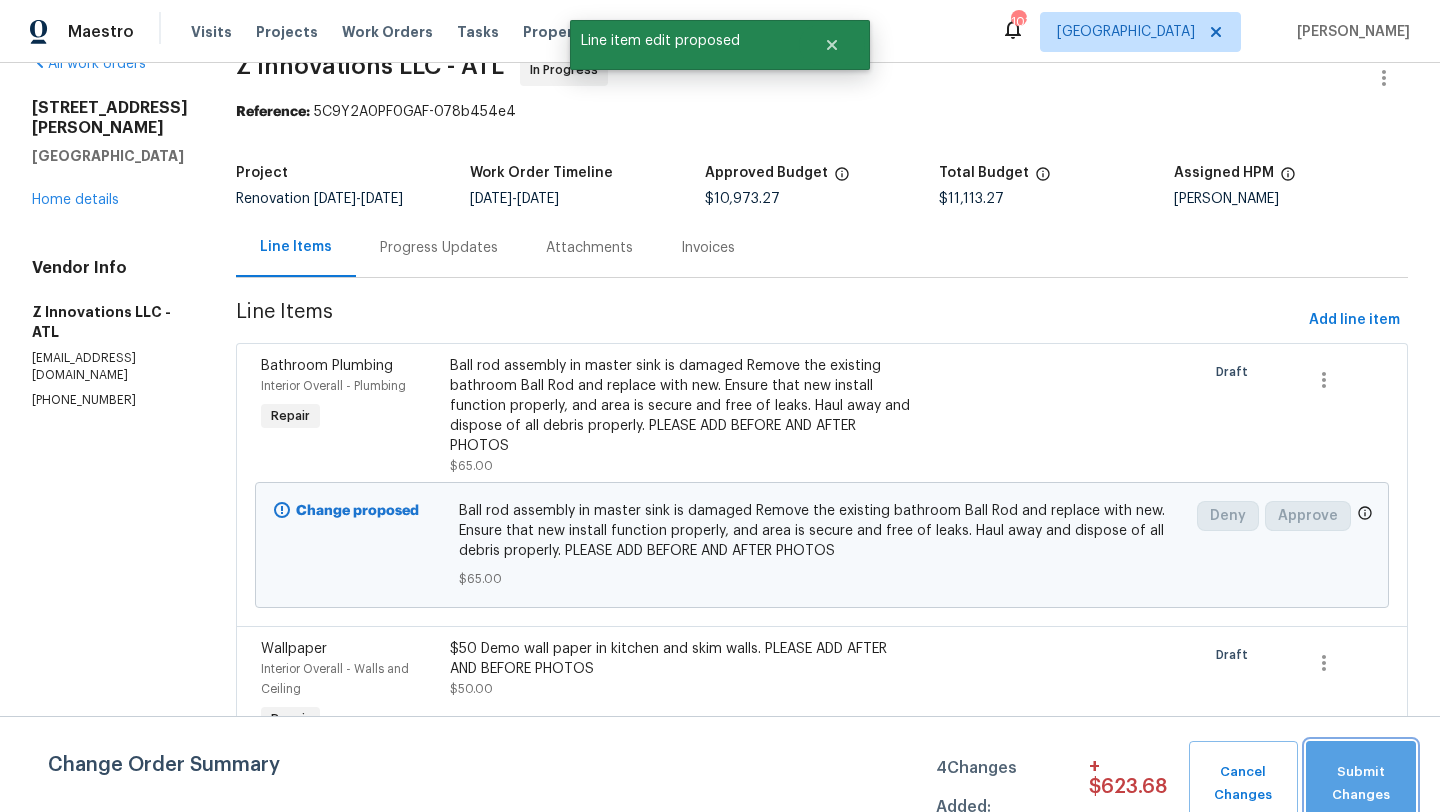 click on "Submit Changes" at bounding box center (1361, 784) 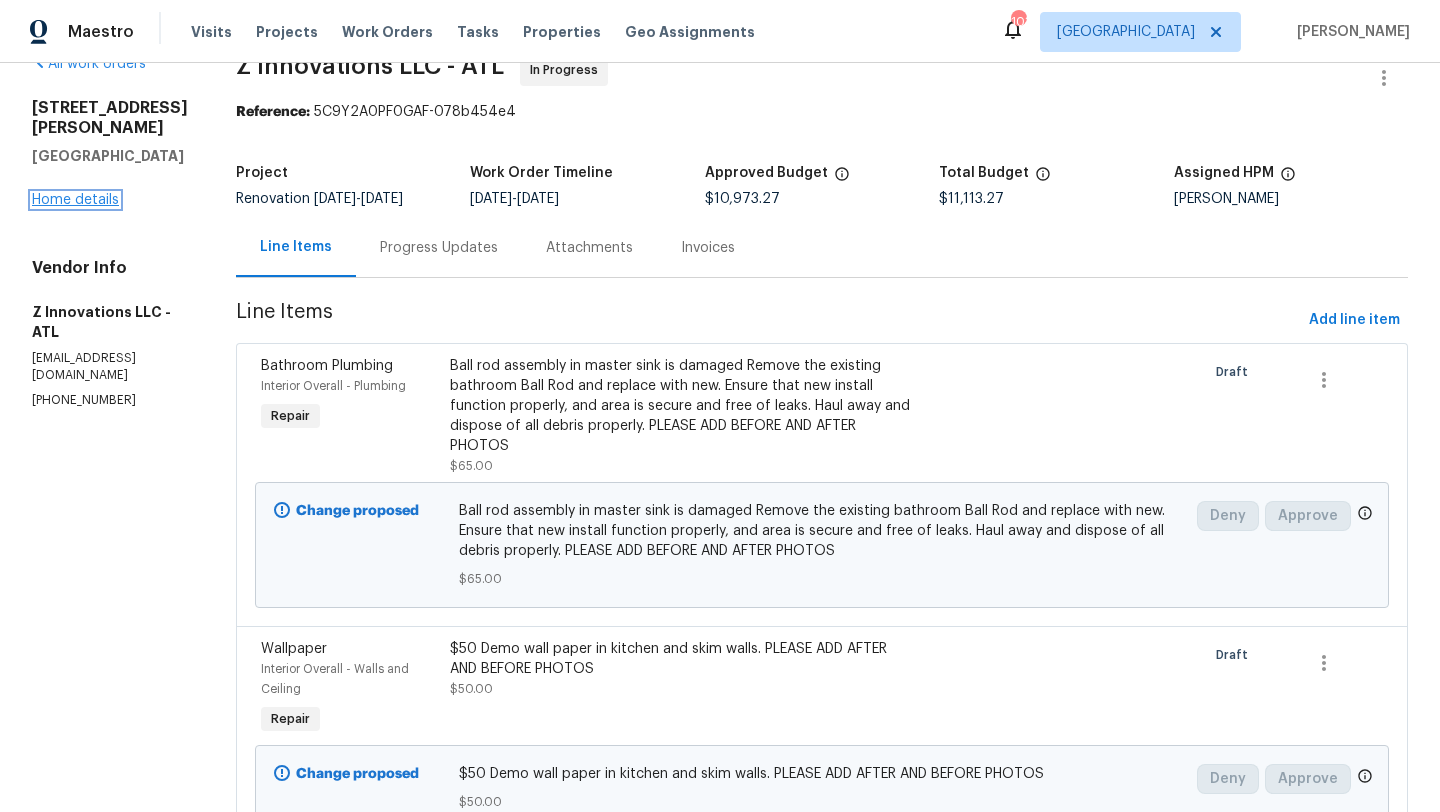 click on "Home details" at bounding box center [75, 200] 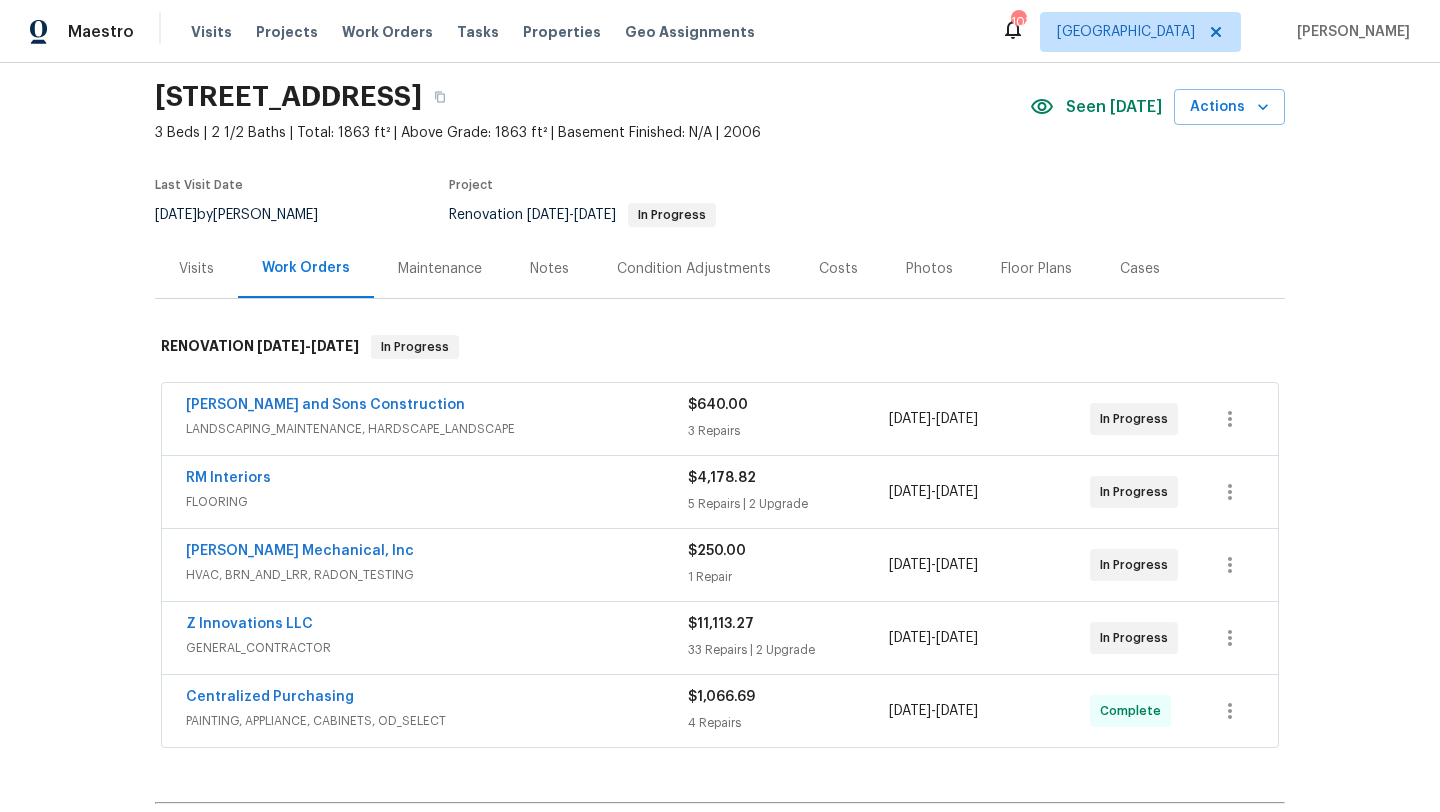 scroll, scrollTop: 69, scrollLeft: 0, axis: vertical 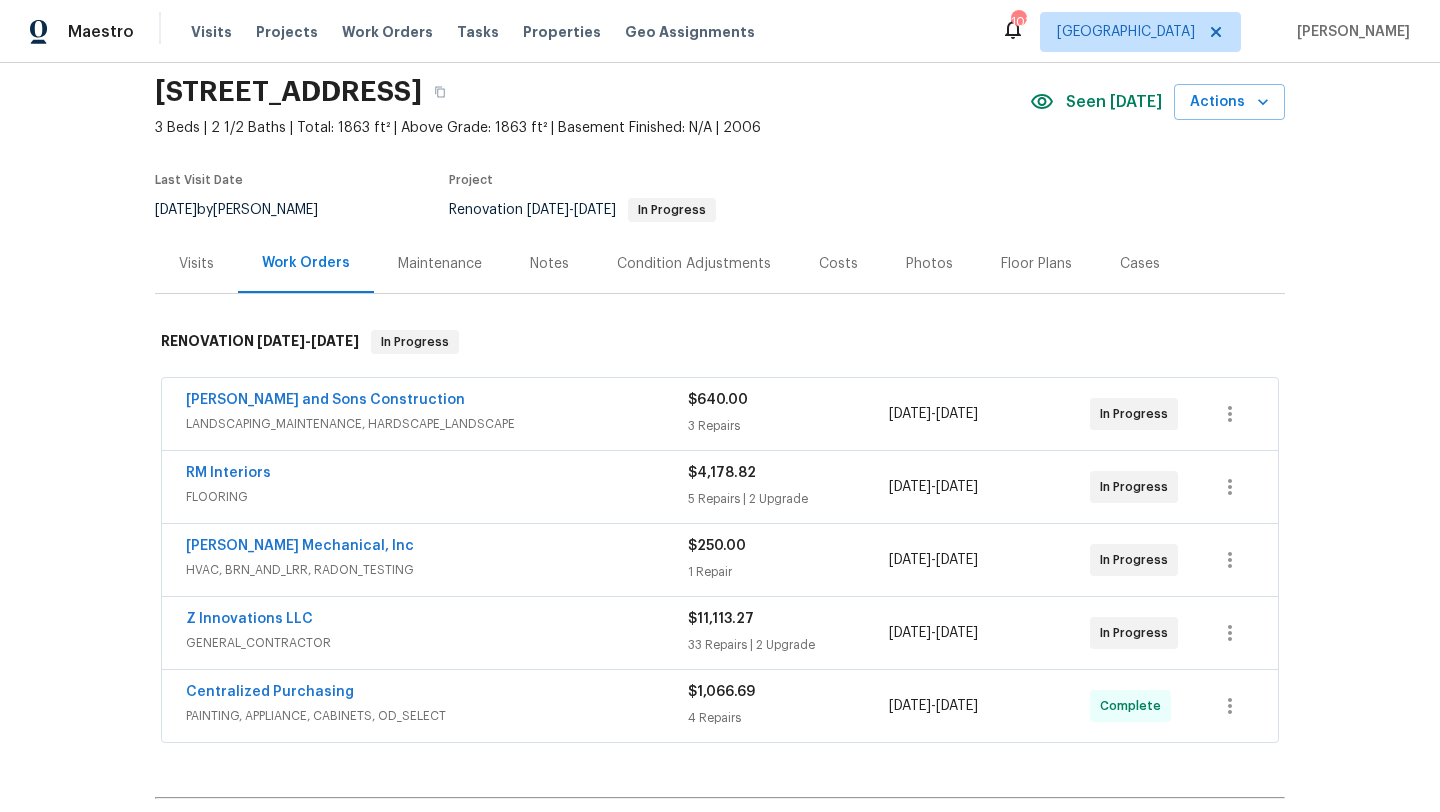 click on "Costs" at bounding box center (838, 264) 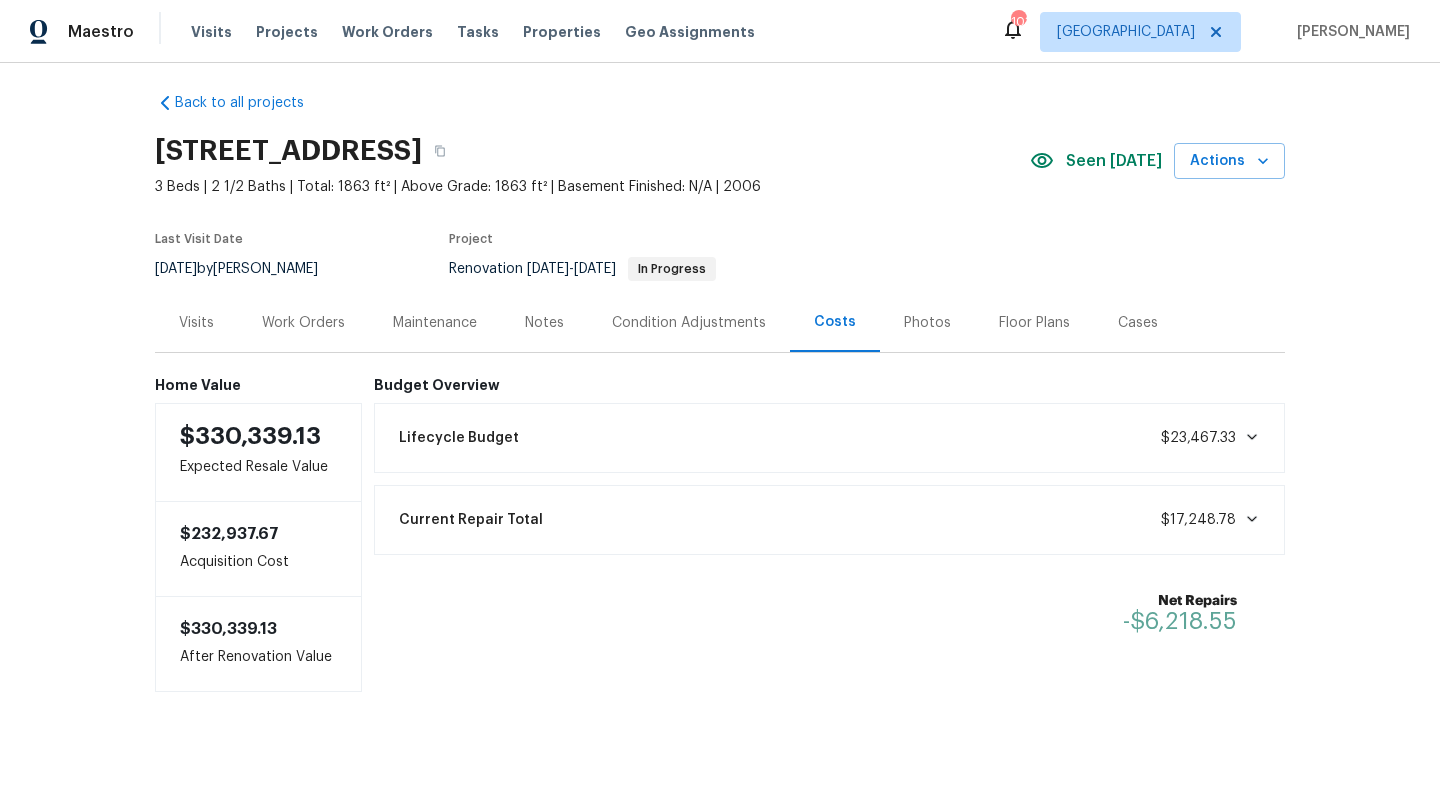 scroll, scrollTop: 11, scrollLeft: 0, axis: vertical 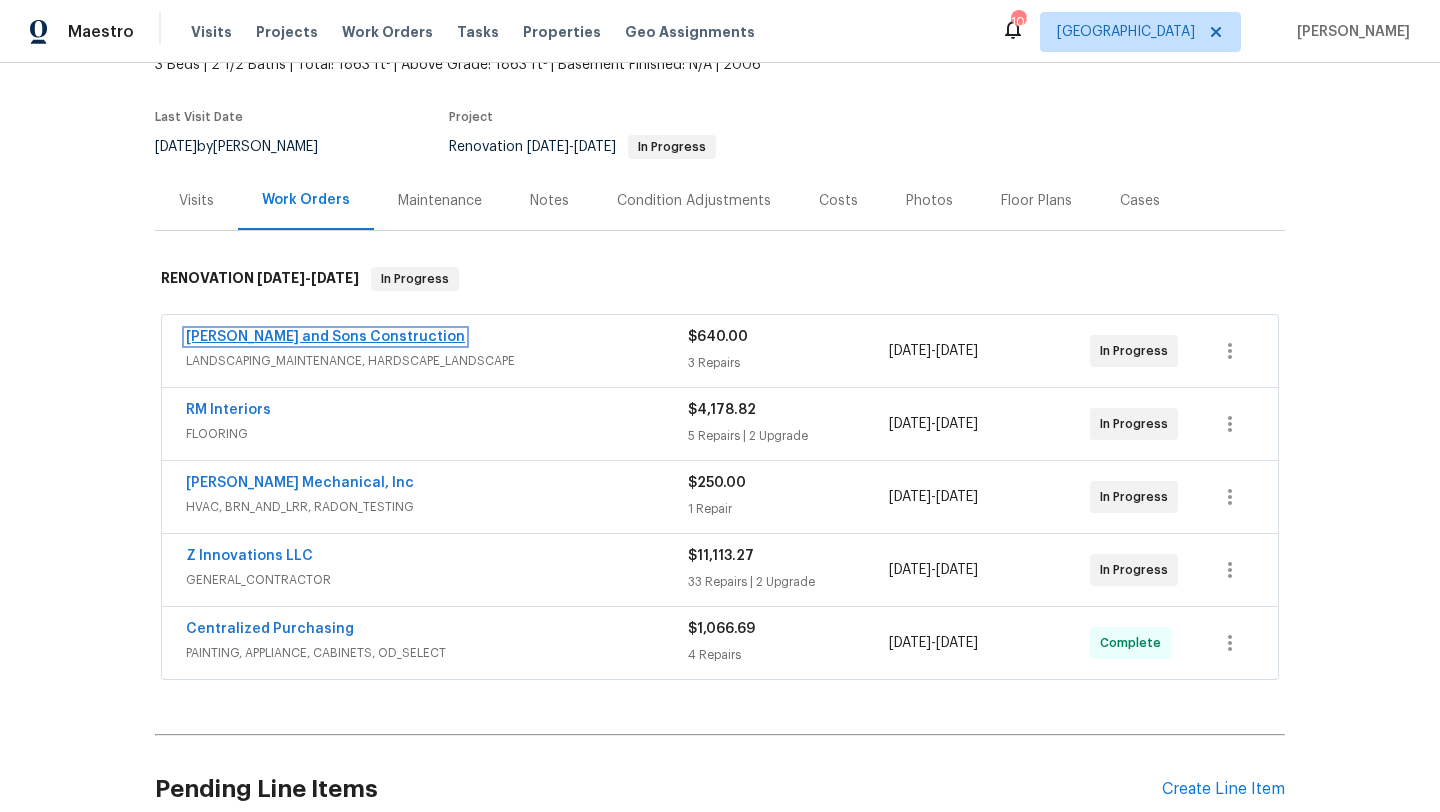 click on "Reyes and Sons Construction" at bounding box center (325, 337) 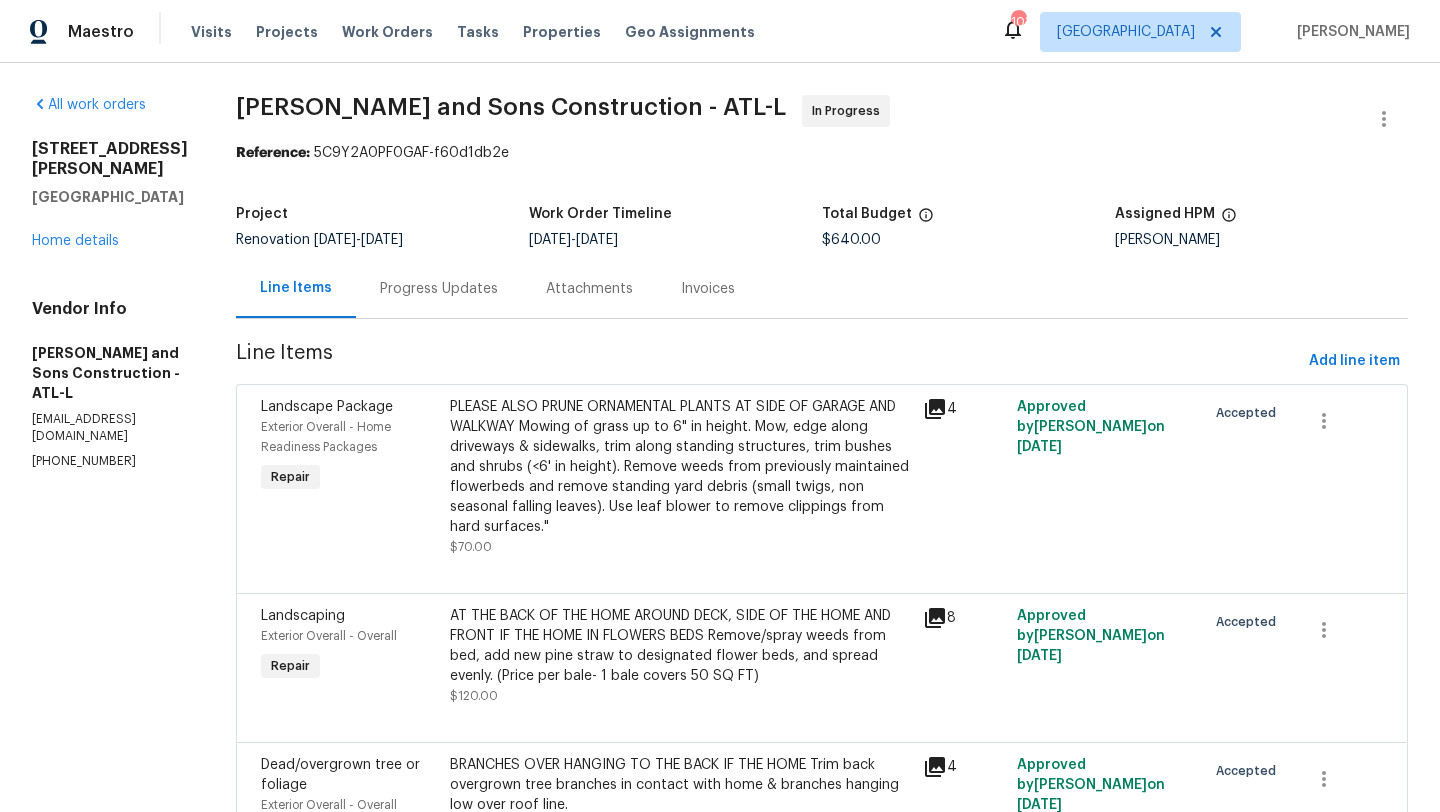 click on "Progress Updates" at bounding box center (439, 289) 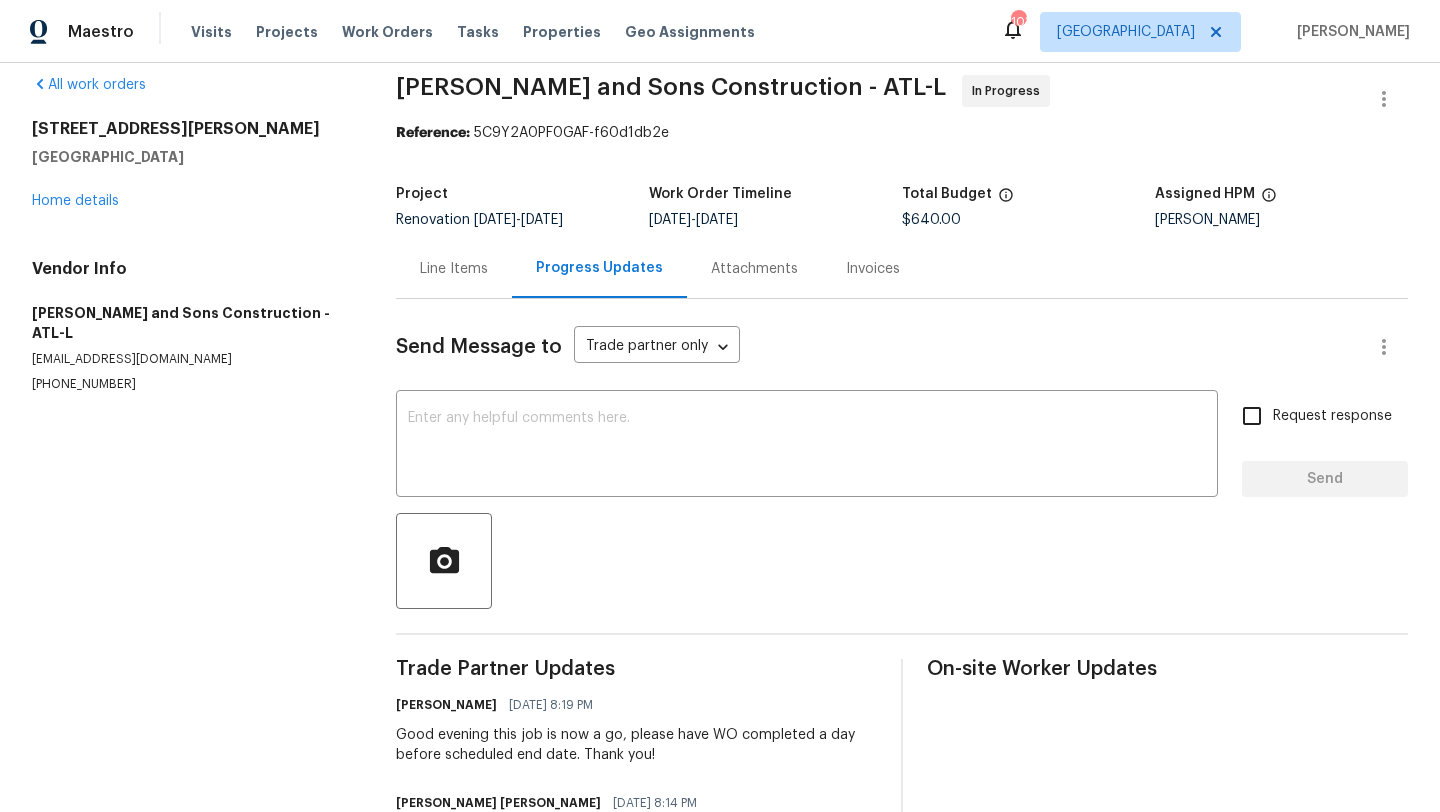scroll, scrollTop: 0, scrollLeft: 0, axis: both 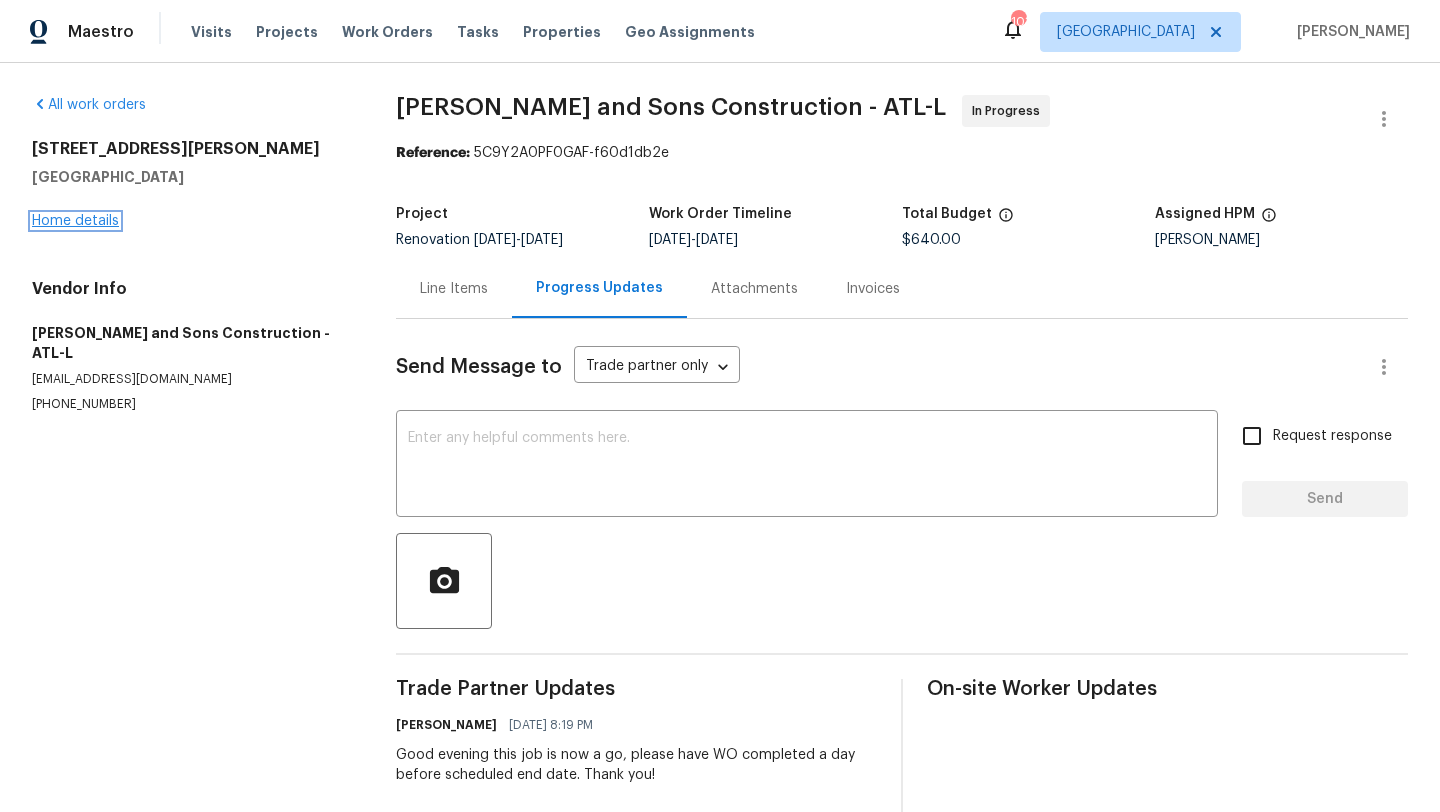 click on "Home details" at bounding box center (75, 221) 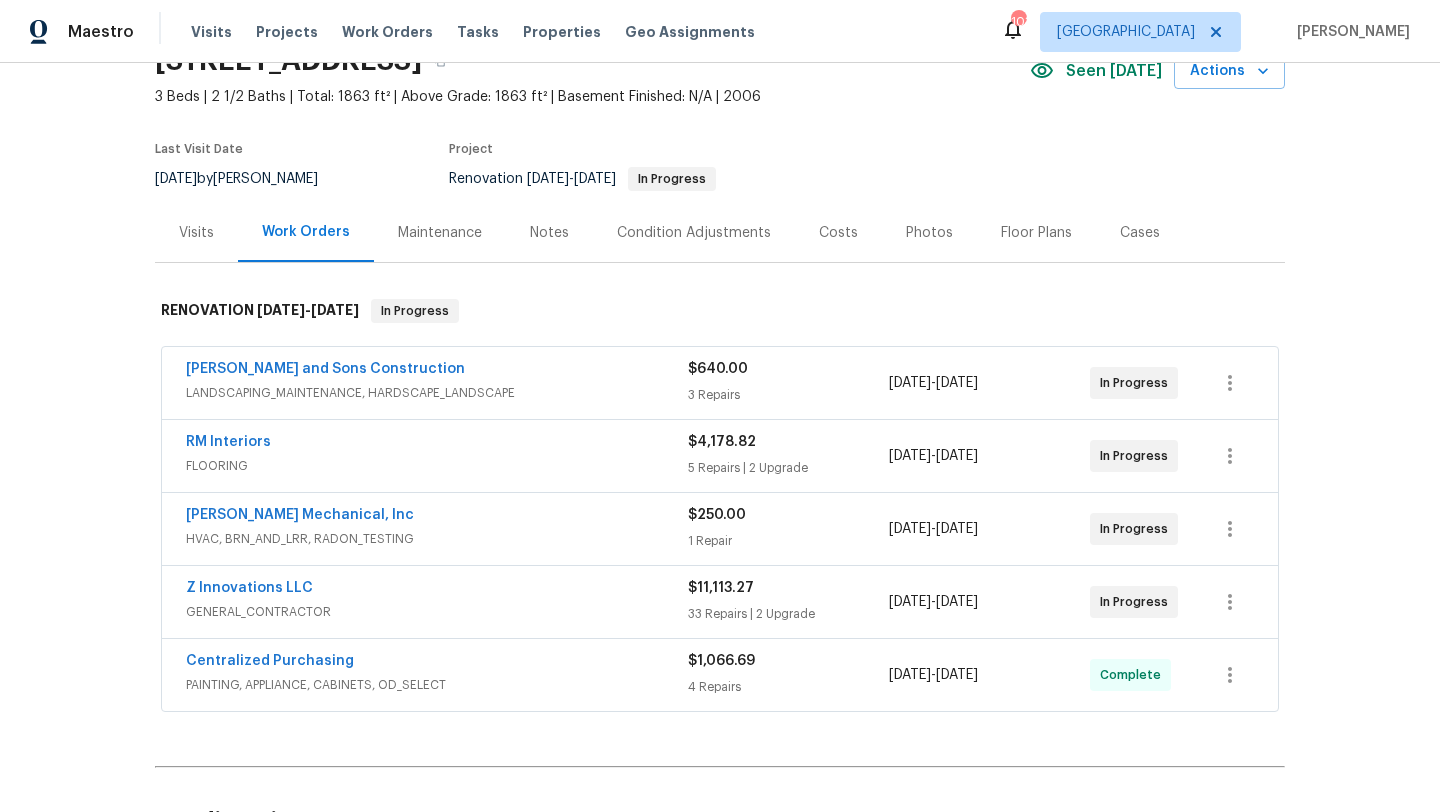 scroll, scrollTop: 83, scrollLeft: 0, axis: vertical 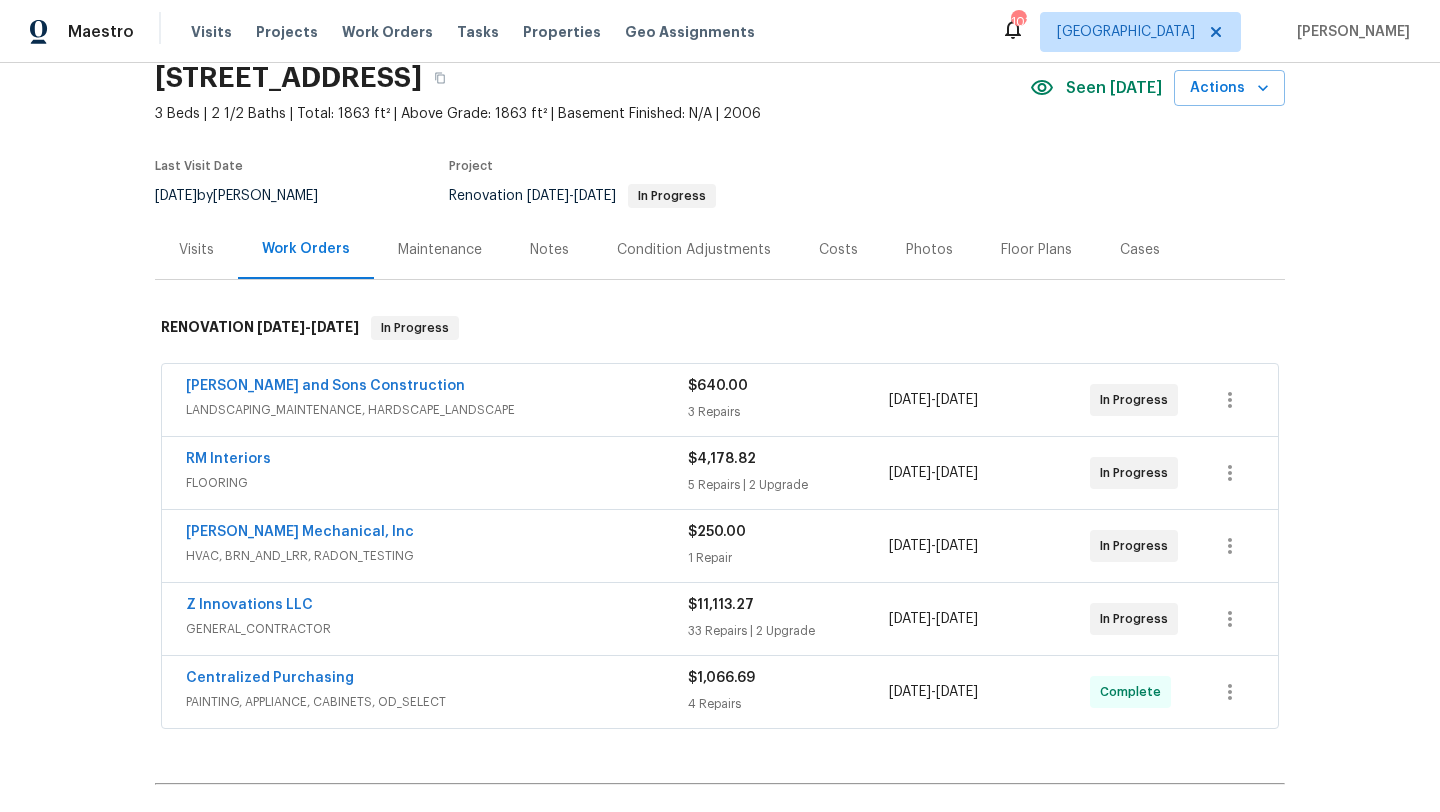 click on "Notes" at bounding box center (549, 250) 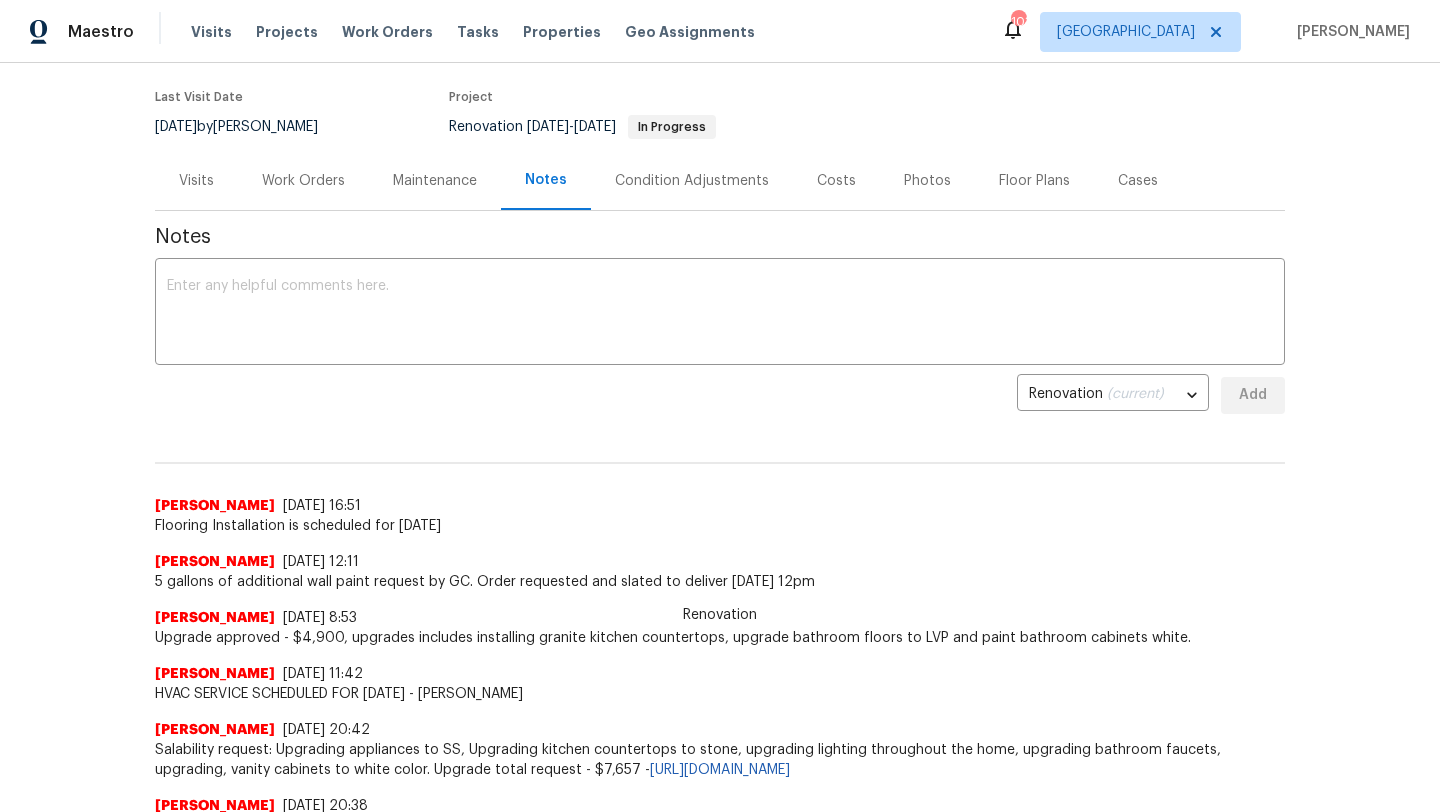 scroll, scrollTop: 0, scrollLeft: 0, axis: both 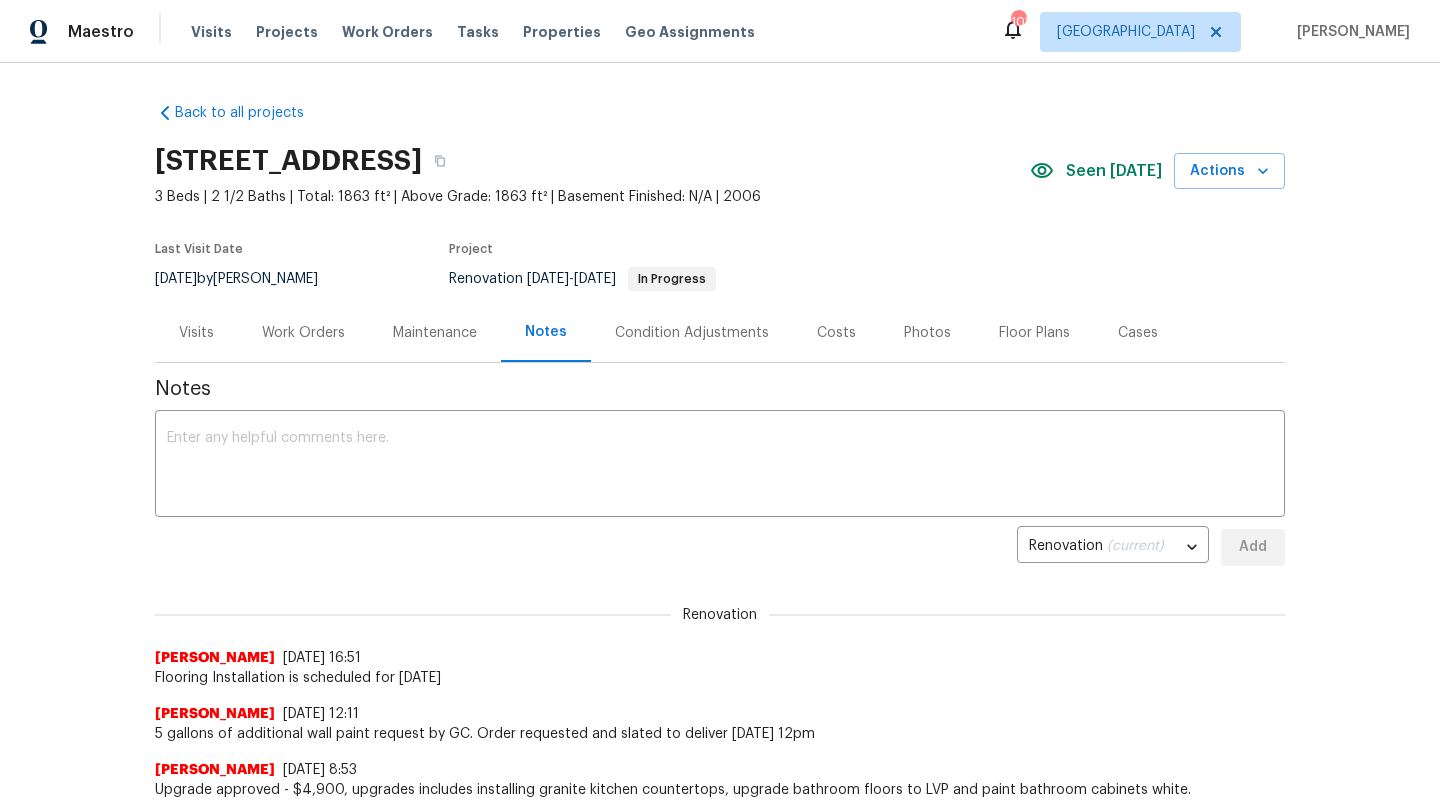 click on "Visits" at bounding box center [196, 333] 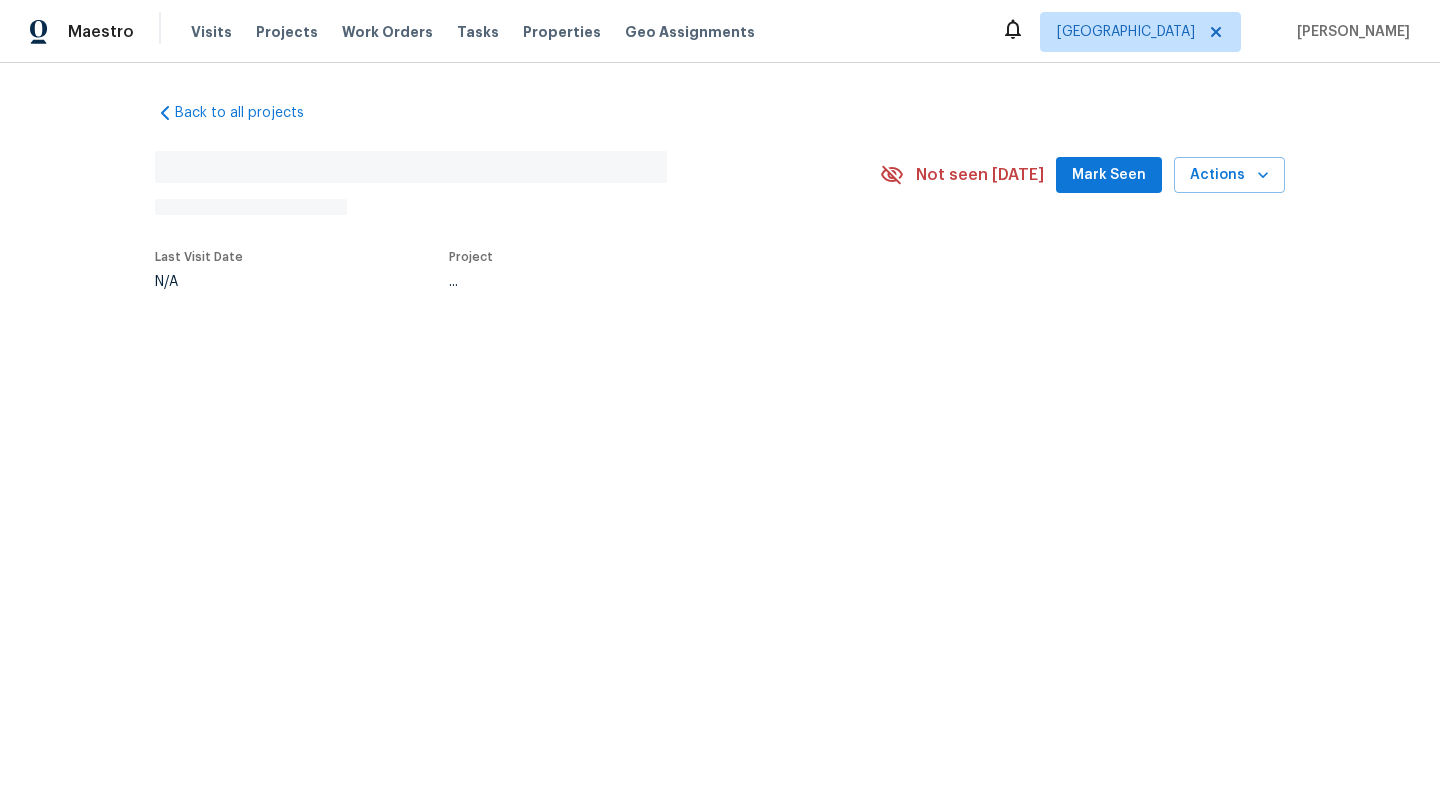 scroll, scrollTop: 0, scrollLeft: 0, axis: both 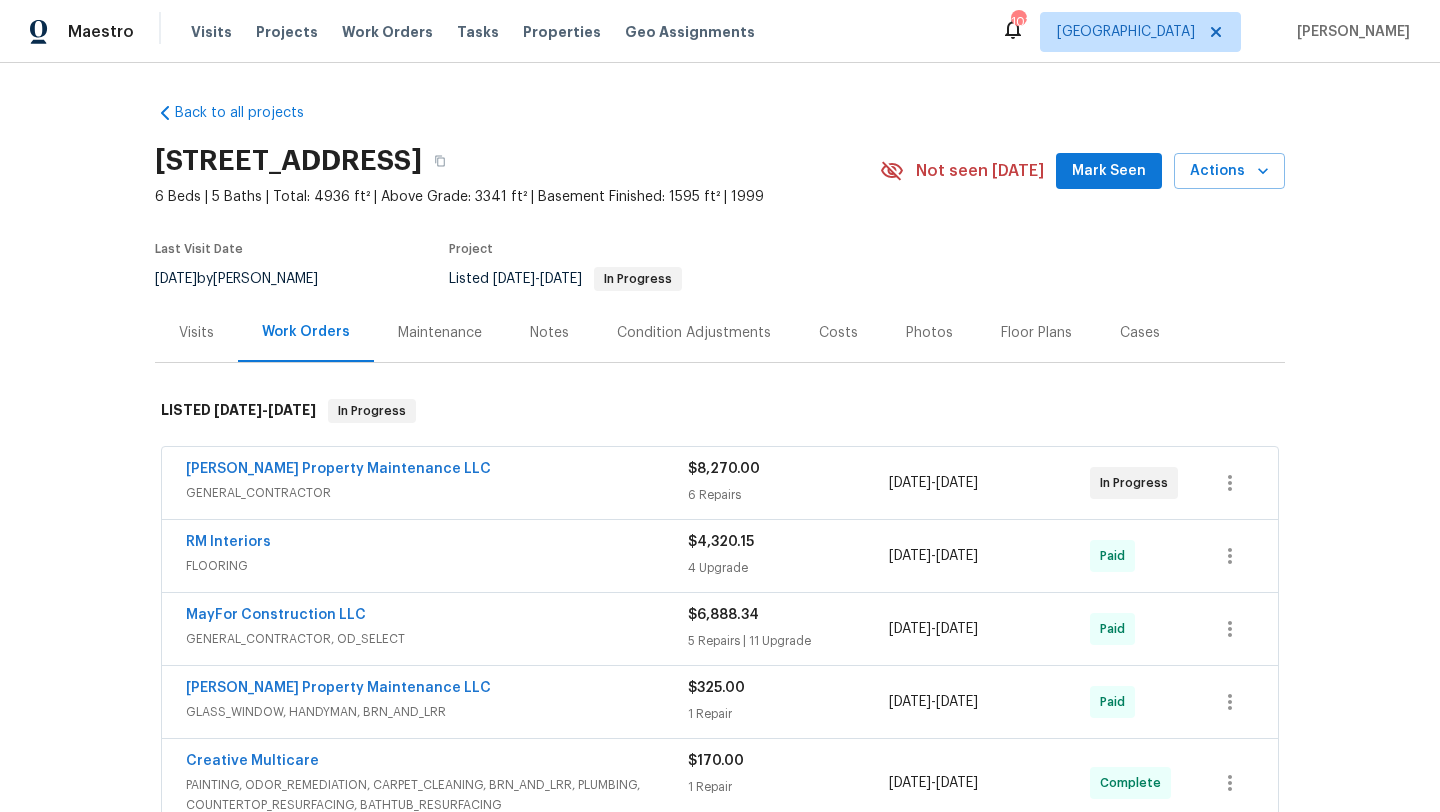click on "[PERSON_NAME] Property Maintenance LLC" at bounding box center (437, 471) 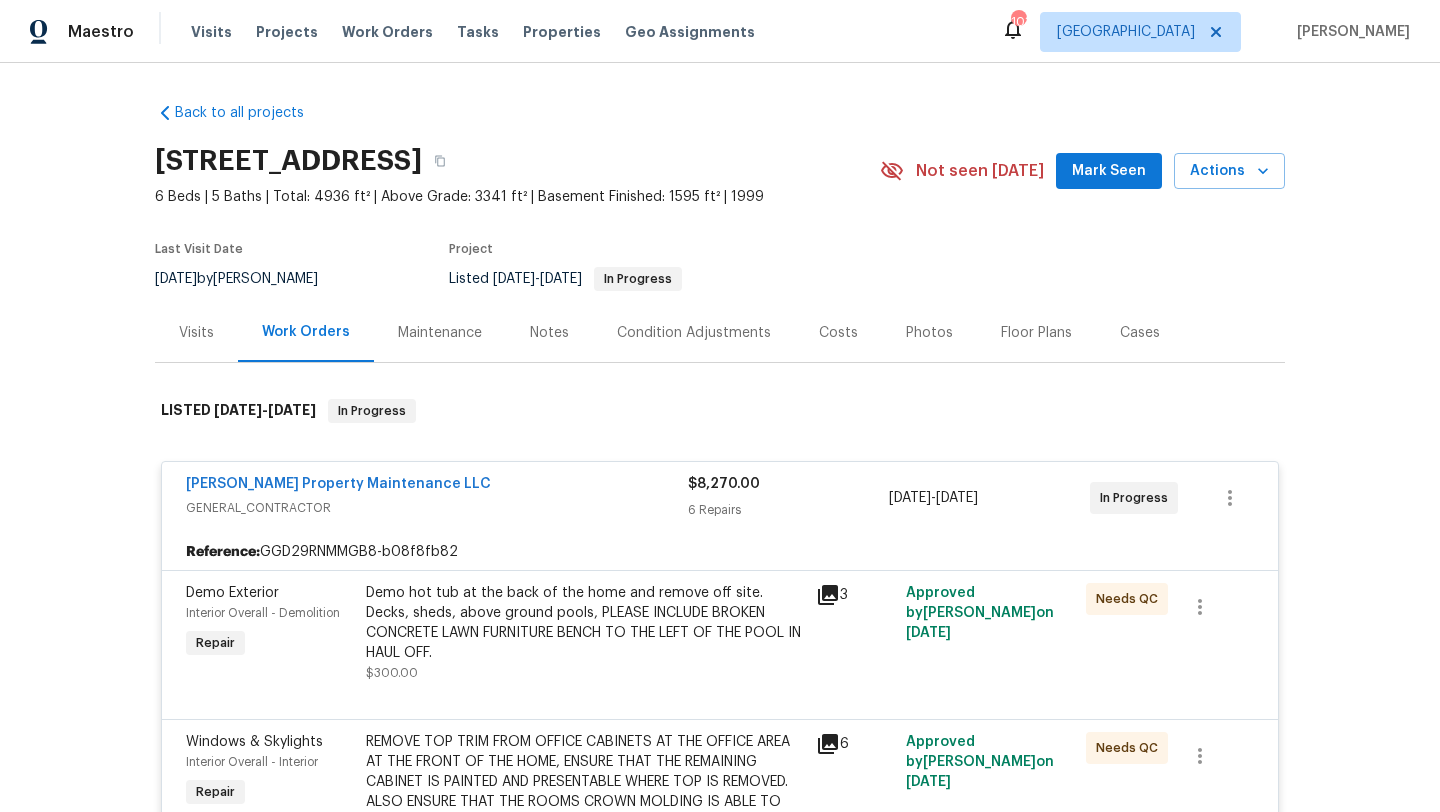 click on "[PERSON_NAME] Property Maintenance LLC" at bounding box center (338, 484) 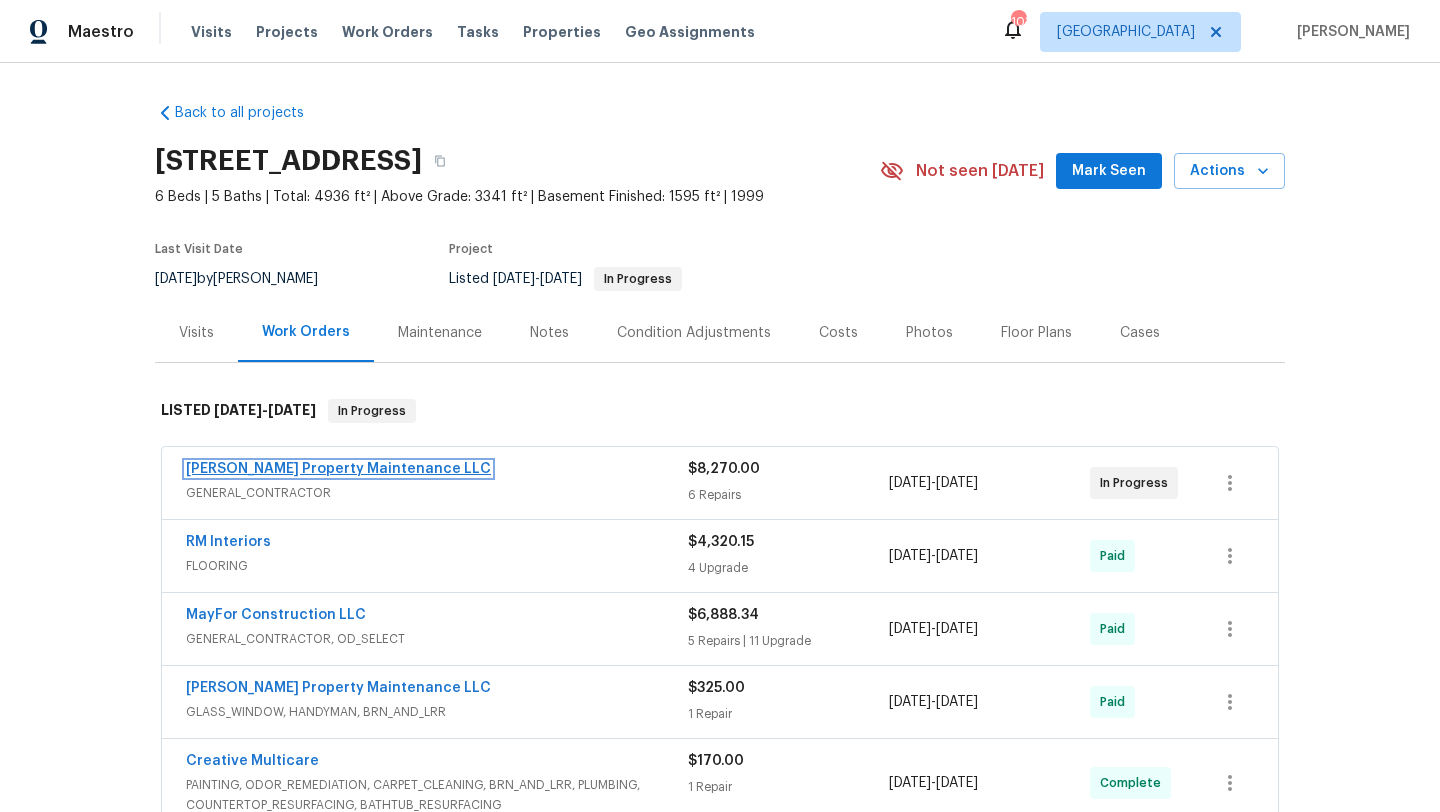 click on "[PERSON_NAME] Property Maintenance LLC" at bounding box center [338, 469] 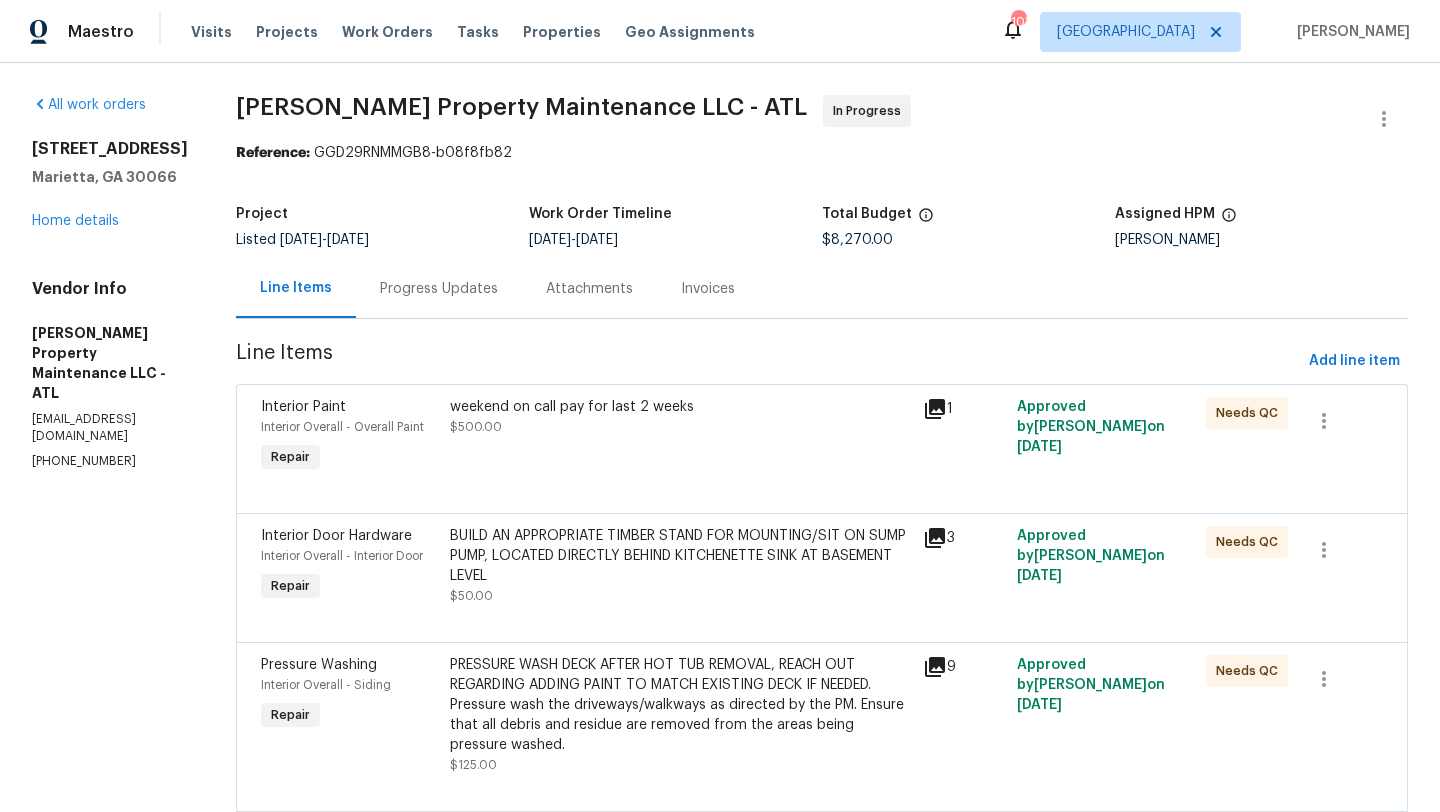 click on "Progress Updates" at bounding box center [439, 289] 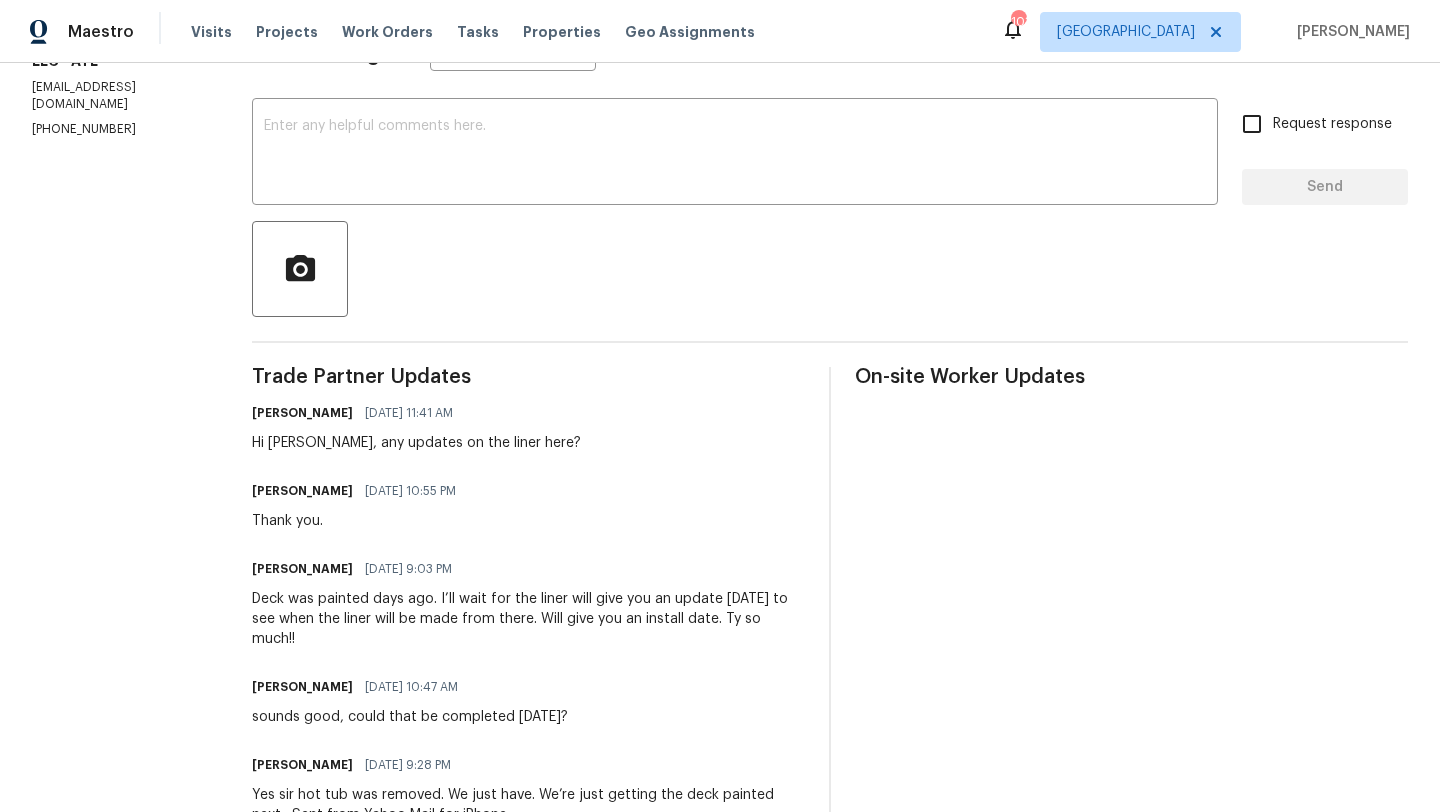 scroll, scrollTop: 310, scrollLeft: 0, axis: vertical 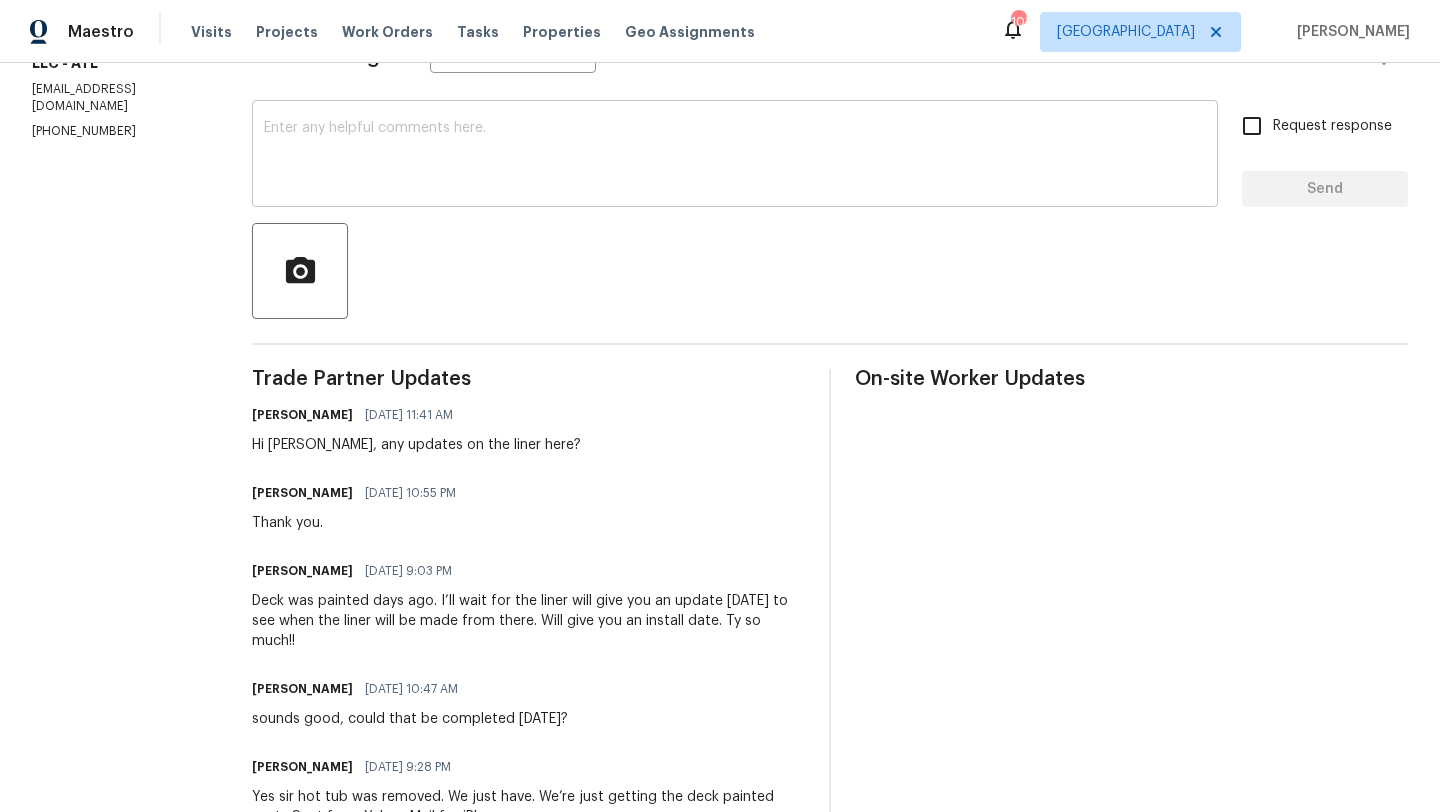click at bounding box center [735, 156] 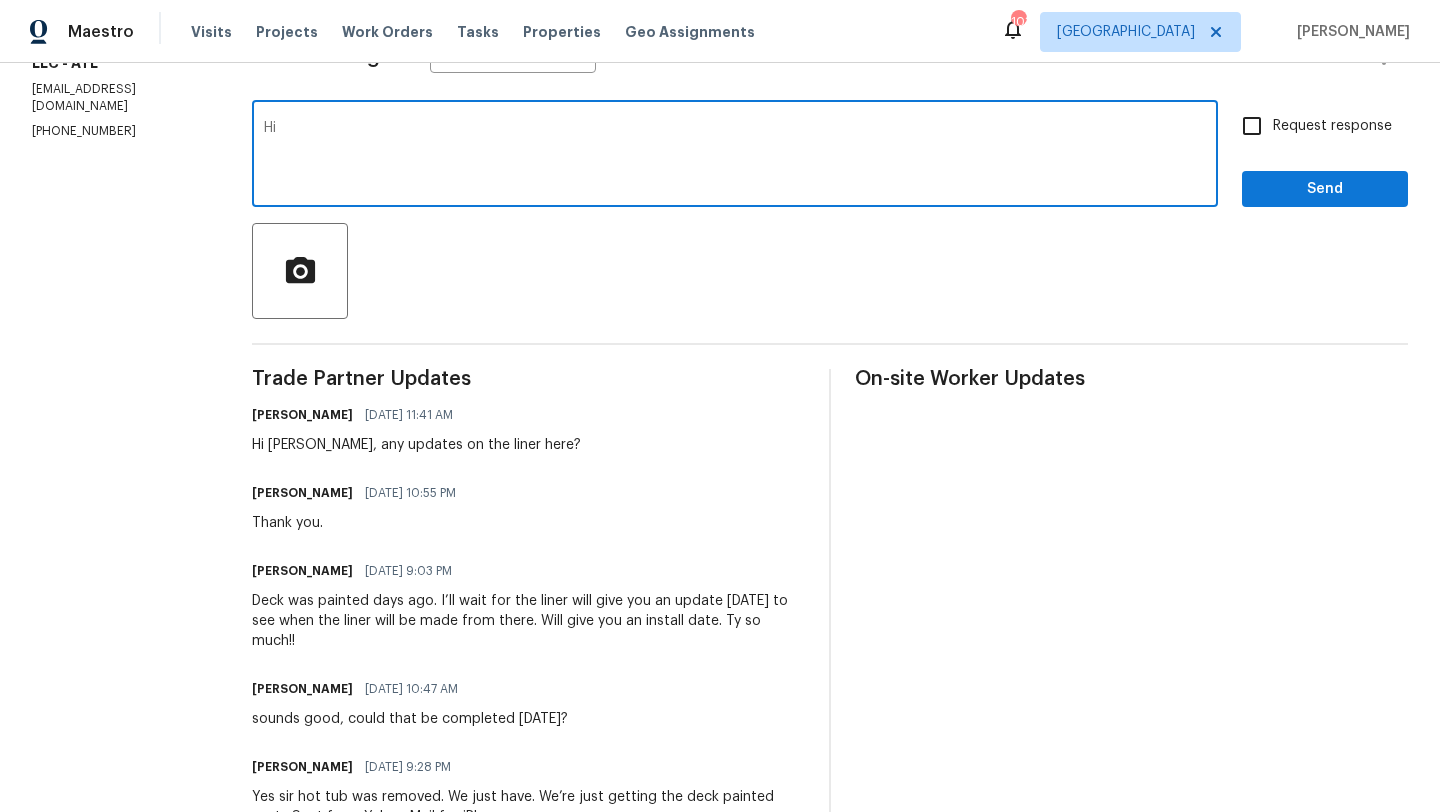 type on "H" 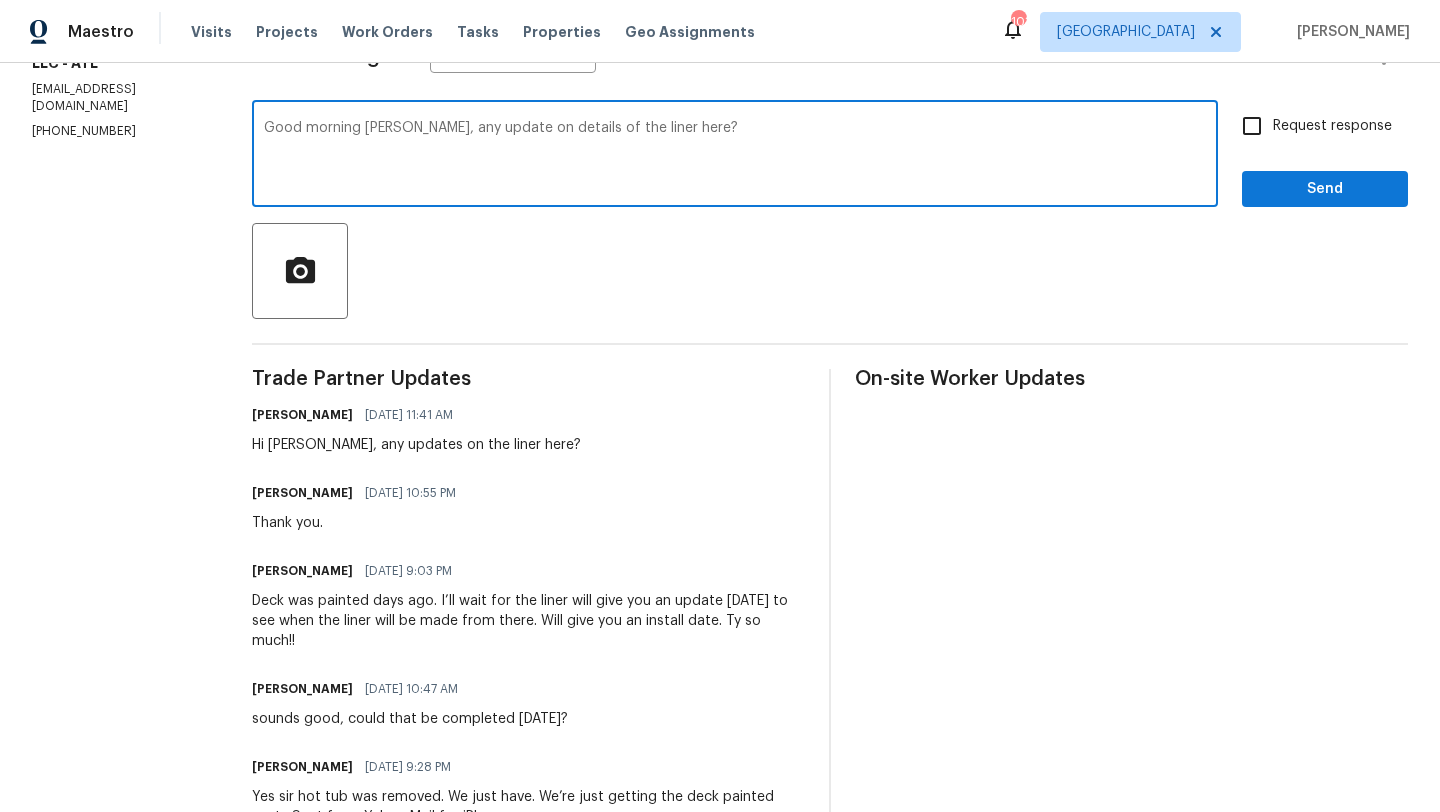 click on "Good morning Danny, any update on details of the liner here?" at bounding box center [735, 156] 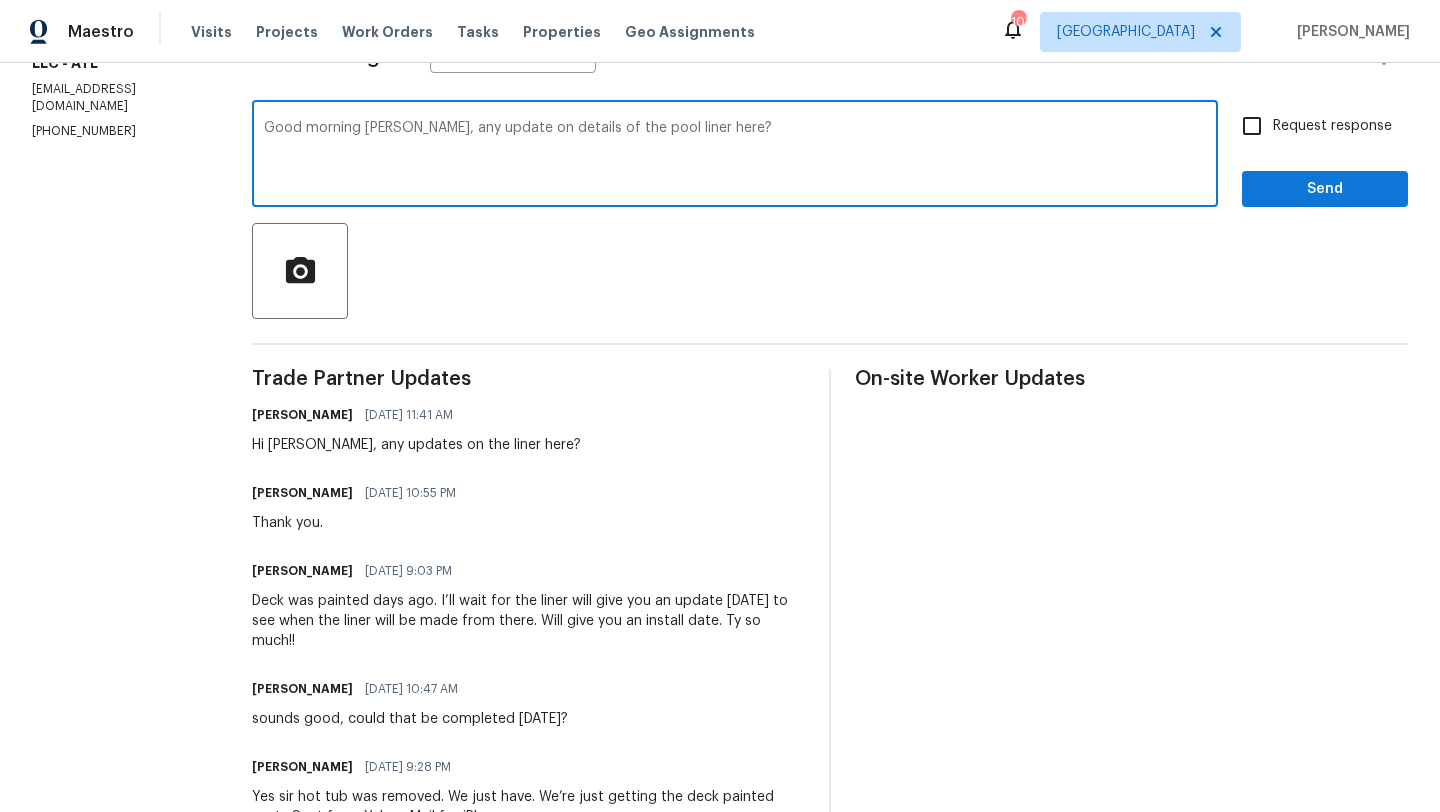 type on "Good morning Danny, any update on details of the pool liner here?" 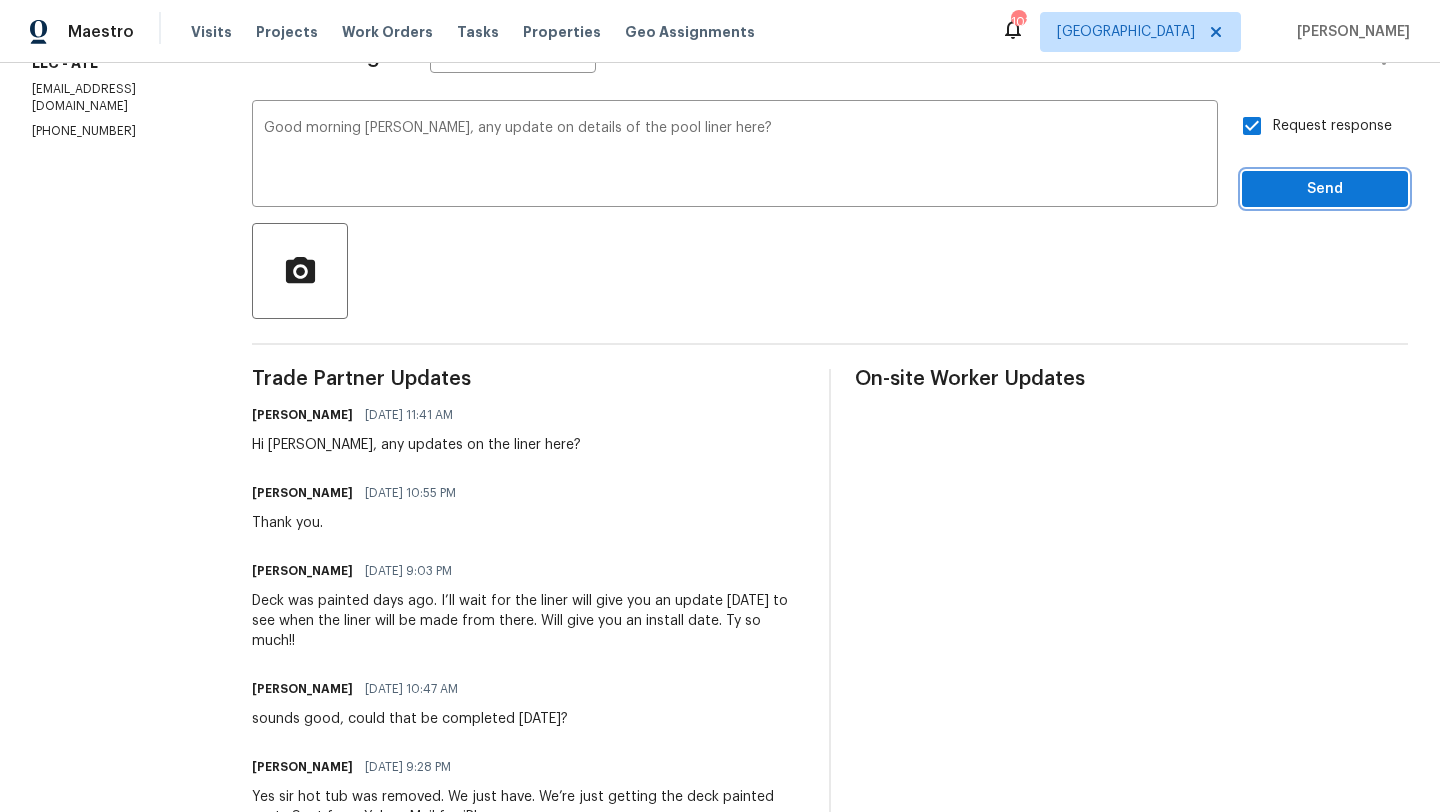 click on "Send" at bounding box center [1325, 189] 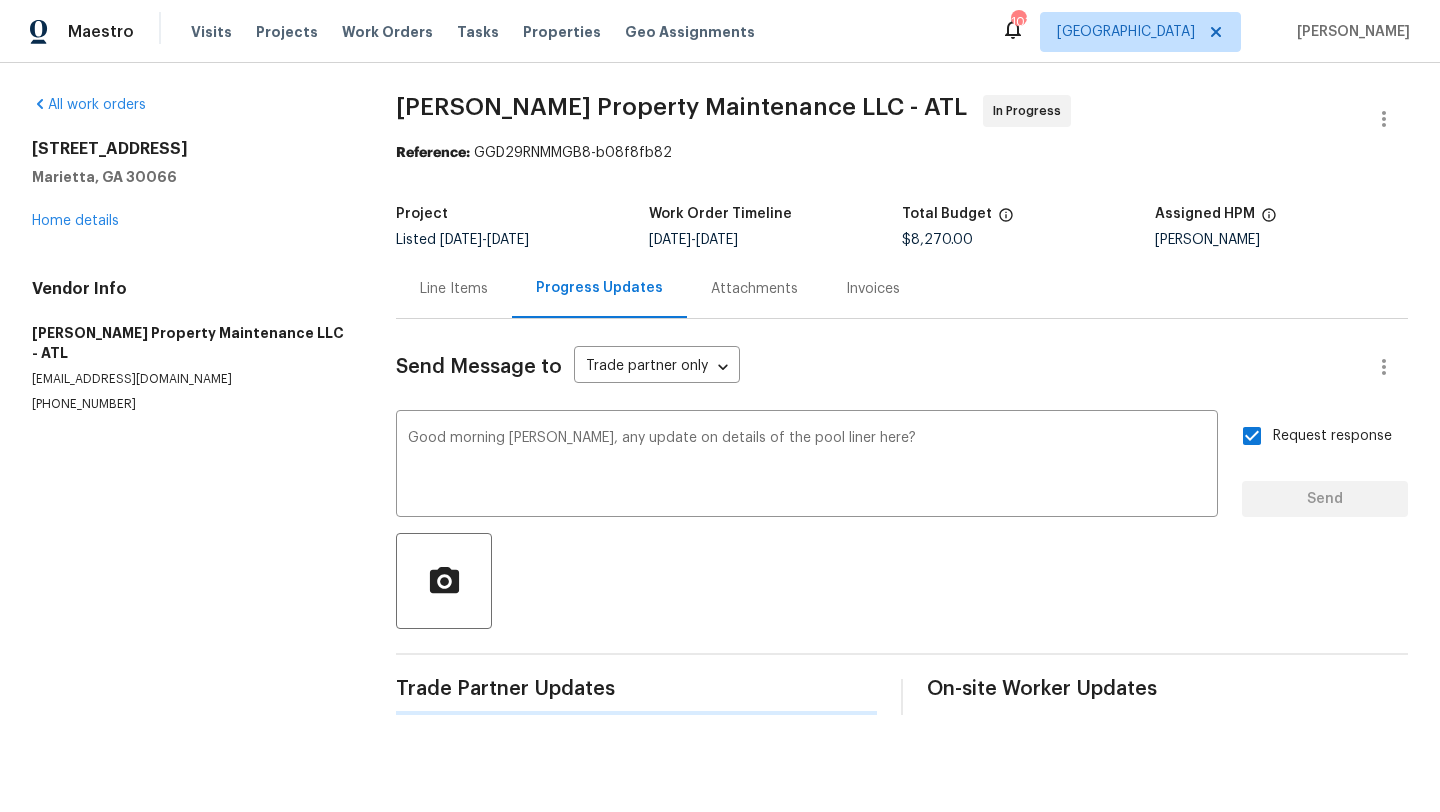 scroll, scrollTop: 0, scrollLeft: 0, axis: both 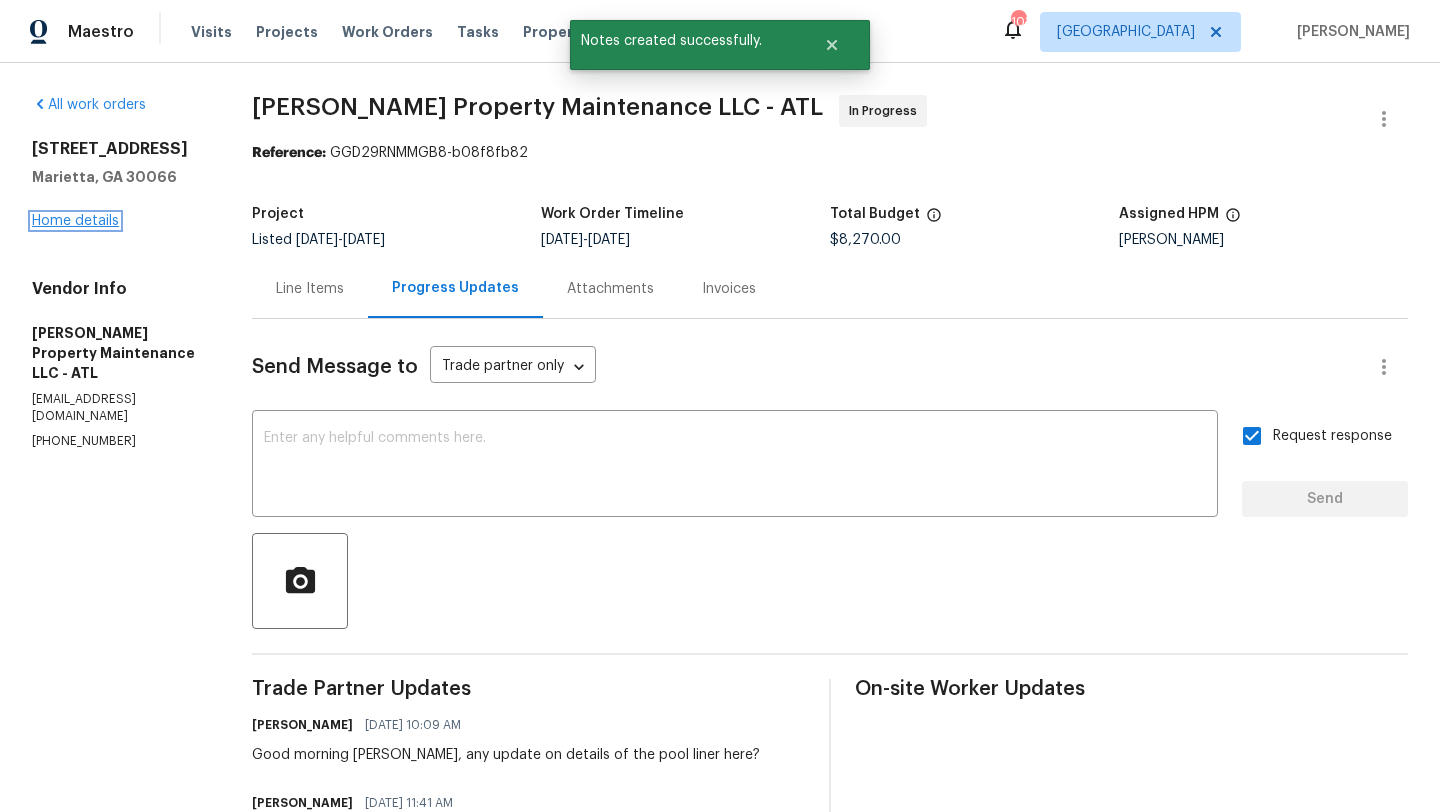 click on "Home details" at bounding box center [75, 221] 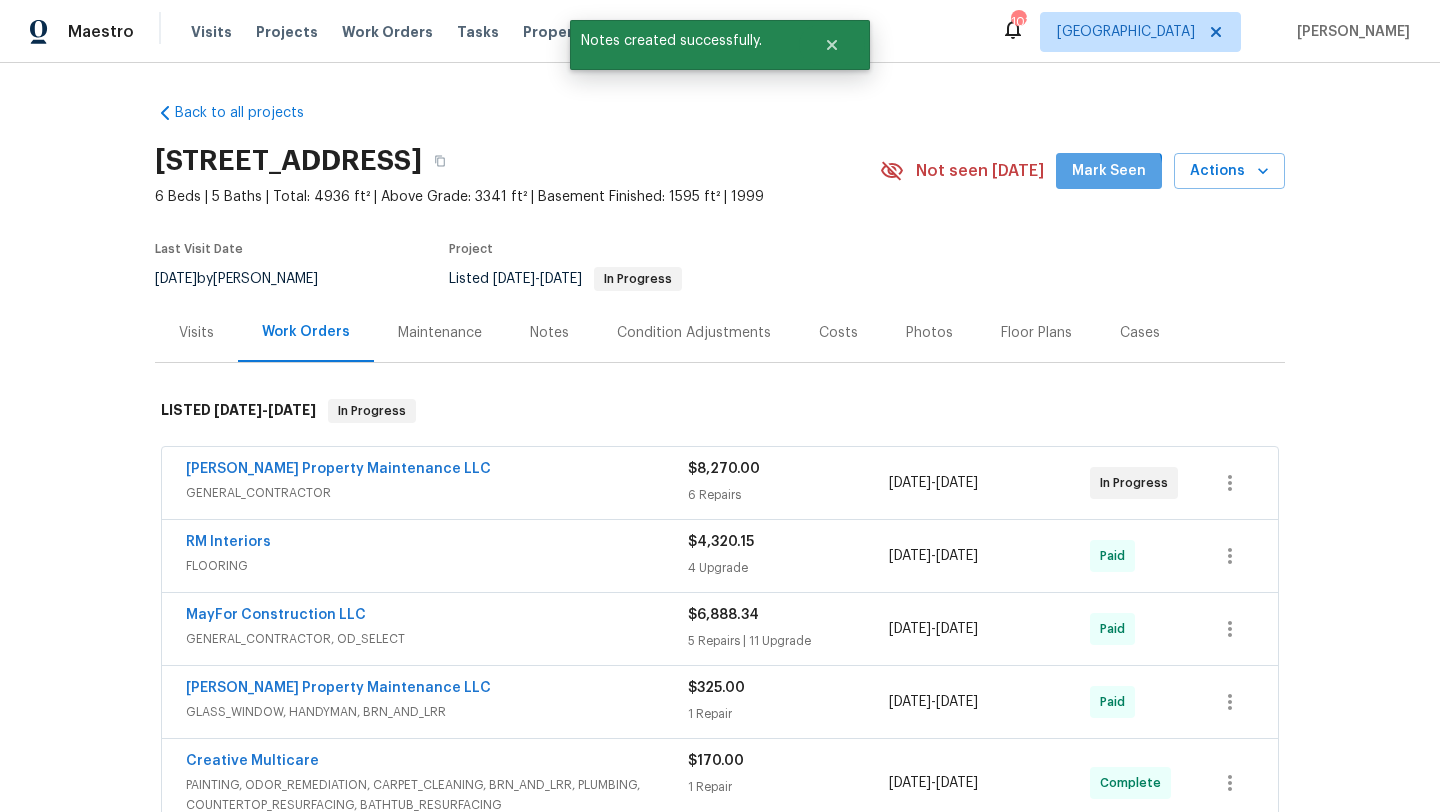 click on "Mark Seen" at bounding box center (1109, 171) 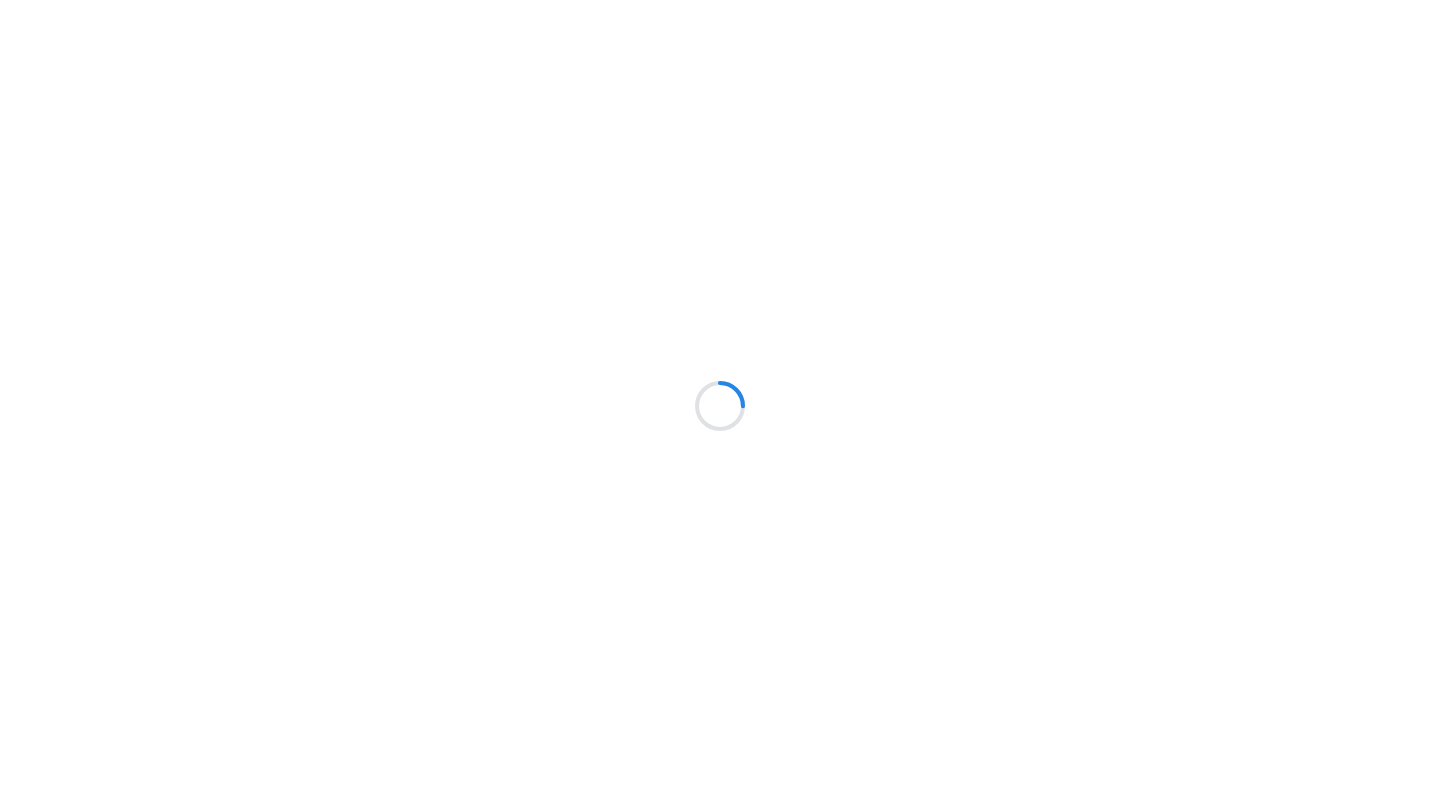 scroll, scrollTop: 0, scrollLeft: 0, axis: both 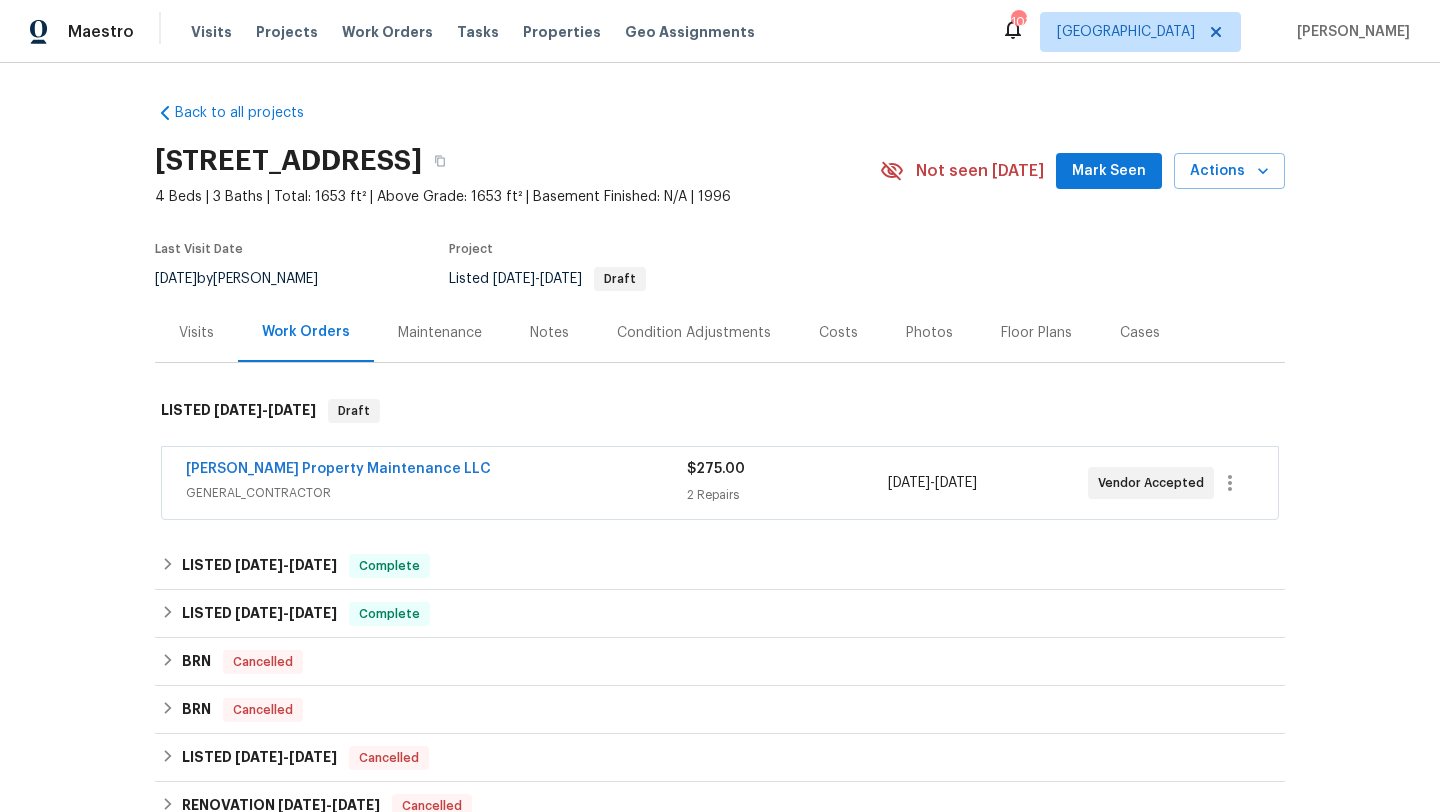 click on "Mark Seen" at bounding box center (1109, 171) 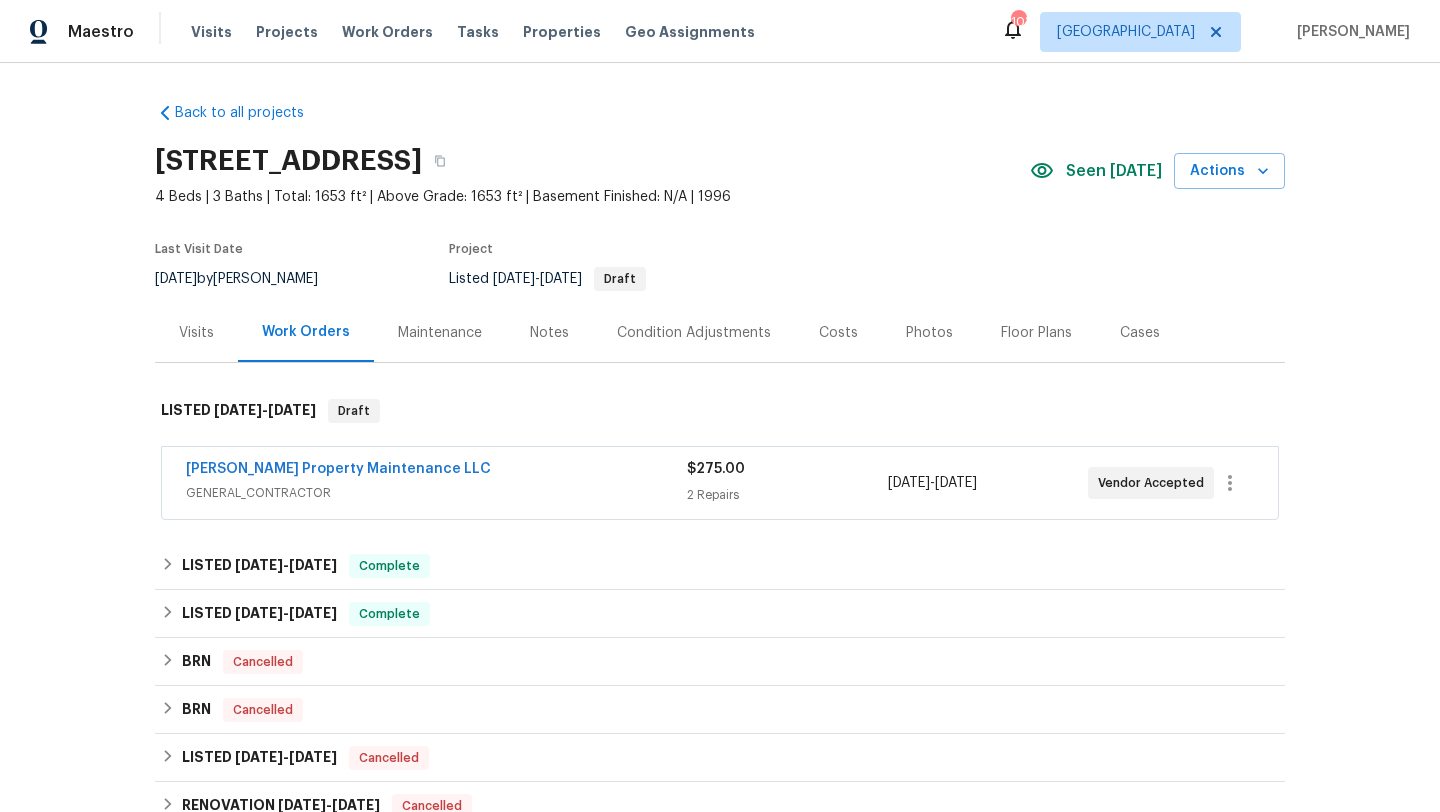 click on "[PERSON_NAME] Property Maintenance LLC" at bounding box center [436, 471] 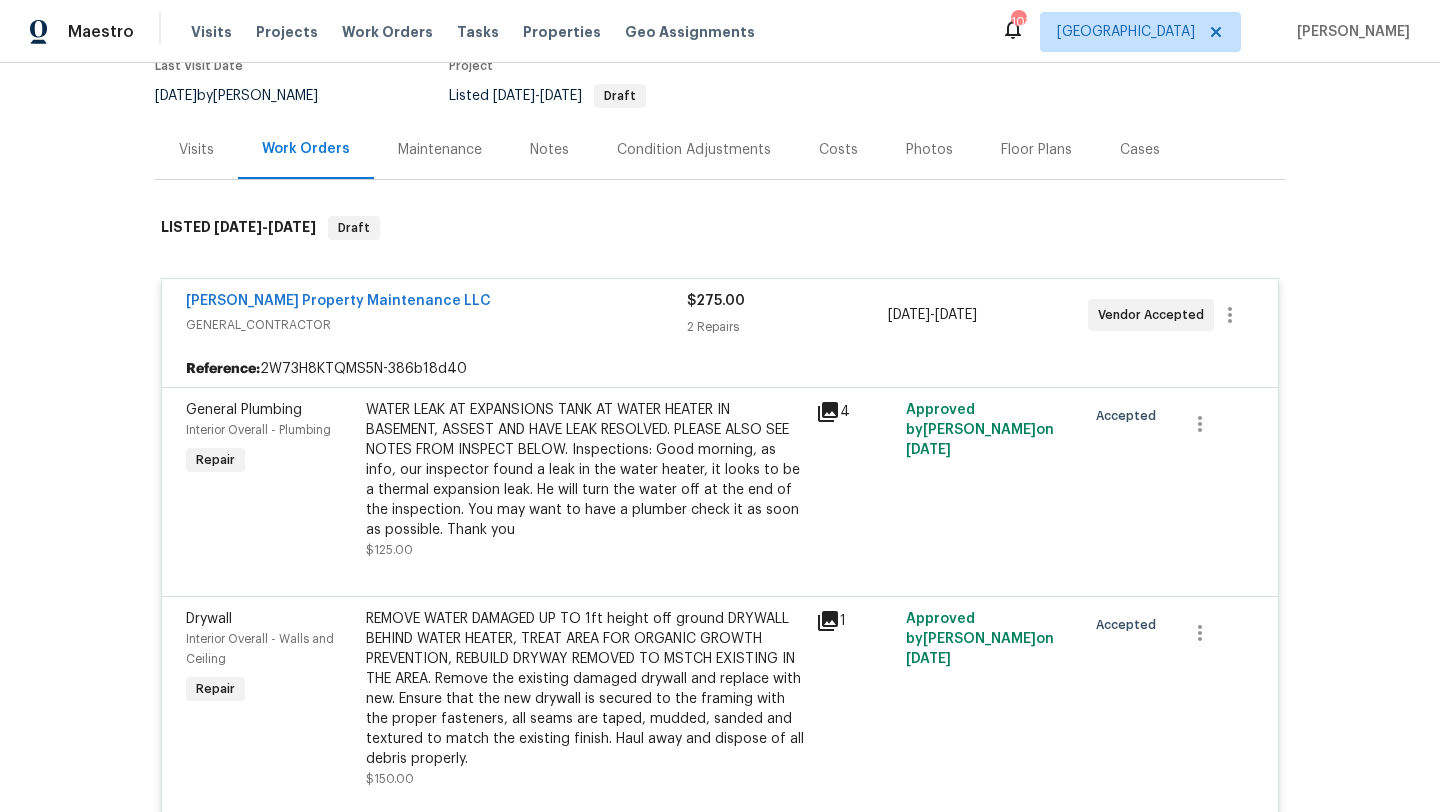 scroll, scrollTop: 177, scrollLeft: 0, axis: vertical 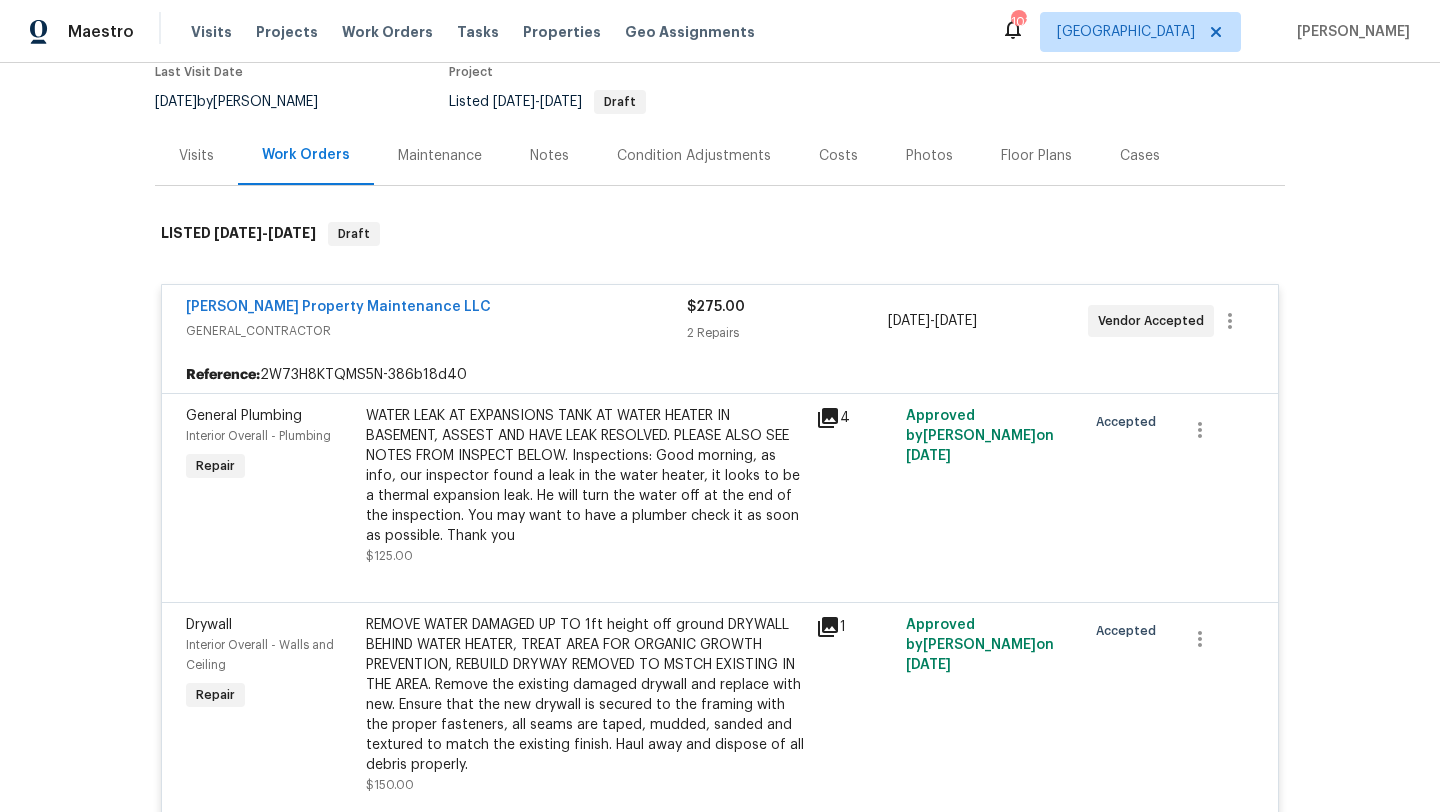 click on "Visits" at bounding box center [196, 156] 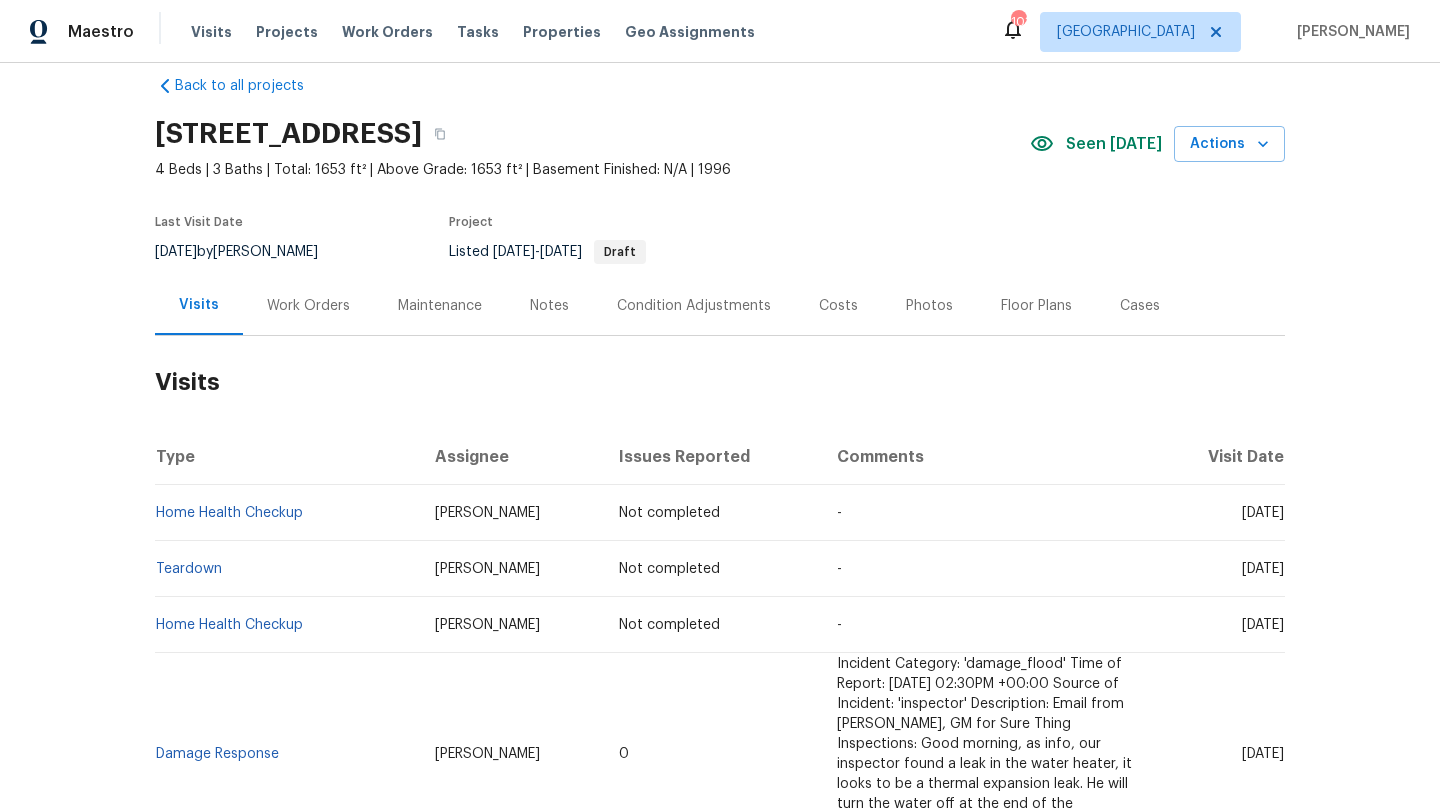 scroll, scrollTop: 0, scrollLeft: 0, axis: both 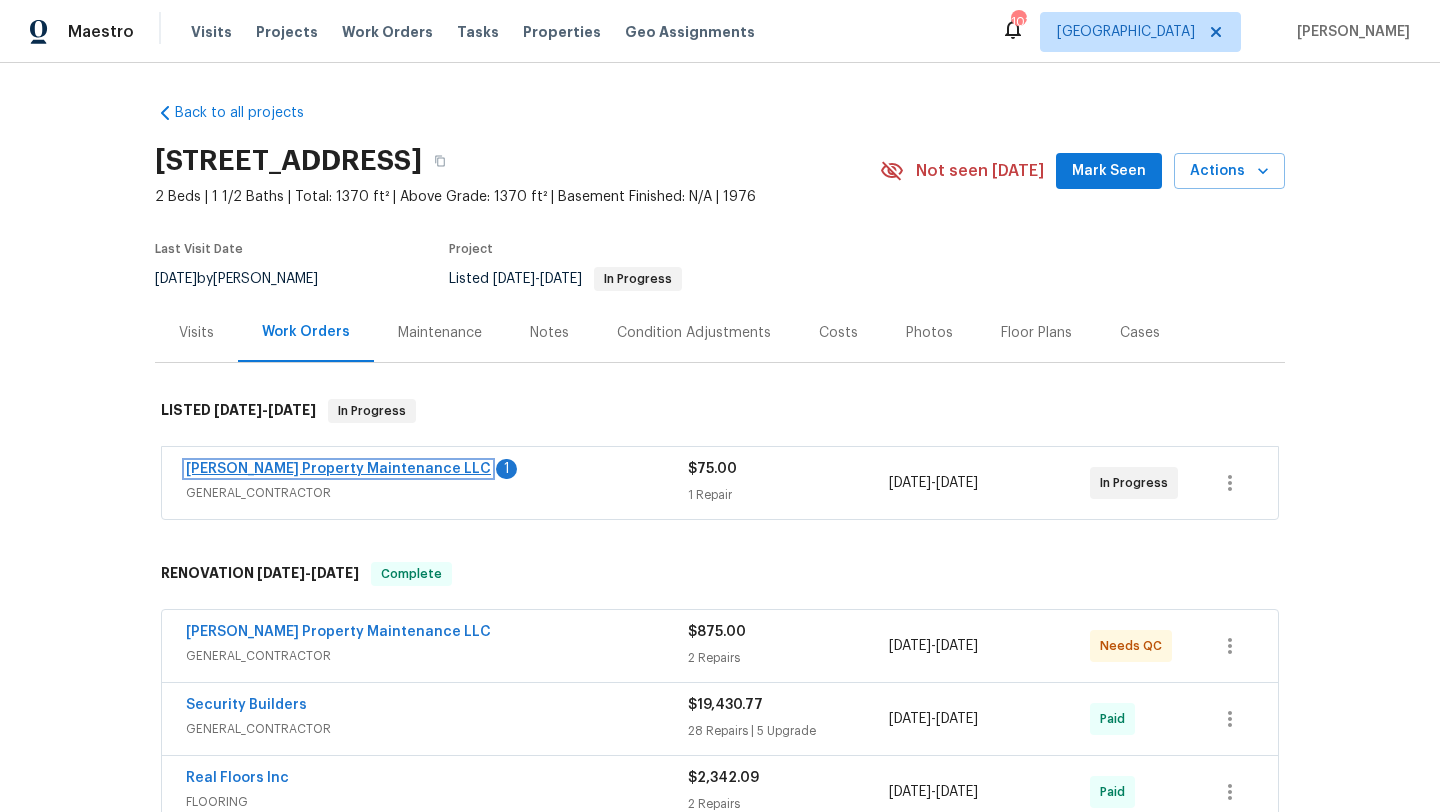 click on "[PERSON_NAME] Property Maintenance LLC" at bounding box center (338, 469) 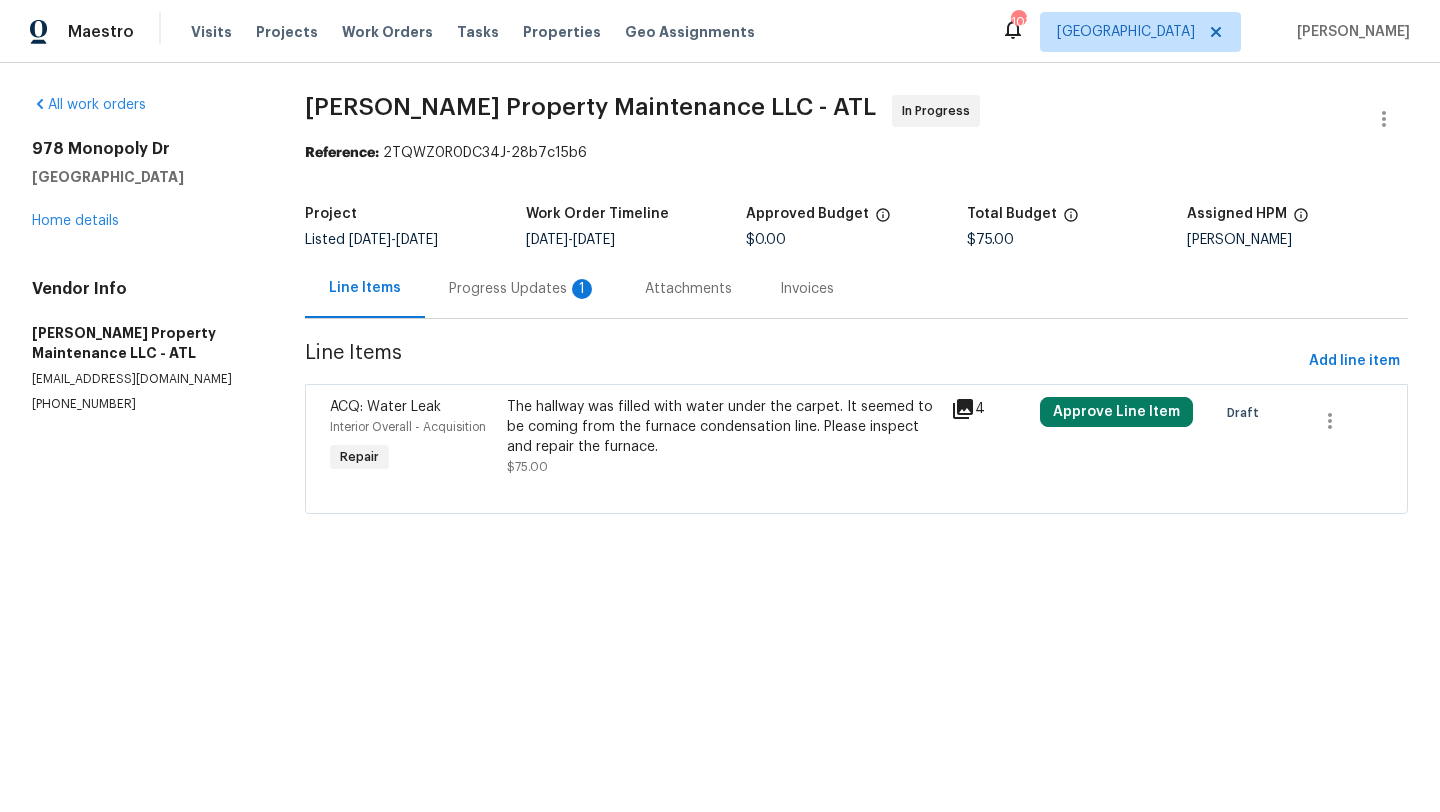click on "Progress Updates 1" at bounding box center [523, 288] 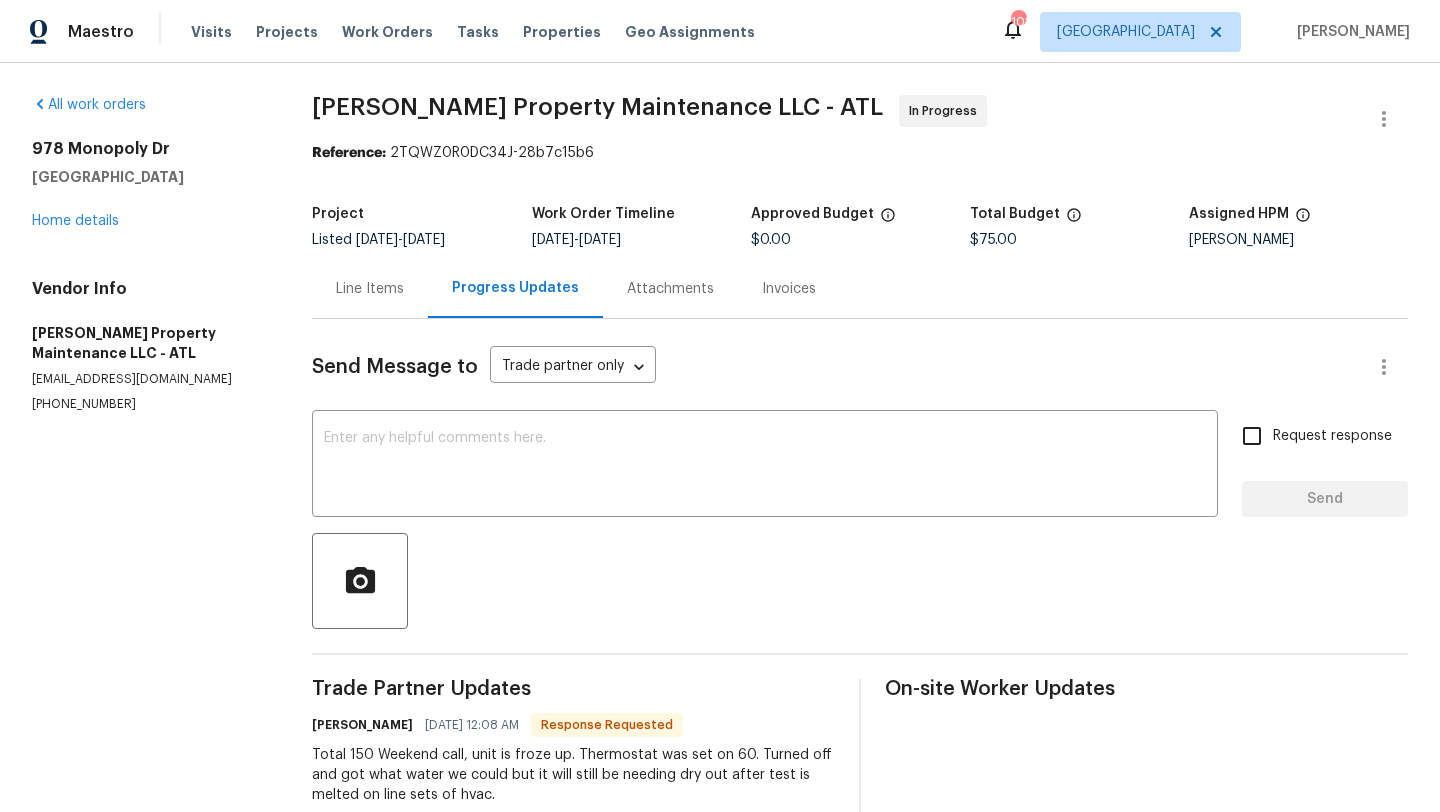 scroll, scrollTop: 49, scrollLeft: 0, axis: vertical 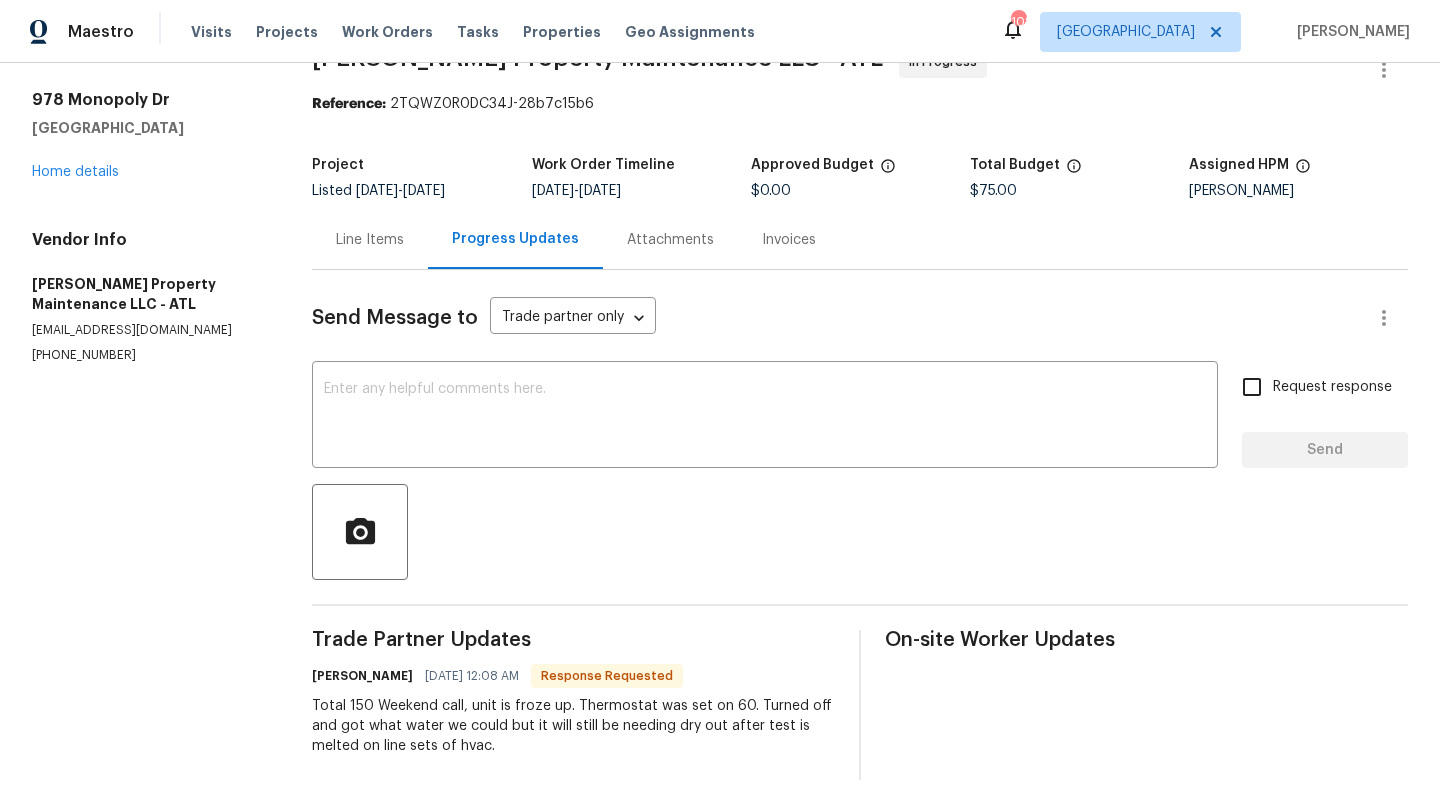 click on "Line Items" at bounding box center (370, 240) 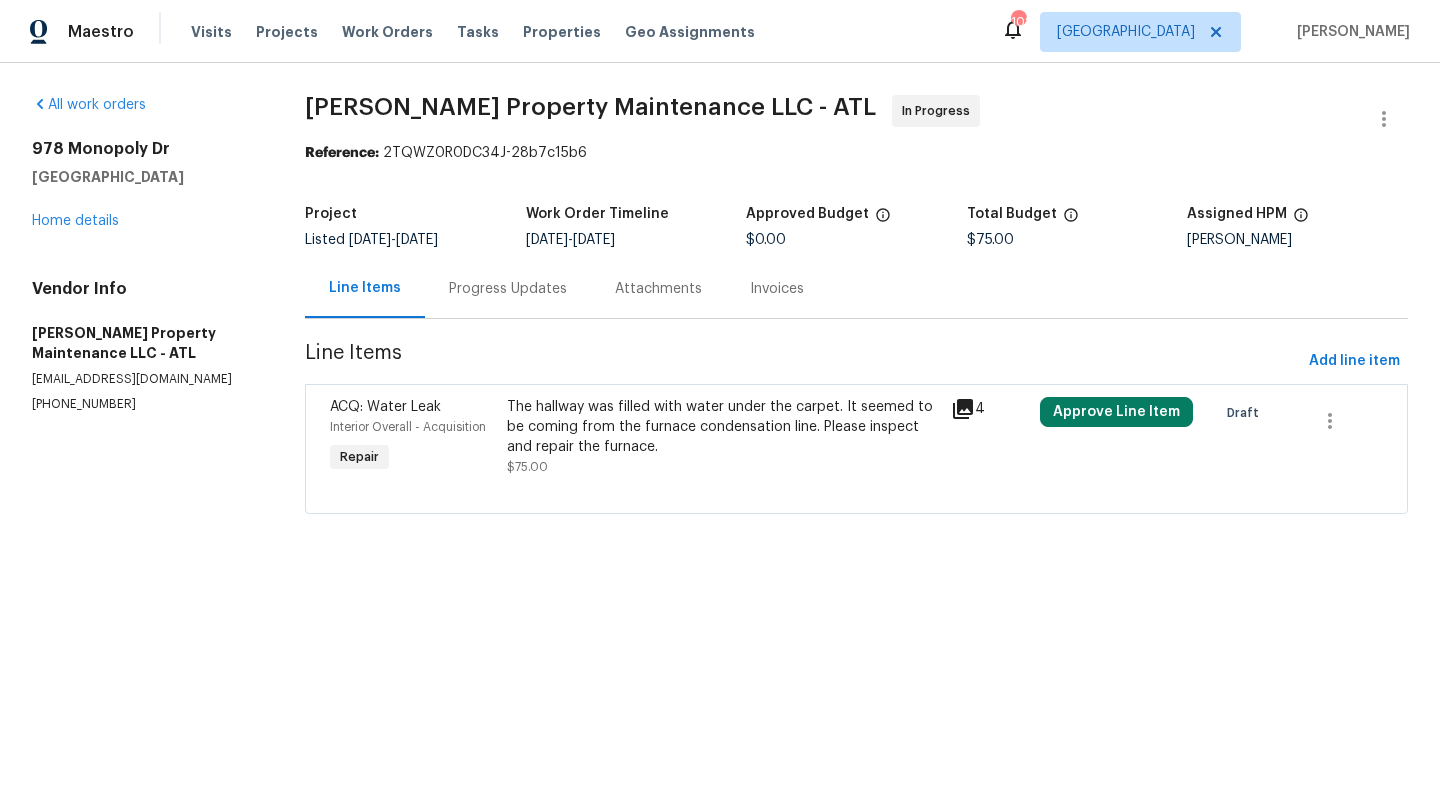 scroll, scrollTop: 0, scrollLeft: 0, axis: both 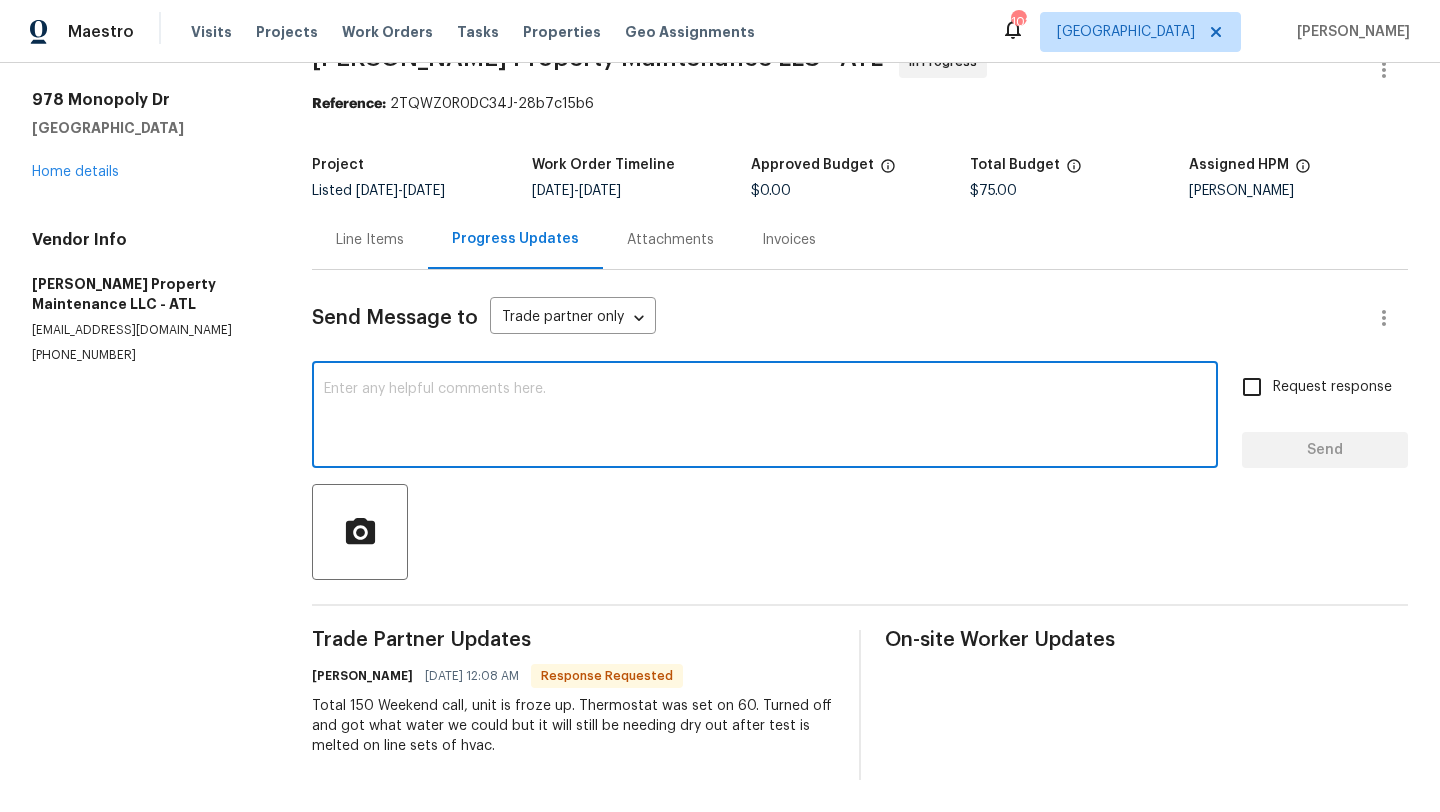 click at bounding box center [765, 417] 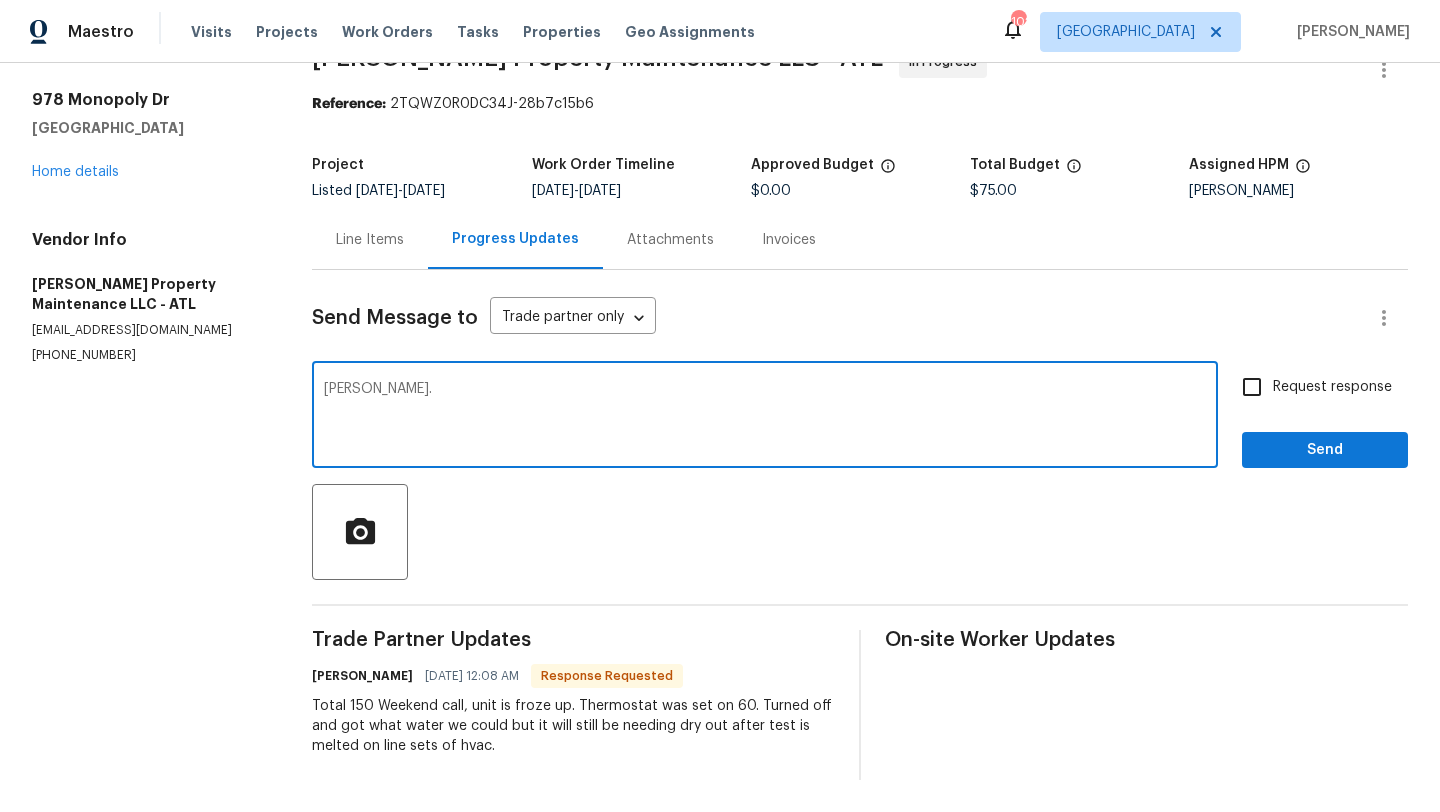 type on "[PERSON_NAME]." 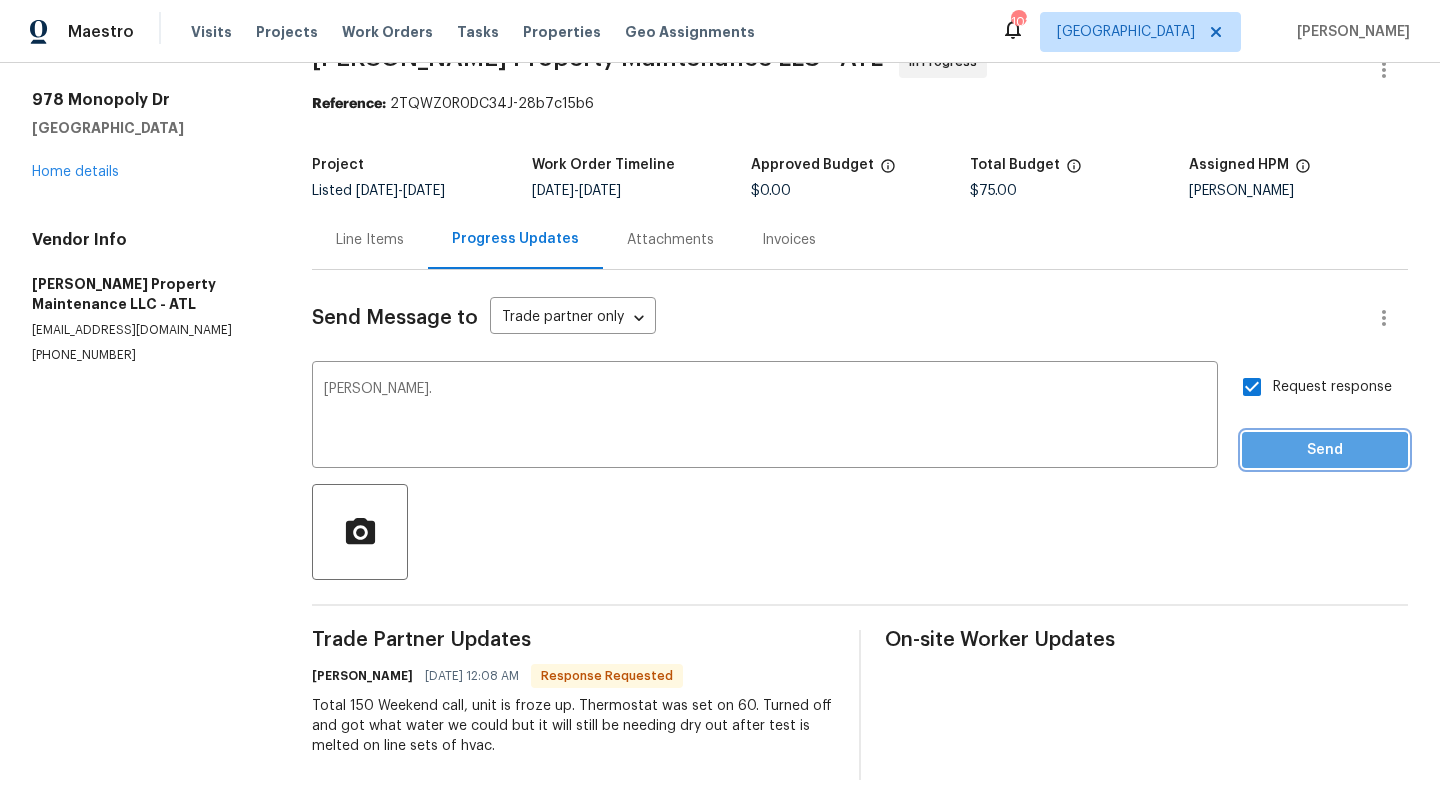 click on "Send" at bounding box center [1325, 450] 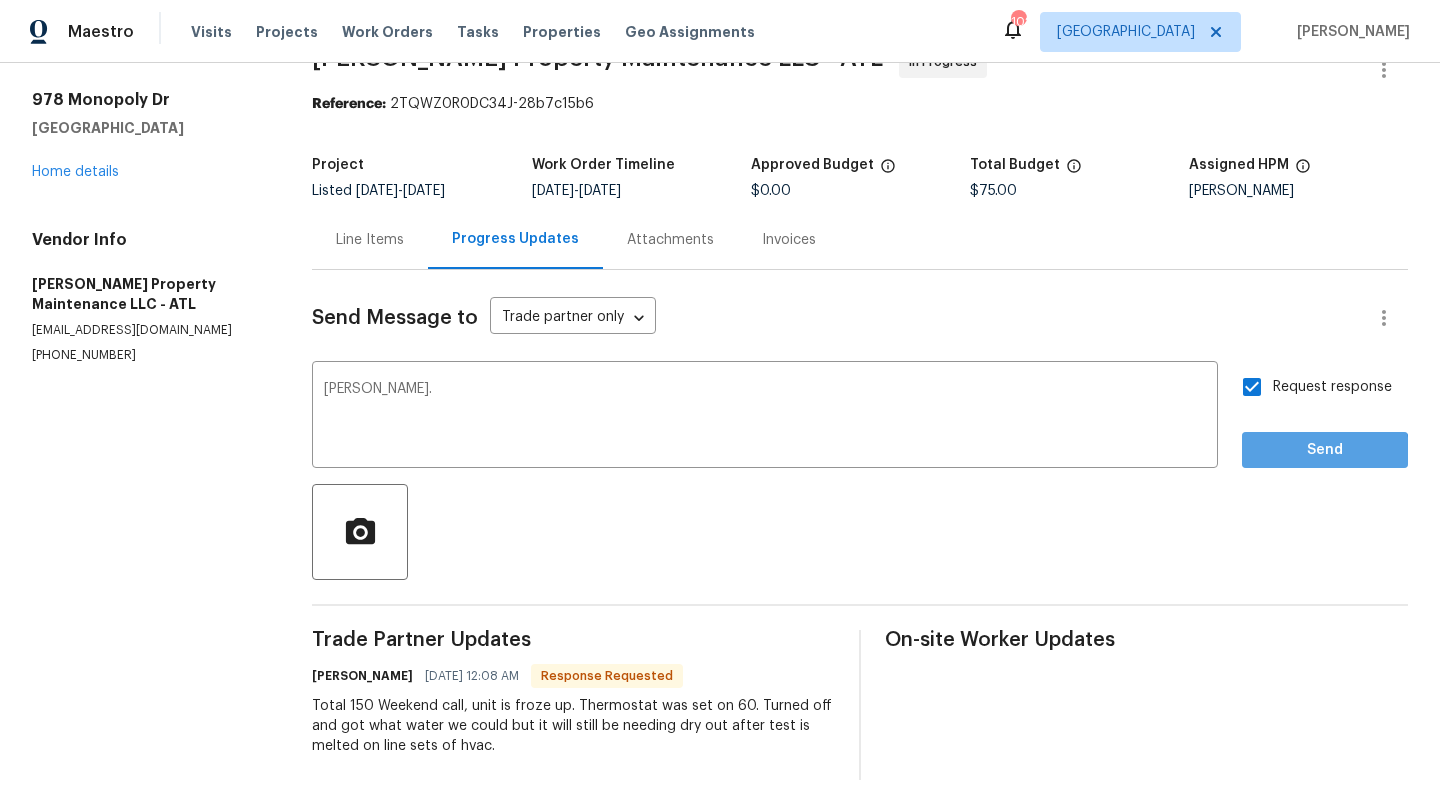 scroll, scrollTop: 0, scrollLeft: 0, axis: both 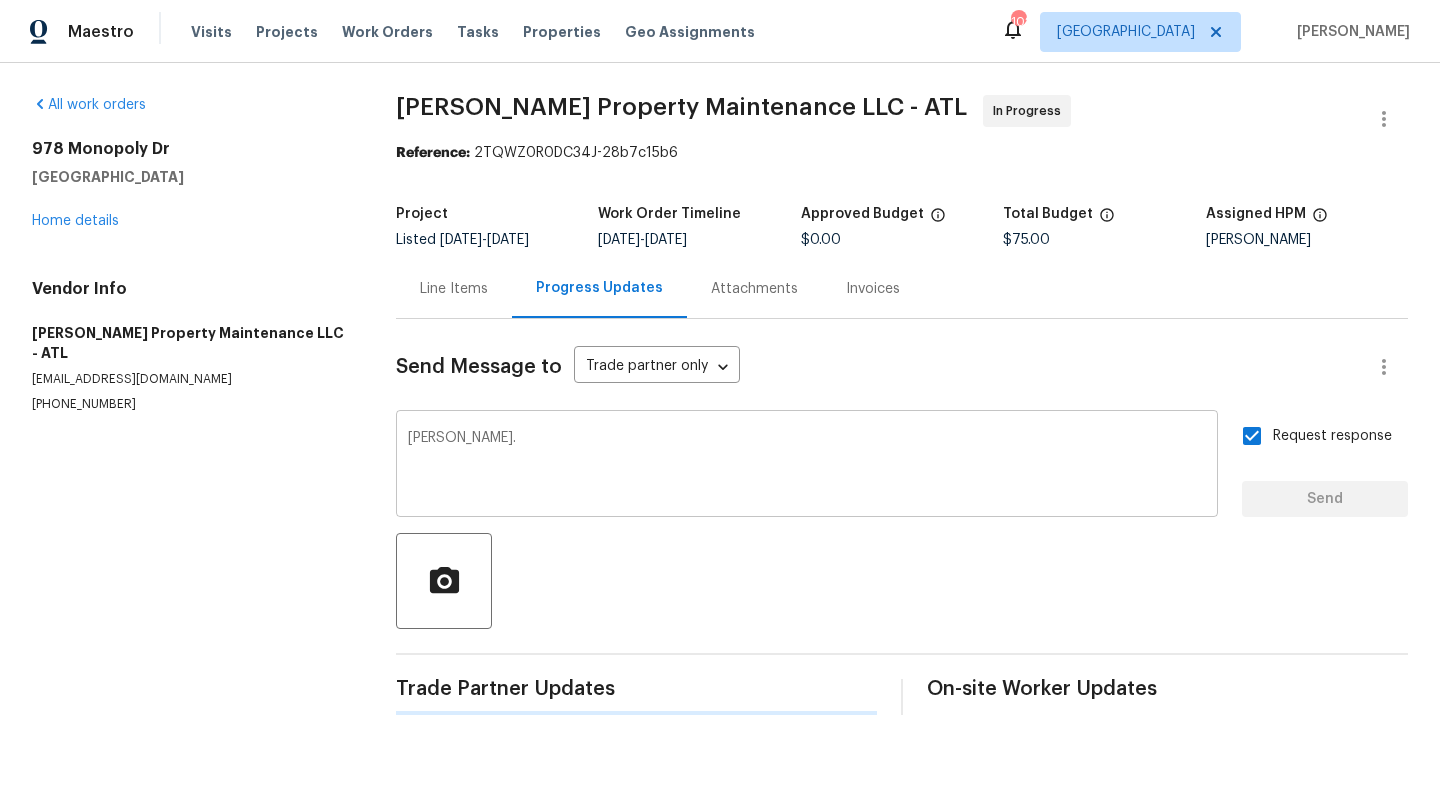 type 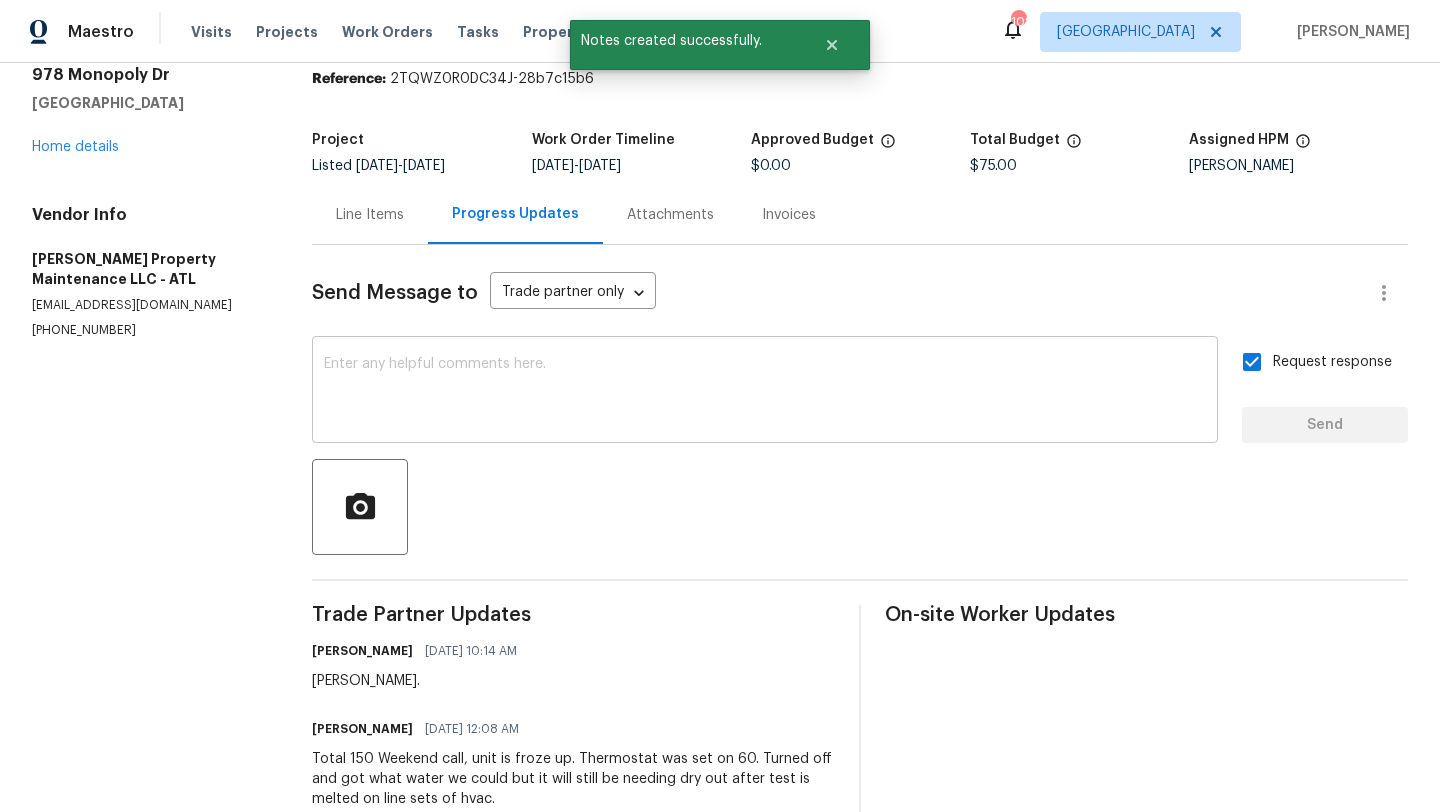 scroll, scrollTop: 127, scrollLeft: 0, axis: vertical 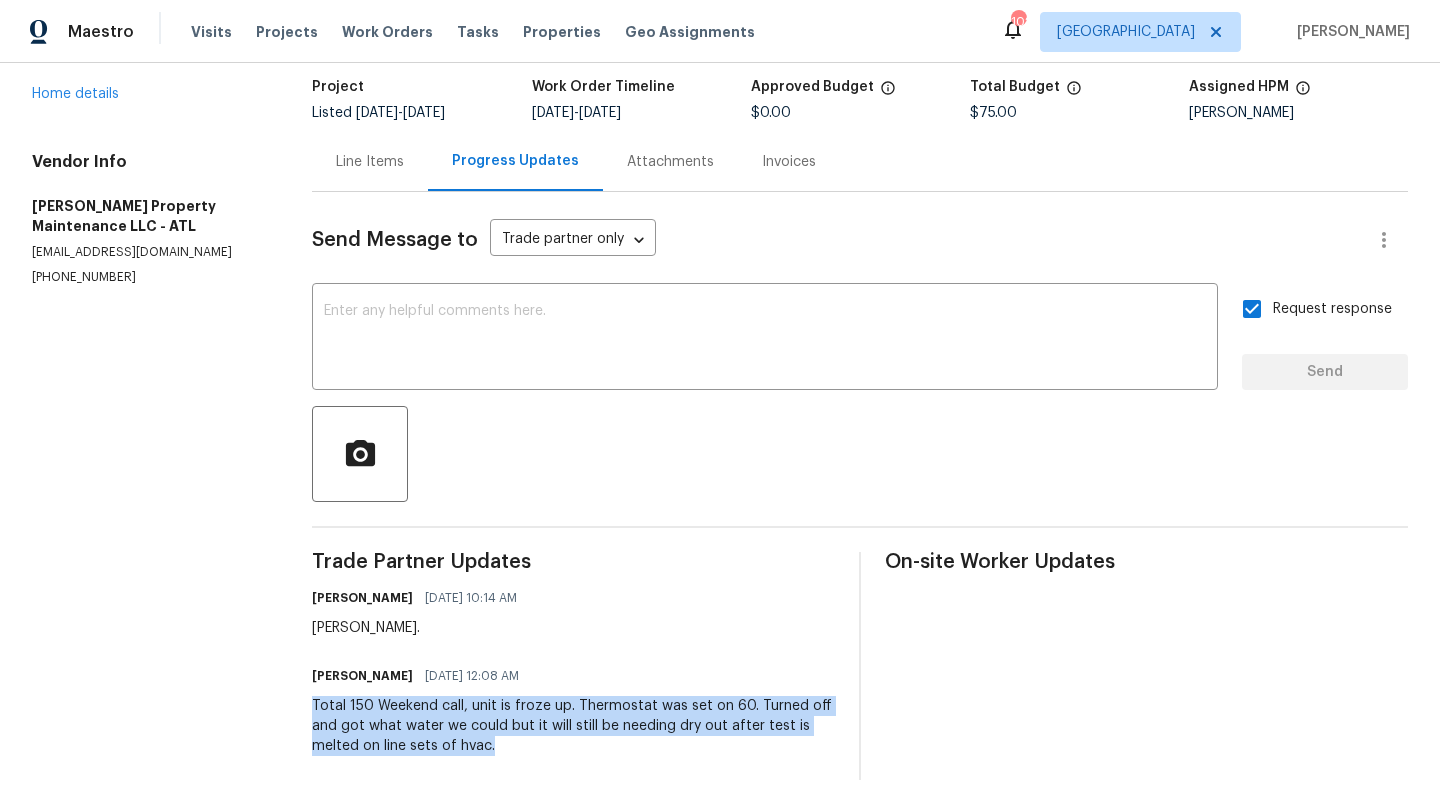 drag, startPoint x: 498, startPoint y: 751, endPoint x: 309, endPoint y: 704, distance: 194.75626 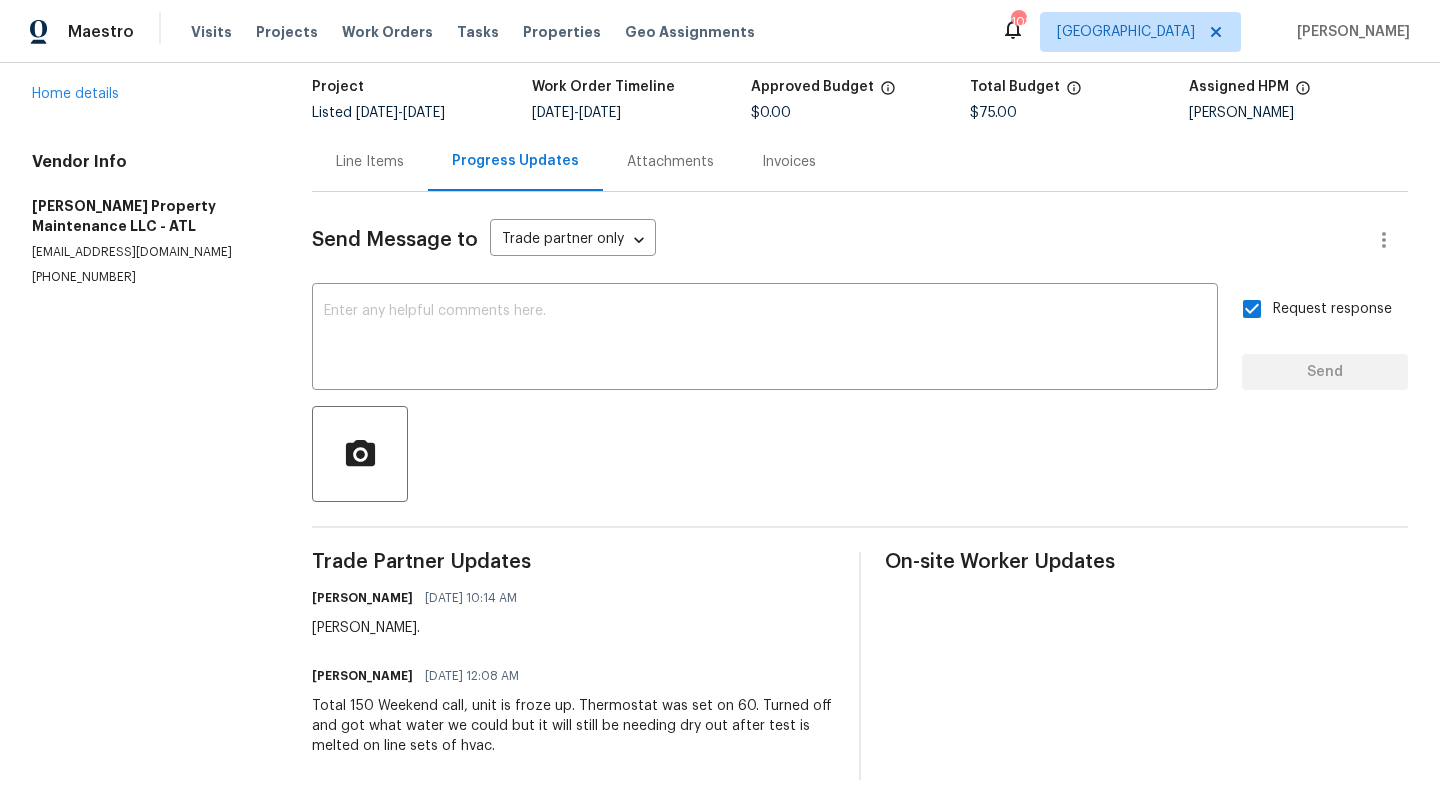 click on "Line Items" at bounding box center (370, 162) 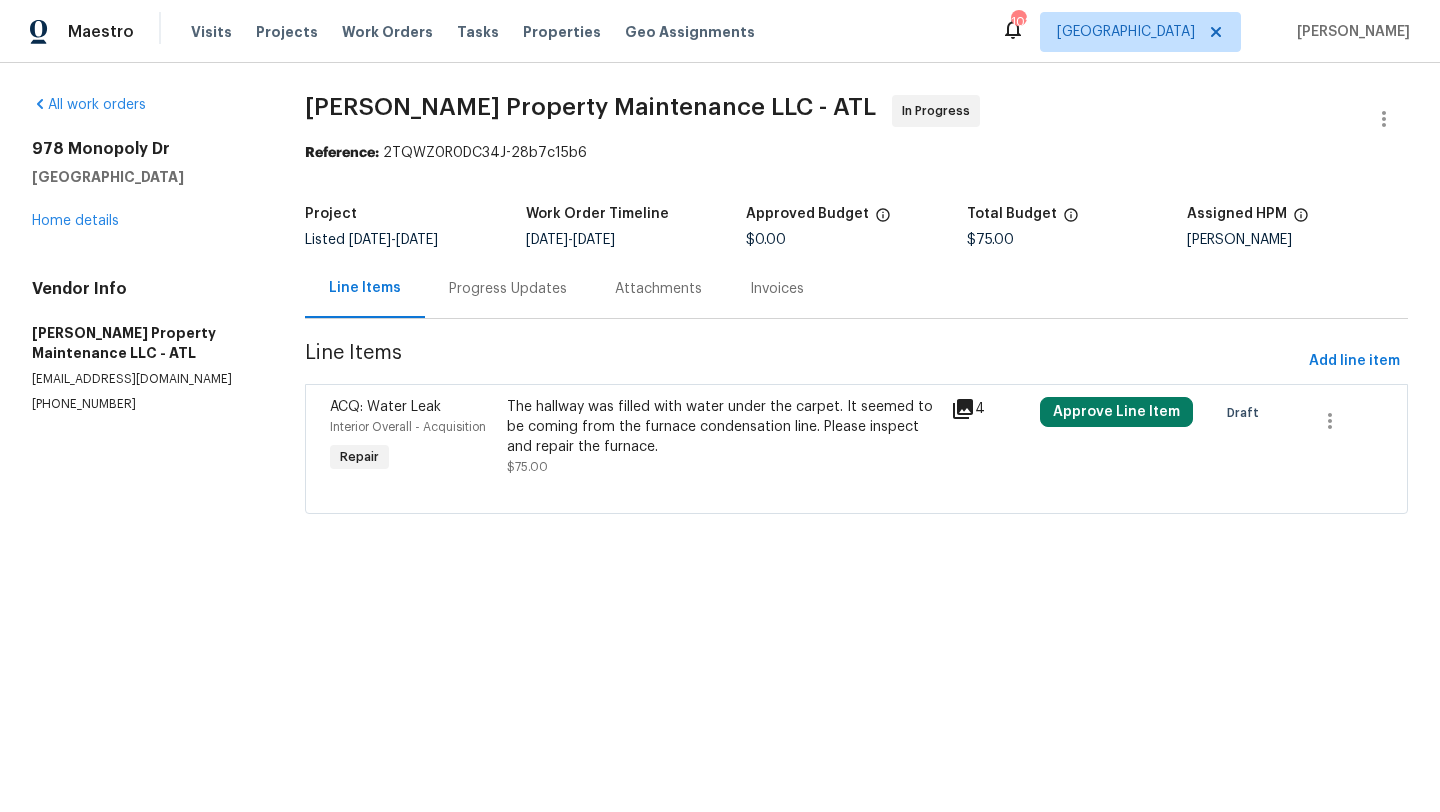 scroll, scrollTop: 0, scrollLeft: 0, axis: both 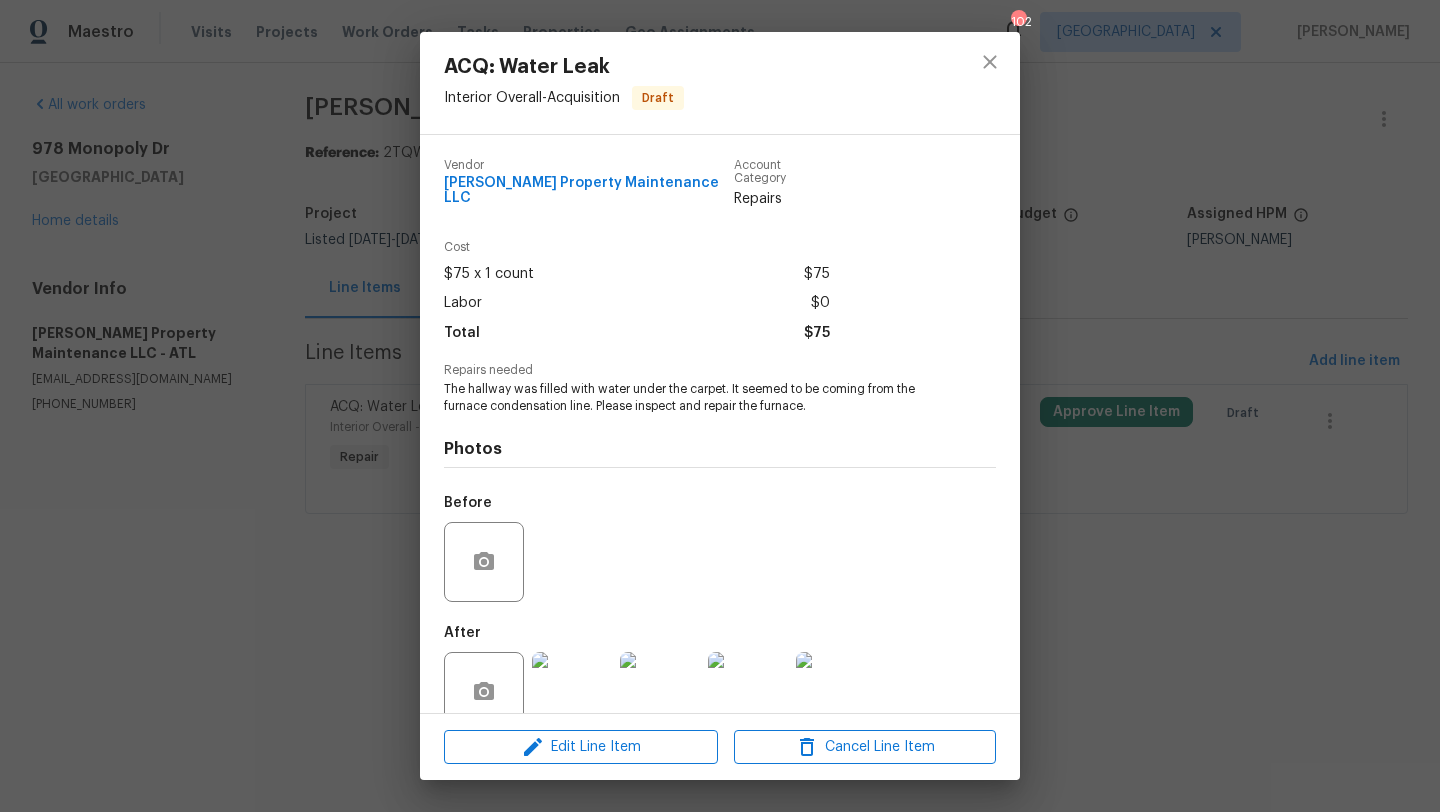 click at bounding box center (572, 692) 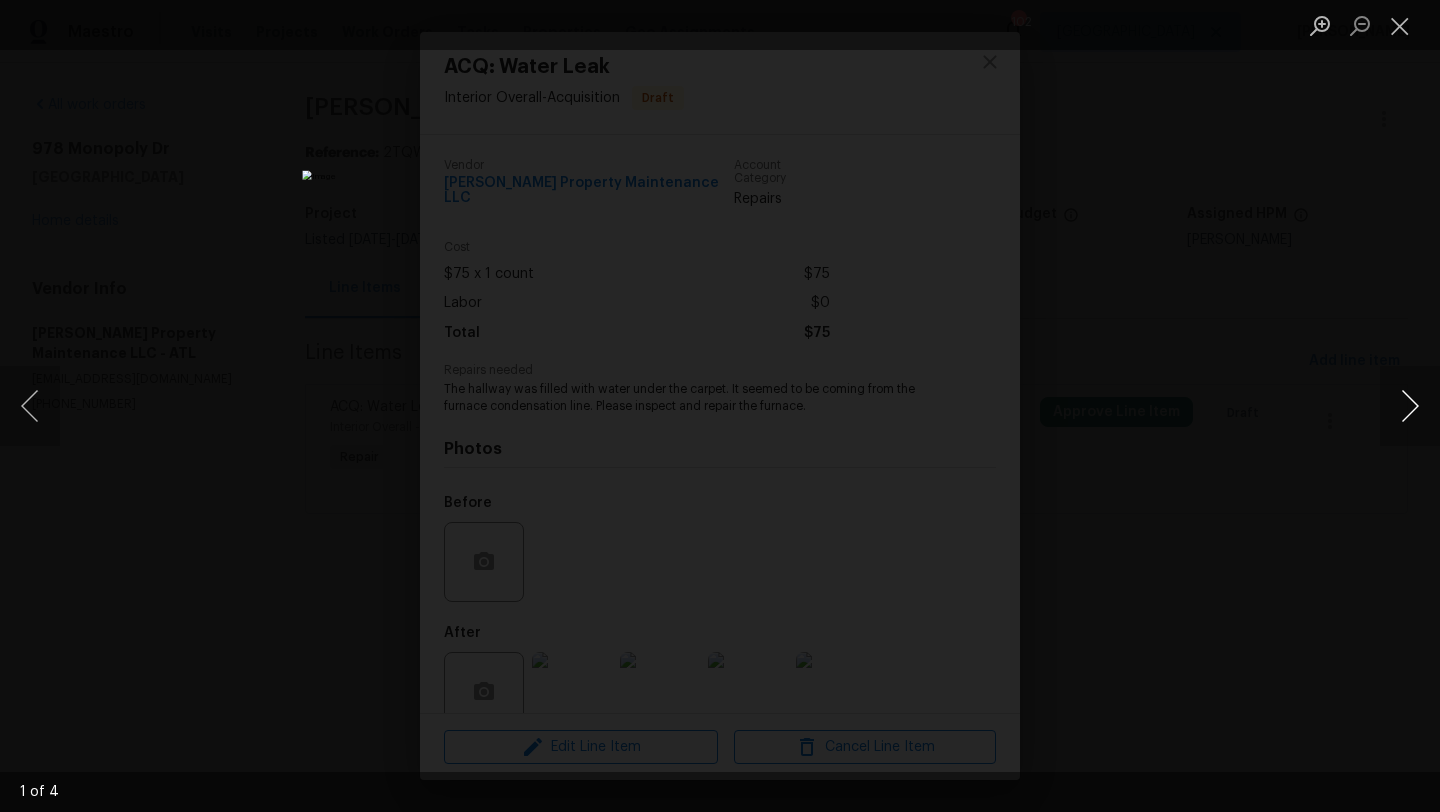 click at bounding box center [1410, 406] 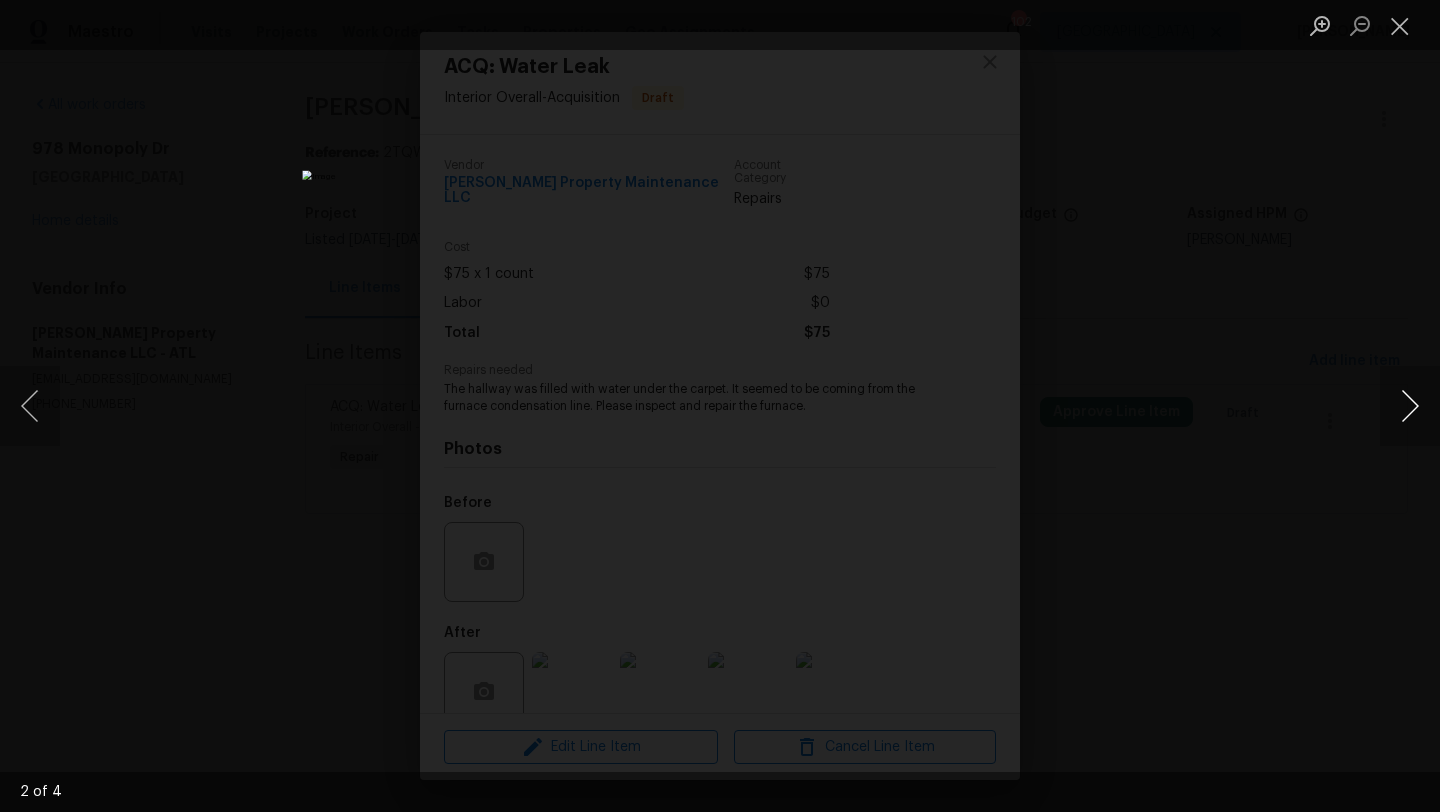 click at bounding box center [1410, 406] 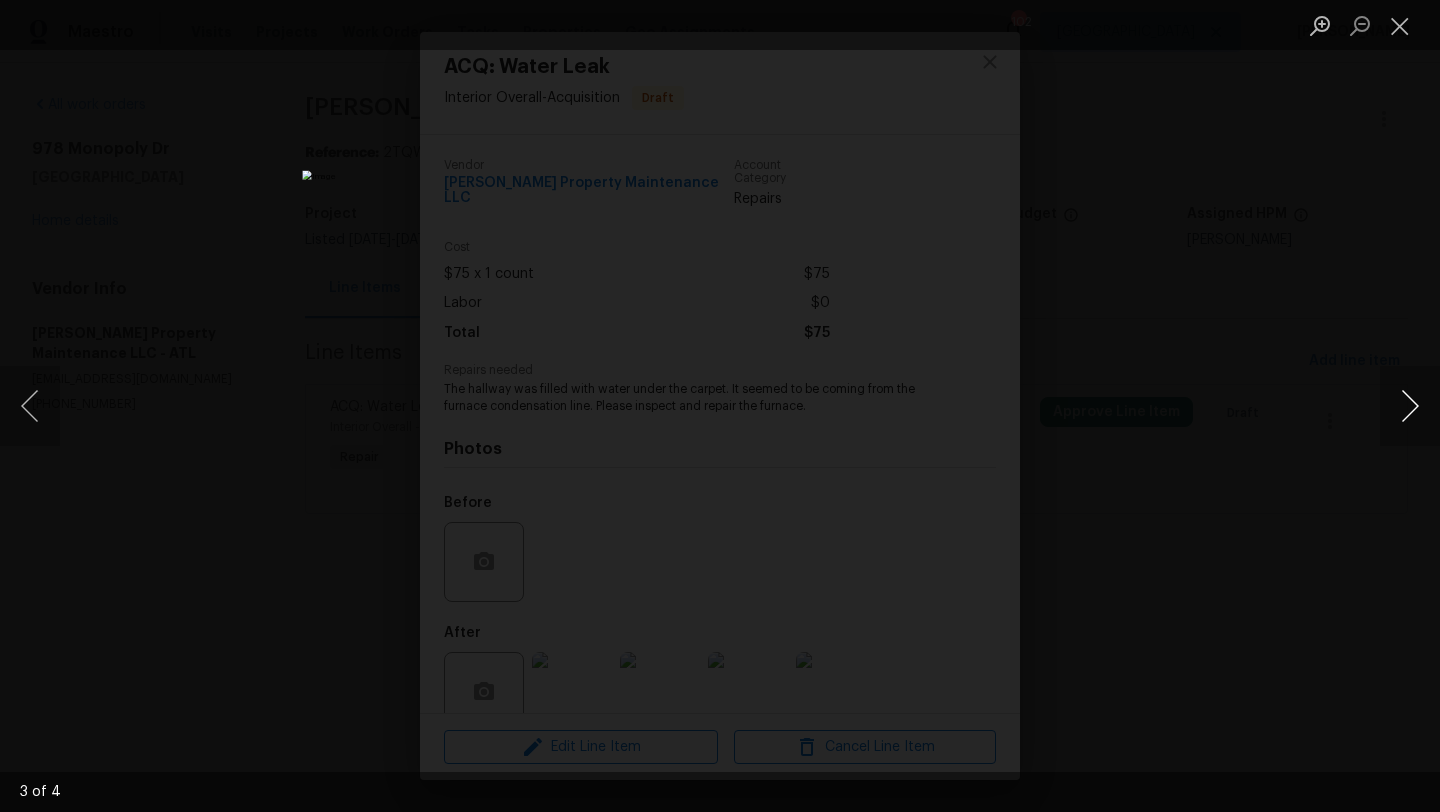 click at bounding box center [1410, 406] 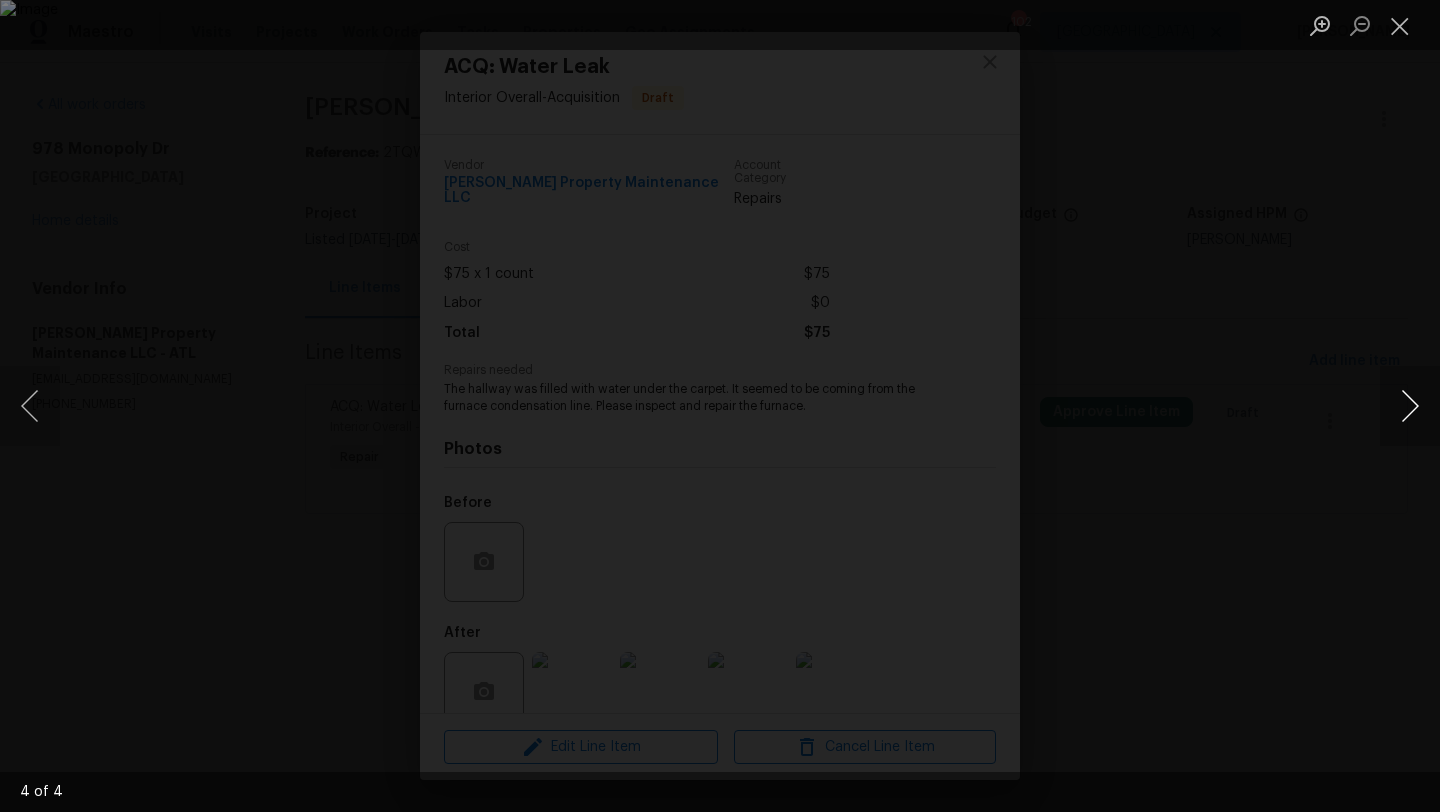 click at bounding box center (1410, 406) 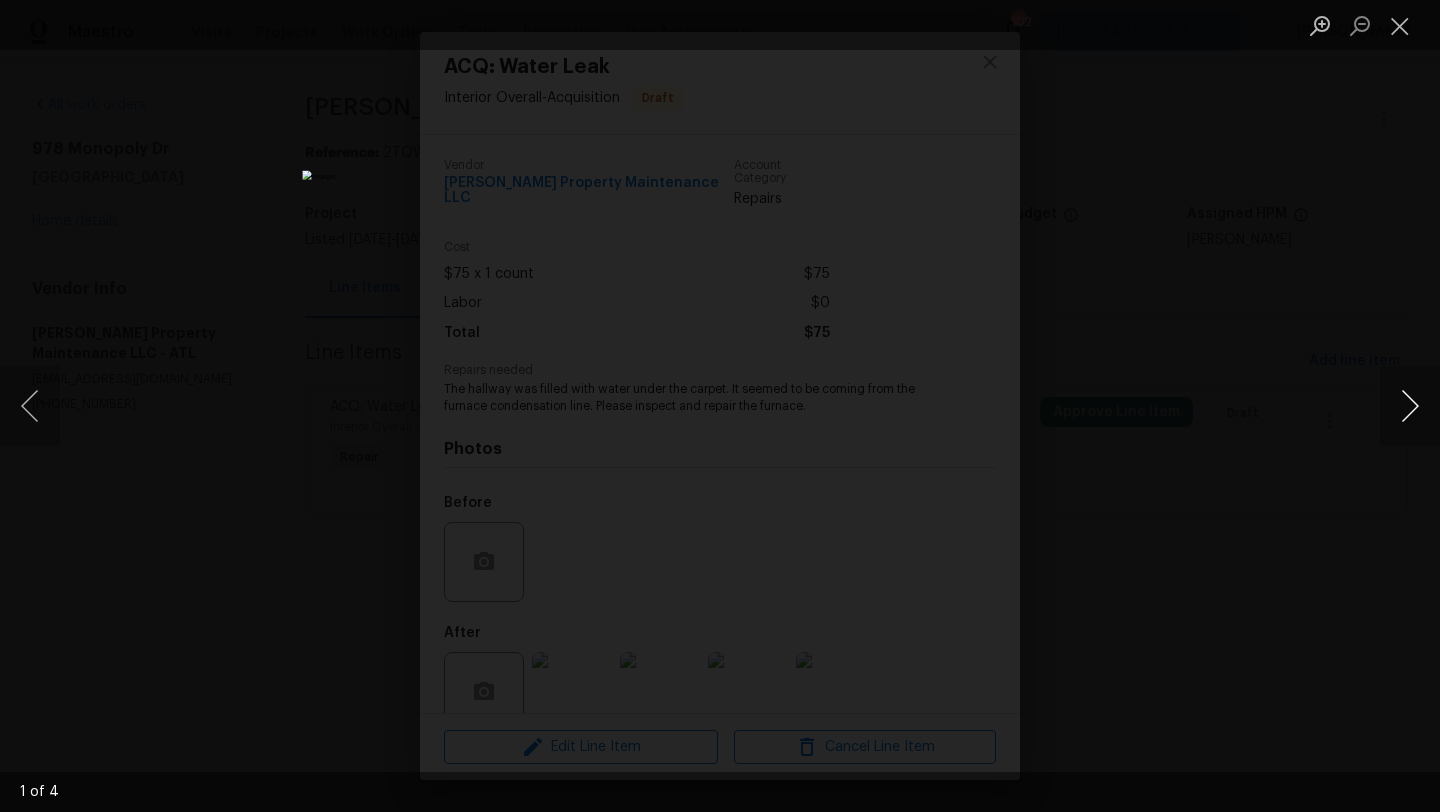 click at bounding box center (1410, 406) 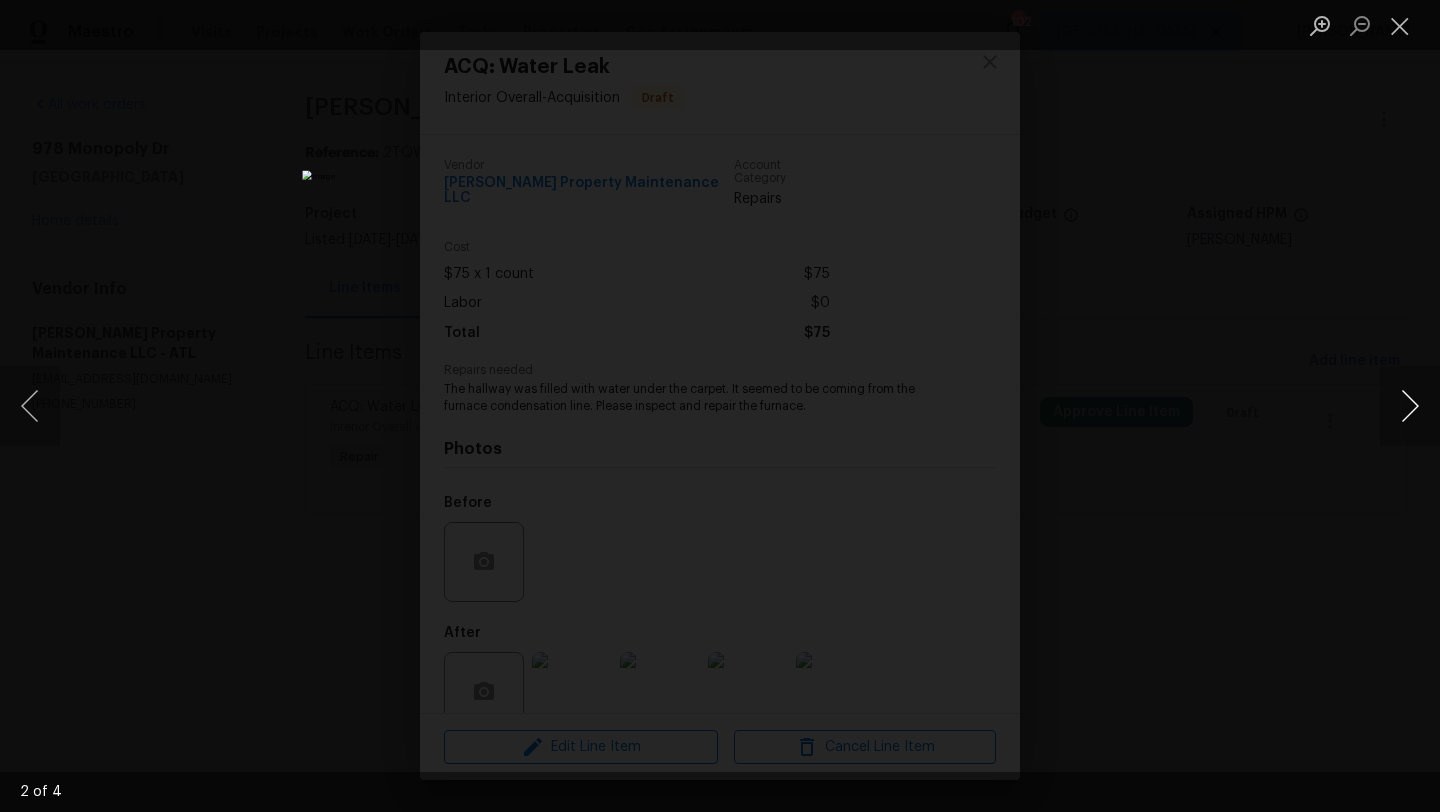 click at bounding box center [1410, 406] 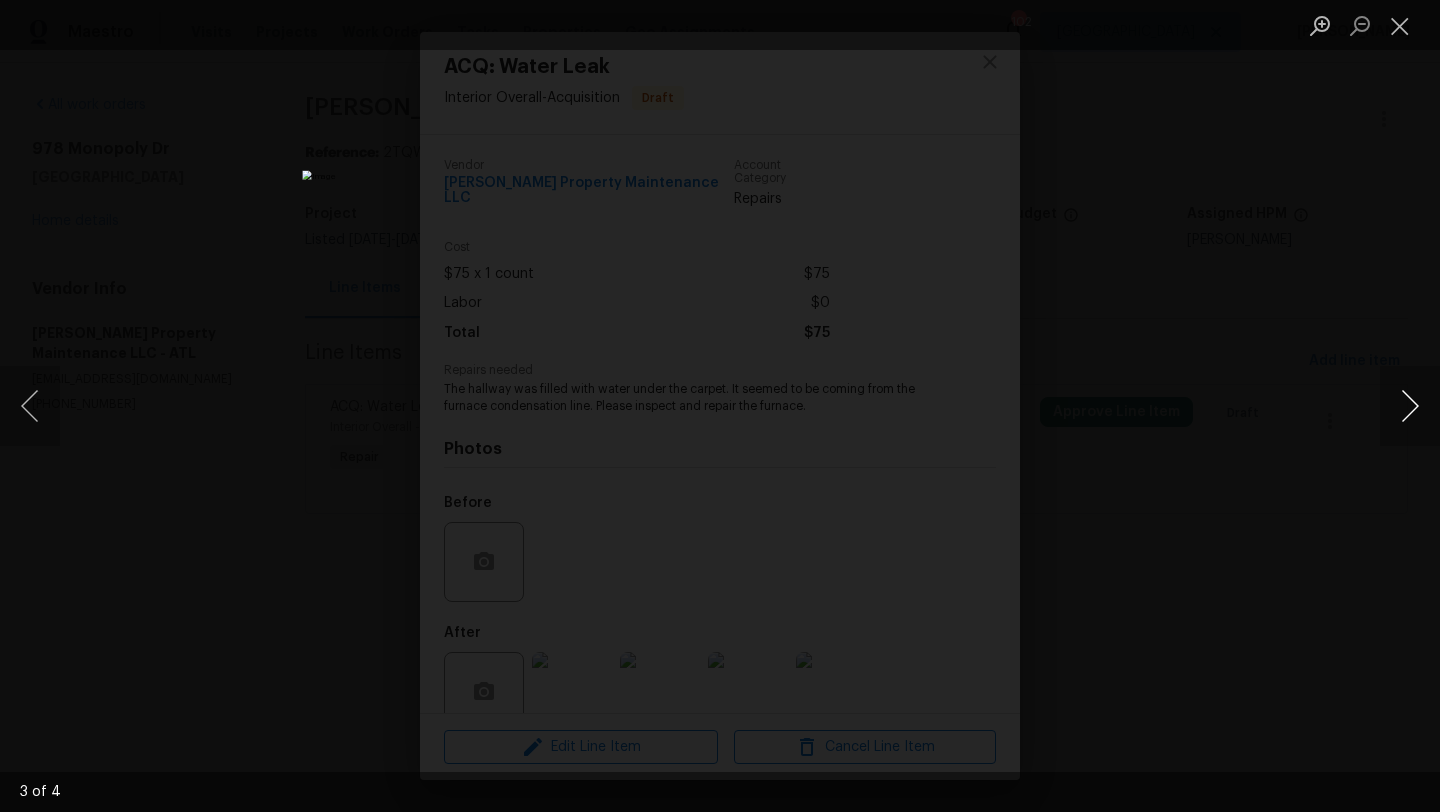 click at bounding box center (1410, 406) 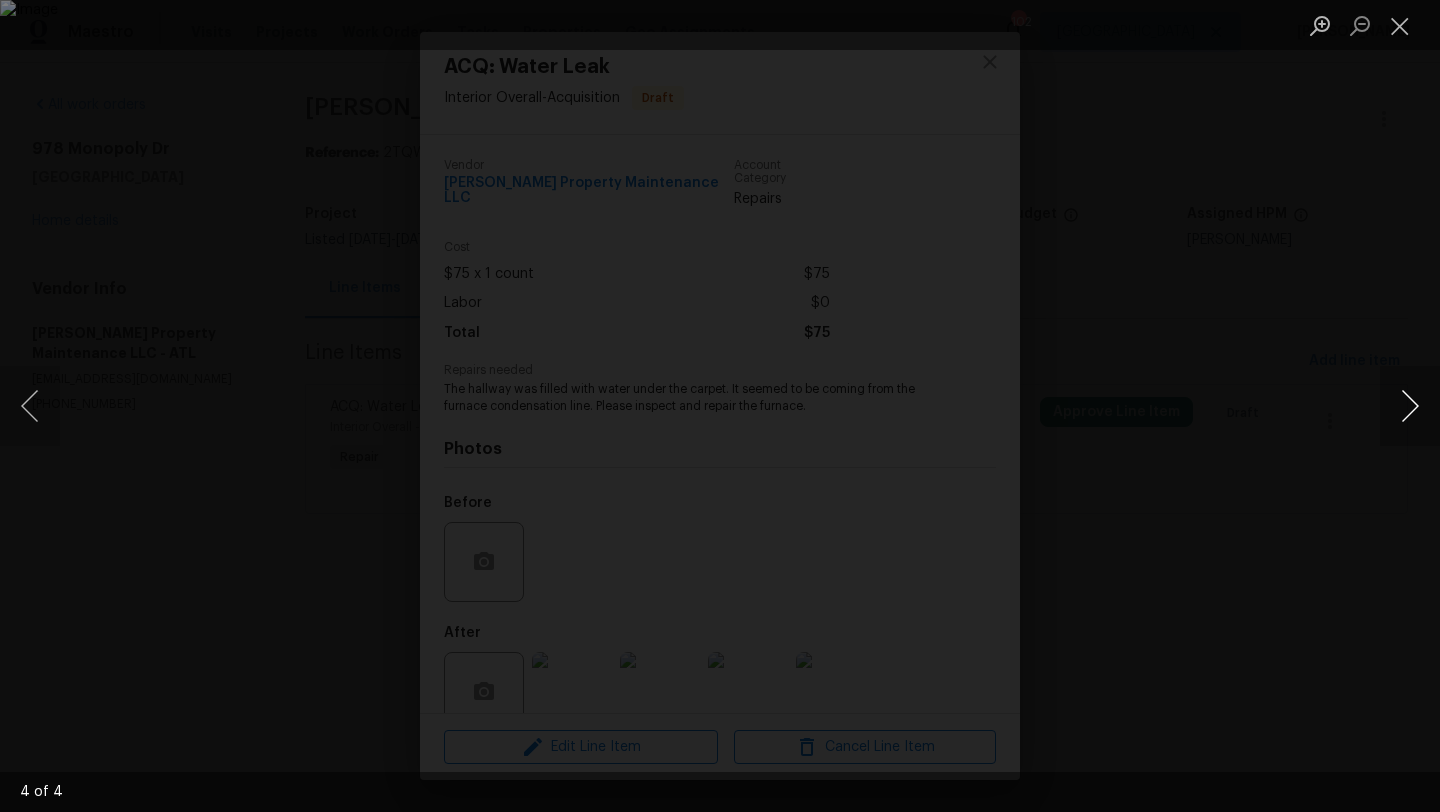 click at bounding box center [1410, 406] 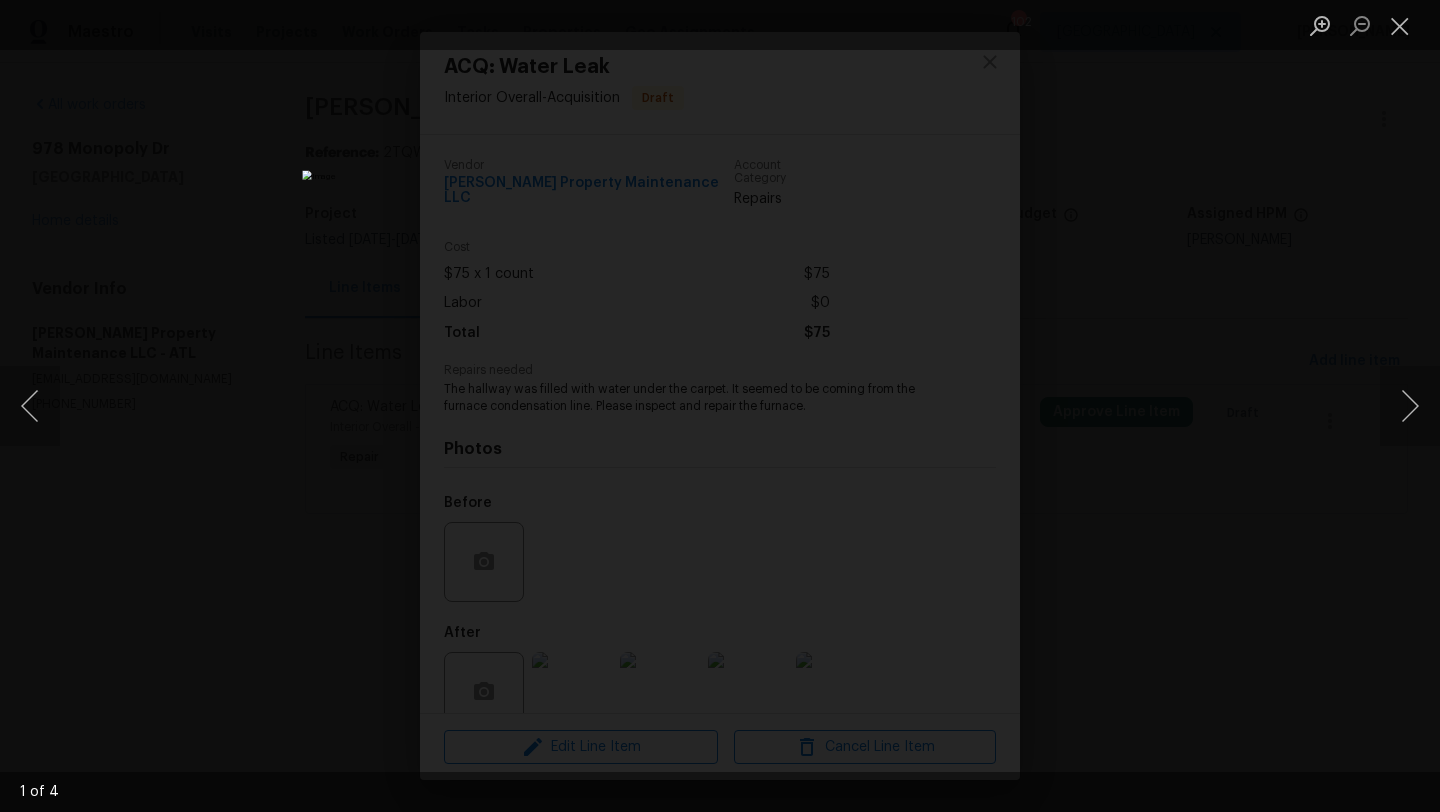 click at bounding box center [720, 406] 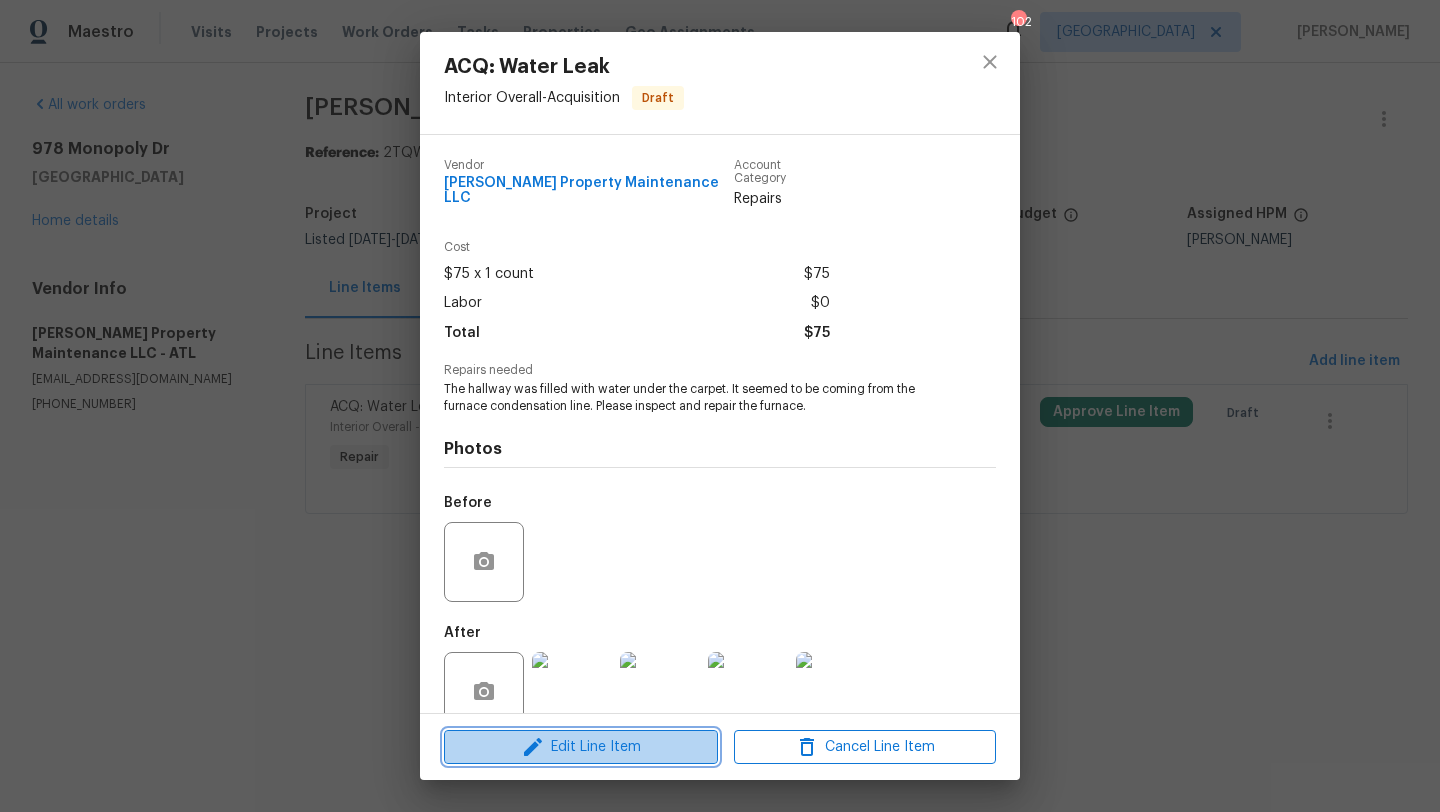 click on "Edit Line Item" at bounding box center (581, 747) 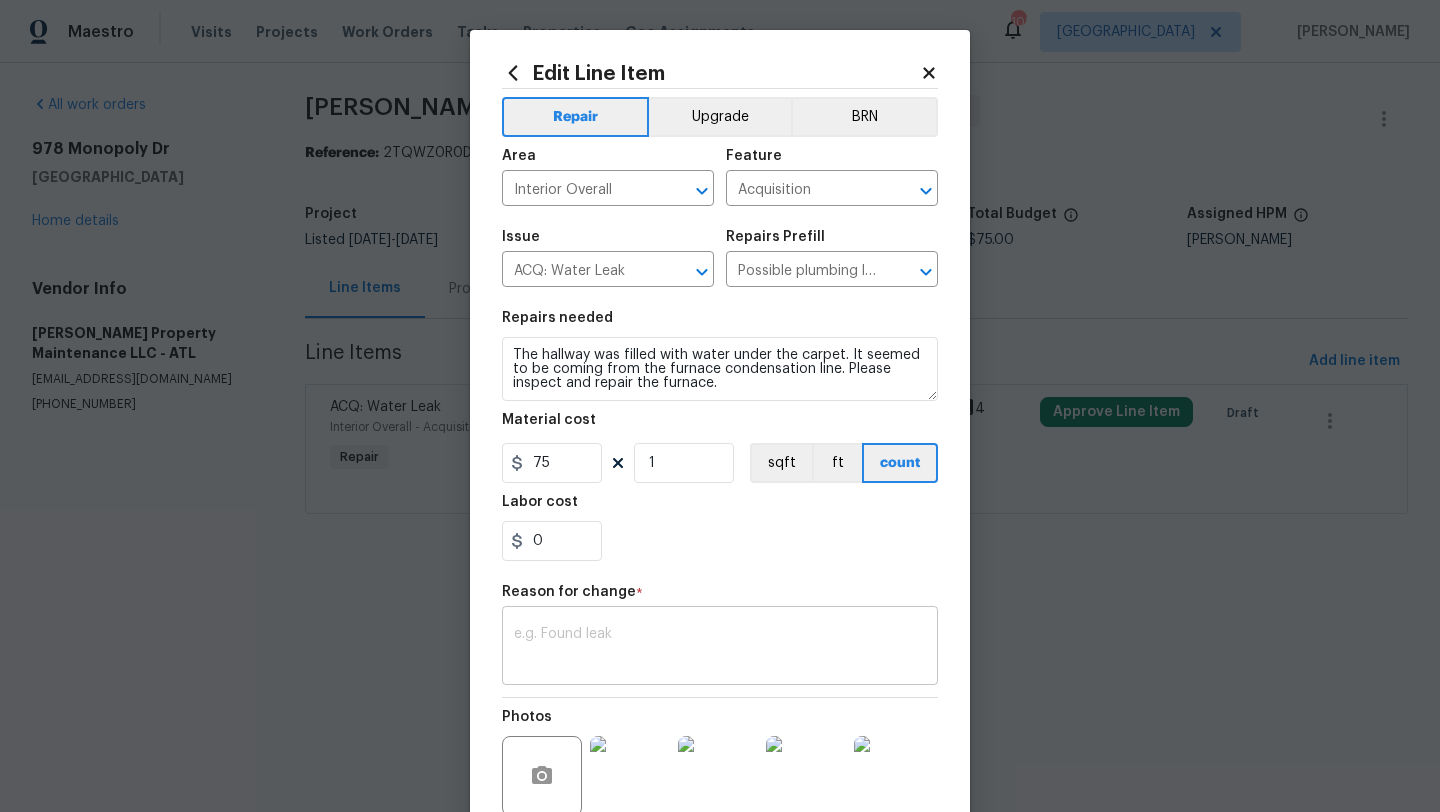 click at bounding box center (720, 648) 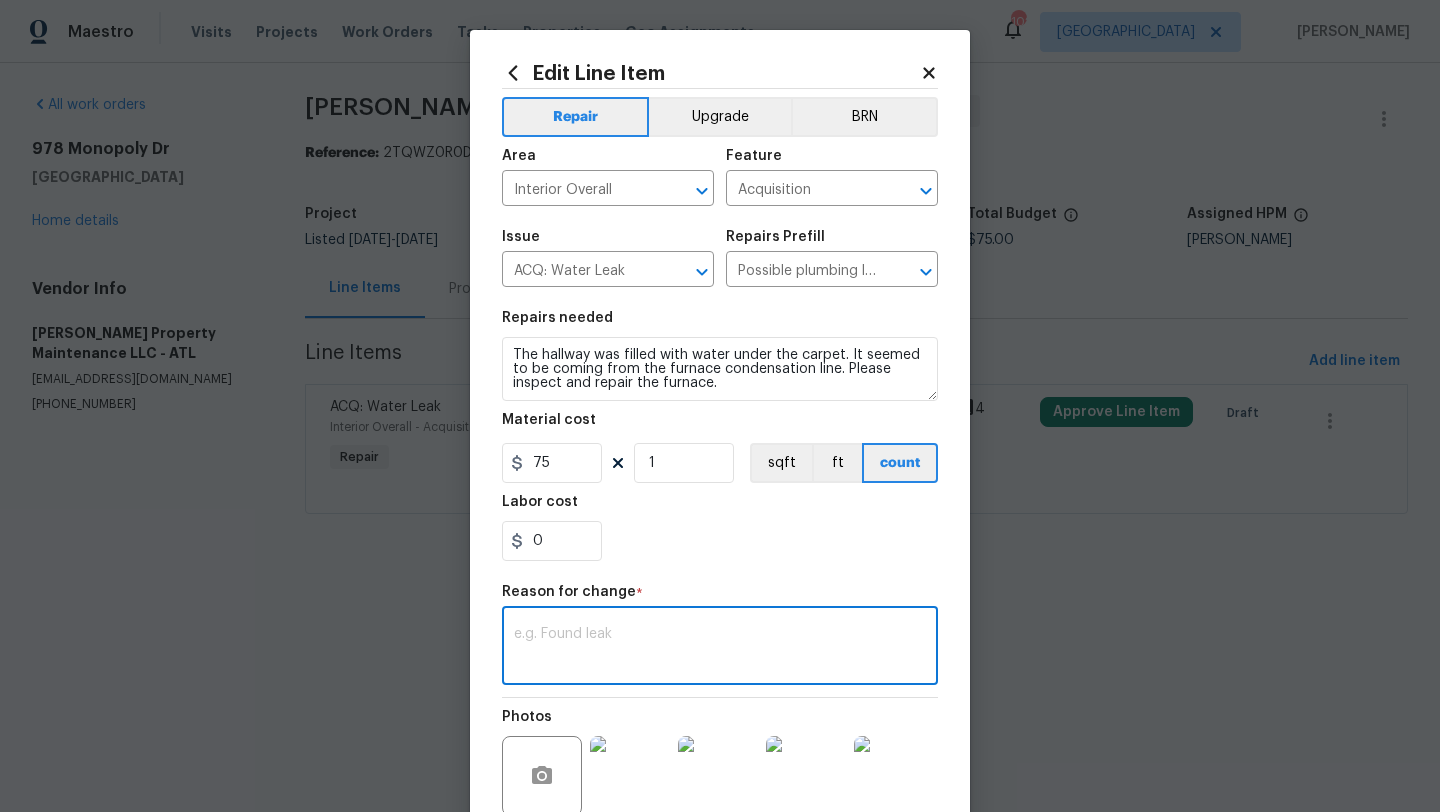 paste on "Total 150 Weekend call, unit is froze up. Thermostat was set on 60. Turned off and got what water we could but it will still be needing dry out after test is melted on line sets of hvac." 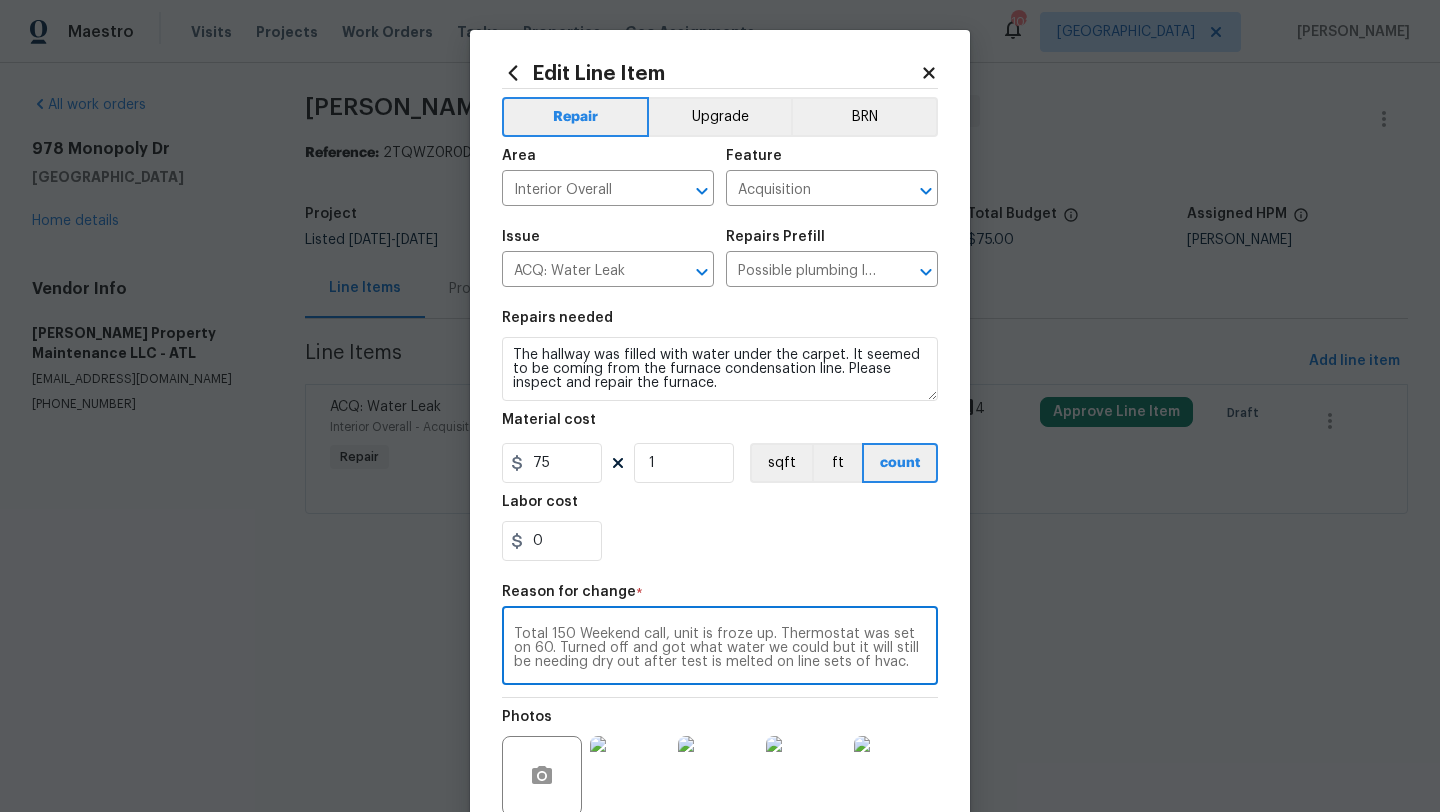 type on "Total 150 Weekend call, unit is froze up. Thermostat was set on 60. Turned off and got what water we could but it will still be needing dry out after test is melted on line sets of hvac." 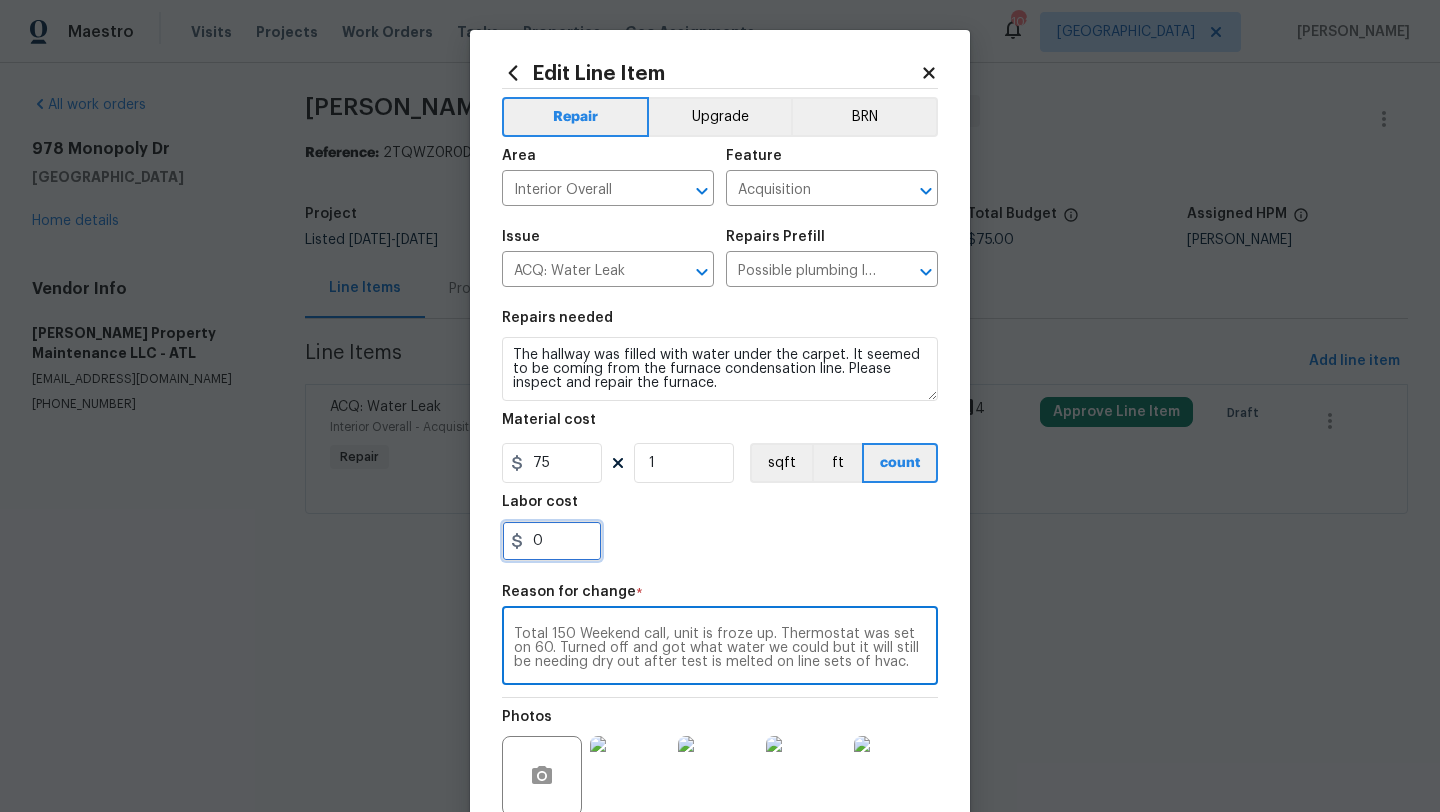 click on "0" at bounding box center (552, 541) 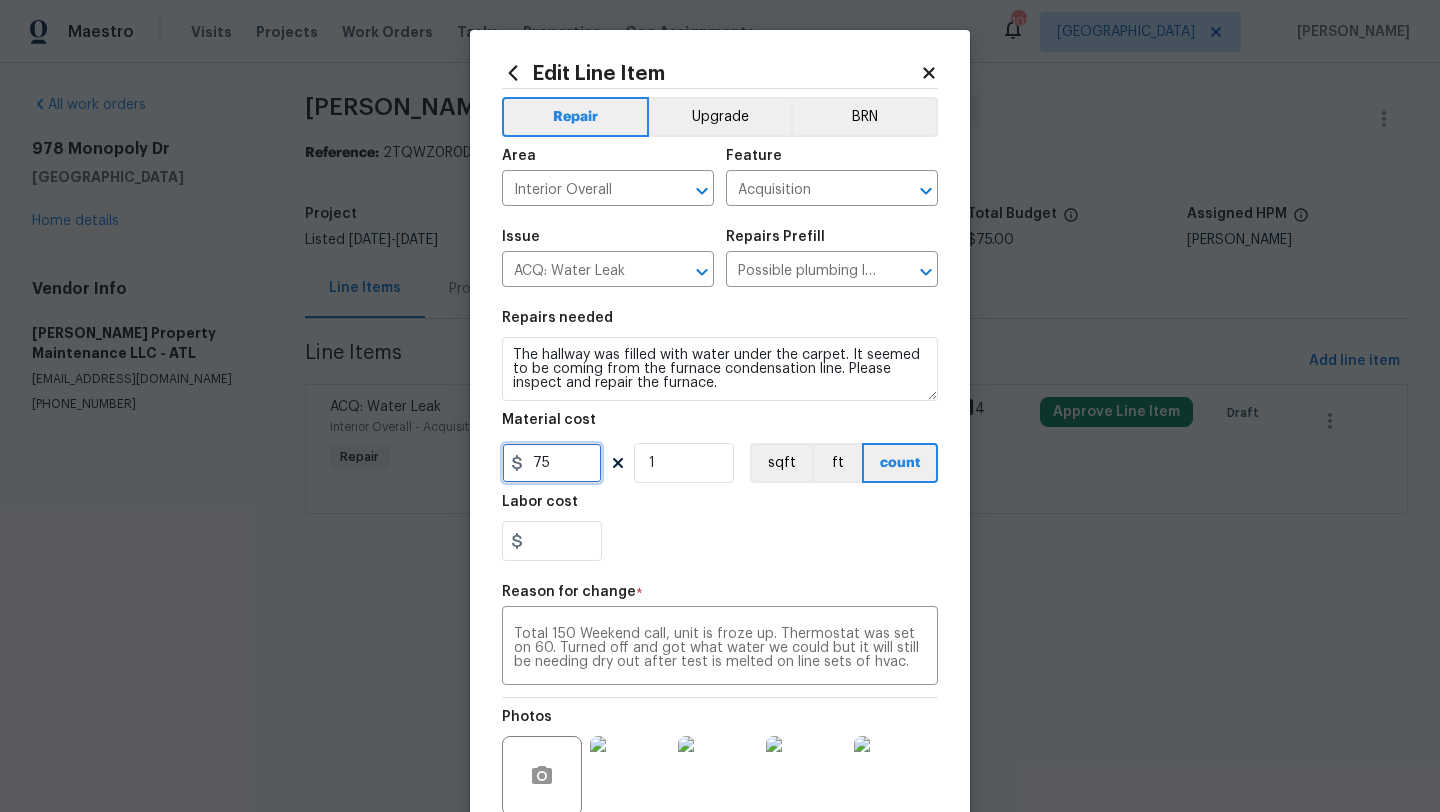 type on "0" 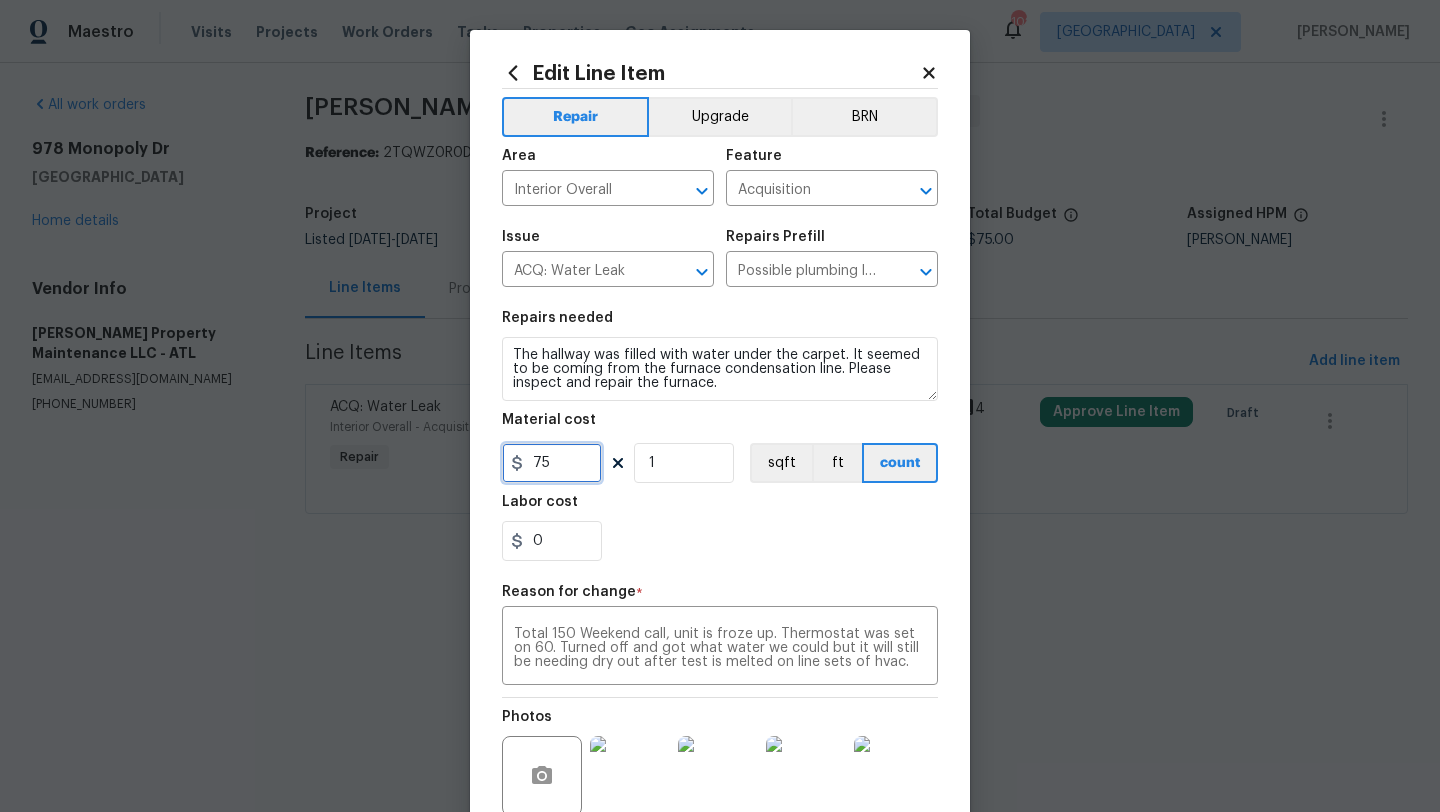 click on "75" at bounding box center (552, 463) 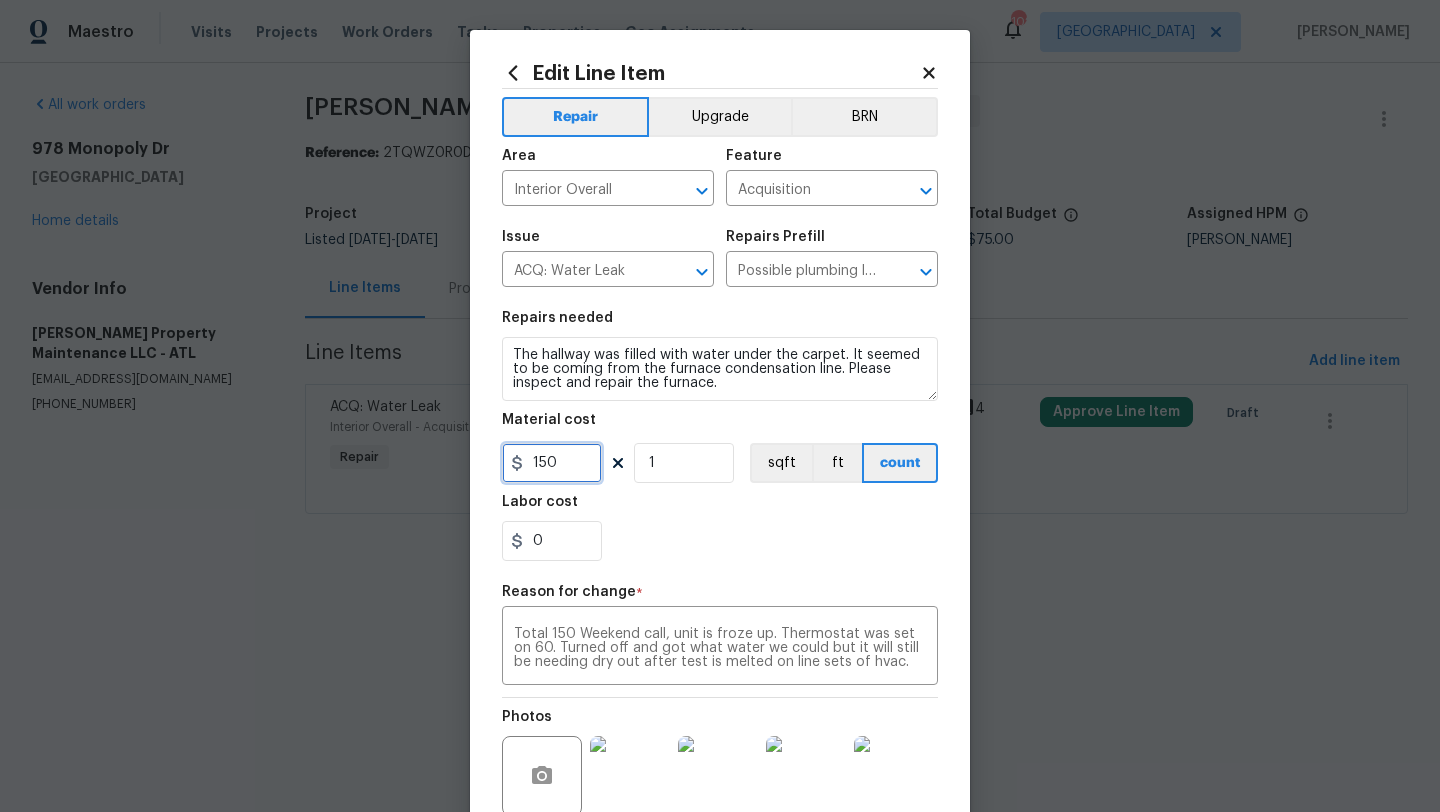 type on "150" 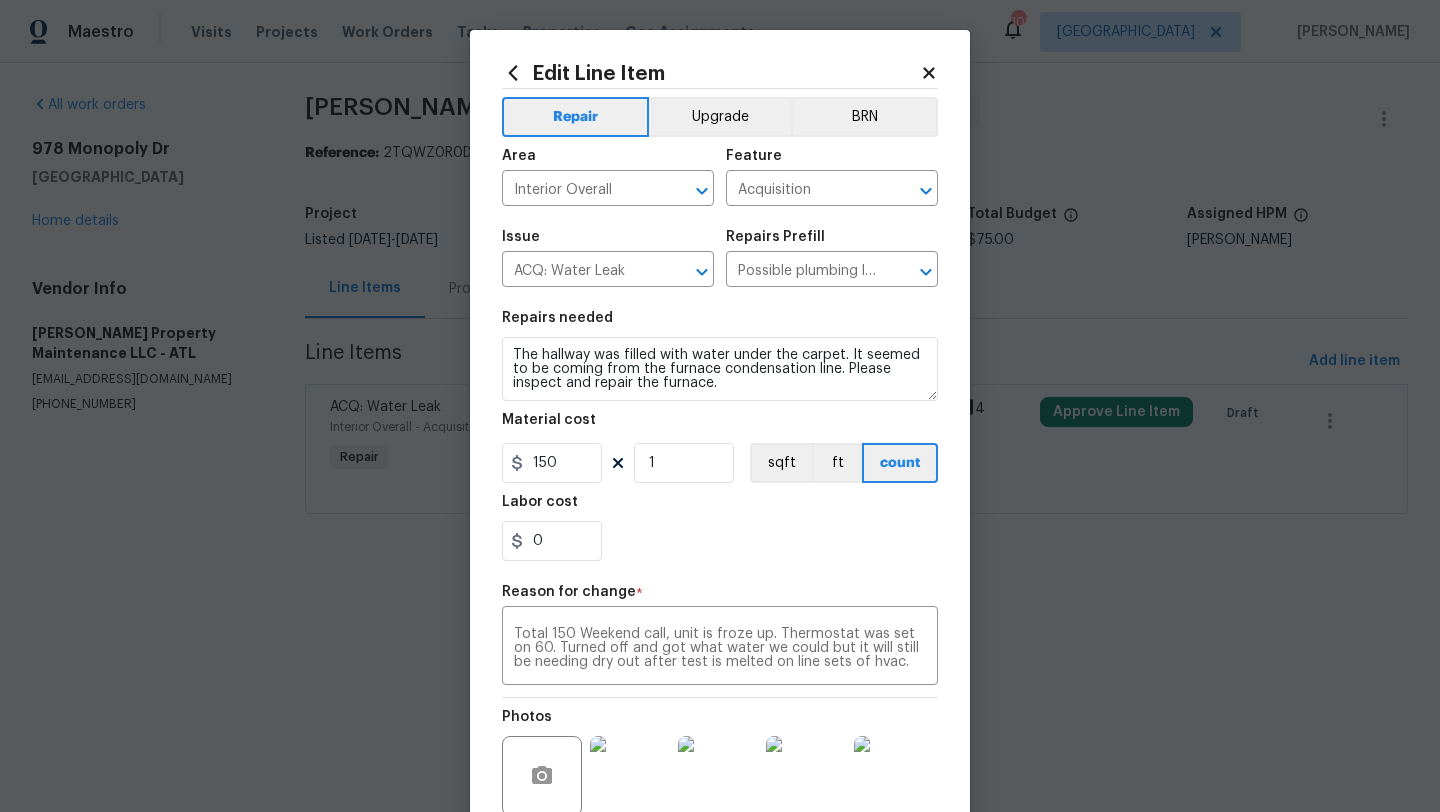 click on "Repairs needed The hallway was filled with water under the carpet. It seemed to be coming from the furnace condensation line. Please inspect and repair the furnace. Material cost 150 1 sqft ft count Labor cost 0" at bounding box center (720, 436) 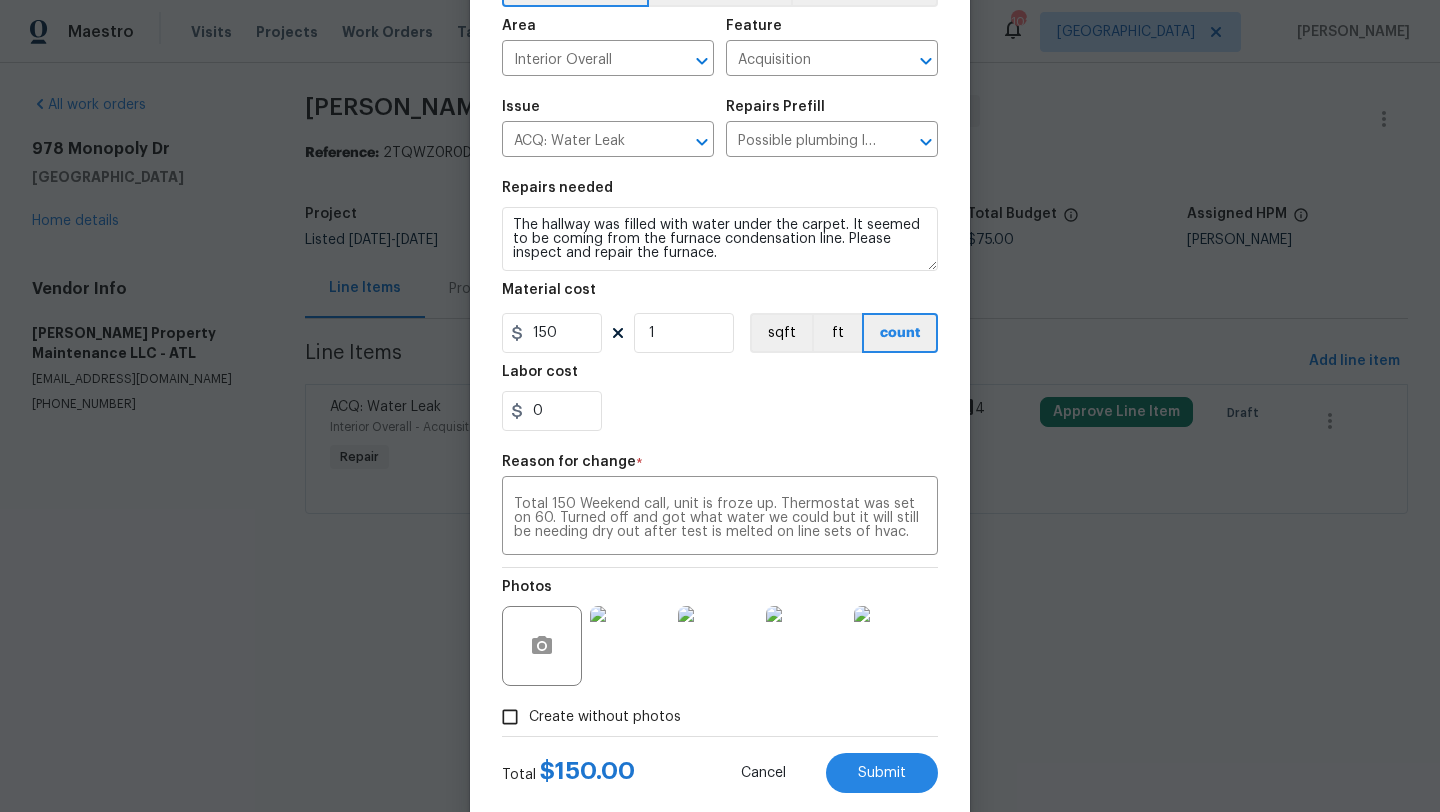 scroll, scrollTop: 174, scrollLeft: 0, axis: vertical 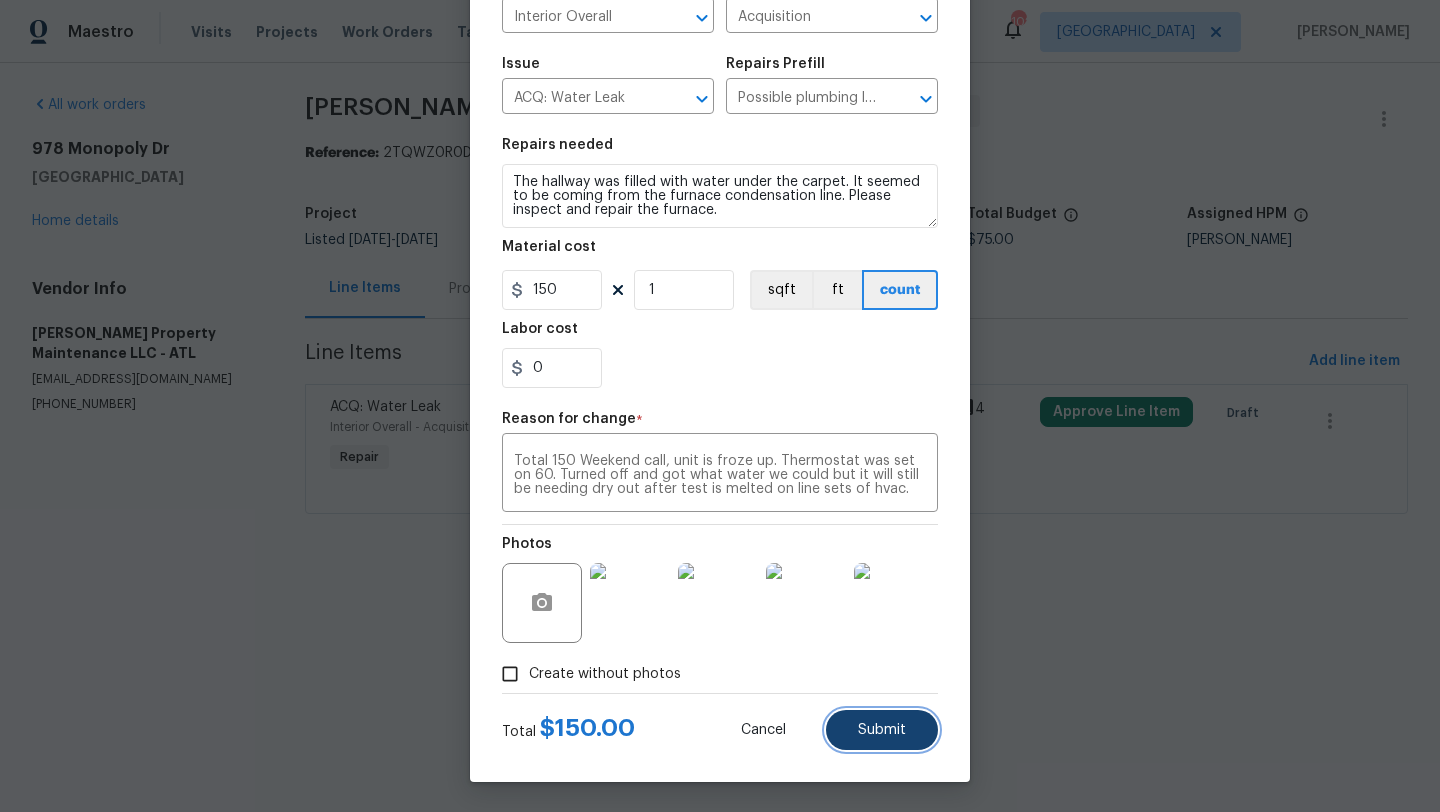 click on "Submit" at bounding box center (882, 730) 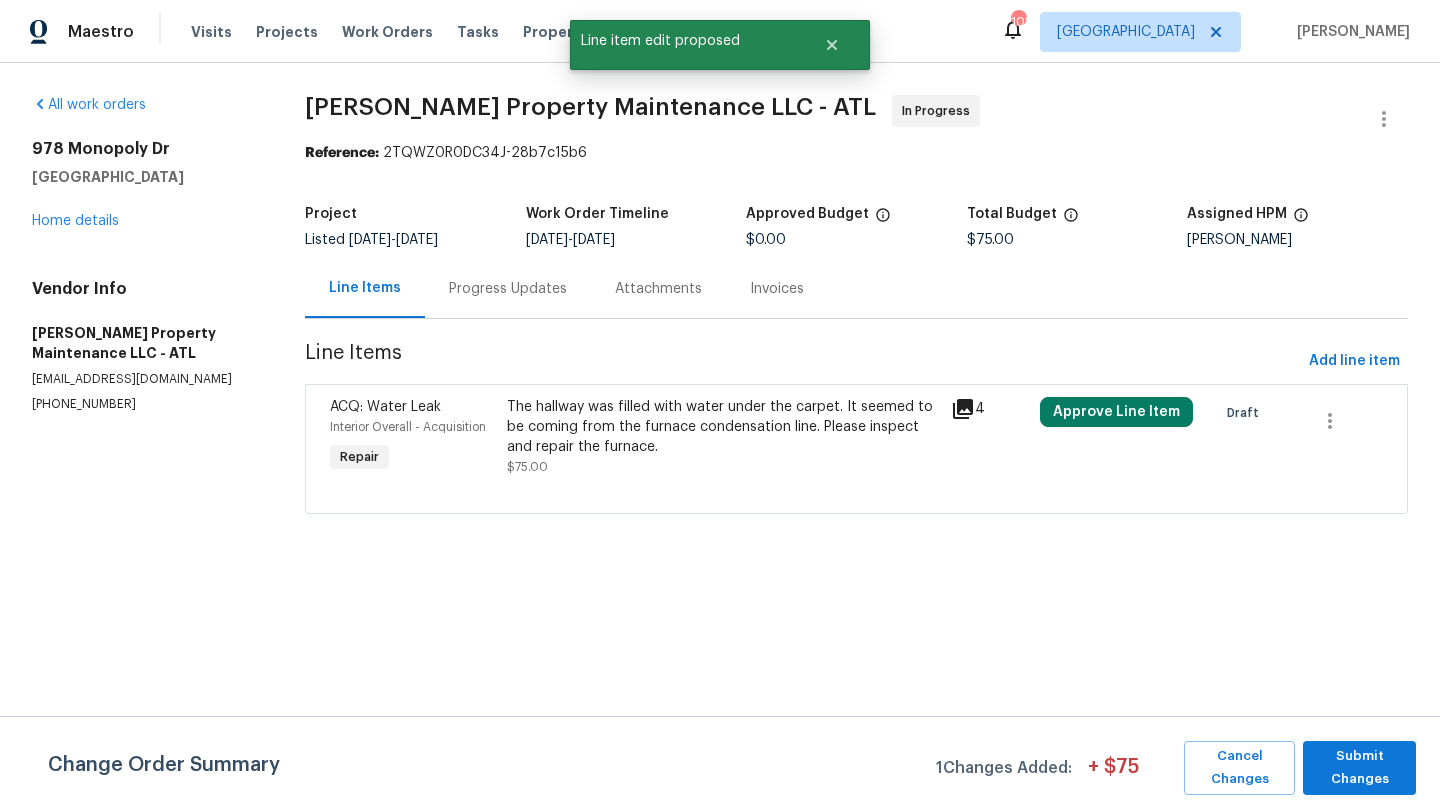 scroll, scrollTop: 0, scrollLeft: 0, axis: both 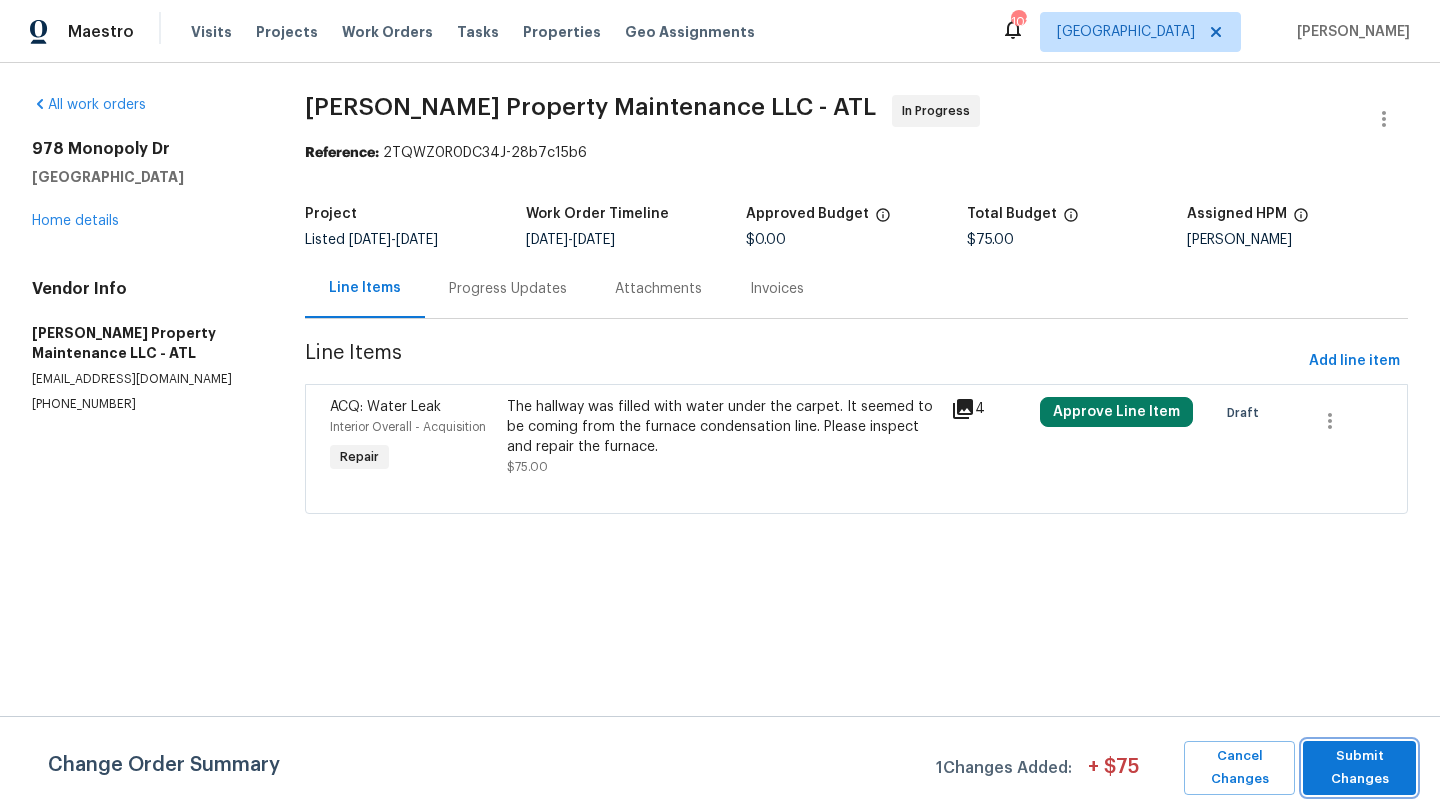 click on "Submit Changes" at bounding box center (1359, 768) 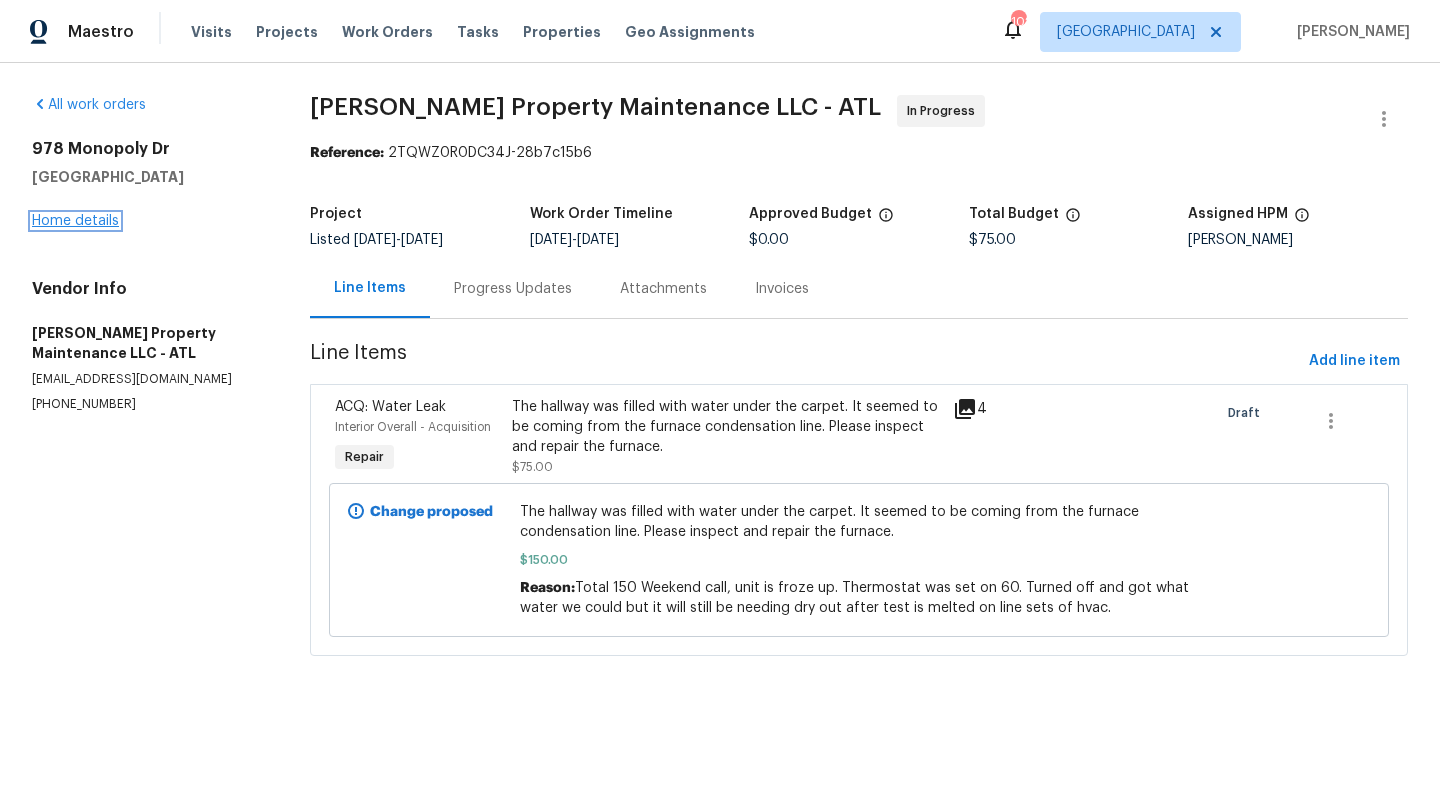 click on "Home details" at bounding box center (75, 221) 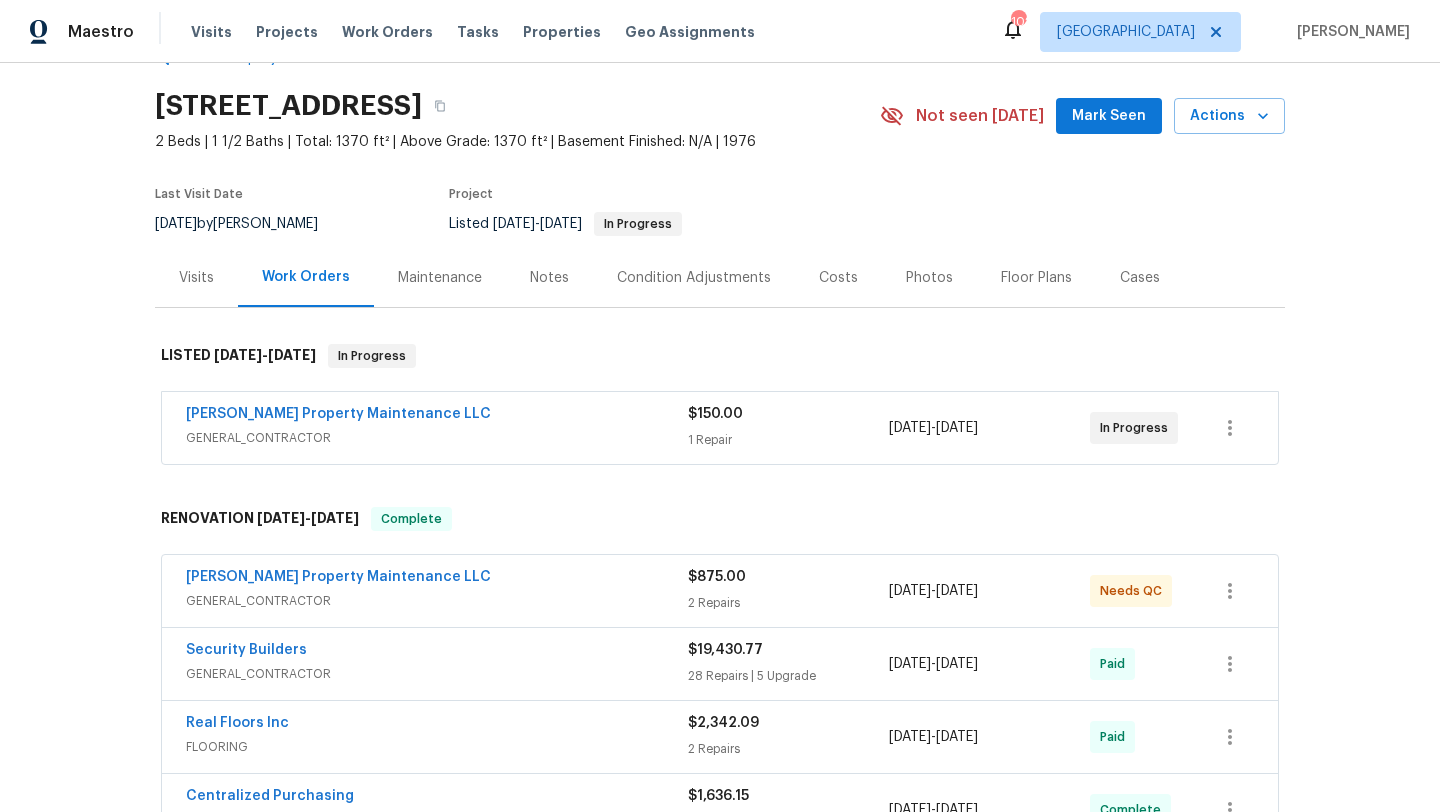 scroll, scrollTop: 57, scrollLeft: 0, axis: vertical 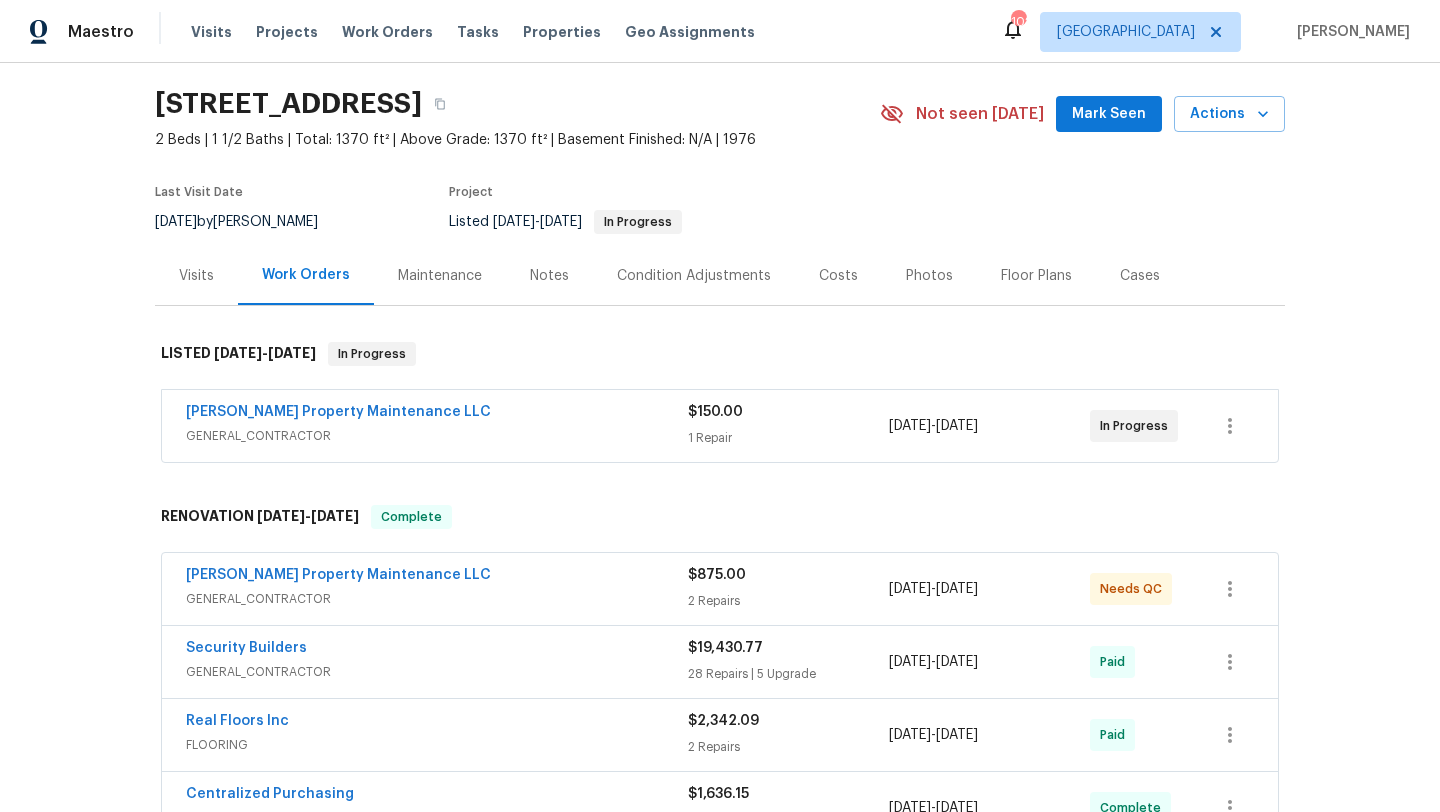 click on "Notes" at bounding box center (549, 276) 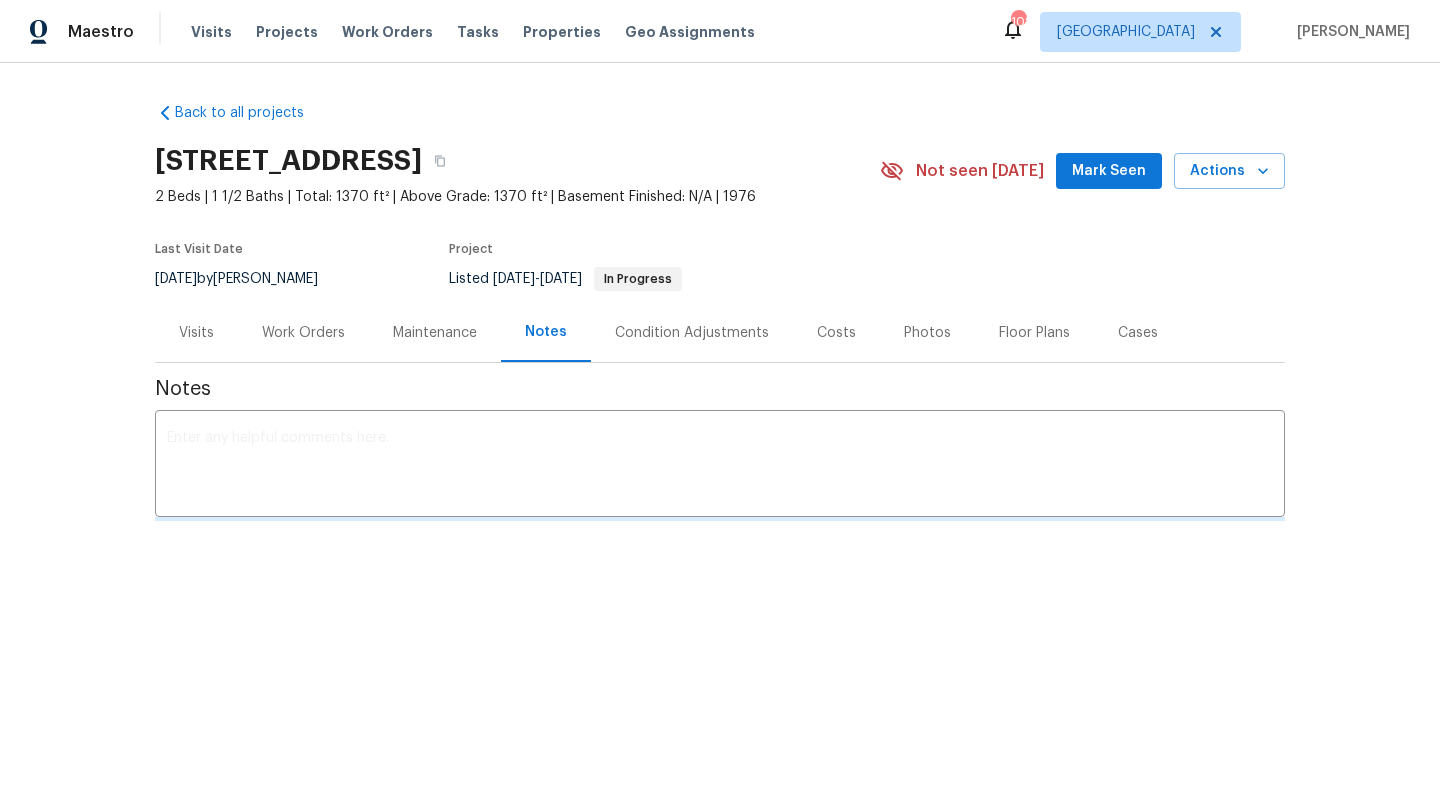 scroll, scrollTop: 0, scrollLeft: 0, axis: both 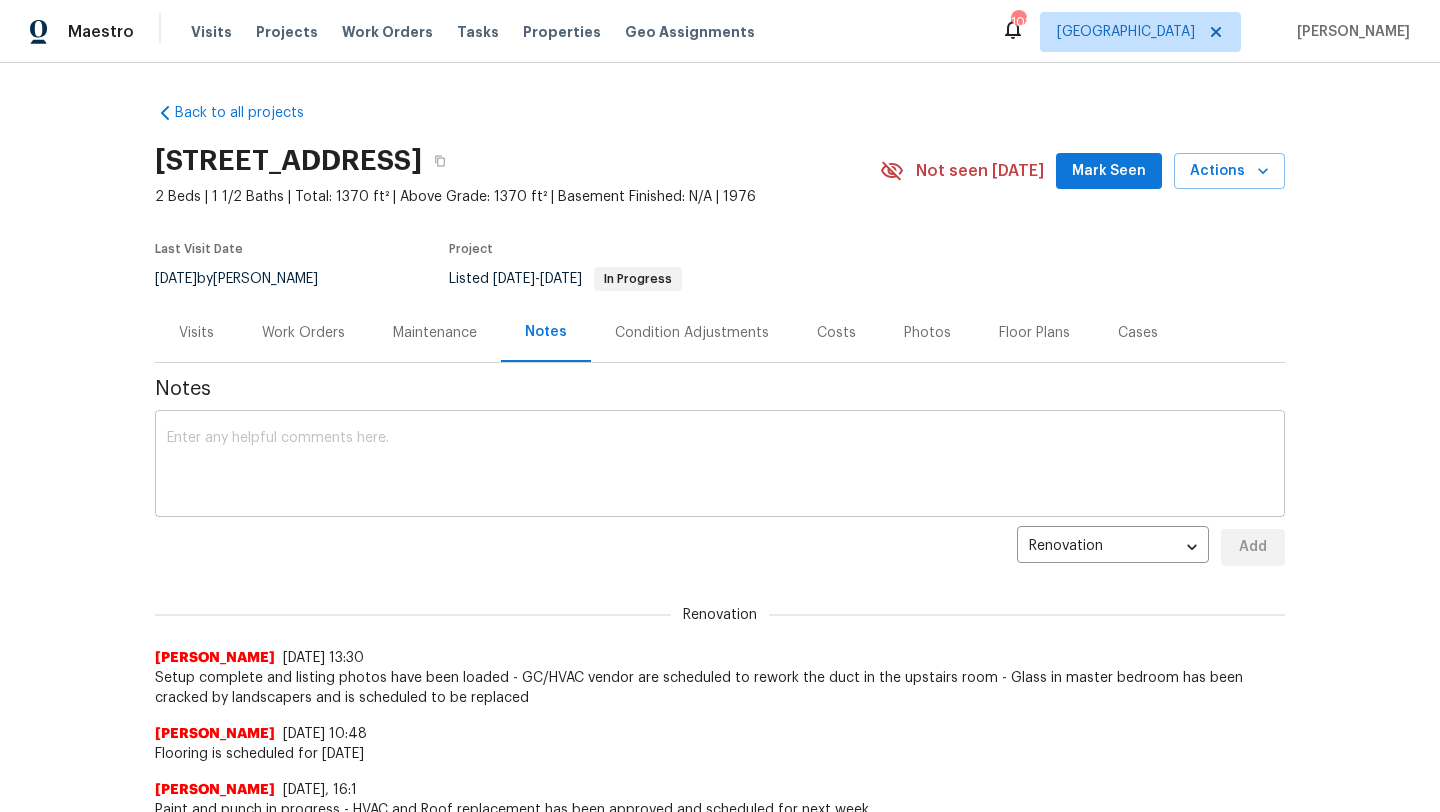 click at bounding box center [720, 466] 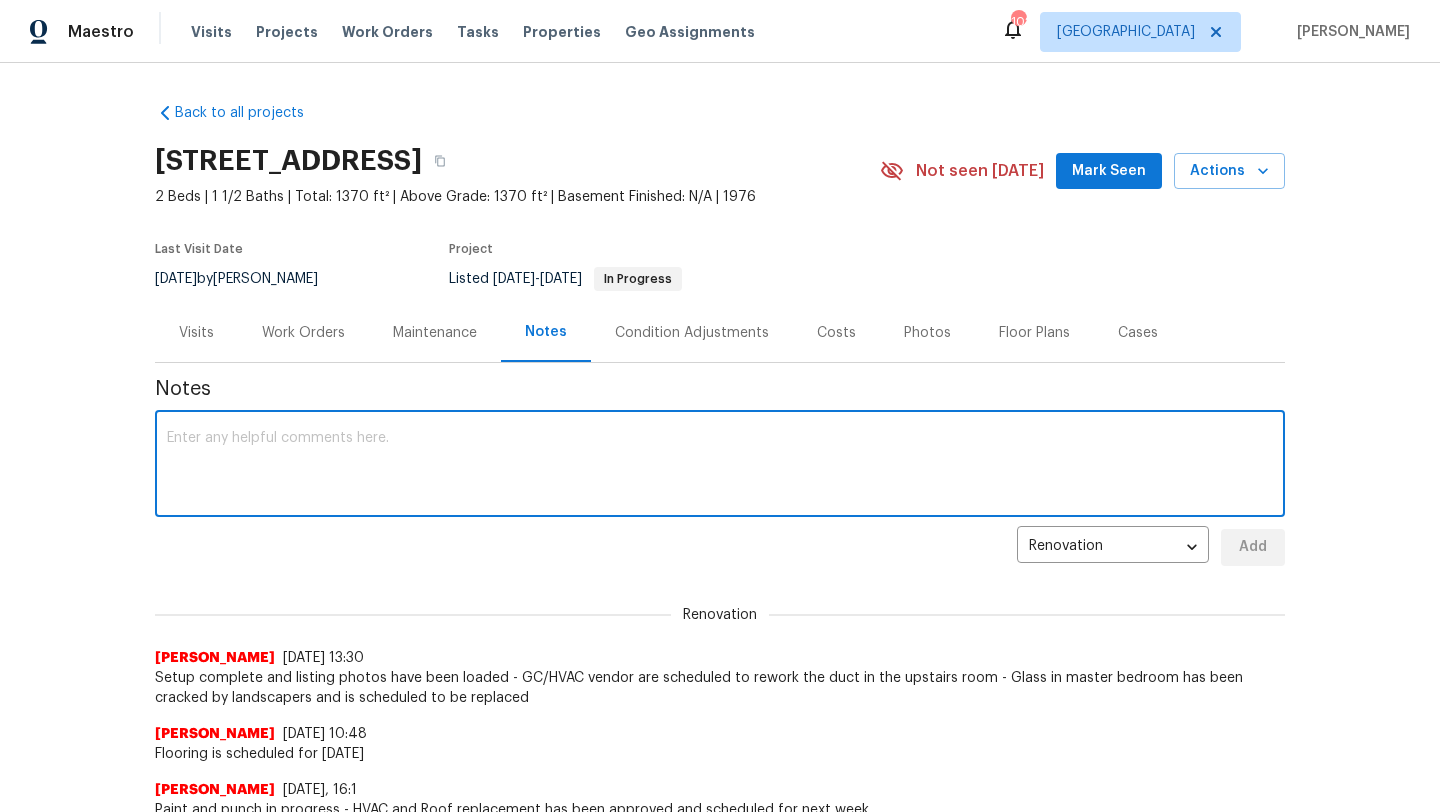 click at bounding box center [720, 466] 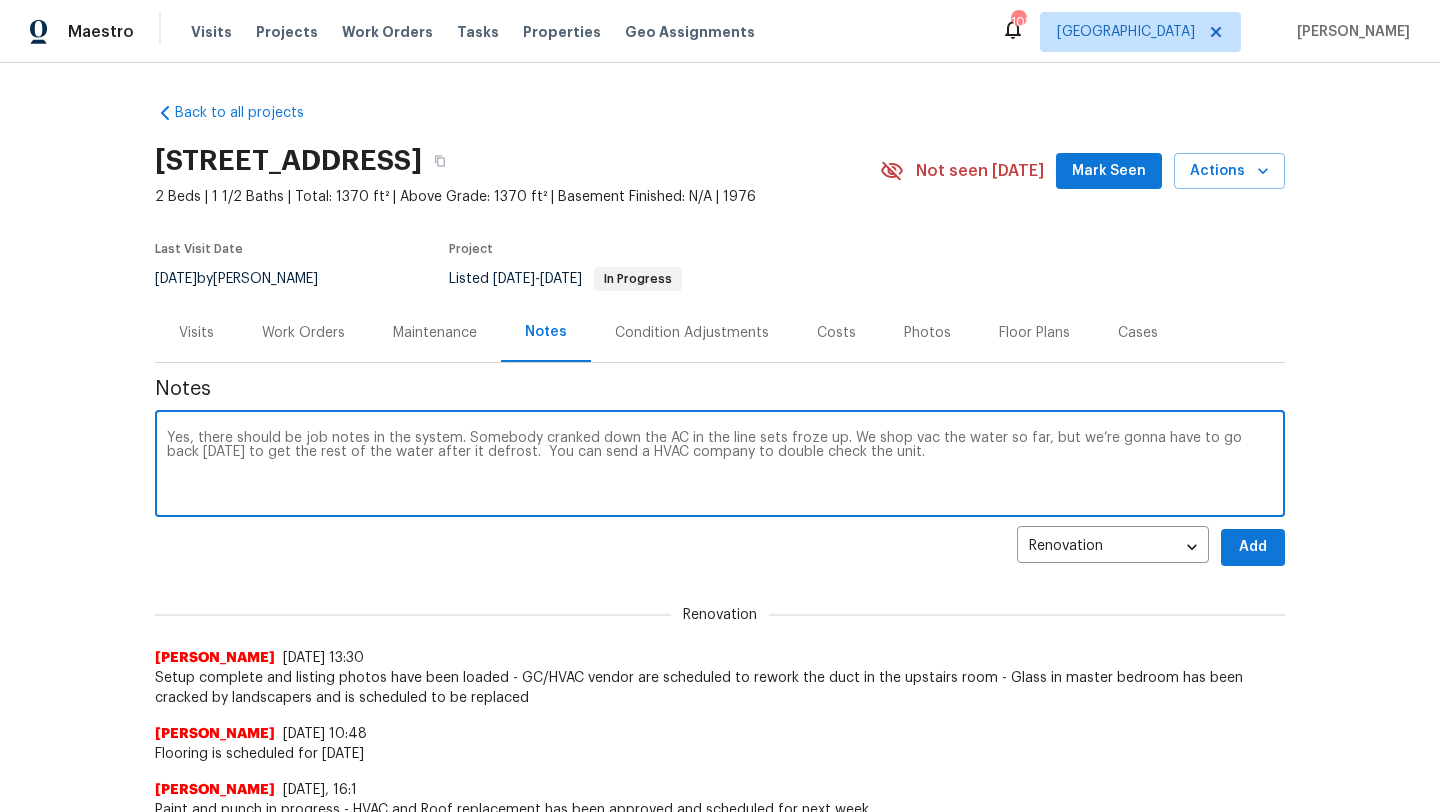 click on "Yes, there should be job notes in the system. Somebody cranked down the AC in the line sets froze up. We shop vac the water so far, but we’re gonna have to go back [DATE] to get the rest of the water after it defrost.  You can send a HVAC company to double check the unit." at bounding box center (720, 466) 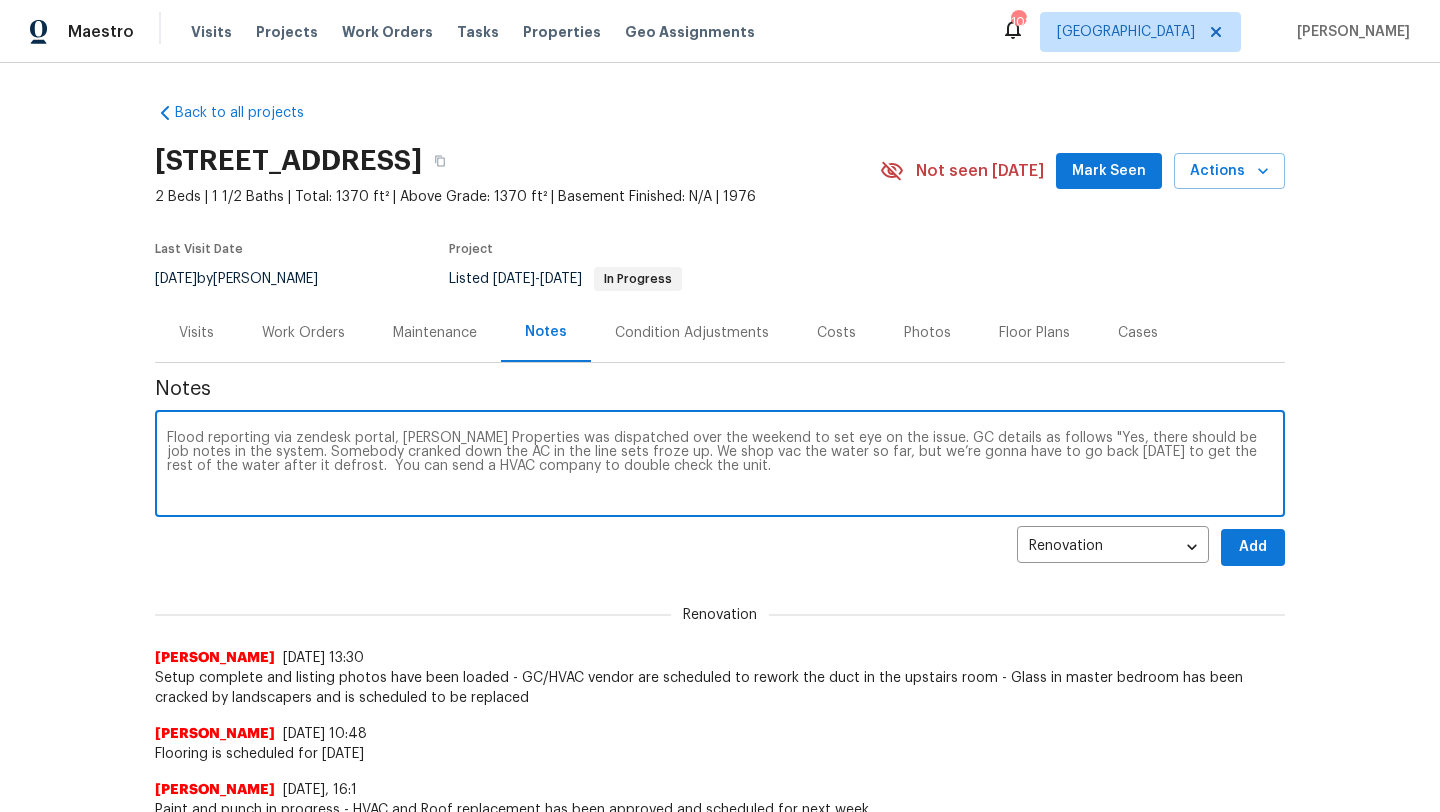 drag, startPoint x: 213, startPoint y: 452, endPoint x: 866, endPoint y: 389, distance: 656.032 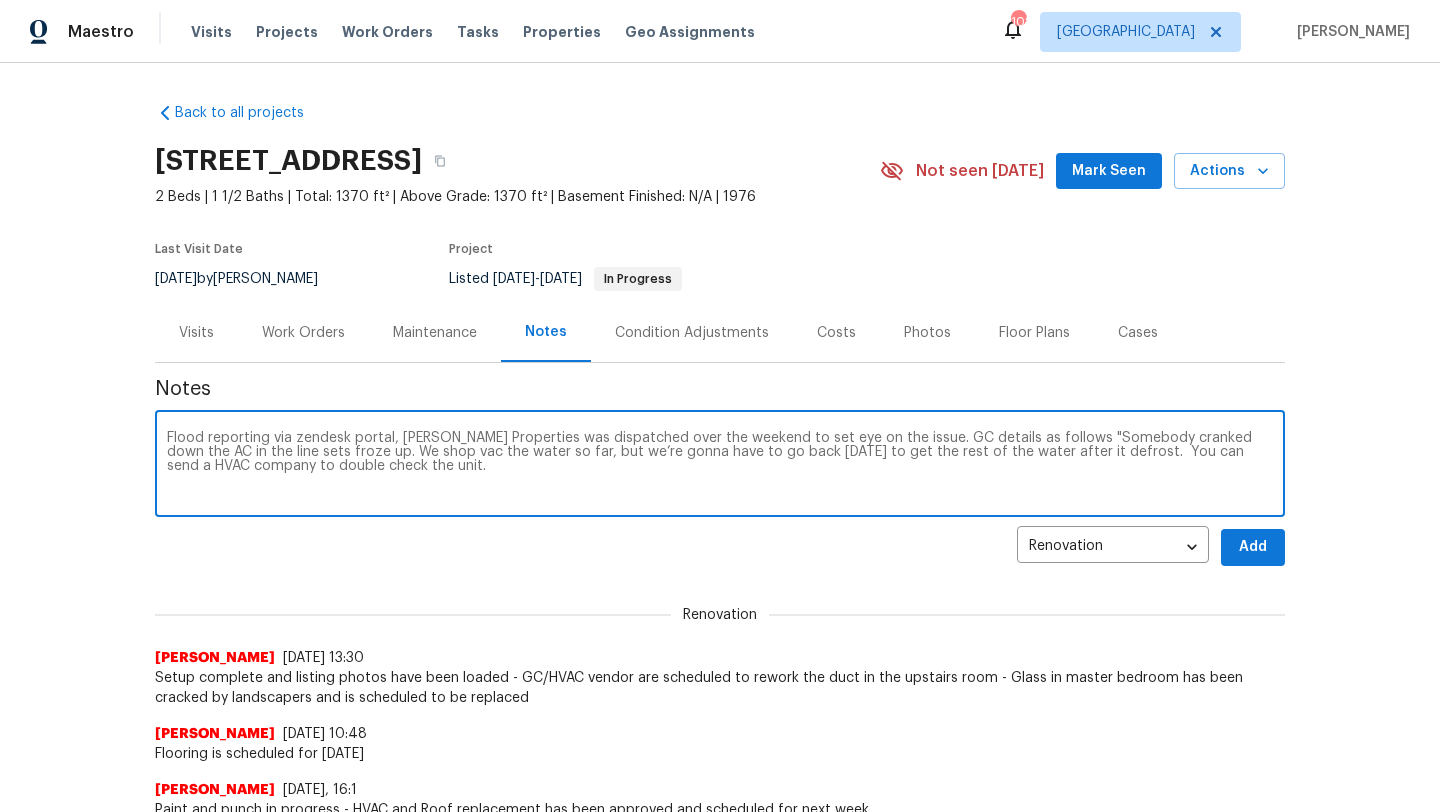 click on "Flood reporting via zendesk portal, [PERSON_NAME] Properties was dispatched over the weekend to set eye on the issue. GC details as follows "Somebody cranked down the AC in the line sets froze up. We shop vac the water so far, but we’re gonna have to go back [DATE] to get the rest of the water after it defrost.  You can send a HVAC company to double check the unit." at bounding box center [720, 466] 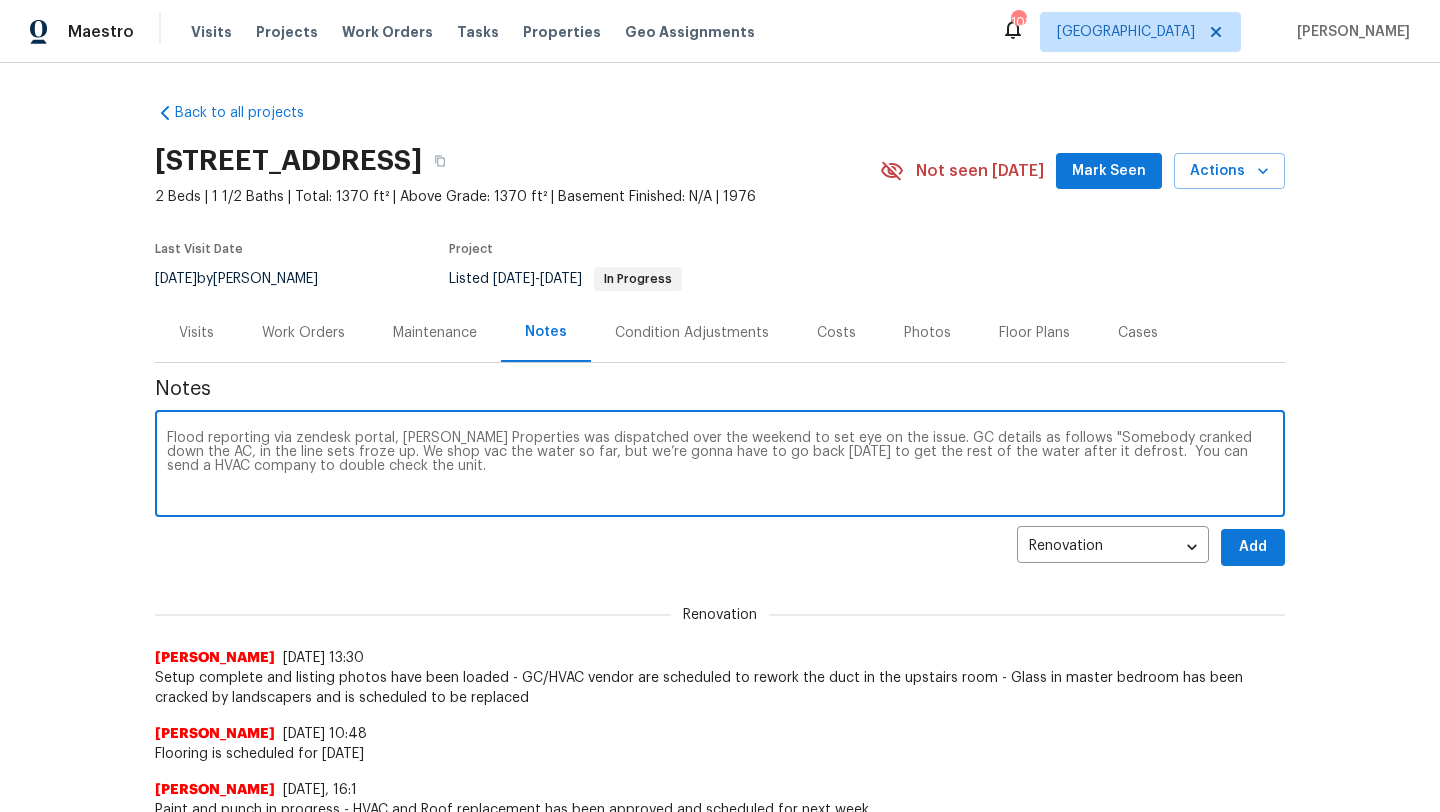 click on "Flood reporting via zendesk portal, [PERSON_NAME] Properties was dispatched over the weekend to set eye on the issue. GC details as follows "Somebody cranked down the AC, in the line sets froze up. We shop vac the water so far, but we’re gonna have to go back [DATE] to get the rest of the water after it defrost.  You can send a HVAC company to double check the unit." at bounding box center (720, 466) 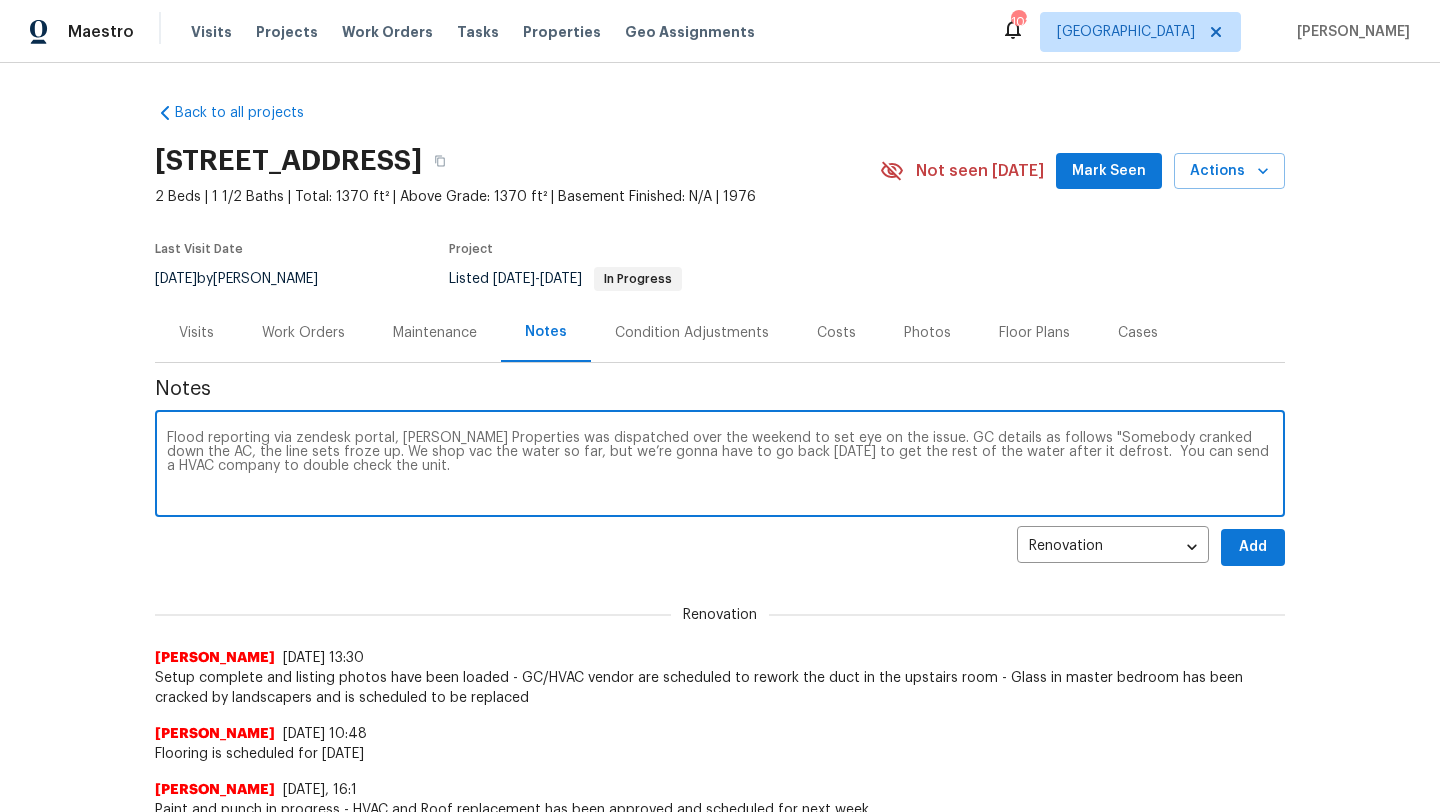 click on "Flood reporting via zendesk portal, [PERSON_NAME] Properties was dispatched over the weekend to set eye on the issue. GC details as follows "Somebody cranked down the AC, the line sets froze up. We shop vac the water so far, but we’re gonna have to go back [DATE] to get the rest of the water after it defrost.  You can send a HVAC company to double check the unit." at bounding box center (720, 466) 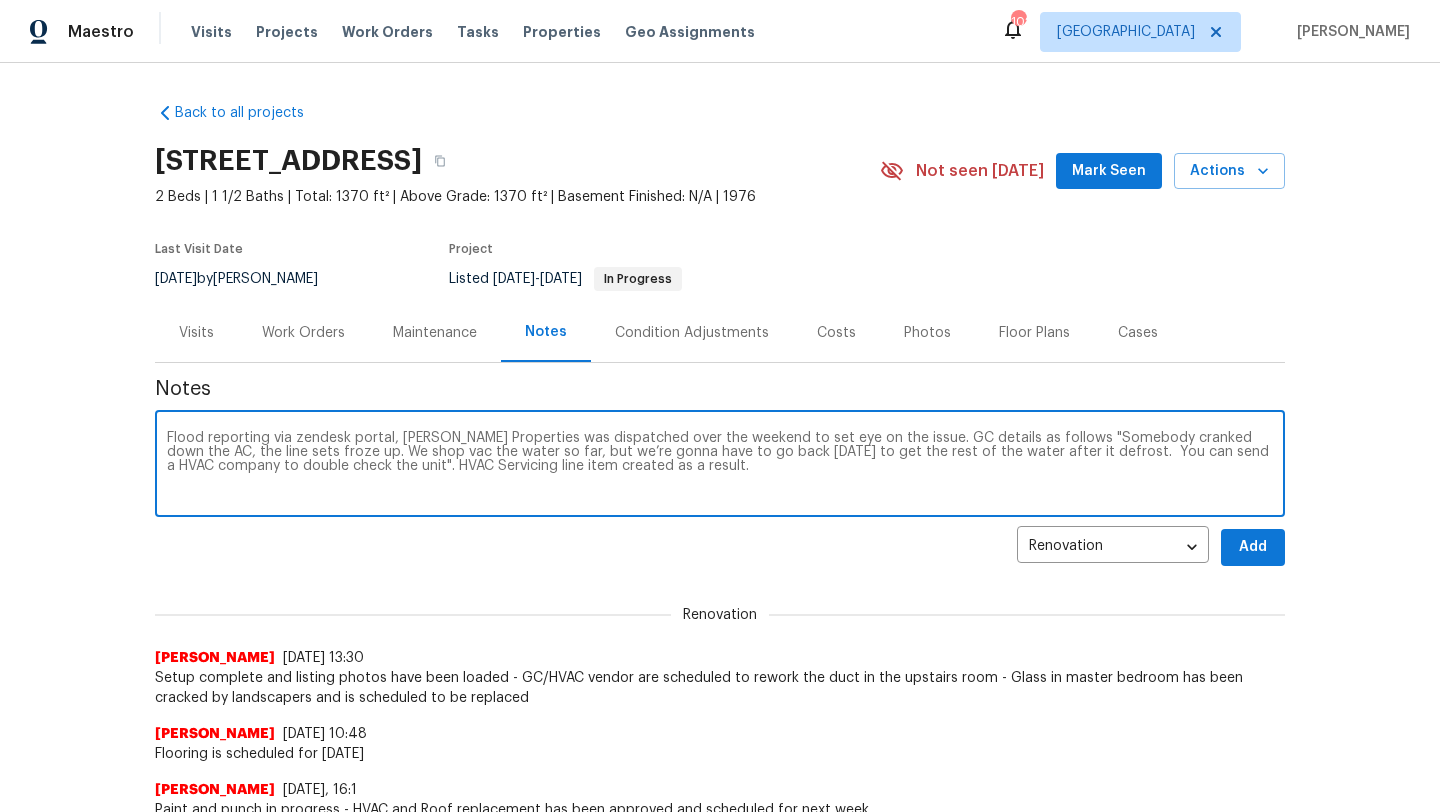 click on "Flood reporting via zendesk portal, [PERSON_NAME] Properties was dispatched over the weekend to set eye on the issue. GC details as follows "Somebody cranked down the AC, the line sets froze up. We shop vac the water so far, but we’re gonna have to go back [DATE] to get the rest of the water after it defrost.  You can send a HVAC company to double check the unit". HVAC Servicing line item created as a result." at bounding box center (720, 466) 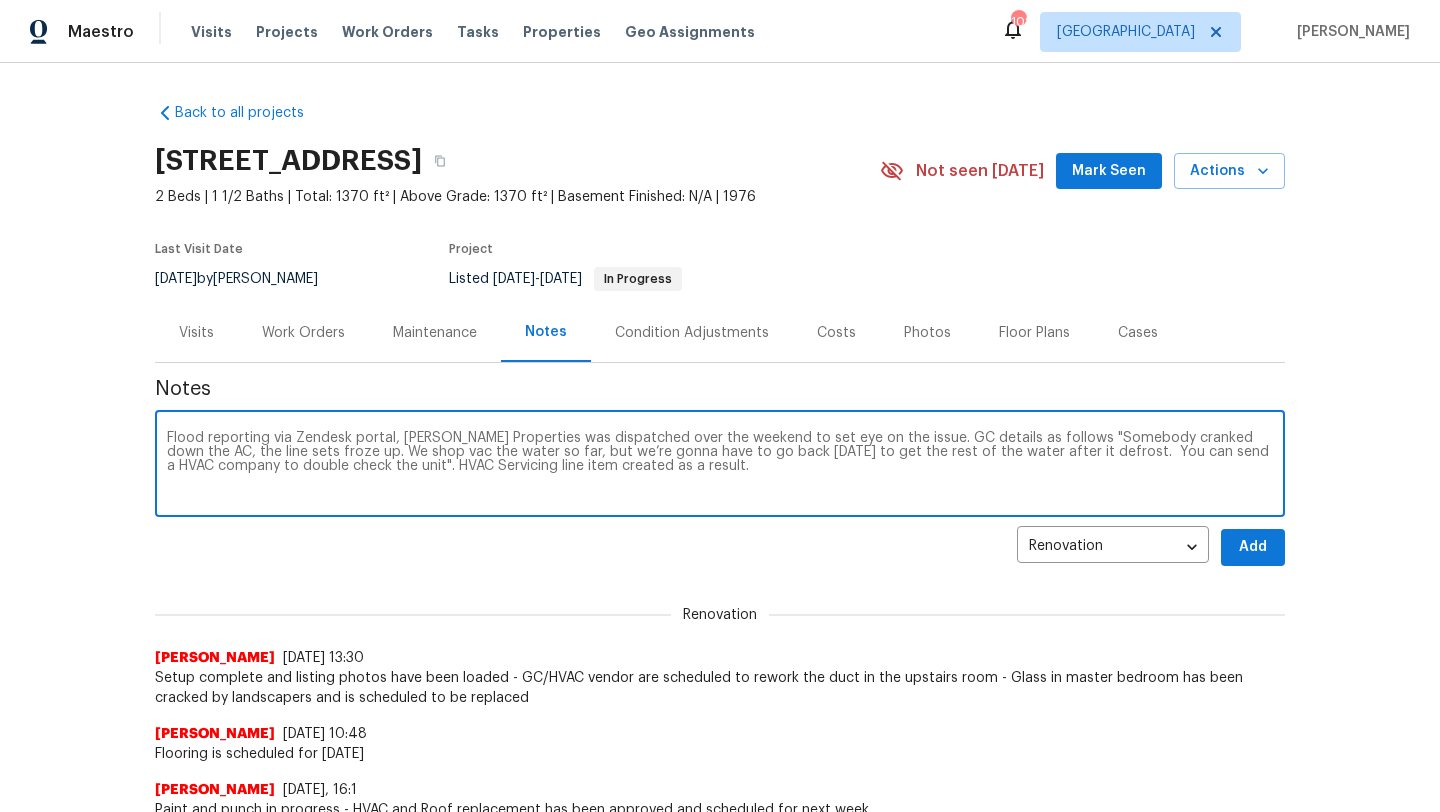 type on "Flood reporting via Zendesk portal, [PERSON_NAME] Properties was dispatched over the weekend to set eye on the issue. GC details as follows "Somebody cranked down the AC, the line sets froze up. We shop vac the water so far, but we’re gonna have to go back [DATE] to get the rest of the water after it defrost.  You can send a HVAC company to double check the unit". HVAC Servicing line item created as a result." 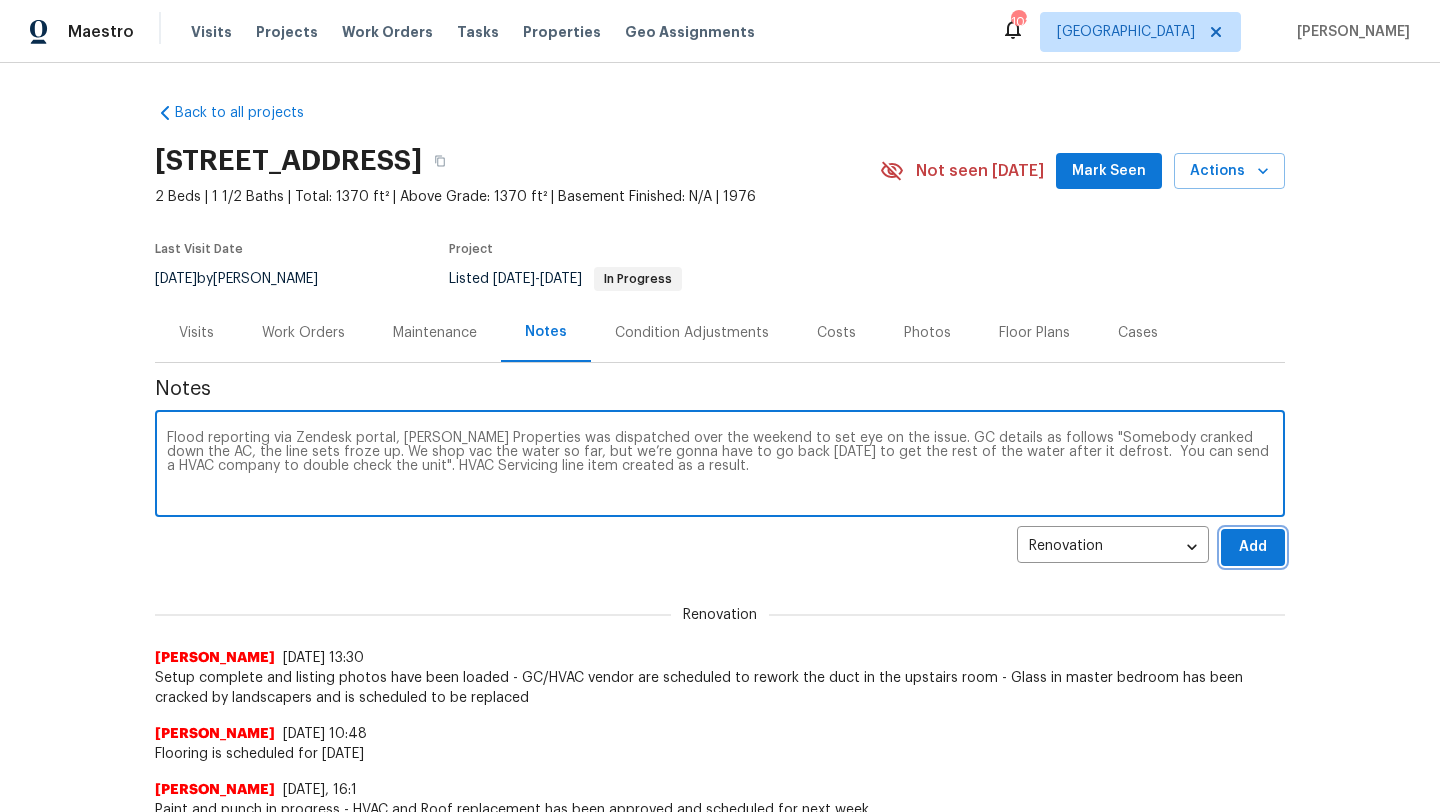 click on "Add" at bounding box center [1253, 547] 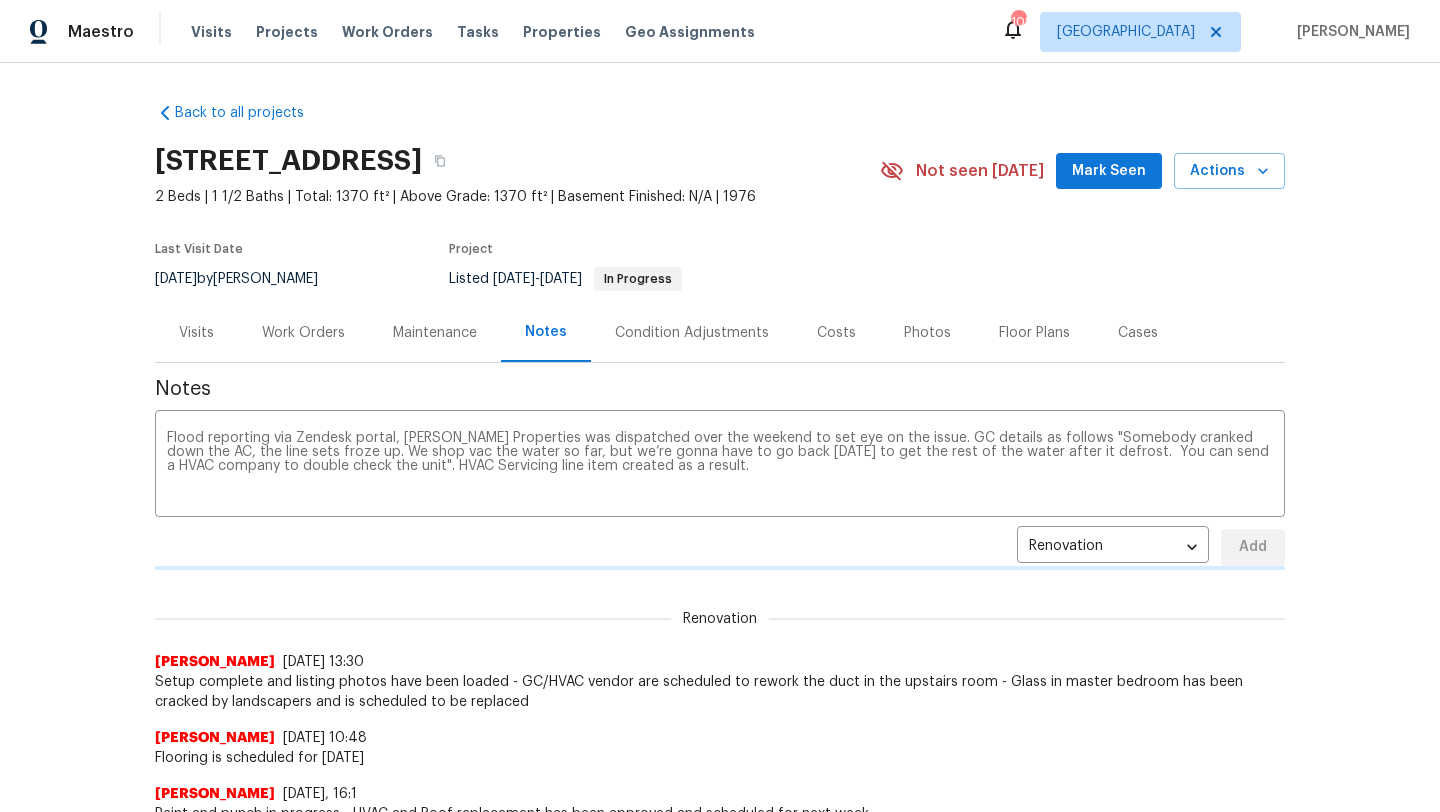 type 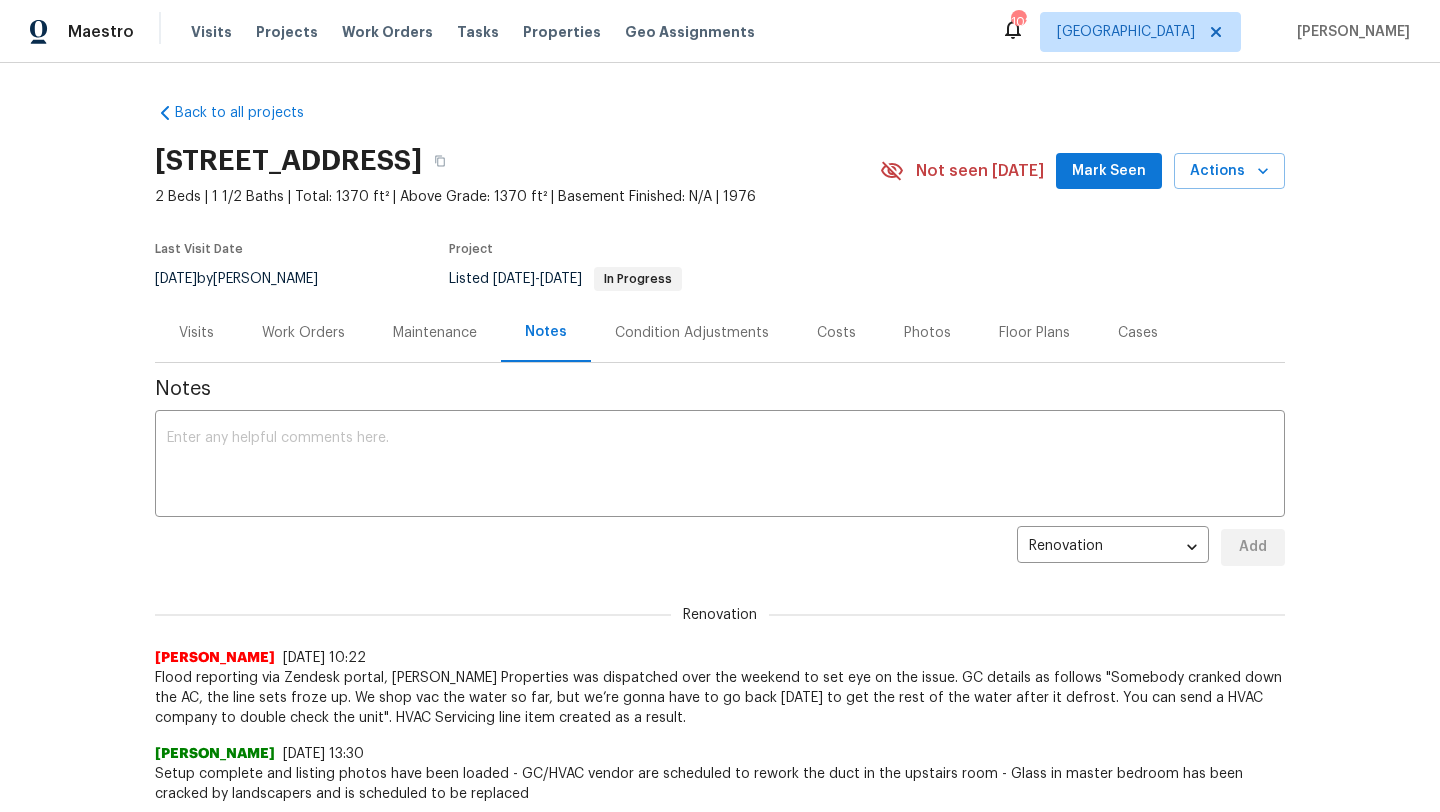 click on "Mark Seen" at bounding box center [1109, 171] 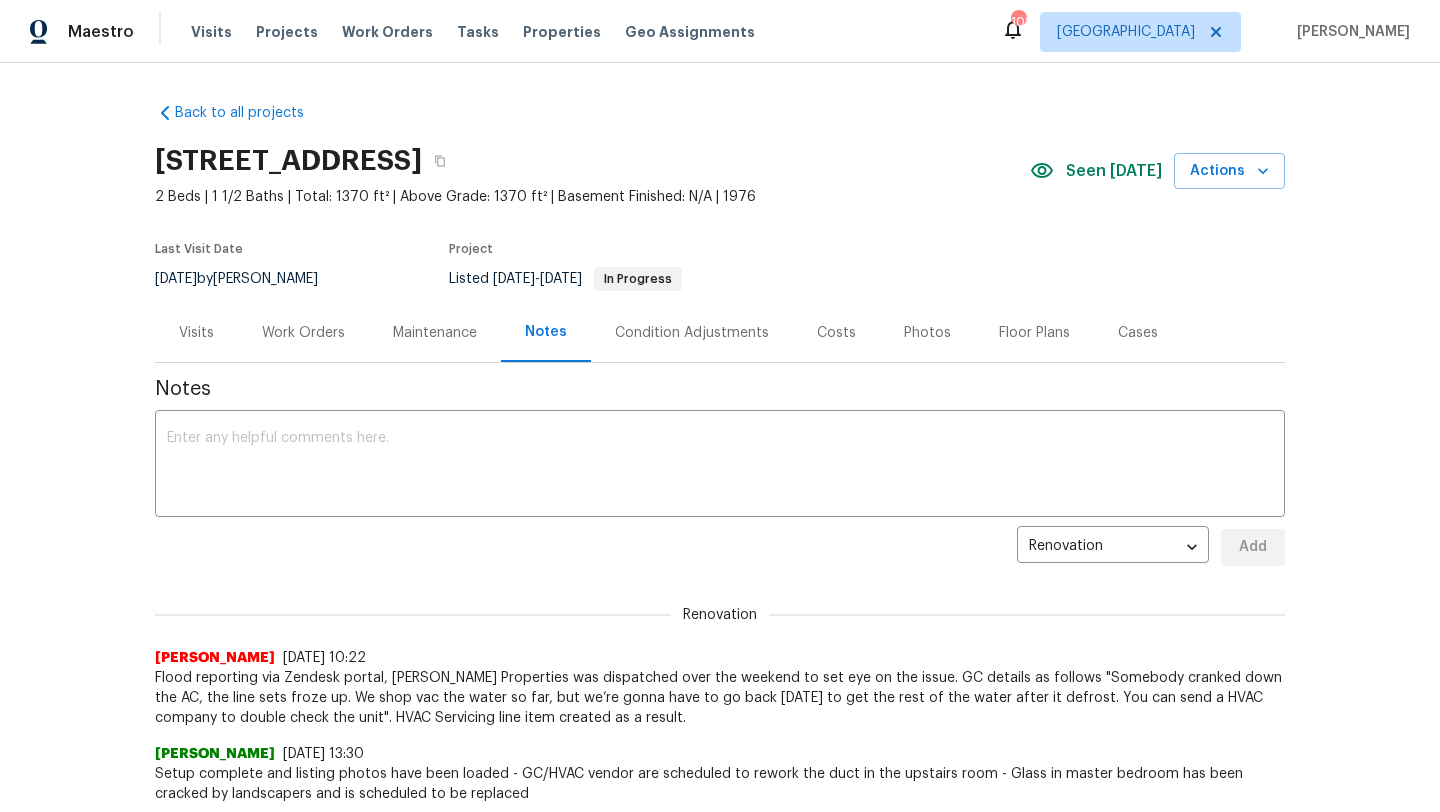 click on "Work Orders" at bounding box center (303, 333) 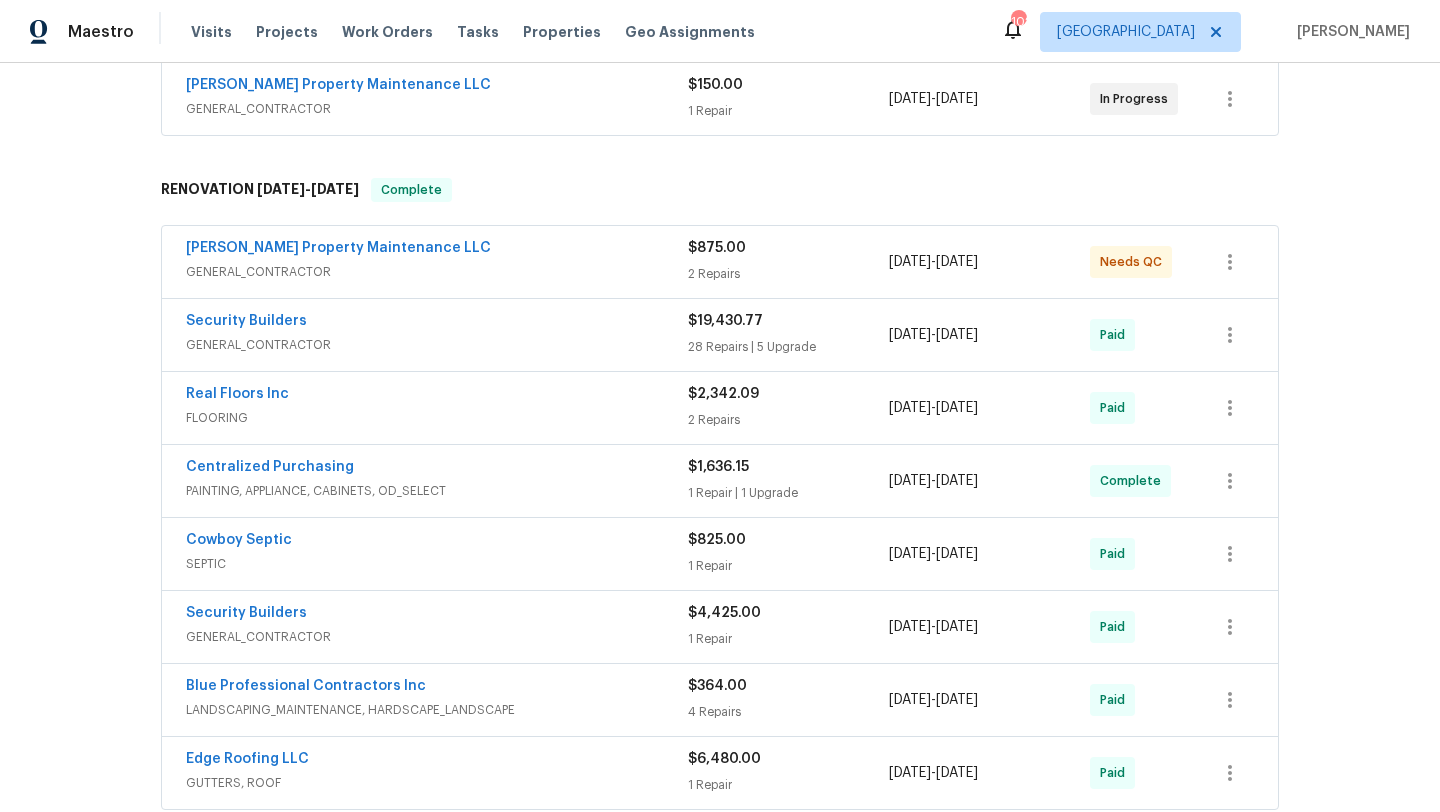 scroll, scrollTop: 758, scrollLeft: 0, axis: vertical 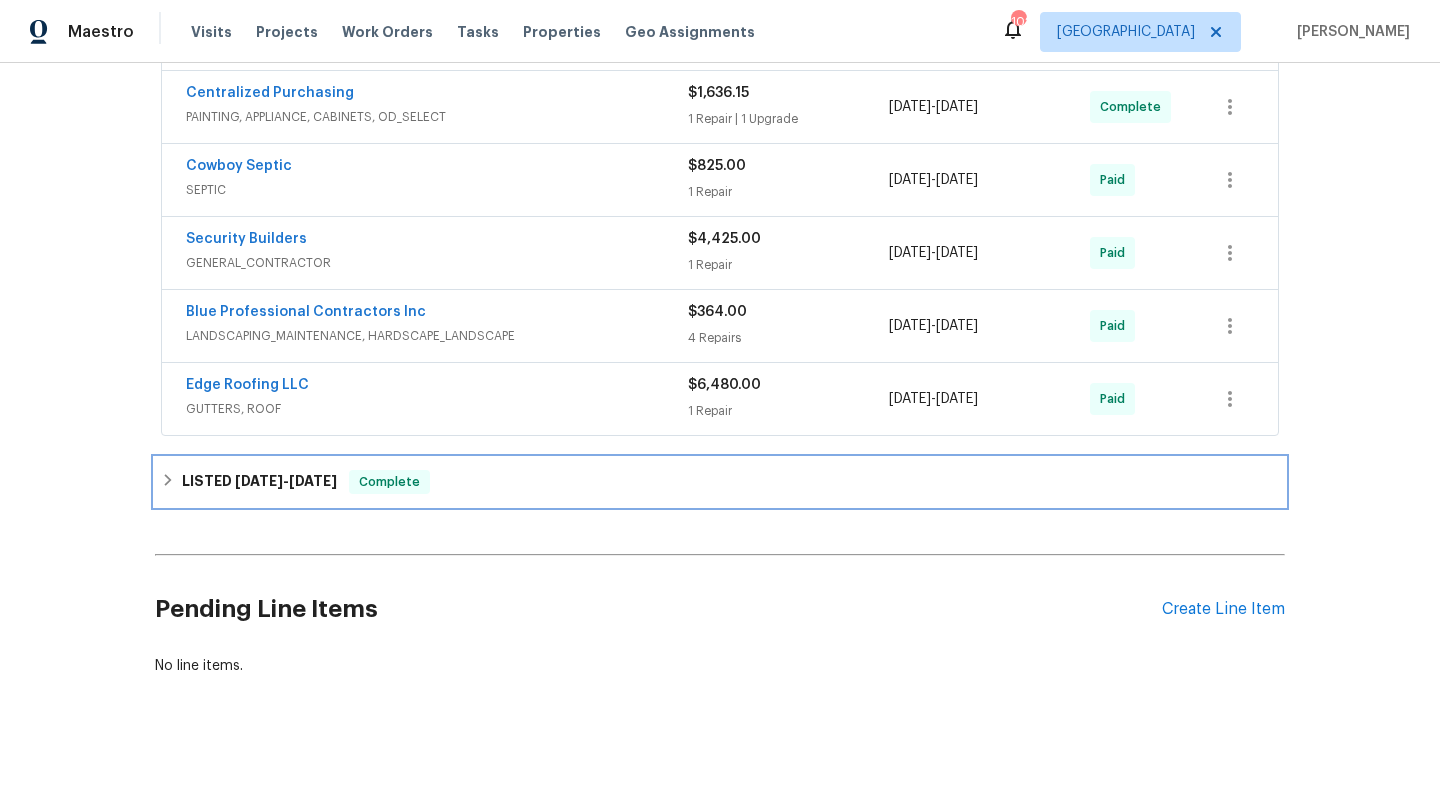 click on "LISTED   [DATE]  -  [DATE] Complete" at bounding box center [720, 482] 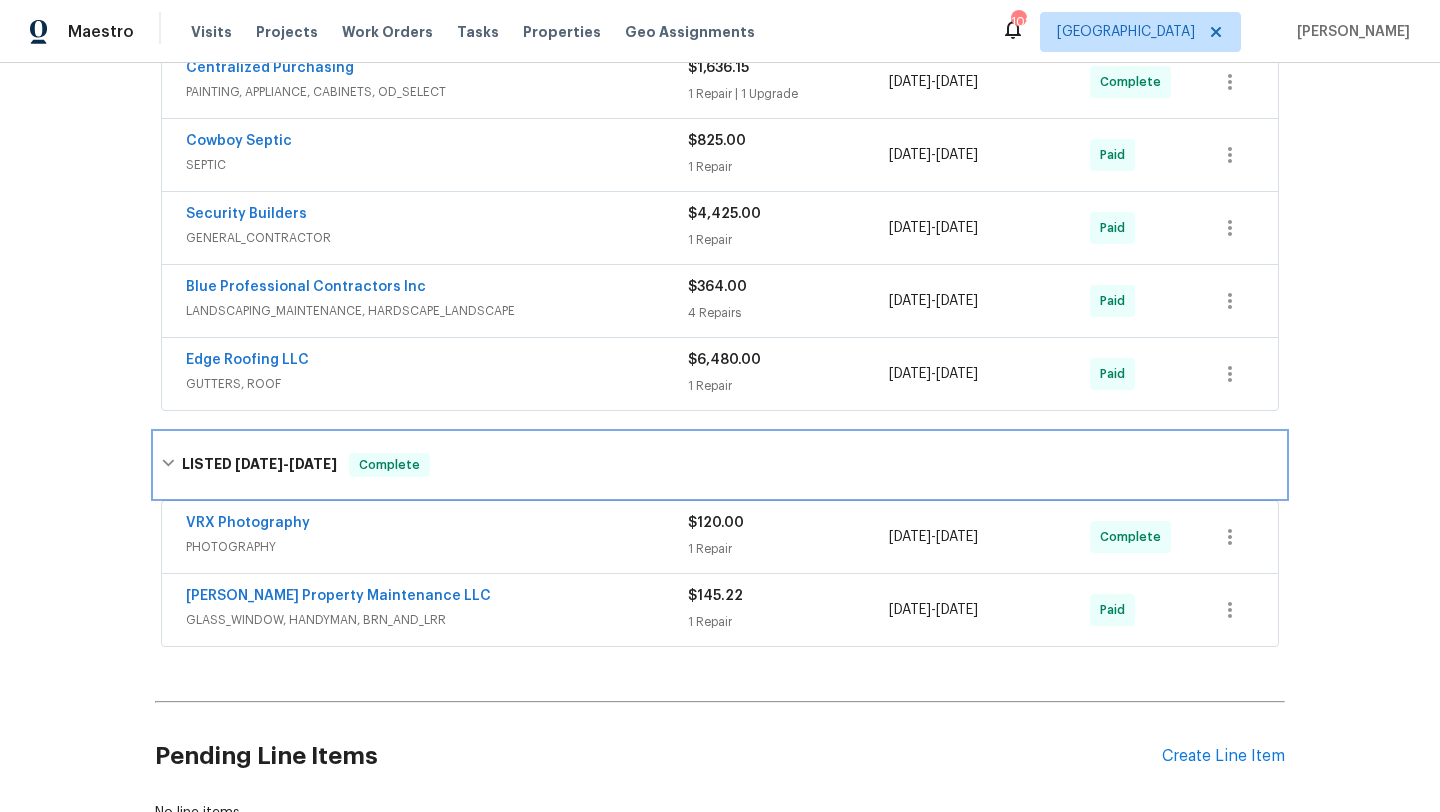 scroll, scrollTop: 799, scrollLeft: 0, axis: vertical 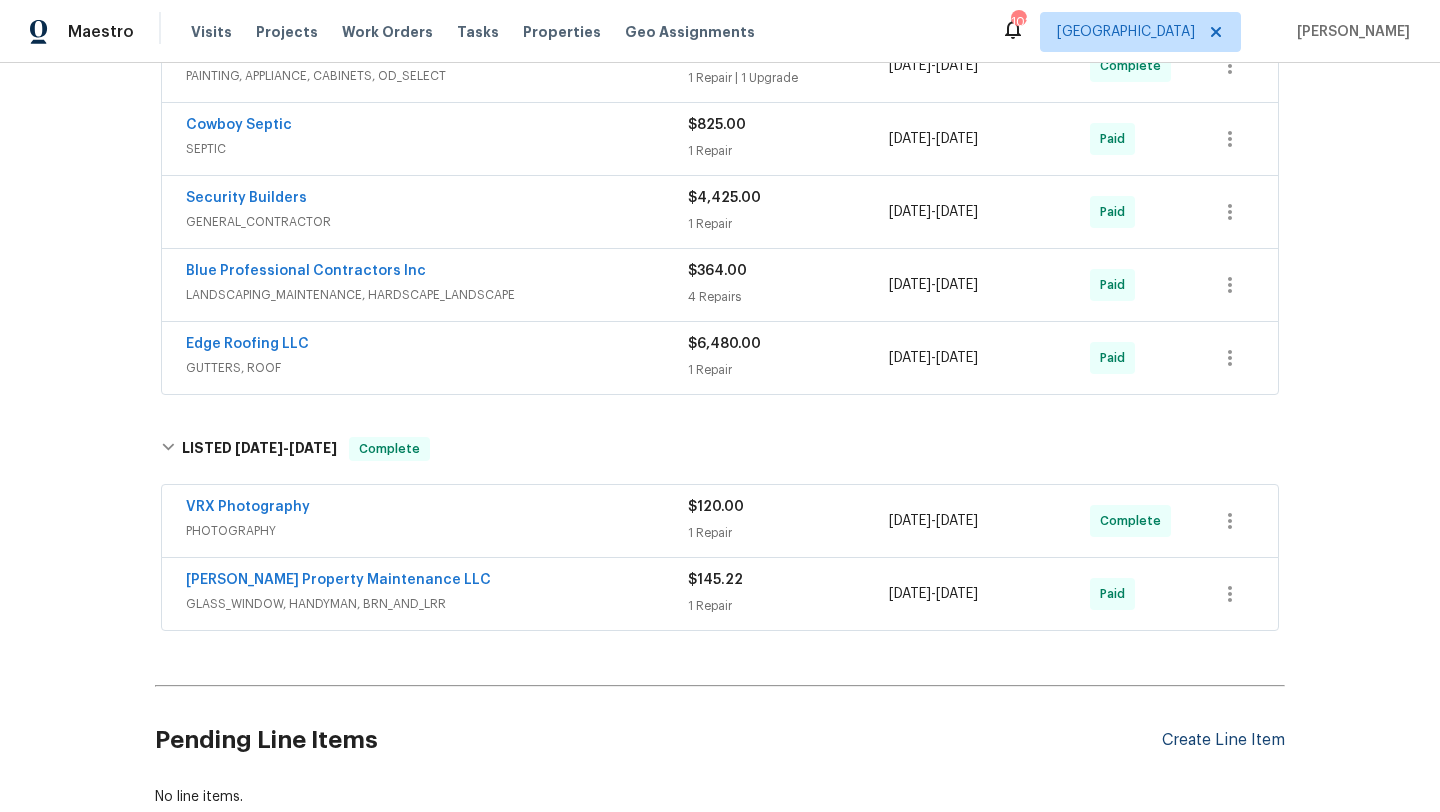 click on "Create Line Item" at bounding box center [1223, 740] 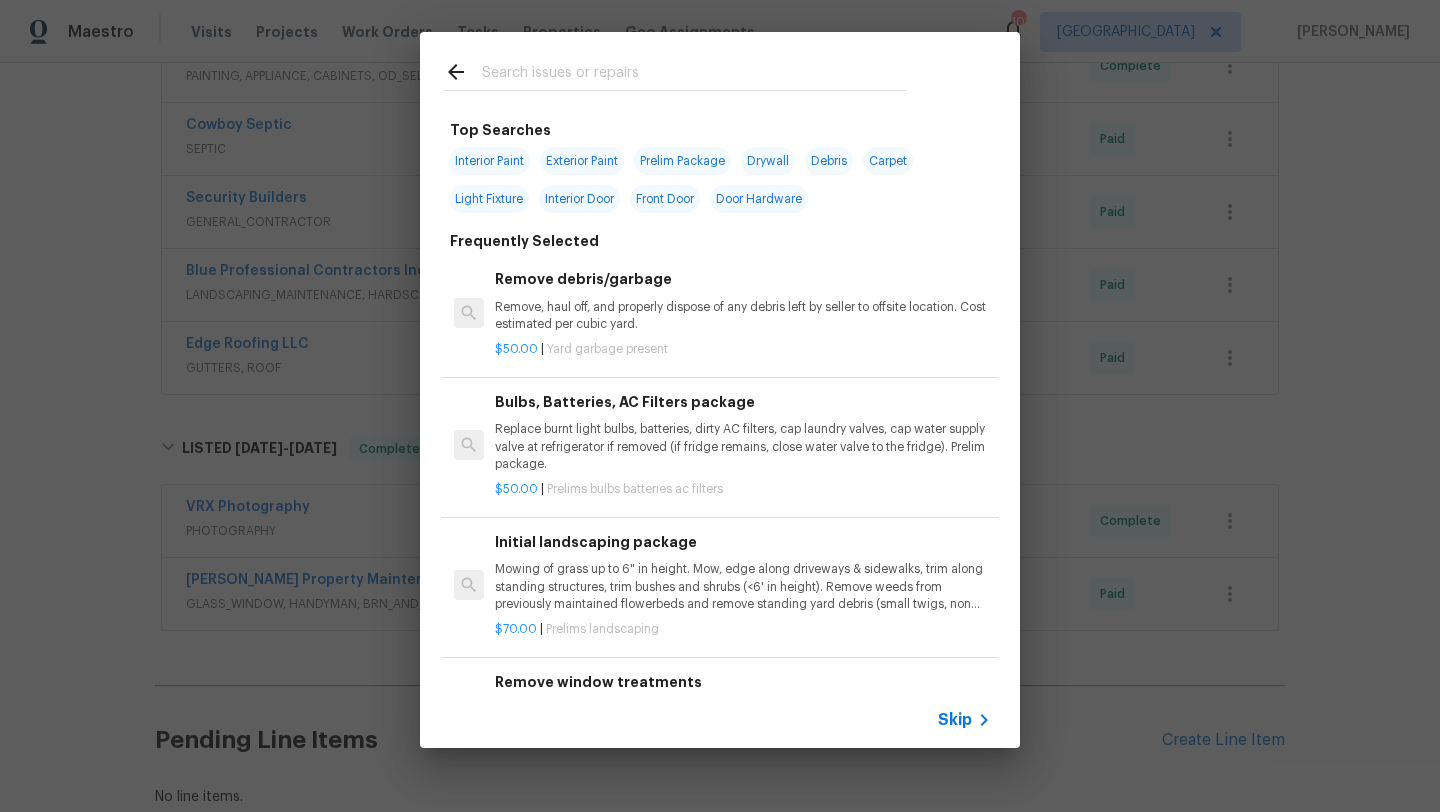 click at bounding box center (694, 75) 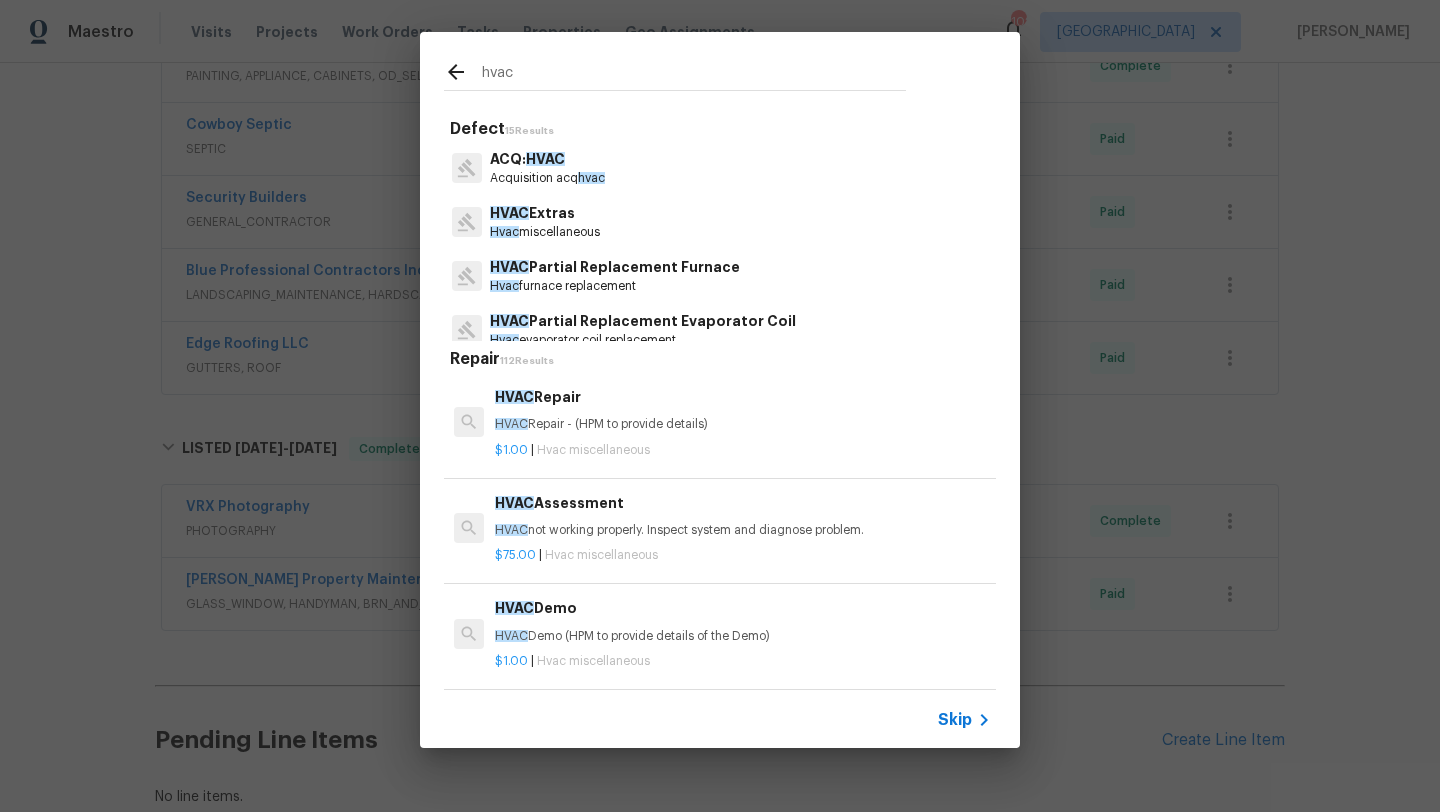 type on "hvac" 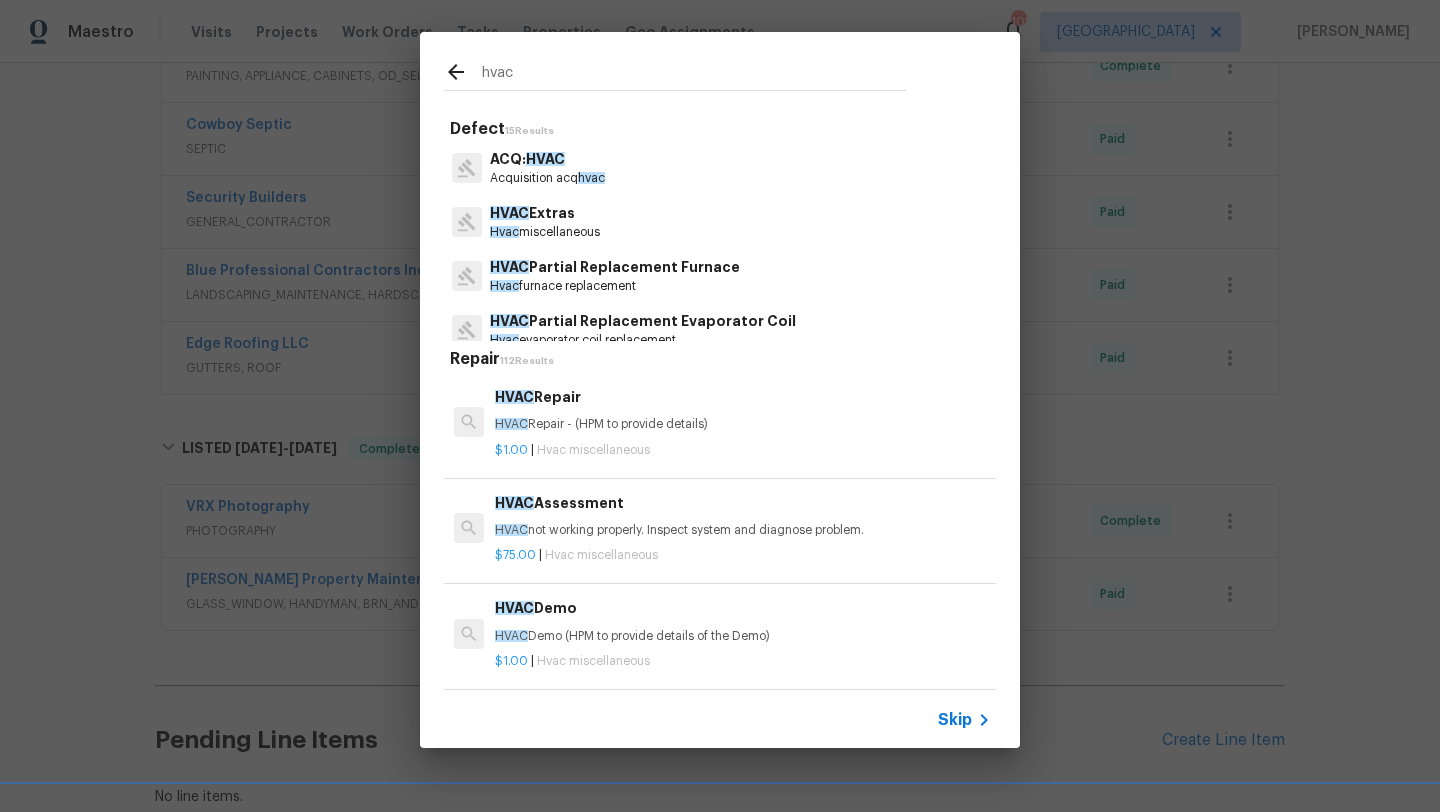 click on "HVAC  Extras" at bounding box center (545, 213) 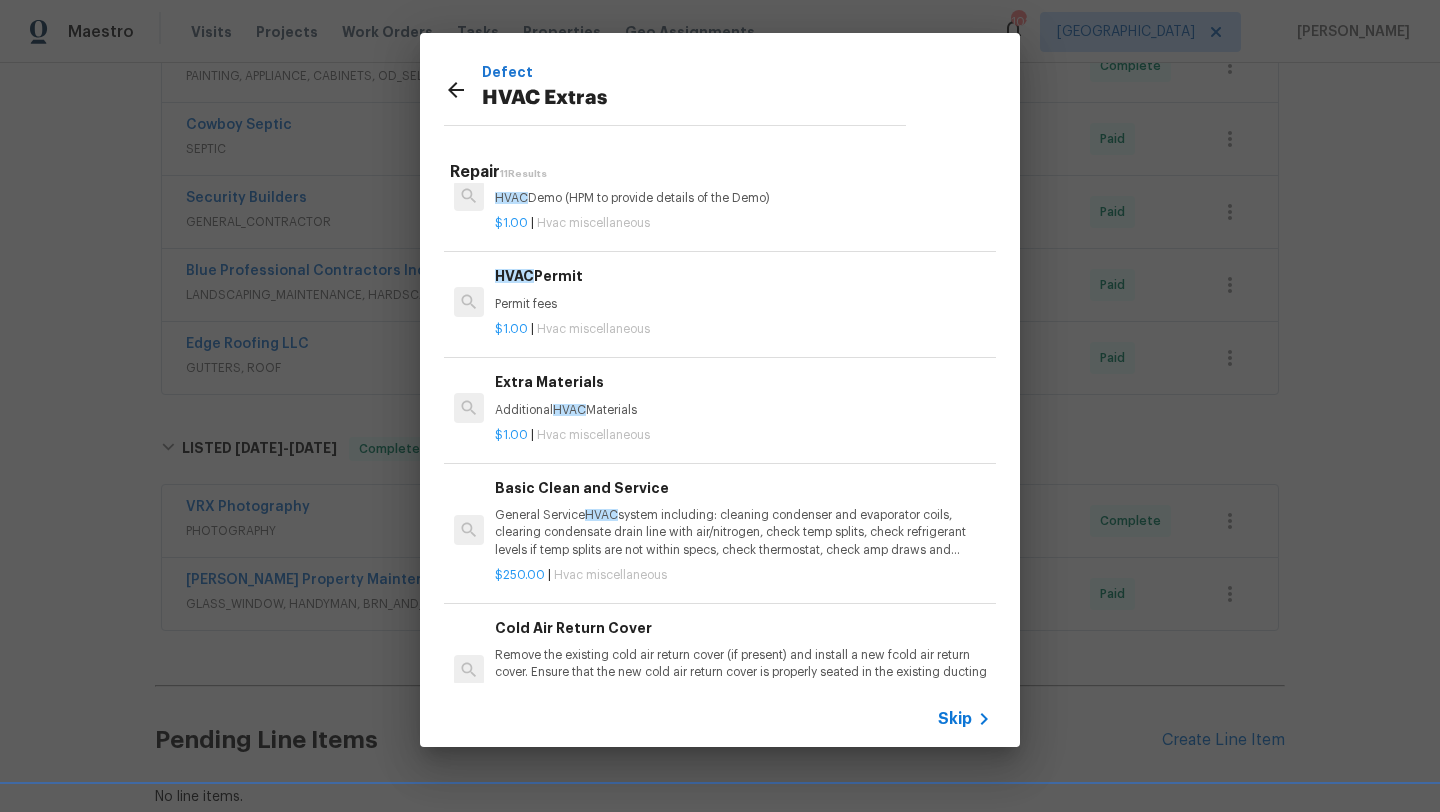 scroll, scrollTop: 257, scrollLeft: 0, axis: vertical 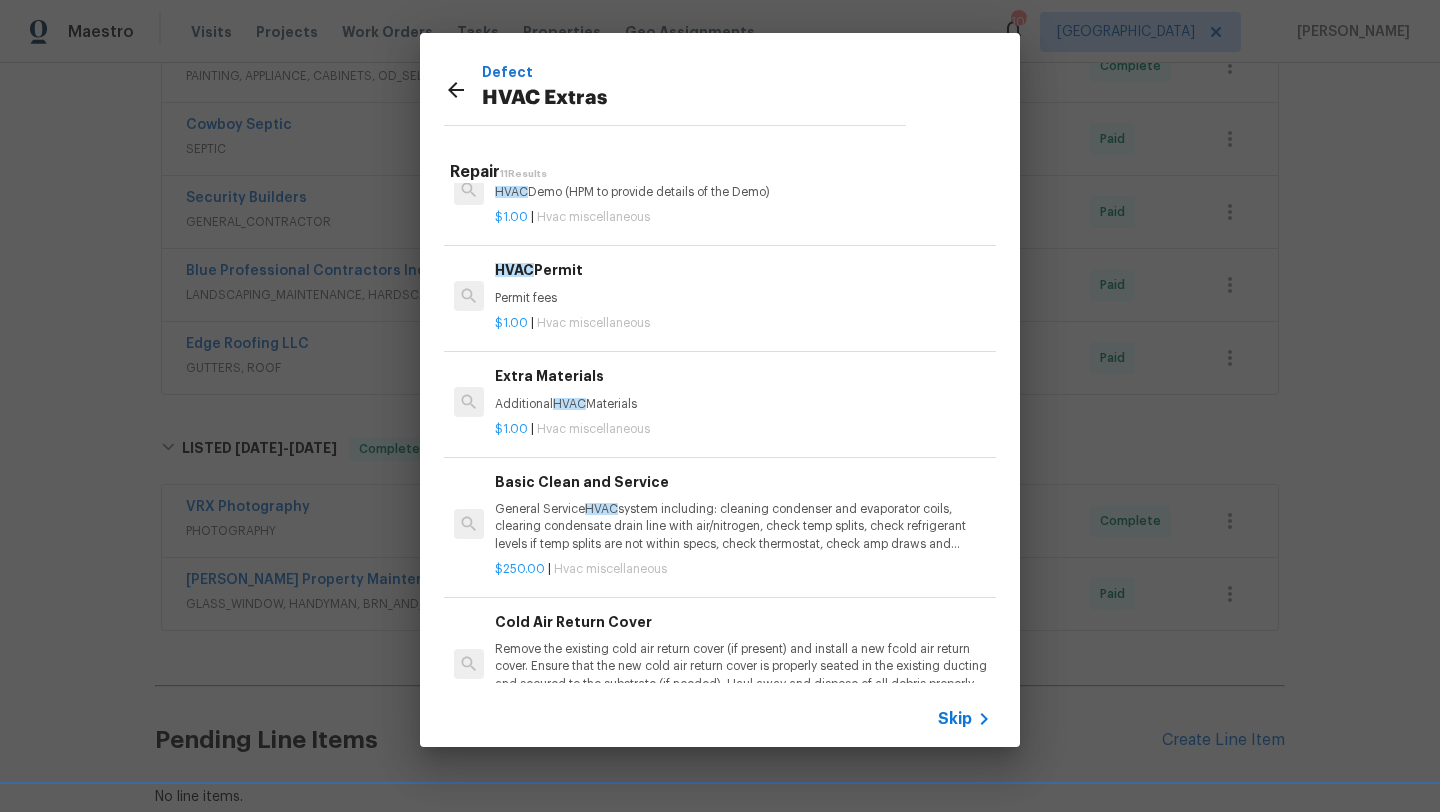 click on "General Service  HVAC  system including: cleaning condenser and evaporator coils, clearing condensate drain line with air/nitrogen, check temp splits, check refrigerant levels if temp splits are not within specs, check thermostat, check amp draws and confirm they are within manufacturer specifications - Overall condition of the unit should ensure proper temp splits." at bounding box center [743, 526] 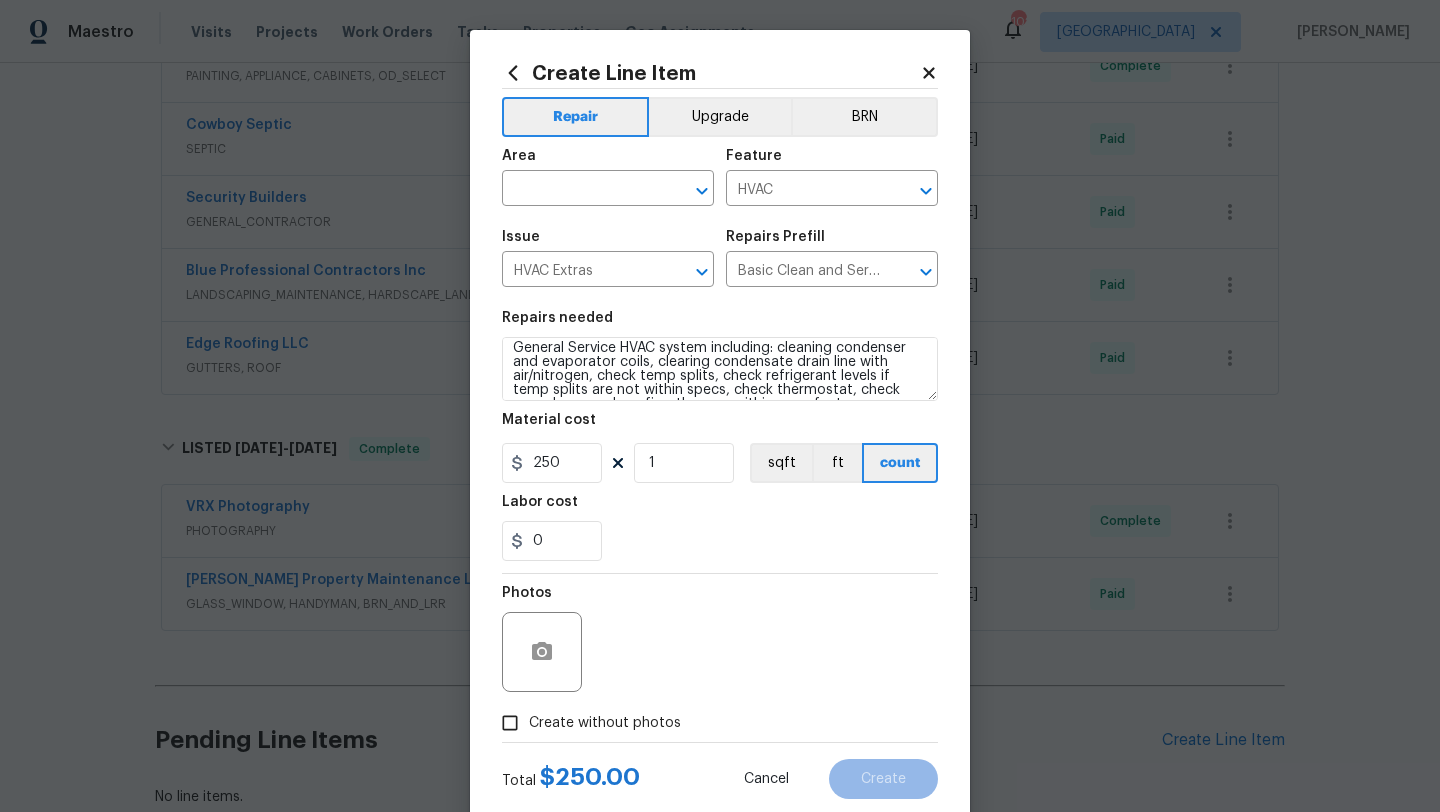 scroll, scrollTop: 0, scrollLeft: 0, axis: both 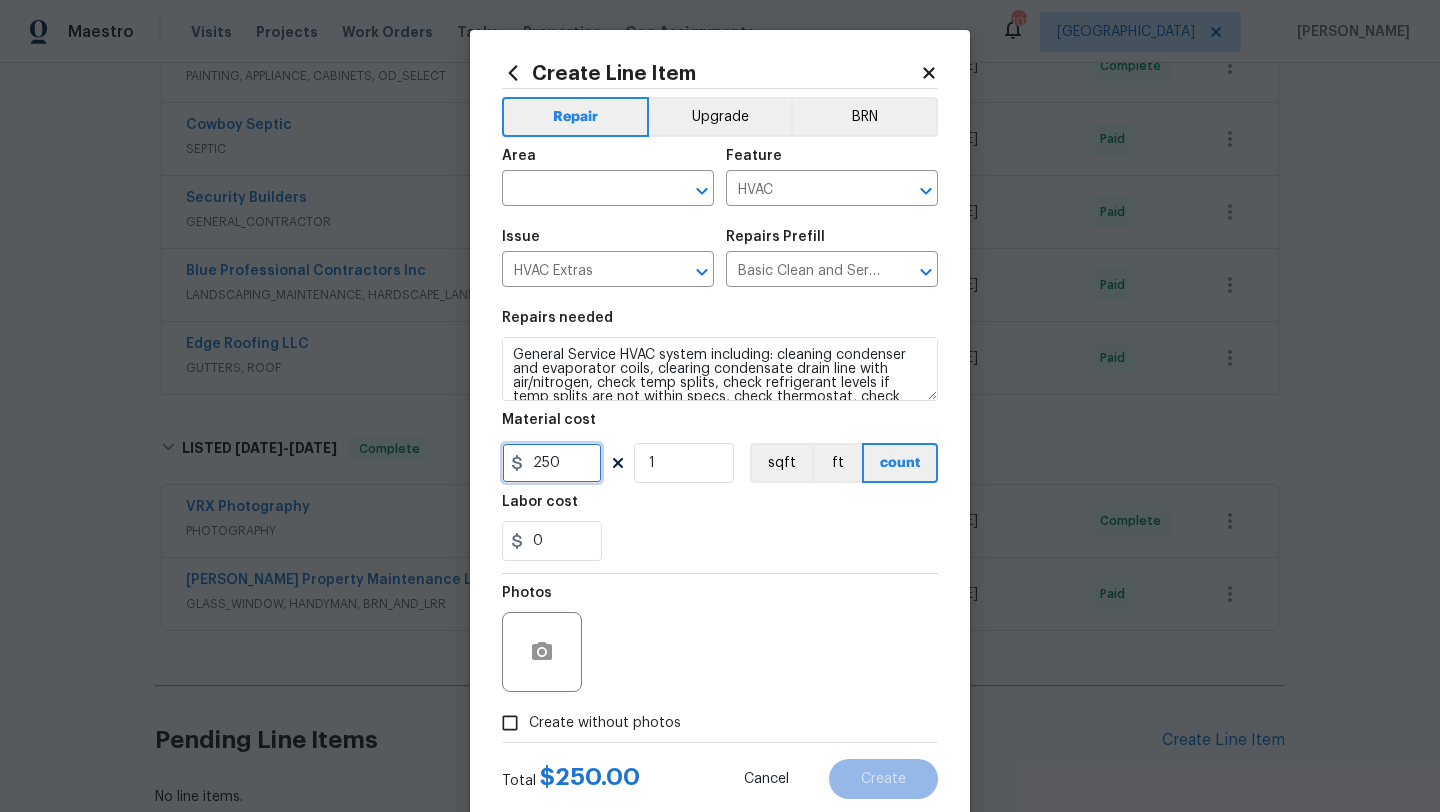 click on "250" at bounding box center (552, 463) 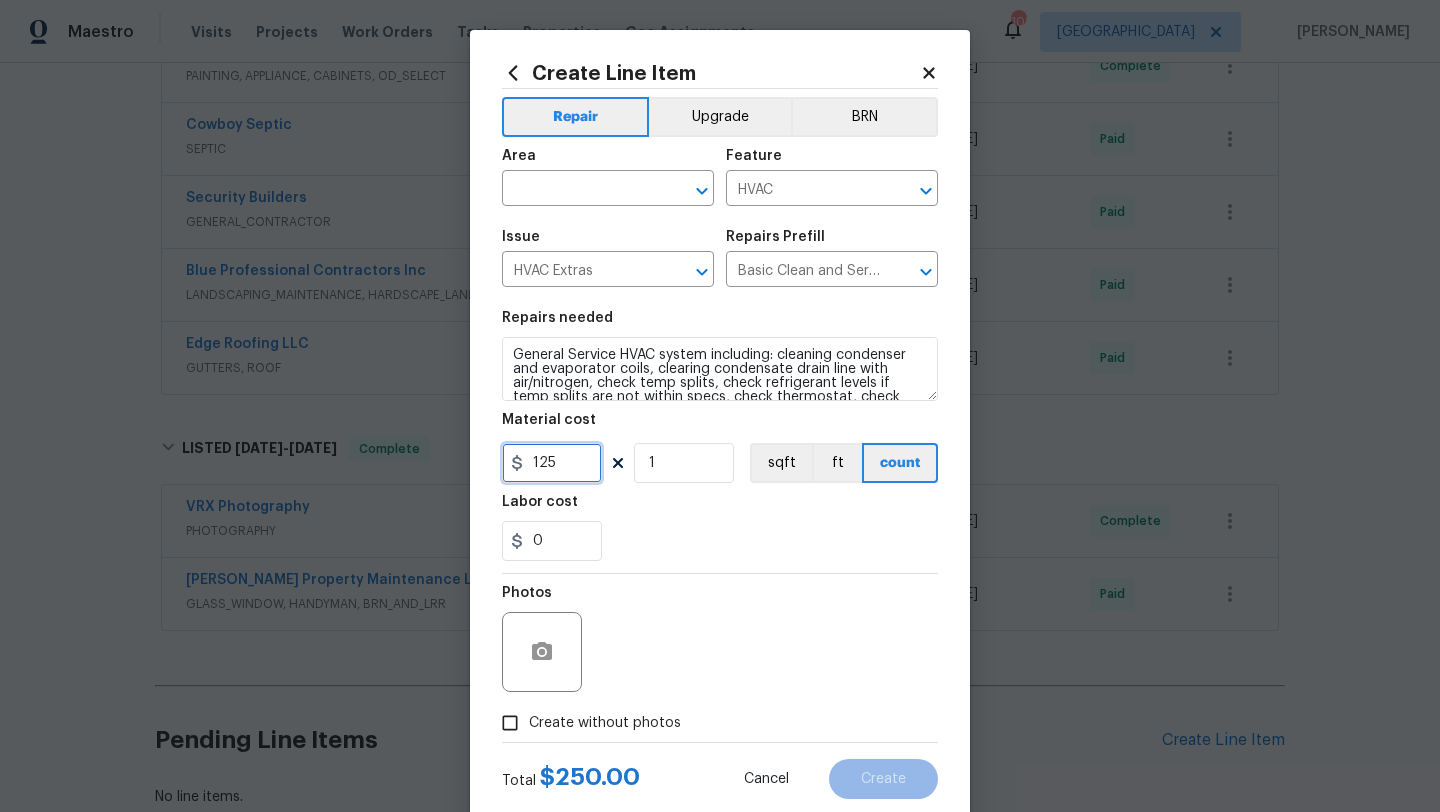 type on "125" 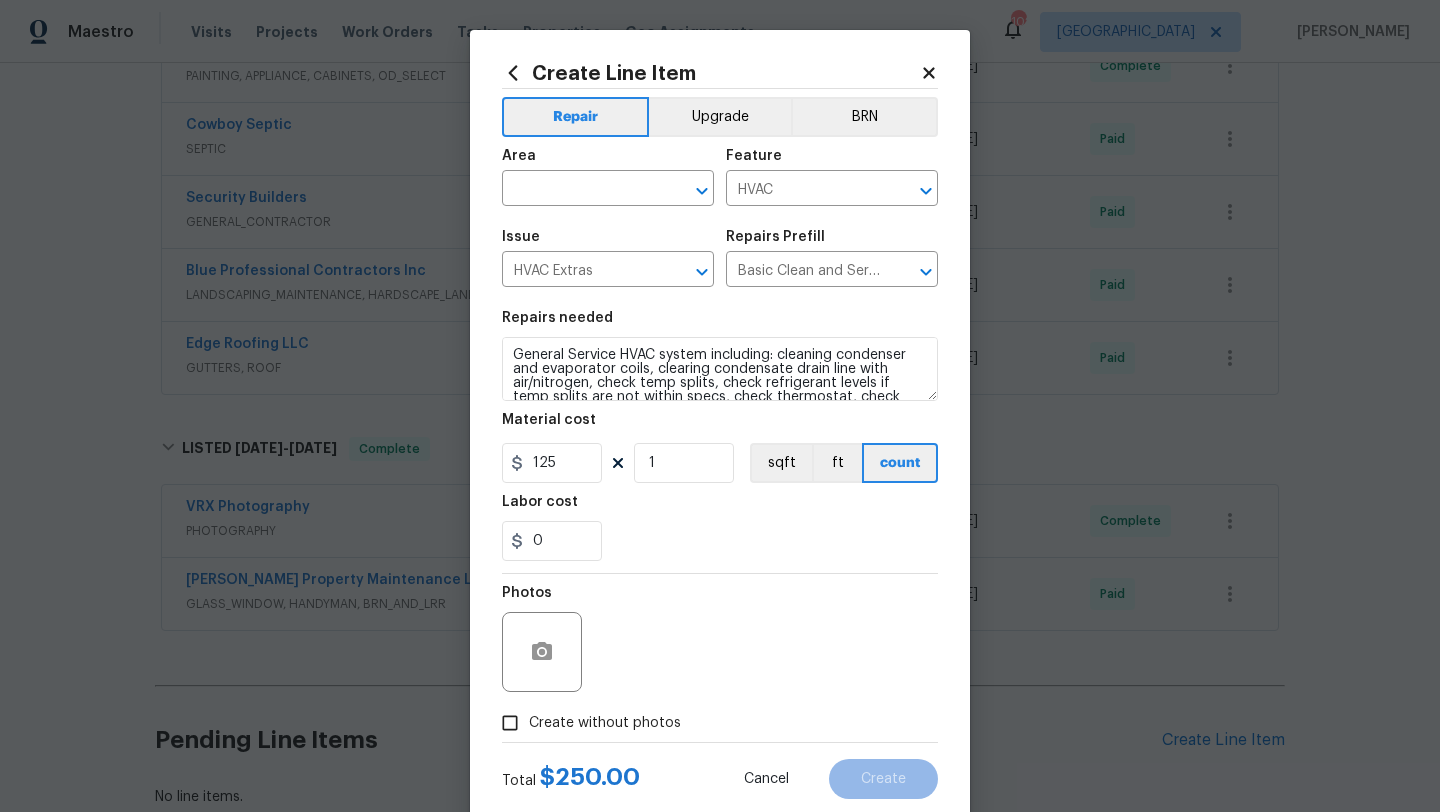 click on "Photos" at bounding box center (720, 639) 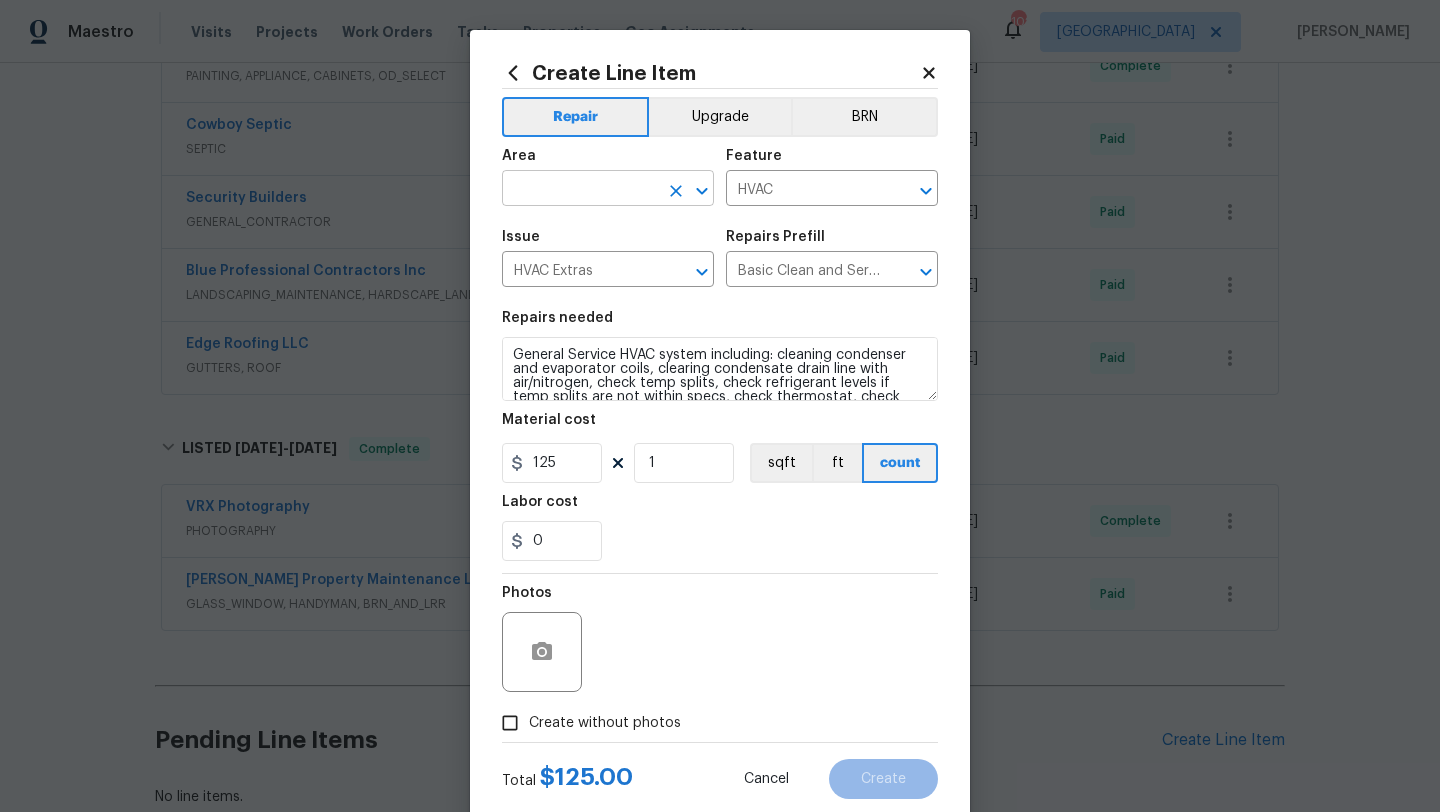 click at bounding box center (580, 190) 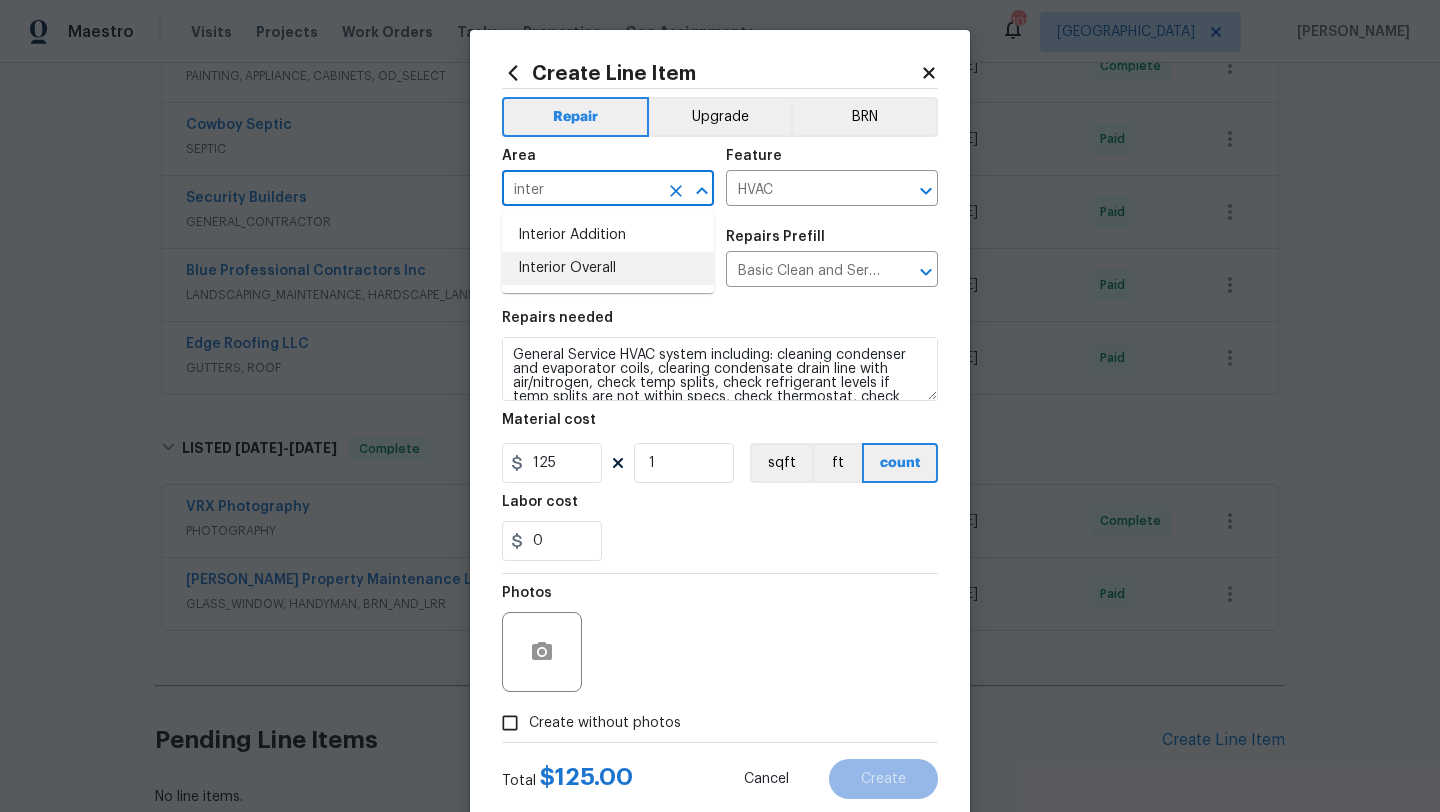 click on "Interior Overall" at bounding box center (608, 268) 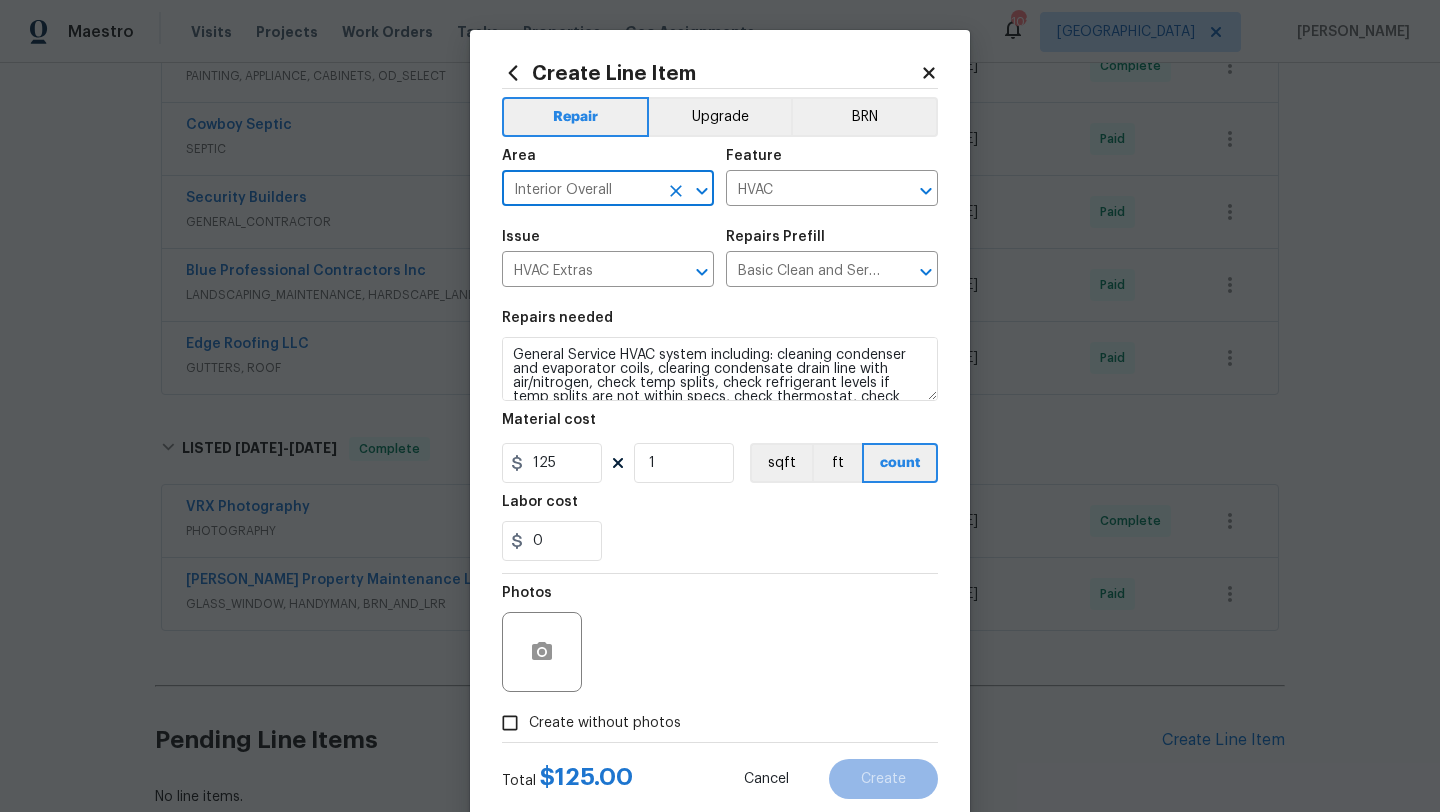 type on "Interior Overall" 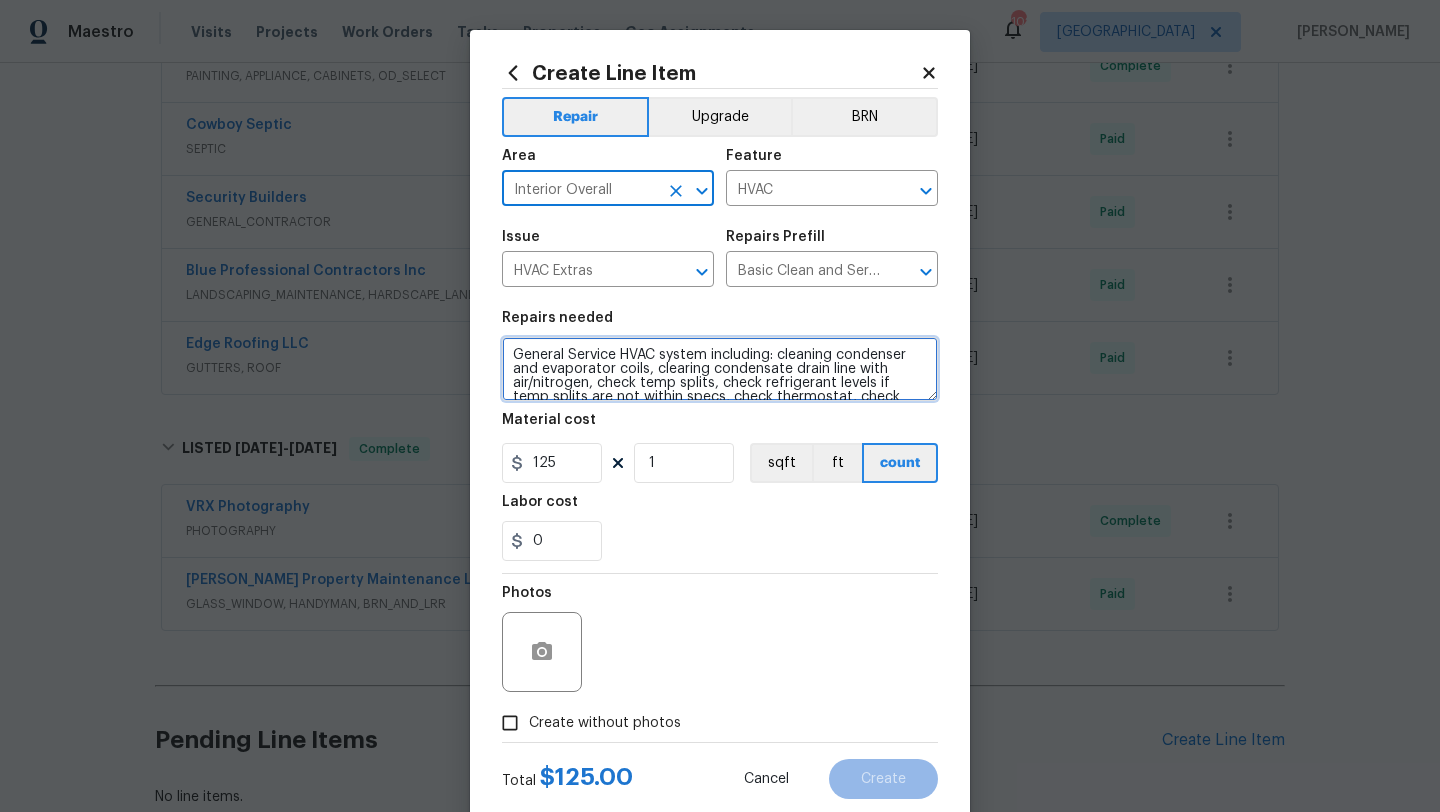 click on "General Service HVAC system including: cleaning condenser and evaporator coils, clearing condensate drain line with air/nitrogen, check temp splits, check refrigerant levels if temp splits are not within specs, check thermostat, check amp draws and confirm they are within manufacturer specifications - Overall condition of the unit should ensure proper temp splits." at bounding box center [720, 369] 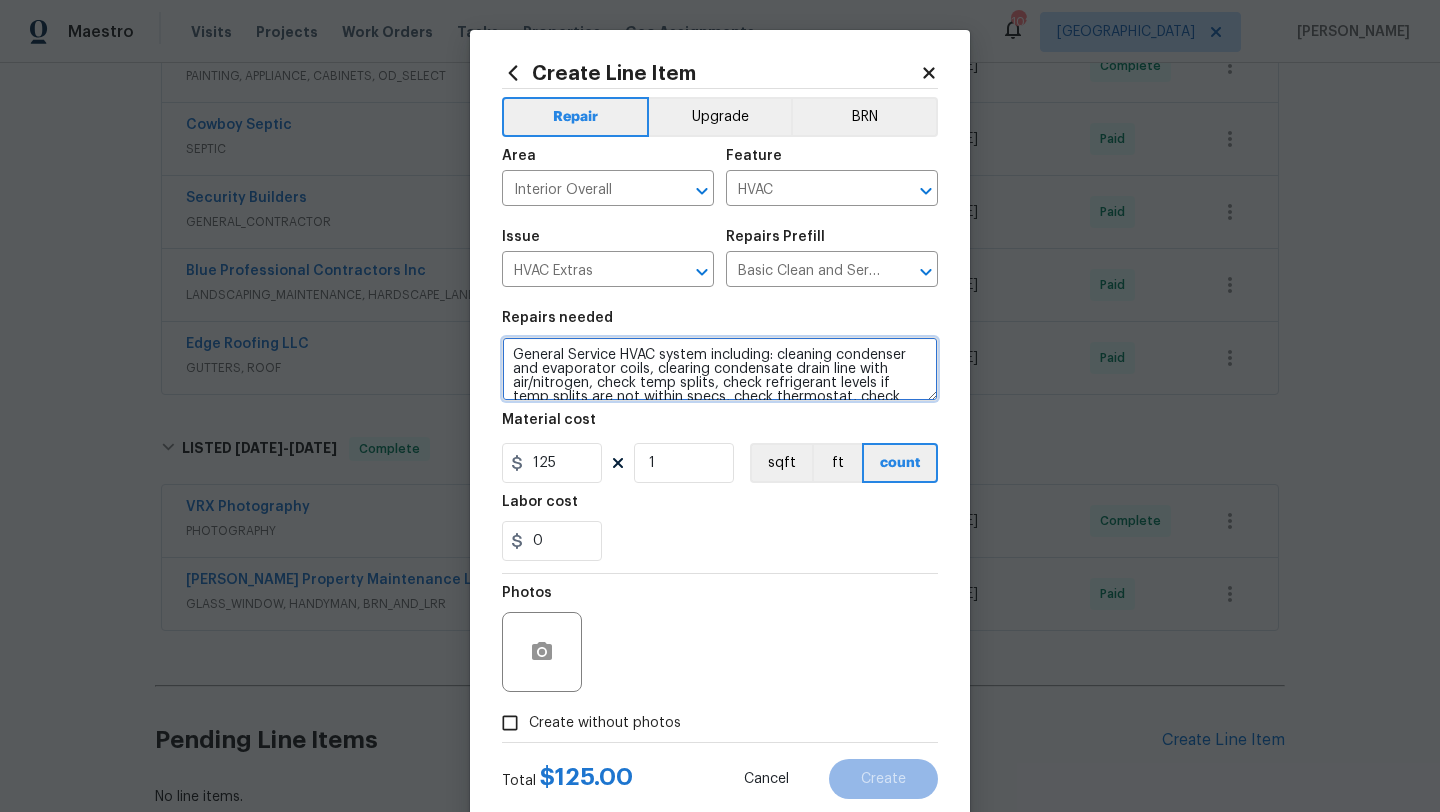 click on "General Service HVAC system including: cleaning condenser and evaporator coils, clearing condensate drain line with air/nitrogen, check temp splits, check refrigerant levels if temp splits are not within specs, check thermostat, check amp draws and confirm they are within manufacturer specifications - Overall condition of the unit should ensure proper temp splits." at bounding box center (720, 369) 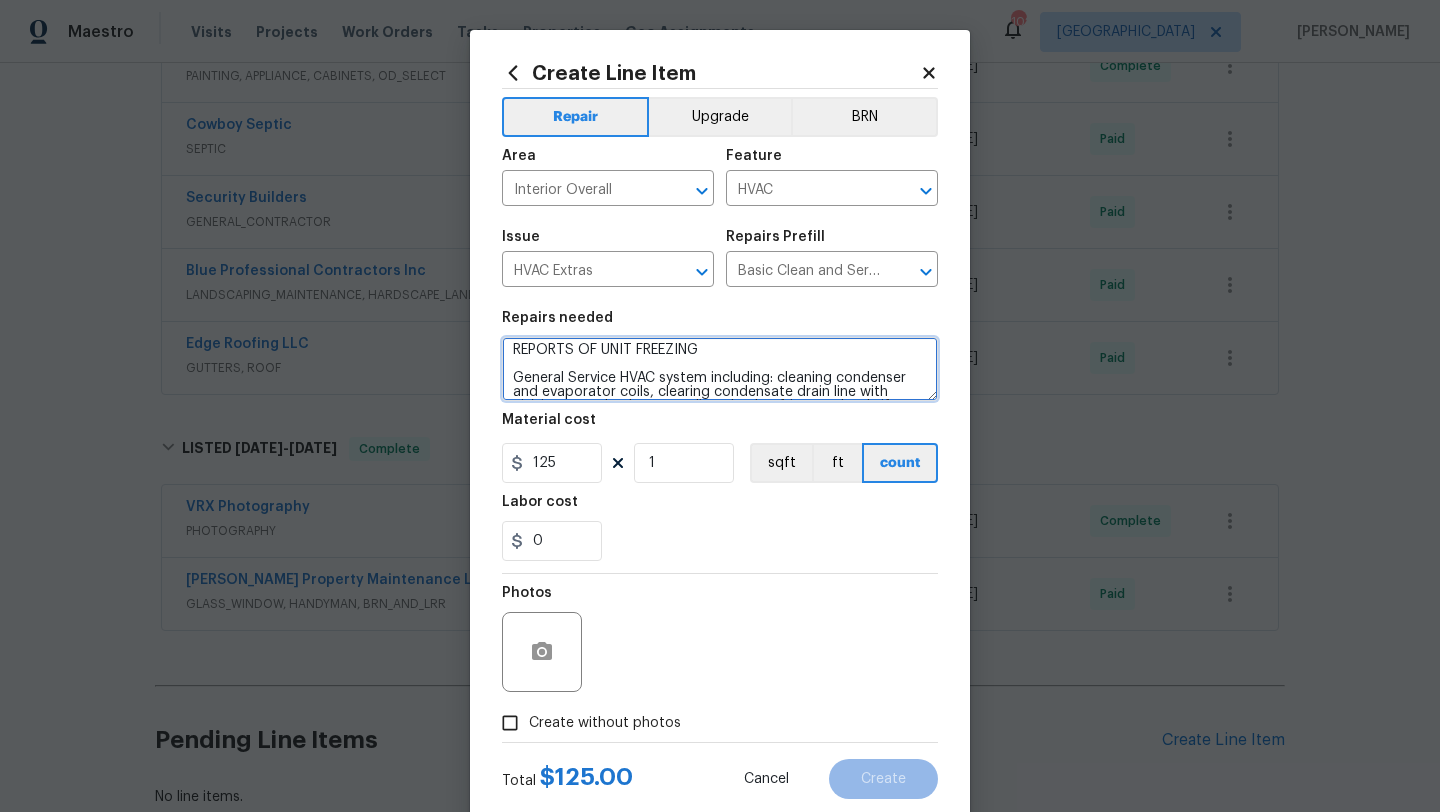 scroll, scrollTop: 0, scrollLeft: 0, axis: both 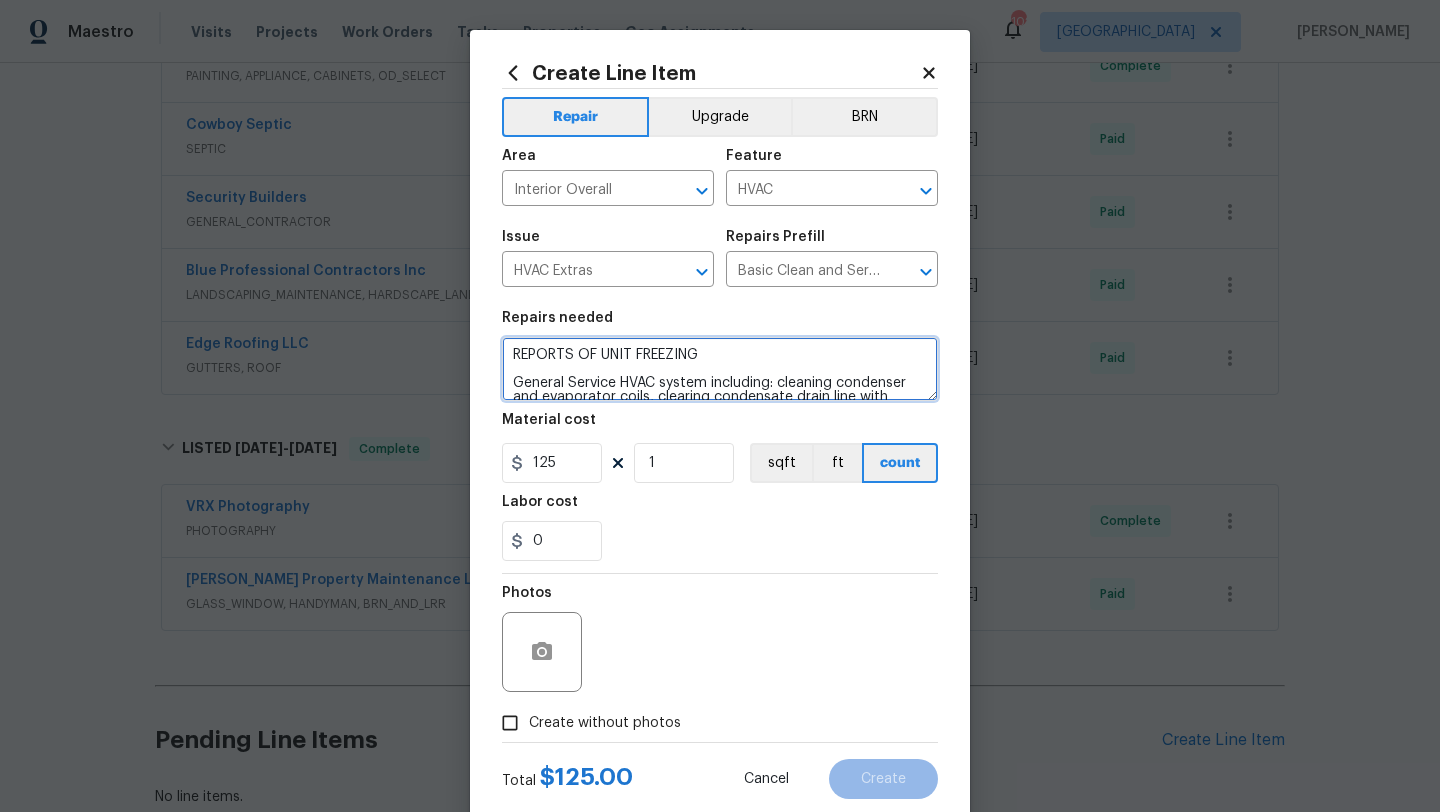 click on "REPORTS OF UNIT FREEZING
General Service HVAC system including: cleaning condenser and evaporator coils, clearing condensate drain line with air/nitrogen, check temp splits, check refrigerant levels if temp splits are not within specs, check thermostat, check amp draws and confirm they are within manufacturer specifications - Overall condition of the unit should ensure proper temp splits." at bounding box center [720, 369] 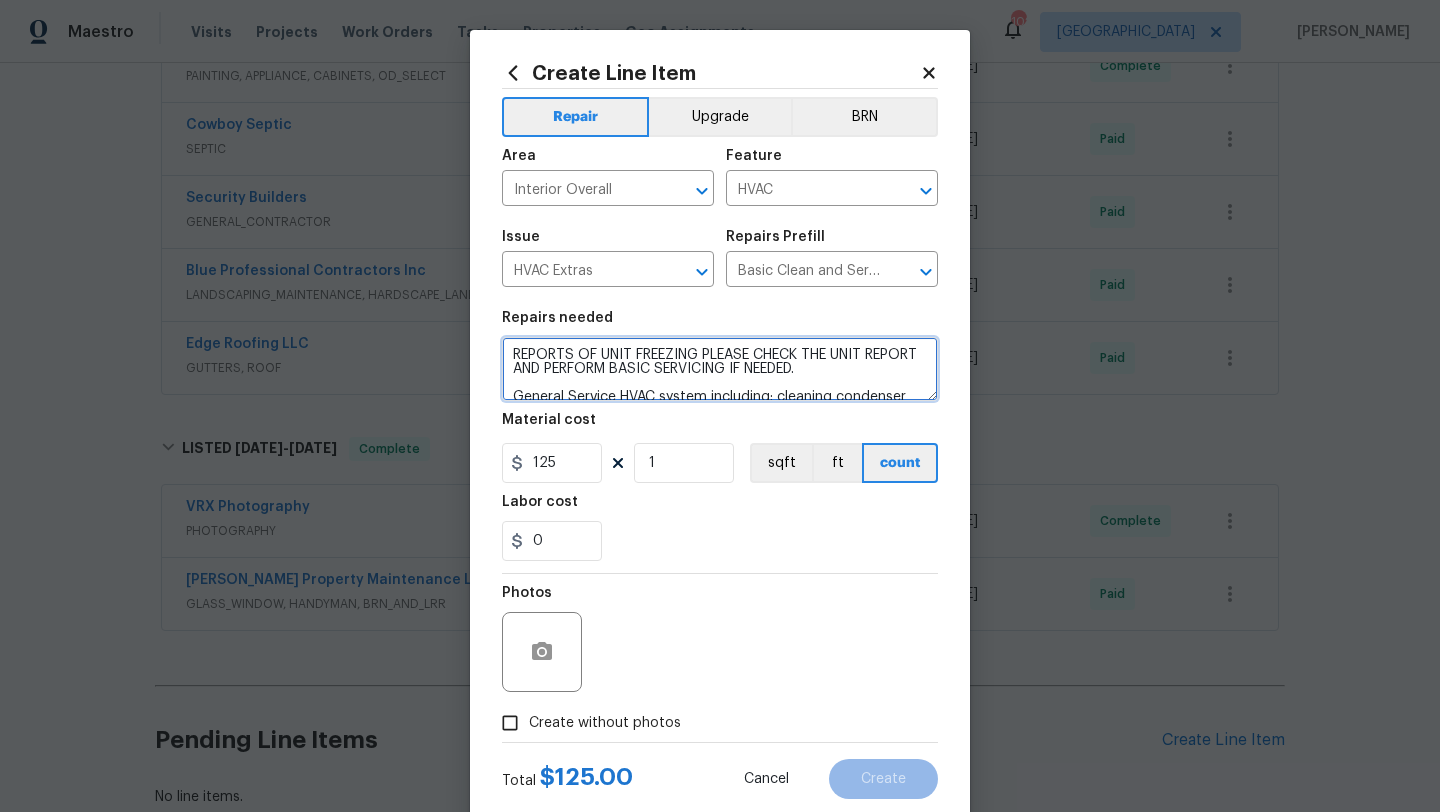 click on "REPORTS OF UNIT FREEZING PLEASE CHECK THE UNIT REPORT AND PERFORM BASIC SERVICING IF NEEDED.
General Service HVAC system including: cleaning condenser and evaporator coils, clearing condensate drain line with air/nitrogen, check temp splits, check refrigerant levels if temp splits are not within specs, check thermostat, check amp draws and confirm they are within manufacturer specifications - Overall condition of the unit should ensure proper temp splits." at bounding box center (720, 369) 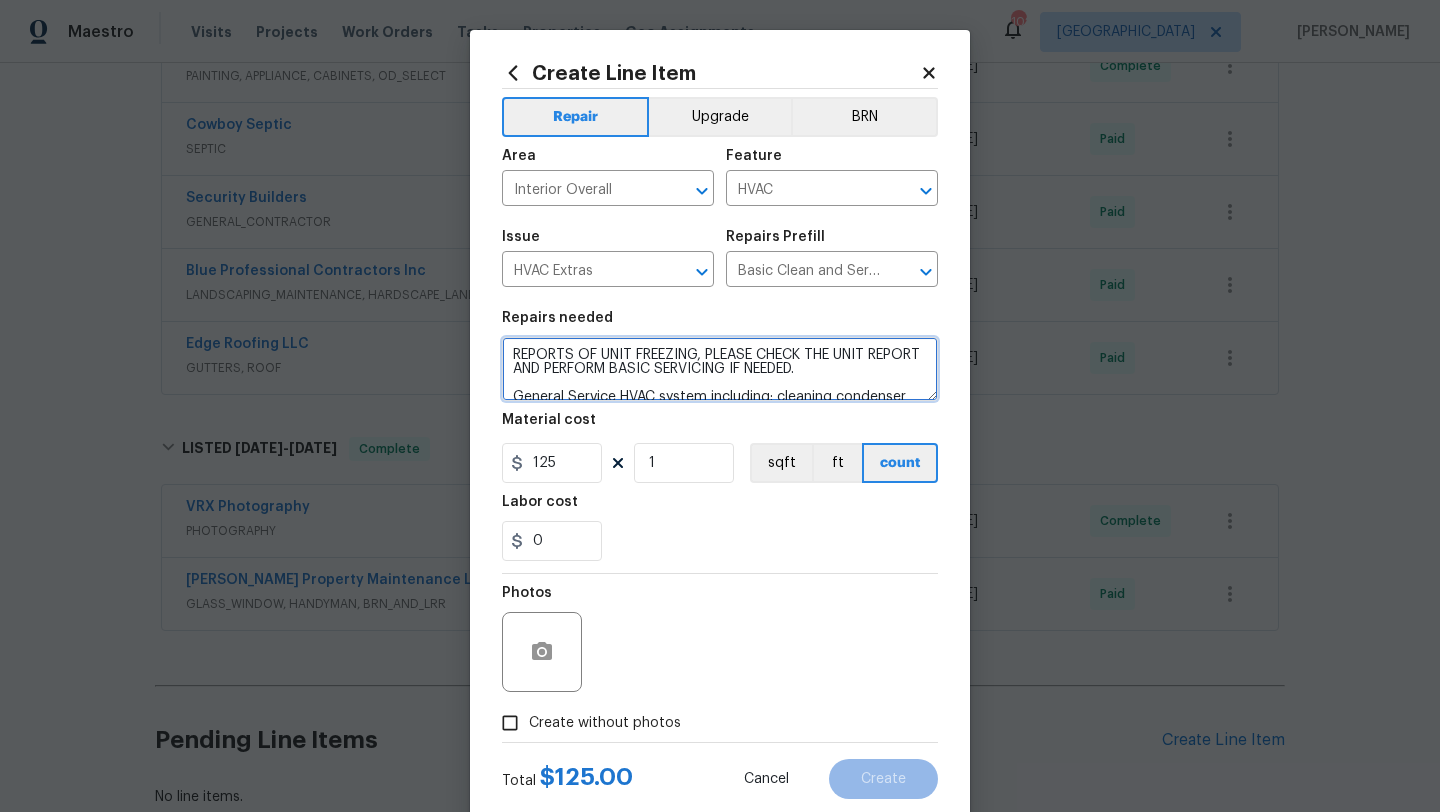 click on "REPORTS OF UNIT FREEZING, PLEASE CHECK THE UNIT REPORT AND PERFORM BASIC SERVICING IF NEEDED.
General Service HVAC system including: cleaning condenser and evaporator coils, clearing condensate drain line with air/nitrogen, check temp splits, check refrigerant levels if temp splits are not within specs, check thermostat, check amp draws and confirm they are within manufacturer specifications - Overall condition of the unit should ensure proper temp splits." at bounding box center (720, 369) 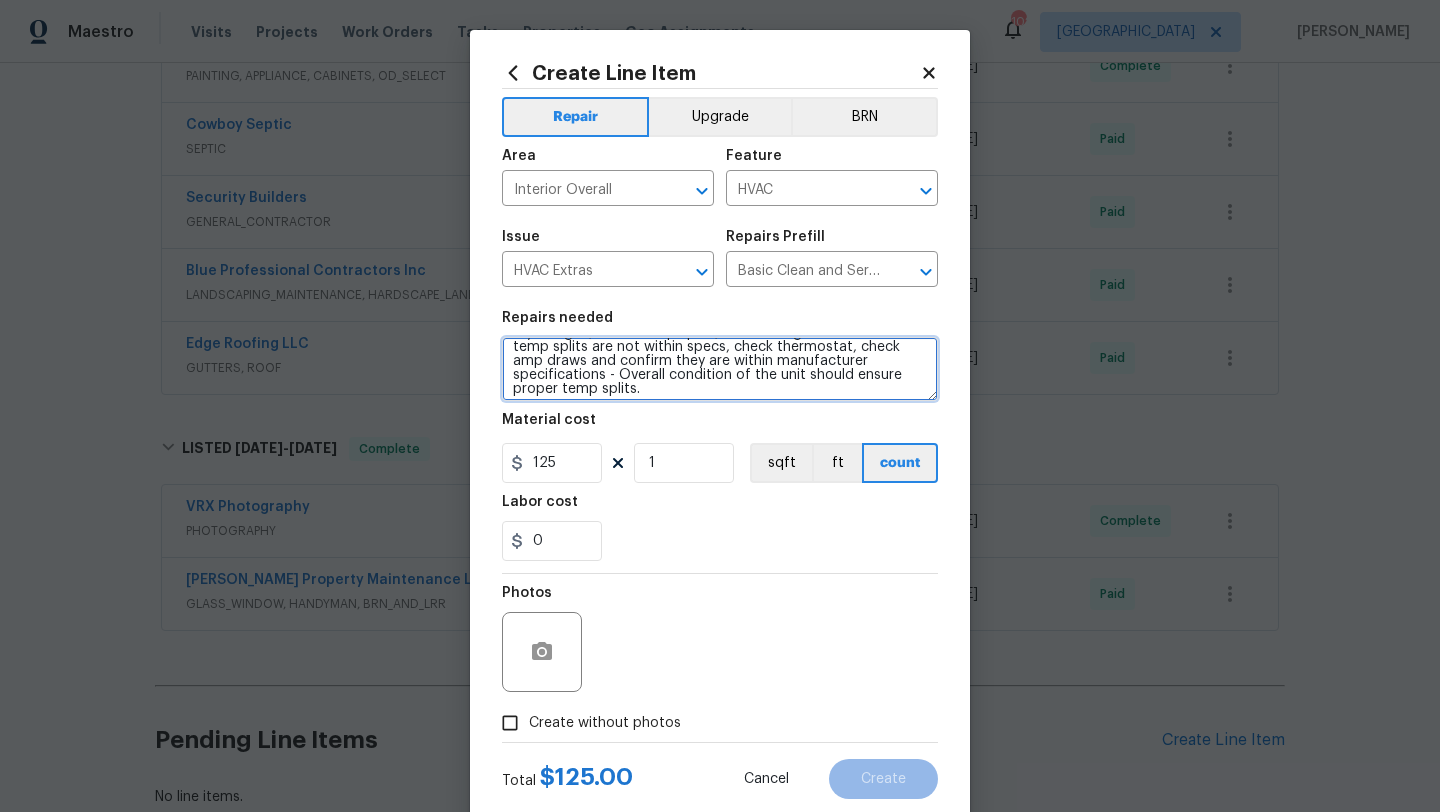 scroll, scrollTop: 98, scrollLeft: 0, axis: vertical 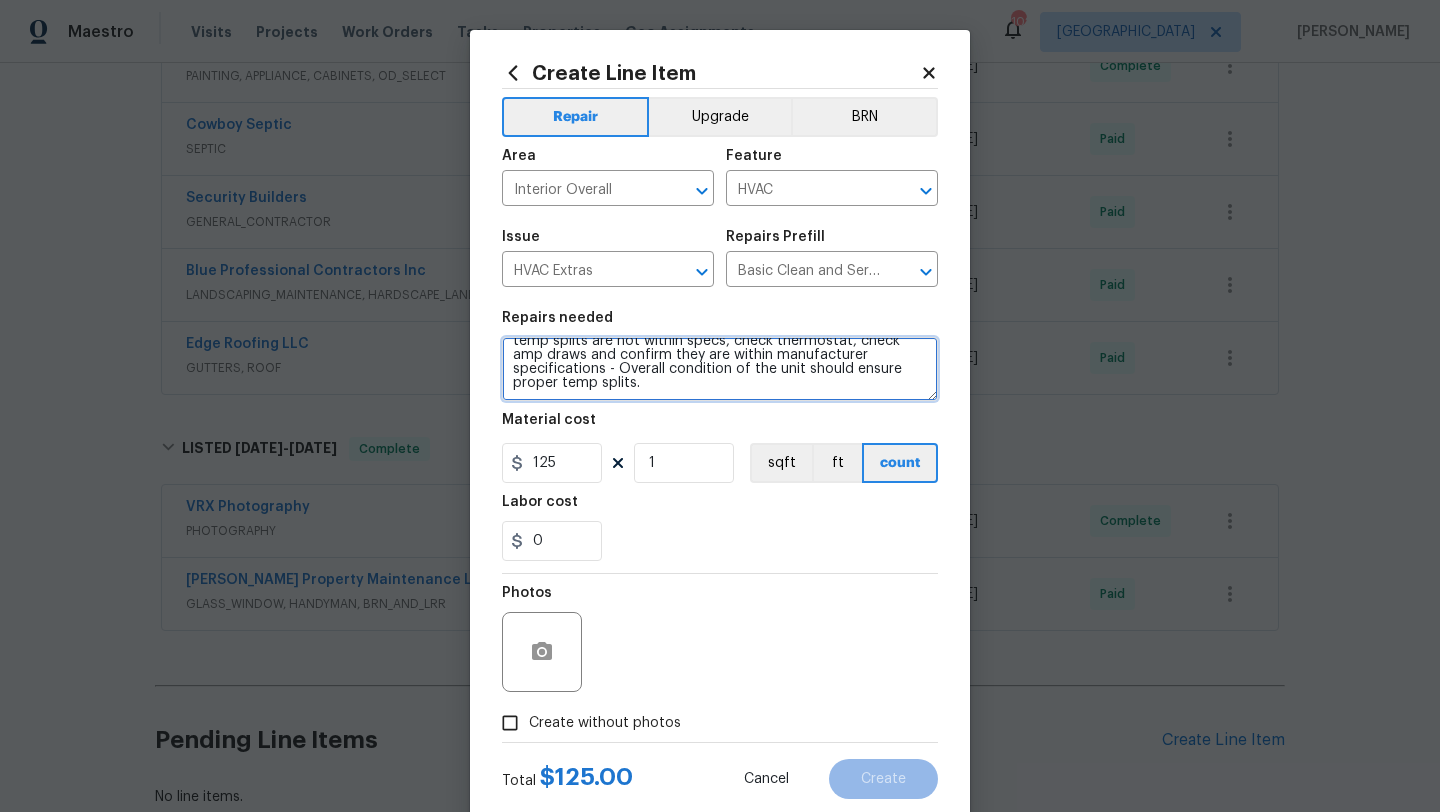 type on "REPORTS OF HVAC UNIT FREEZING, PLEASE CHECK THE UNIT REPORT AND PERFORM BASIC SERVICING IF NEEDED.
General Service HVAC system including: cleaning condenser and evaporator coils, clearing condensate drain line with air/nitrogen, check temp splits, check refrigerant levels if temp splits are not within specs, check thermostat, check amp draws and confirm they are within manufacturer specifications - Overall condition of the unit should ensure proper temp splits." 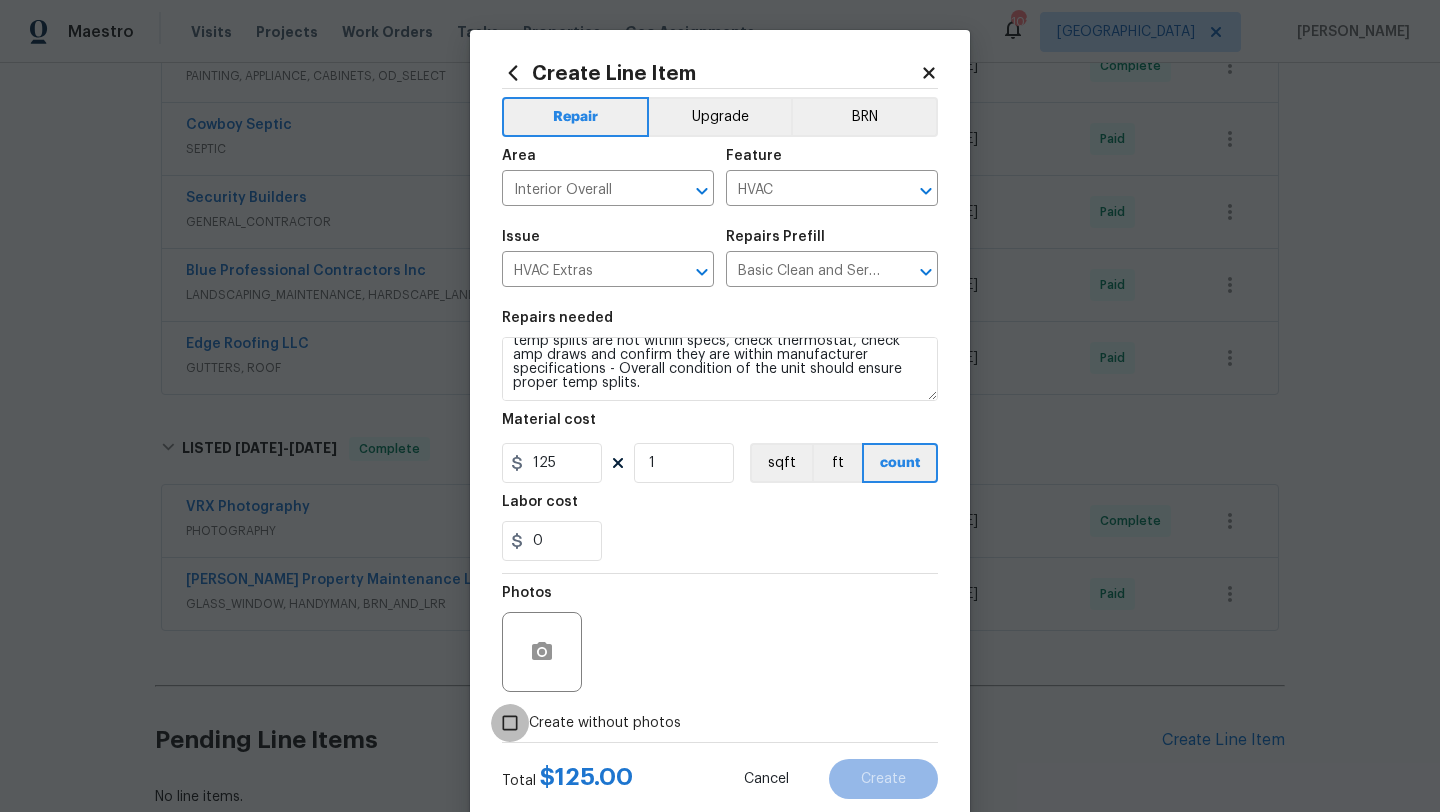 click on "Create without photos" at bounding box center (510, 723) 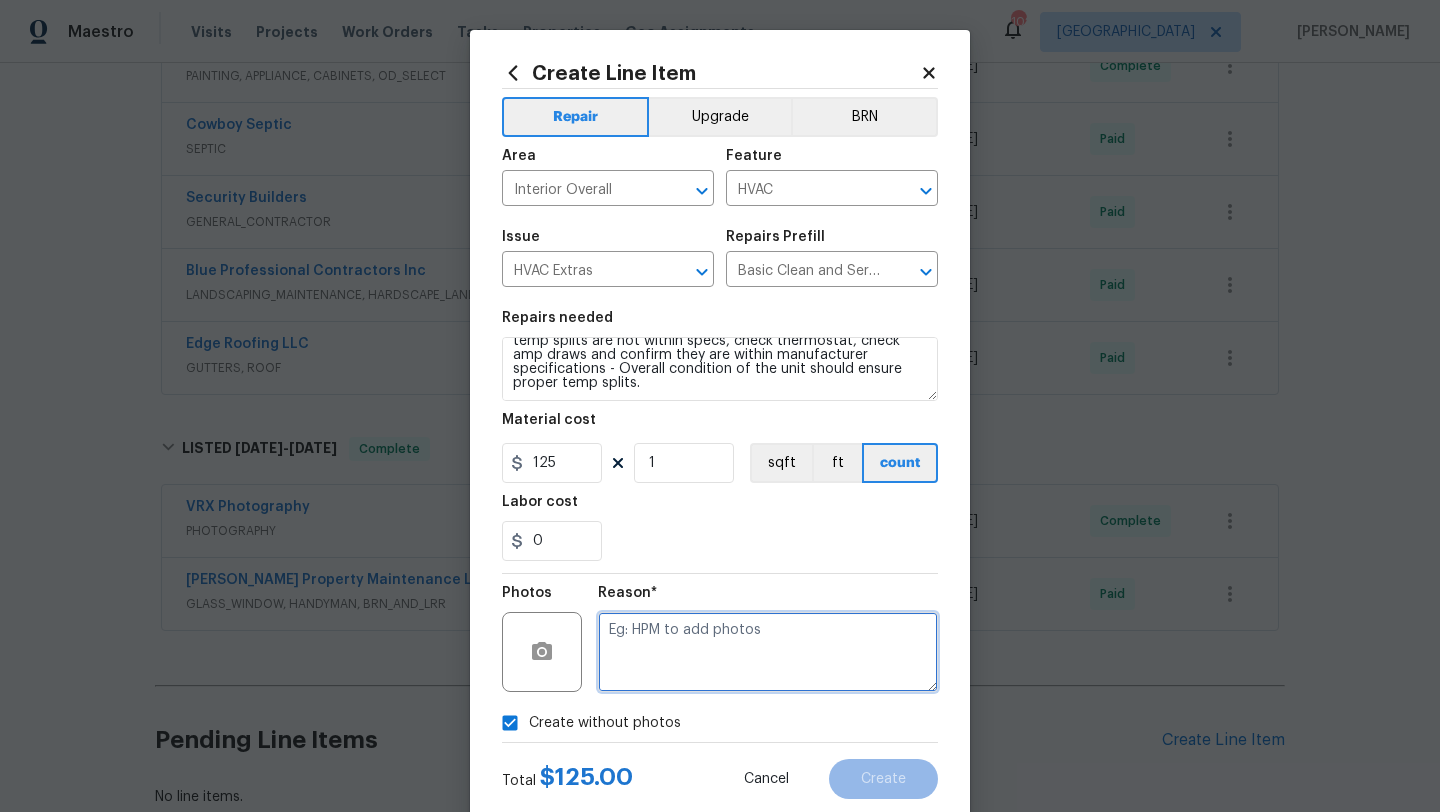 click at bounding box center (768, 652) 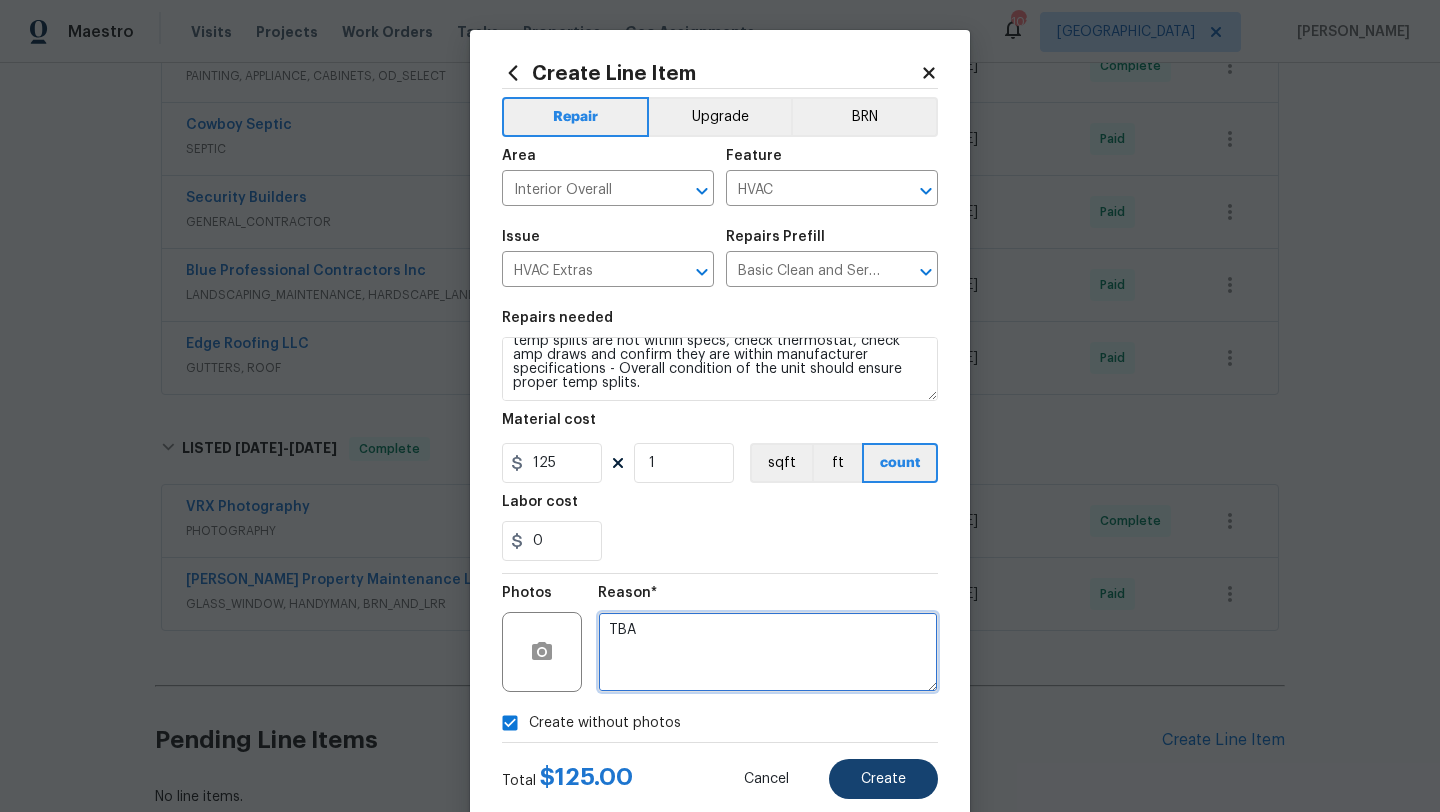 type on "TBA" 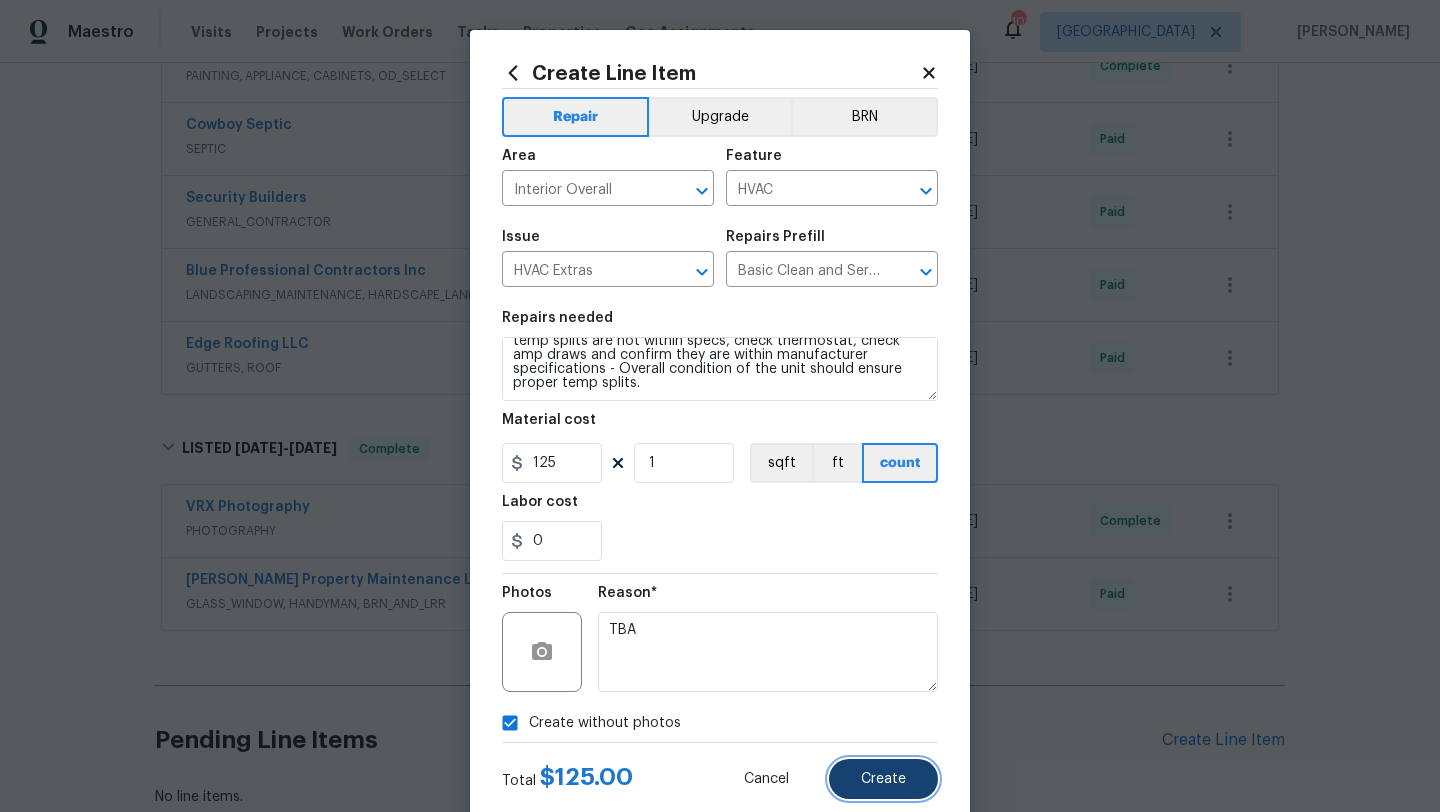 click on "Create" at bounding box center (883, 779) 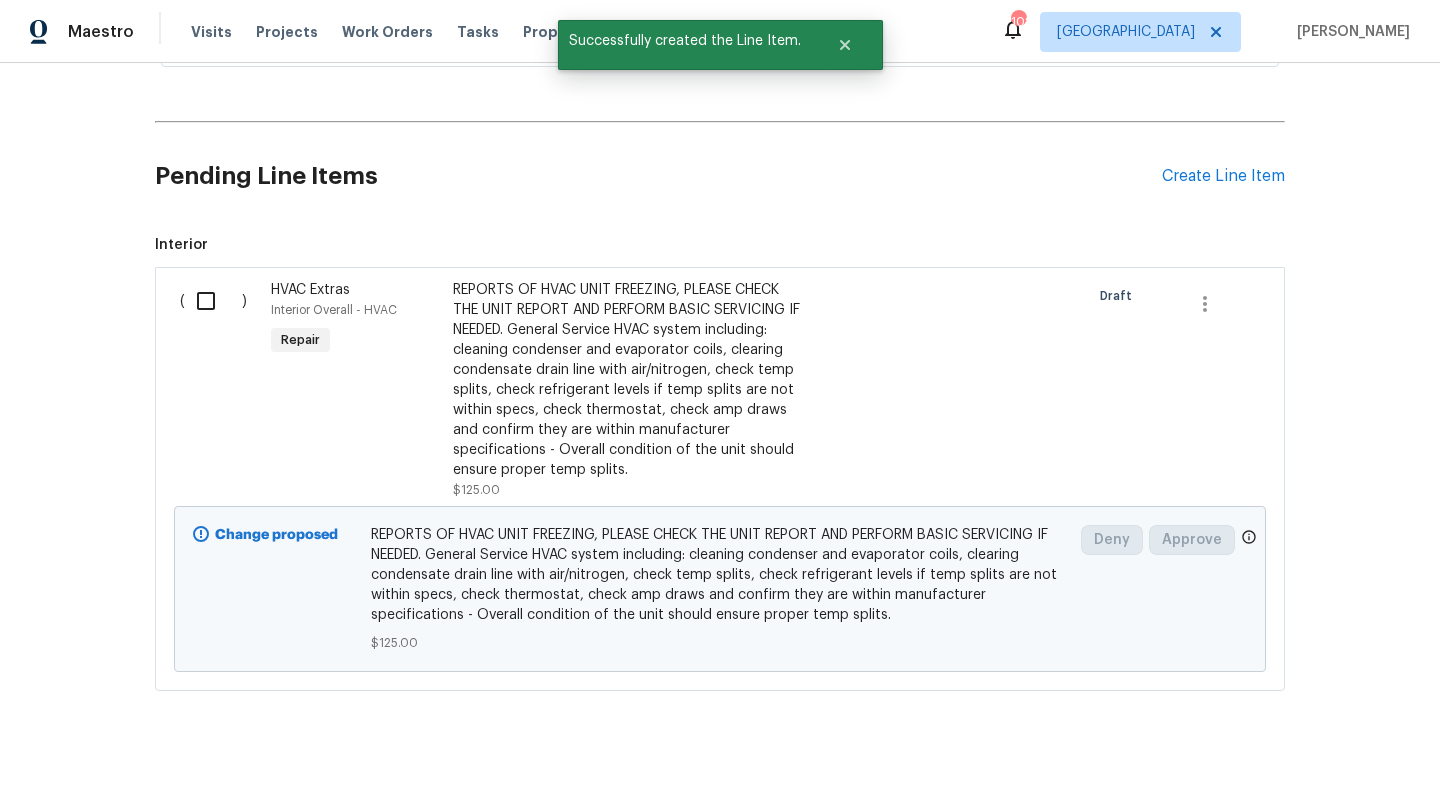 scroll, scrollTop: 1378, scrollLeft: 0, axis: vertical 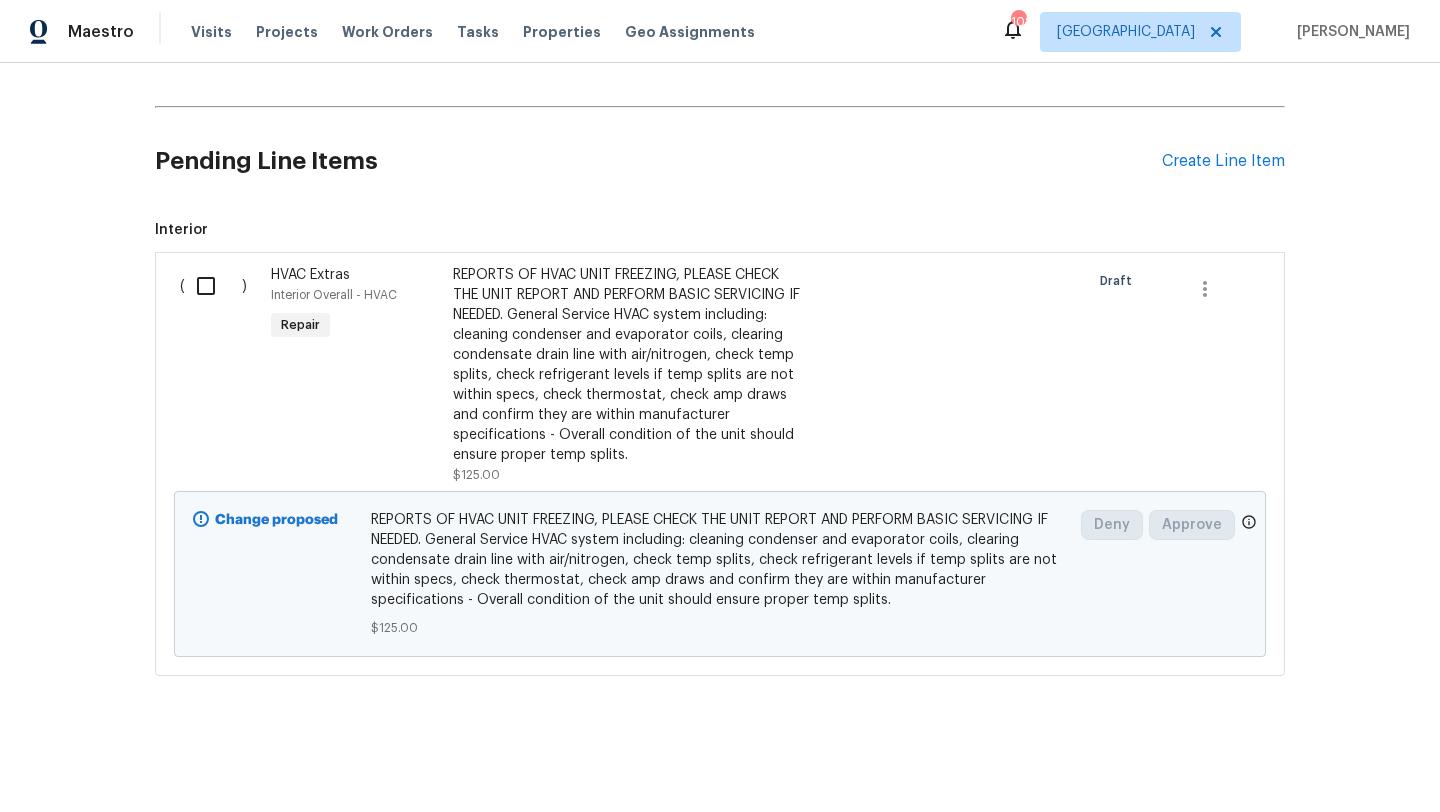 click at bounding box center (213, 286) 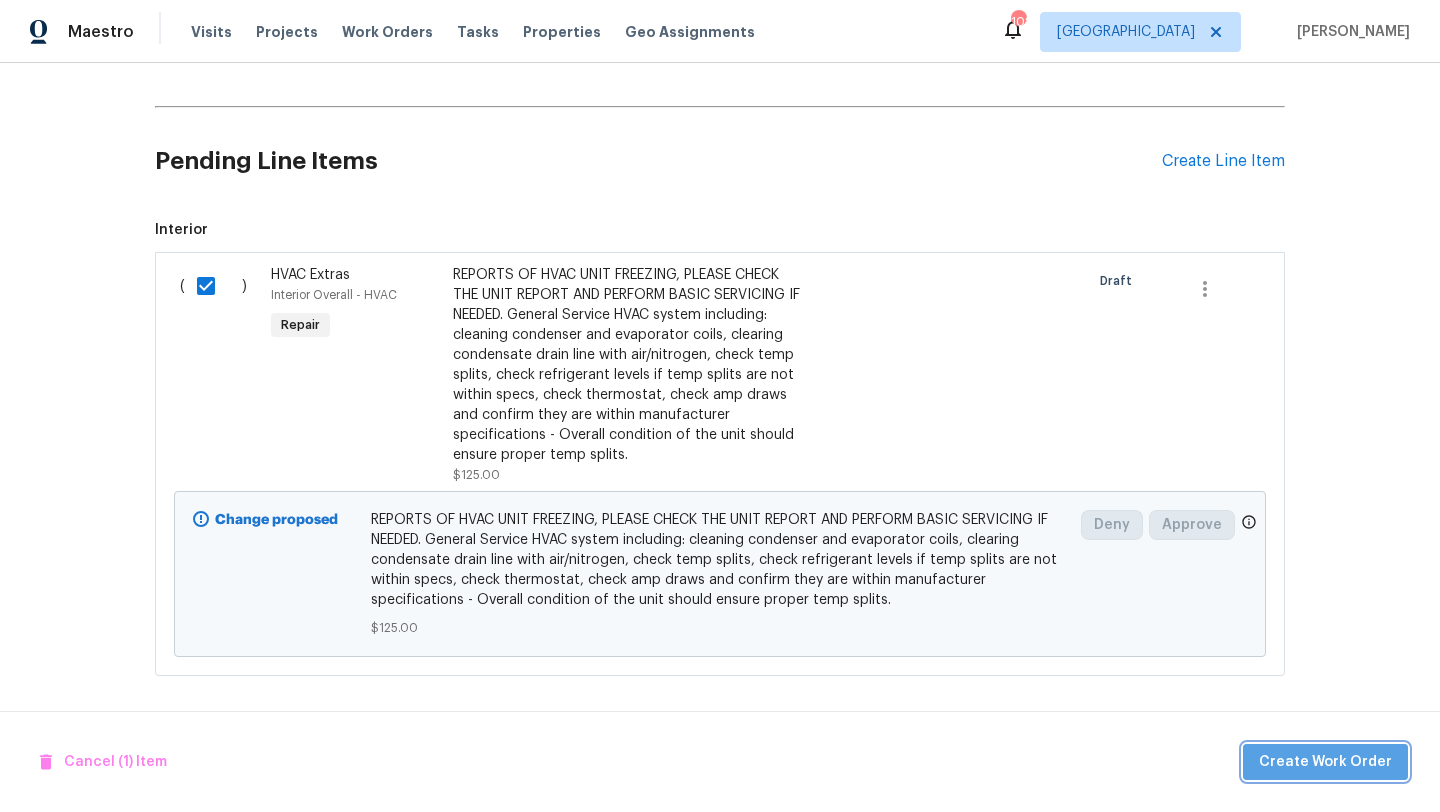 click on "Create Work Order" at bounding box center [1325, 762] 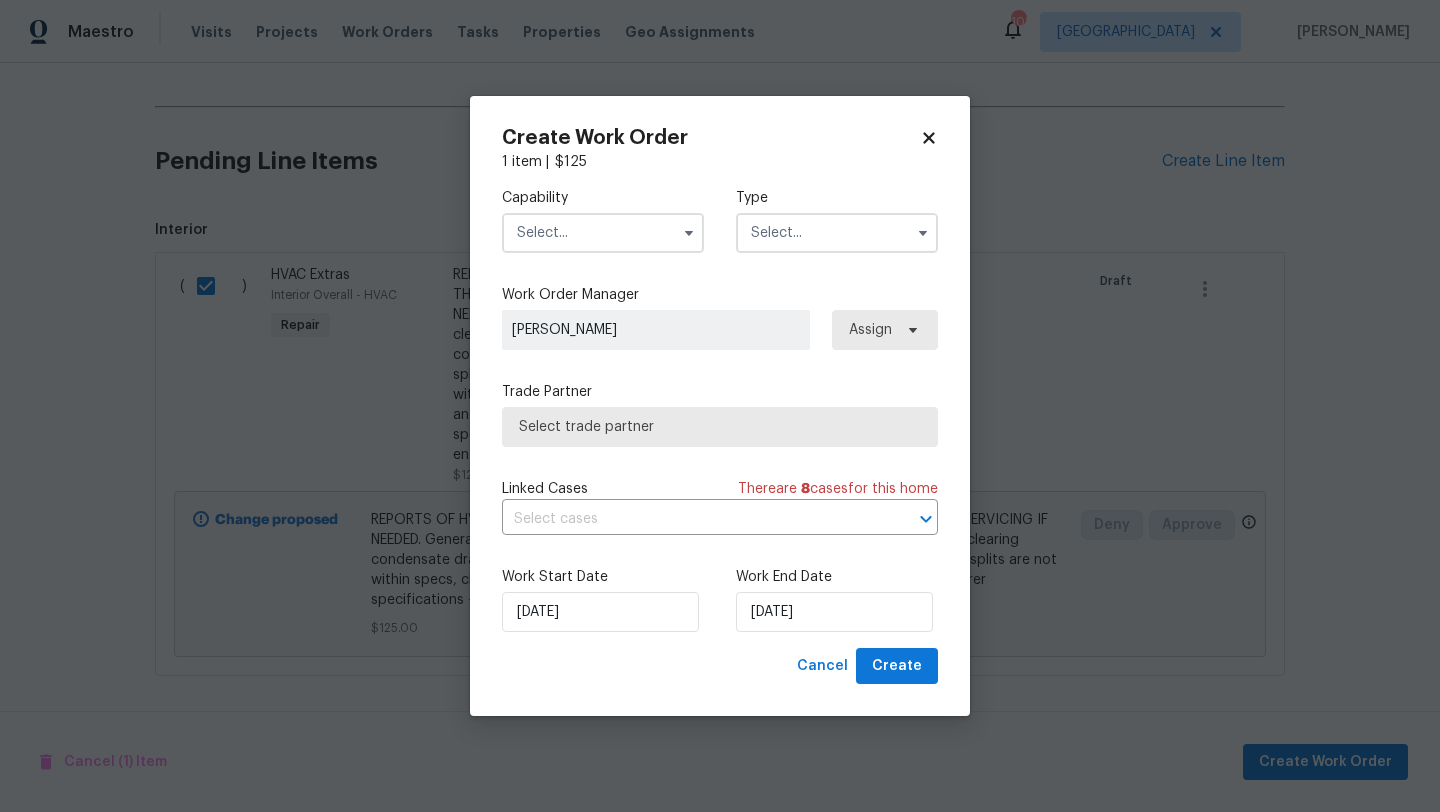 click at bounding box center [603, 233] 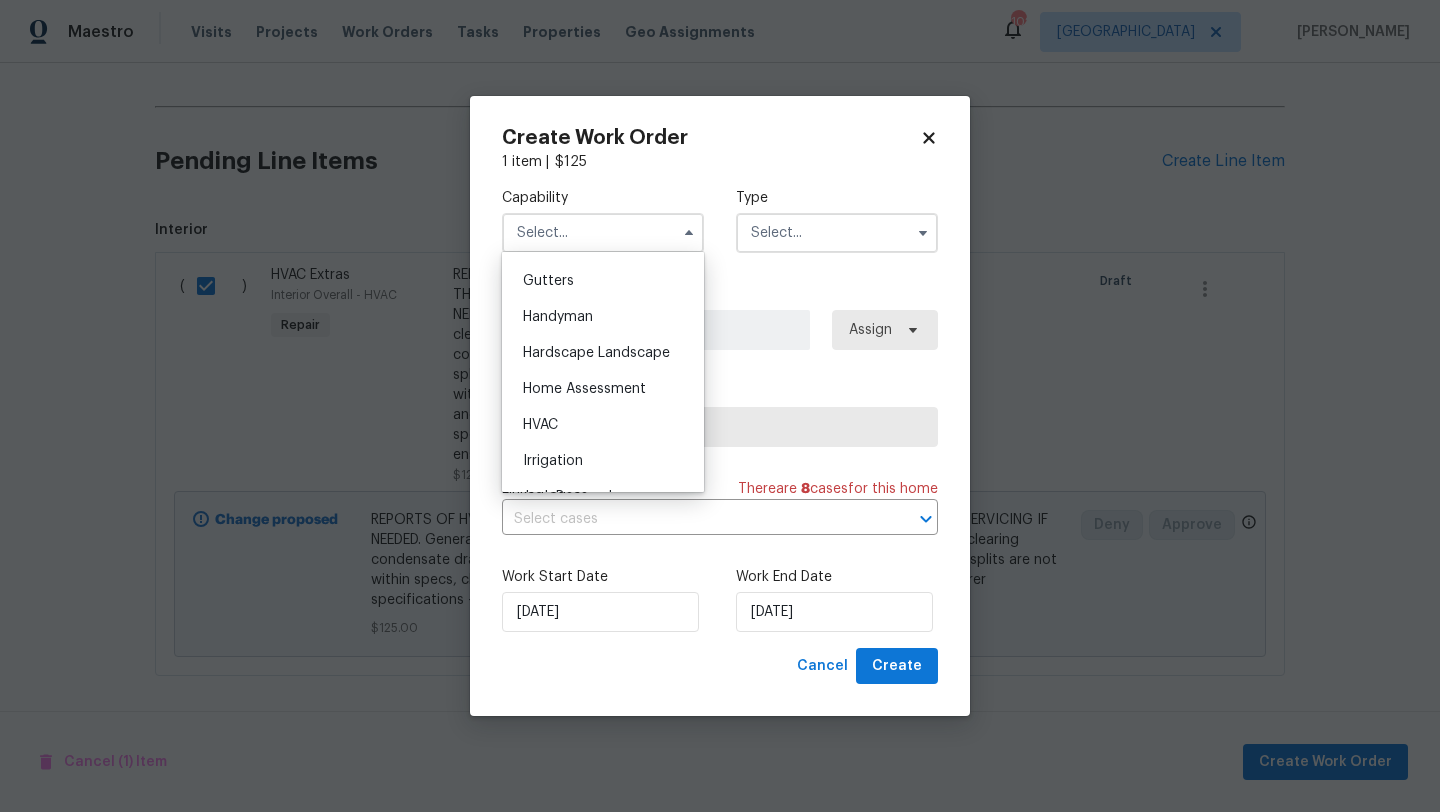 scroll, scrollTop: 1061, scrollLeft: 0, axis: vertical 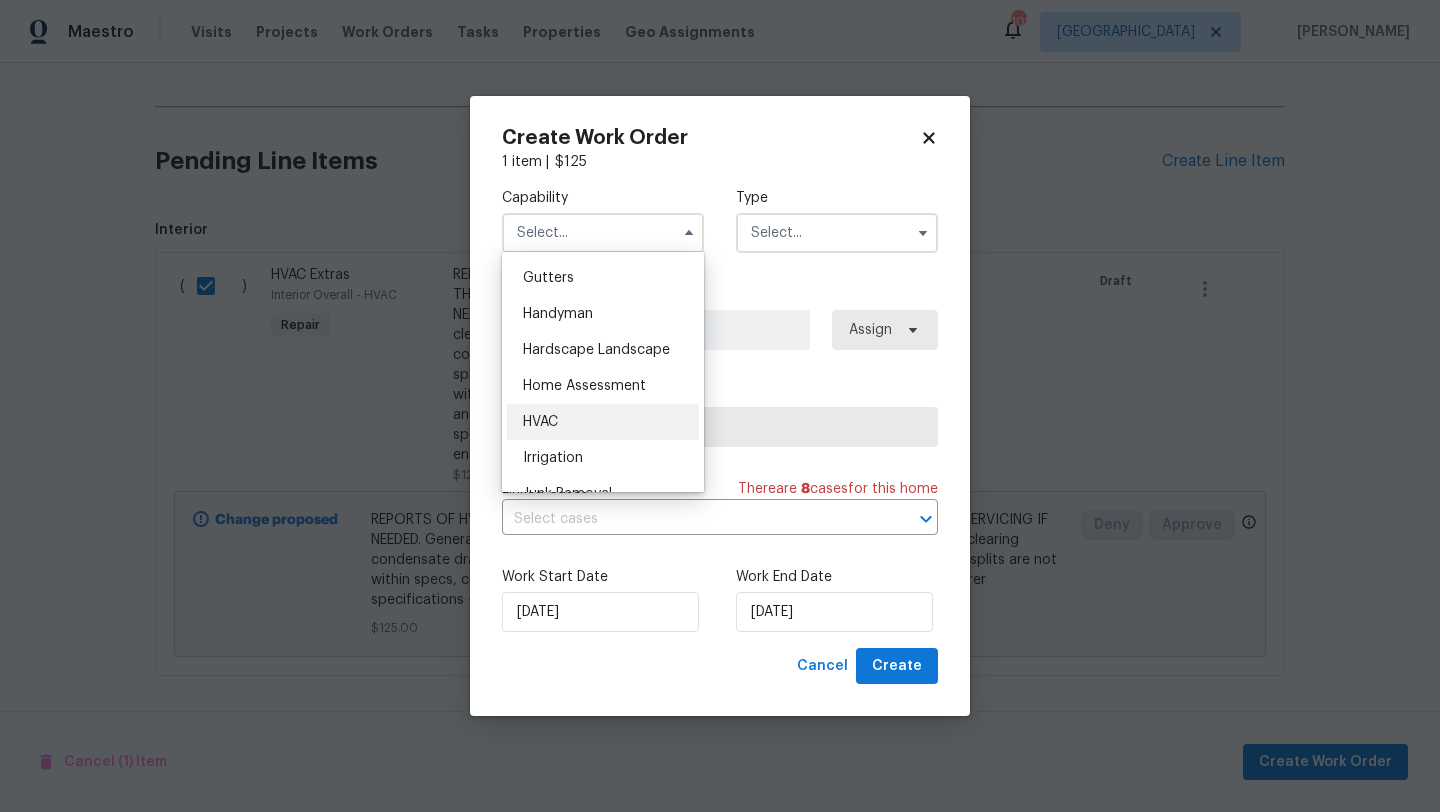 click on "HVAC" at bounding box center (603, 422) 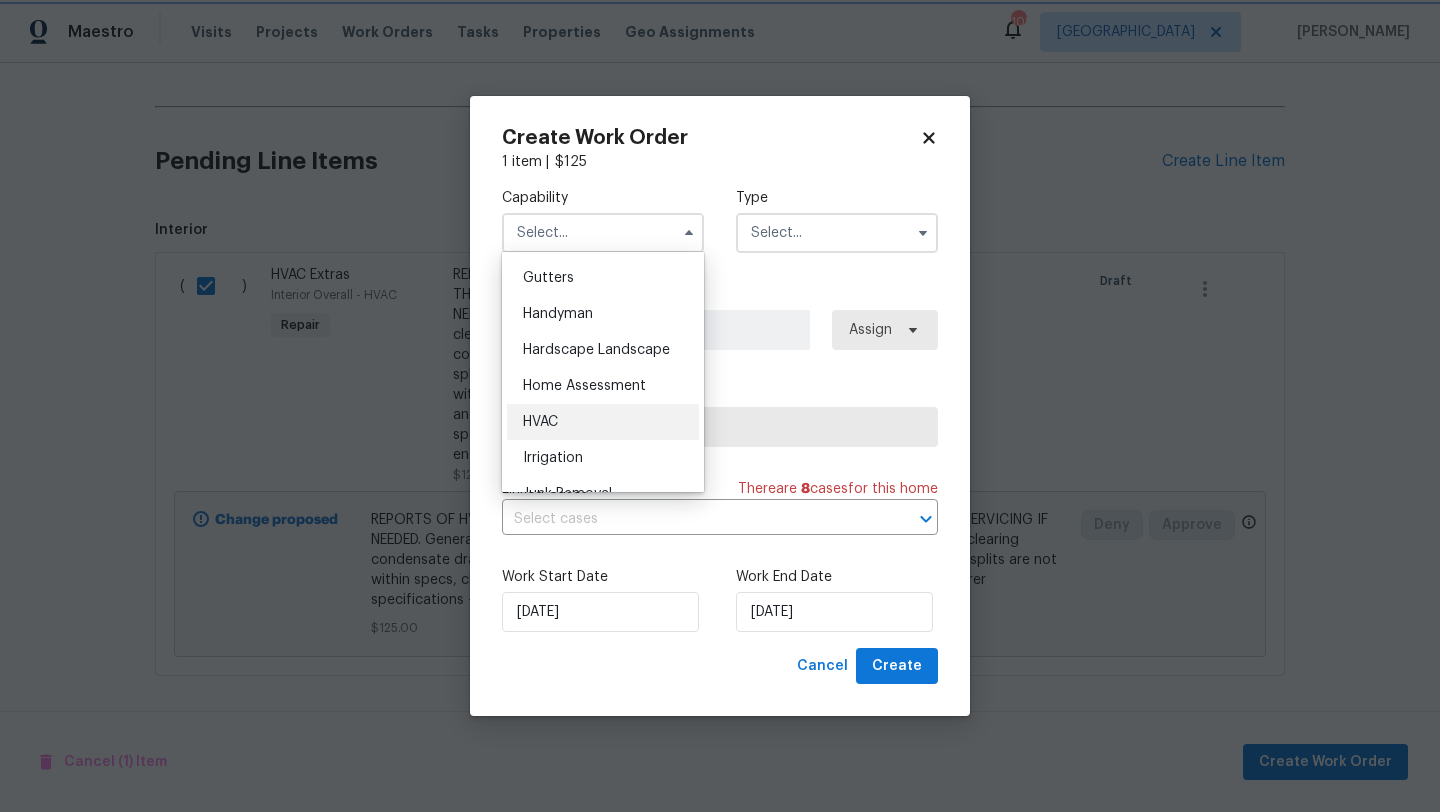 type on "HVAC" 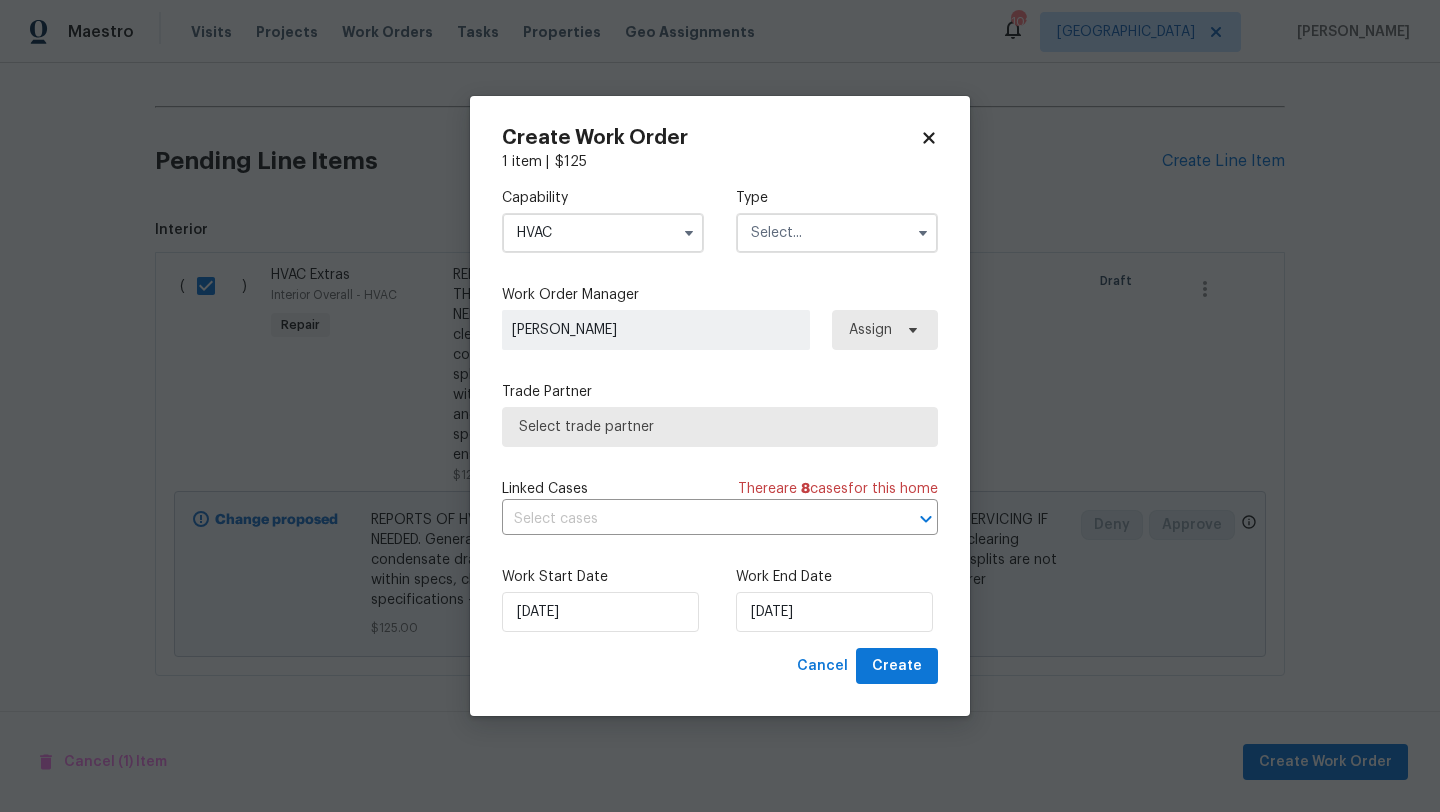 click at bounding box center [837, 233] 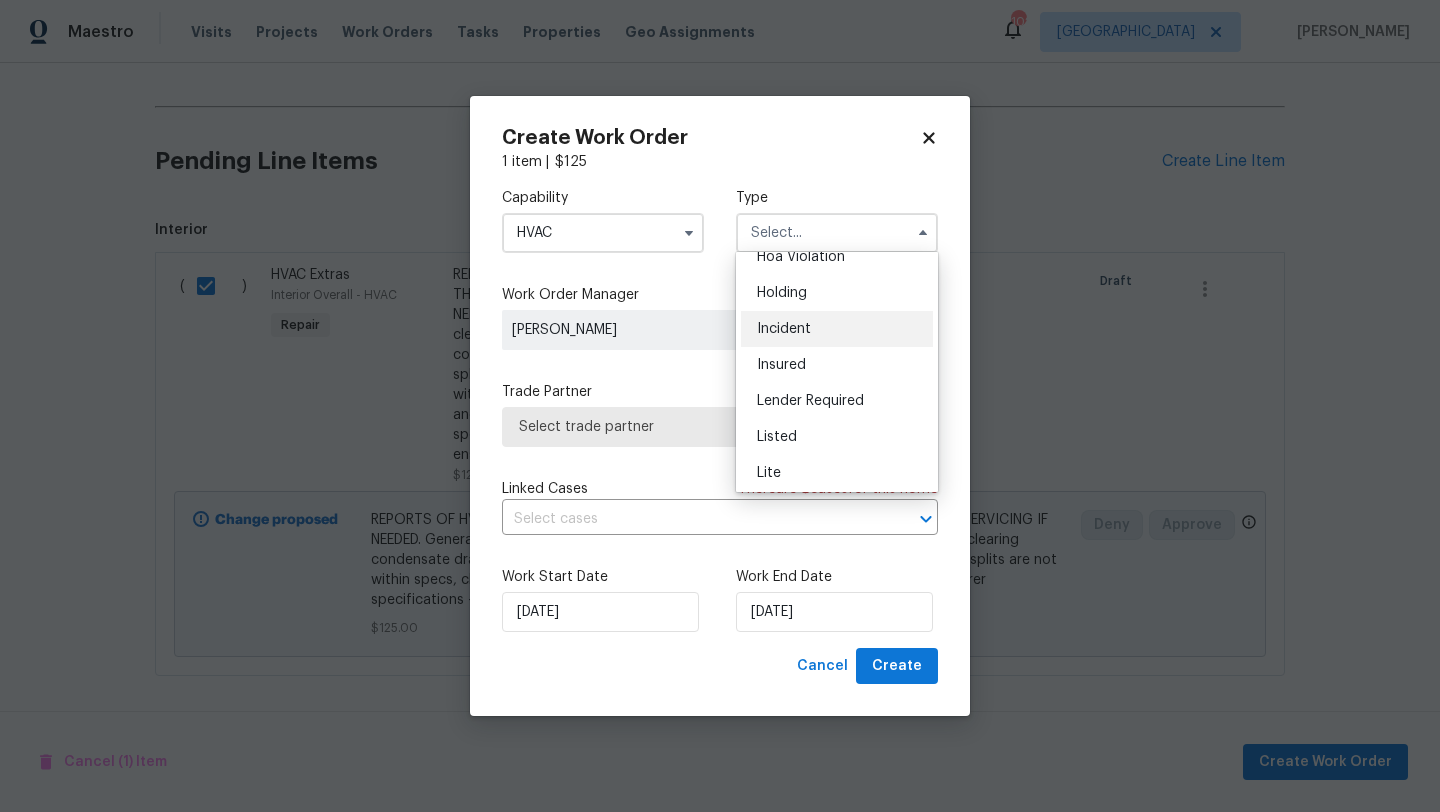 scroll, scrollTop: 58, scrollLeft: 0, axis: vertical 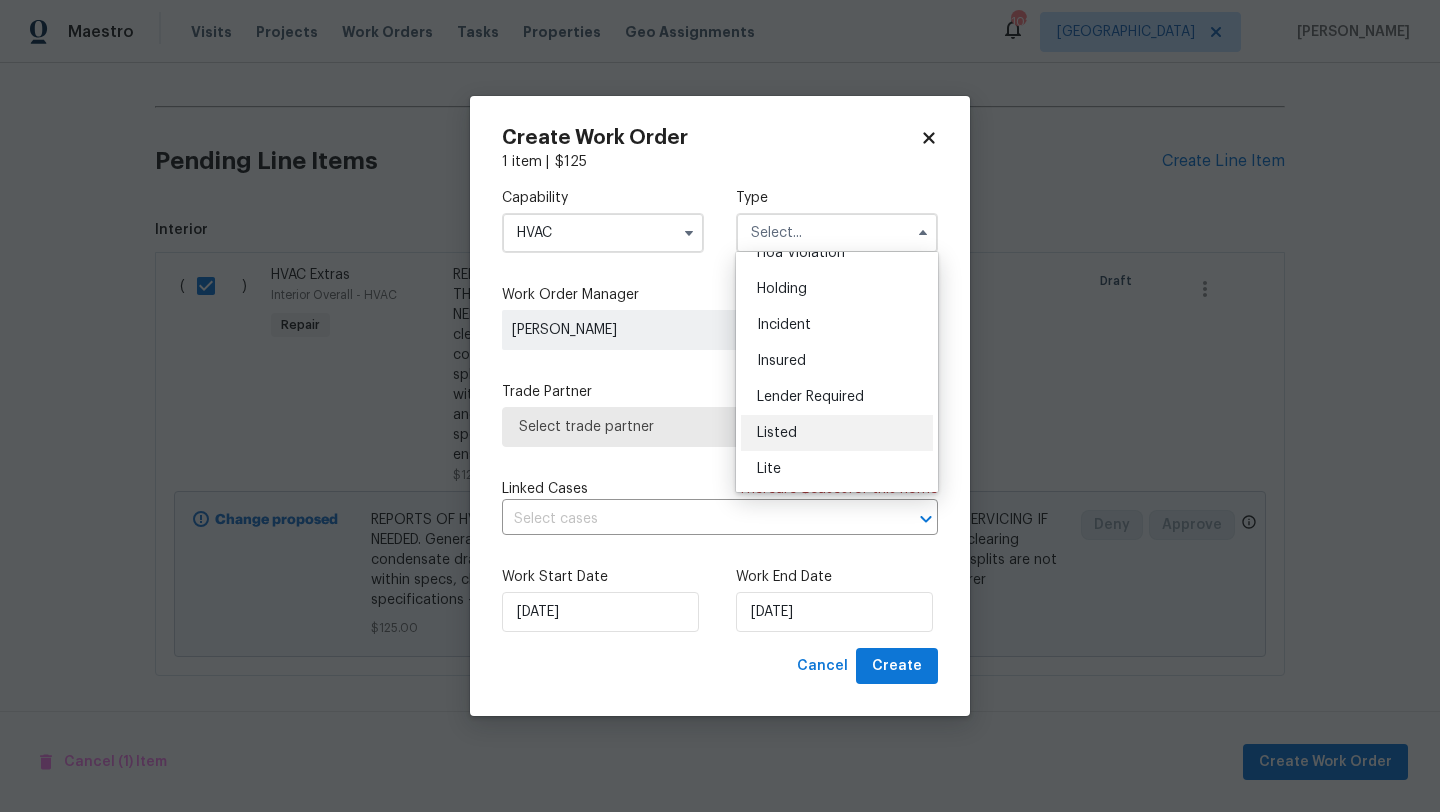 click on "Listed" at bounding box center [777, 433] 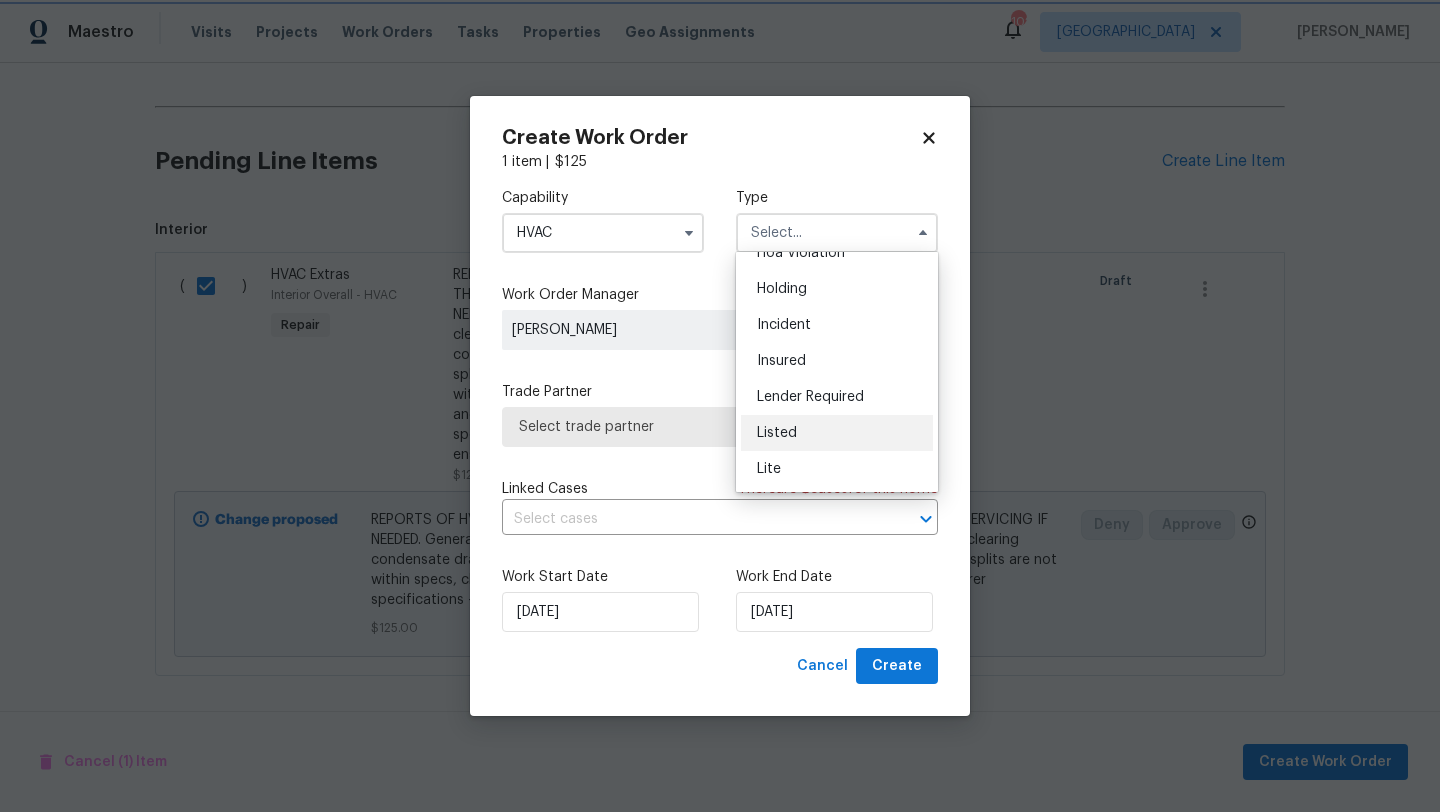 type on "Listed" 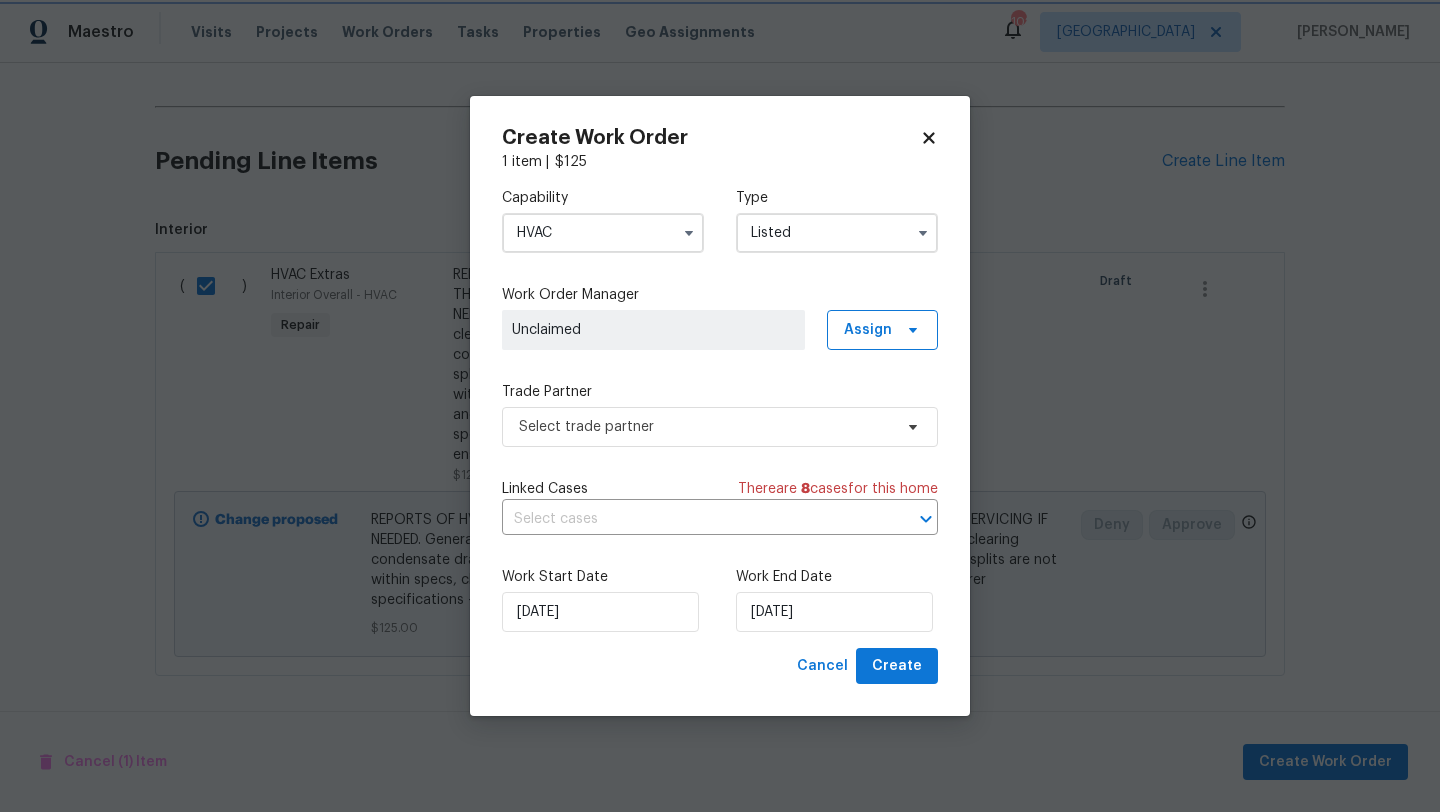 scroll, scrollTop: 0, scrollLeft: 0, axis: both 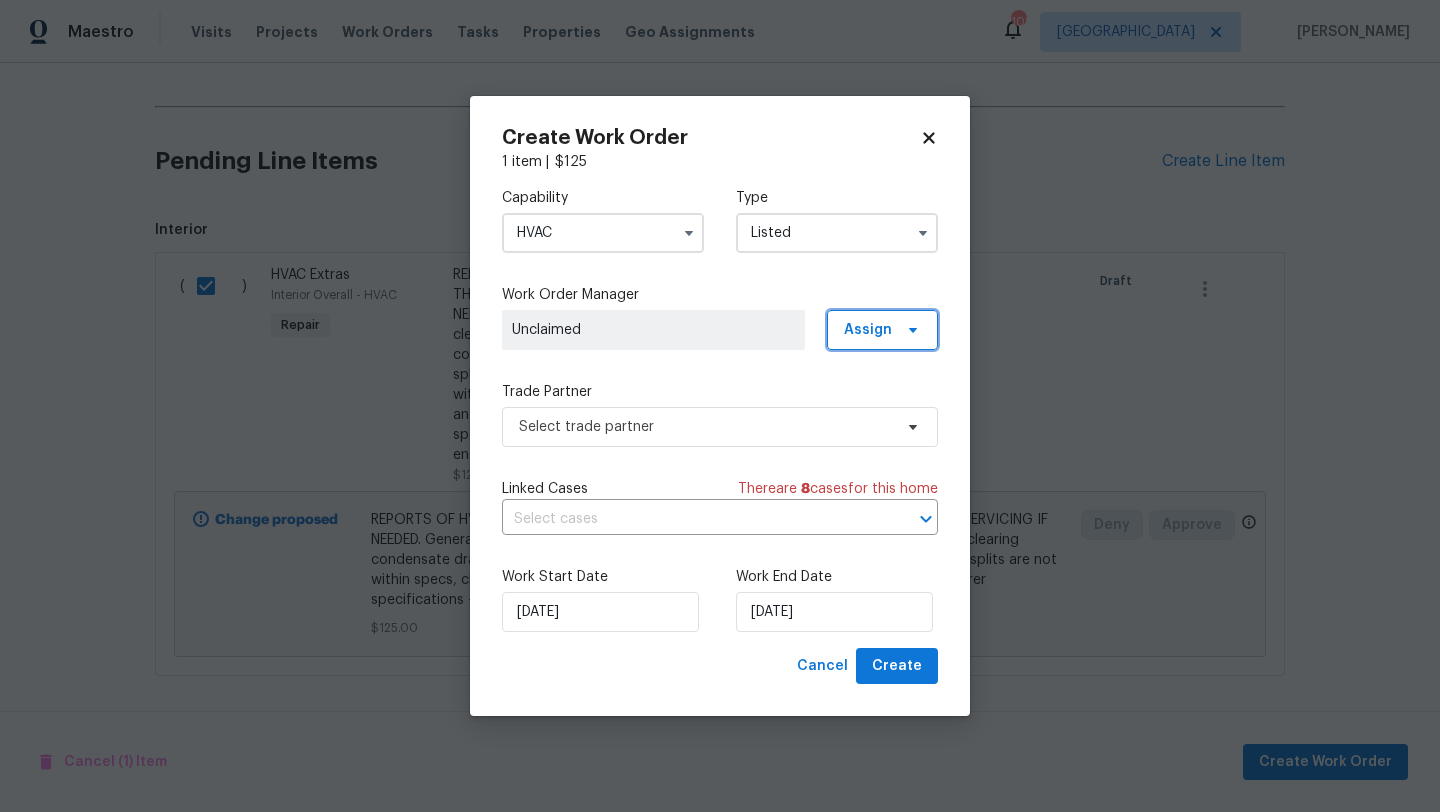 click on "Assign" at bounding box center (868, 330) 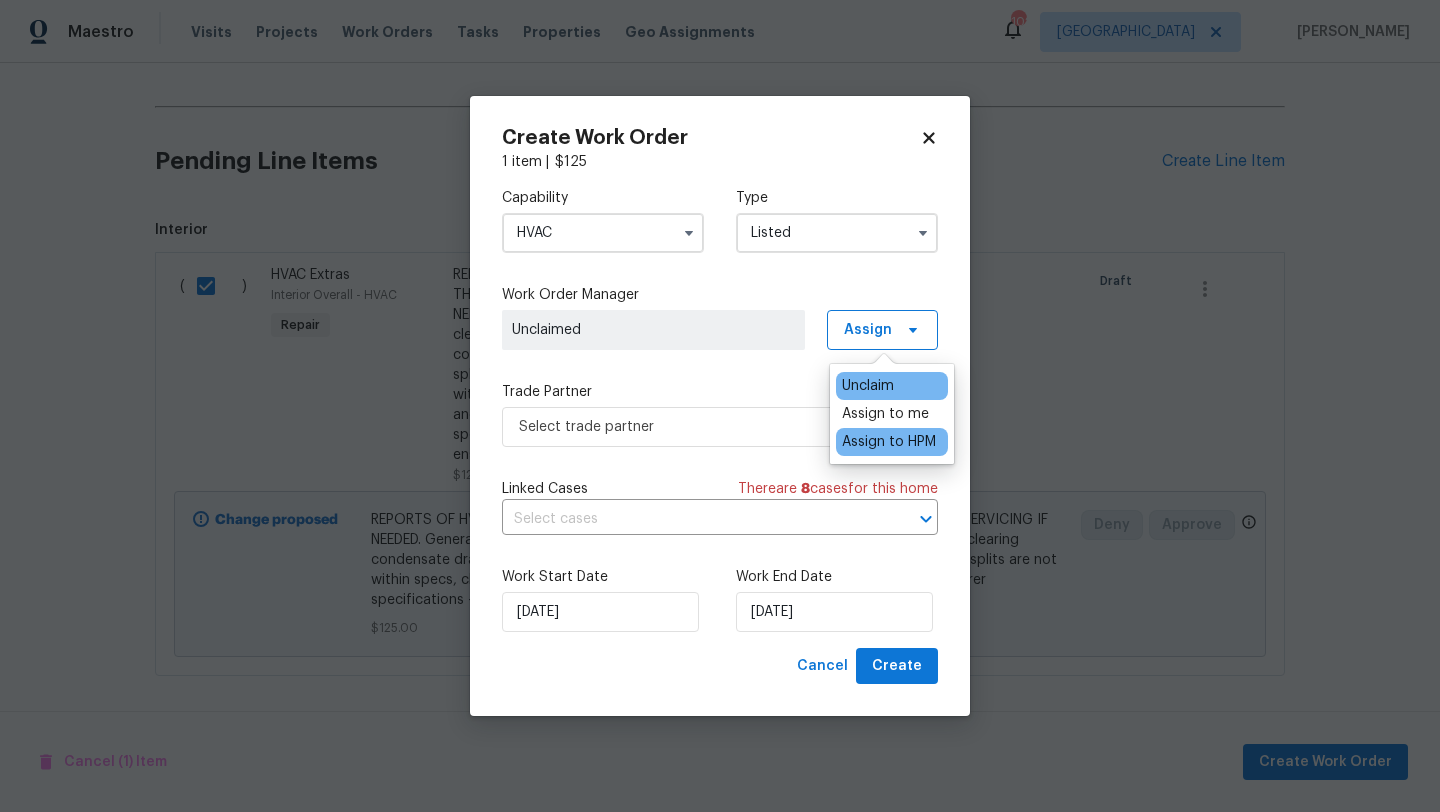 click on "Assign to HPM" at bounding box center (889, 442) 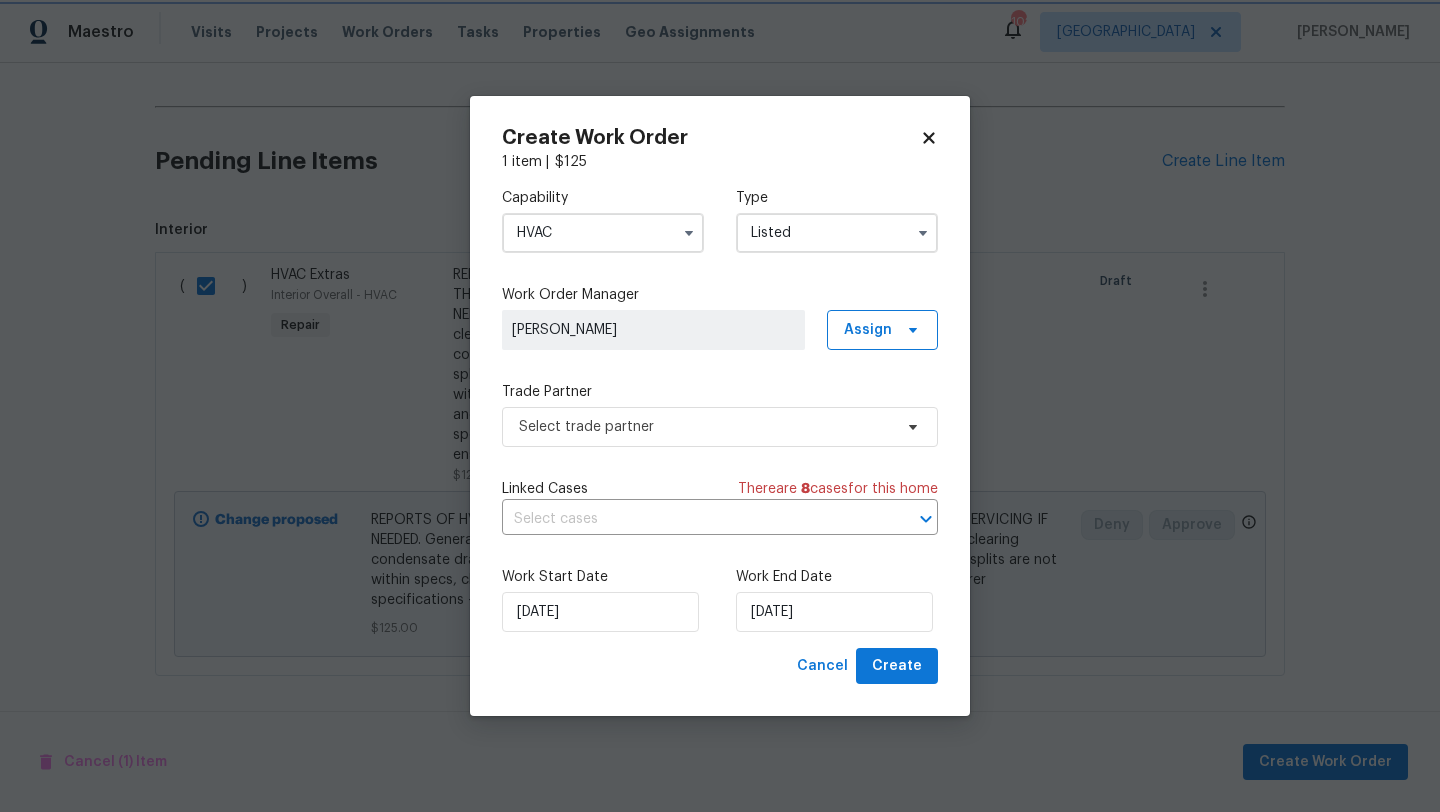 click on "Capability   HVAC Type   Listed Work Order Manager   [PERSON_NAME] Assign Trade Partner   Select trade partner Linked Cases There  are   8  case s  for this home   ​ Work Start Date   [DATE] Work End Date   [DATE]" at bounding box center (720, 410) 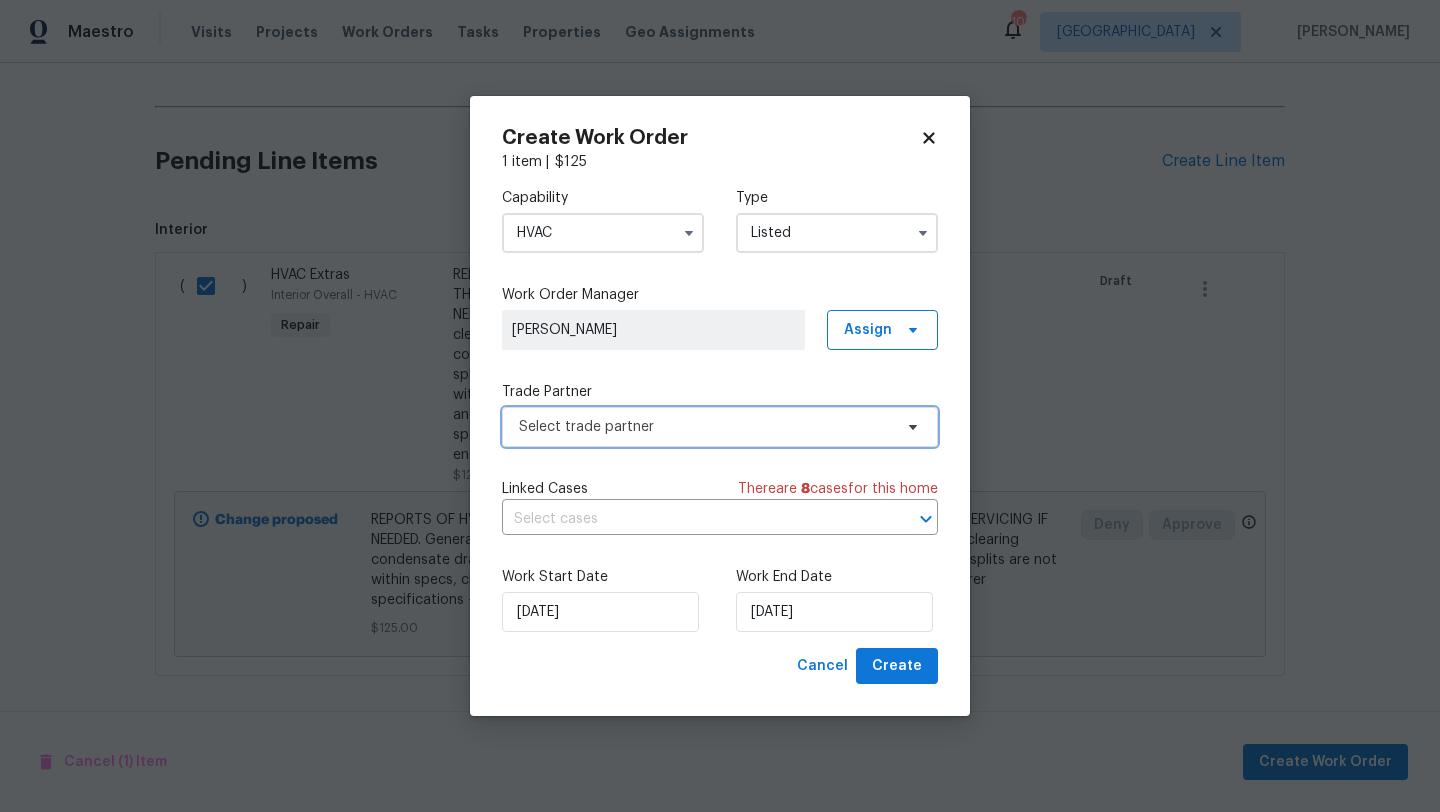 click on "Select trade partner" at bounding box center [705, 427] 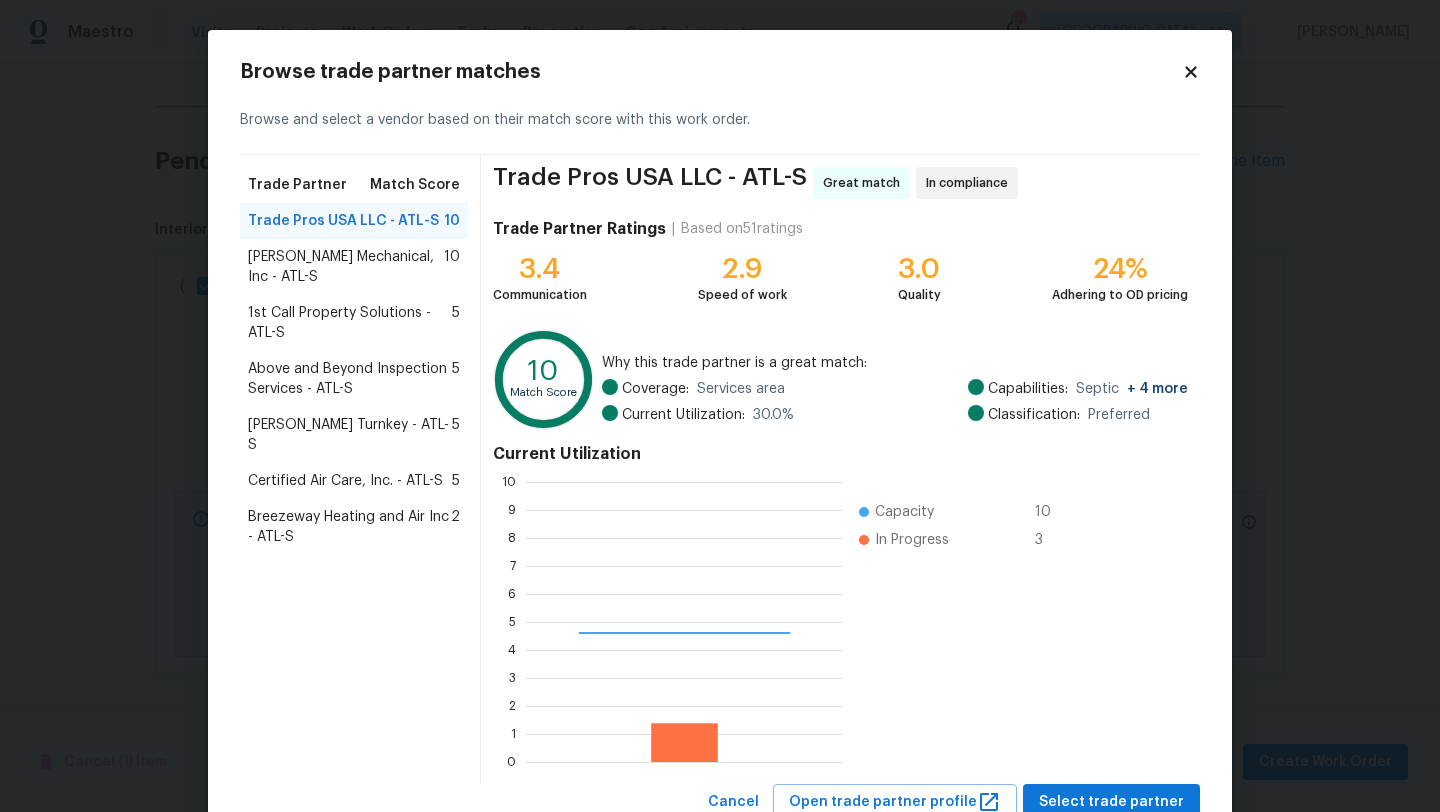 scroll, scrollTop: 2, scrollLeft: 2, axis: both 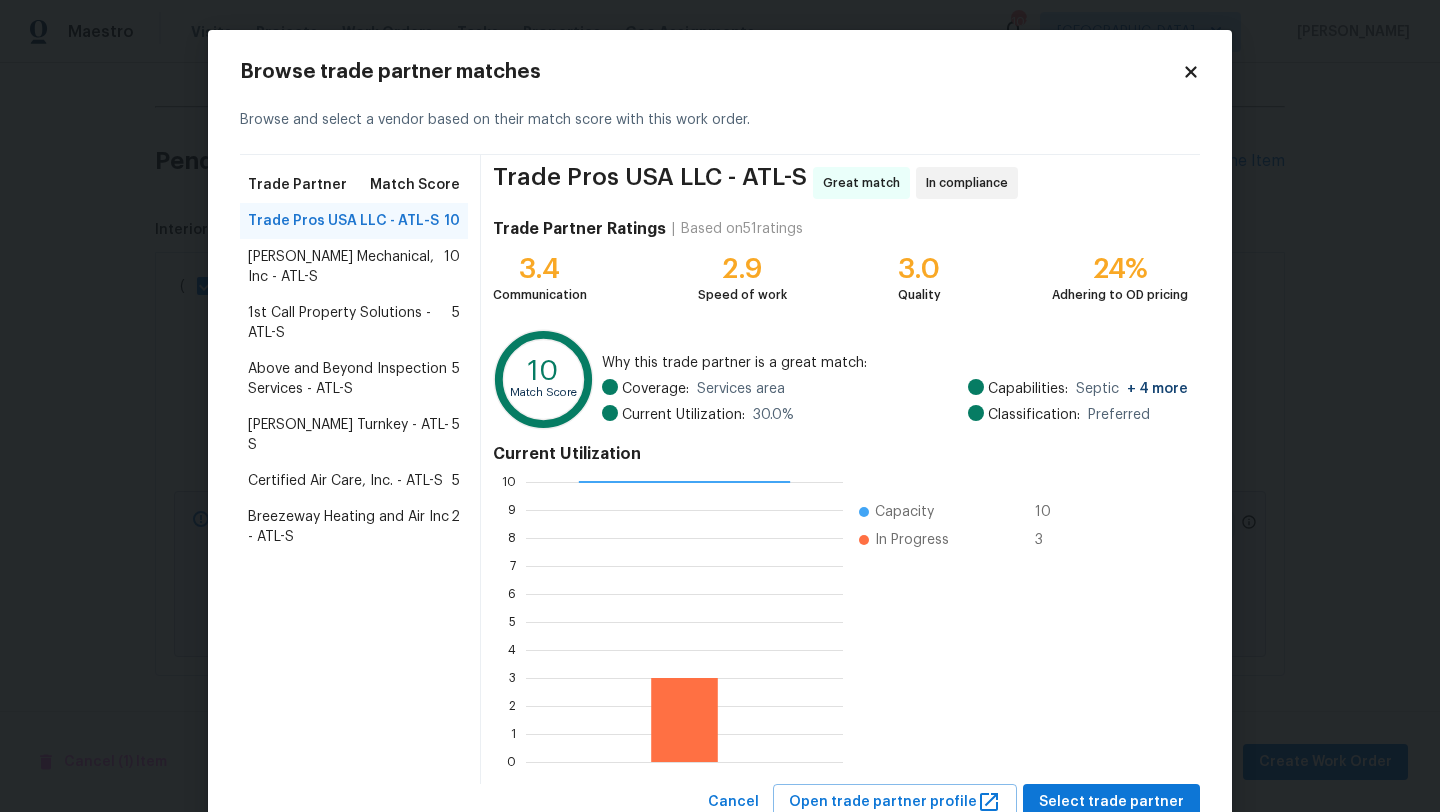 click on "[PERSON_NAME] Mechanical, Inc - ATL-S" at bounding box center [346, 267] 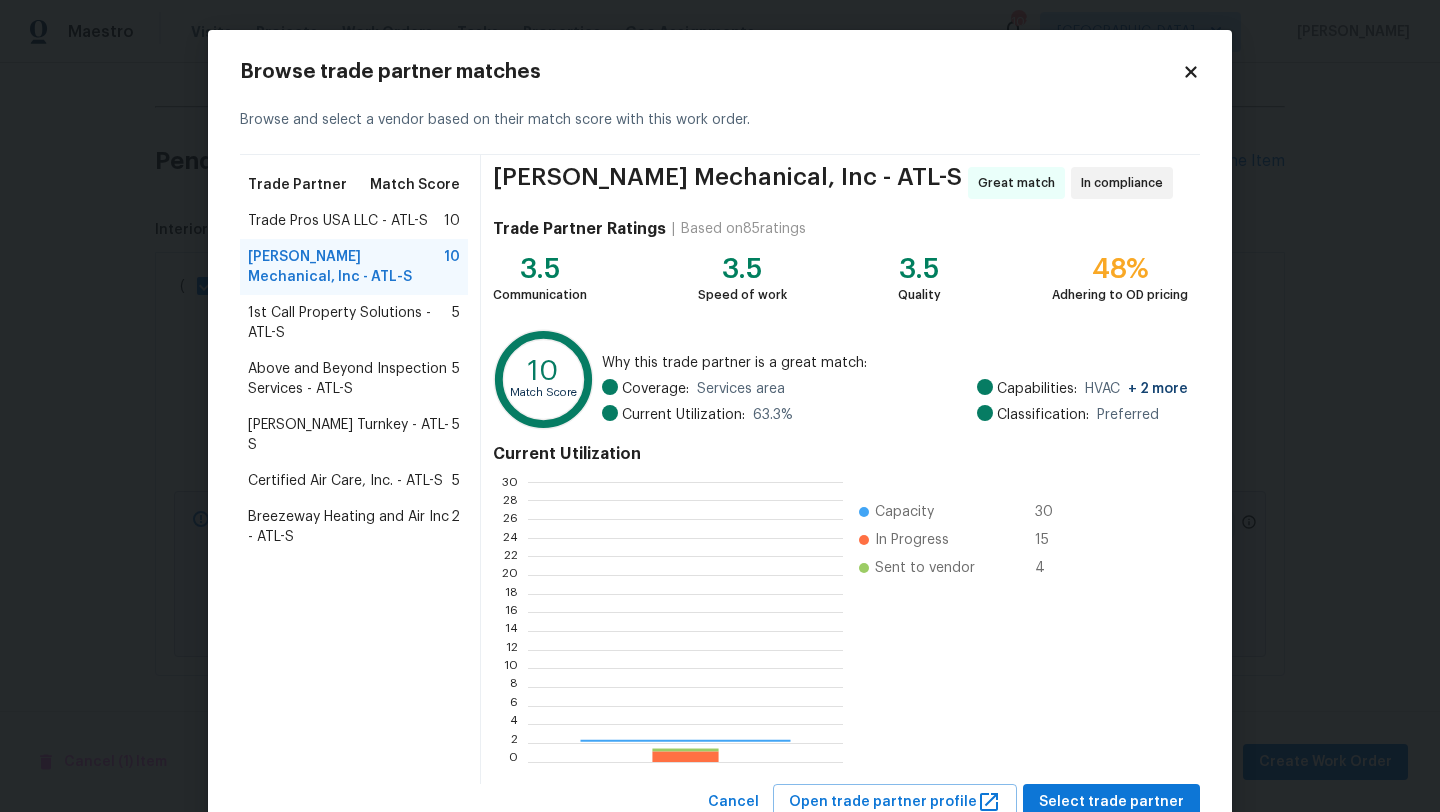 scroll, scrollTop: 2, scrollLeft: 2, axis: both 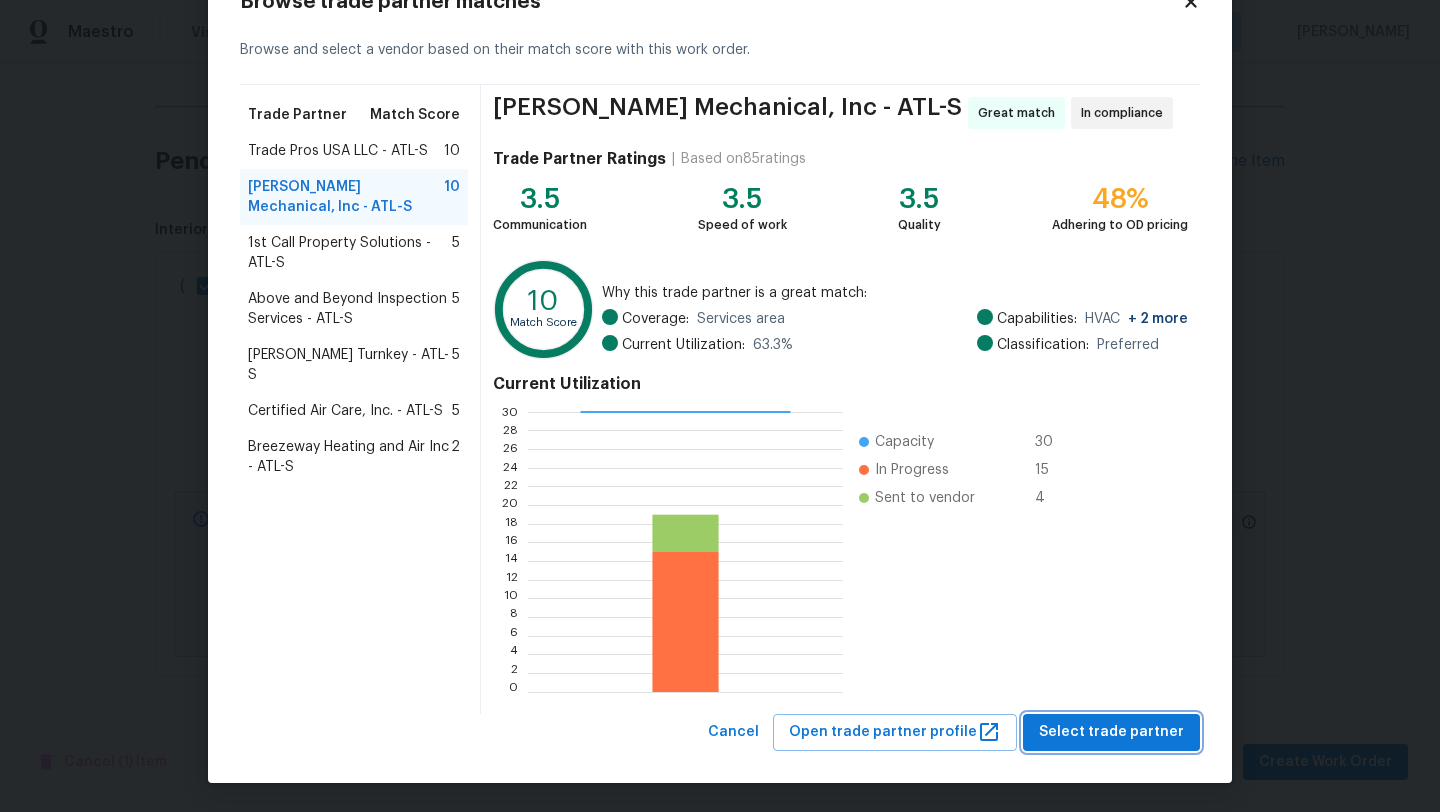 click on "Select trade partner" at bounding box center [1111, 732] 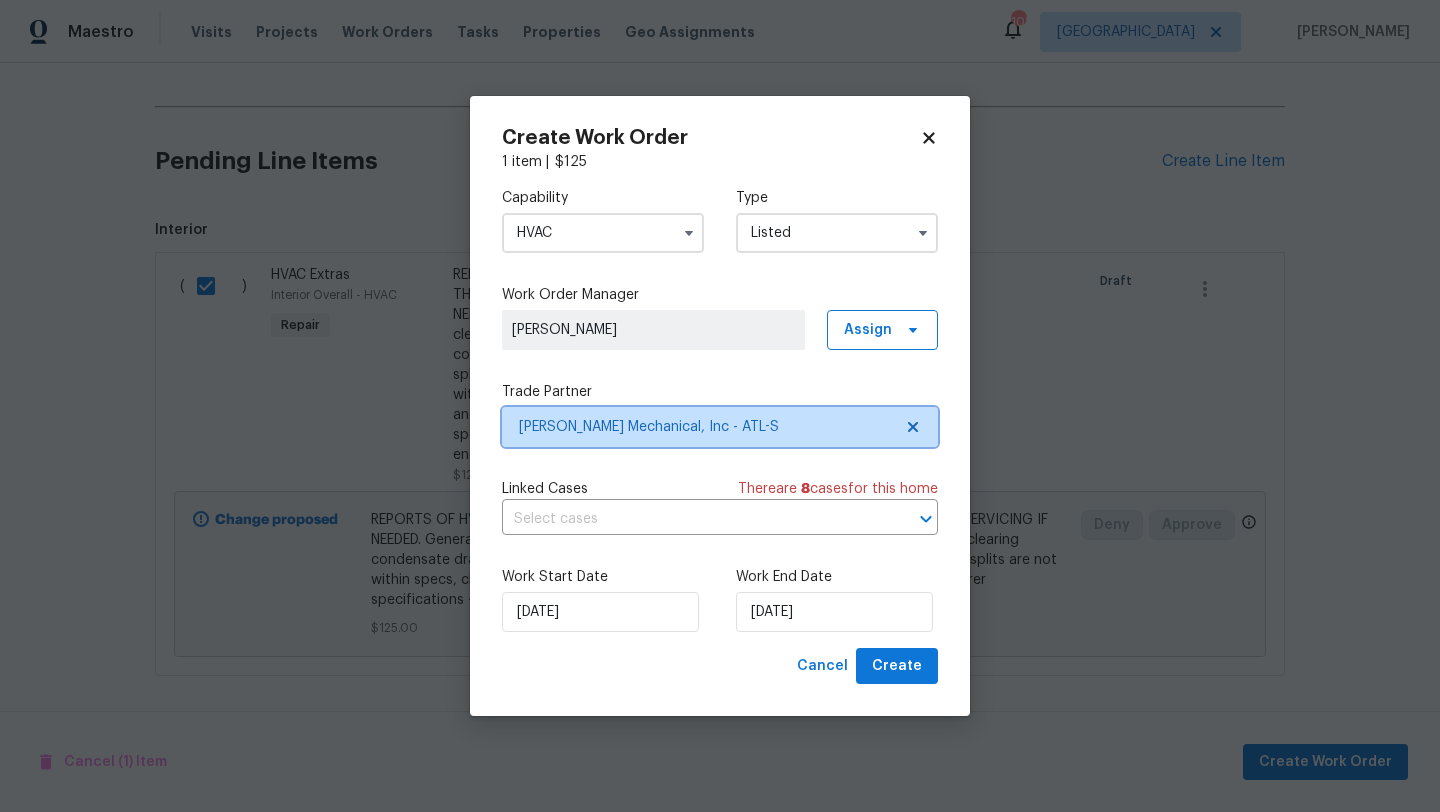 scroll, scrollTop: 0, scrollLeft: 0, axis: both 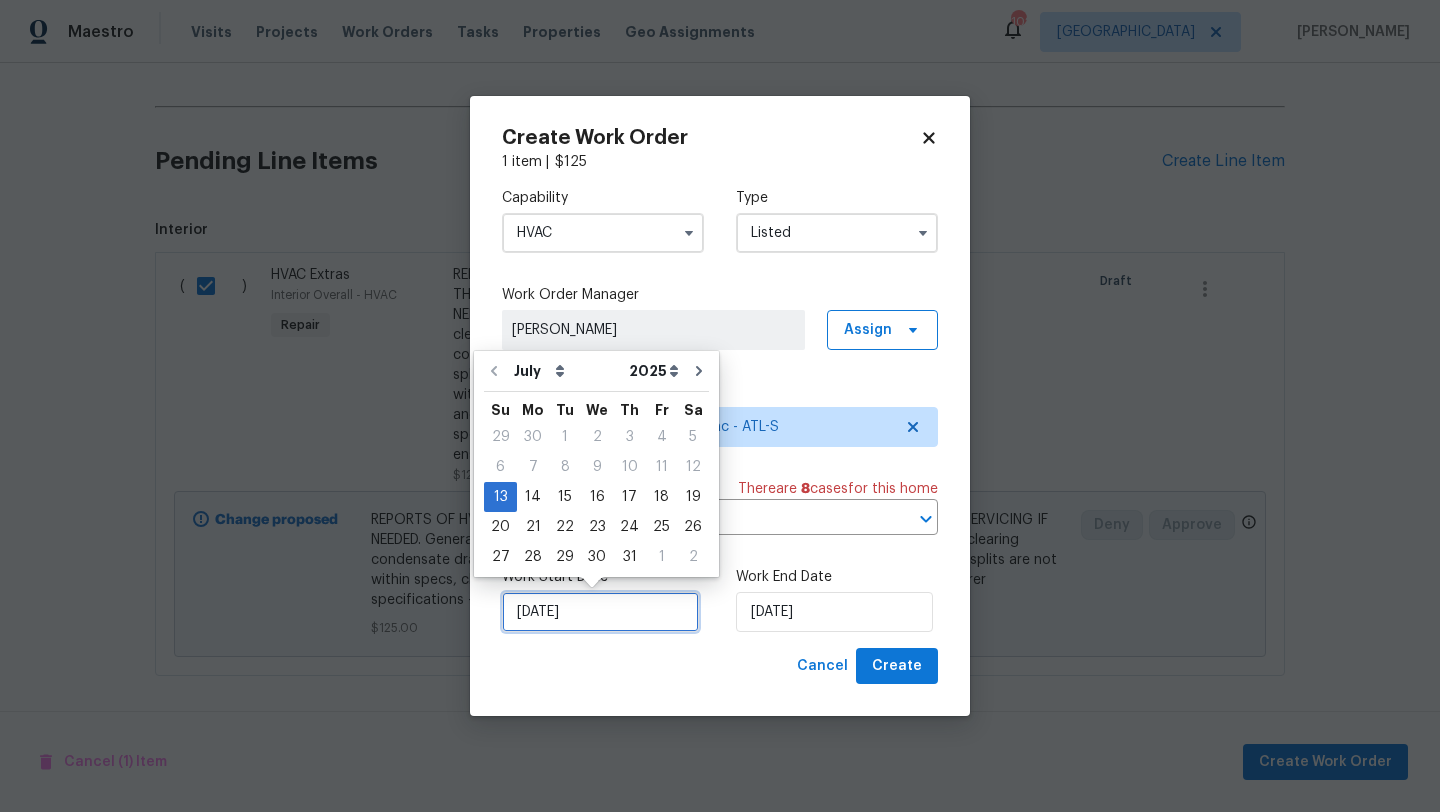 click on "[DATE]" at bounding box center [600, 612] 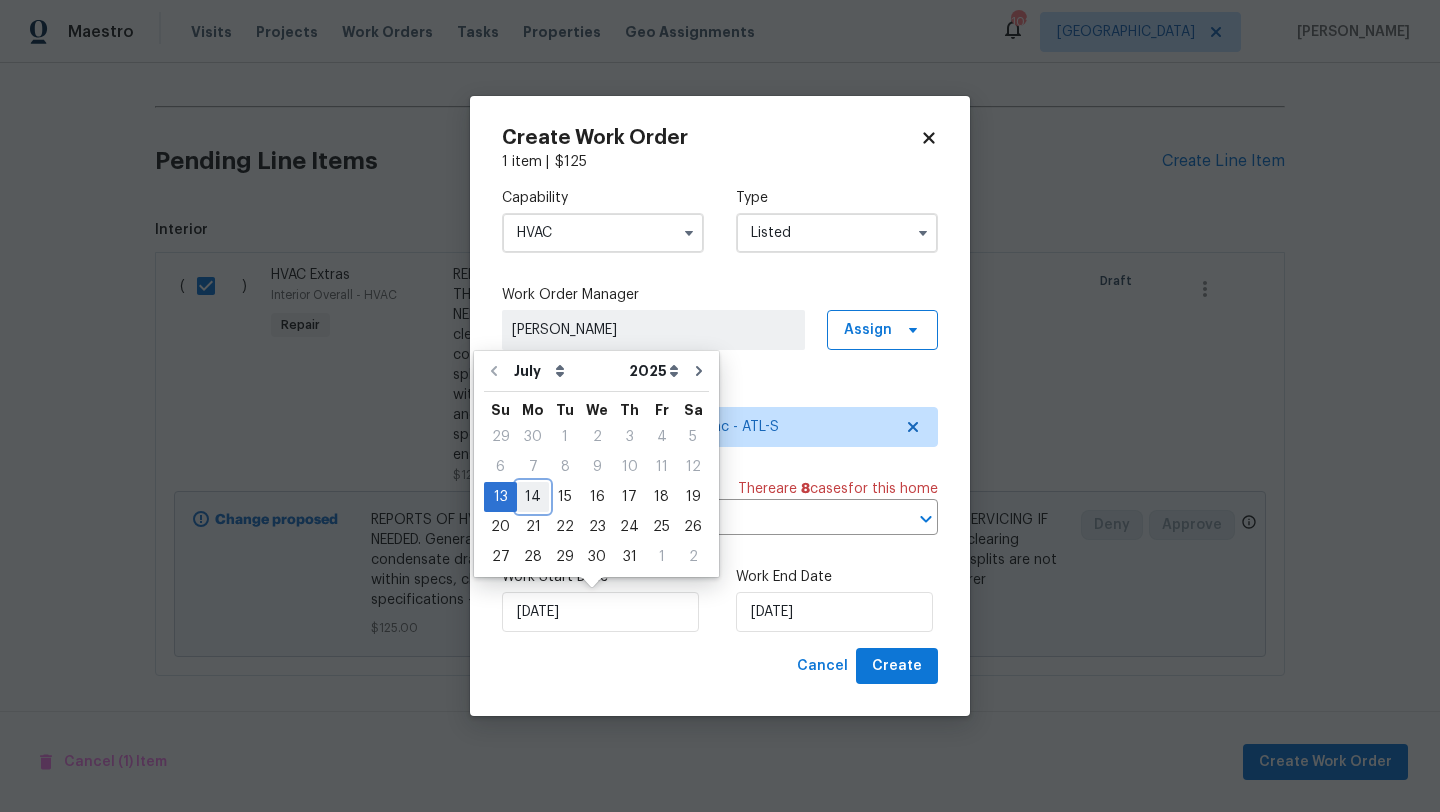 click on "14" at bounding box center [533, 497] 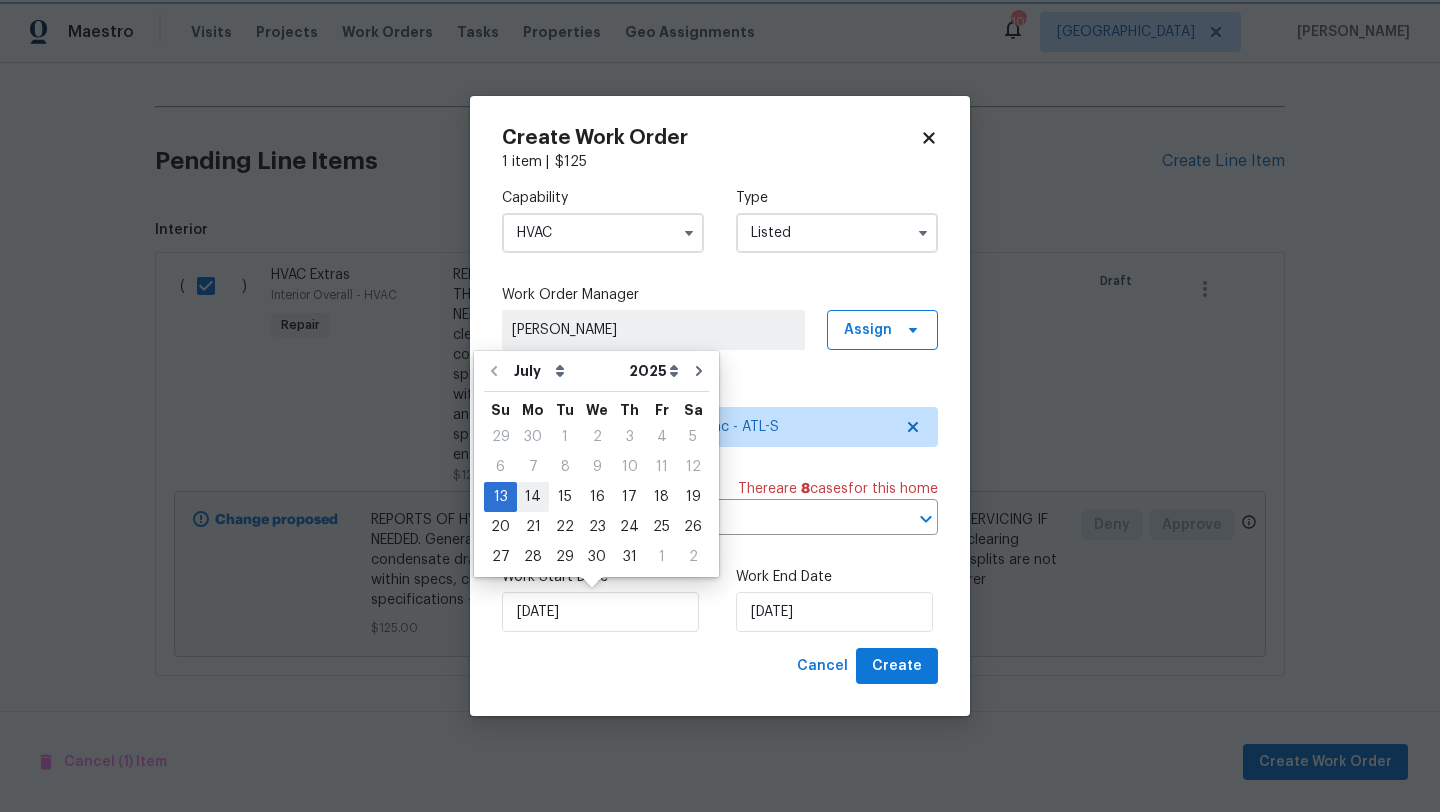 type on "[DATE]" 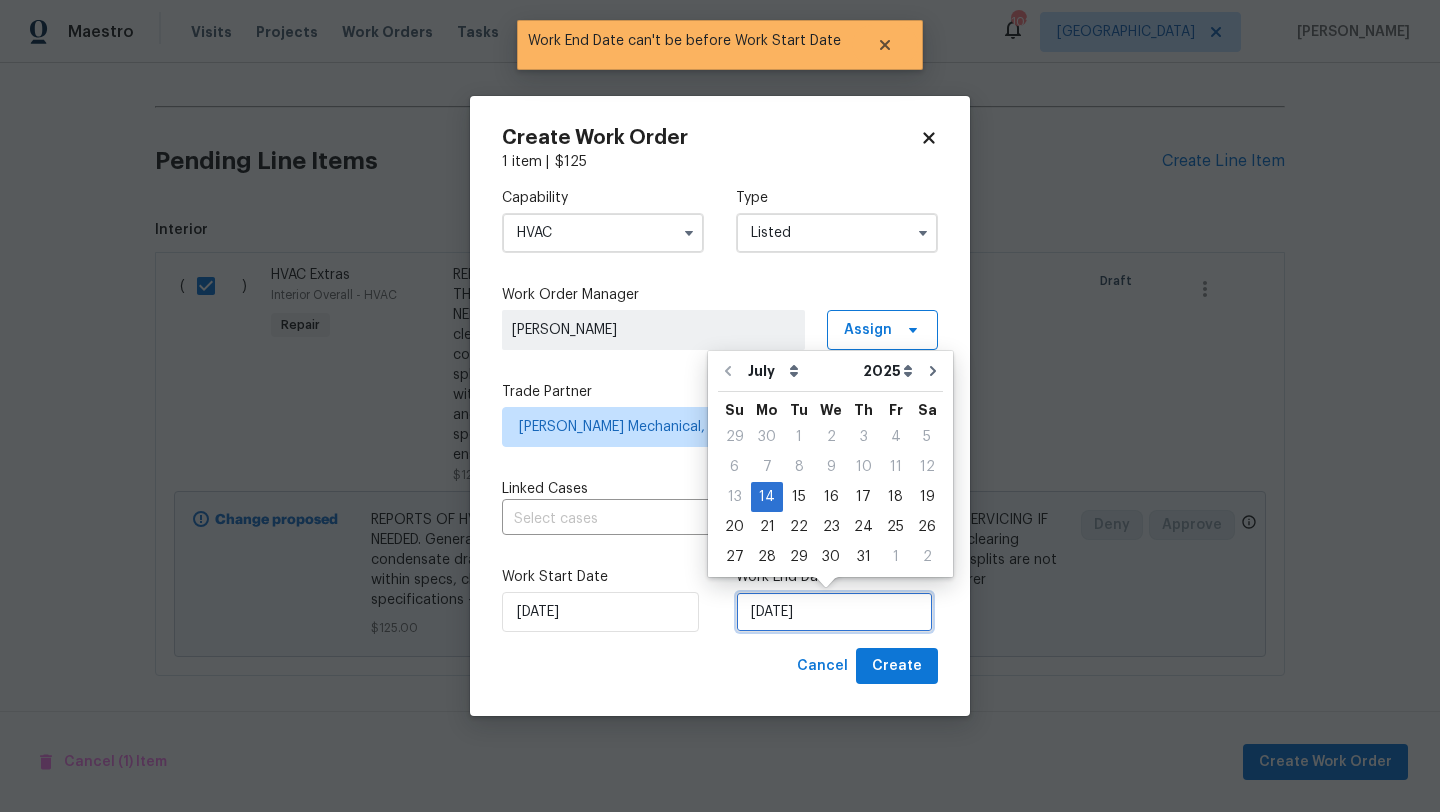 click on "[DATE]" at bounding box center [834, 612] 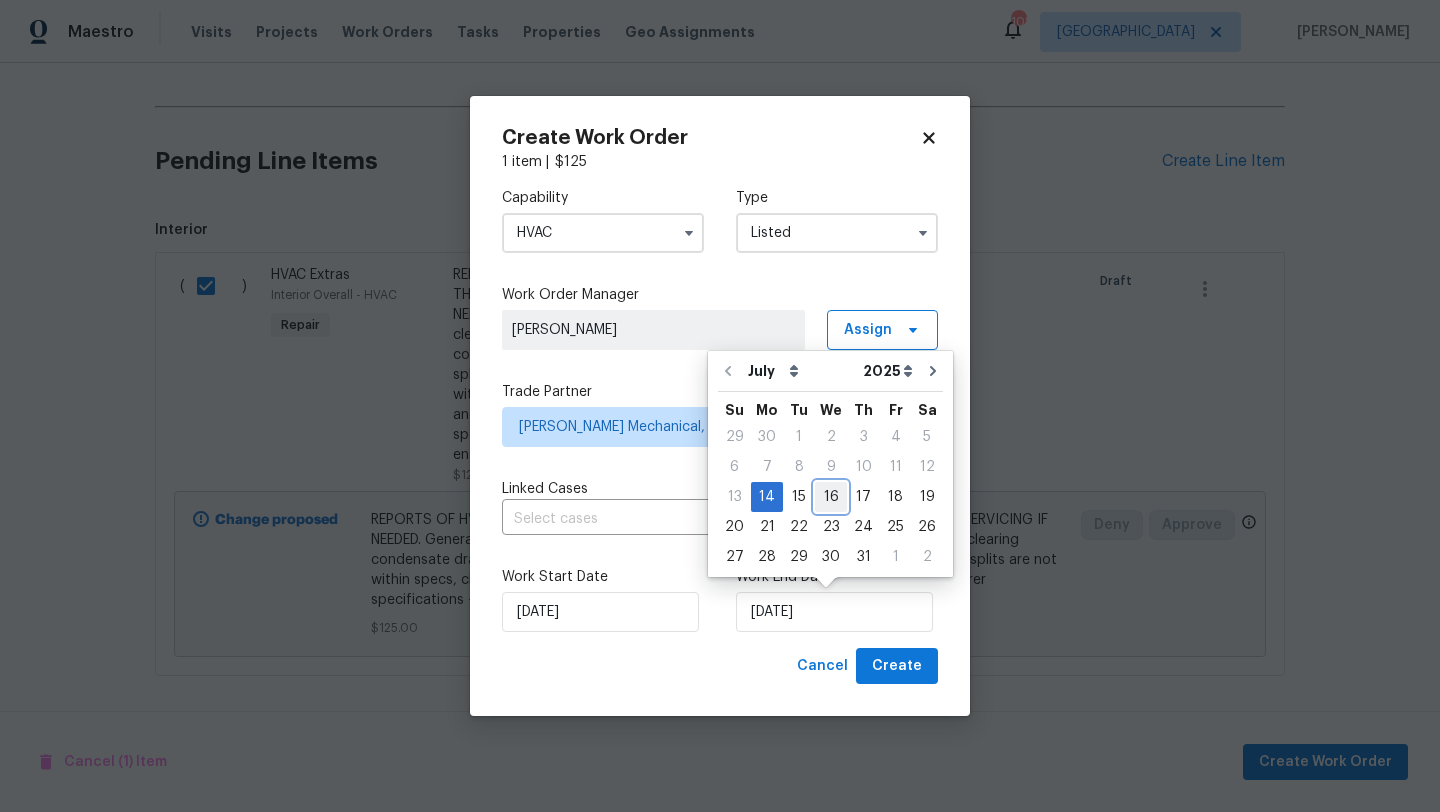 click on "16" at bounding box center [831, 497] 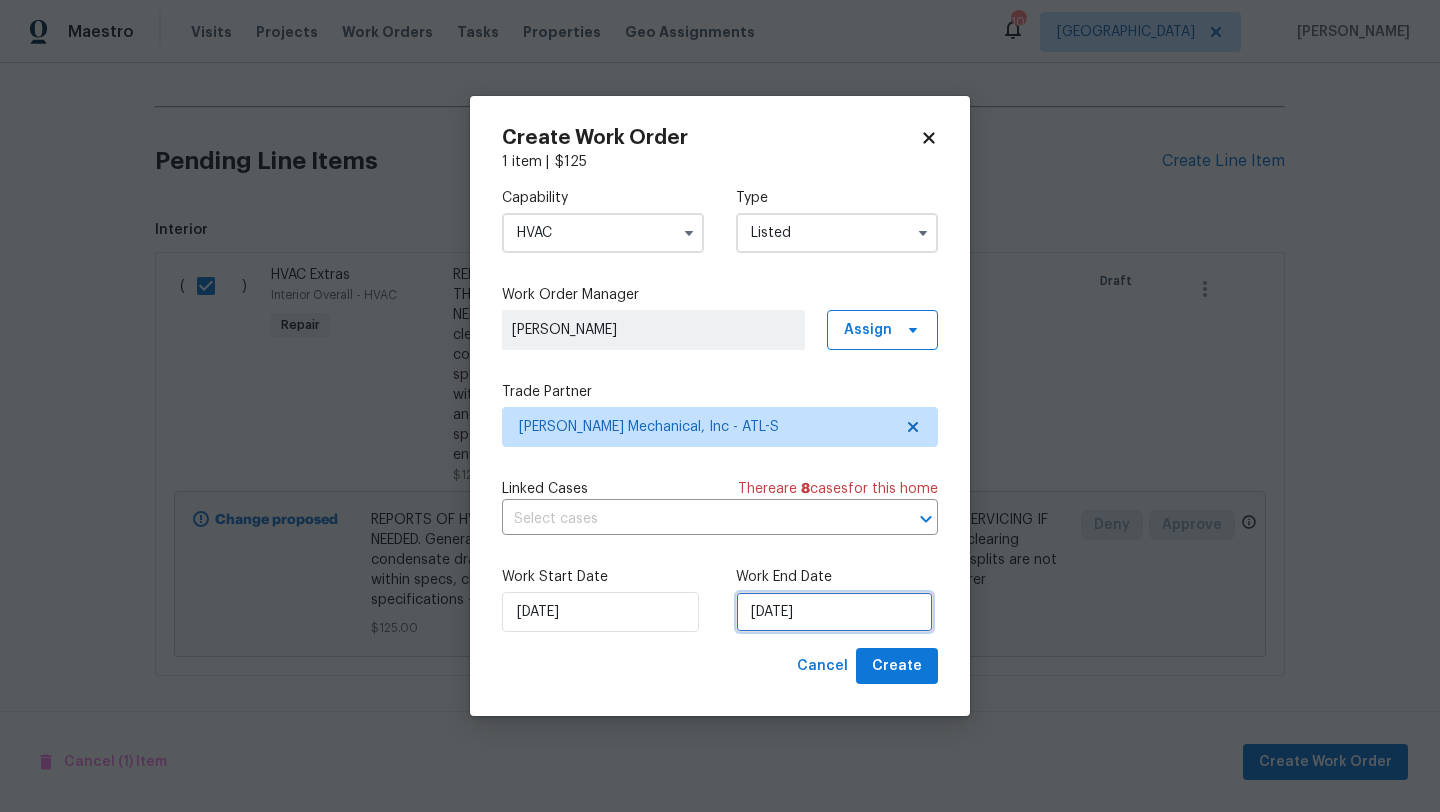 click on "[DATE]" at bounding box center (834, 612) 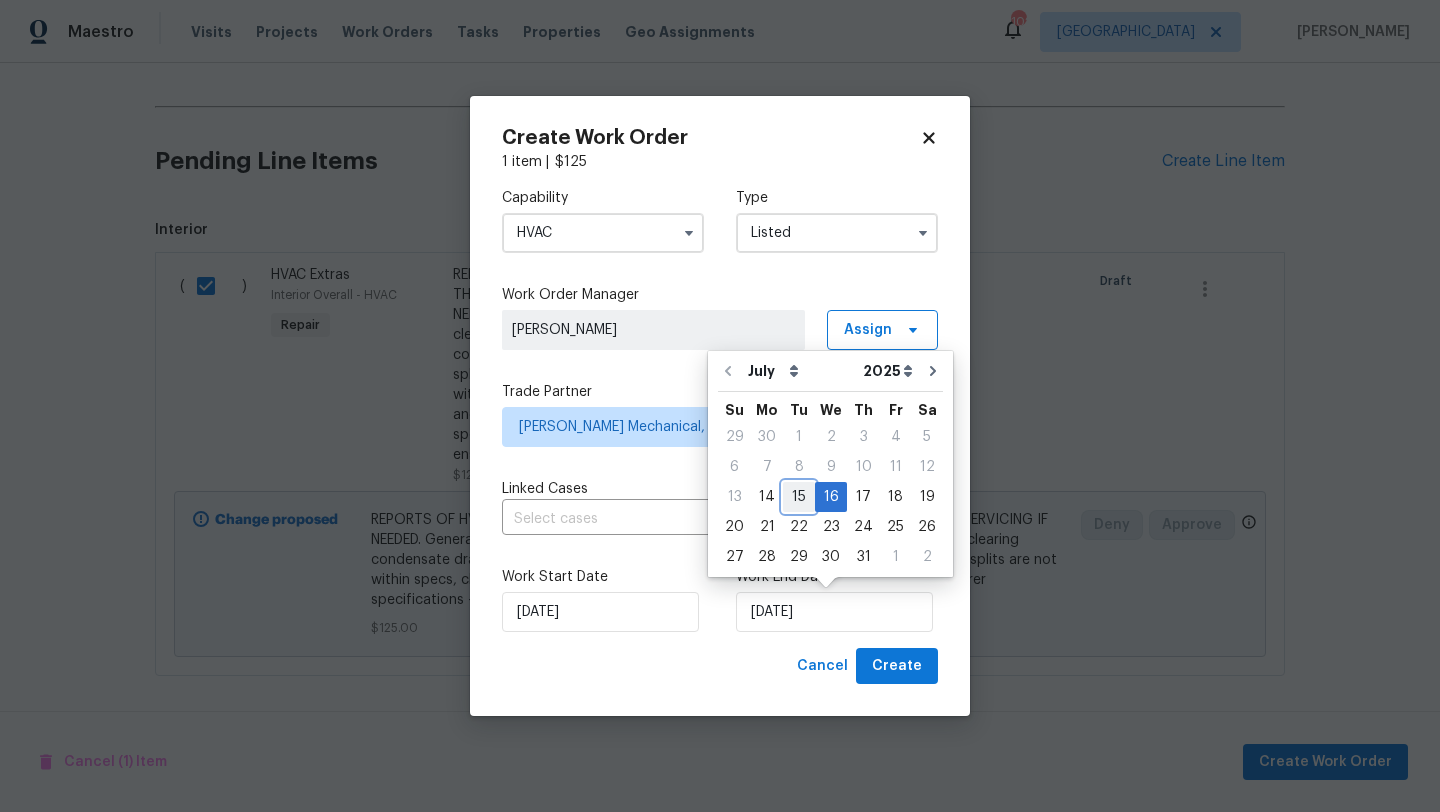 click on "15" at bounding box center (799, 497) 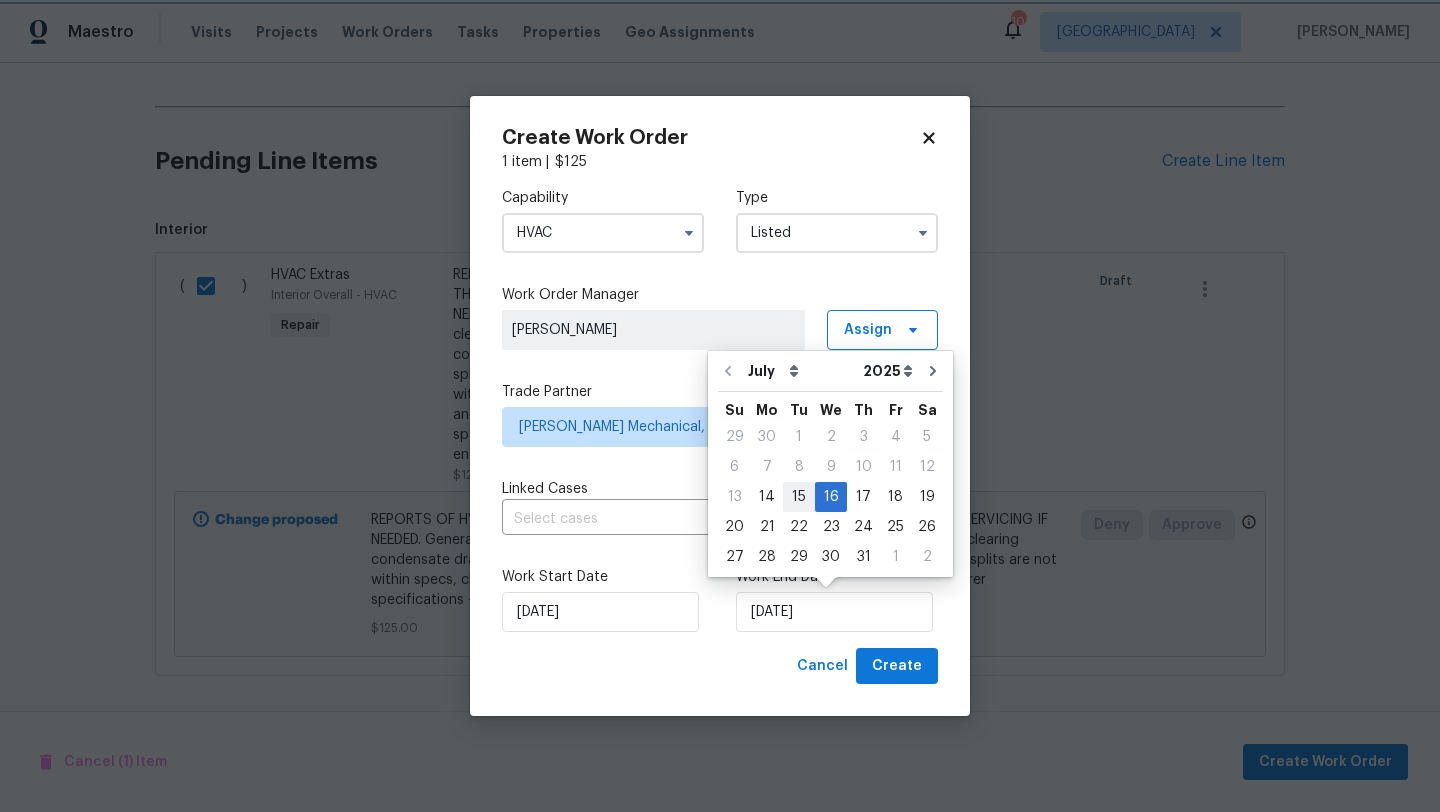 type on "[DATE]" 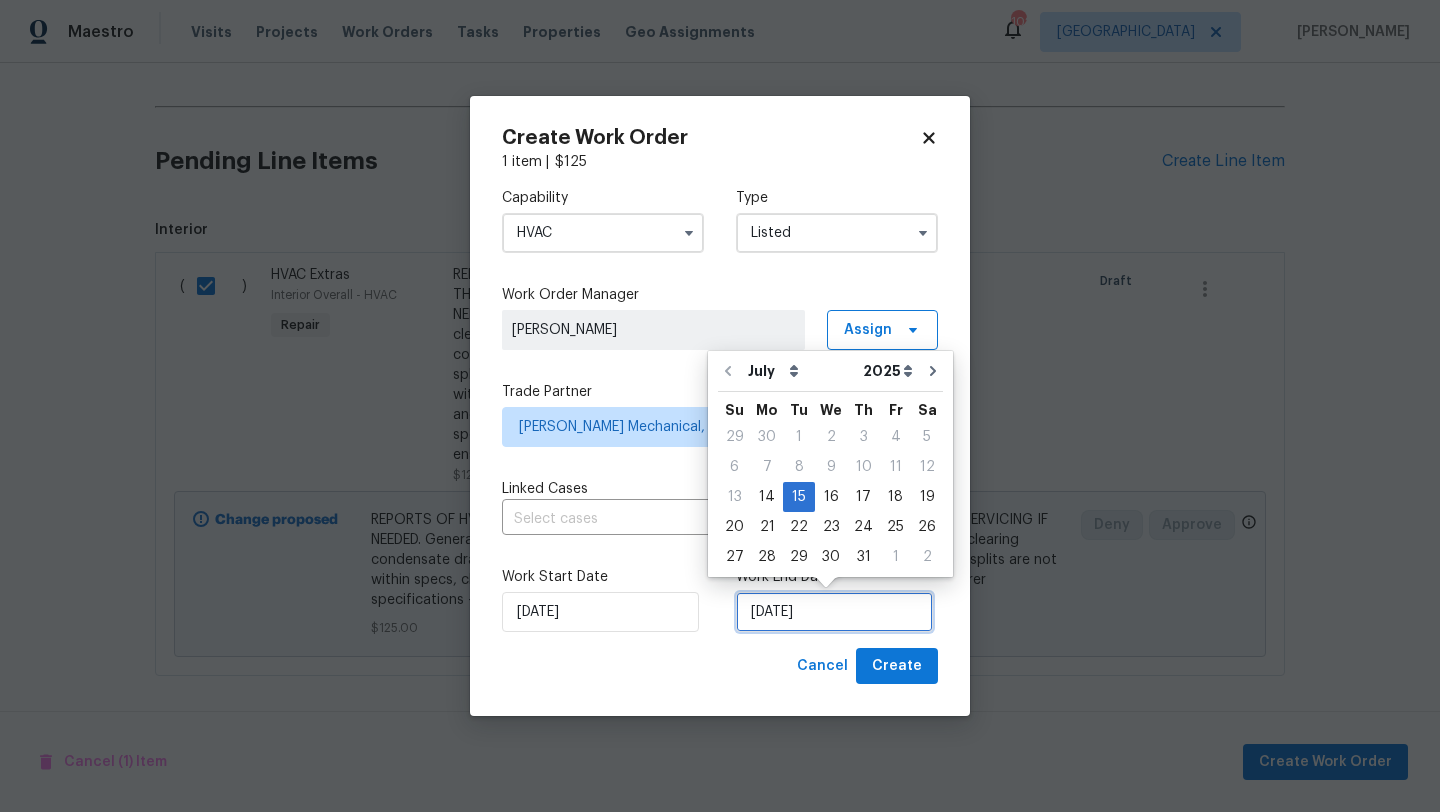click on "[DATE]" at bounding box center (834, 612) 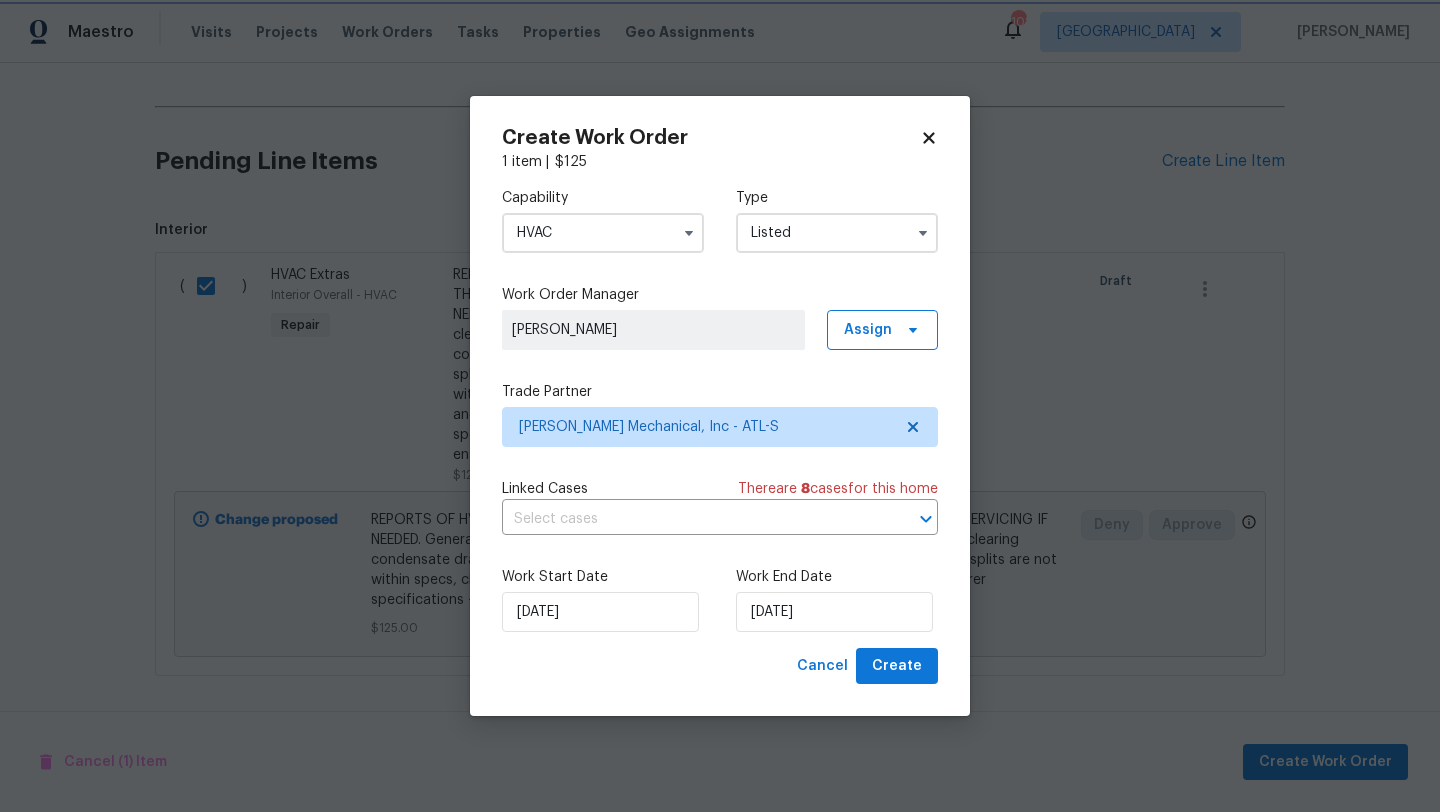 click on "Work Start Date   [DATE] Work End Date   [DATE]" at bounding box center [720, 599] 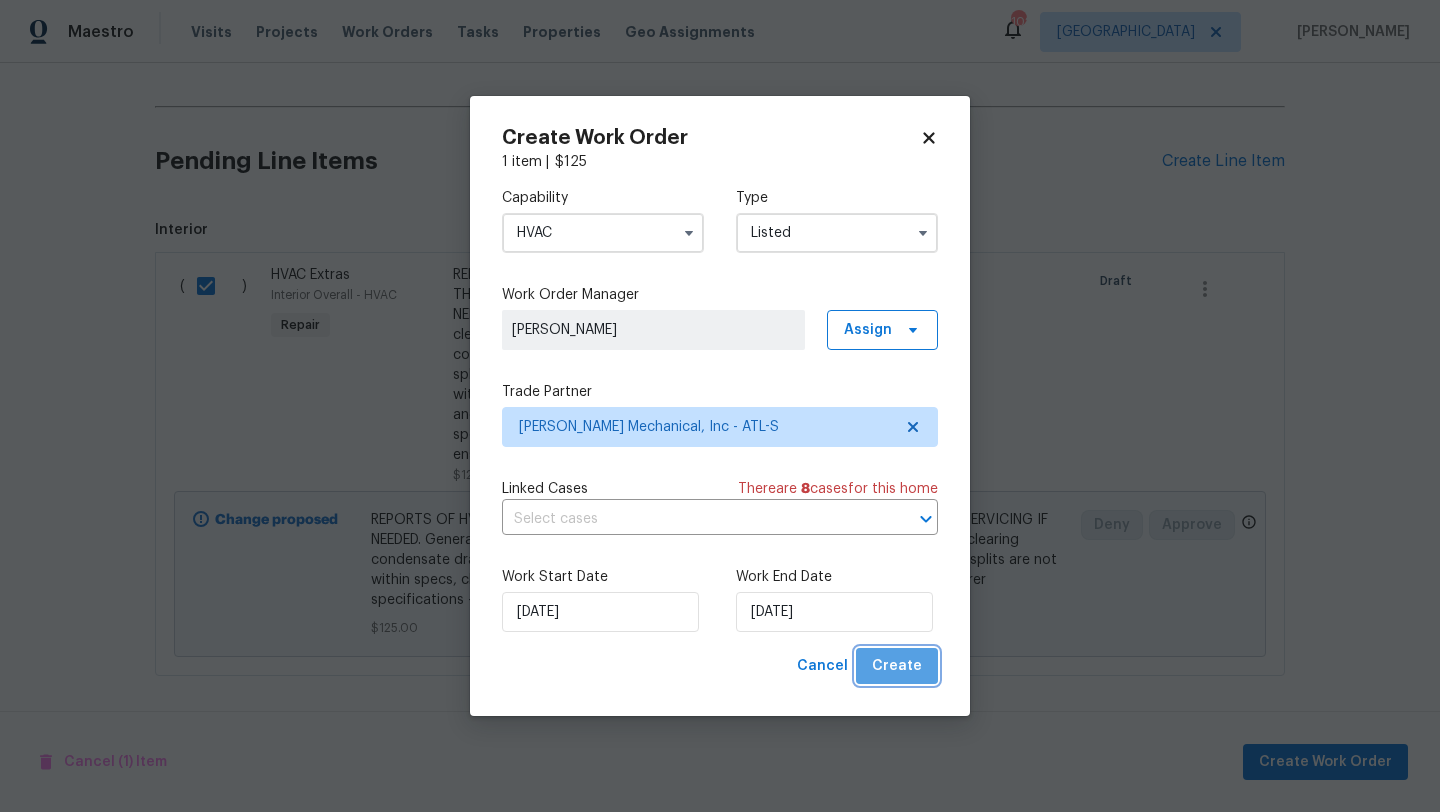 click on "Create" at bounding box center [897, 666] 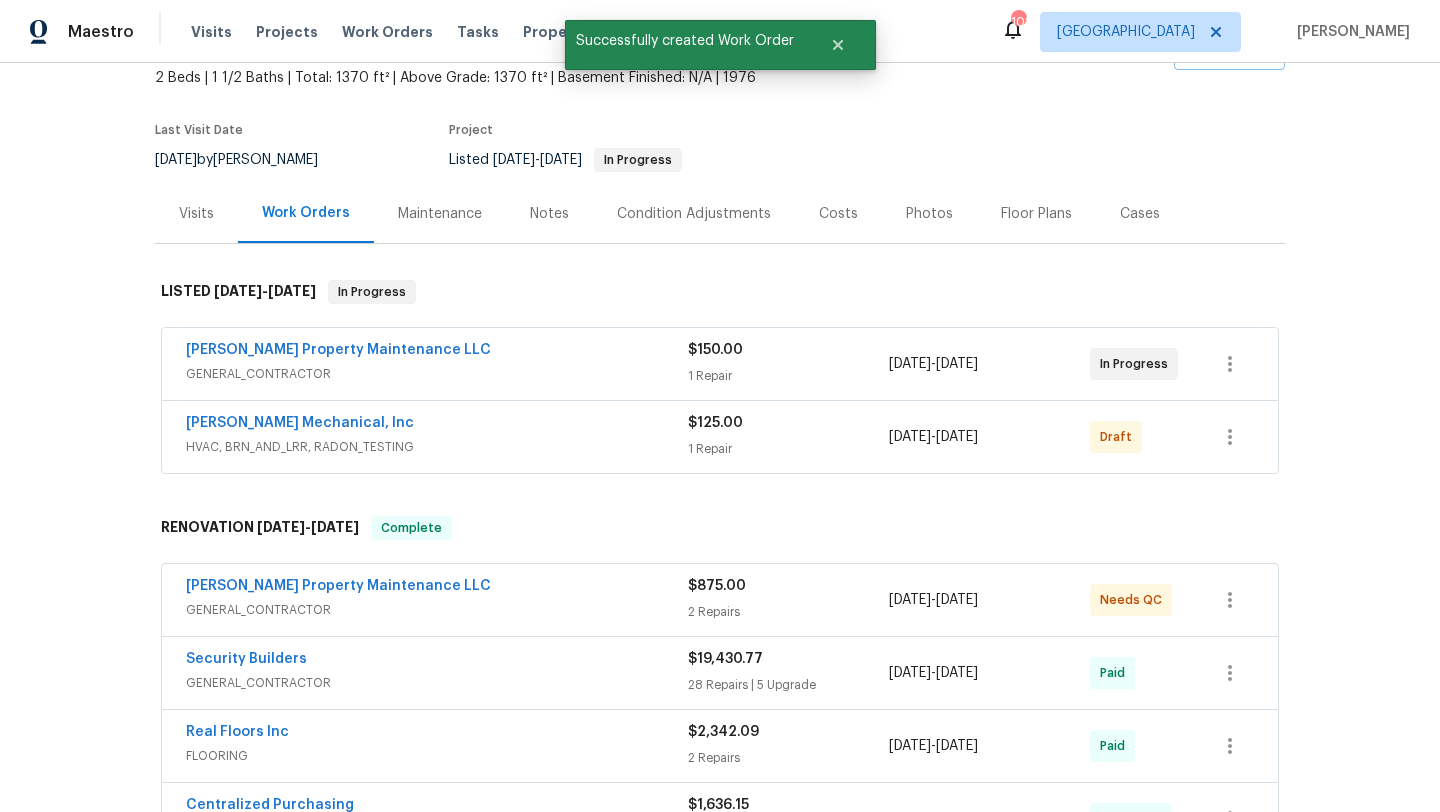 scroll, scrollTop: 112, scrollLeft: 0, axis: vertical 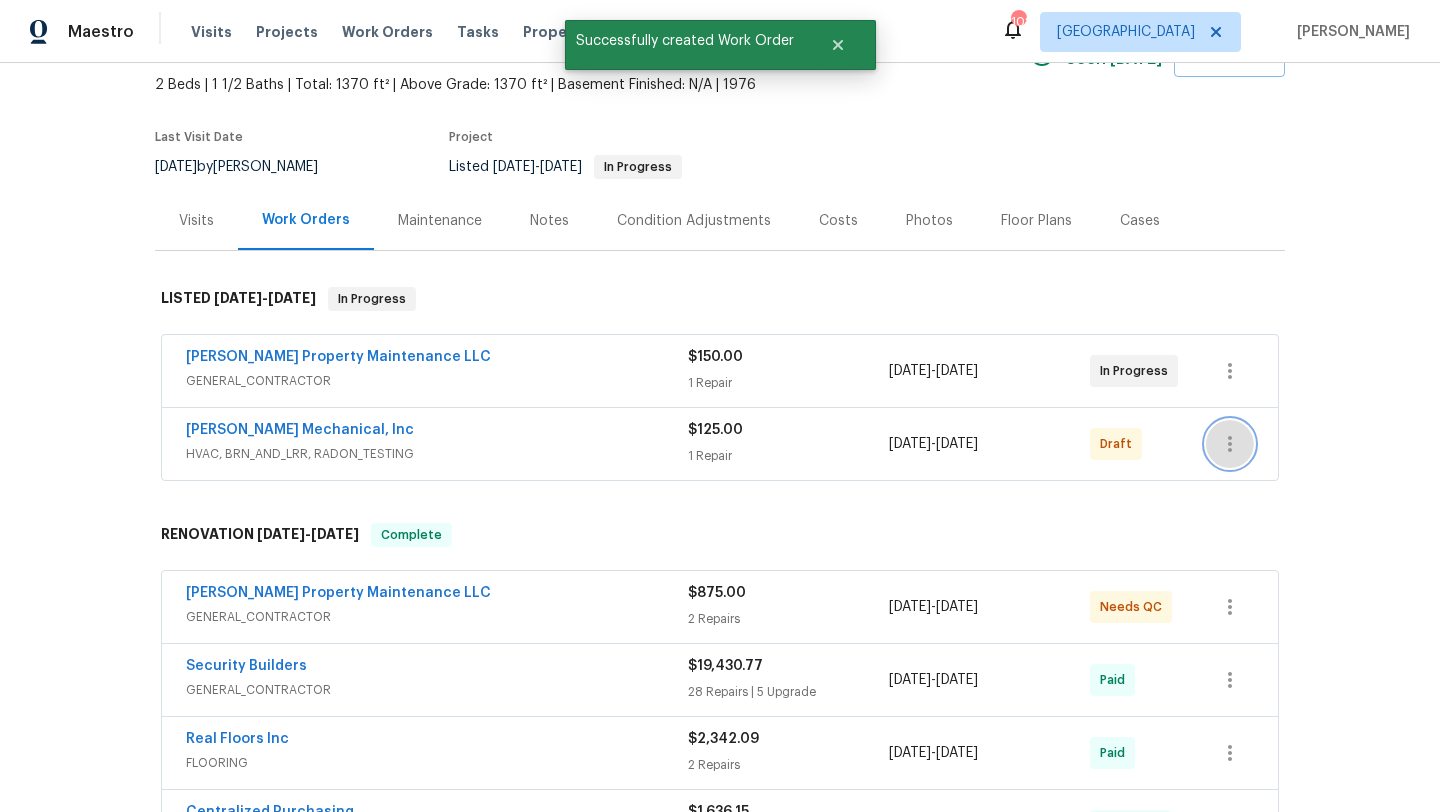 click 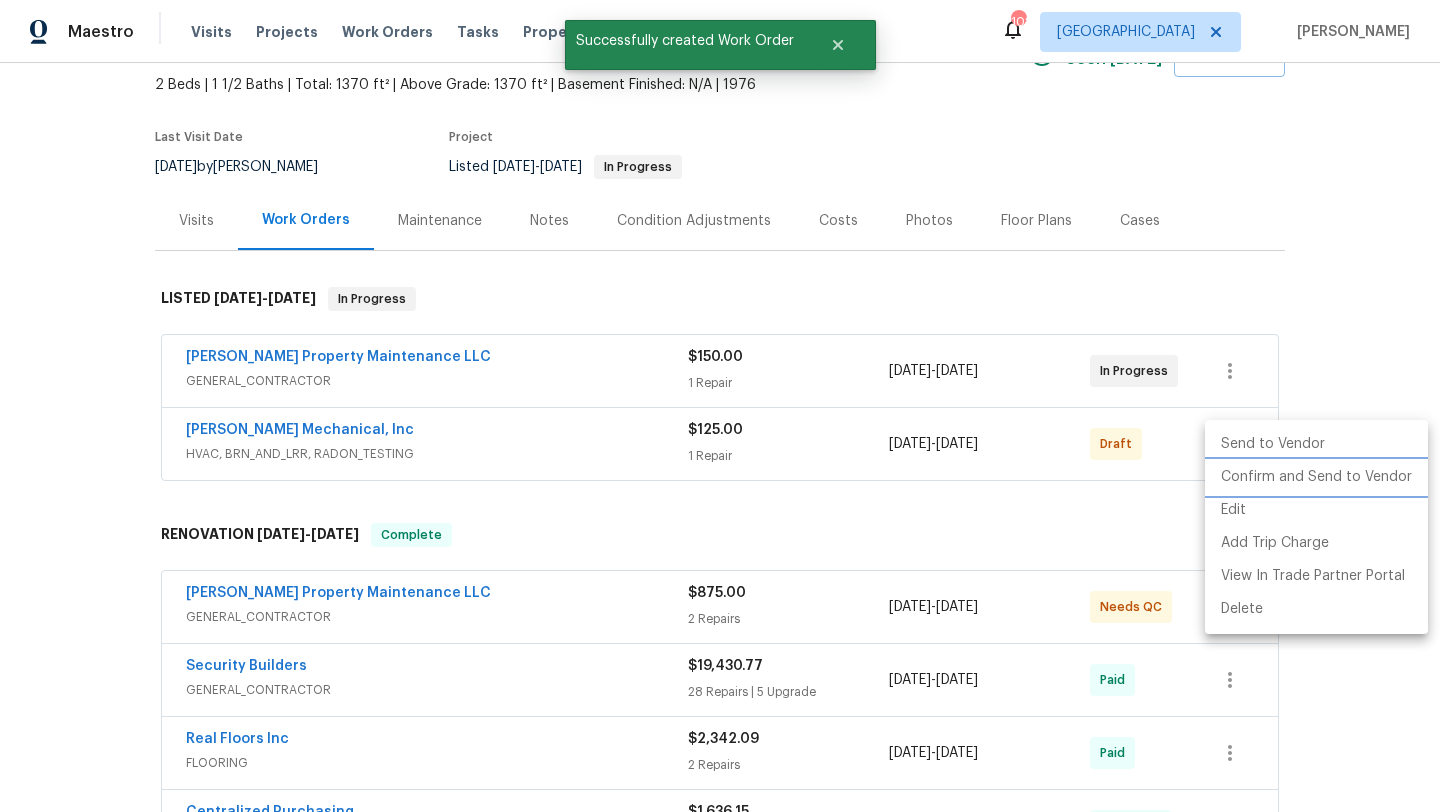 click on "Confirm and Send to Vendor" at bounding box center (1316, 477) 